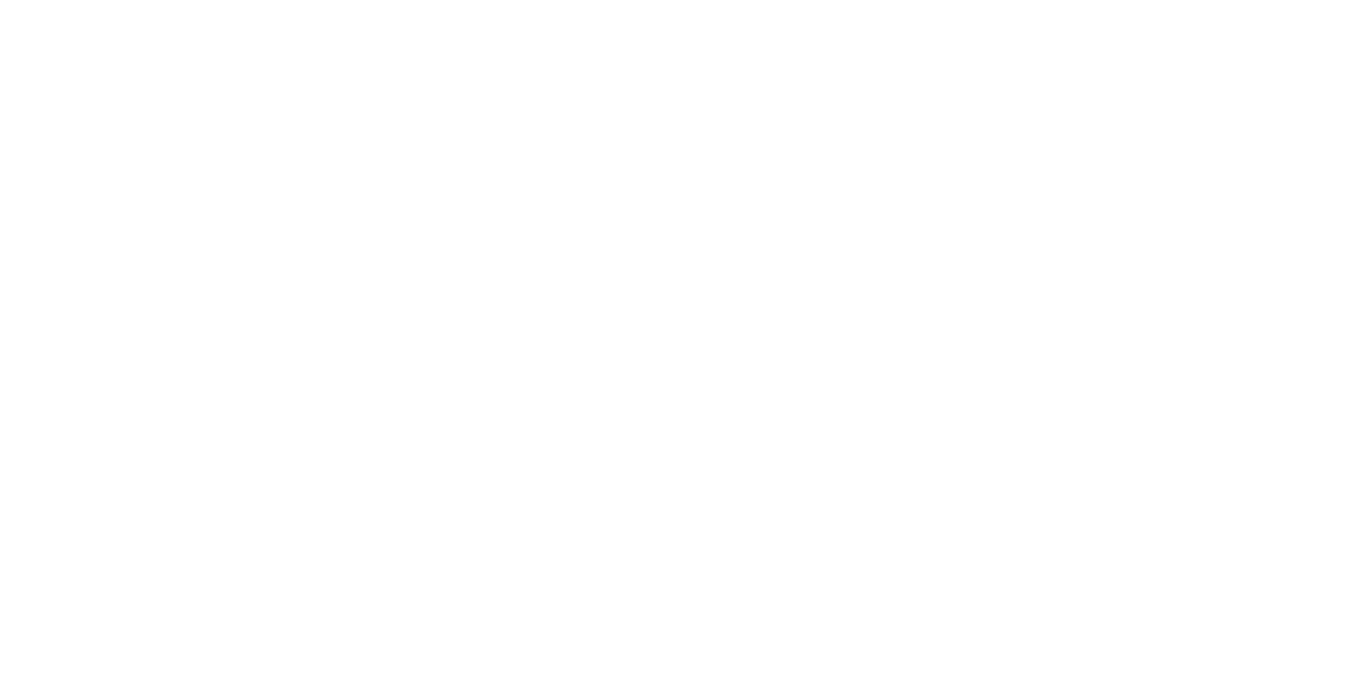 scroll, scrollTop: 0, scrollLeft: 0, axis: both 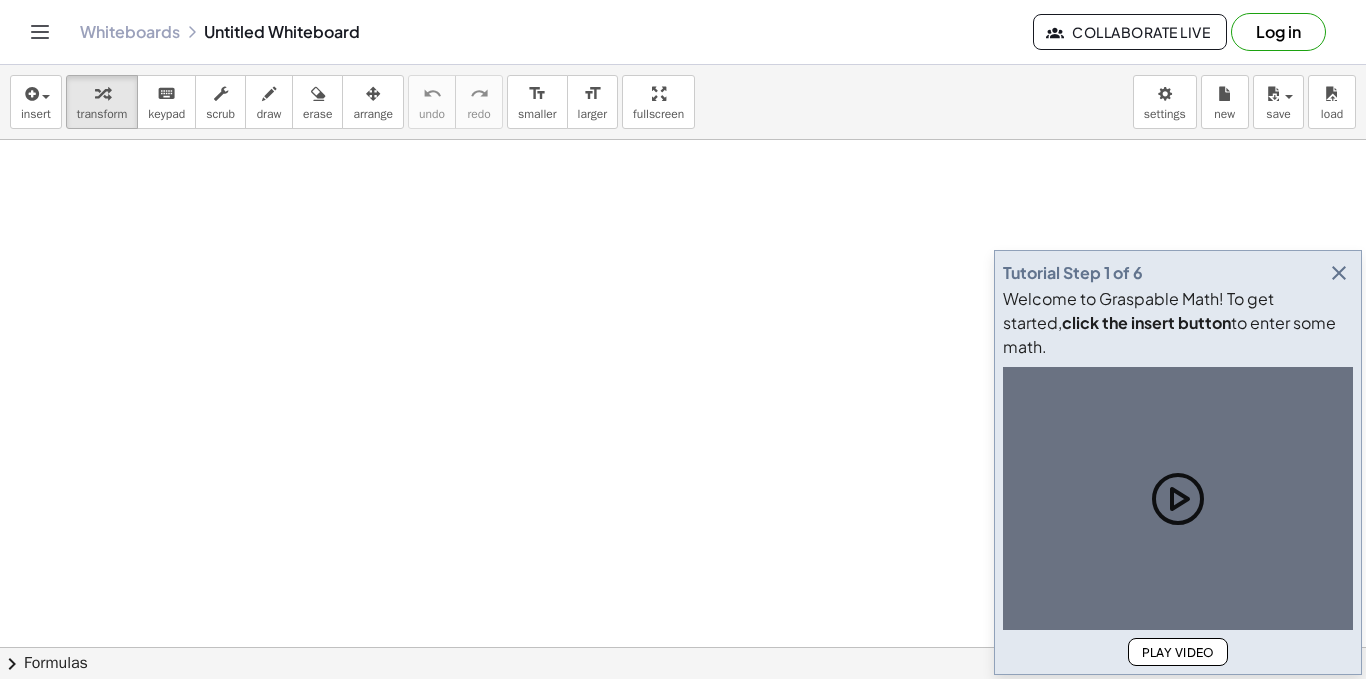 click at bounding box center (683, 712) 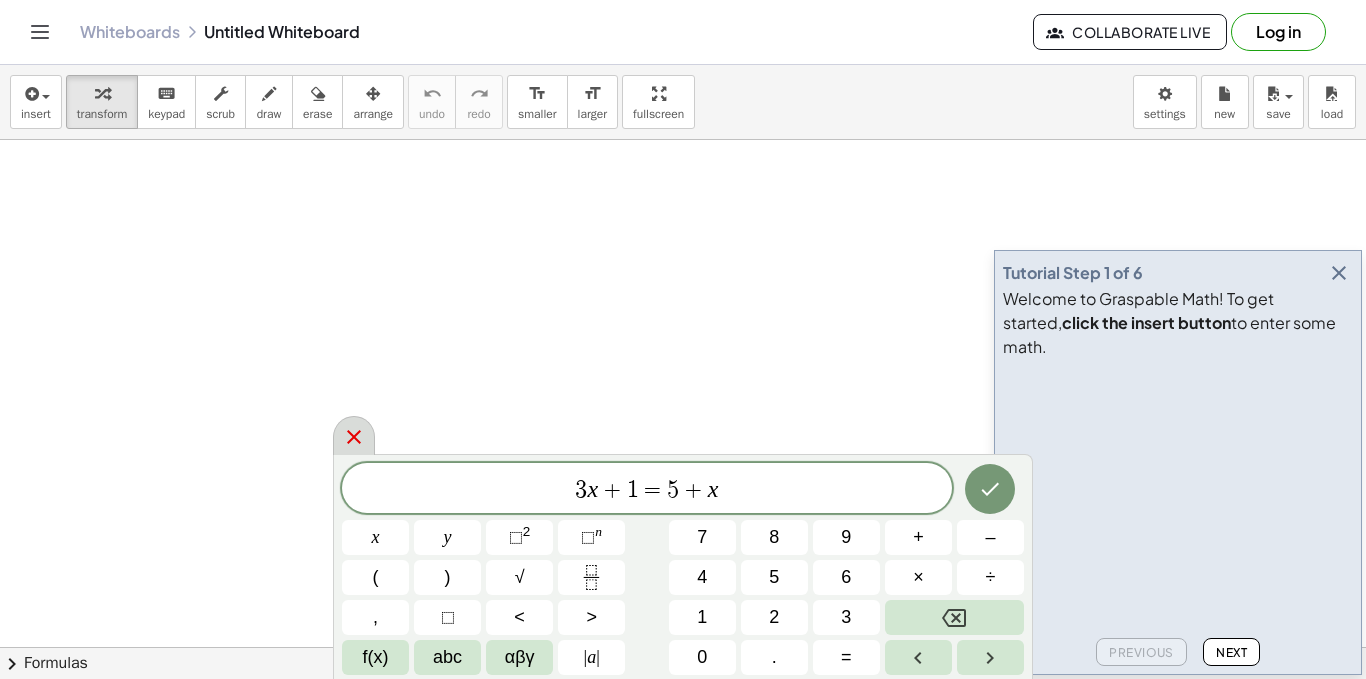 click 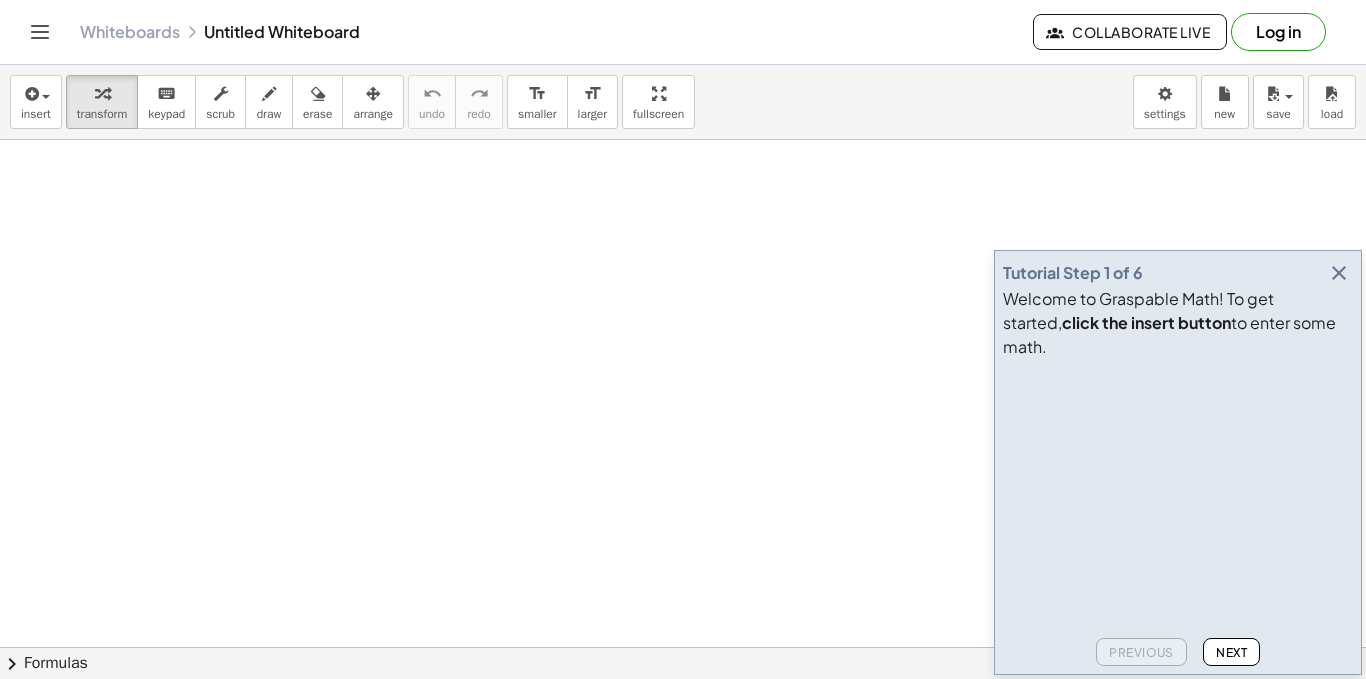 click at bounding box center (683, 712) 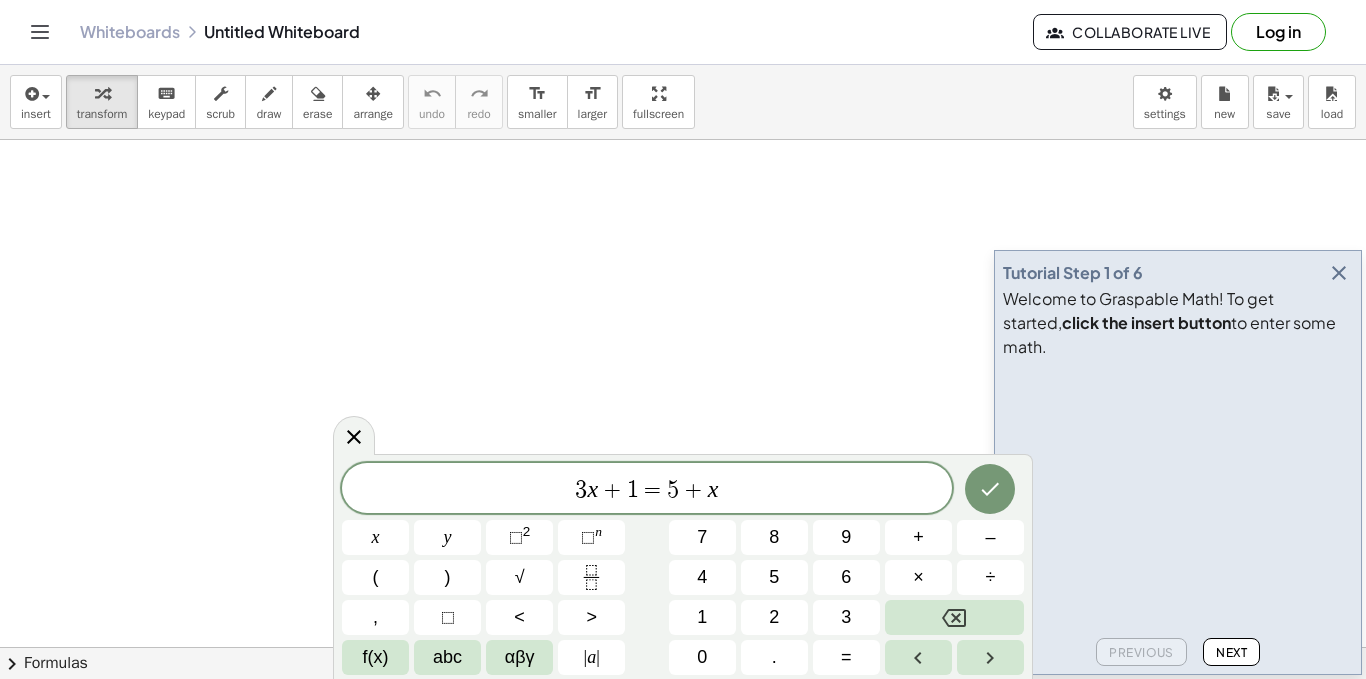 click at bounding box center (683, 712) 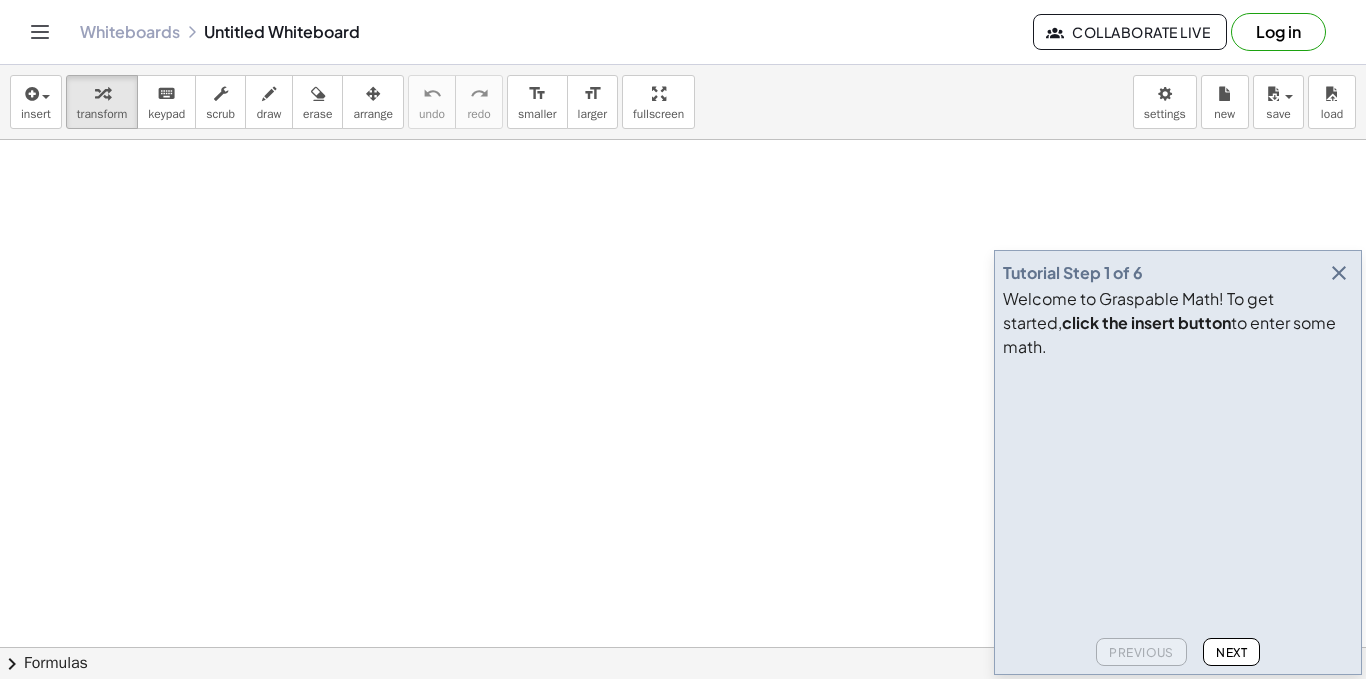 click at bounding box center (1339, 273) 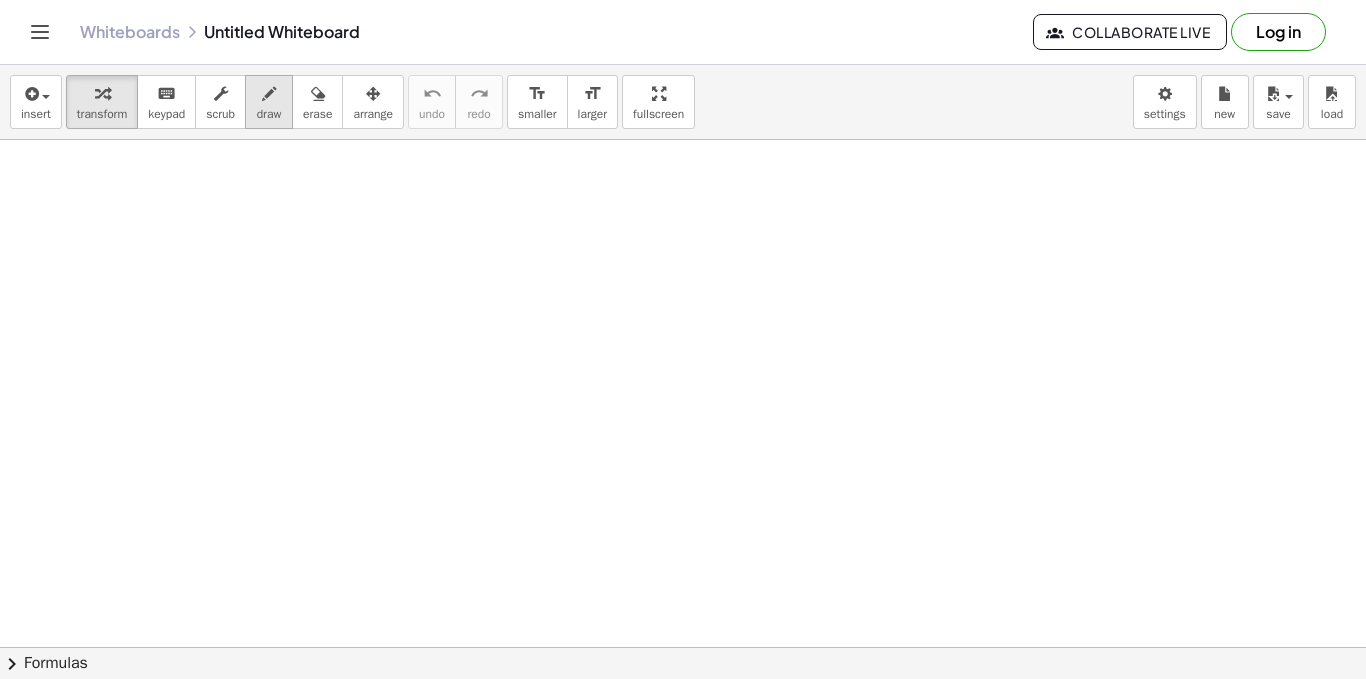 click on "draw" at bounding box center [269, 114] 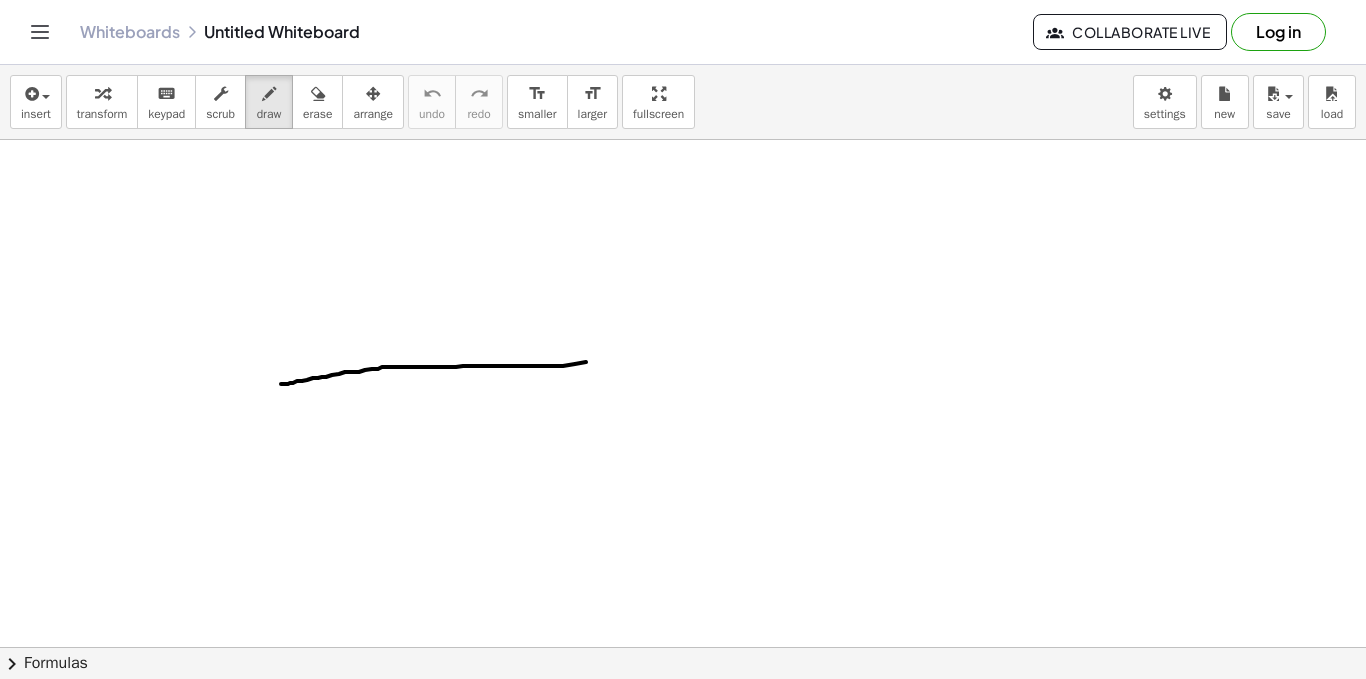drag, startPoint x: 284, startPoint y: 384, endPoint x: 621, endPoint y: 357, distance: 338.07986 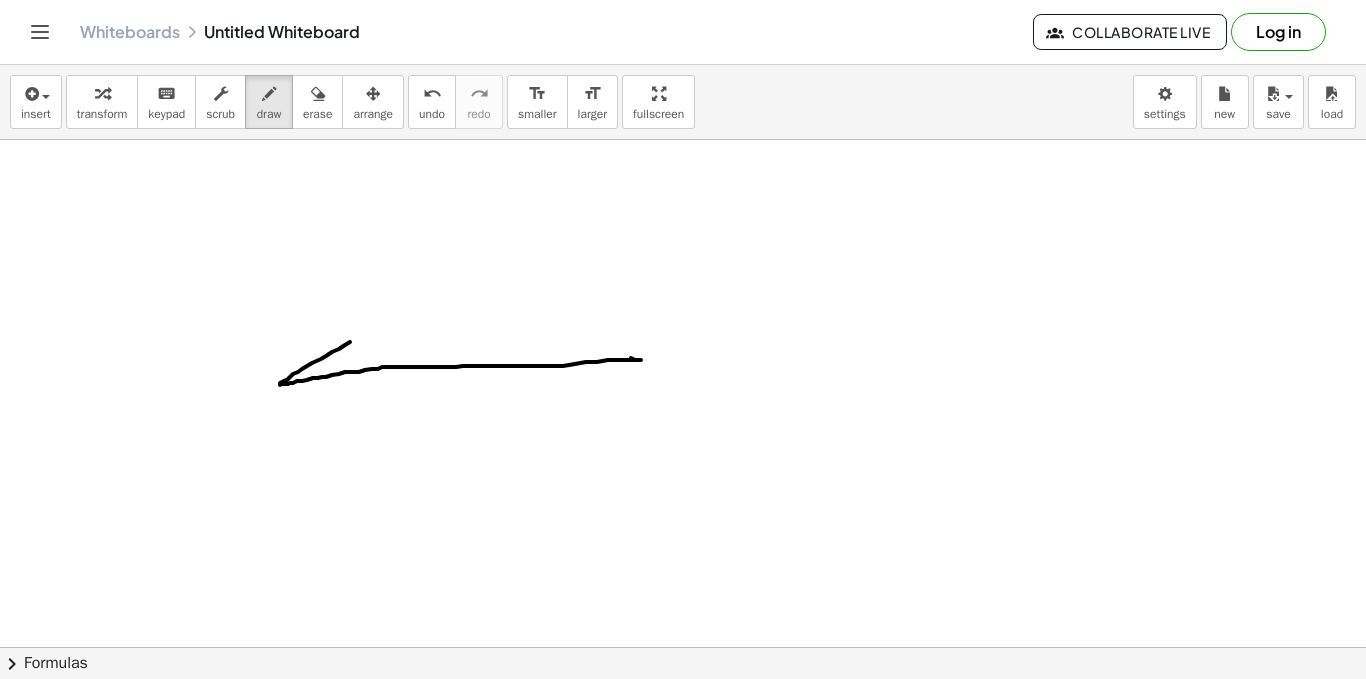 drag, startPoint x: 280, startPoint y: 385, endPoint x: 450, endPoint y: 276, distance: 201.94305 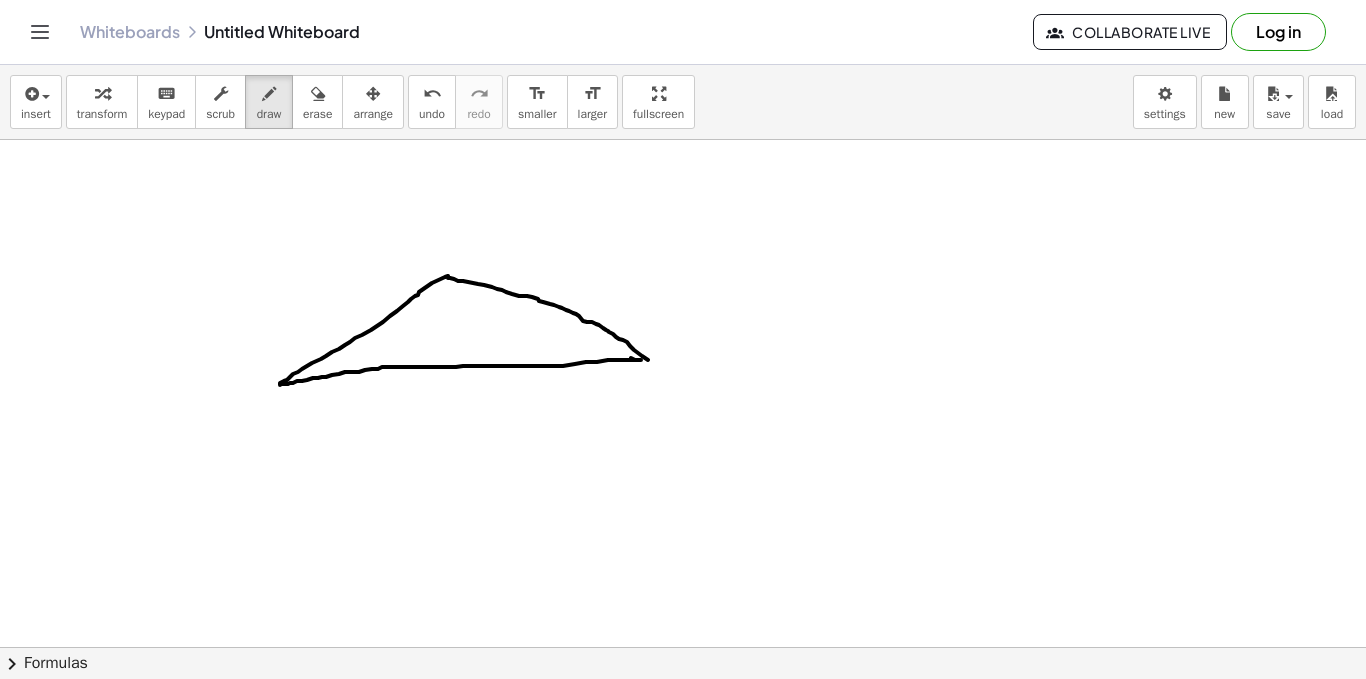 drag, startPoint x: 448, startPoint y: 277, endPoint x: 651, endPoint y: 362, distance: 220.07726 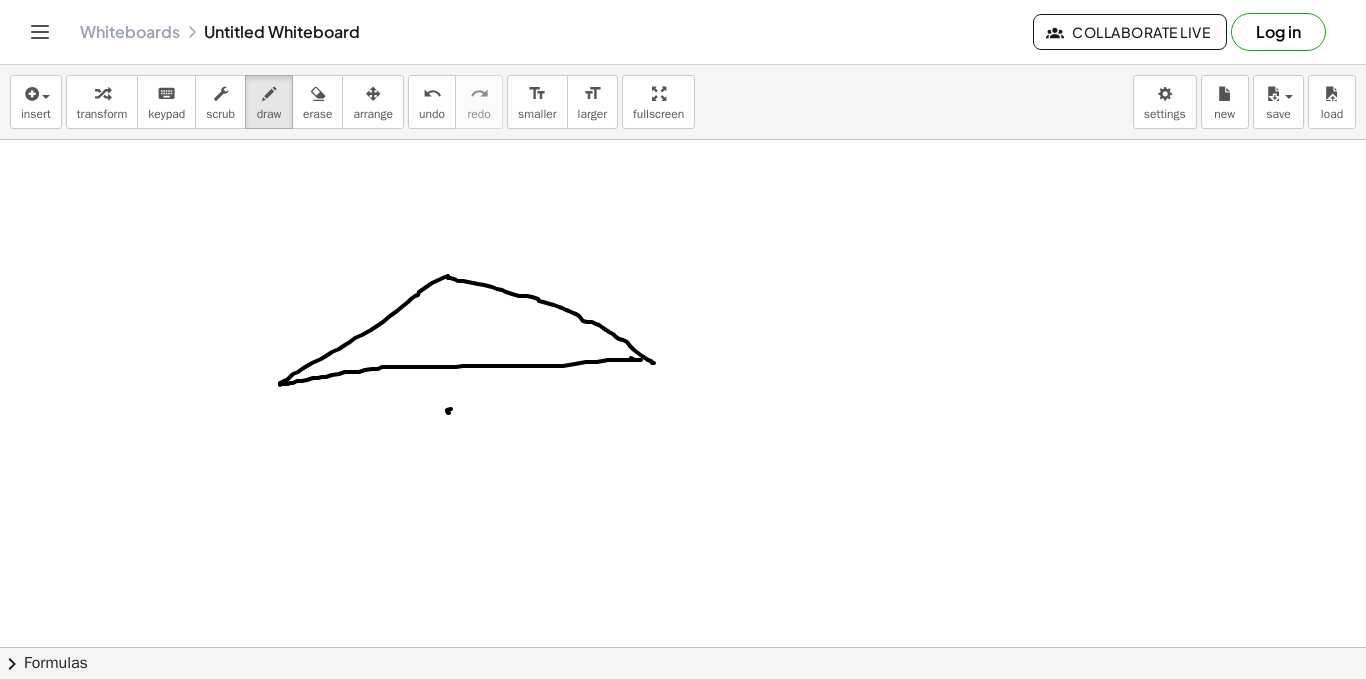 drag, startPoint x: 447, startPoint y: 411, endPoint x: 460, endPoint y: 425, distance: 19.104973 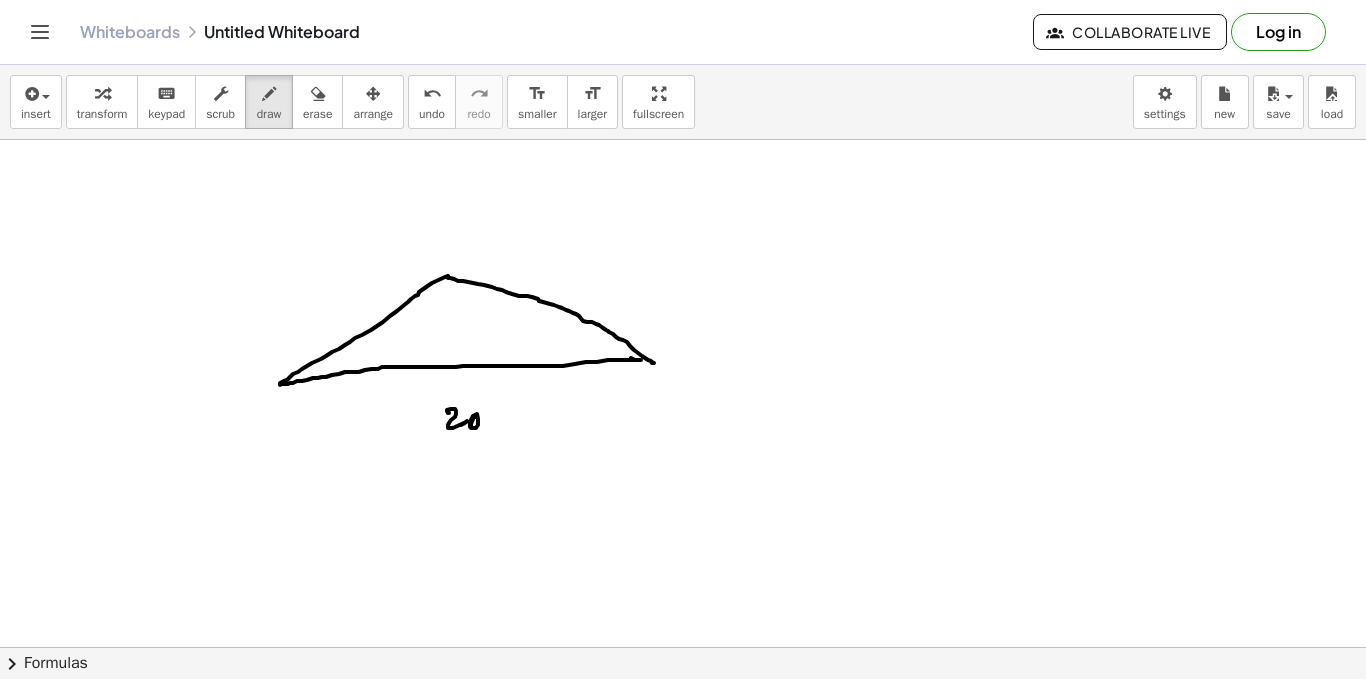 drag, startPoint x: 474, startPoint y: 416, endPoint x: 485, endPoint y: 417, distance: 11.045361 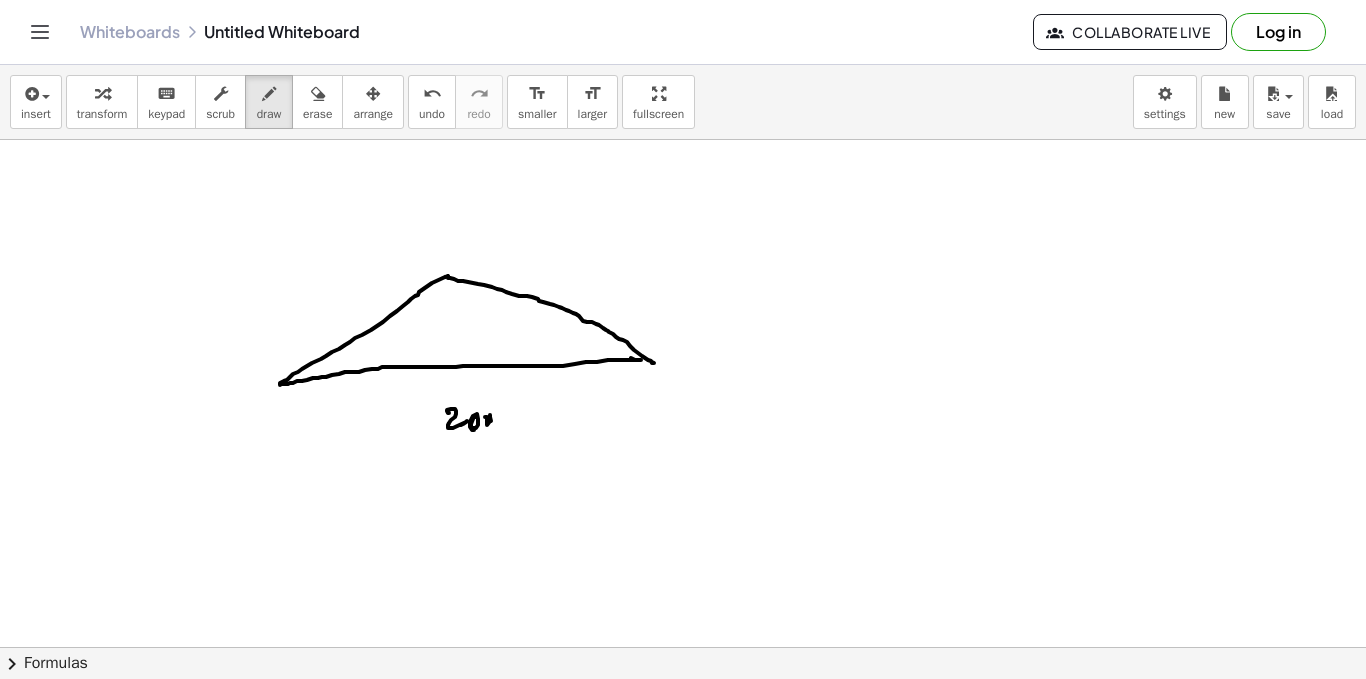 drag, startPoint x: 485, startPoint y: 417, endPoint x: 500, endPoint y: 423, distance: 16.155495 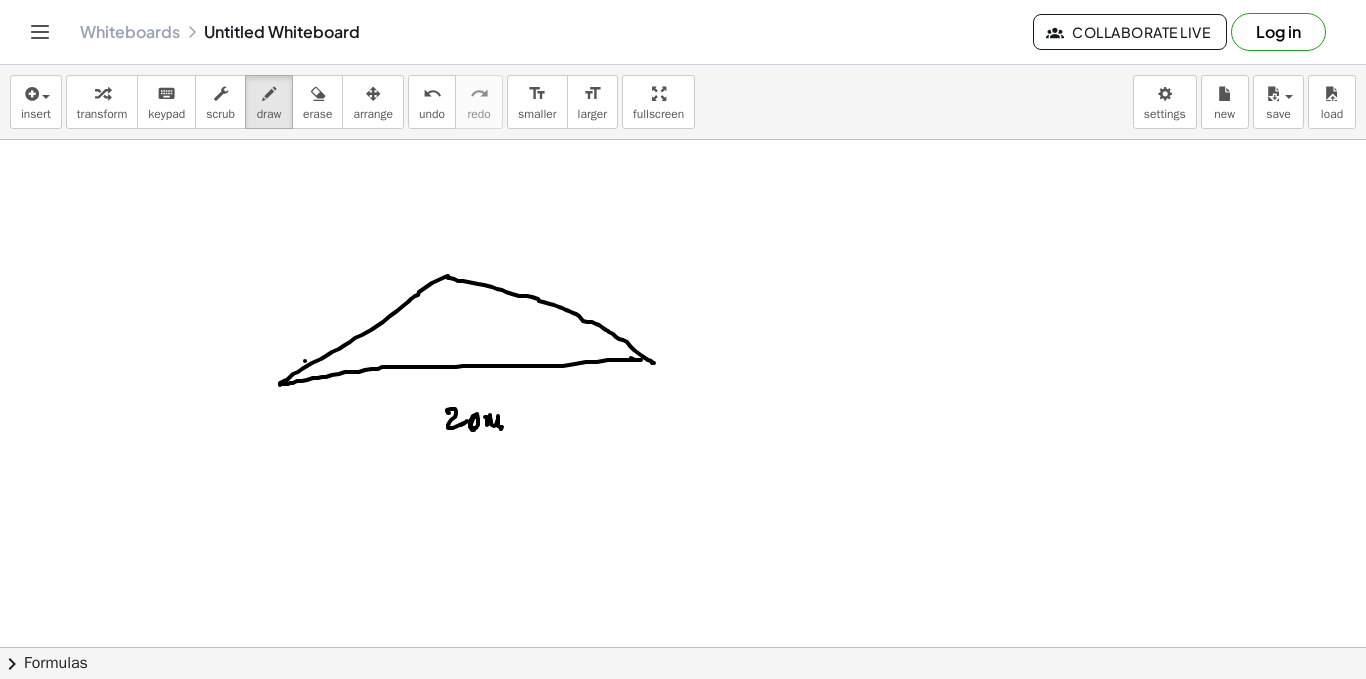 drag, startPoint x: 305, startPoint y: 361, endPoint x: 310, endPoint y: 382, distance: 21.587032 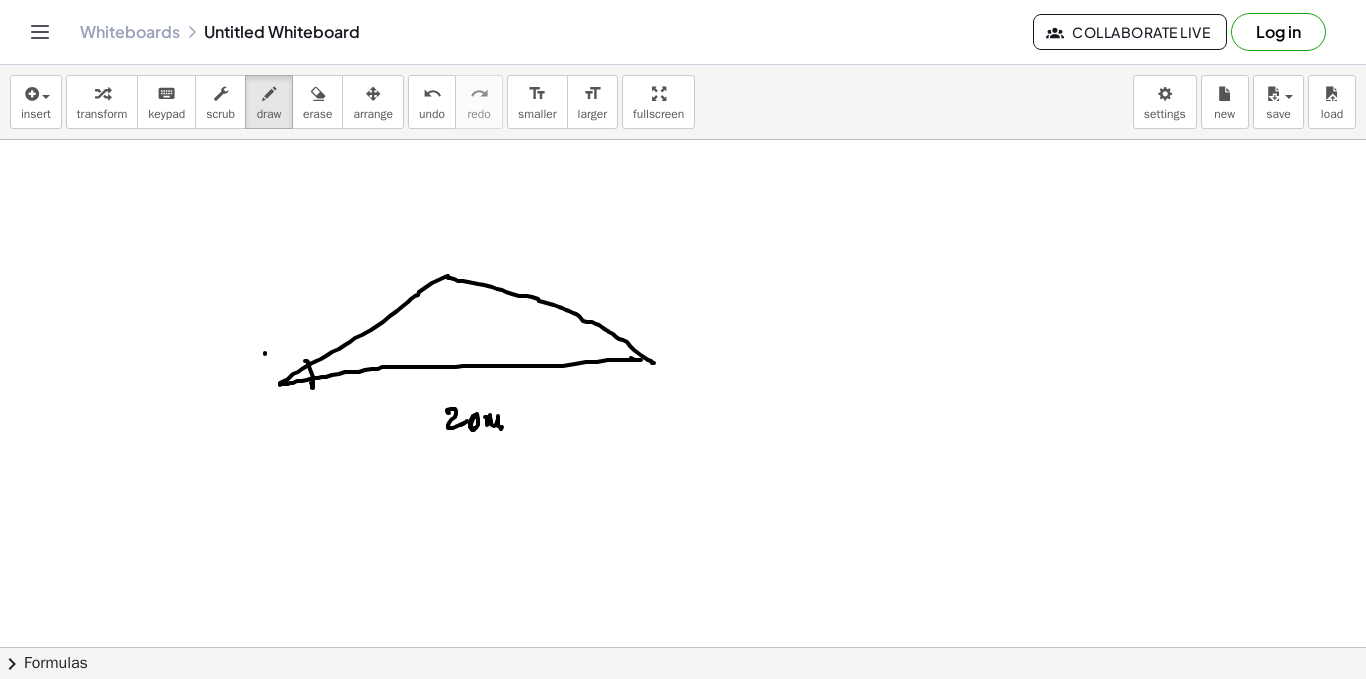drag, startPoint x: 265, startPoint y: 354, endPoint x: 273, endPoint y: 366, distance: 14.422205 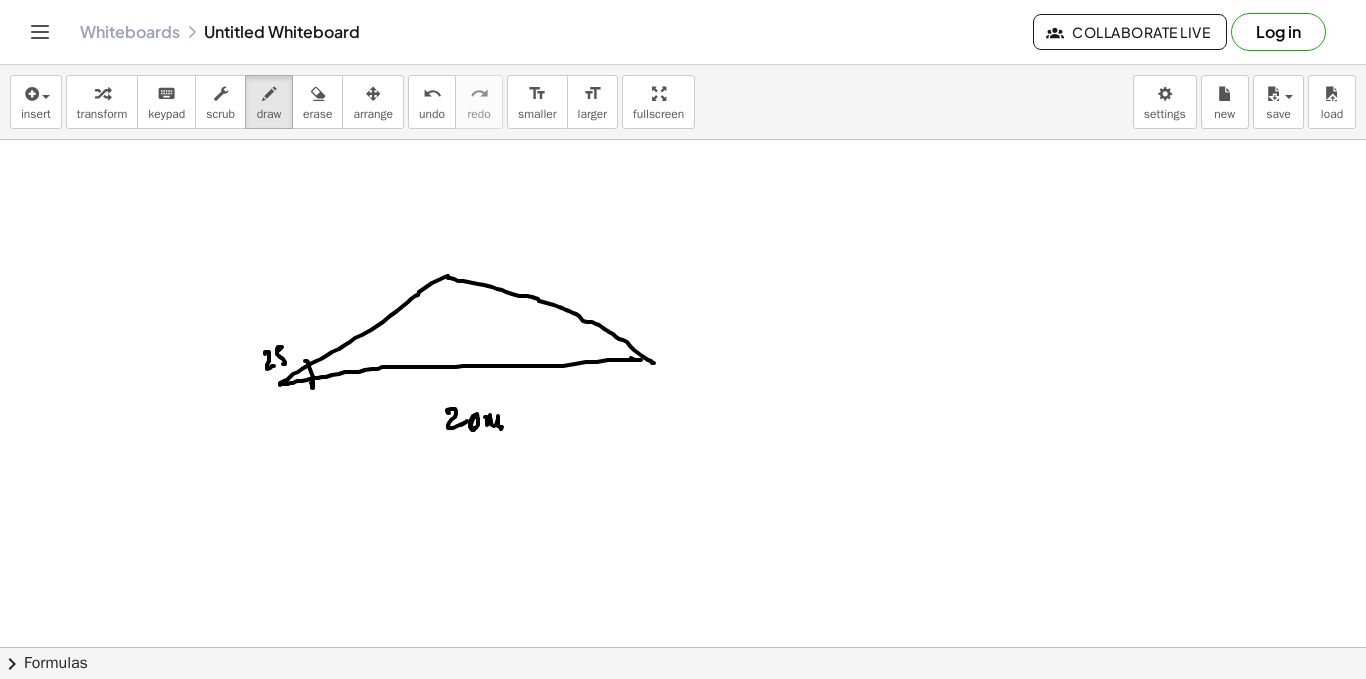 drag, startPoint x: 282, startPoint y: 347, endPoint x: 282, endPoint y: 362, distance: 15 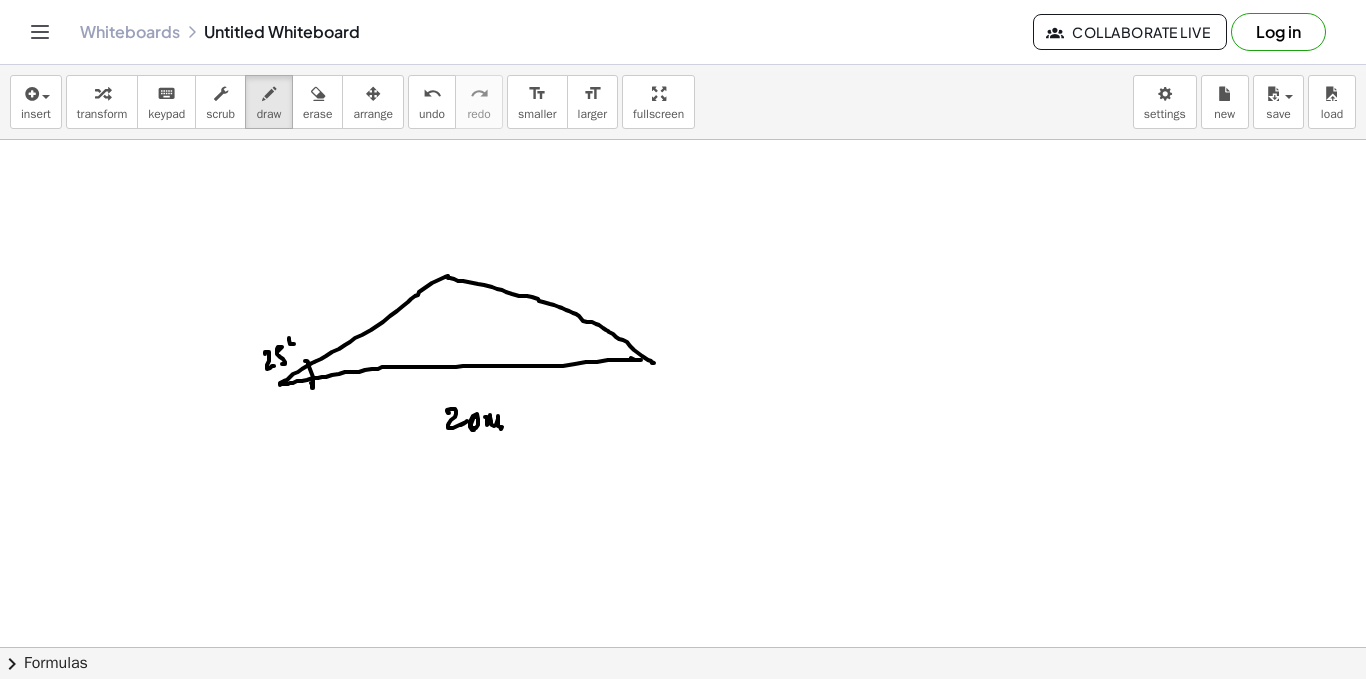 drag, startPoint x: 289, startPoint y: 338, endPoint x: 322, endPoint y: 334, distance: 33.24154 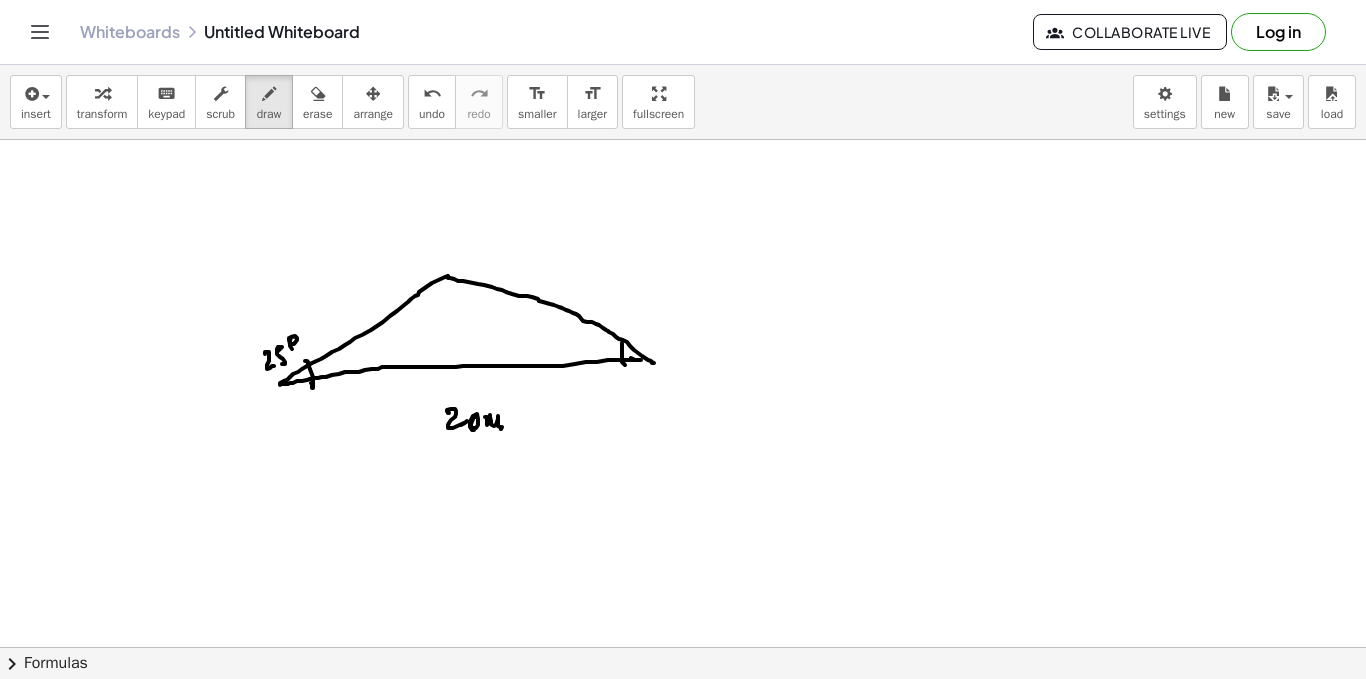 drag, startPoint x: 622, startPoint y: 343, endPoint x: 657, endPoint y: 361, distance: 39.357338 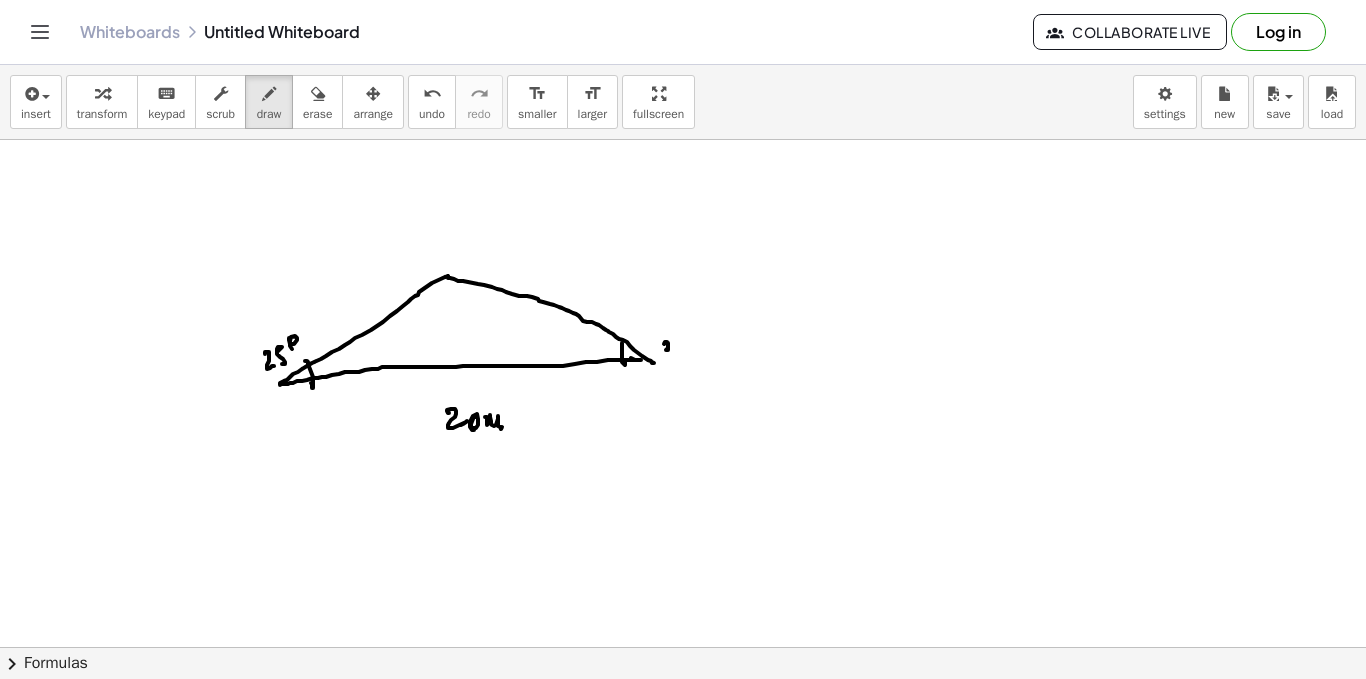 drag, startPoint x: 664, startPoint y: 344, endPoint x: 669, endPoint y: 354, distance: 11.18034 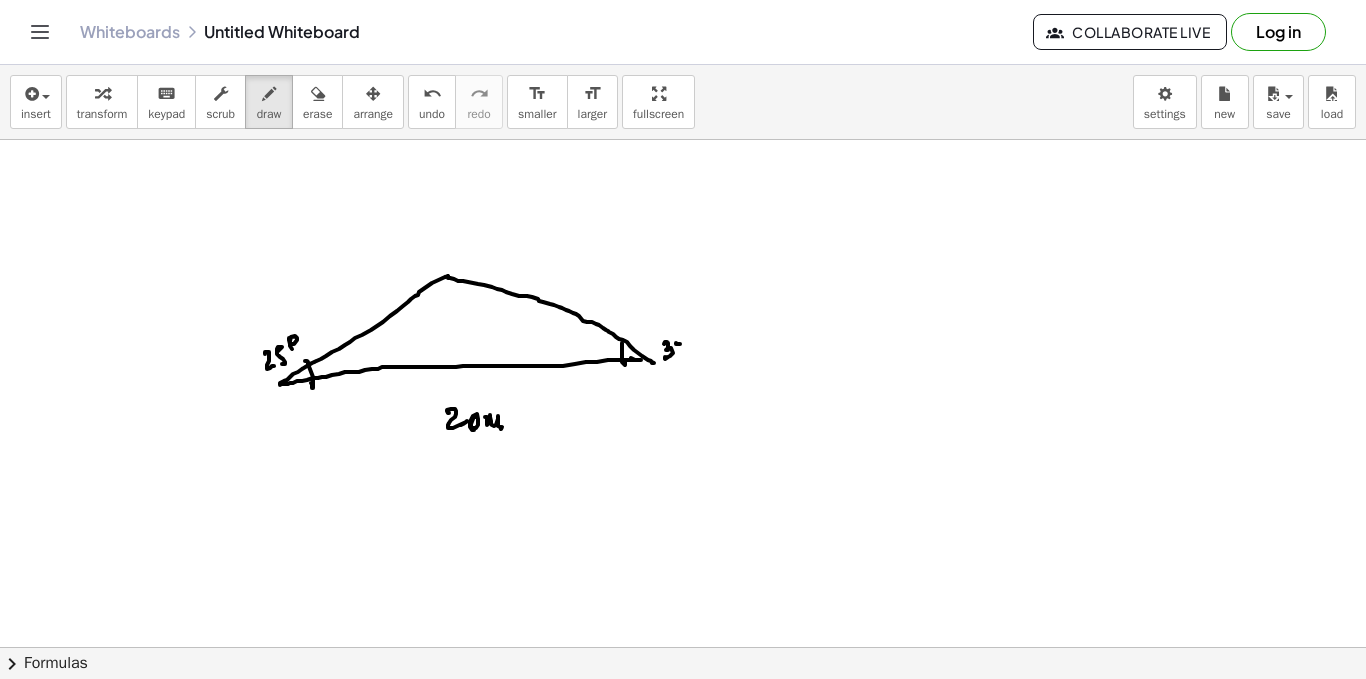 drag, startPoint x: 676, startPoint y: 344, endPoint x: 687, endPoint y: 357, distance: 17.029387 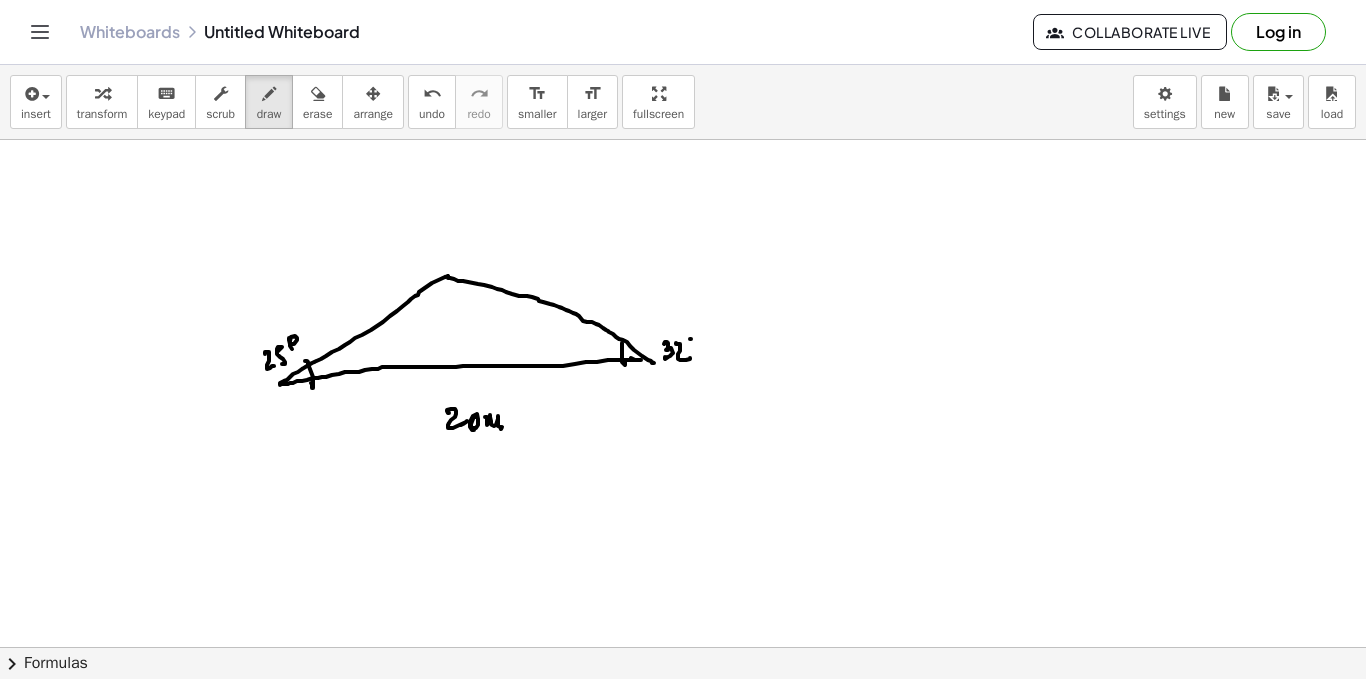 click at bounding box center (683, 712) 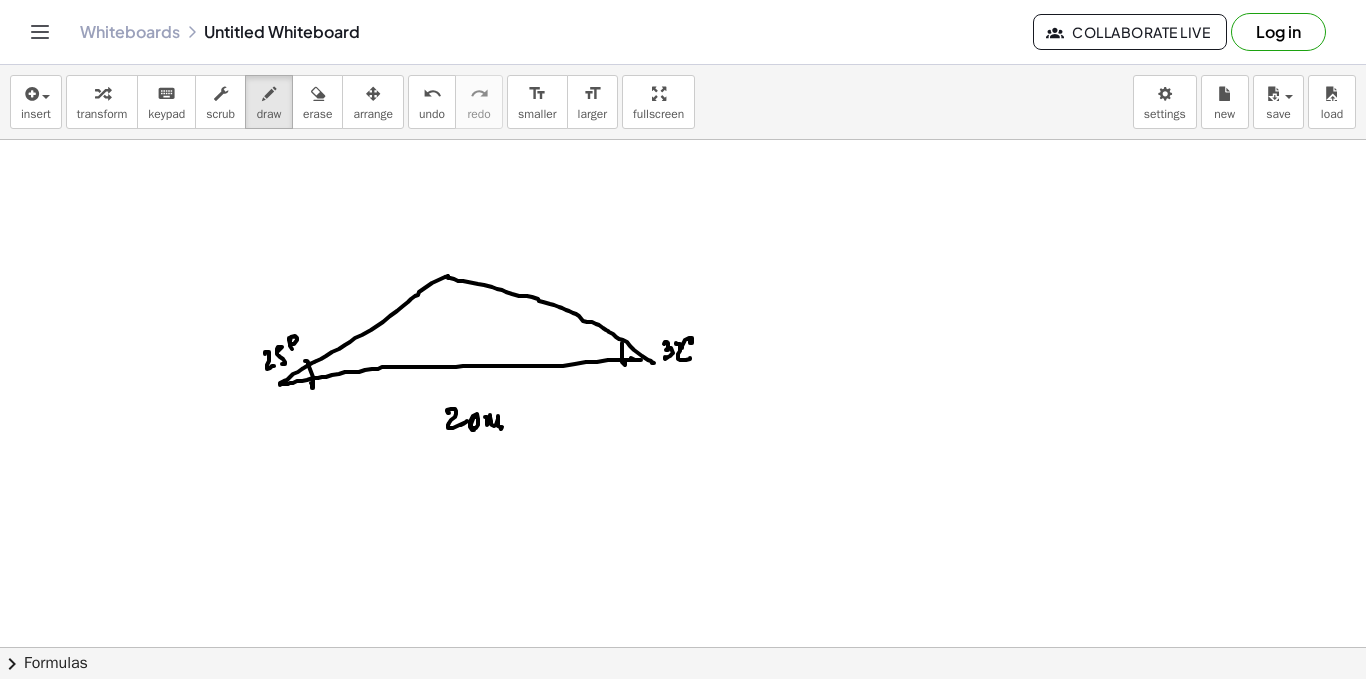 click at bounding box center [683, 712] 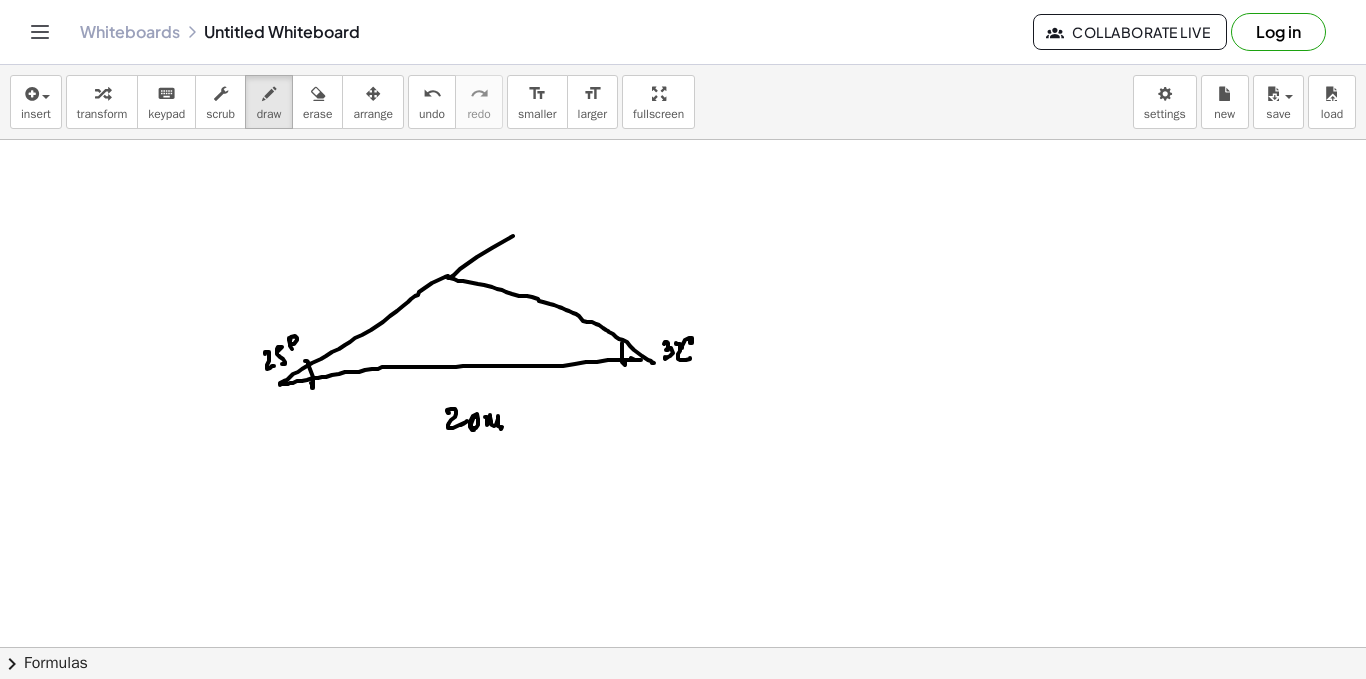 drag, startPoint x: 450, startPoint y: 278, endPoint x: 576, endPoint y: 223, distance: 137.48091 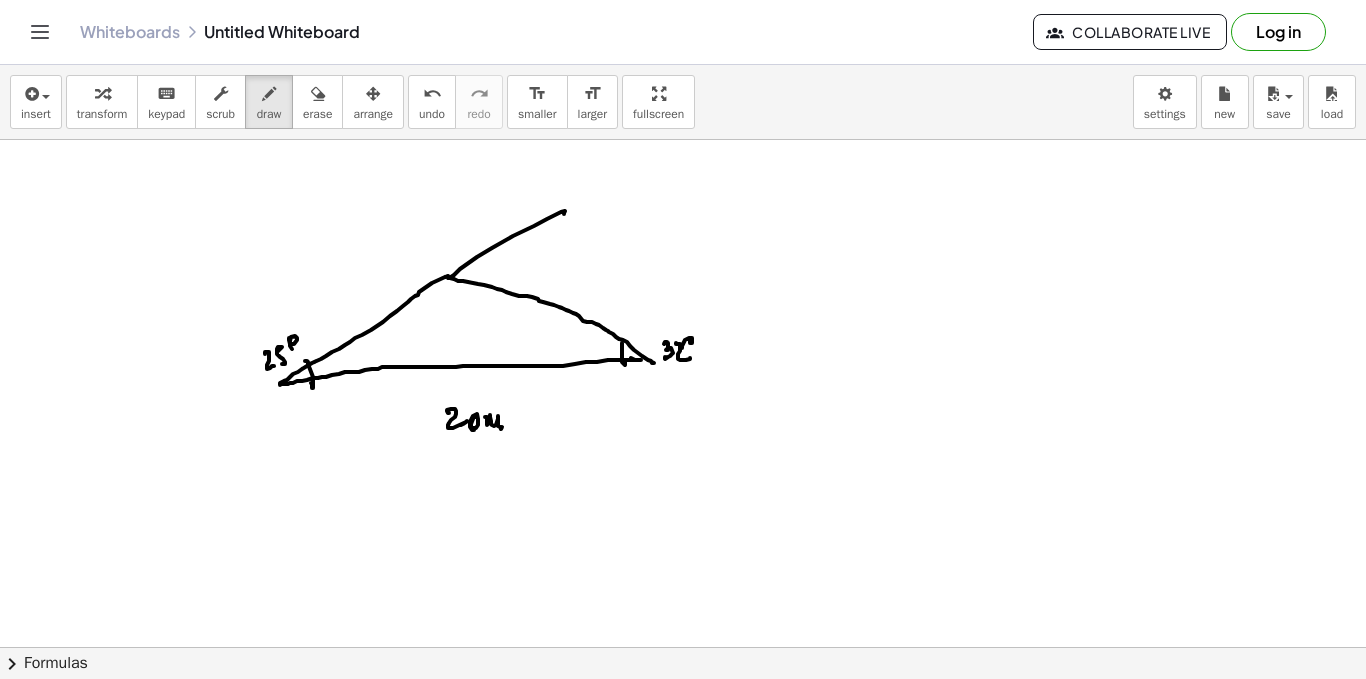 click at bounding box center (683, 712) 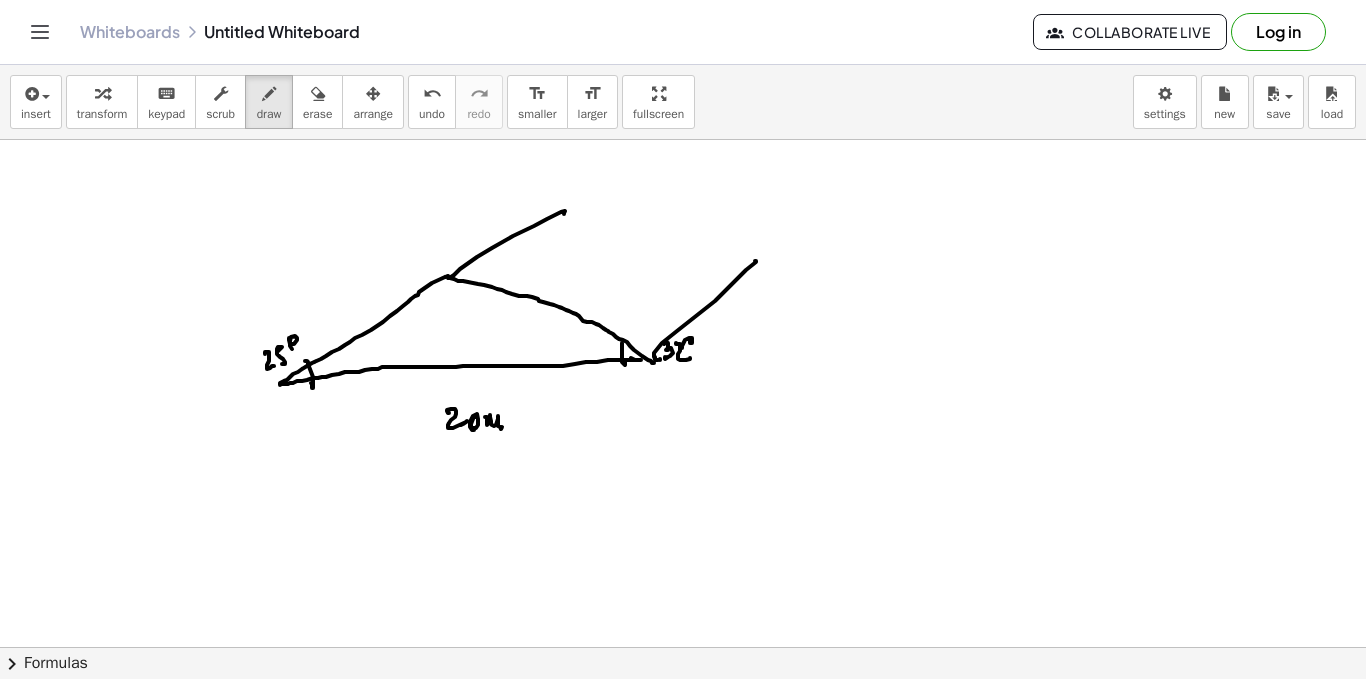 drag, startPoint x: 655, startPoint y: 358, endPoint x: 730, endPoint y: 254, distance: 128.22246 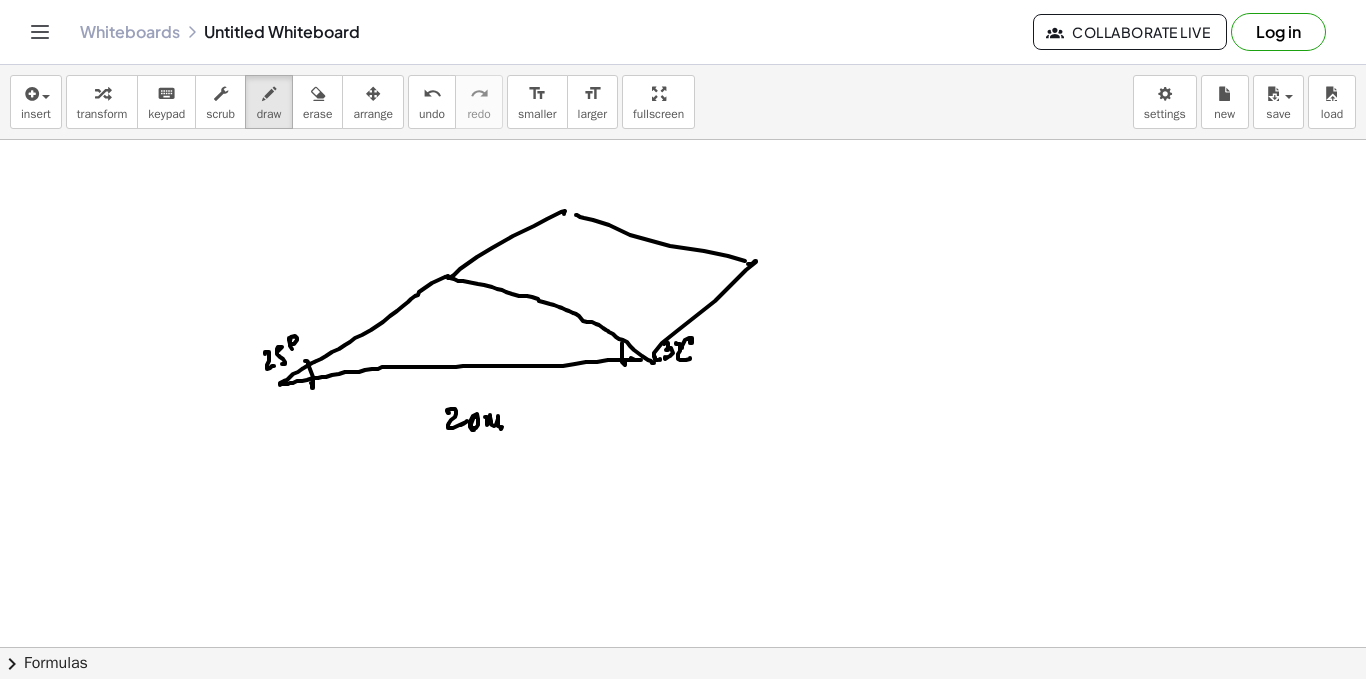 drag, startPoint x: 576, startPoint y: 215, endPoint x: 729, endPoint y: 265, distance: 160.96272 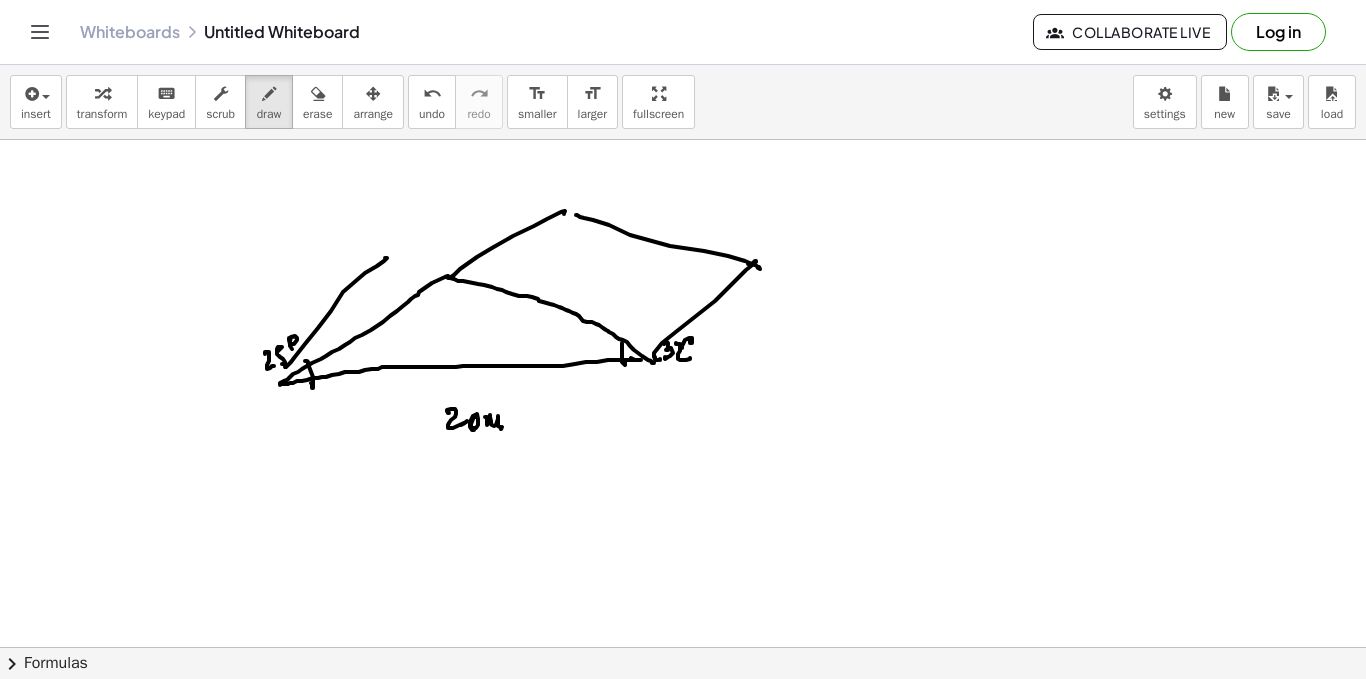 drag, startPoint x: 285, startPoint y: 367, endPoint x: 389, endPoint y: 262, distance: 147.787 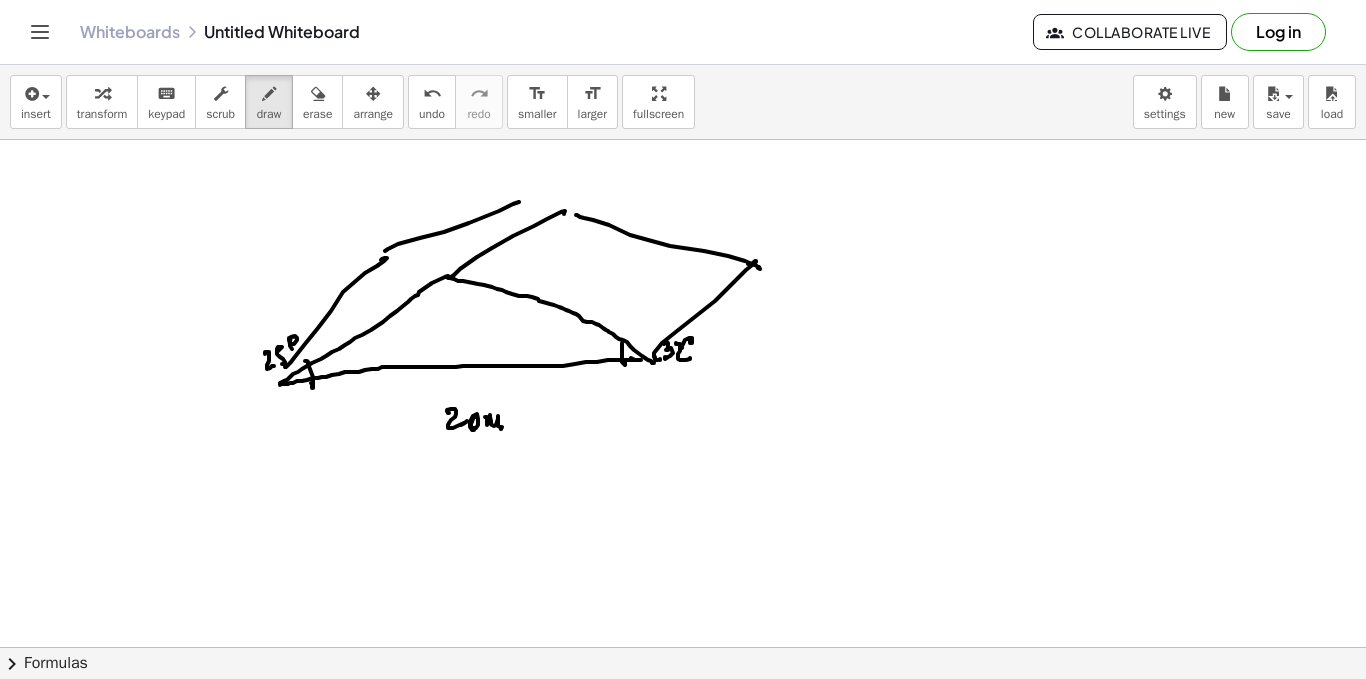 drag, startPoint x: 385, startPoint y: 251, endPoint x: 521, endPoint y: 206, distance: 143.25153 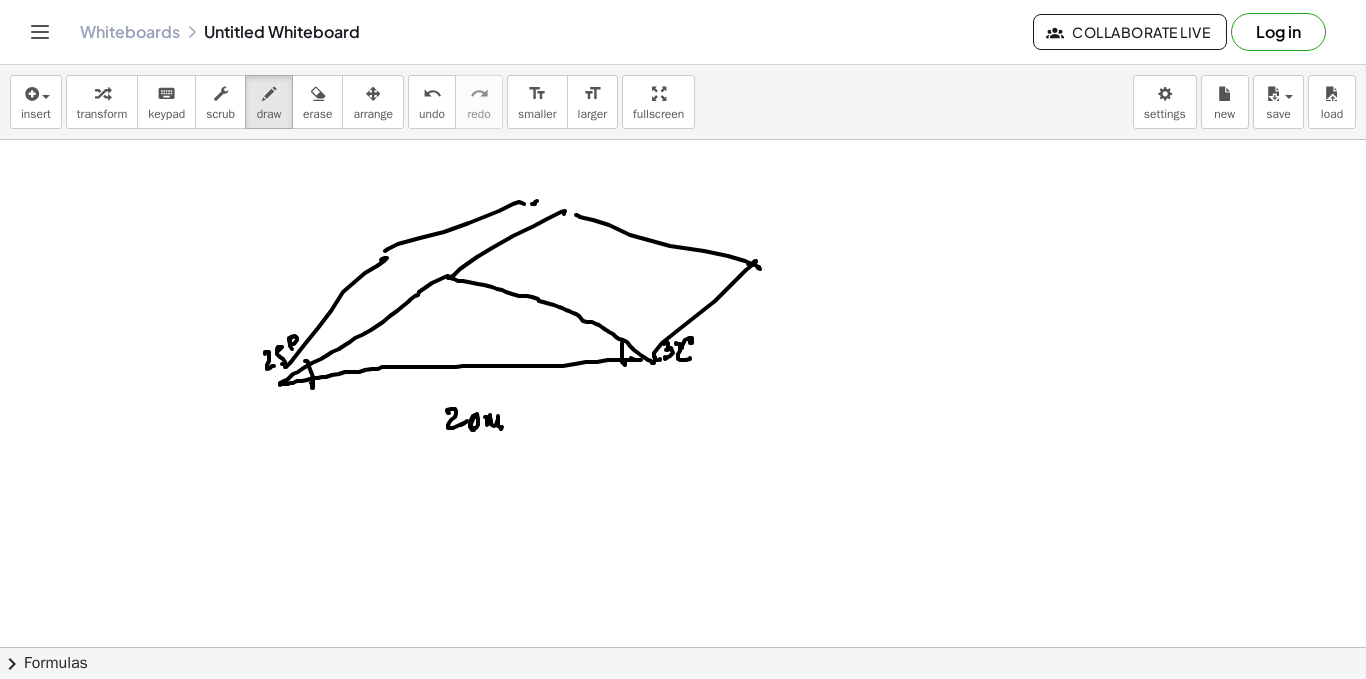 click at bounding box center [683, 712] 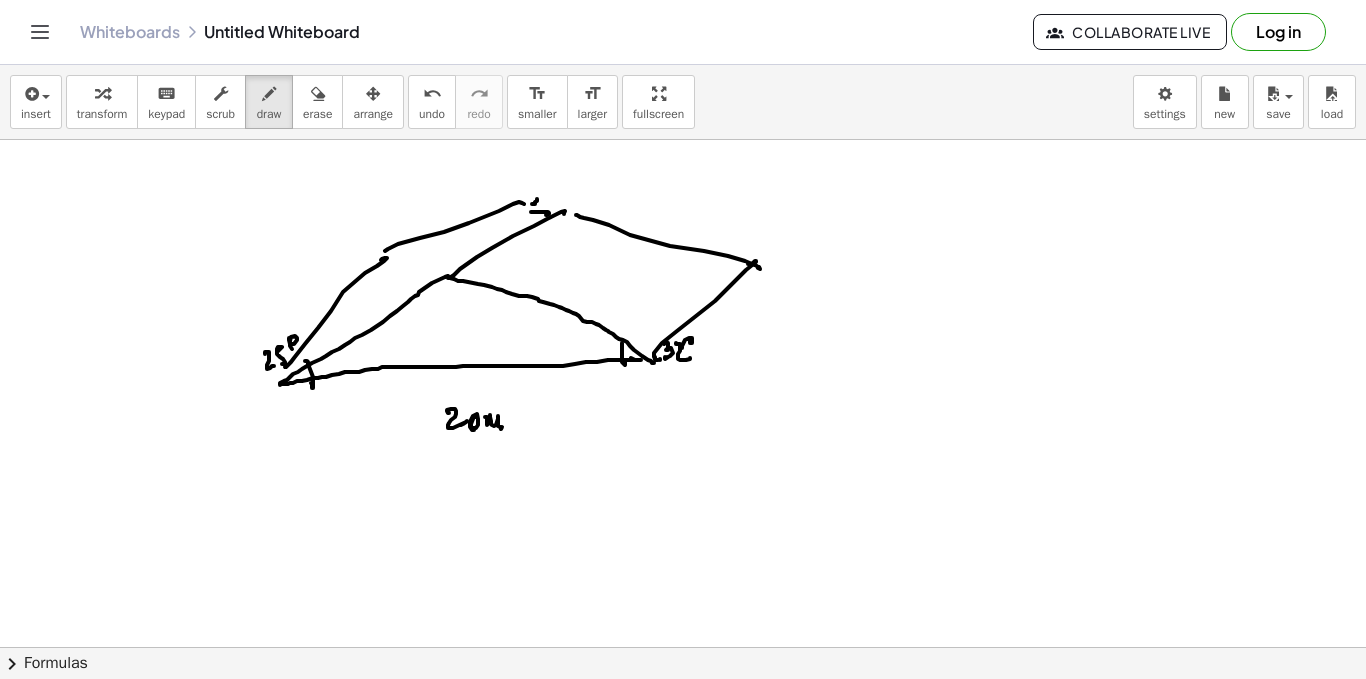 click at bounding box center (683, 712) 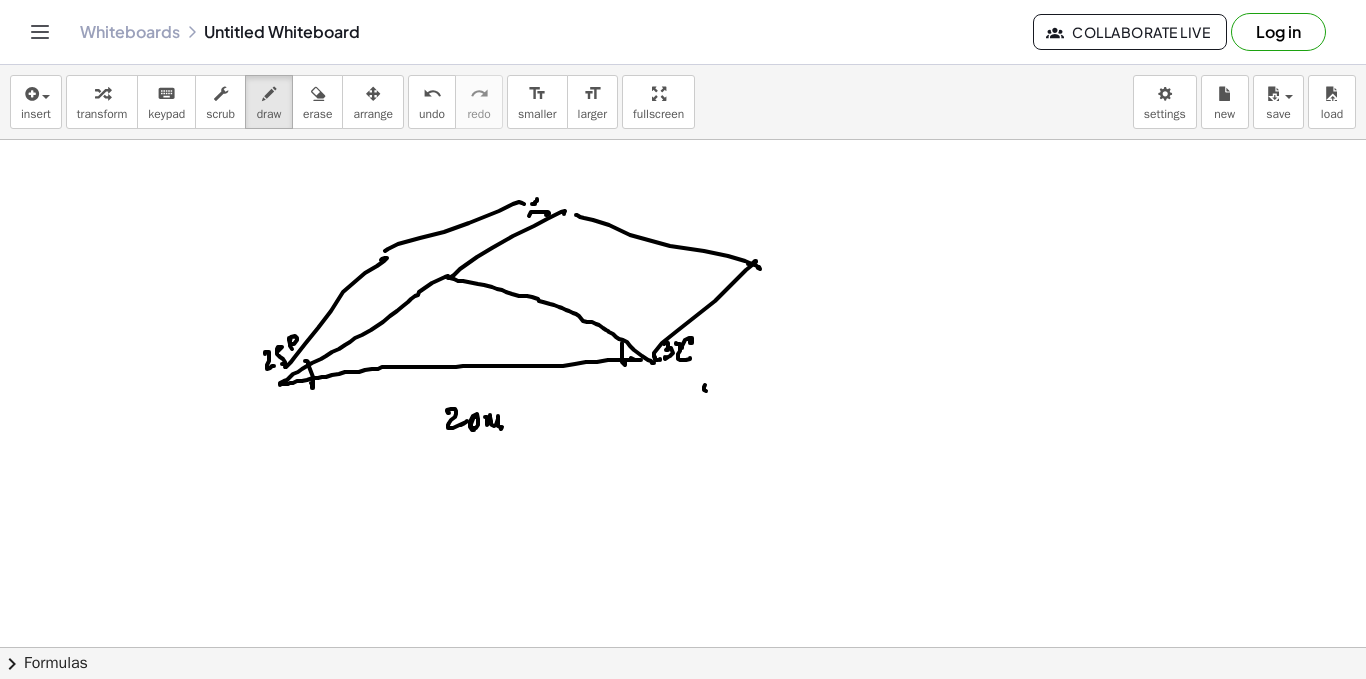drag, startPoint x: 705, startPoint y: 385, endPoint x: 720, endPoint y: 382, distance: 15.297058 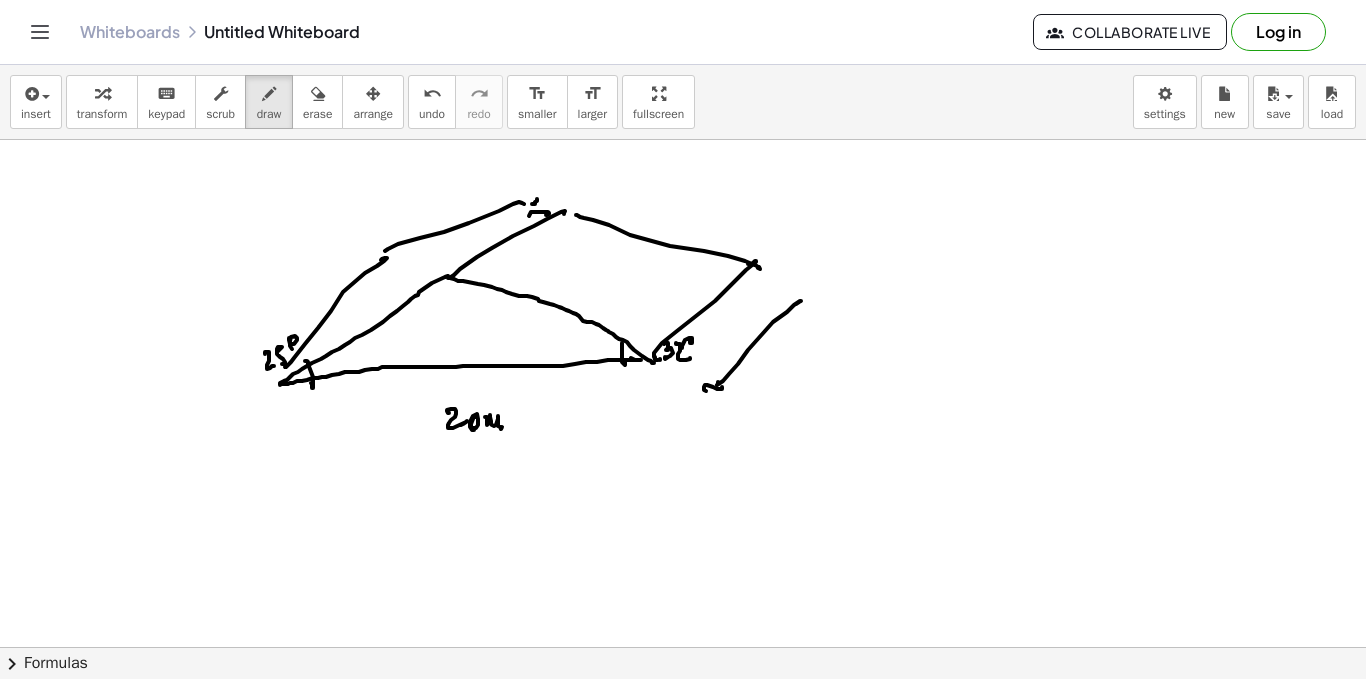 drag, startPoint x: 717, startPoint y: 385, endPoint x: 796, endPoint y: 293, distance: 121.264175 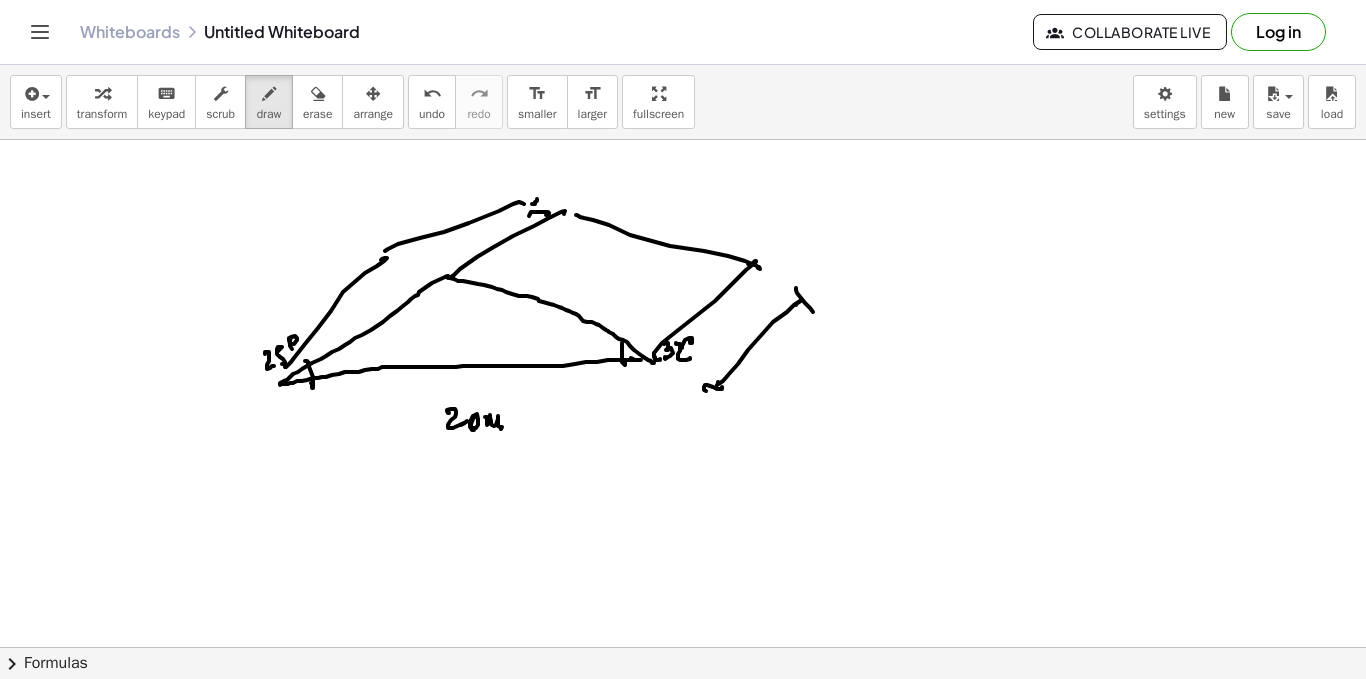 click at bounding box center [683, 712] 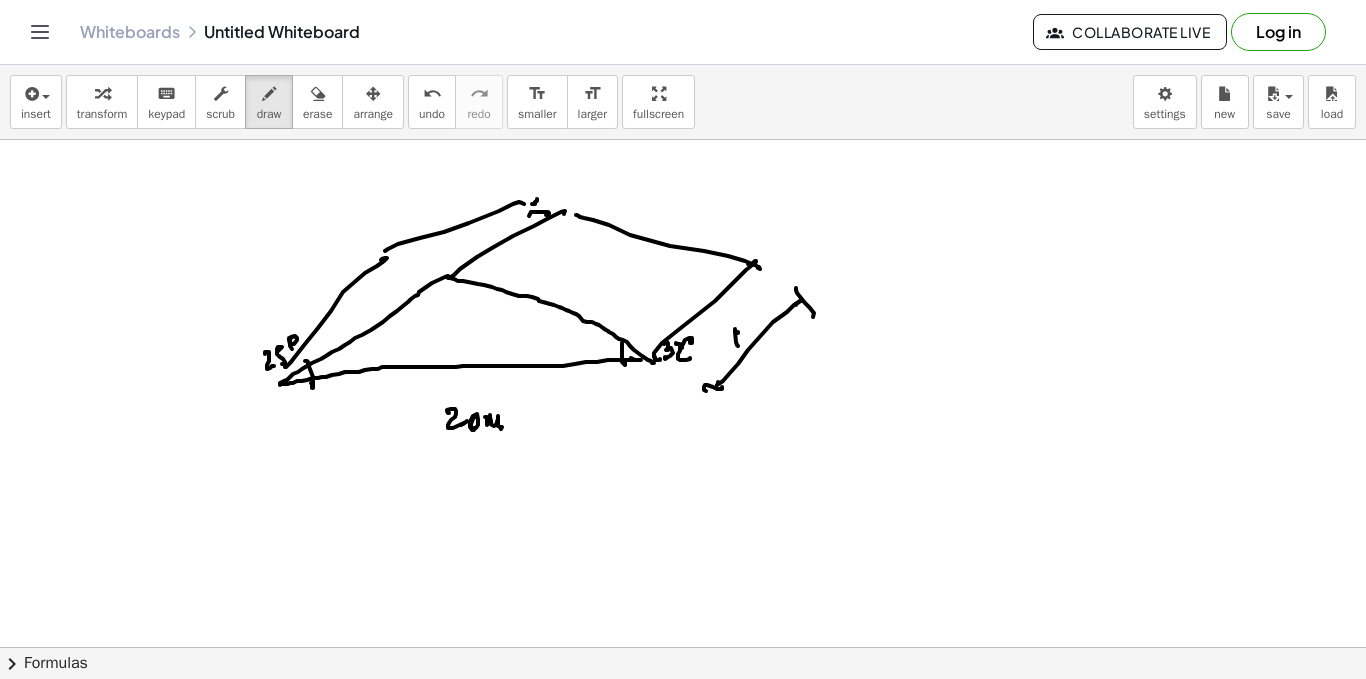 click at bounding box center [683, 712] 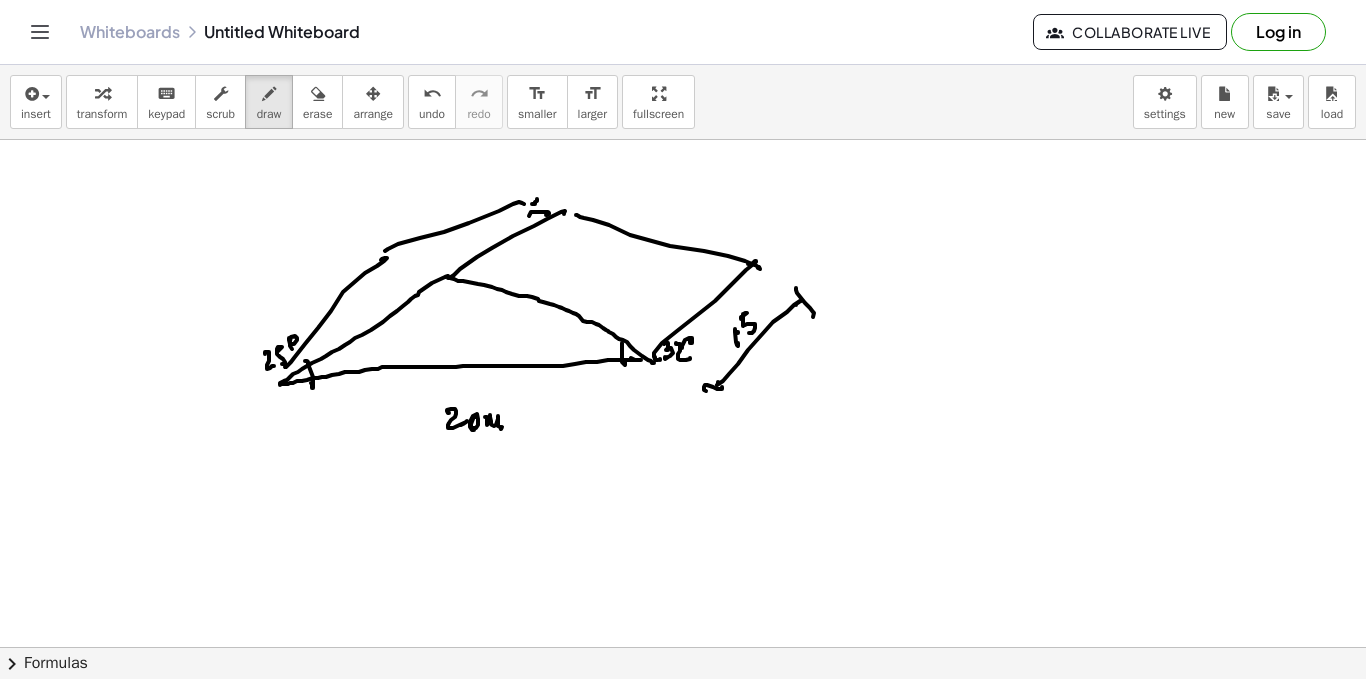 drag, startPoint x: 741, startPoint y: 317, endPoint x: 749, endPoint y: 333, distance: 17.888544 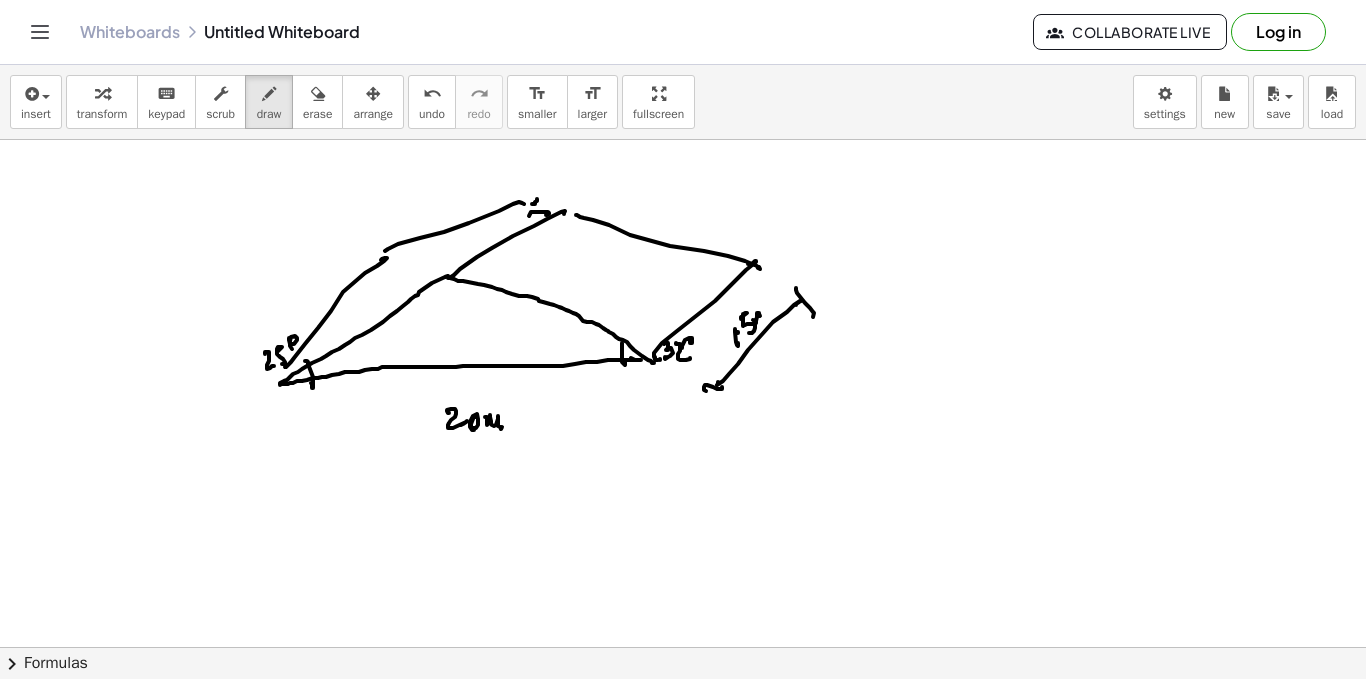 drag, startPoint x: 753, startPoint y: 320, endPoint x: 764, endPoint y: 316, distance: 11.7046995 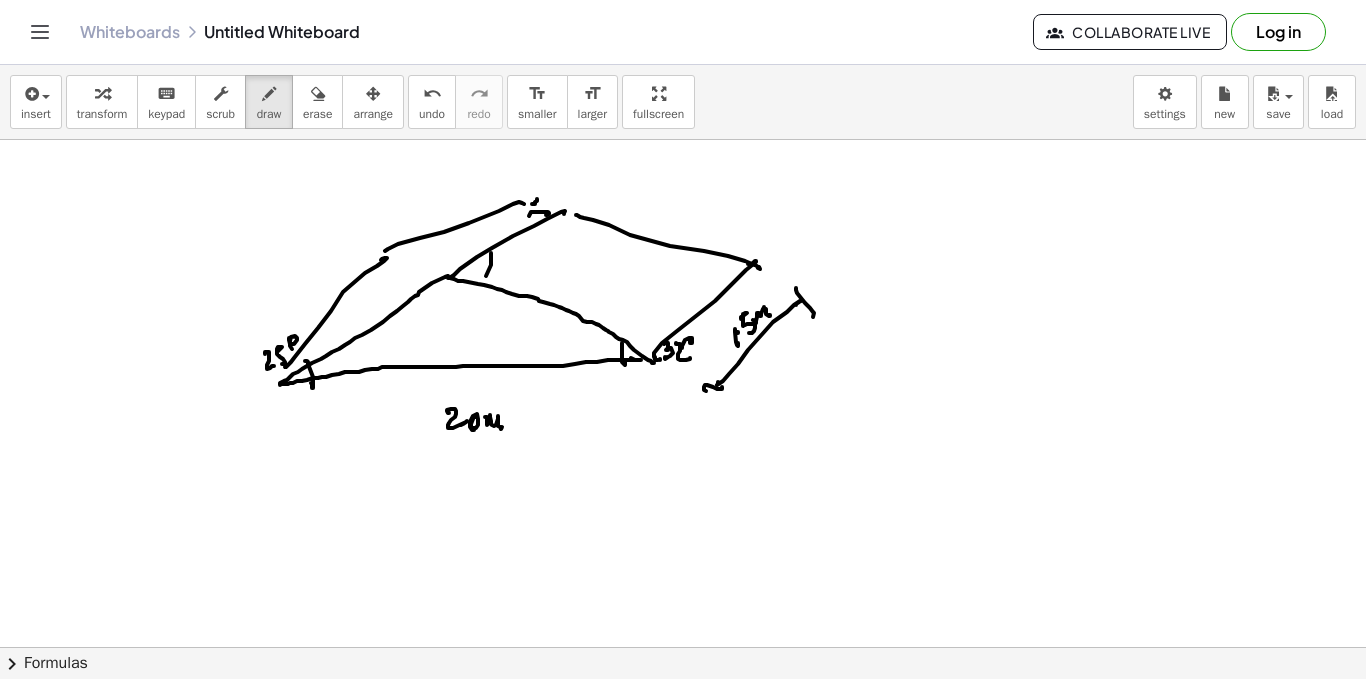 drag, startPoint x: 491, startPoint y: 259, endPoint x: 498, endPoint y: 250, distance: 11.401754 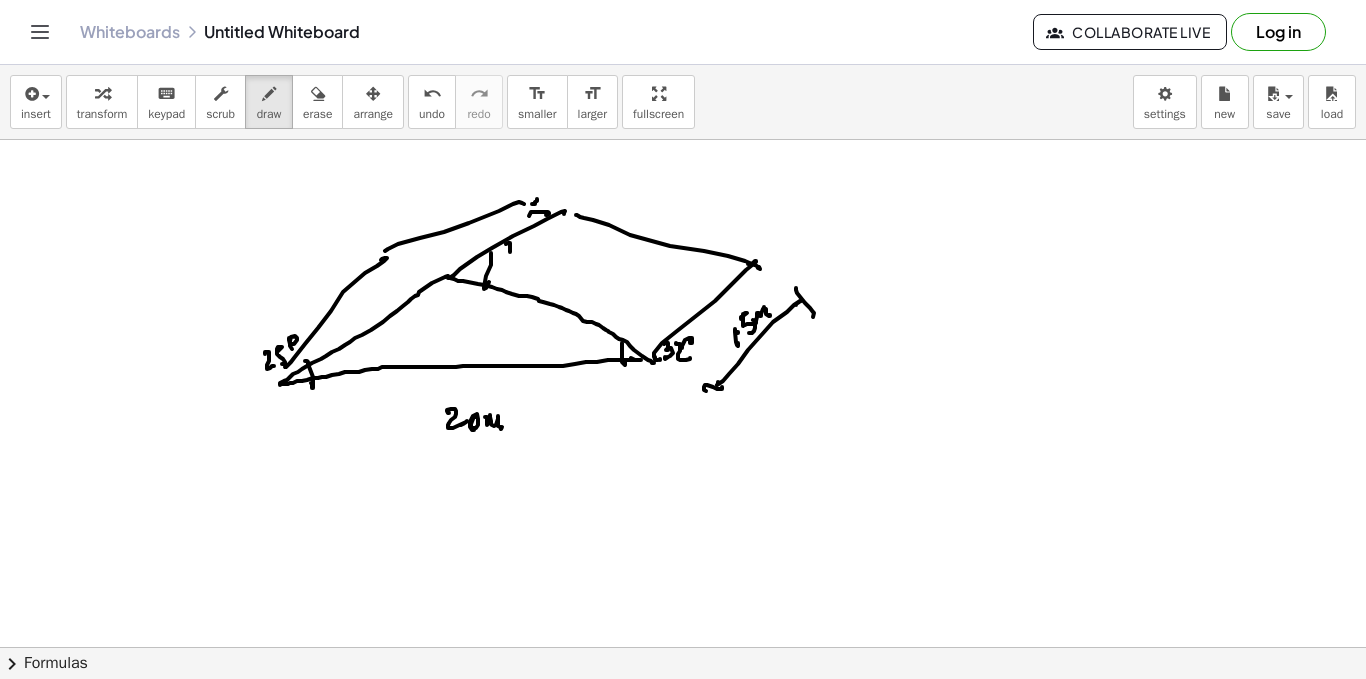 drag, startPoint x: 510, startPoint y: 252, endPoint x: 534, endPoint y: 232, distance: 31.241 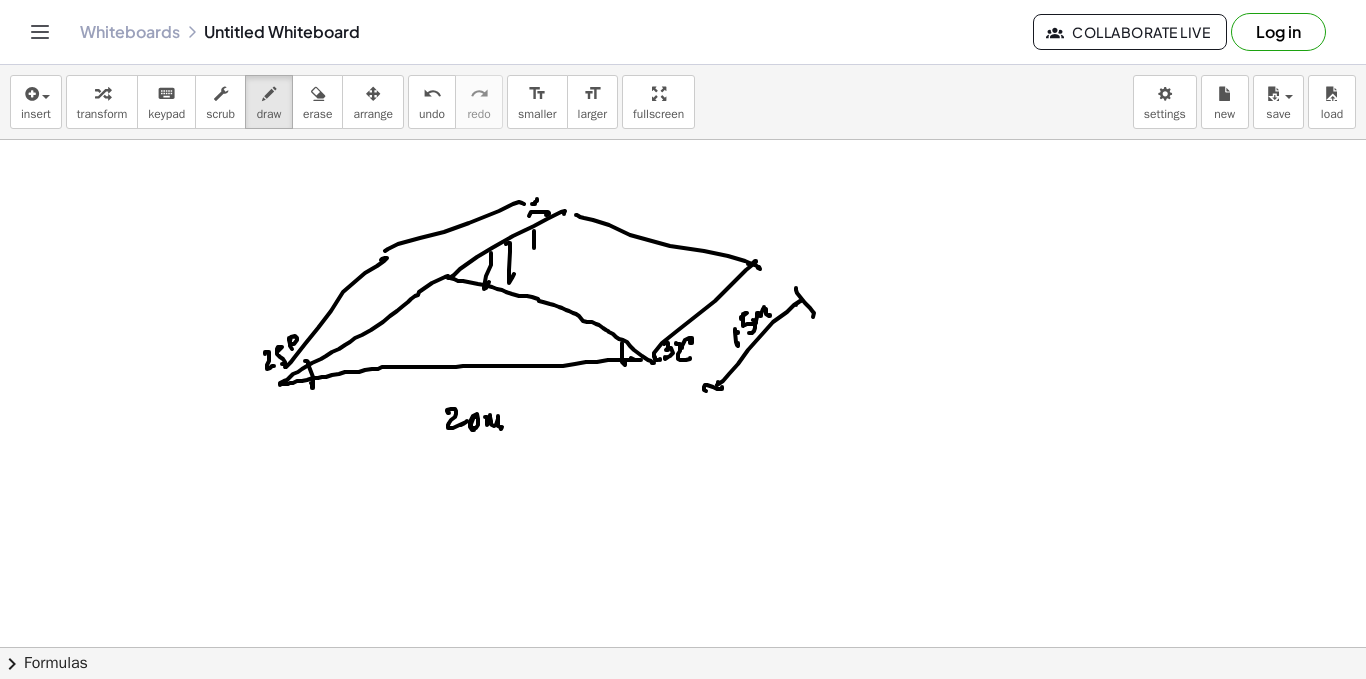 drag, startPoint x: 534, startPoint y: 232, endPoint x: 538, endPoint y: 261, distance: 29.274563 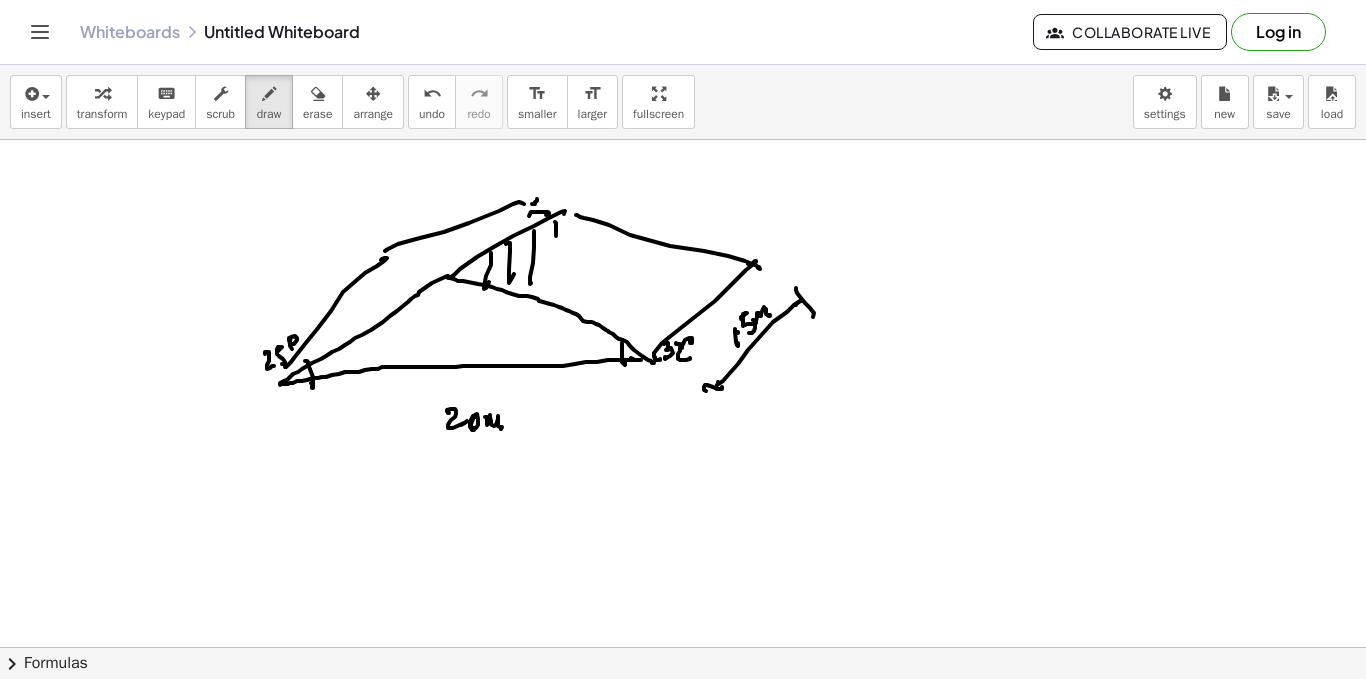 drag, startPoint x: 556, startPoint y: 236, endPoint x: 575, endPoint y: 220, distance: 24.839485 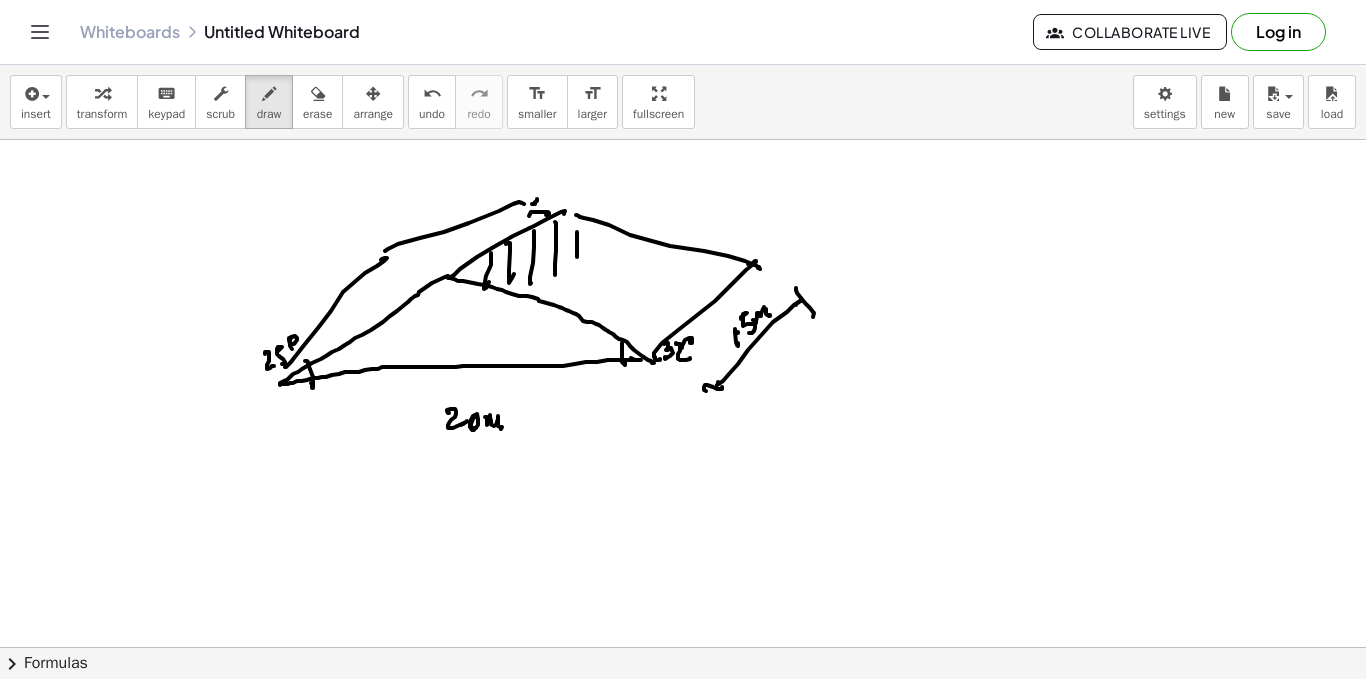 drag, startPoint x: 577, startPoint y: 257, endPoint x: 578, endPoint y: 275, distance: 18.027756 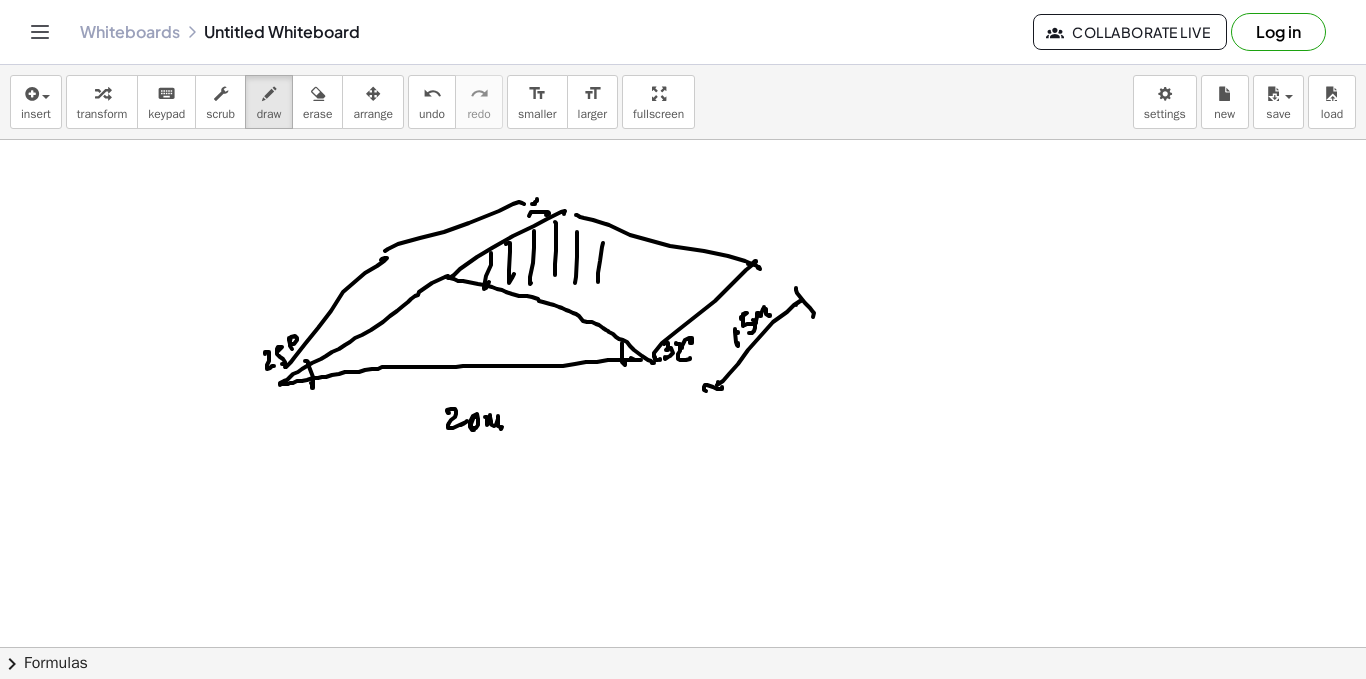 drag, startPoint x: 598, startPoint y: 282, endPoint x: 612, endPoint y: 253, distance: 32.202484 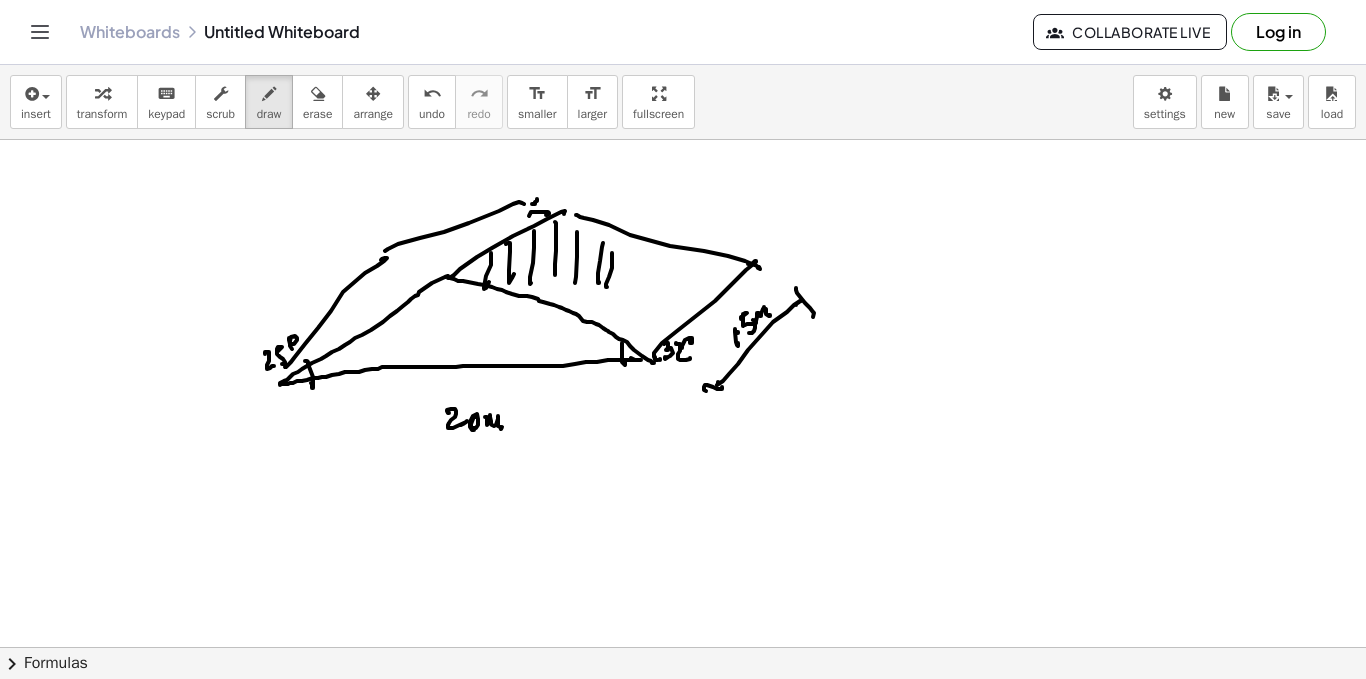 drag, startPoint x: 612, startPoint y: 253, endPoint x: 620, endPoint y: 261, distance: 11.313708 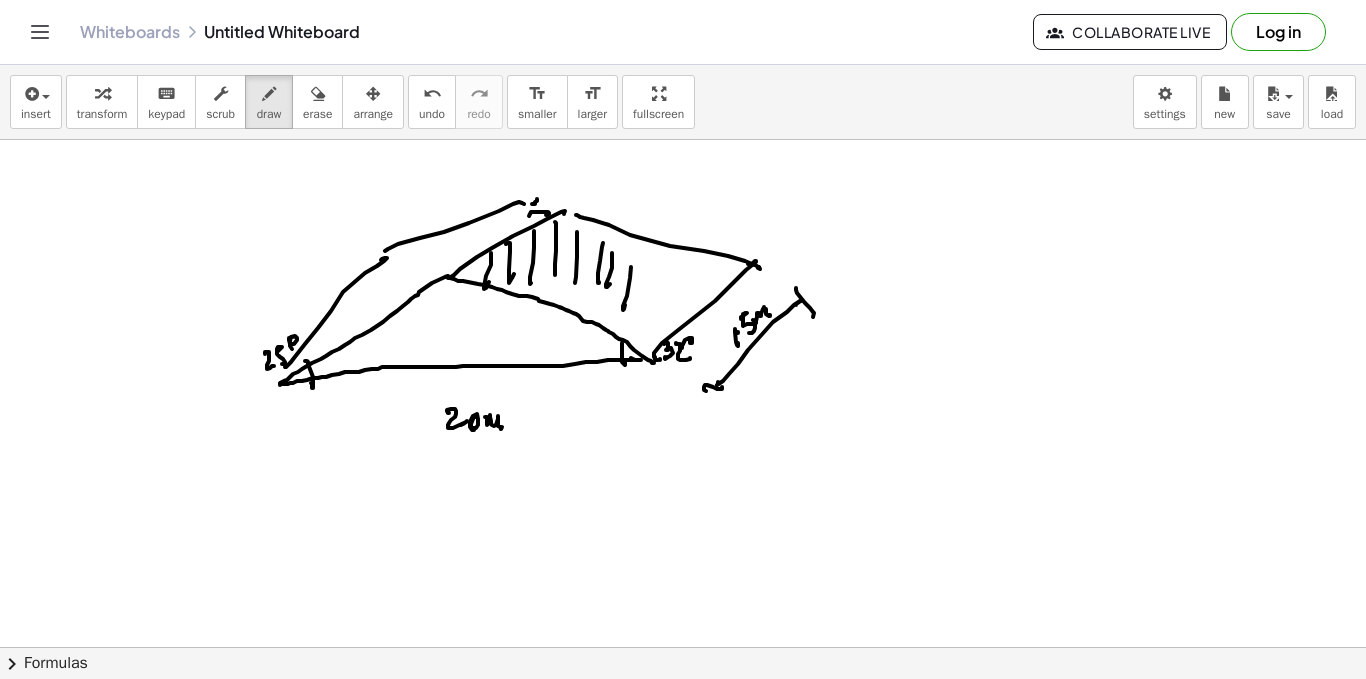 drag, startPoint x: 649, startPoint y: 287, endPoint x: 663, endPoint y: 285, distance: 14.142136 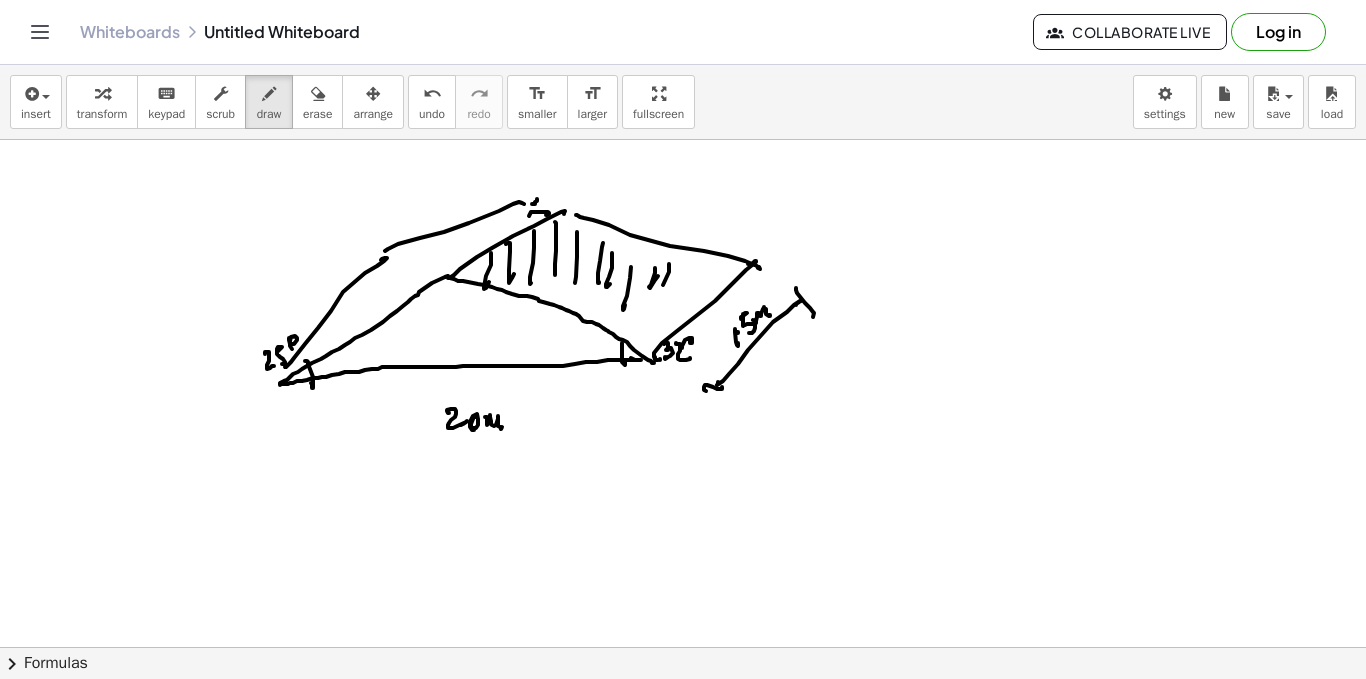 drag 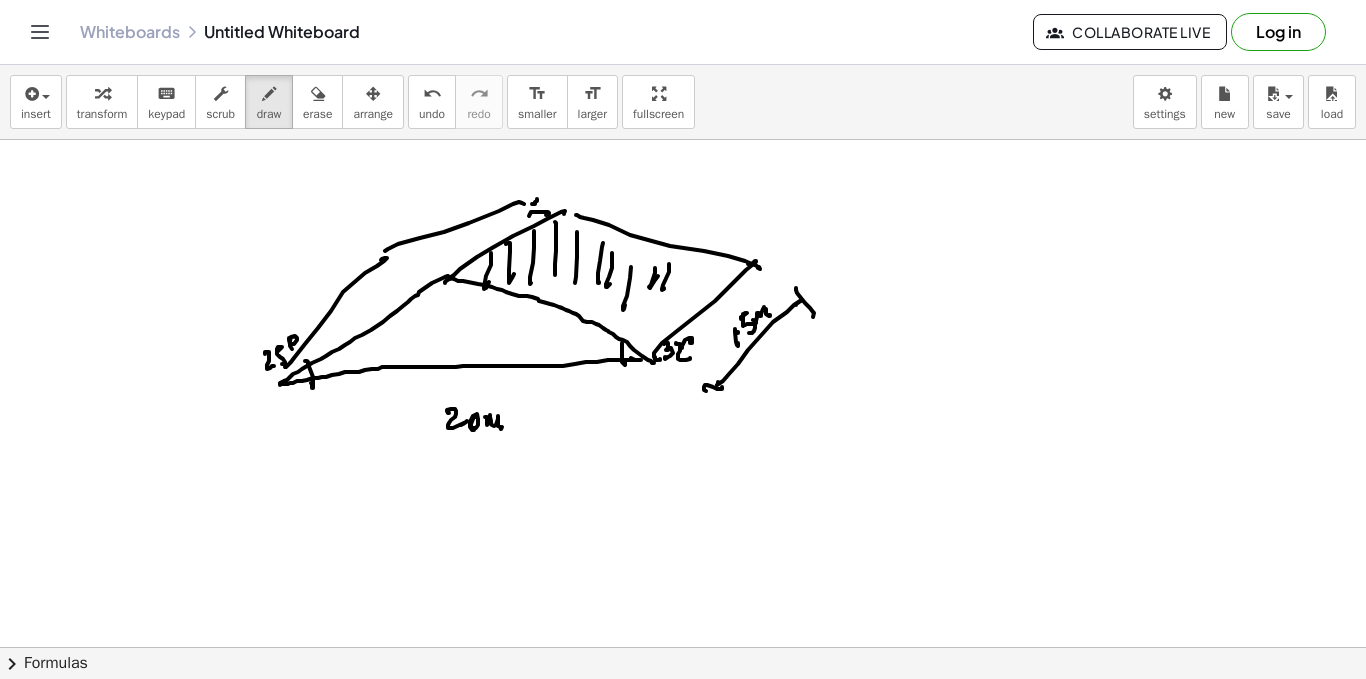 click at bounding box center (683, 712) 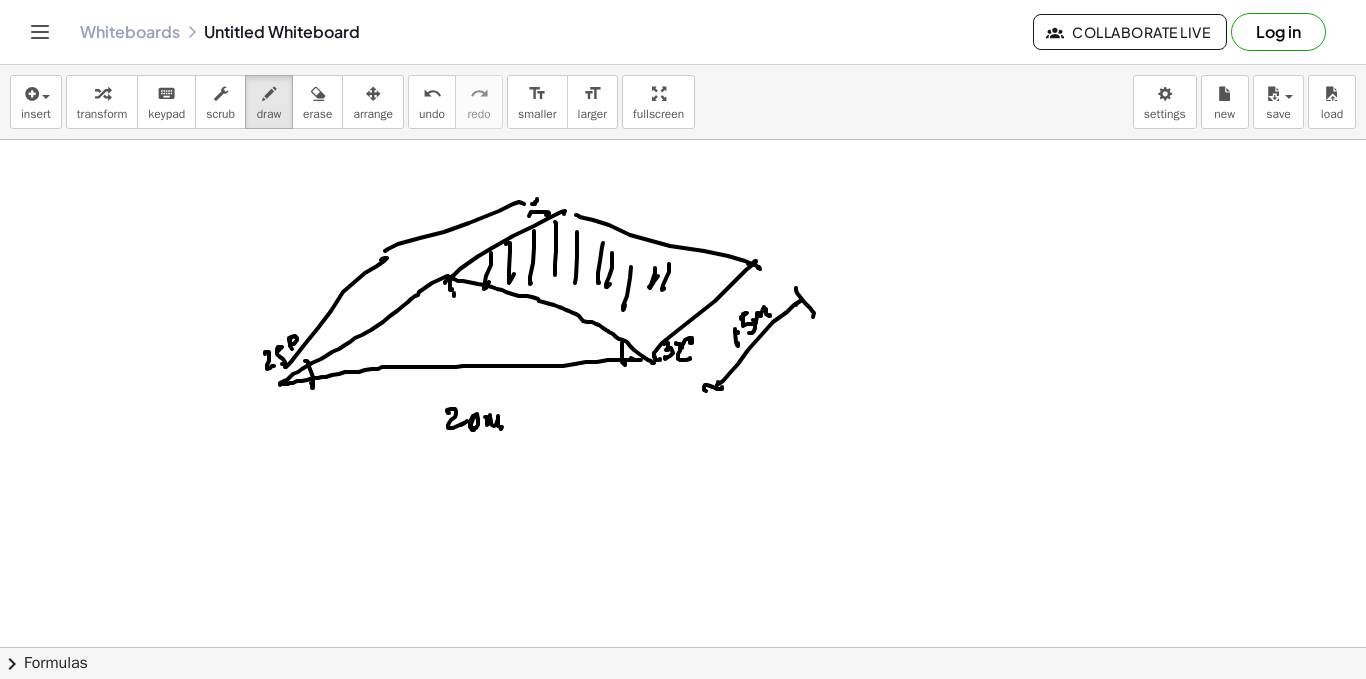 click at bounding box center [683, 712] 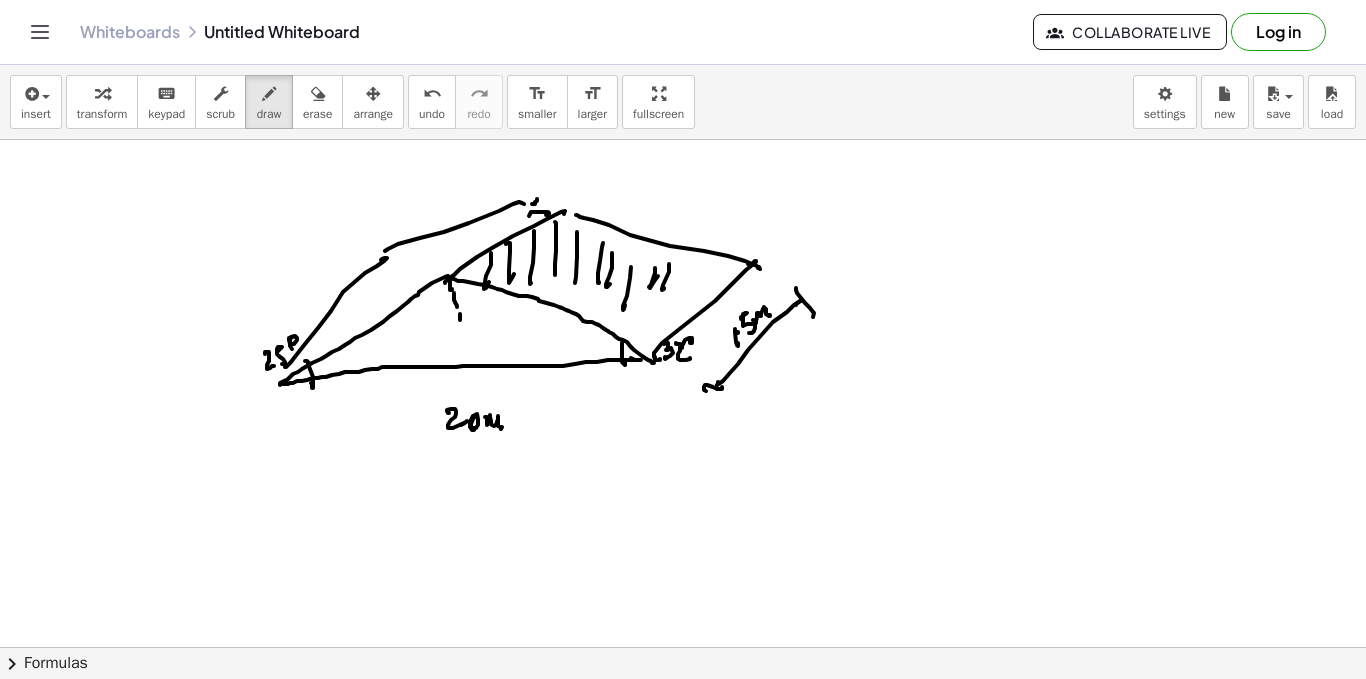 click at bounding box center (683, 712) 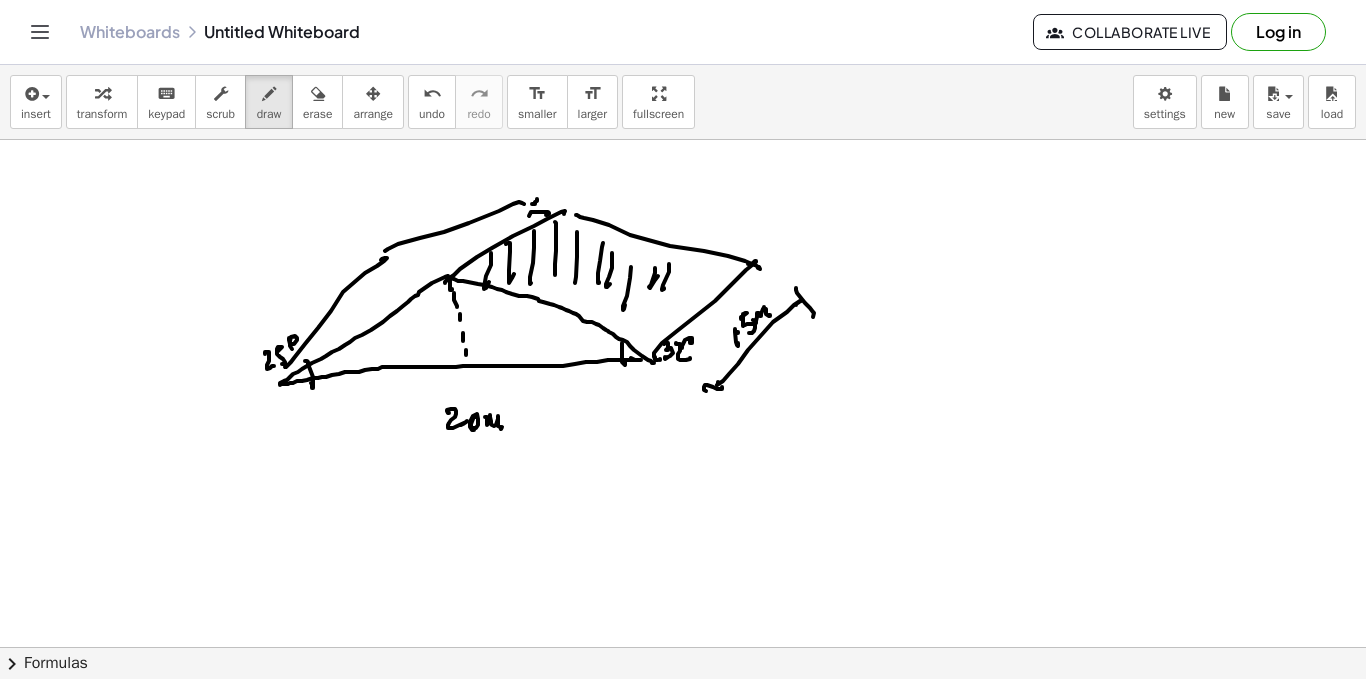 click at bounding box center (683, 712) 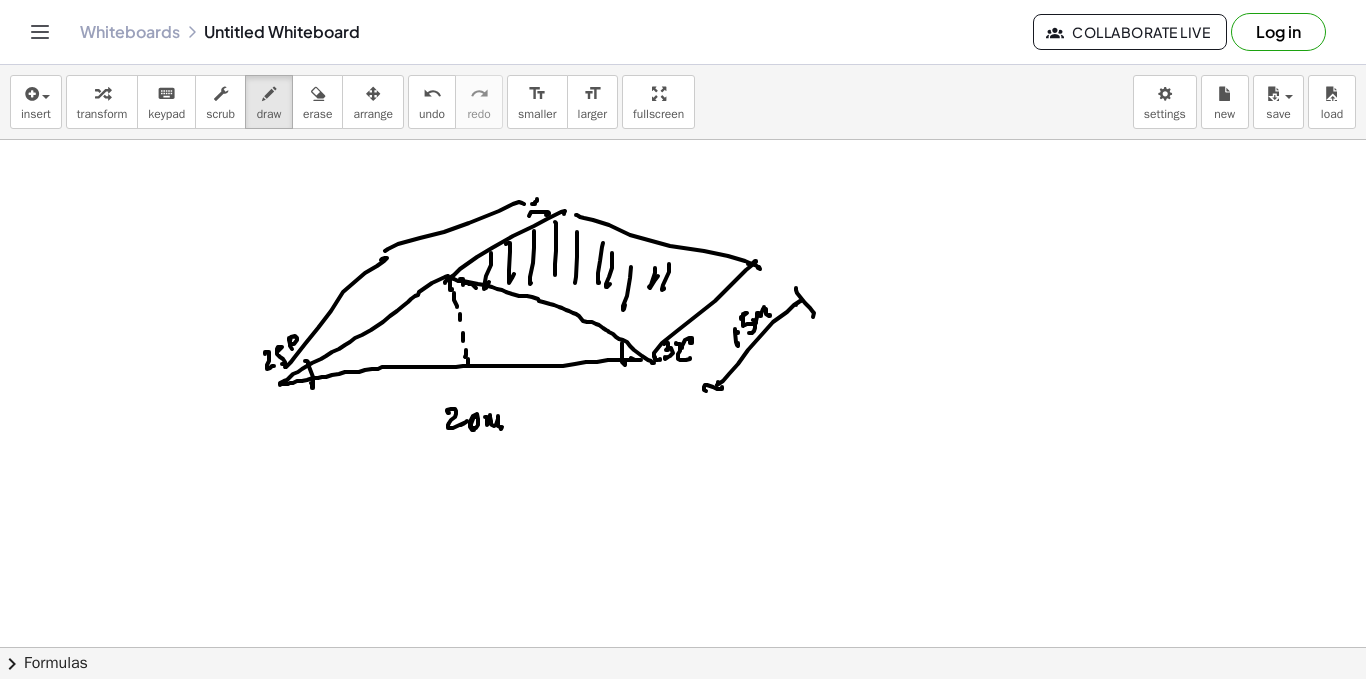 click at bounding box center (683, 712) 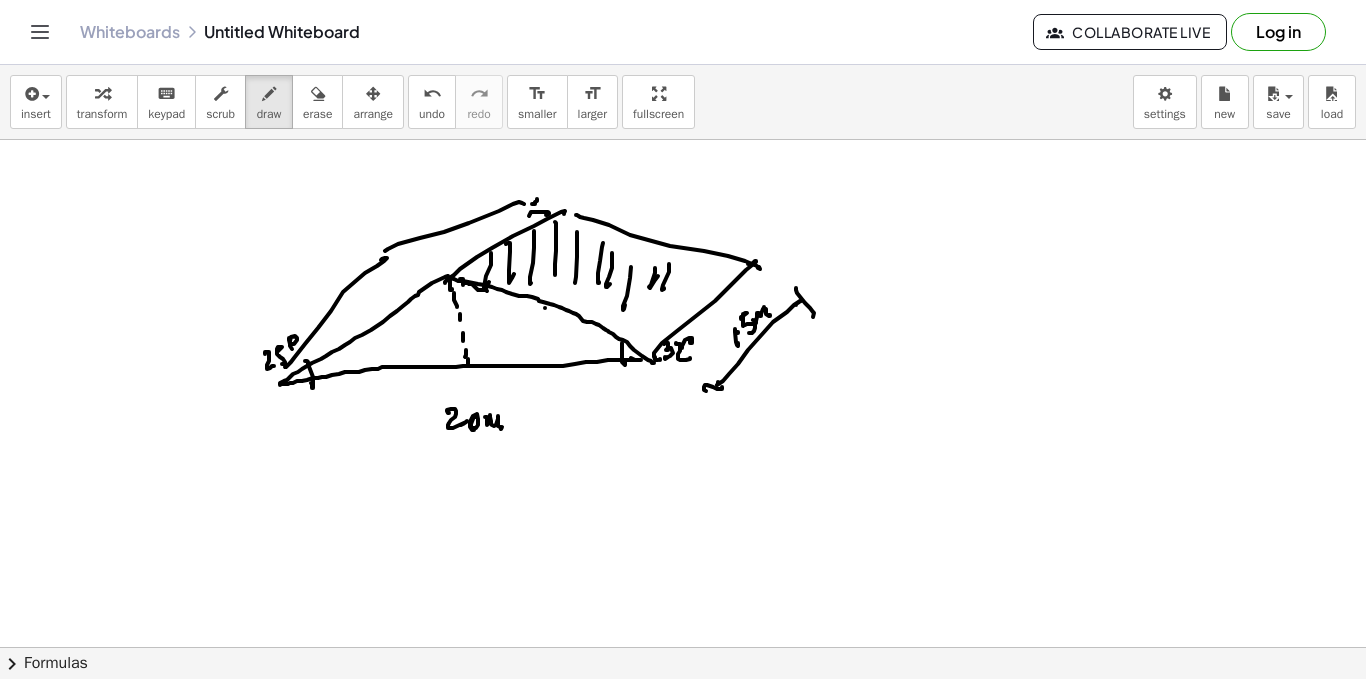 click at bounding box center (683, 712) 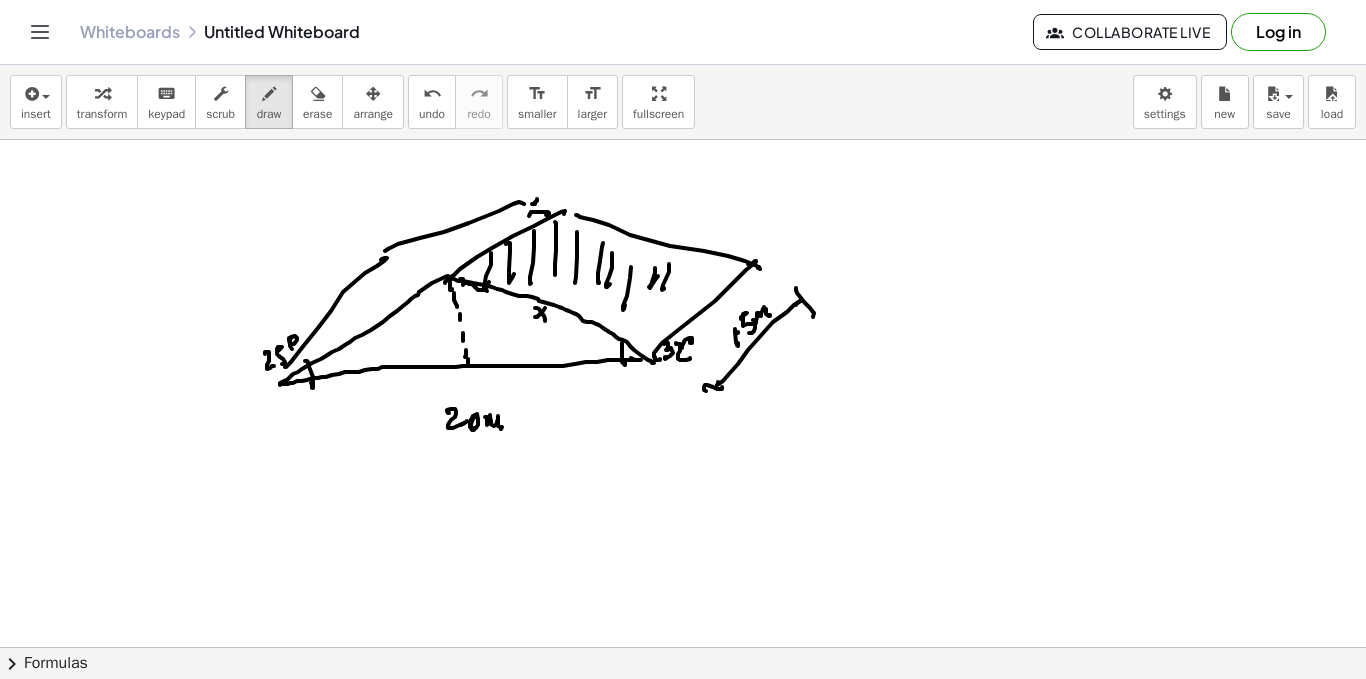click at bounding box center (683, 712) 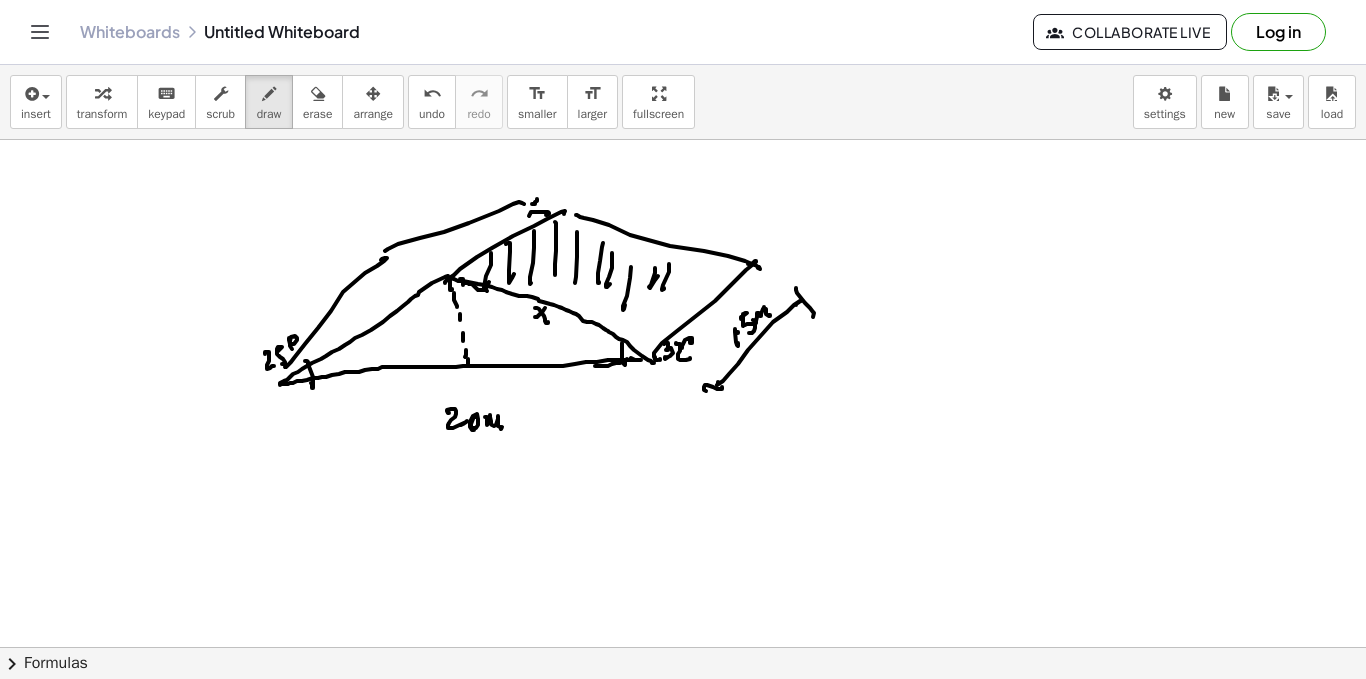 click at bounding box center (683, 712) 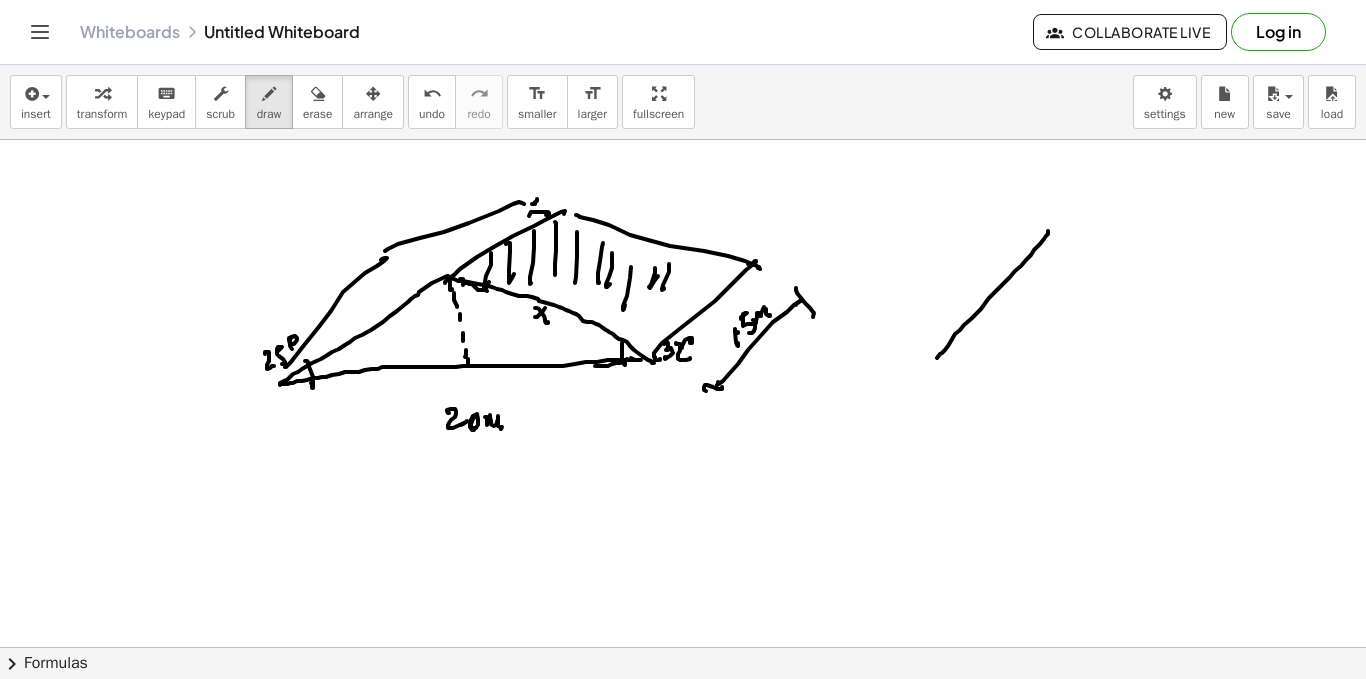 click at bounding box center (683, 712) 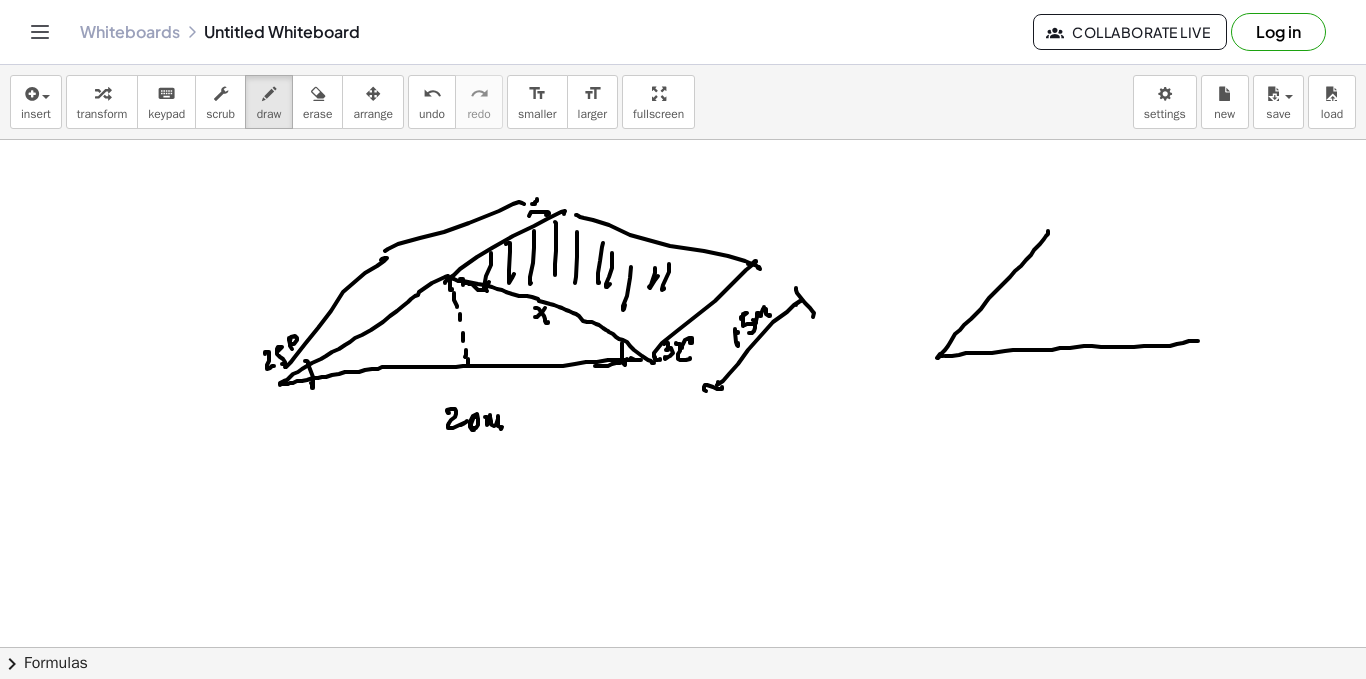 click at bounding box center [683, 712] 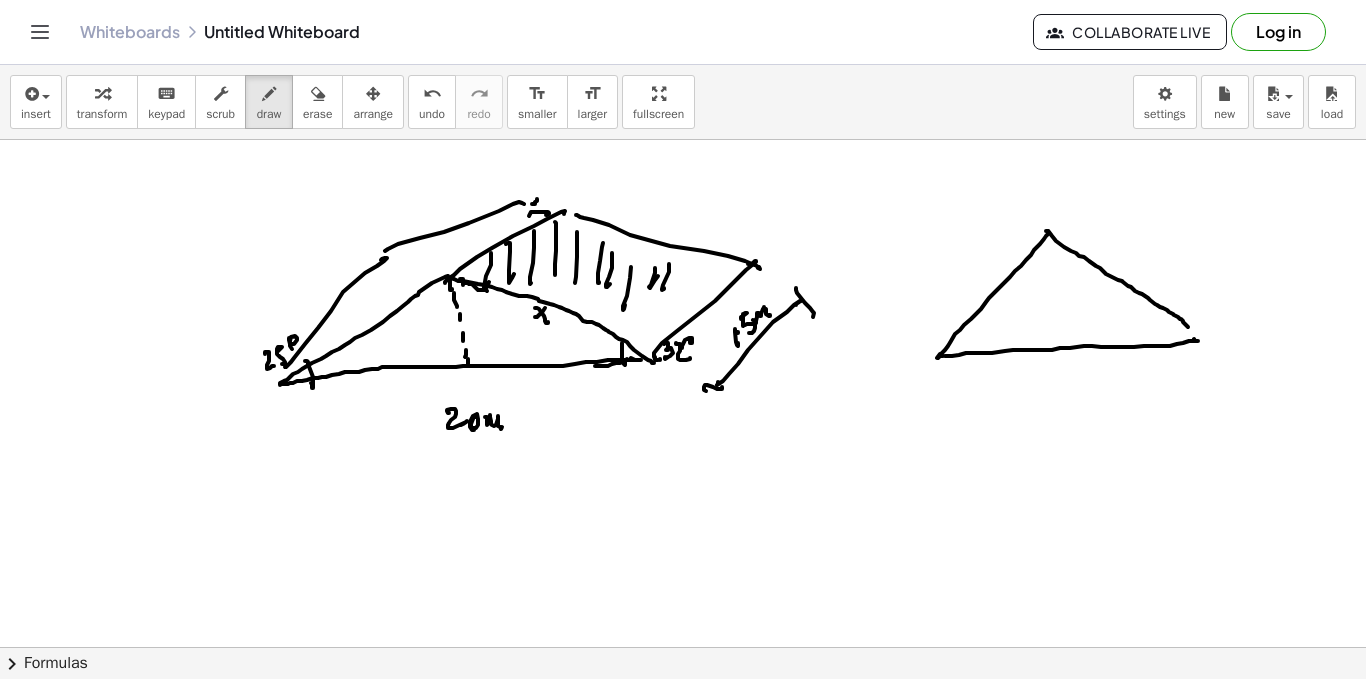 click at bounding box center [683, 712] 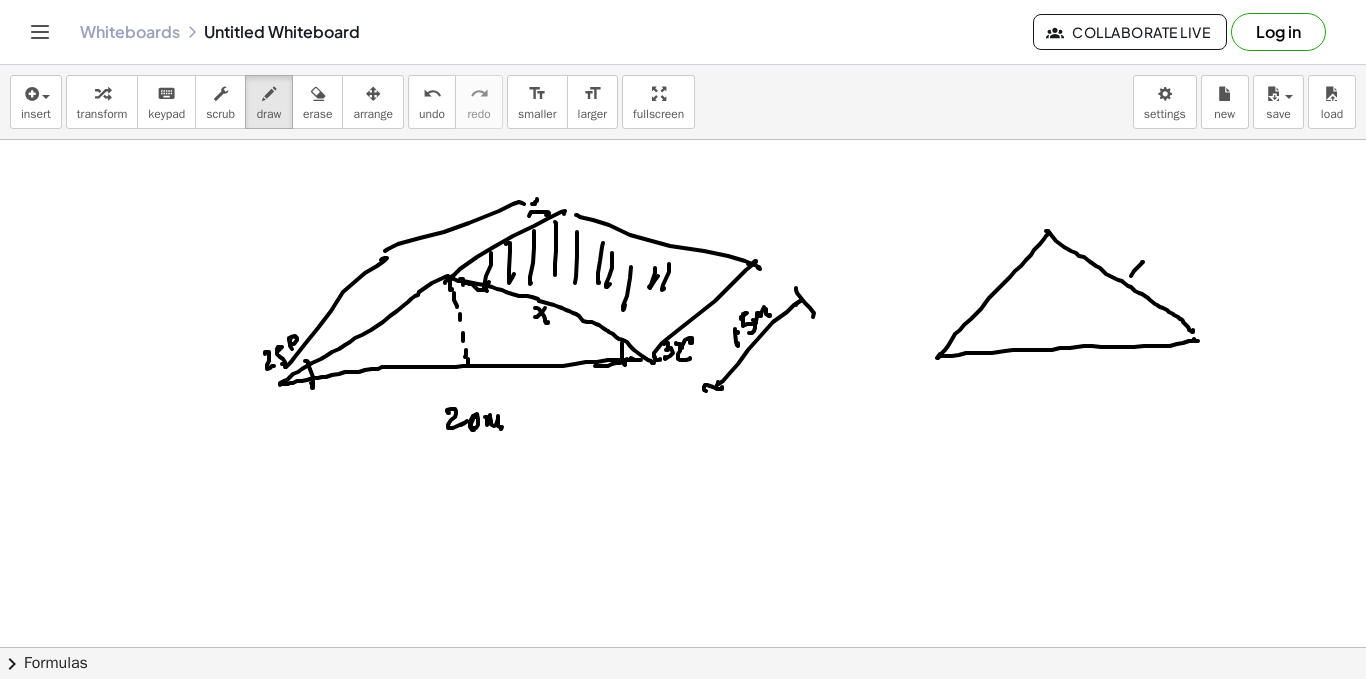 click at bounding box center (683, 712) 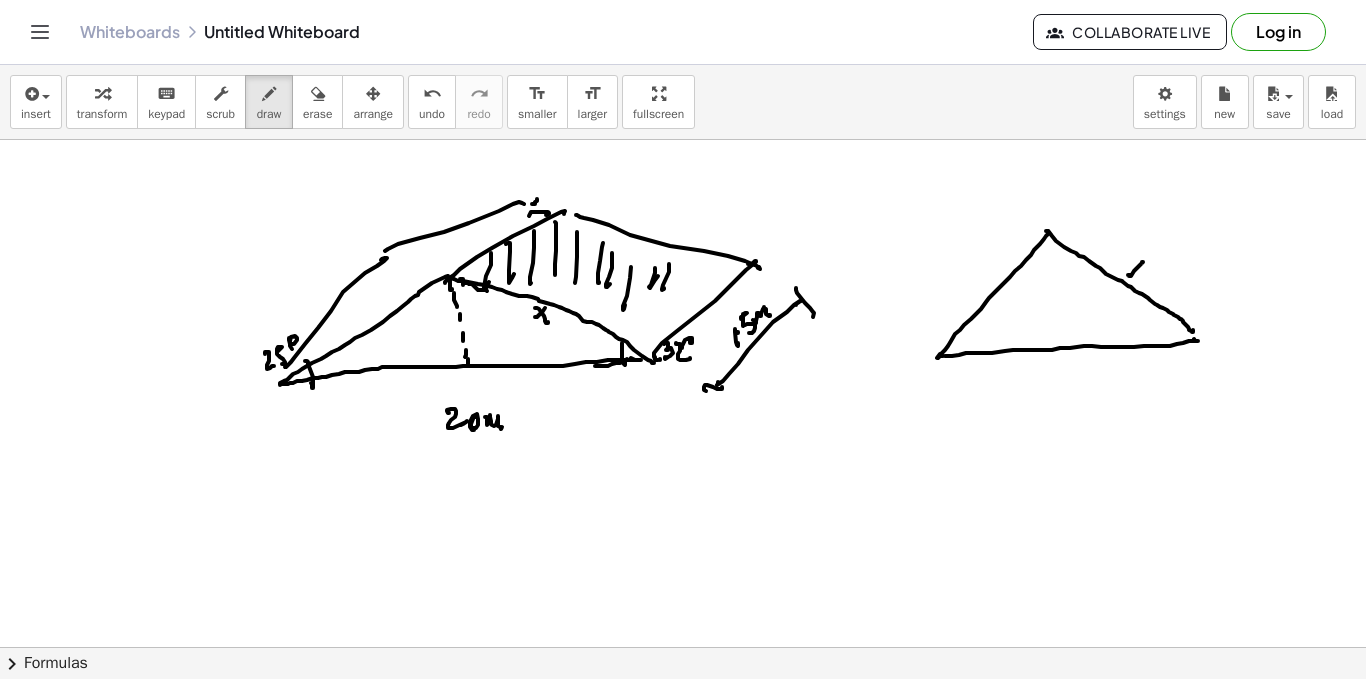 click at bounding box center (683, 712) 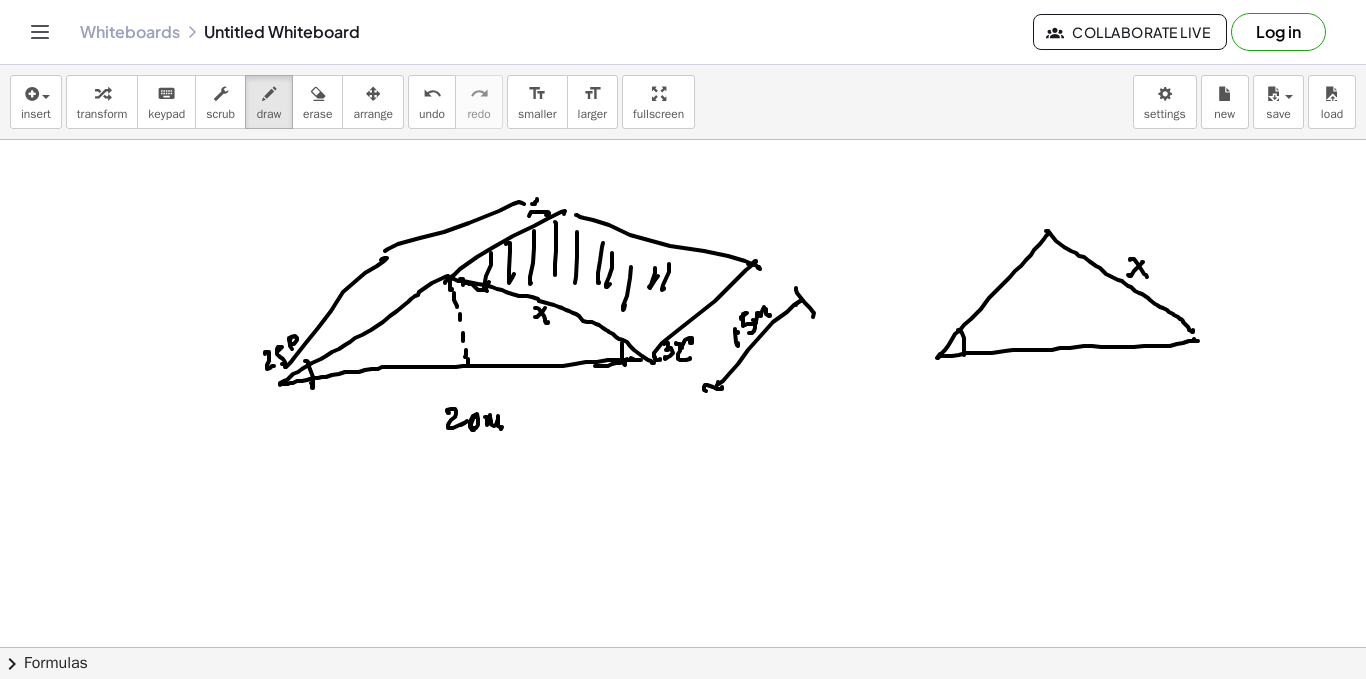click at bounding box center [683, 712] 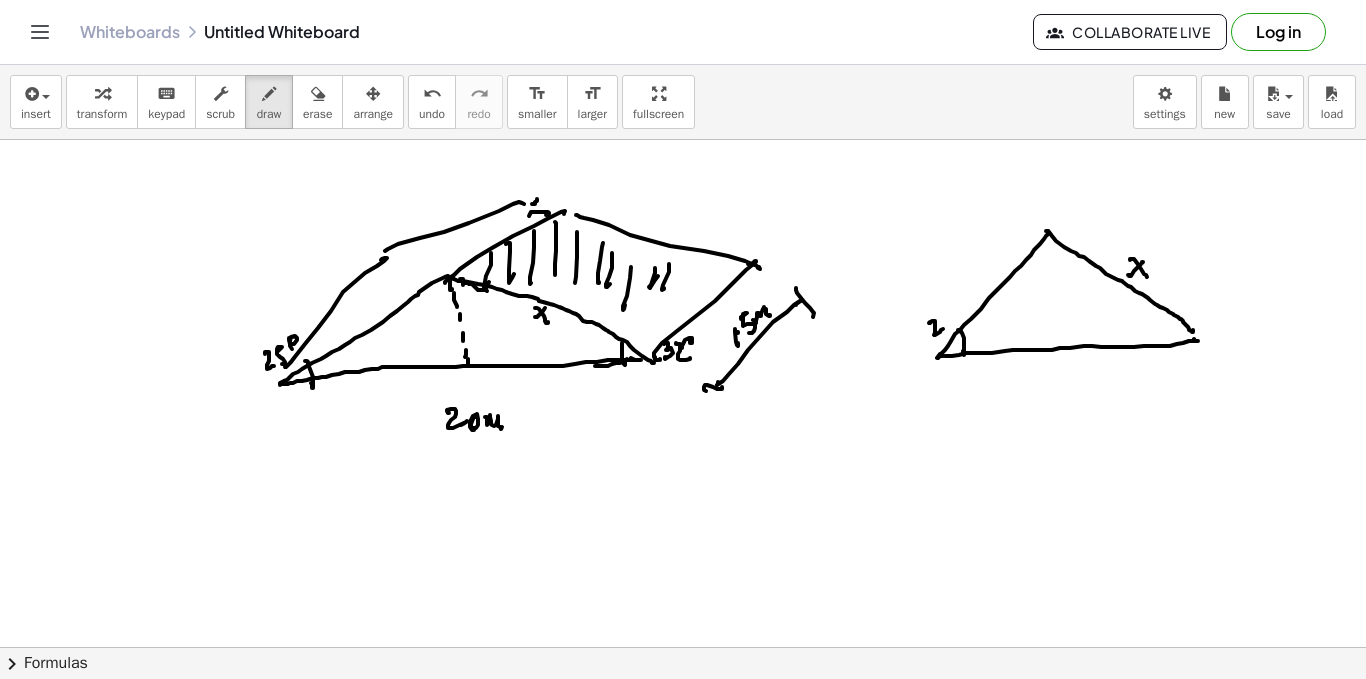click at bounding box center (683, 712) 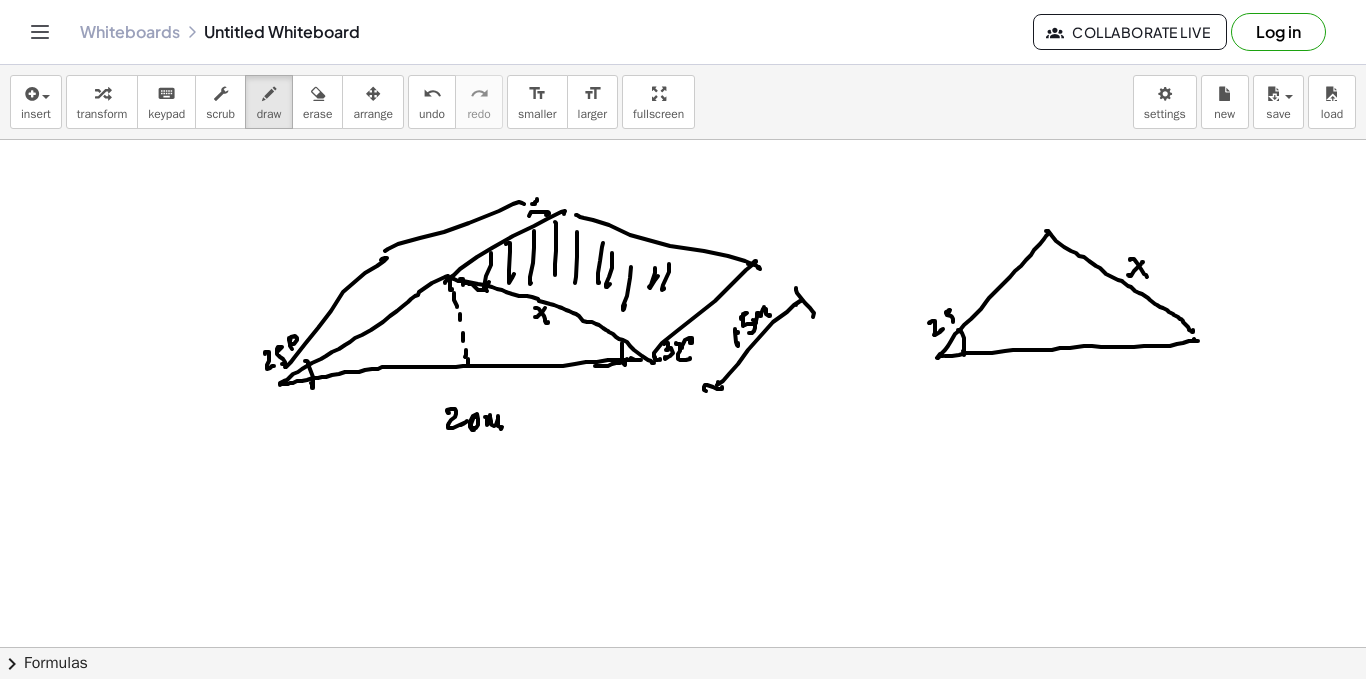 click at bounding box center [683, 712] 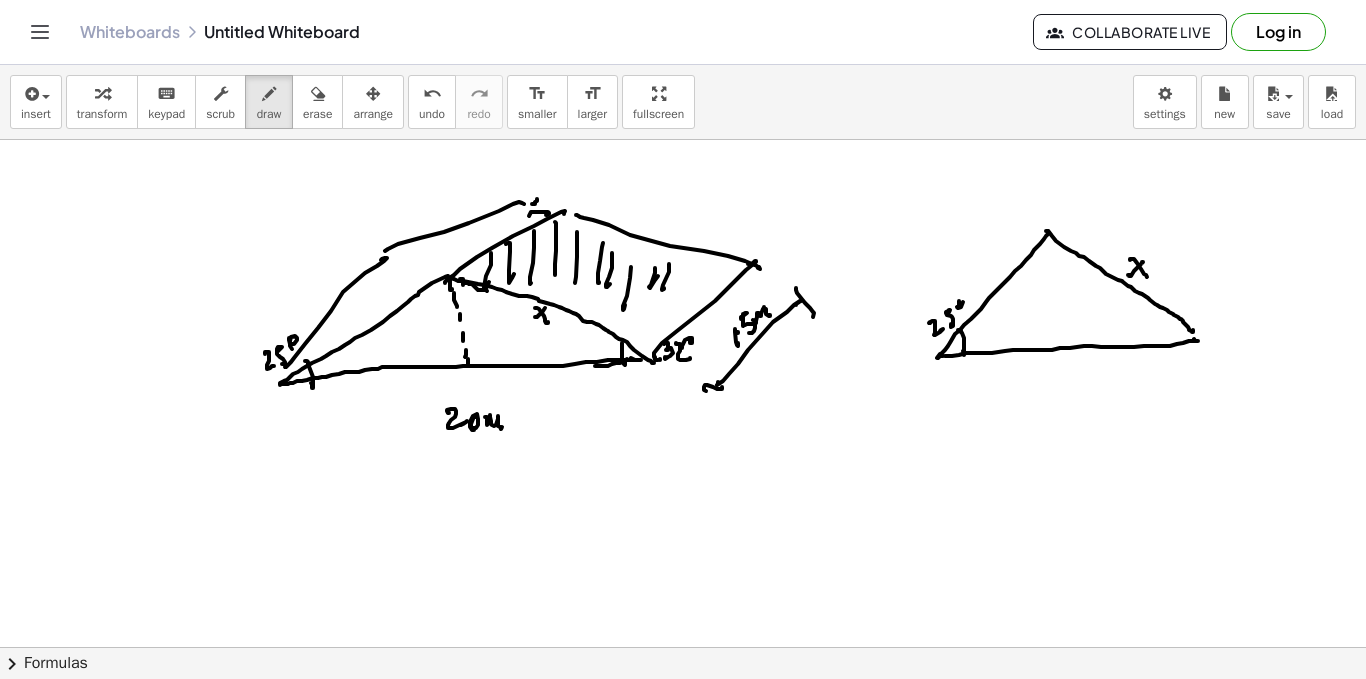 click at bounding box center [683, 712] 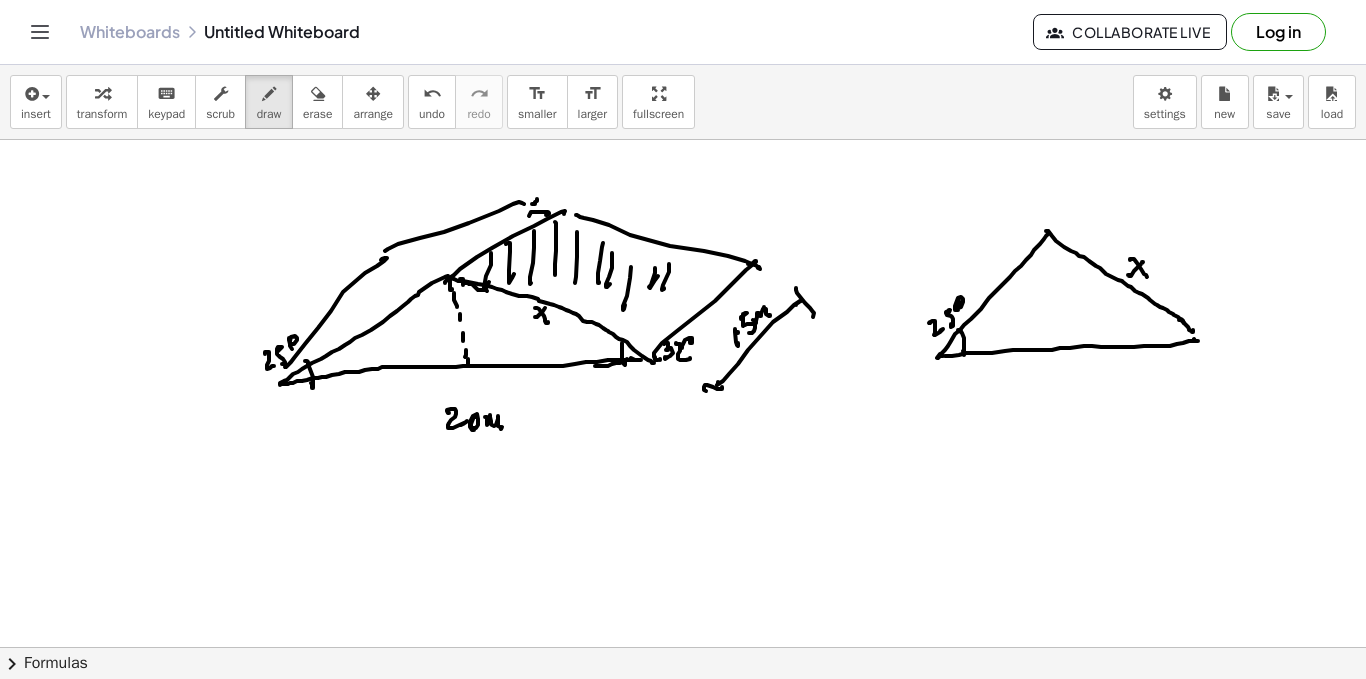 click at bounding box center (683, 712) 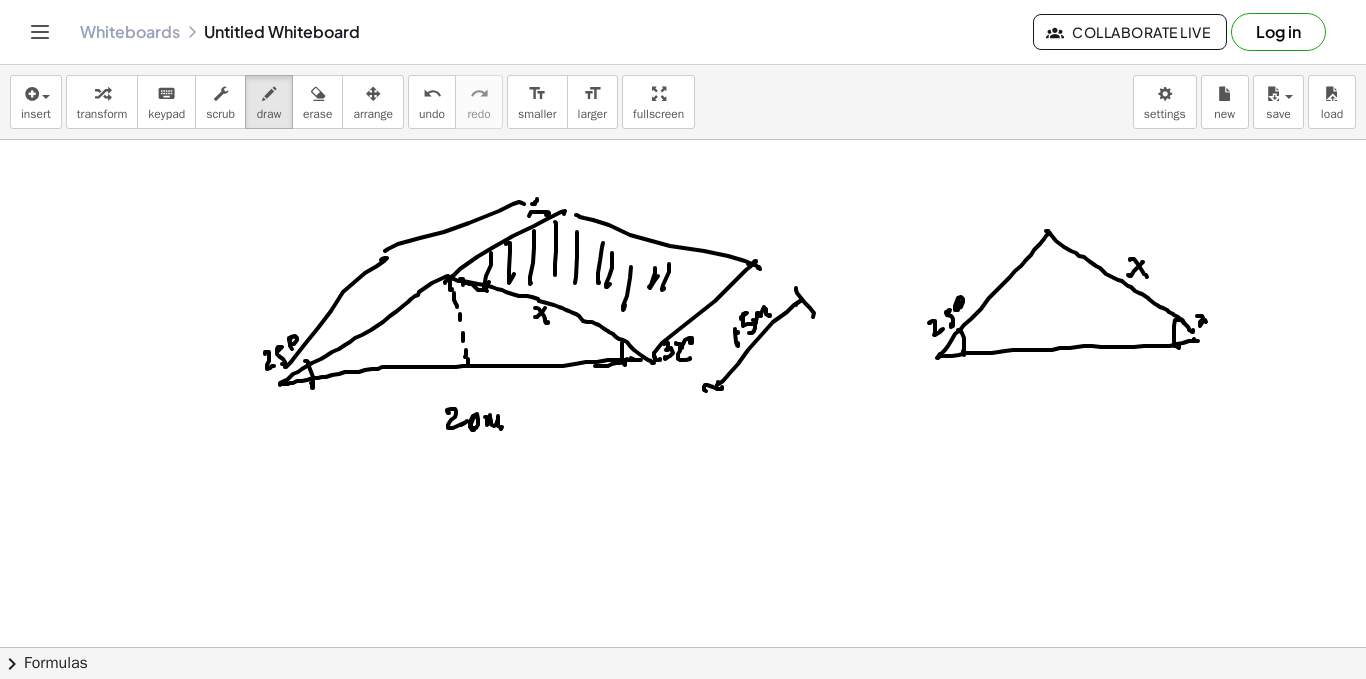 click at bounding box center (683, 712) 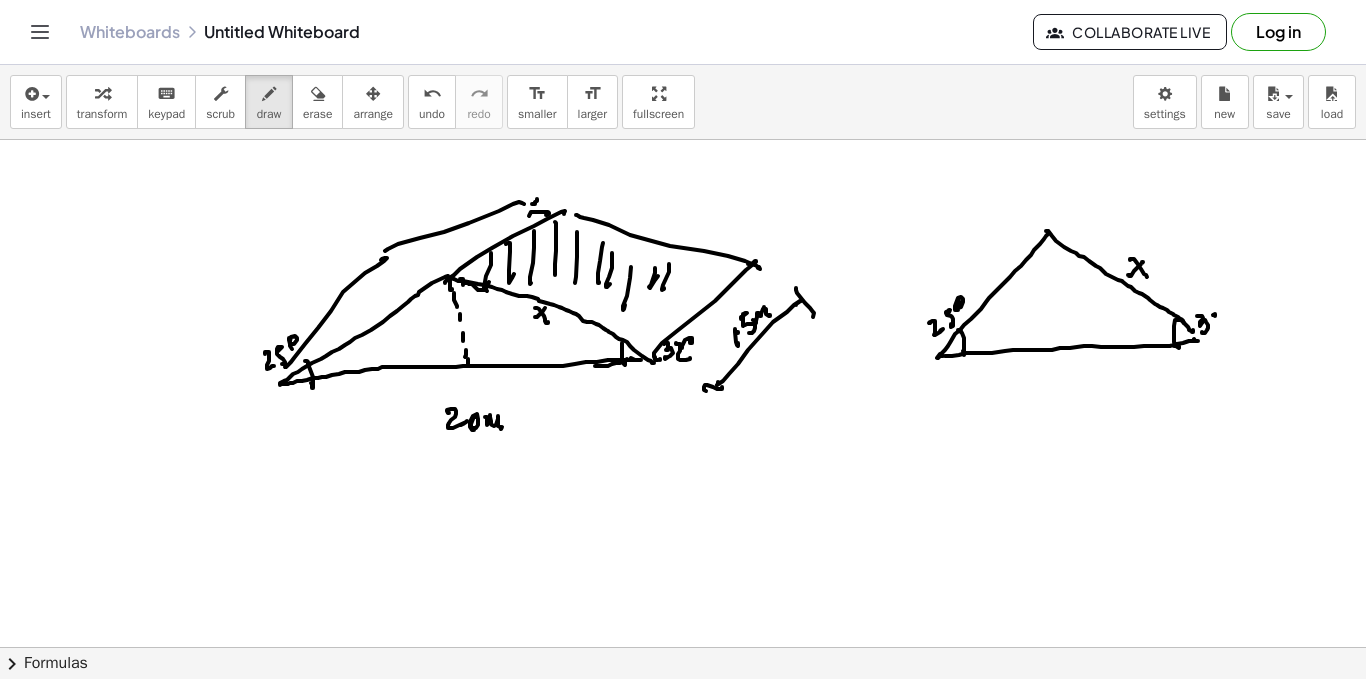 click at bounding box center [683, 712] 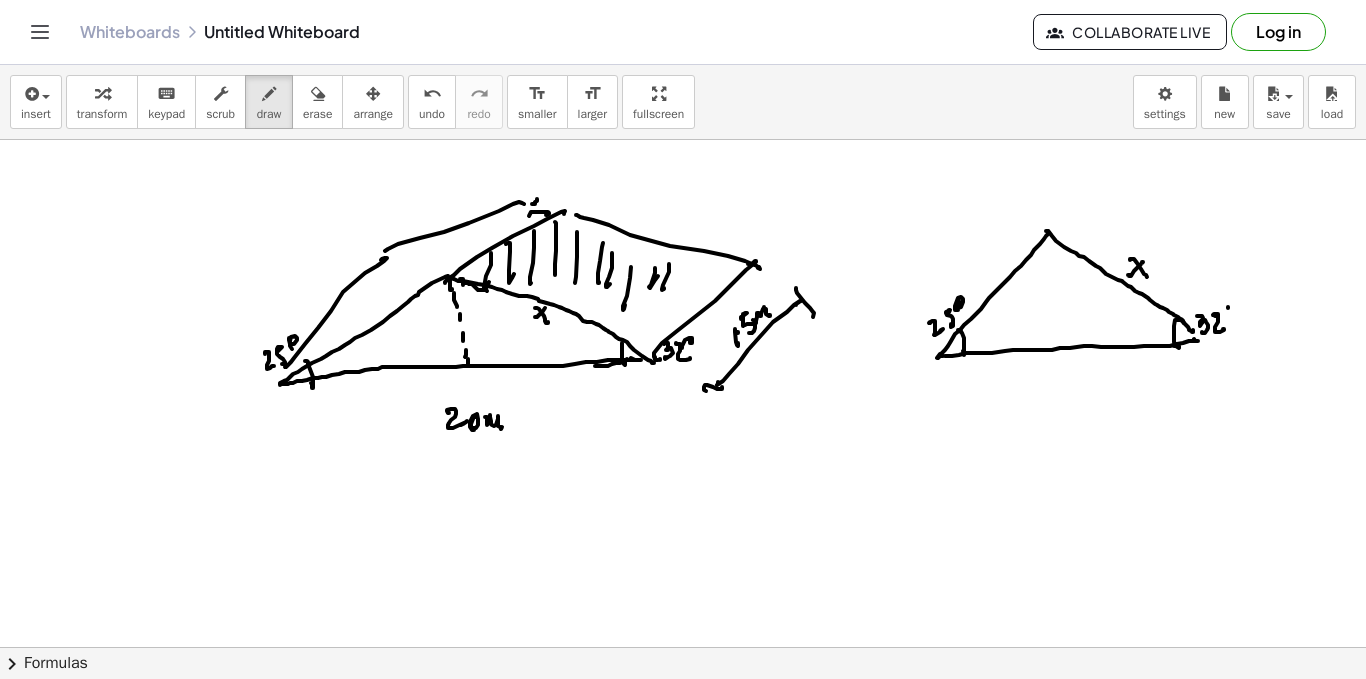 click at bounding box center [683, 712] 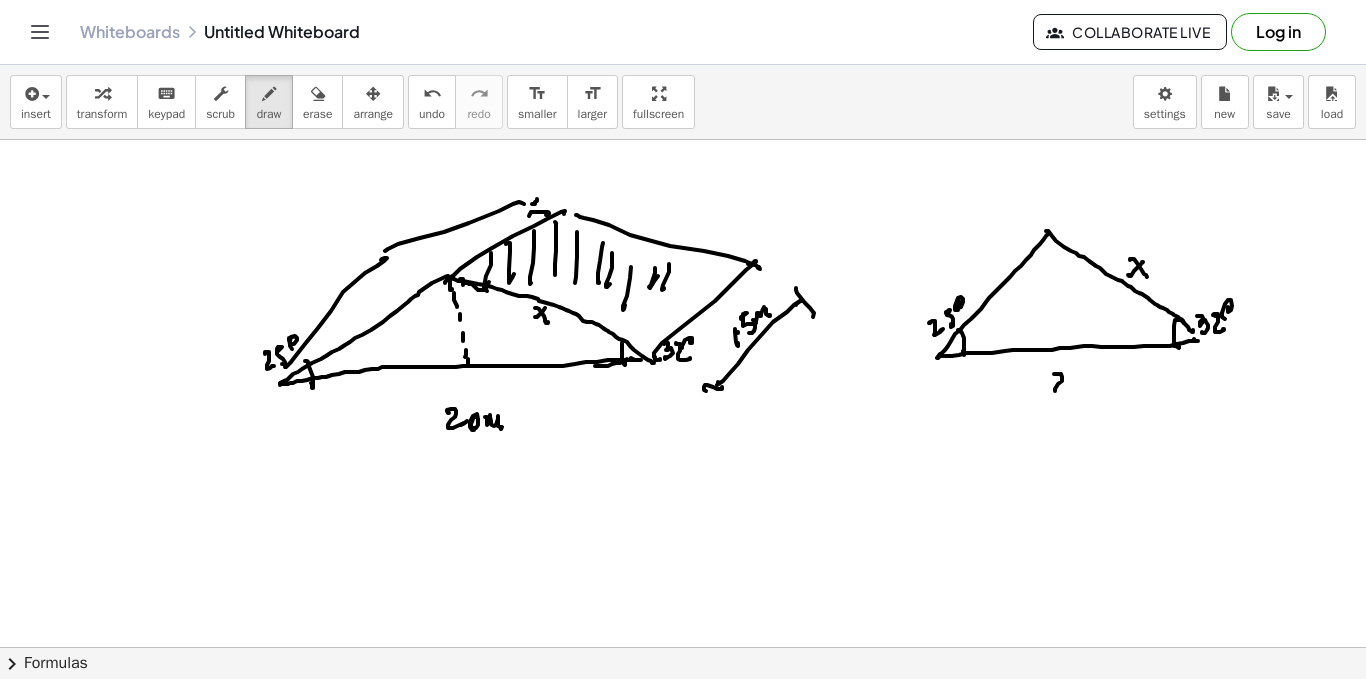 click at bounding box center [683, 712] 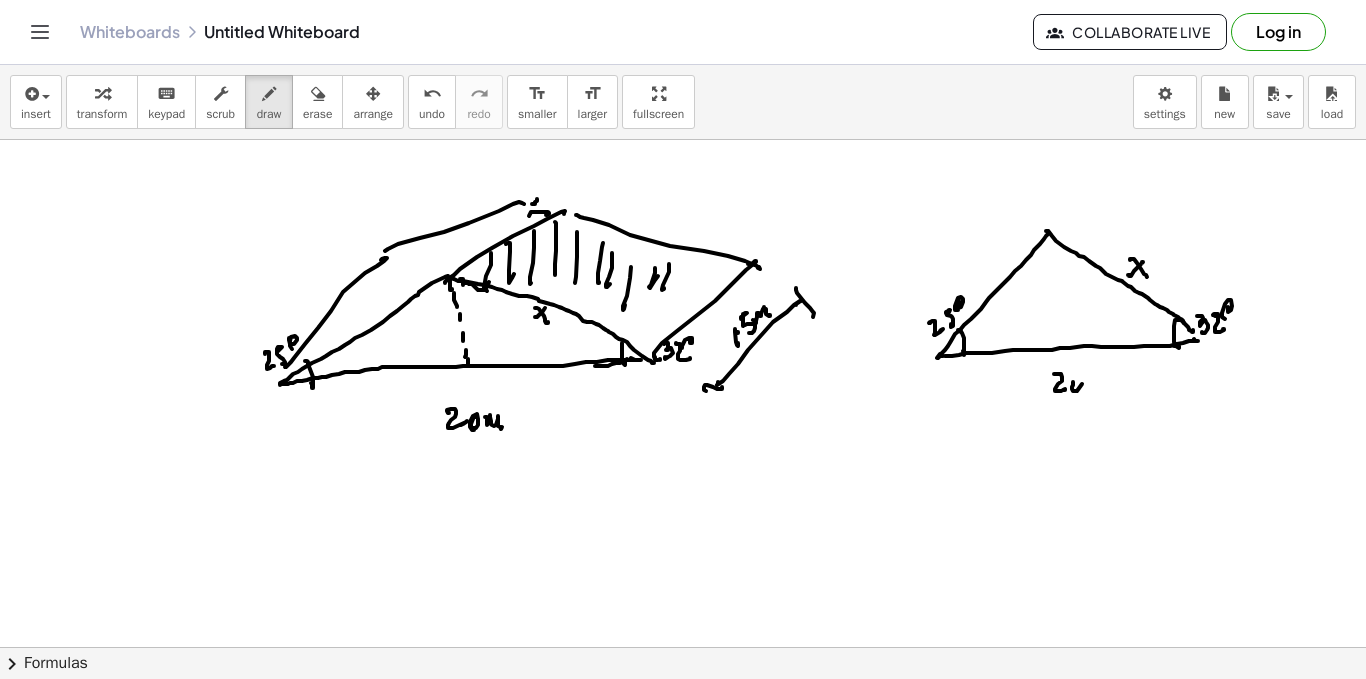 click at bounding box center [683, 712] 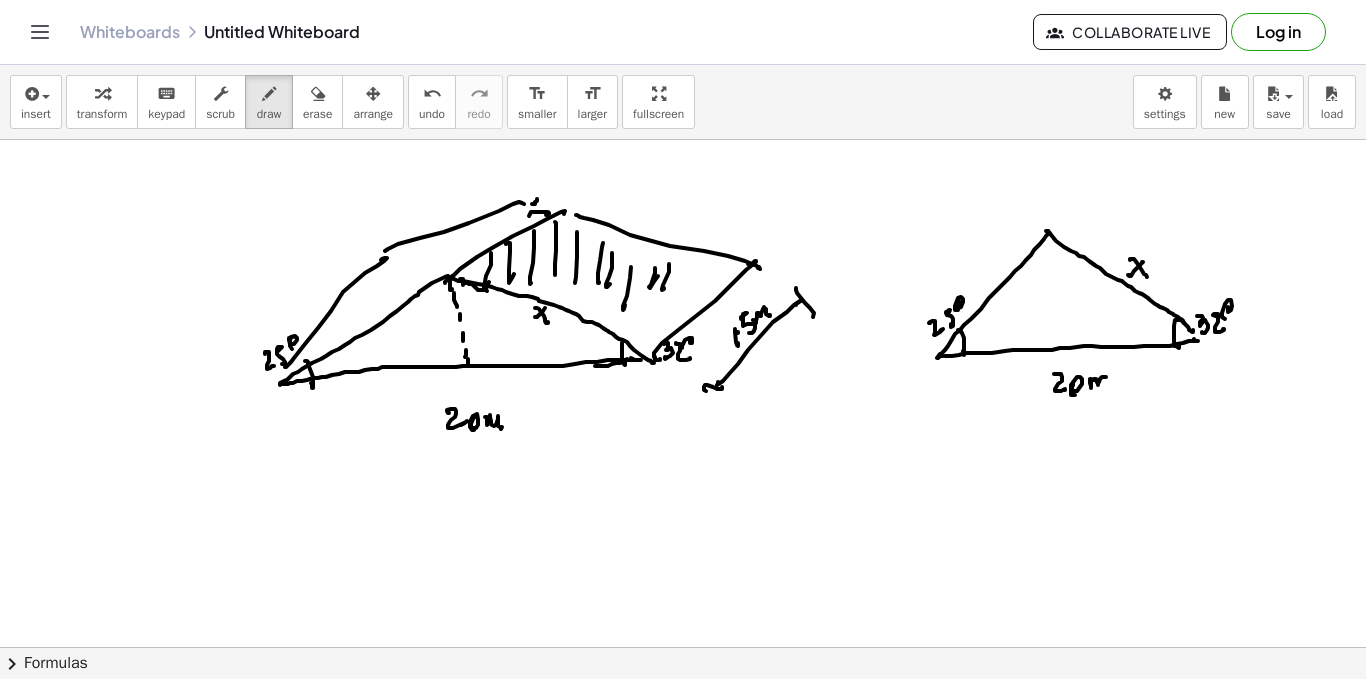 click at bounding box center (683, 712) 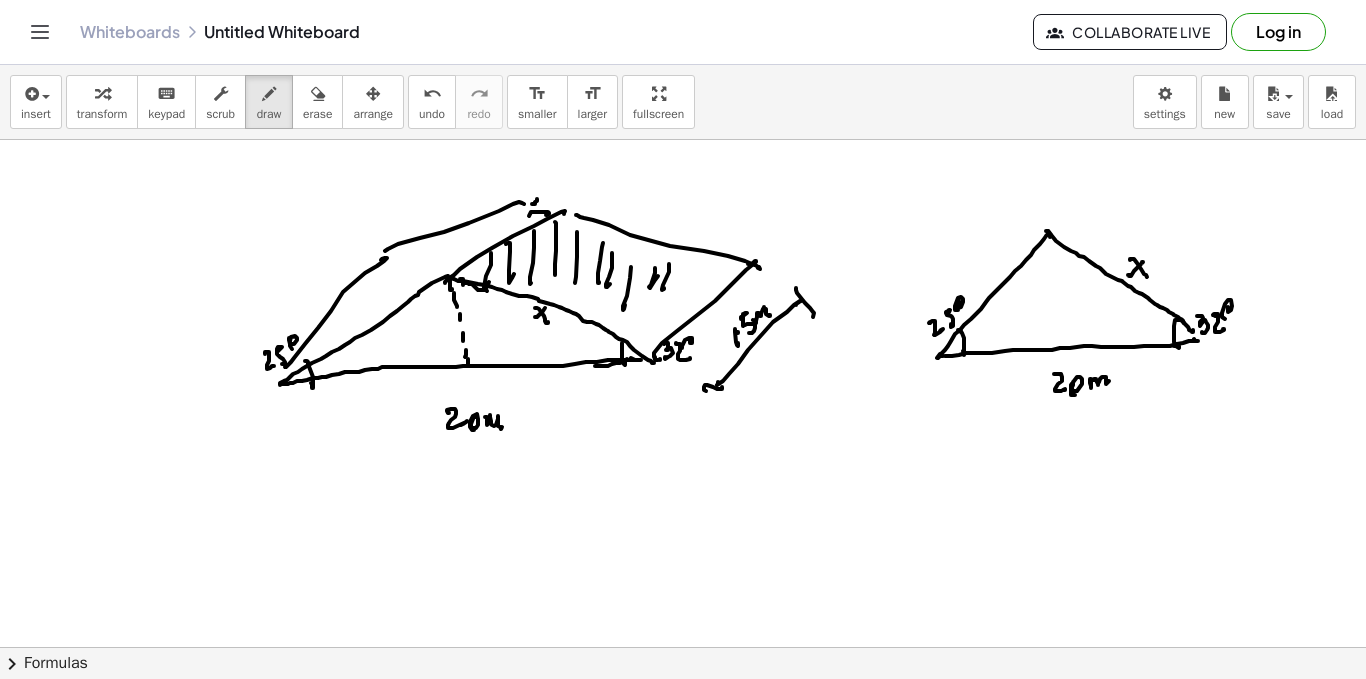 click at bounding box center (683, 712) 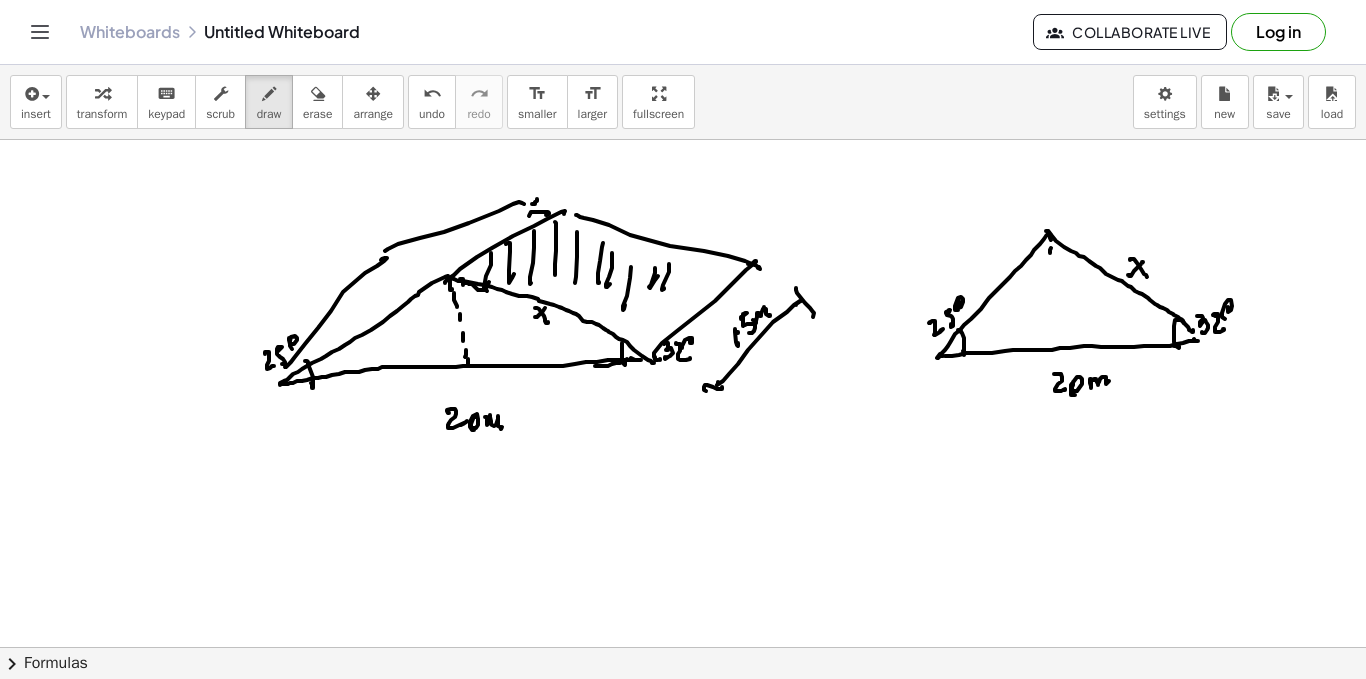 click at bounding box center (683, 712) 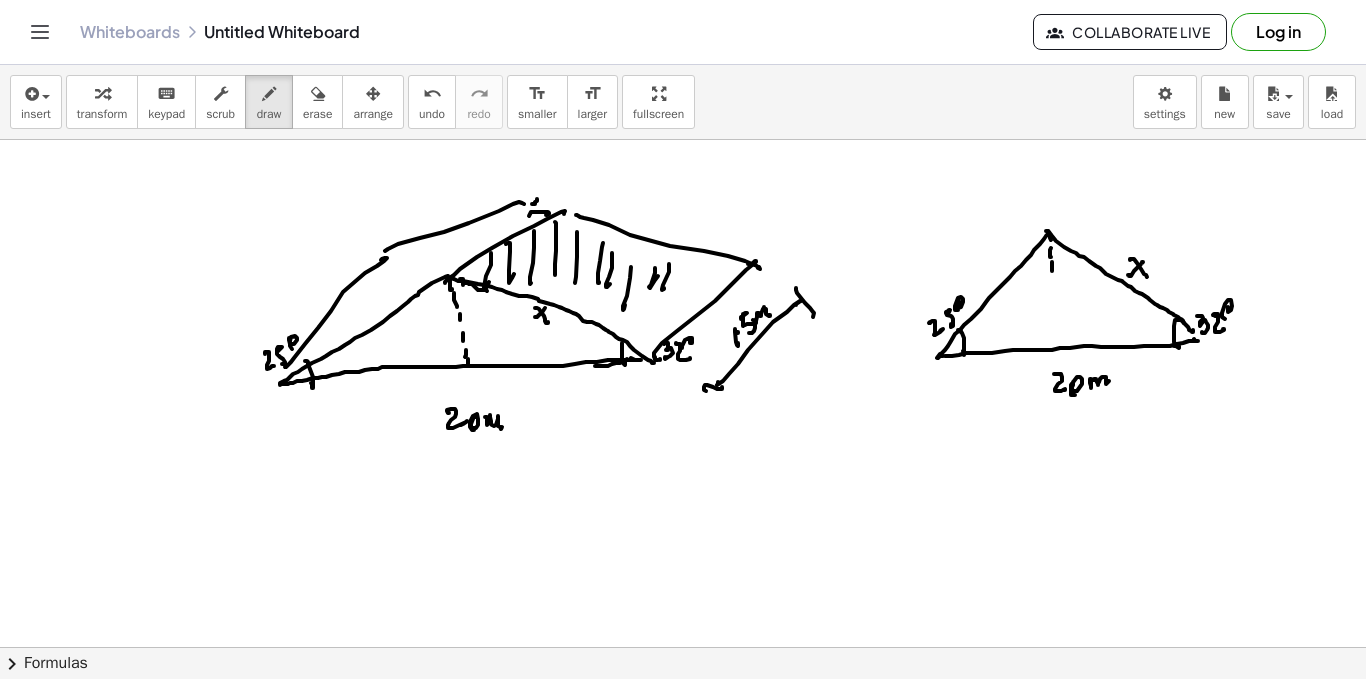 click at bounding box center (683, 712) 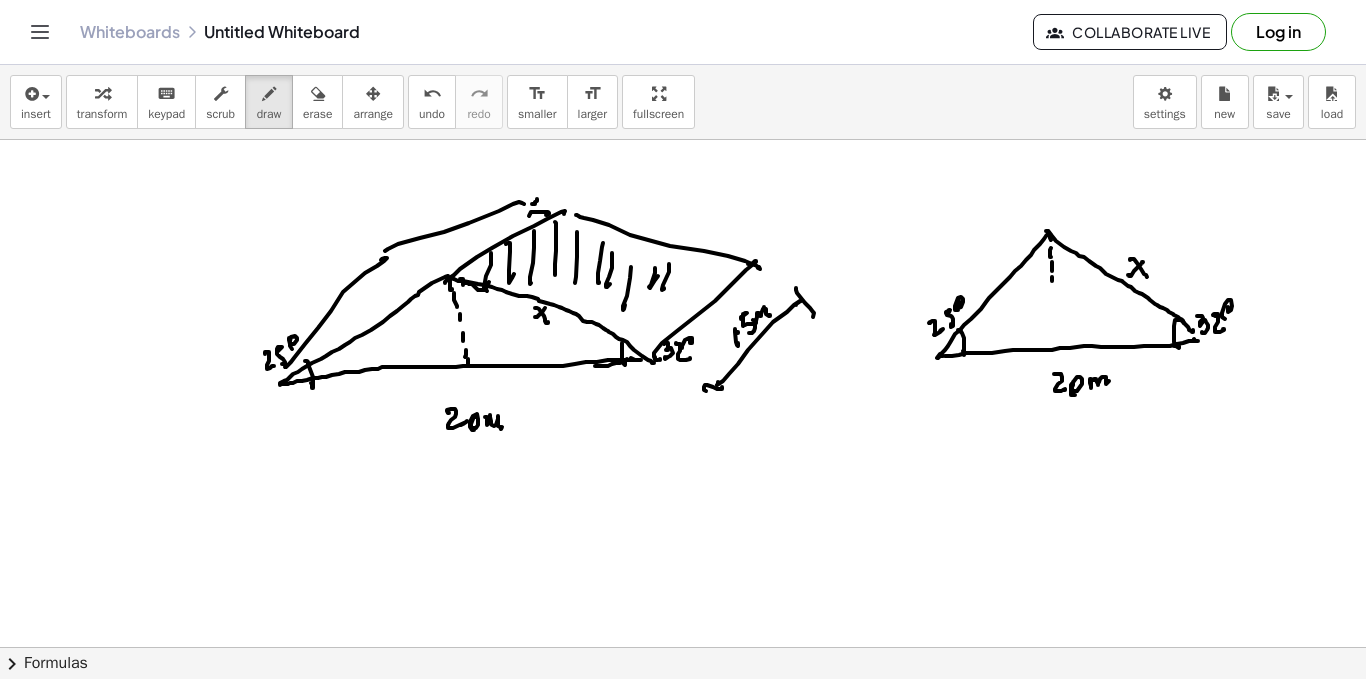 click at bounding box center (683, 712) 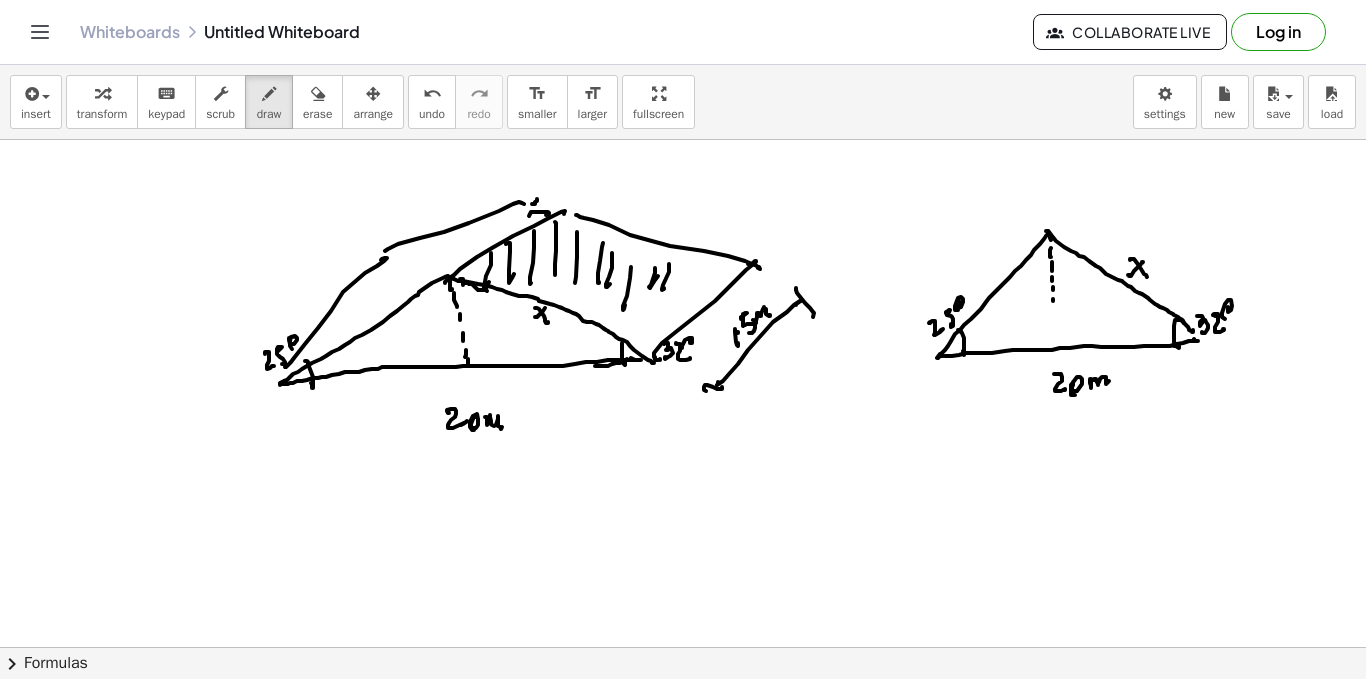 click at bounding box center (683, 712) 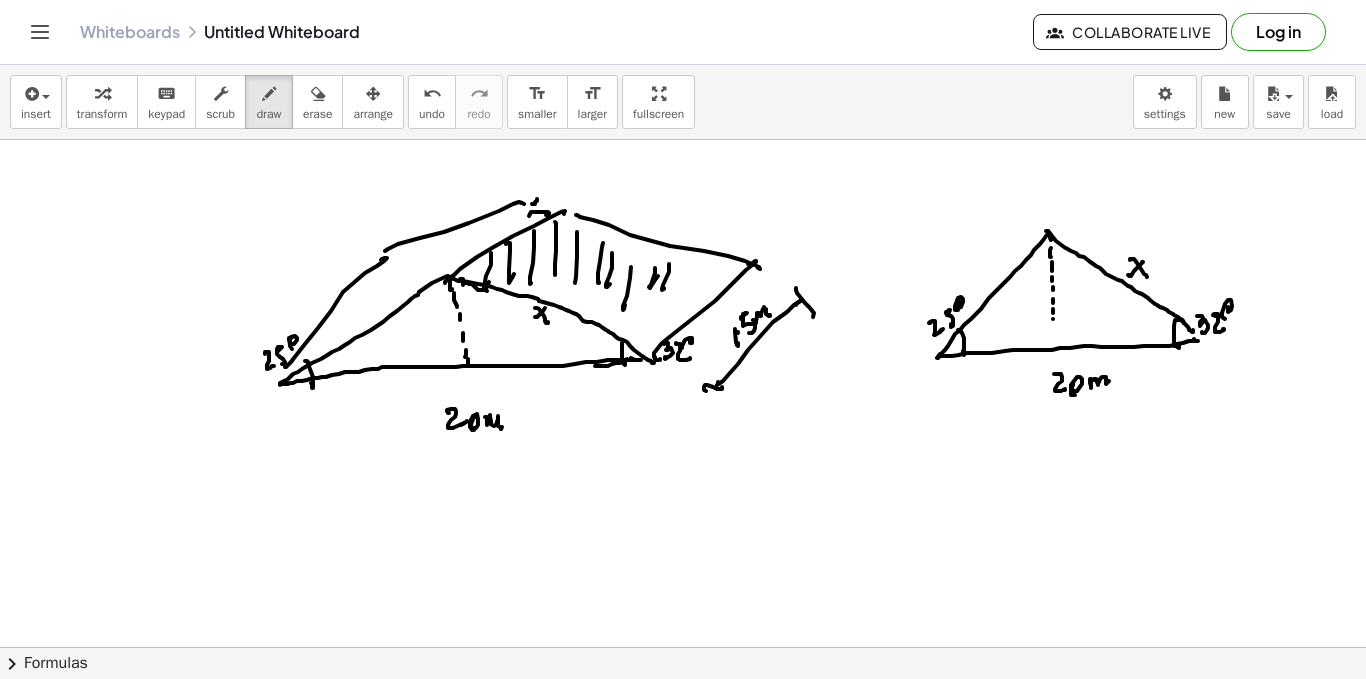 click at bounding box center (683, 712) 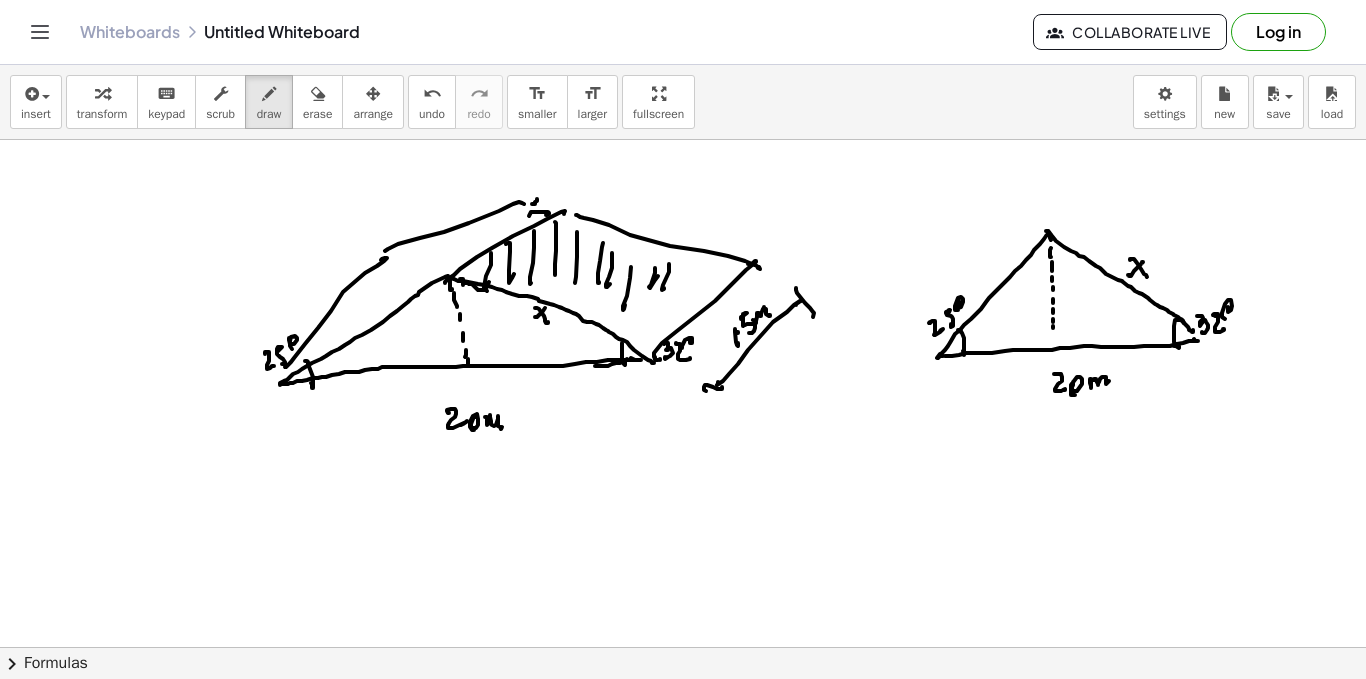 click at bounding box center (683, 712) 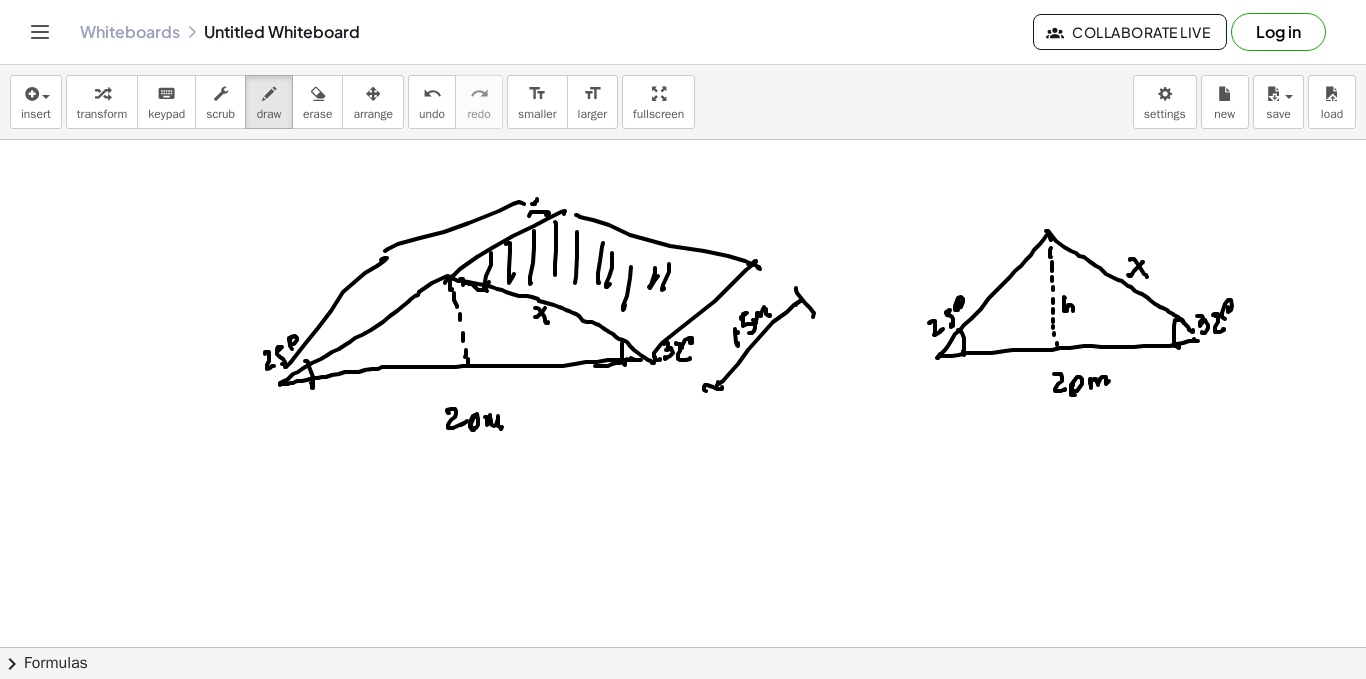 click at bounding box center [683, 712] 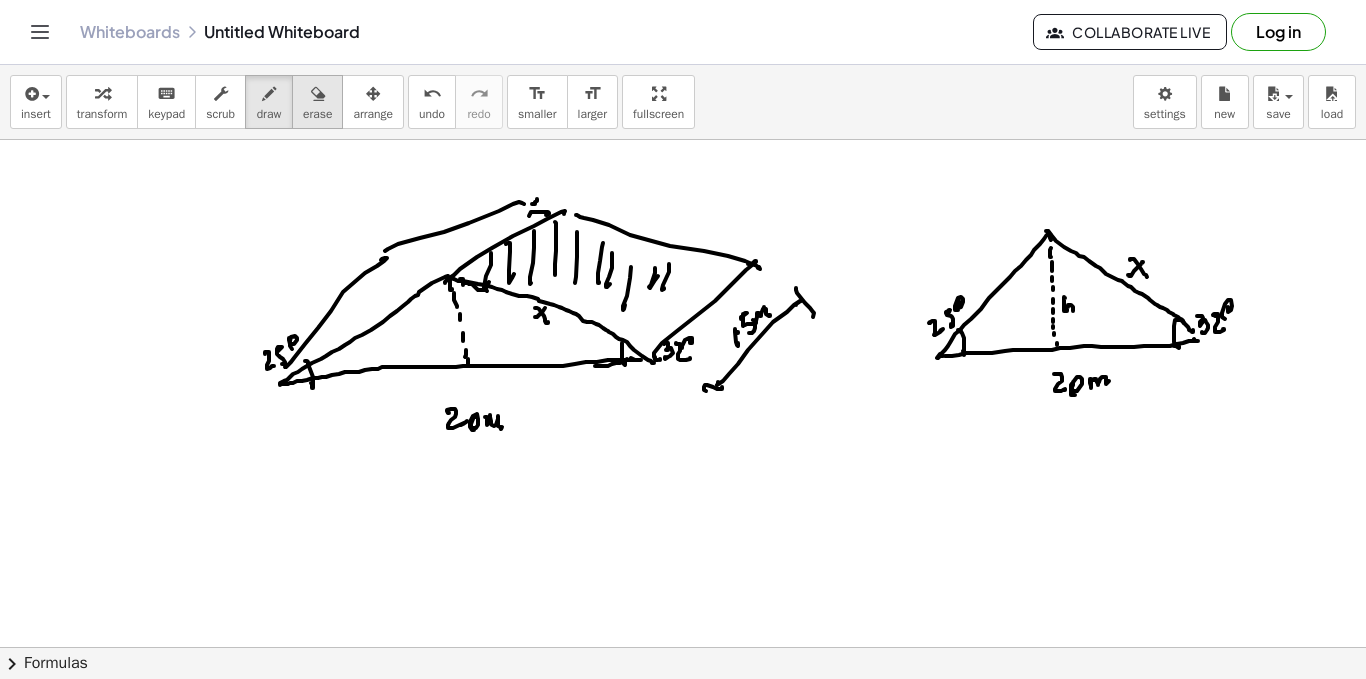 click at bounding box center [317, 93] 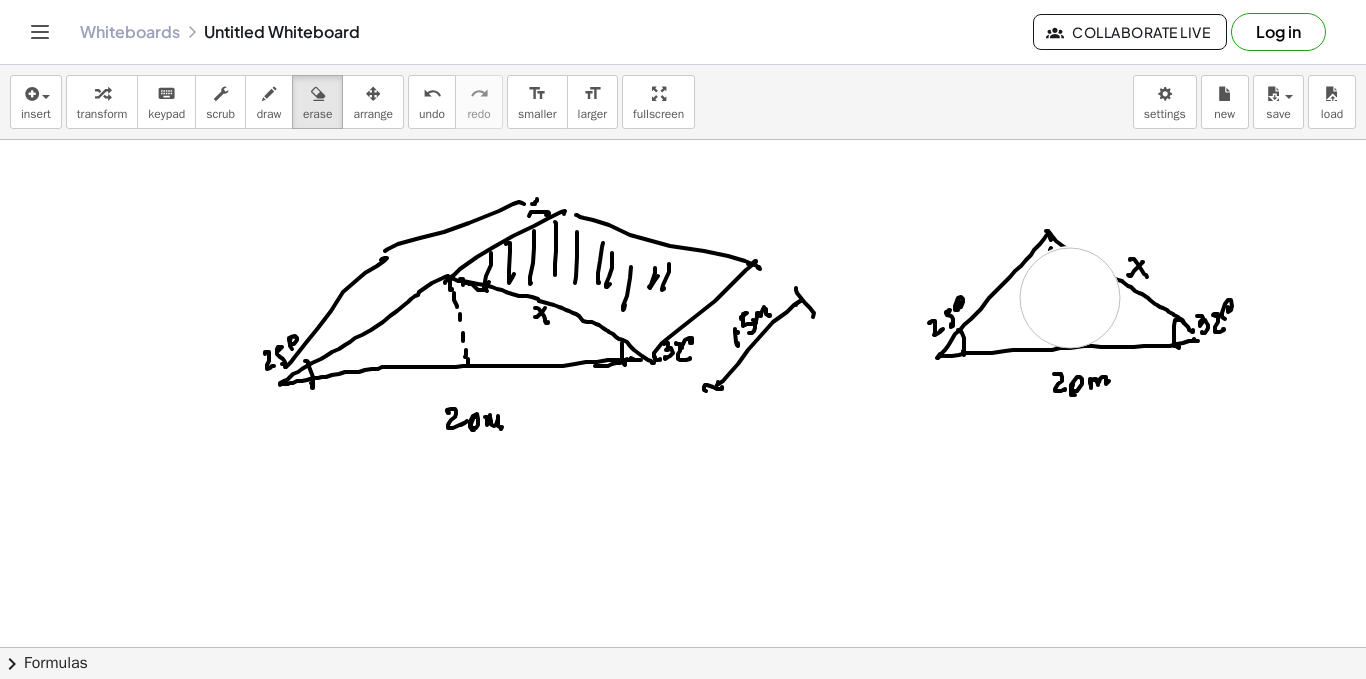 drag, startPoint x: 1070, startPoint y: 296, endPoint x: 1066, endPoint y: 307, distance: 11.7046995 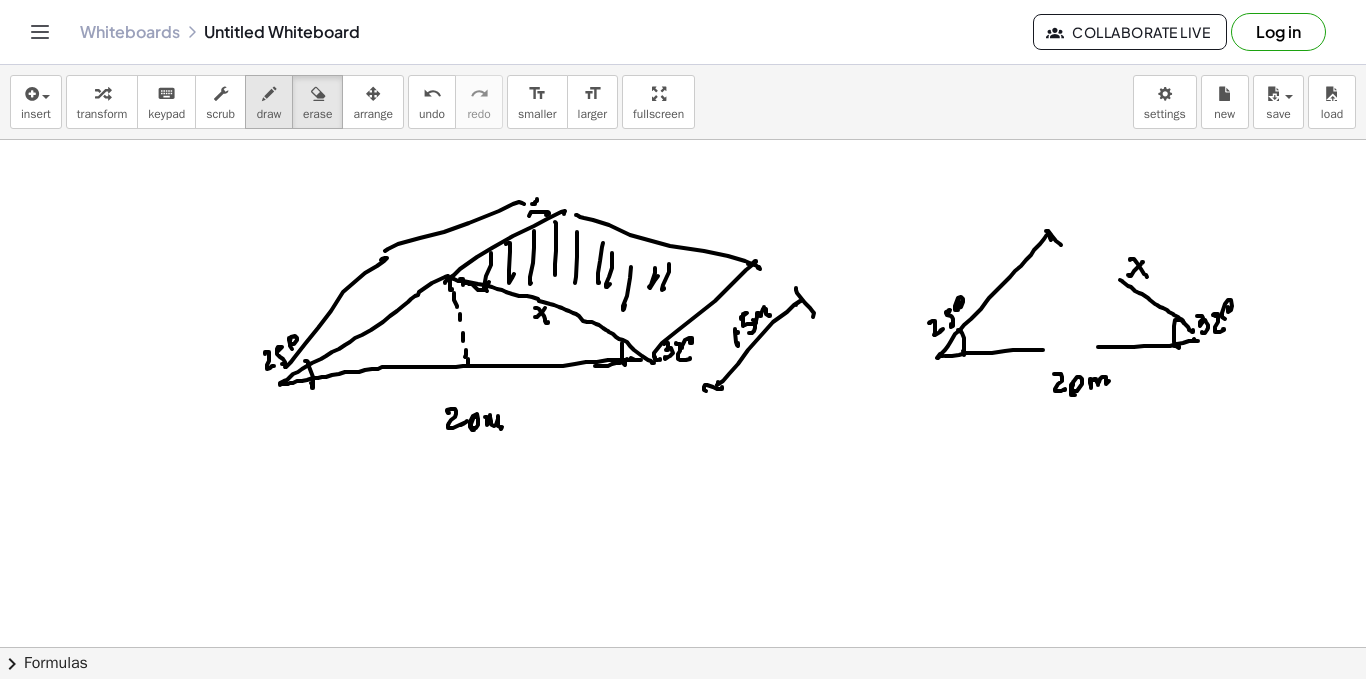 click on "draw" at bounding box center (269, 102) 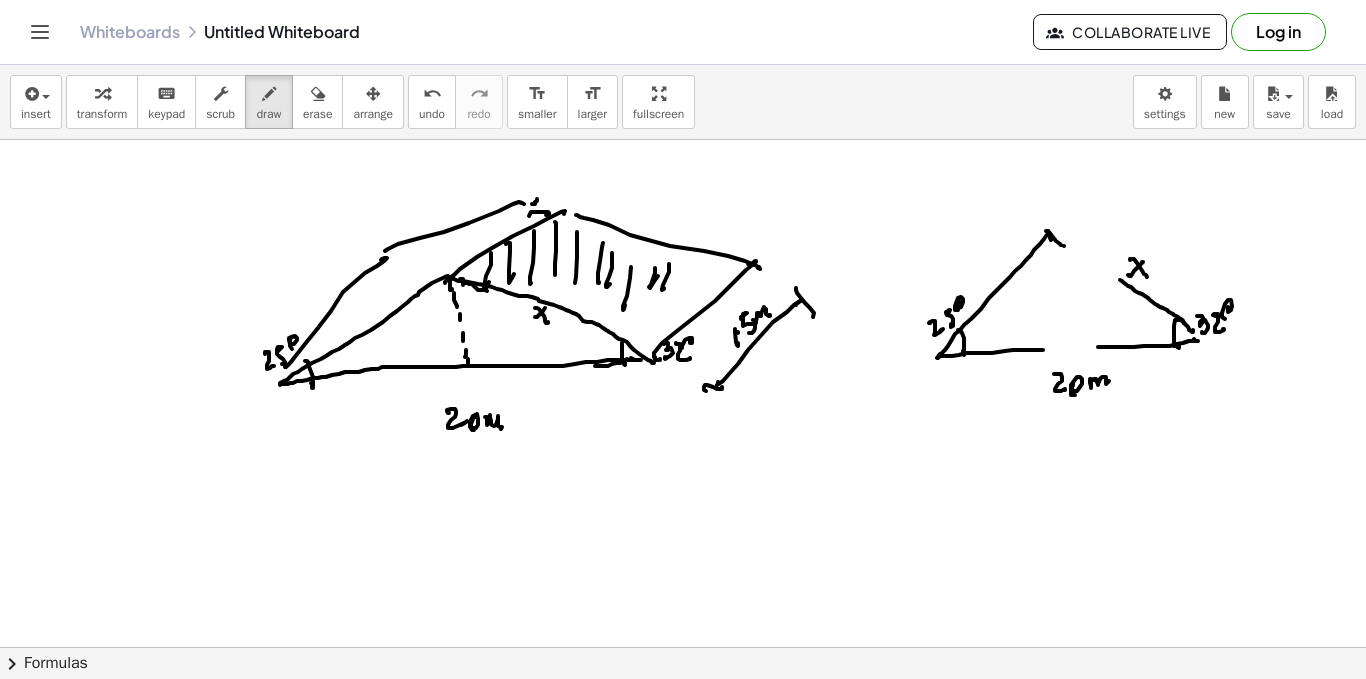drag, startPoint x: 1064, startPoint y: 246, endPoint x: 1073, endPoint y: 251, distance: 10.29563 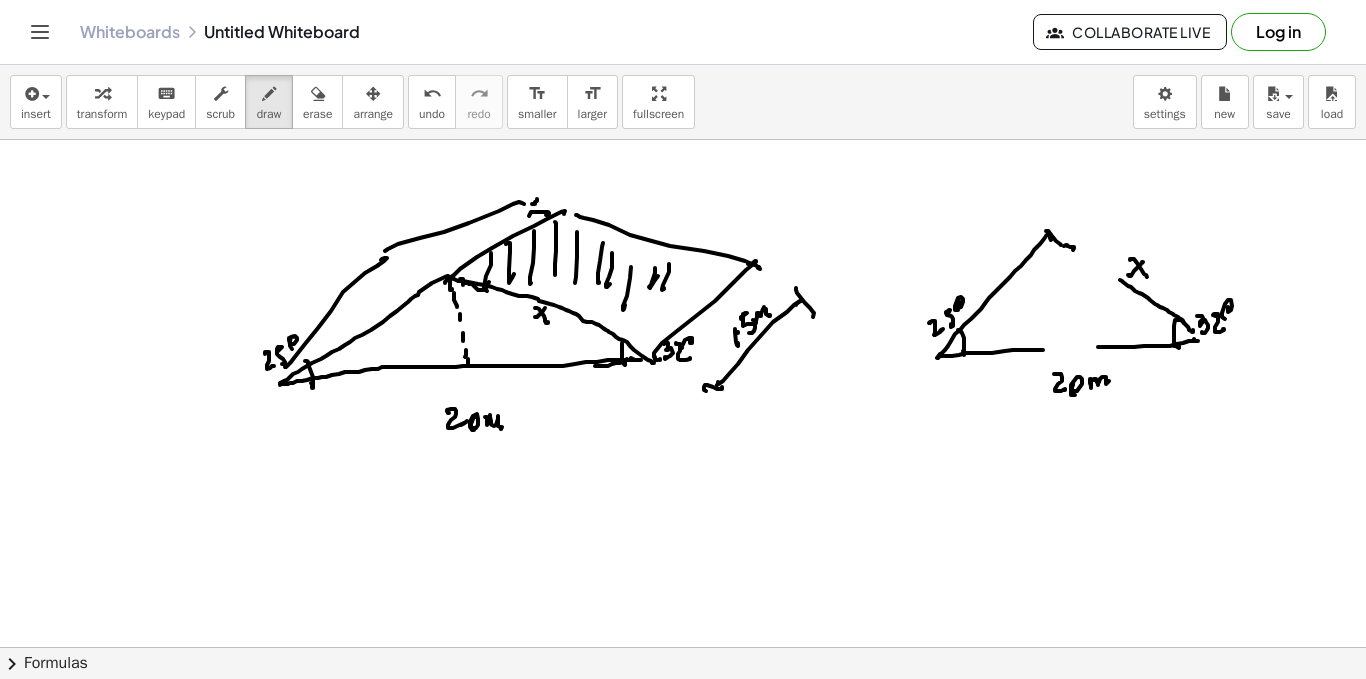 click at bounding box center [683, 712] 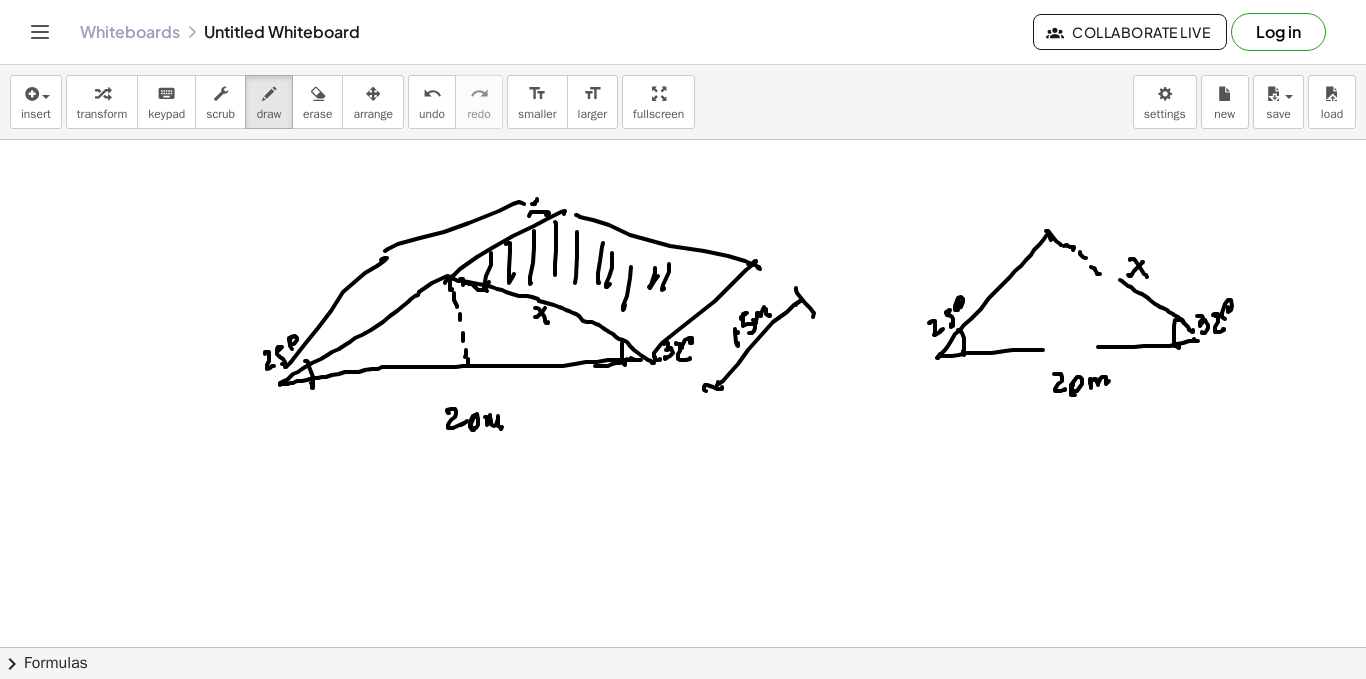 click at bounding box center (683, 712) 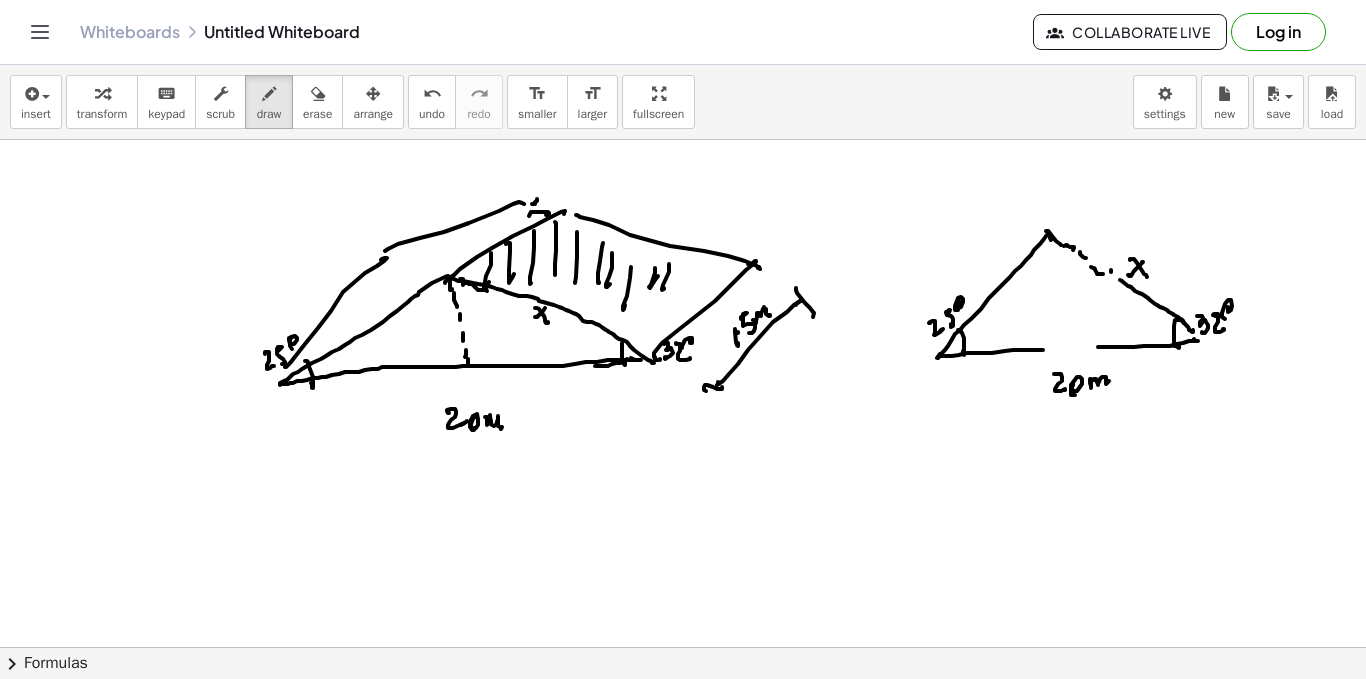 click at bounding box center [683, 712] 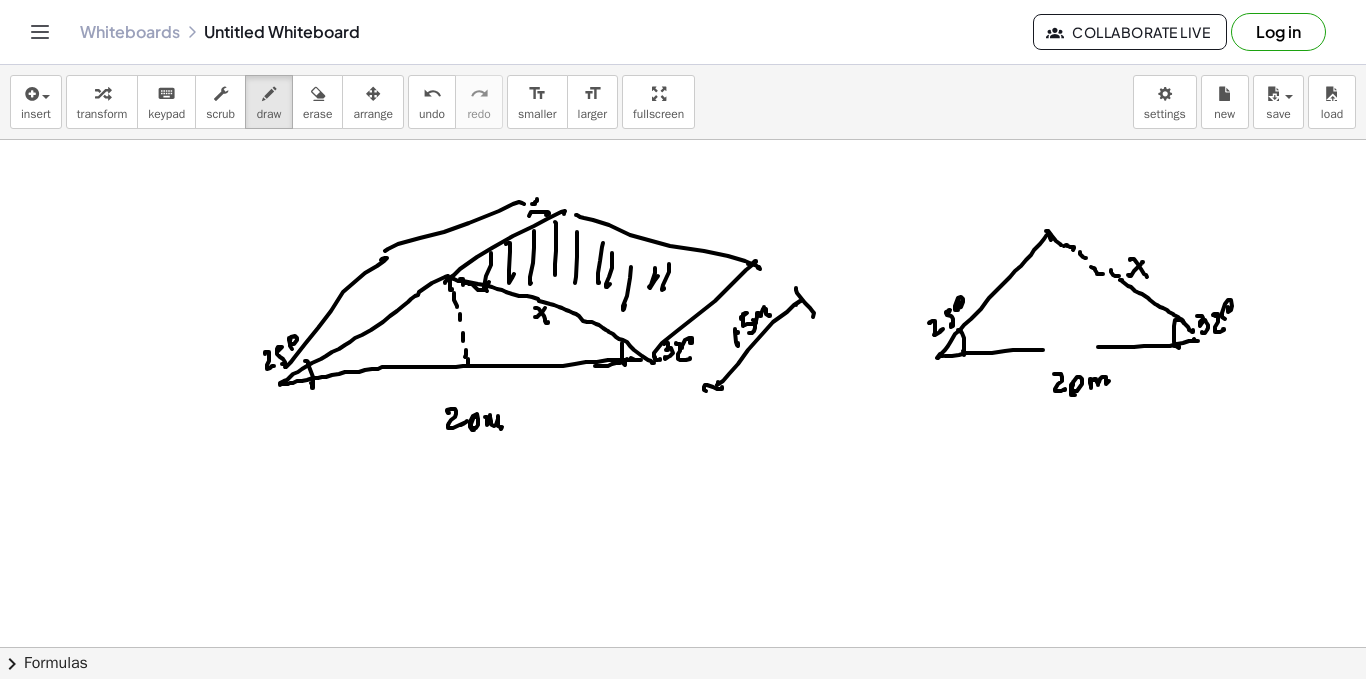 click at bounding box center (683, 712) 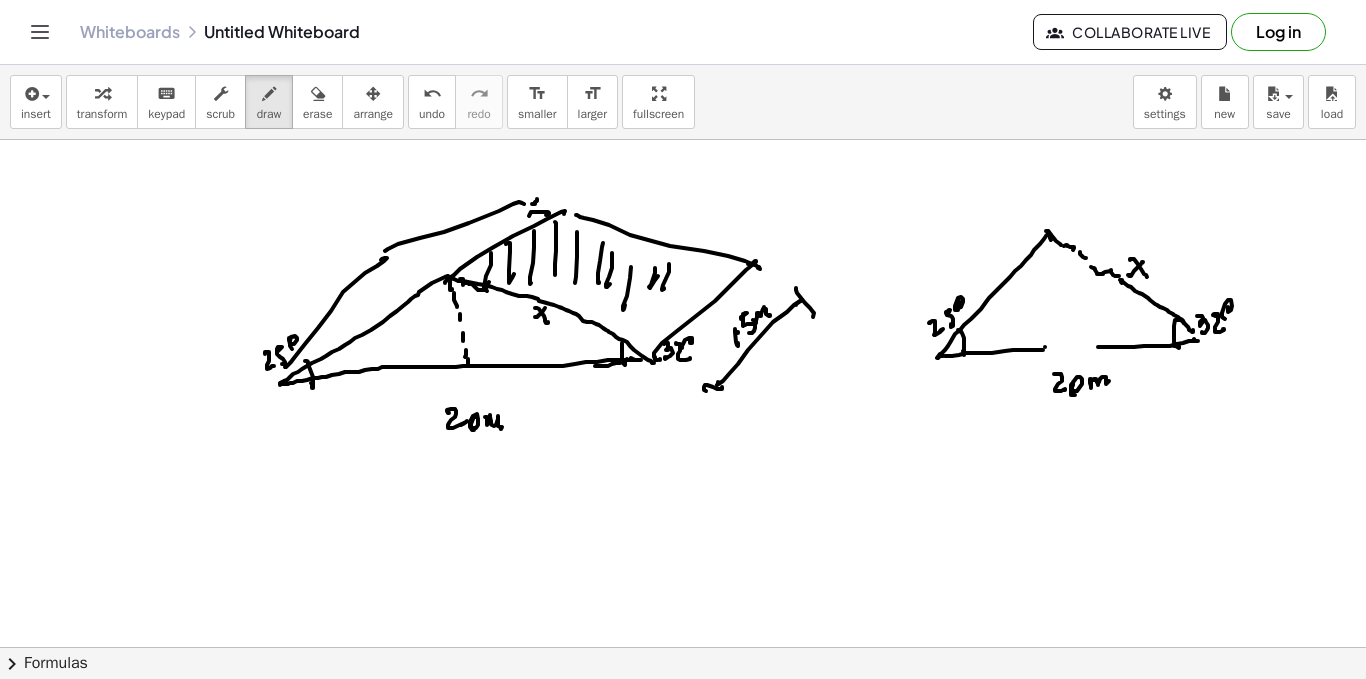 drag, startPoint x: 1045, startPoint y: 347, endPoint x: 1068, endPoint y: 345, distance: 23.086792 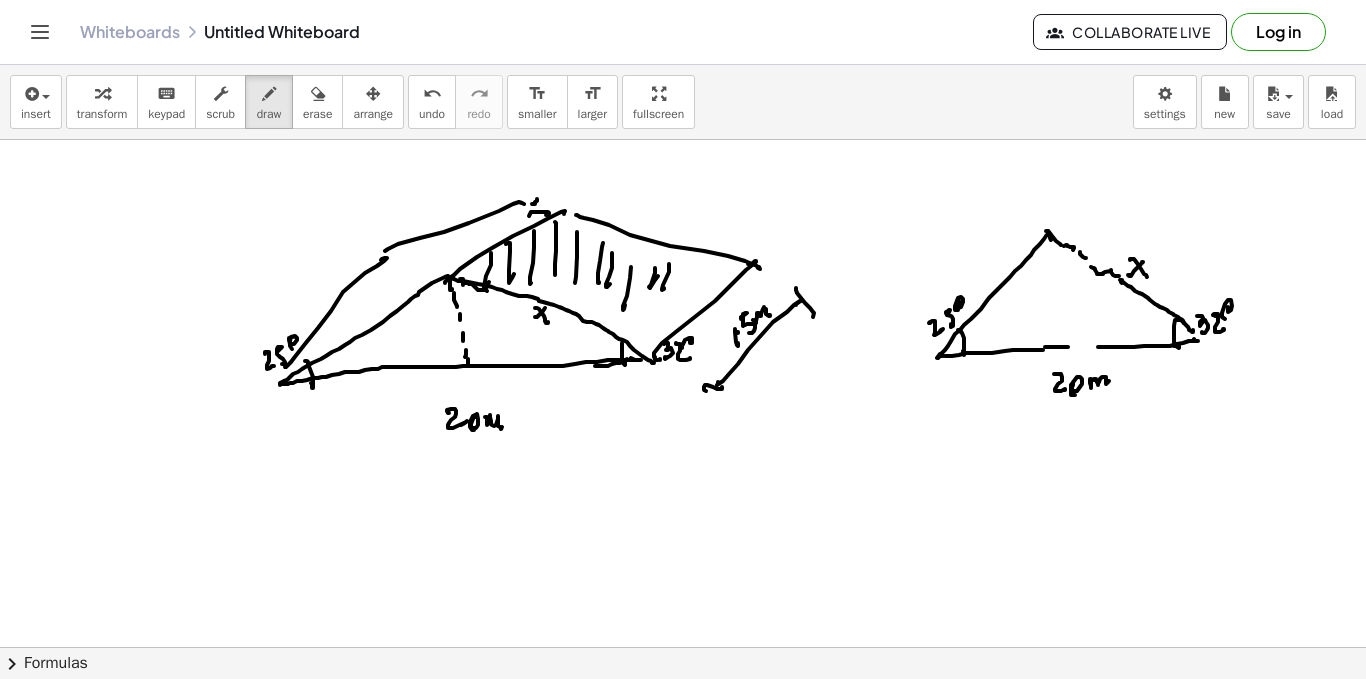 drag, startPoint x: 1070, startPoint y: 345, endPoint x: 1087, endPoint y: 342, distance: 17.262676 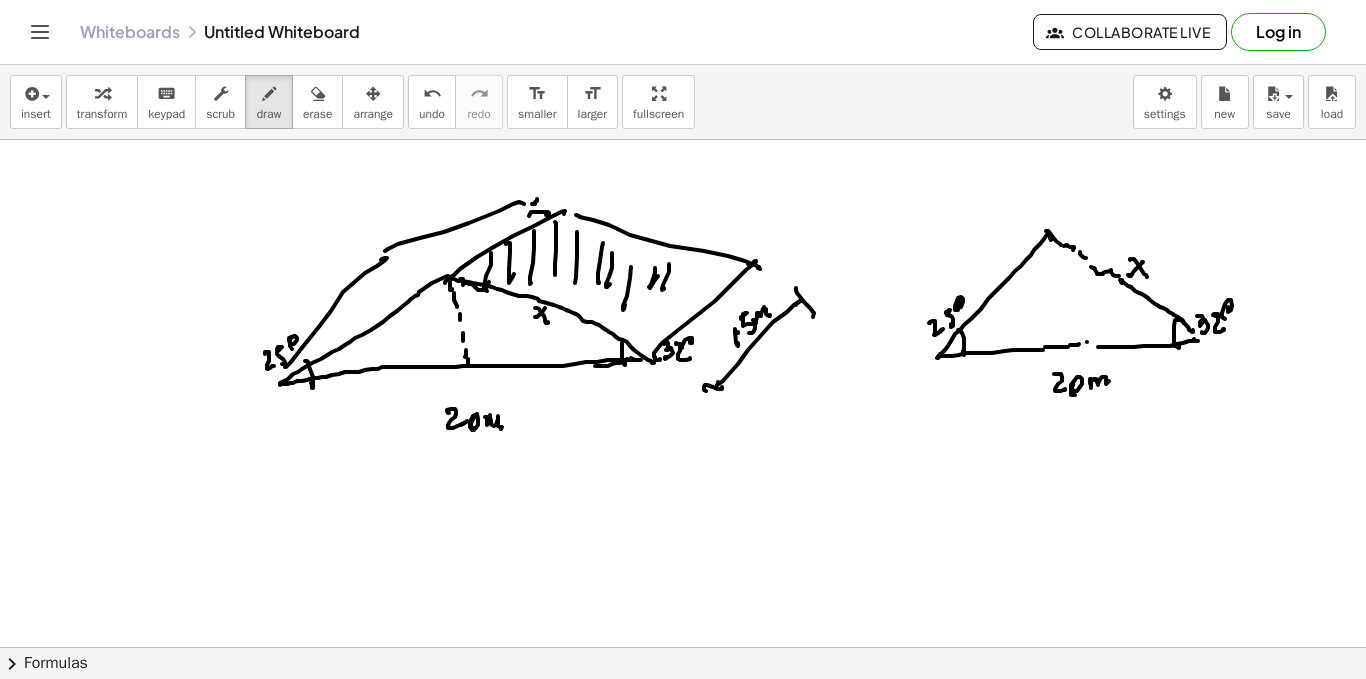 drag, startPoint x: 1087, startPoint y: 342, endPoint x: 1097, endPoint y: 343, distance: 10.049875 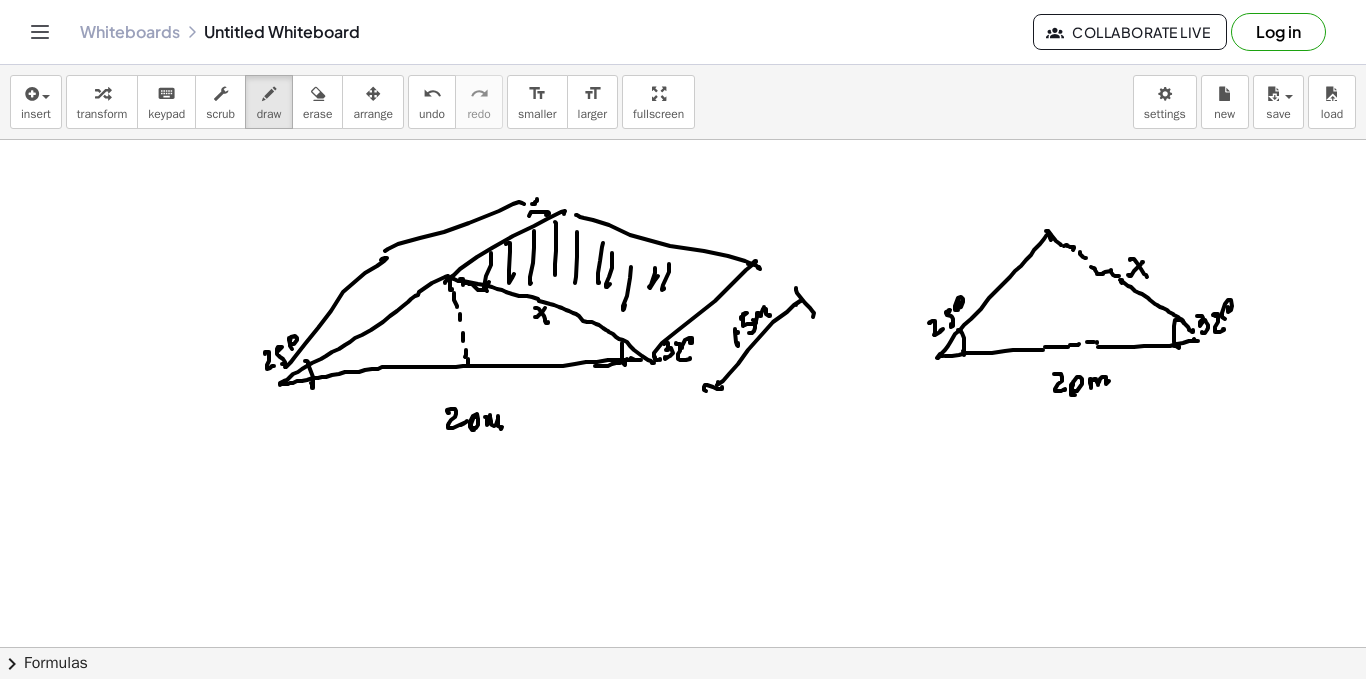 click at bounding box center [683, 712] 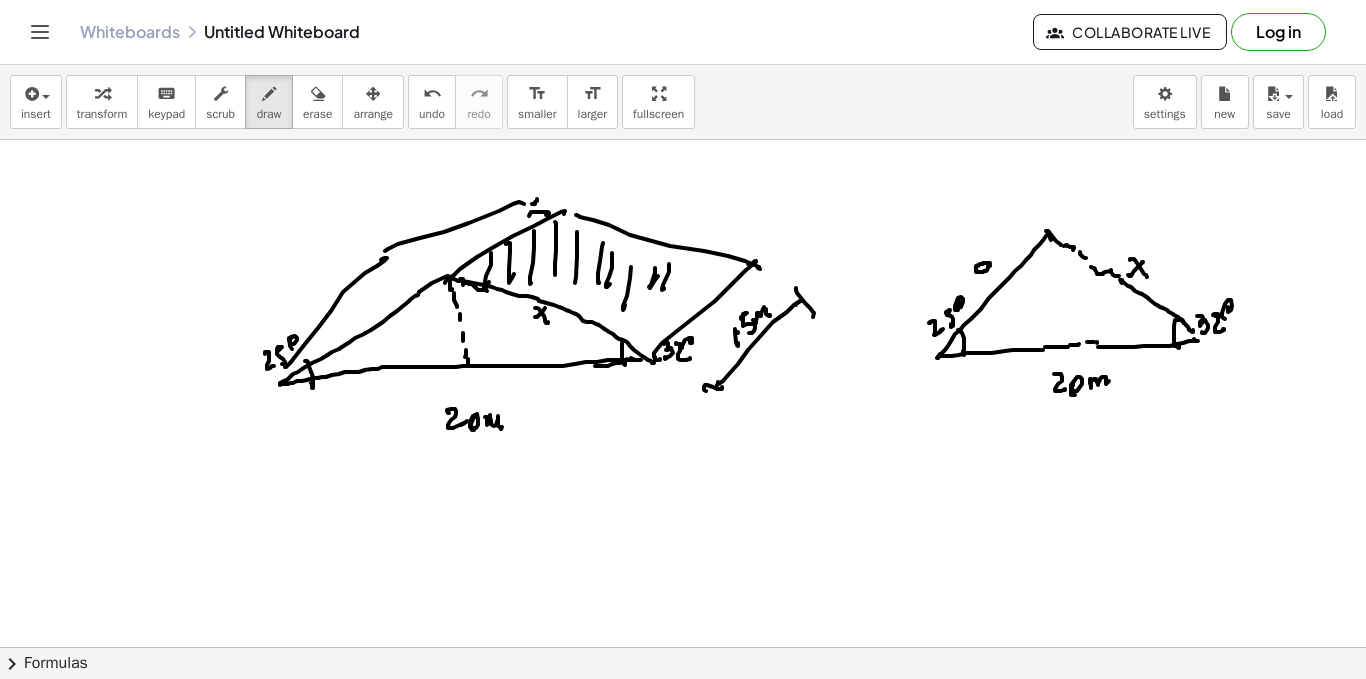 drag, startPoint x: 990, startPoint y: 263, endPoint x: 1001, endPoint y: 272, distance: 14.21267 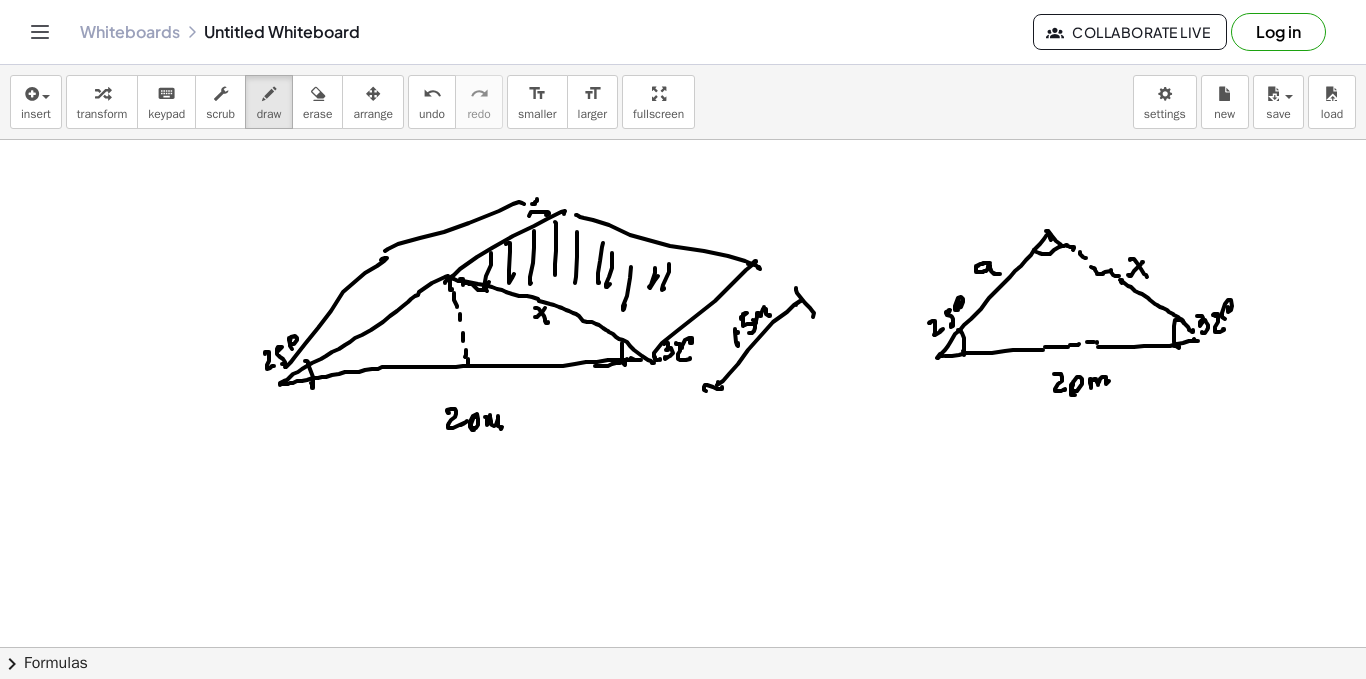 drag, startPoint x: 1034, startPoint y: 250, endPoint x: 1100, endPoint y: 236, distance: 67.46851 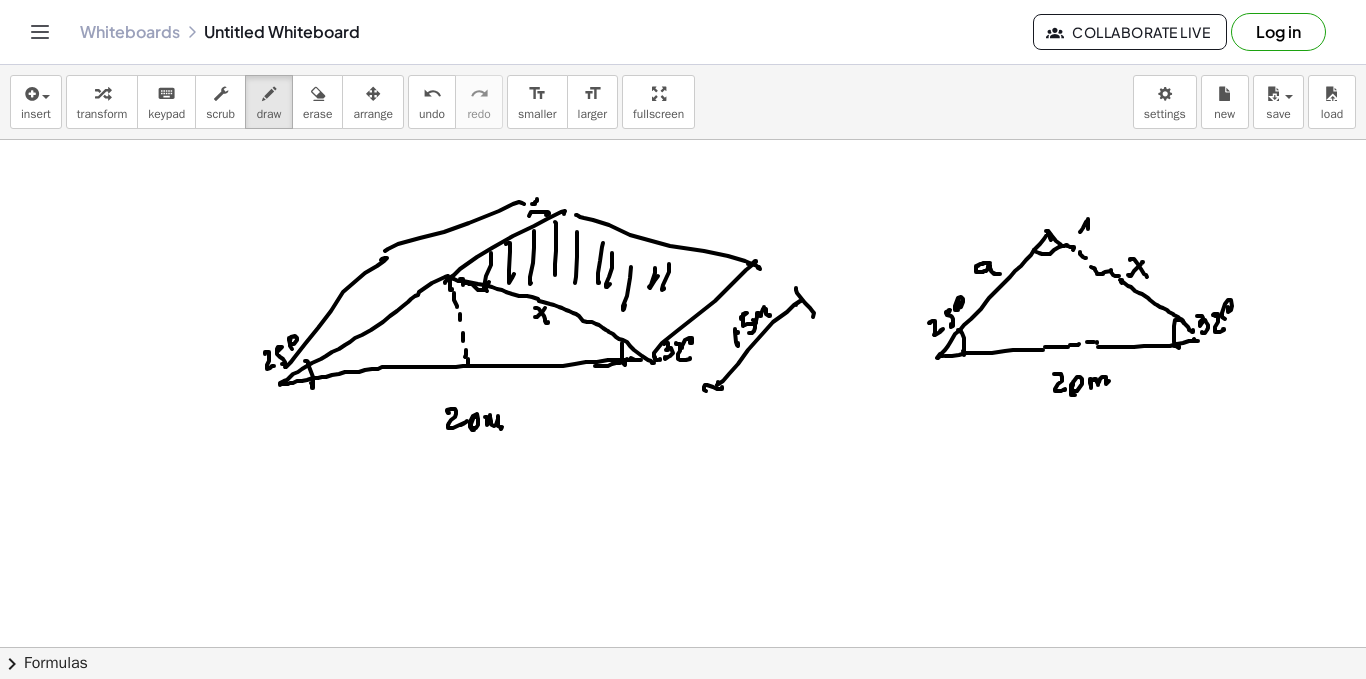 drag, startPoint x: 1088, startPoint y: 219, endPoint x: 1089, endPoint y: 230, distance: 11.045361 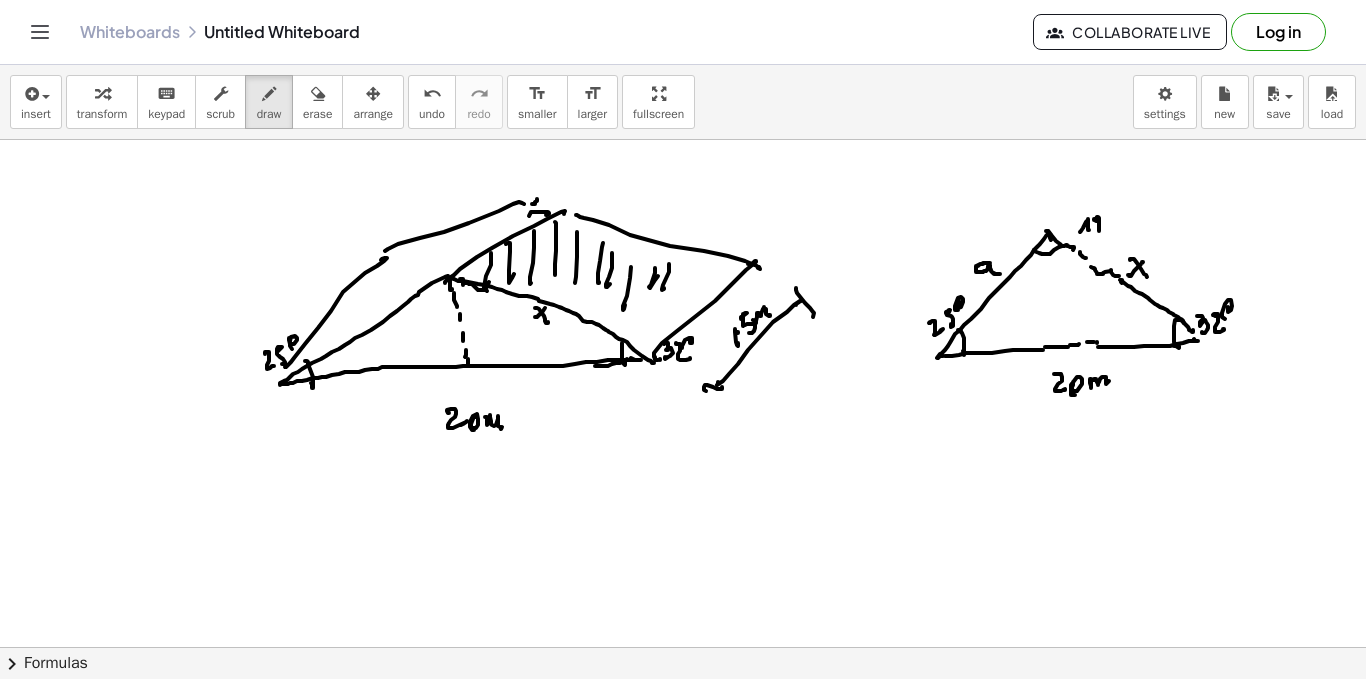 drag, startPoint x: 1096, startPoint y: 220, endPoint x: 1105, endPoint y: 230, distance: 13.453624 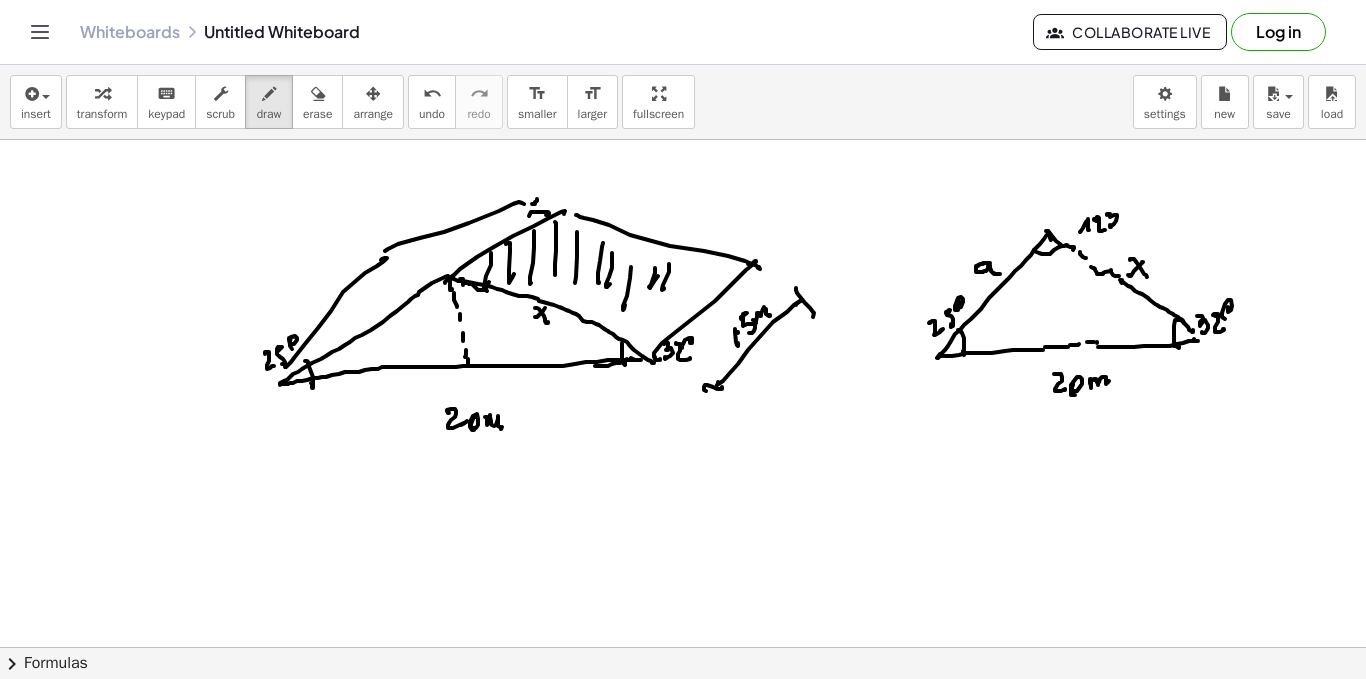 drag, startPoint x: 1109, startPoint y: 214, endPoint x: 1122, endPoint y: 218, distance: 13.601471 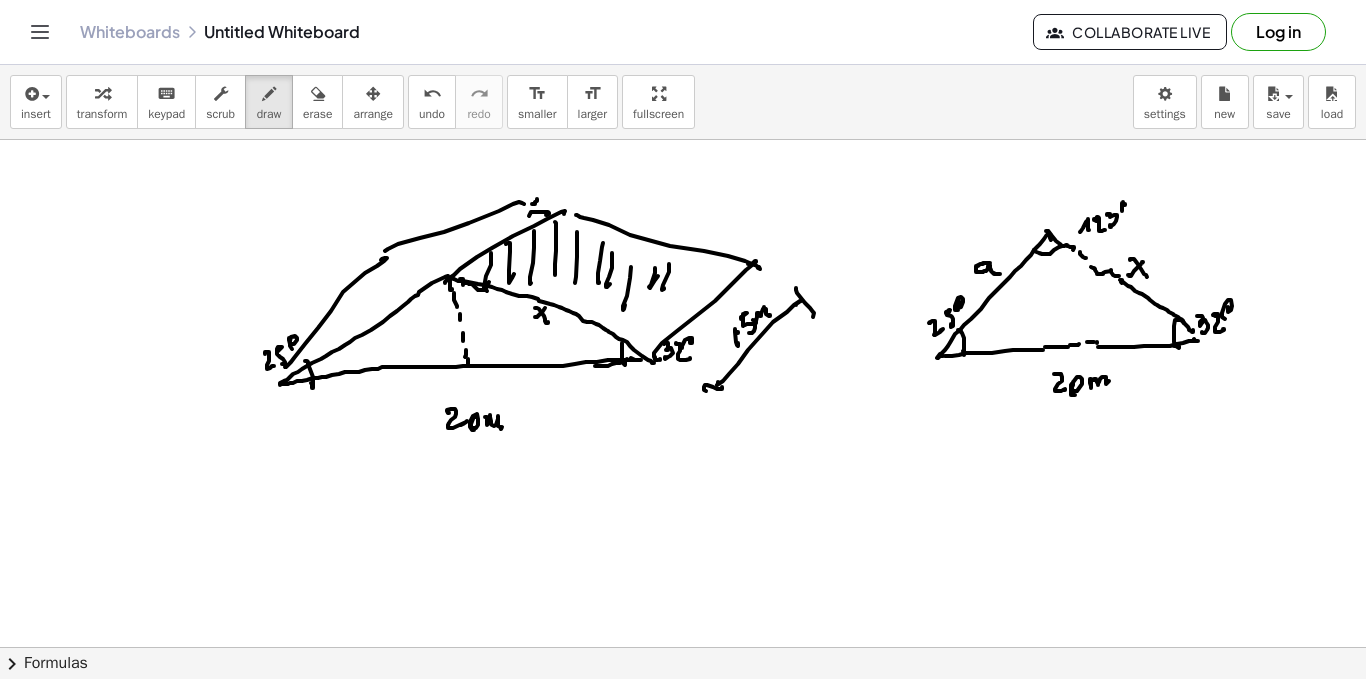 drag, startPoint x: 1123, startPoint y: 202, endPoint x: 1135, endPoint y: 211, distance: 15 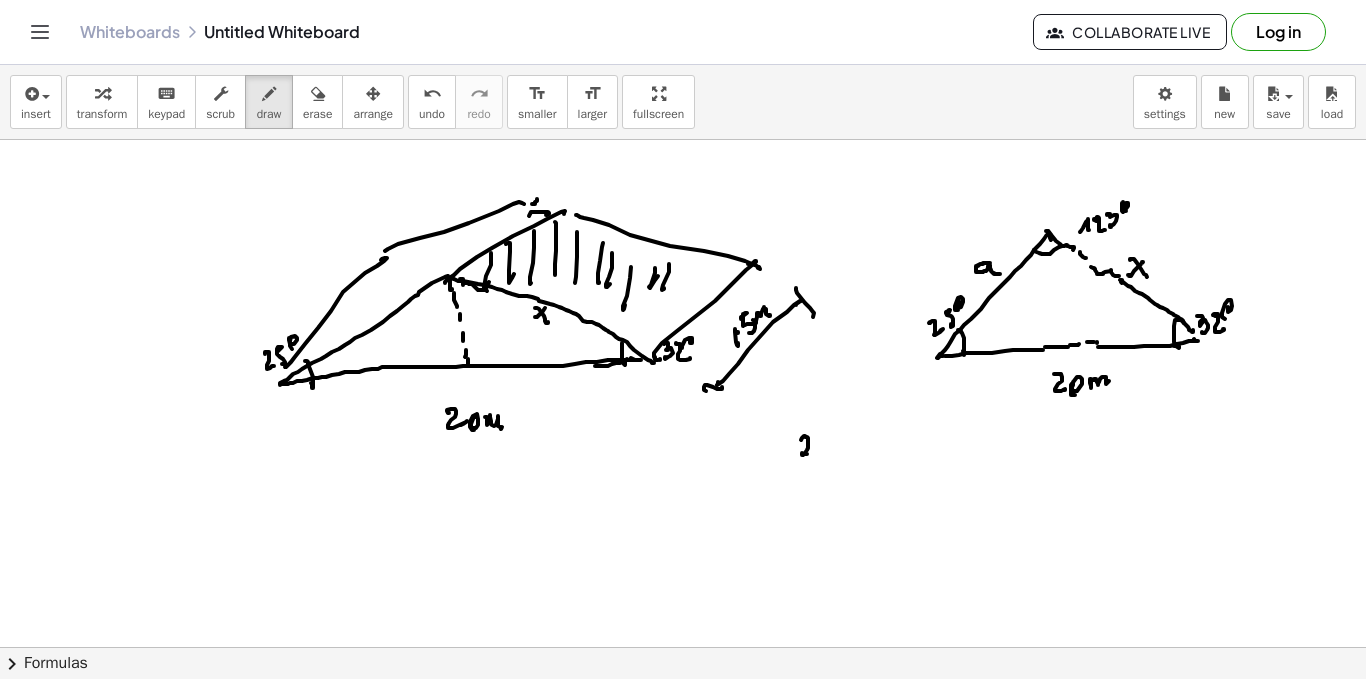 drag, startPoint x: 801, startPoint y: 440, endPoint x: 820, endPoint y: 445, distance: 19.646883 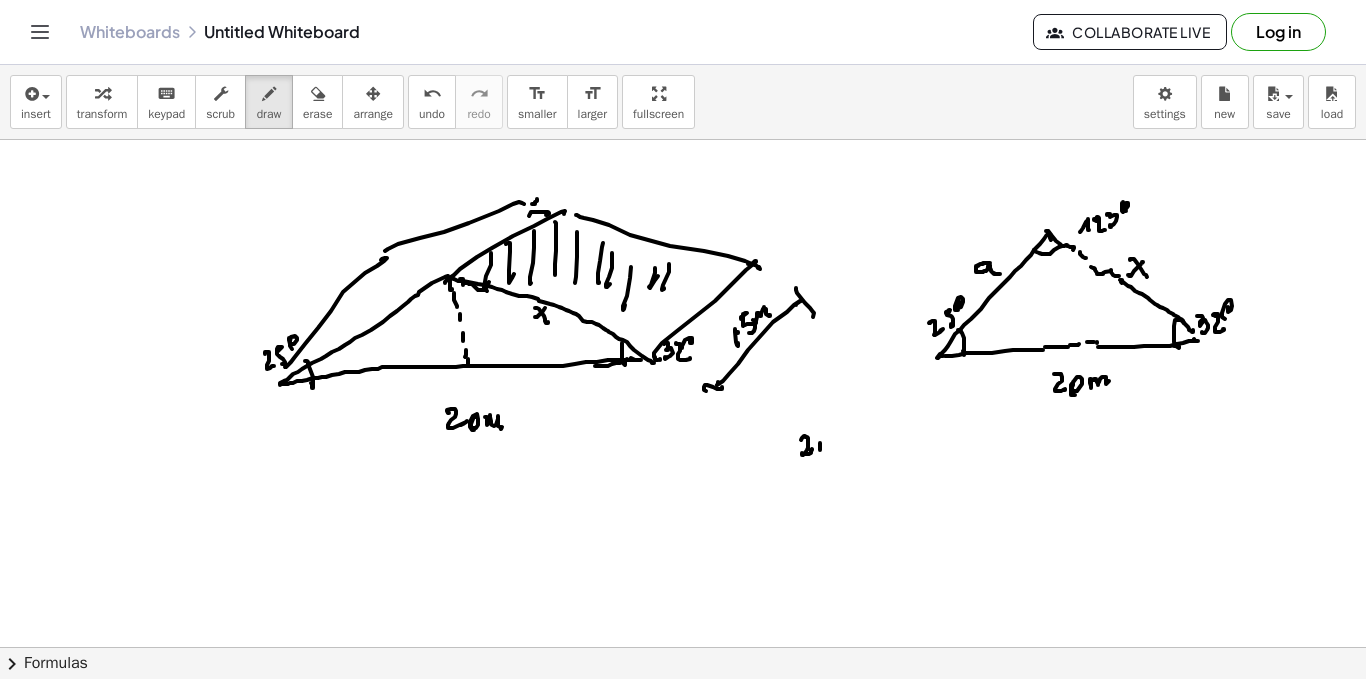 drag, startPoint x: 820, startPoint y: 446, endPoint x: 835, endPoint y: 441, distance: 15.811388 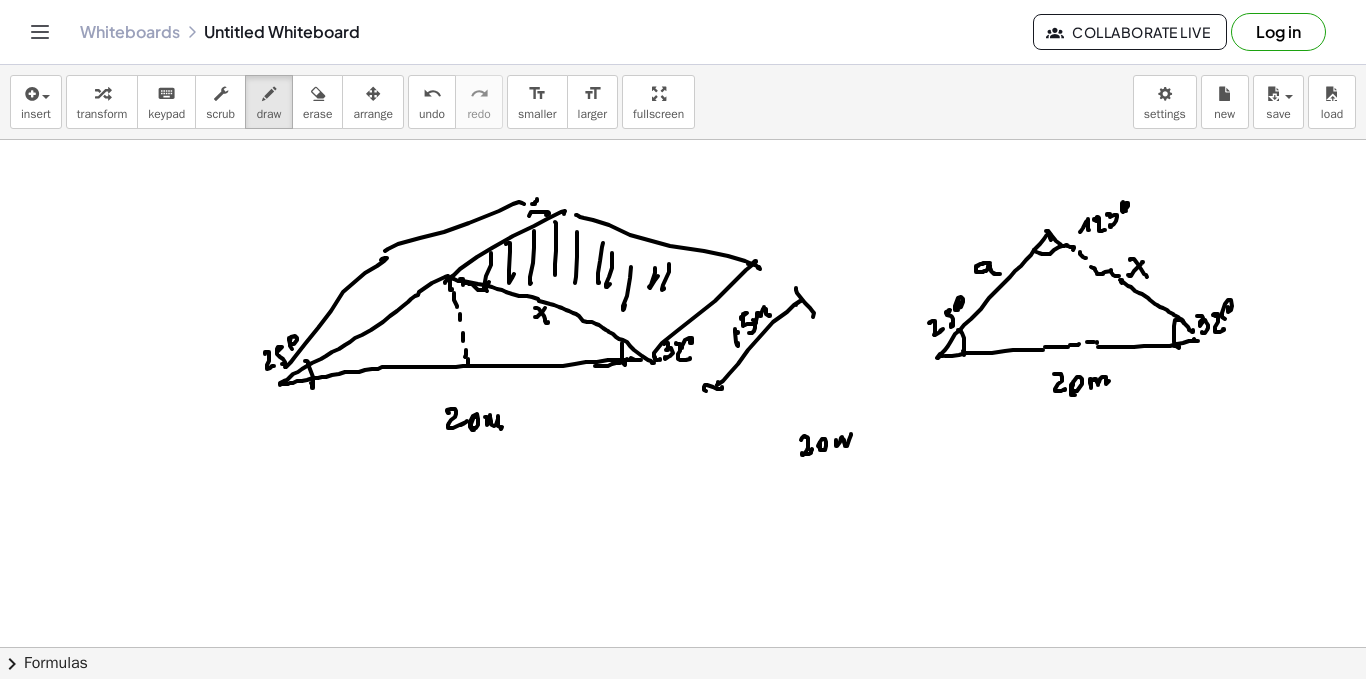 drag, startPoint x: 836, startPoint y: 445, endPoint x: 854, endPoint y: 449, distance: 18.439089 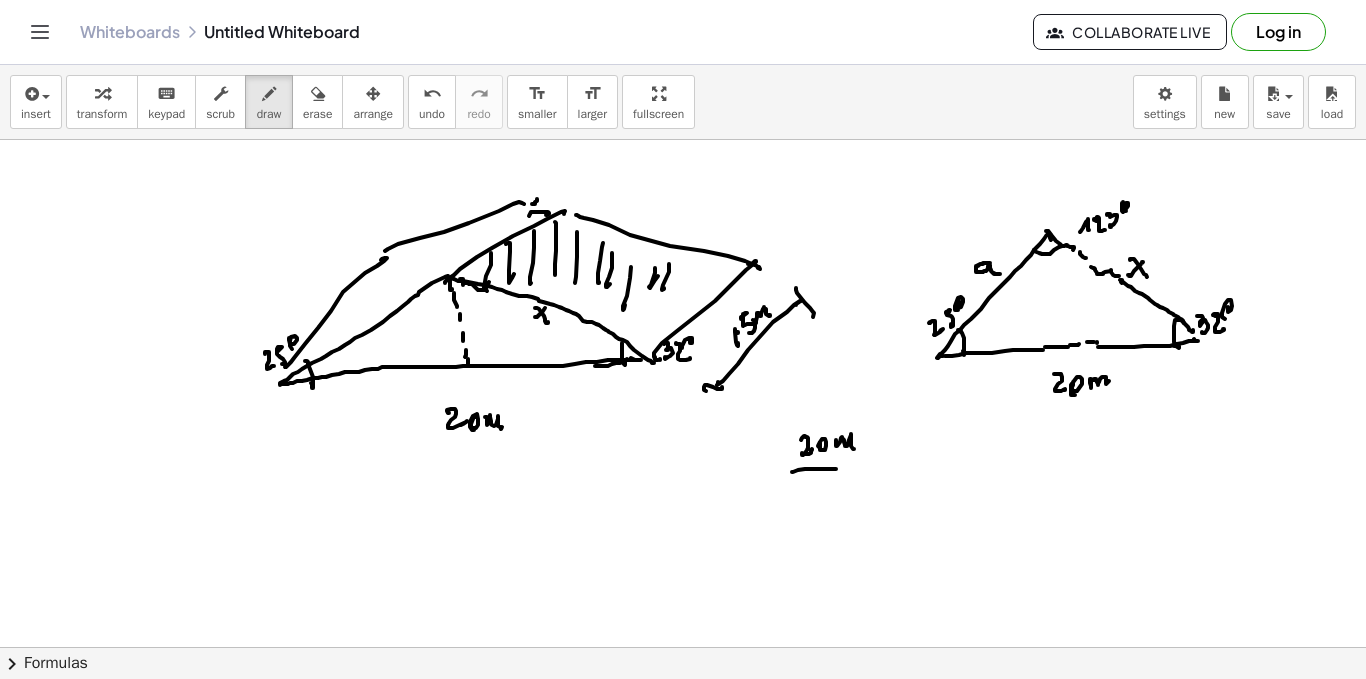 drag, startPoint x: 792, startPoint y: 472, endPoint x: 872, endPoint y: 463, distance: 80.50466 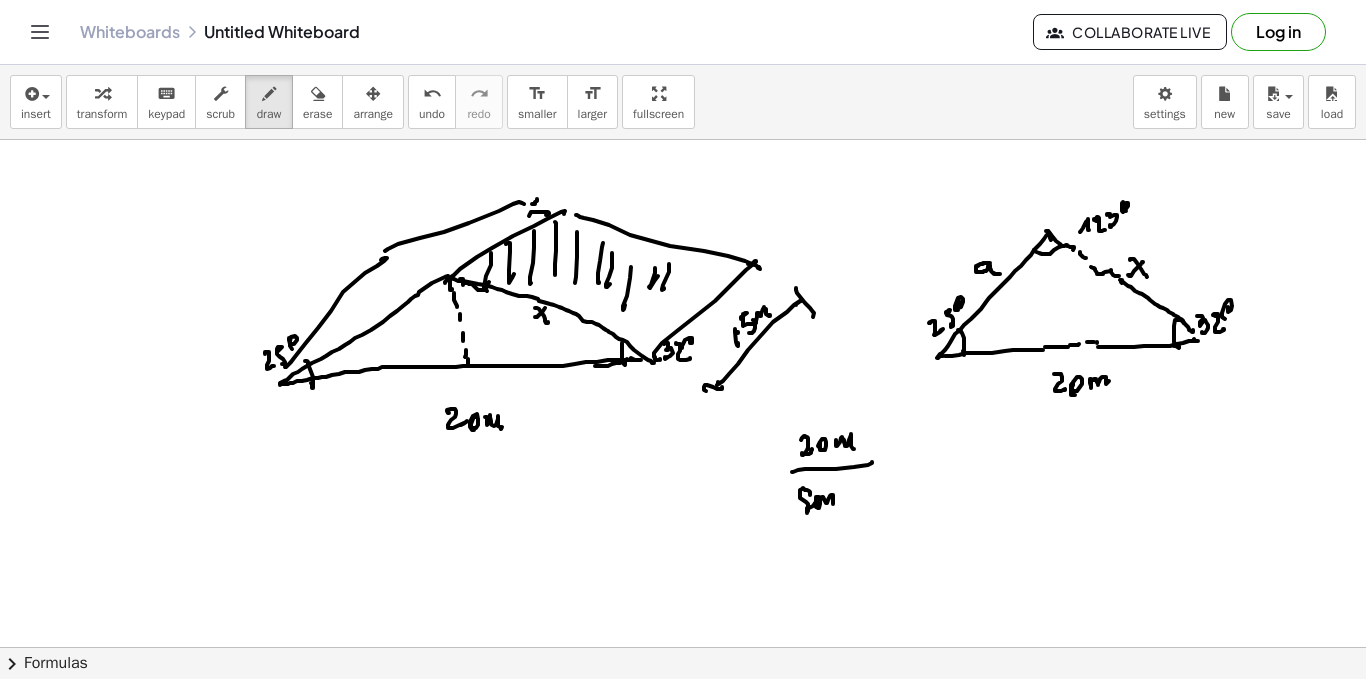 drag, startPoint x: 807, startPoint y: 490, endPoint x: 836, endPoint y: 500, distance: 30.675724 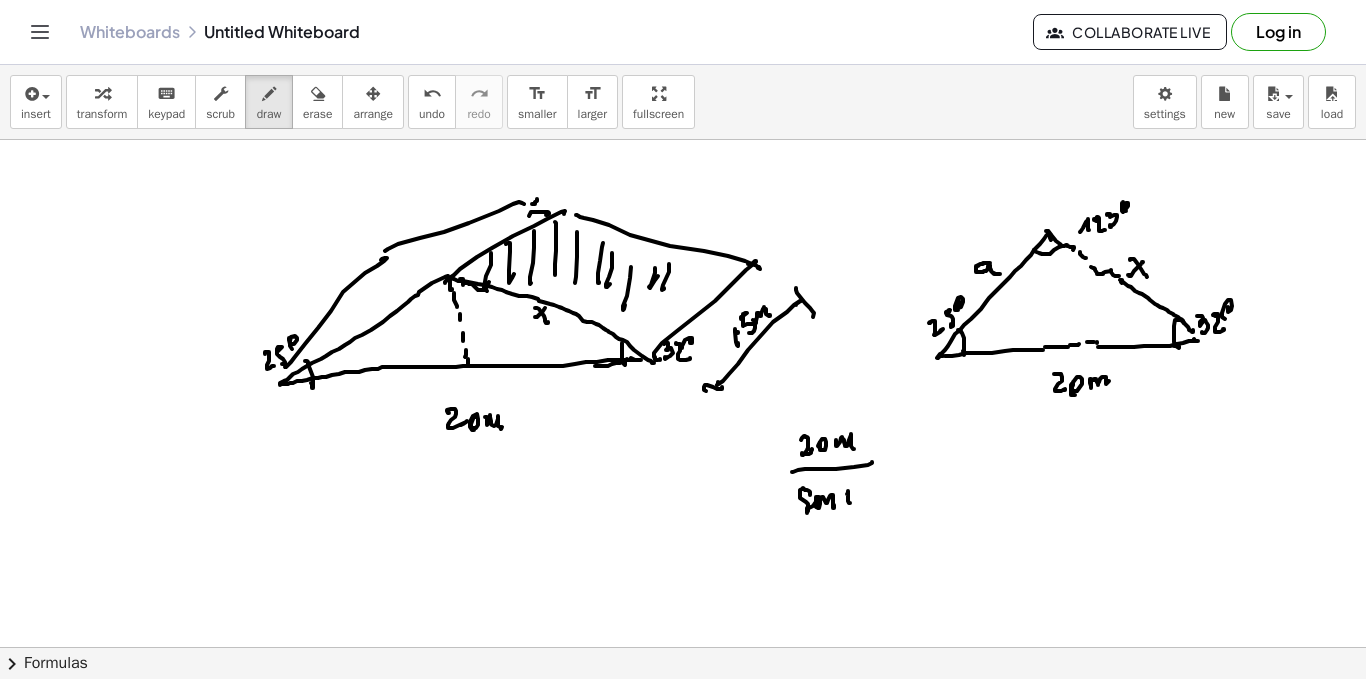 drag, startPoint x: 849, startPoint y: 503, endPoint x: 857, endPoint y: 492, distance: 13.601471 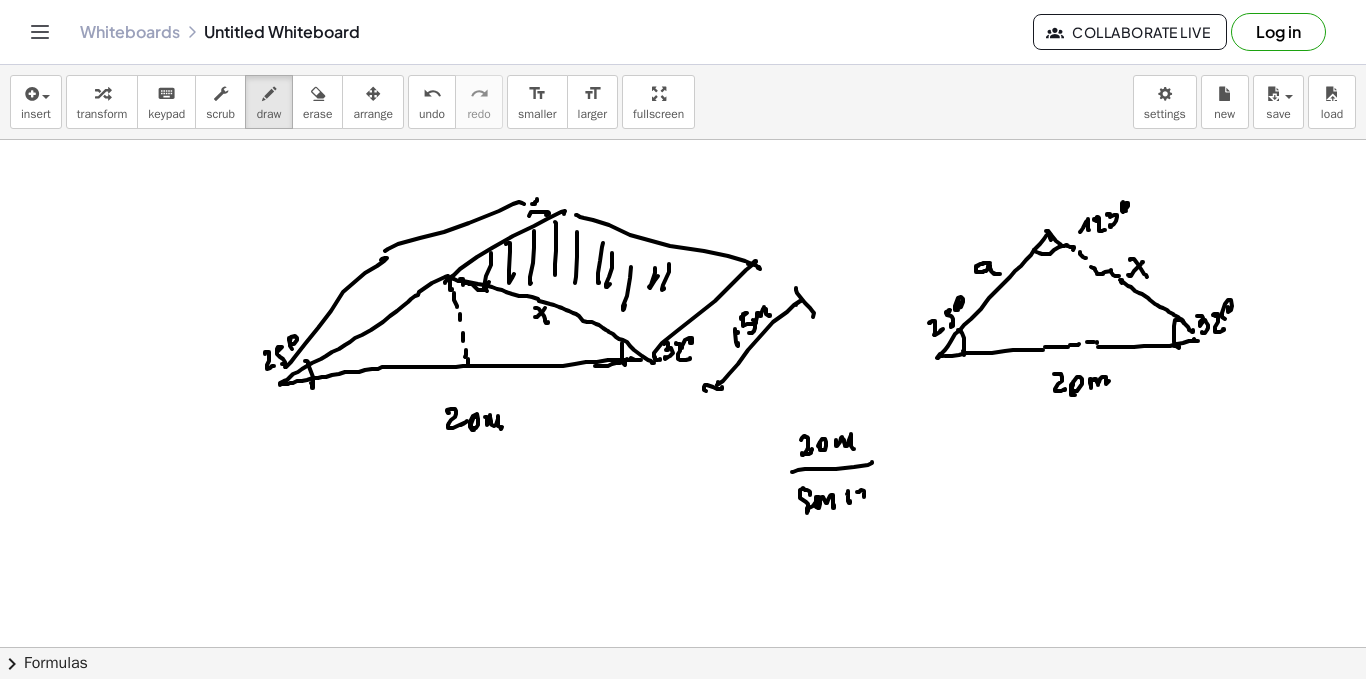 drag, startPoint x: 857, startPoint y: 492, endPoint x: 872, endPoint y: 497, distance: 15.811388 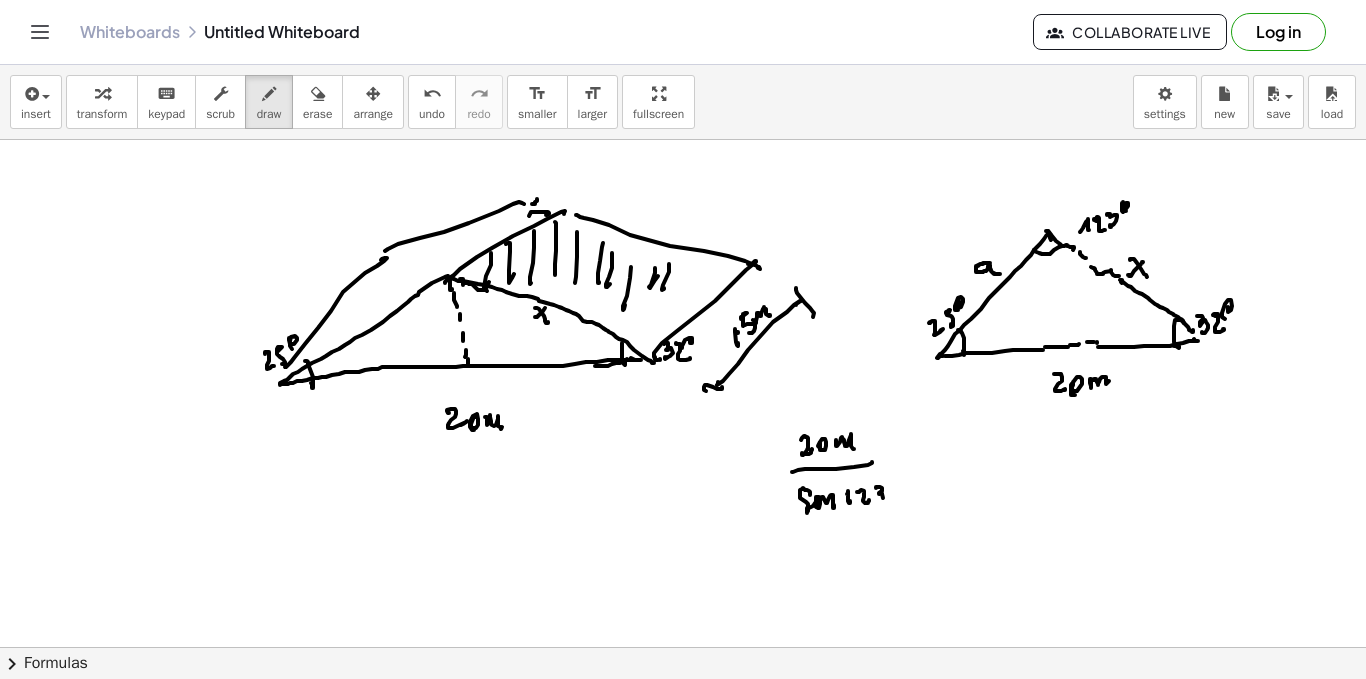 drag, startPoint x: 876, startPoint y: 488, endPoint x: 886, endPoint y: 494, distance: 11.661903 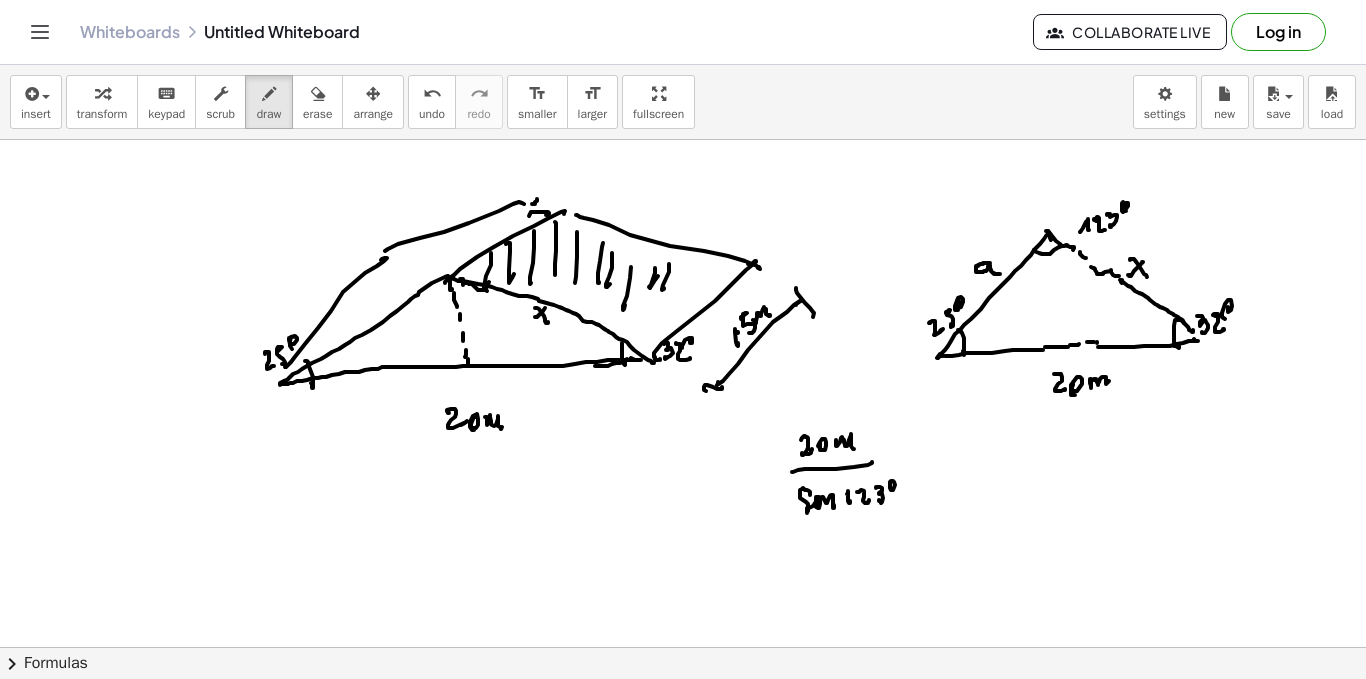 click at bounding box center (683, 712) 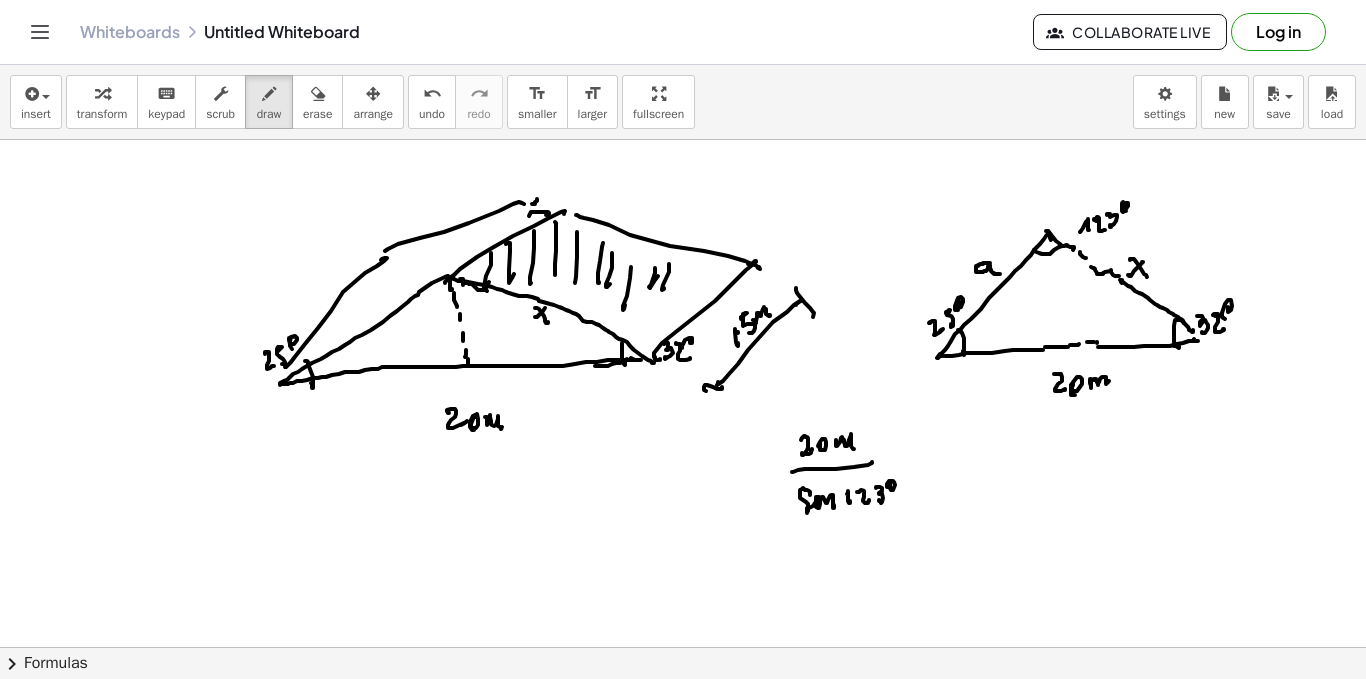 click at bounding box center (683, 712) 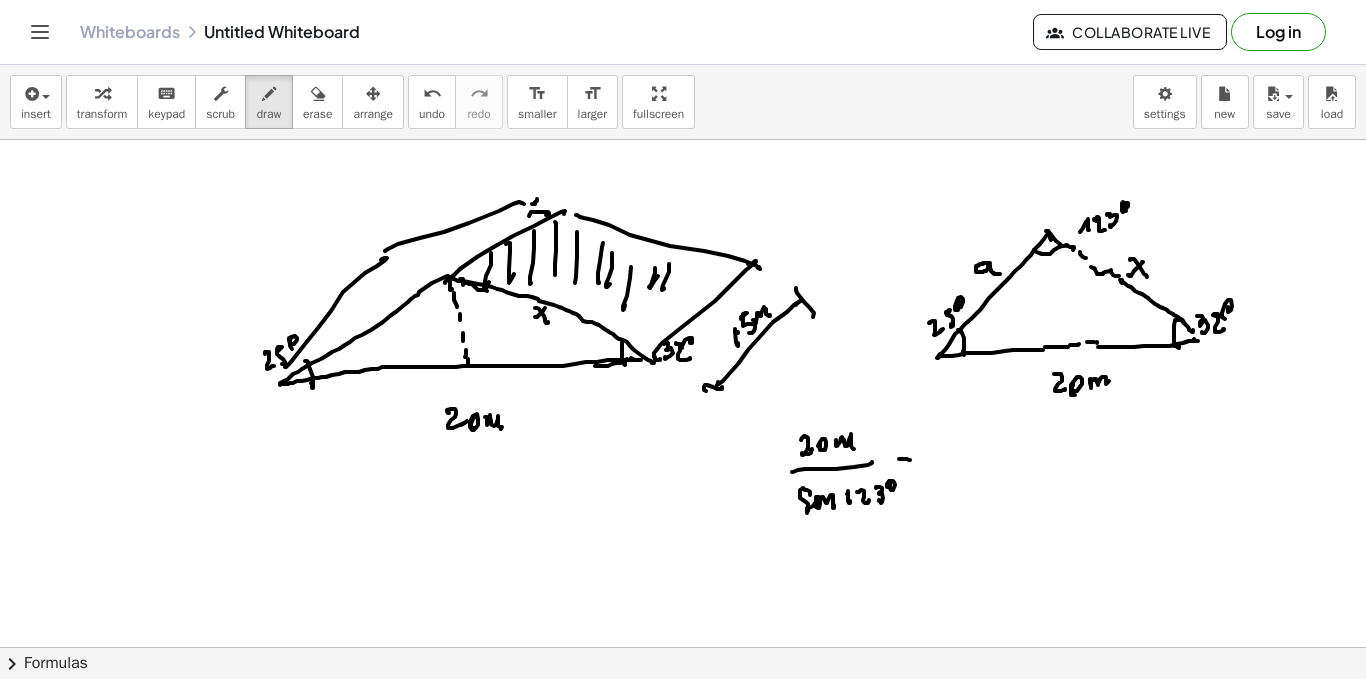 click at bounding box center (683, 712) 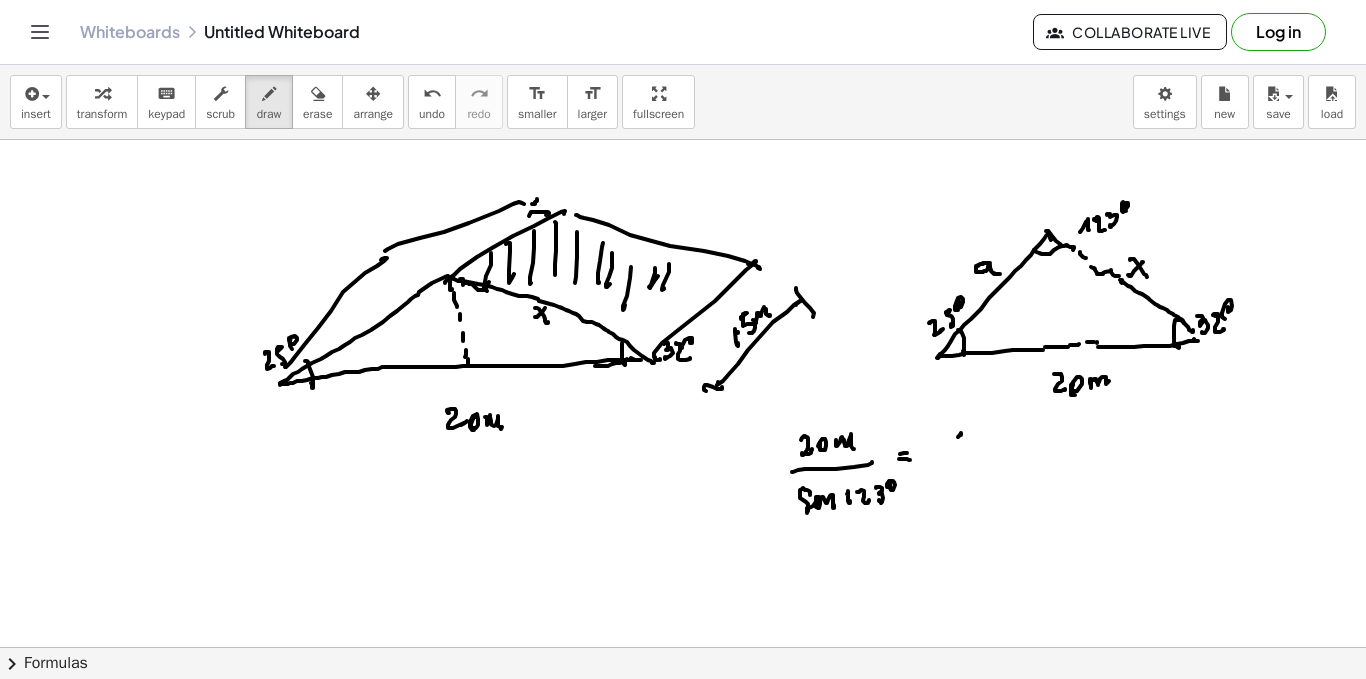 drag, startPoint x: 961, startPoint y: 435, endPoint x: 946, endPoint y: 447, distance: 19.209373 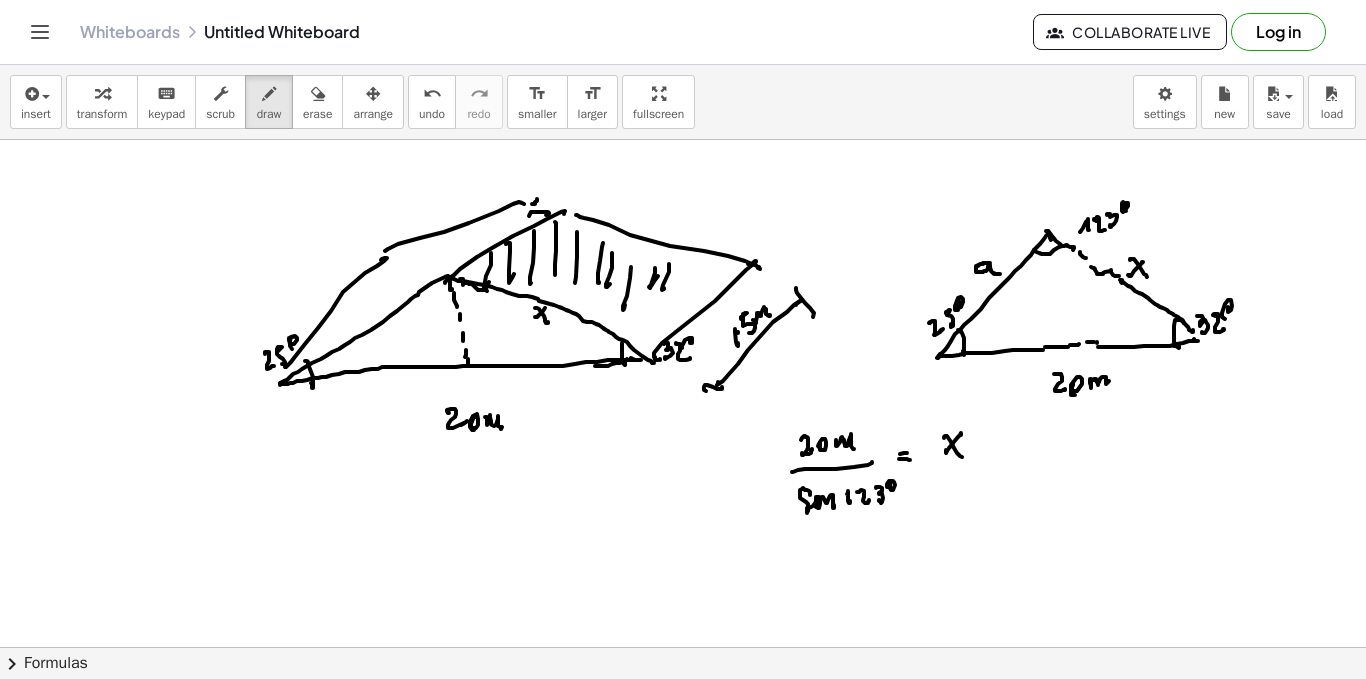 drag, startPoint x: 944, startPoint y: 437, endPoint x: 936, endPoint y: 466, distance: 30.083218 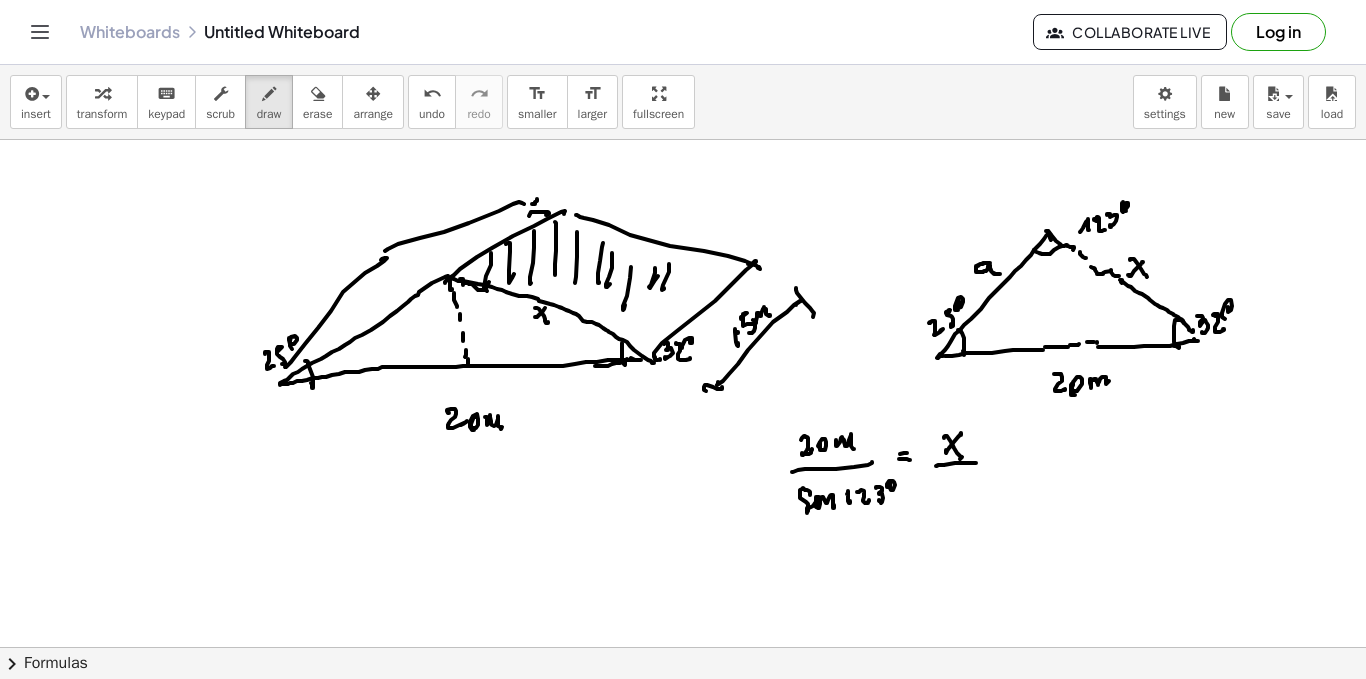 drag, startPoint x: 936, startPoint y: 466, endPoint x: 967, endPoint y: 472, distance: 31.575306 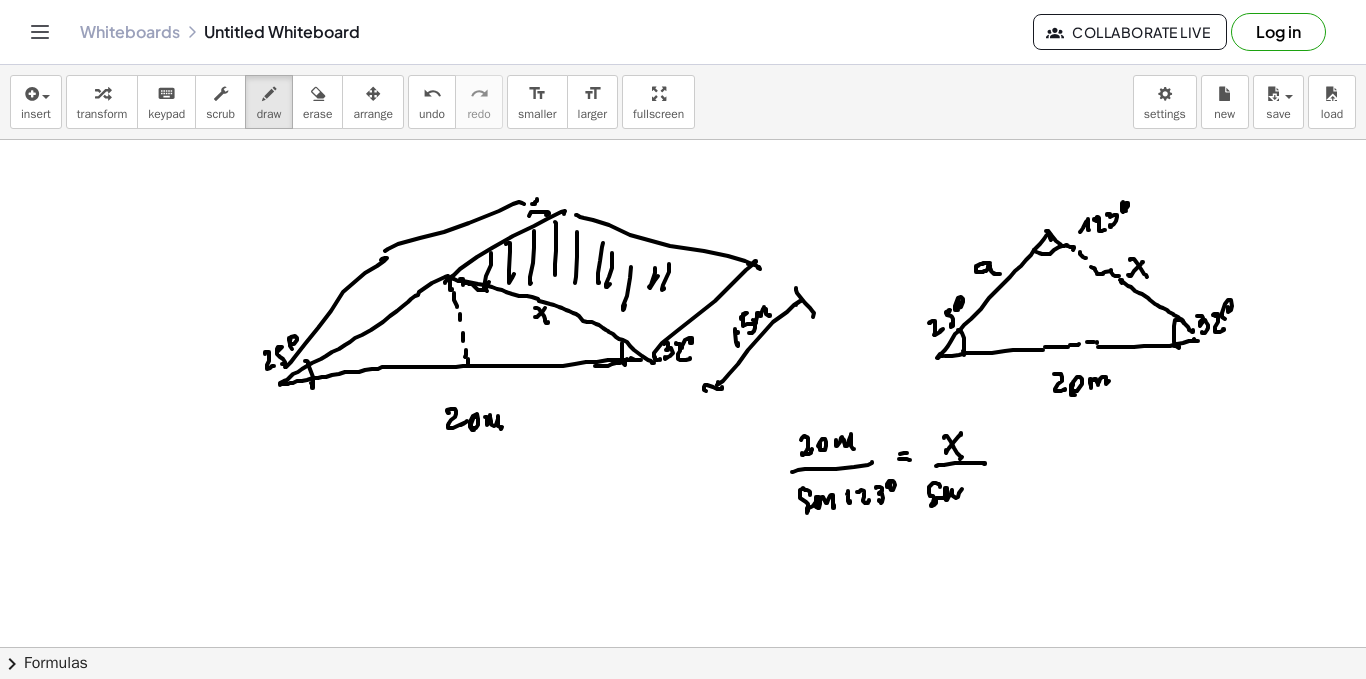 drag, startPoint x: 934, startPoint y: 483, endPoint x: 964, endPoint y: 495, distance: 32.31099 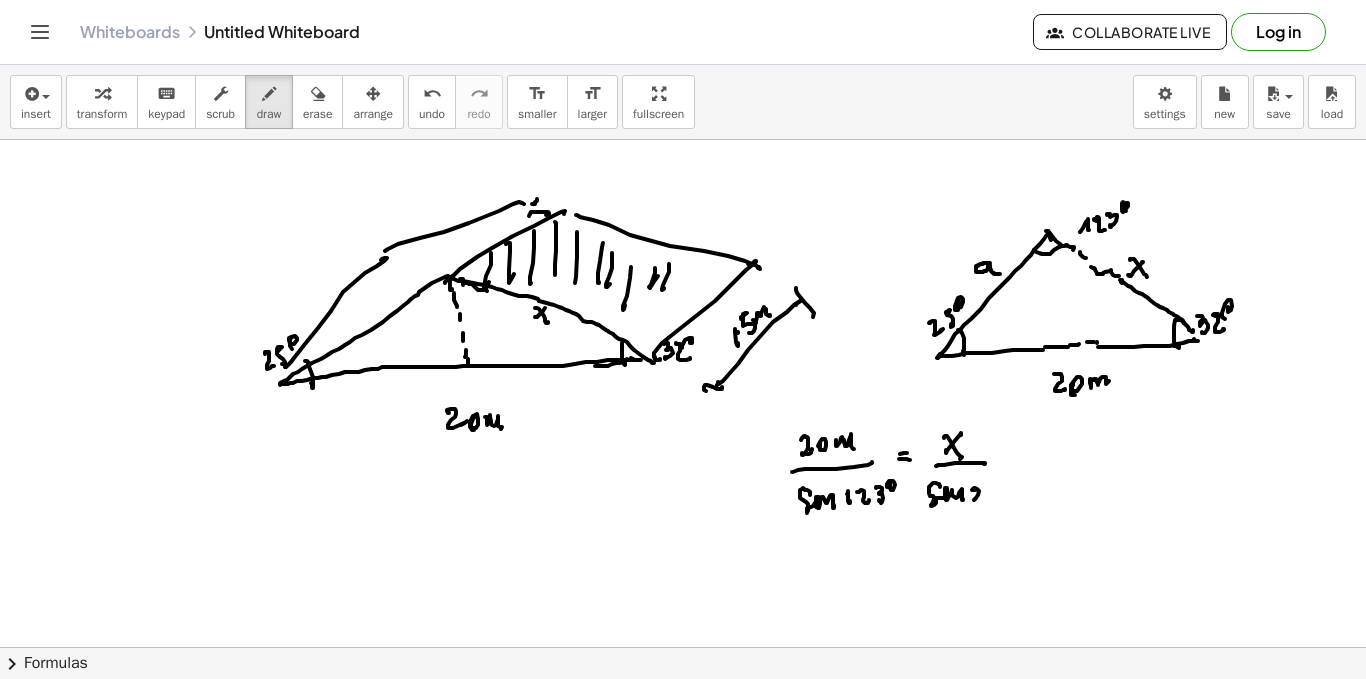 drag, startPoint x: 975, startPoint y: 490, endPoint x: 983, endPoint y: 498, distance: 11.313708 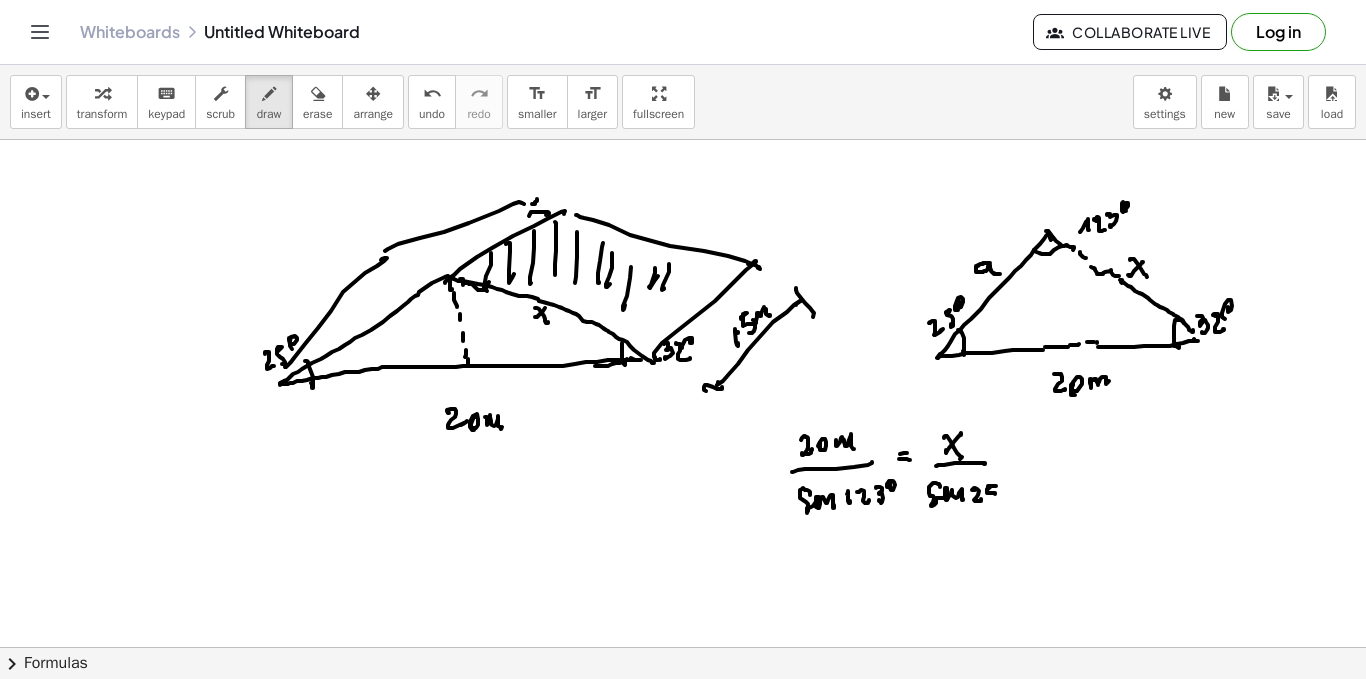 drag, startPoint x: 988, startPoint y: 487, endPoint x: 993, endPoint y: 500, distance: 13.928389 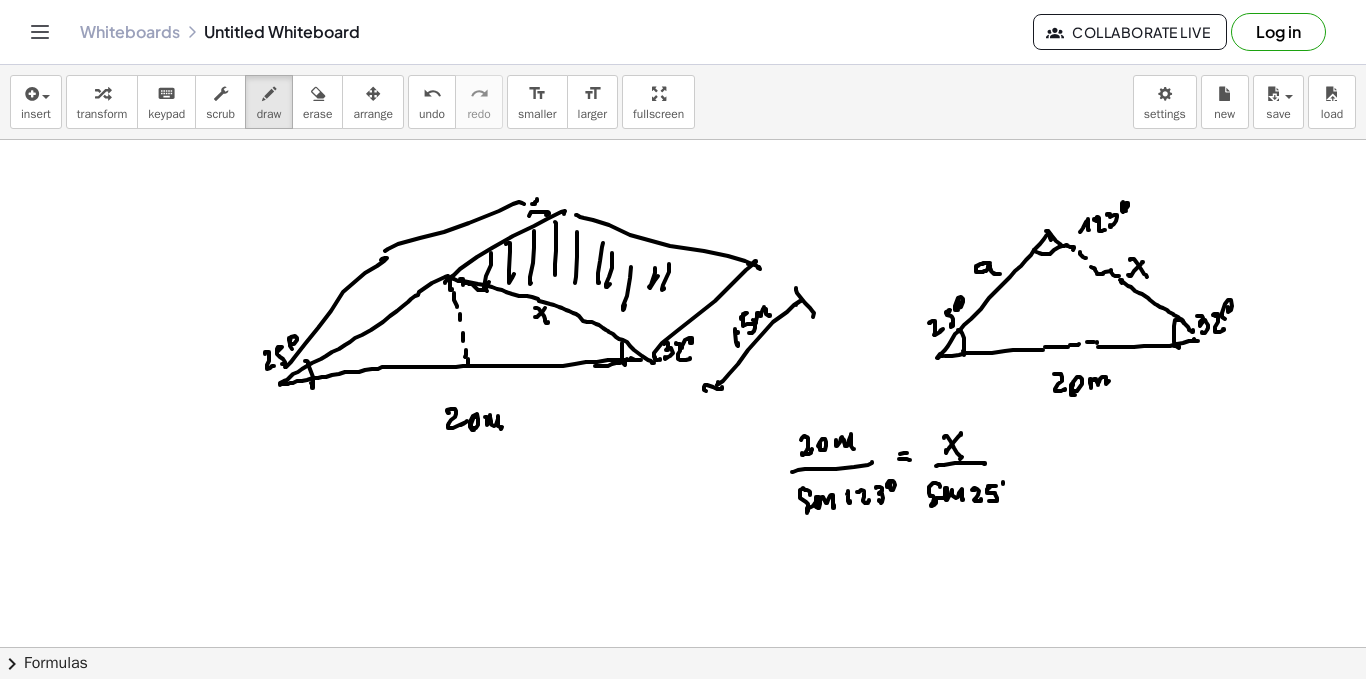 click at bounding box center (683, 712) 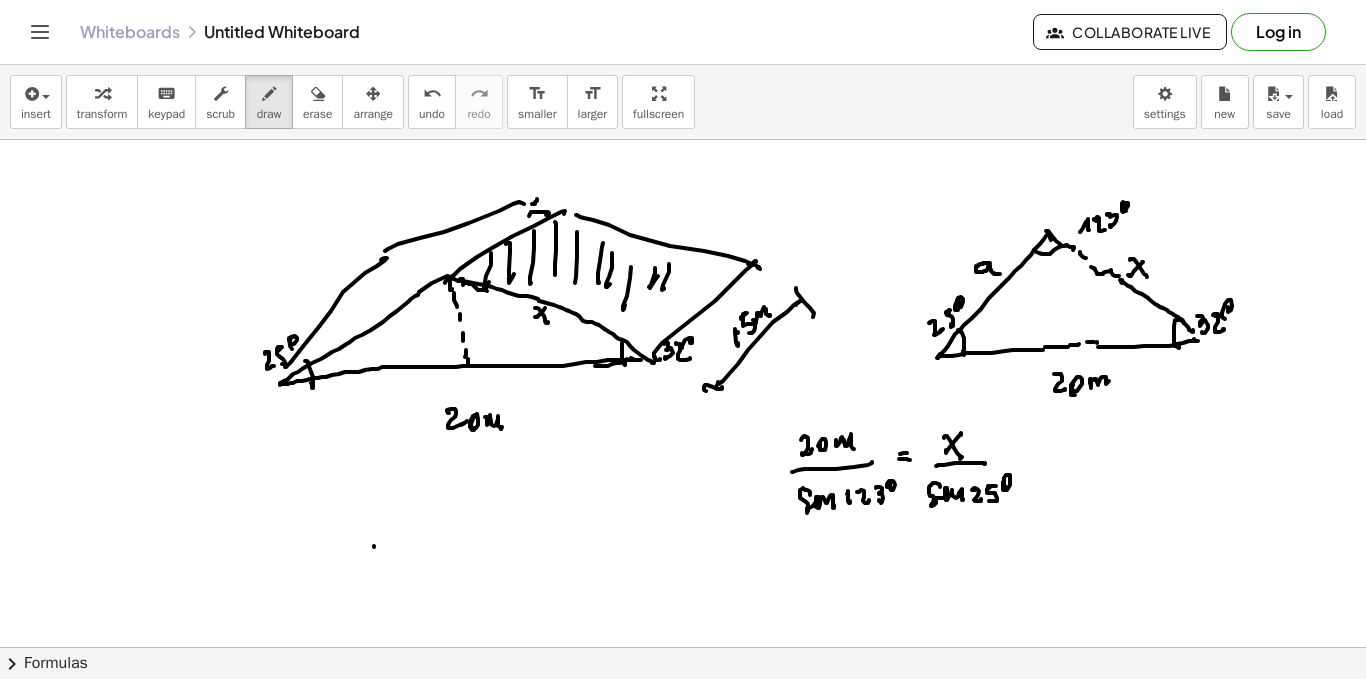 drag, startPoint x: 374, startPoint y: 546, endPoint x: 355, endPoint y: 563, distance: 25.495098 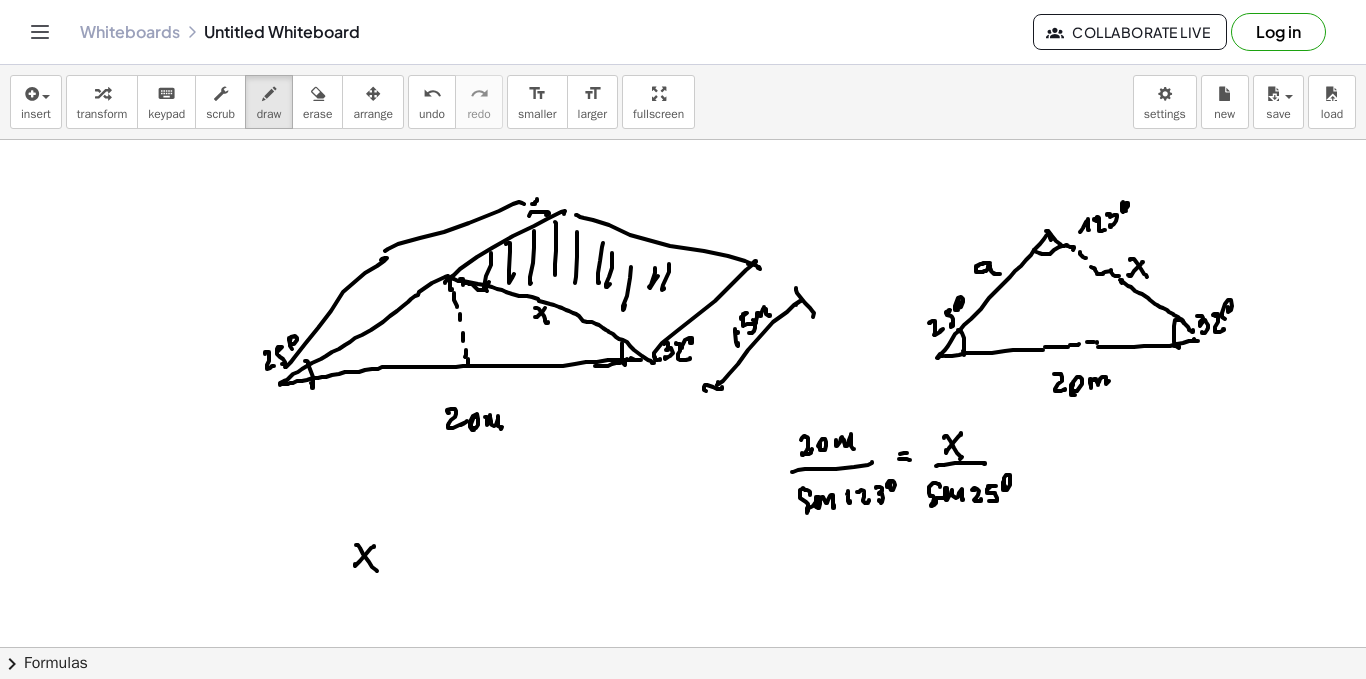 drag, startPoint x: 356, startPoint y: 545, endPoint x: 377, endPoint y: 571, distance: 33.42155 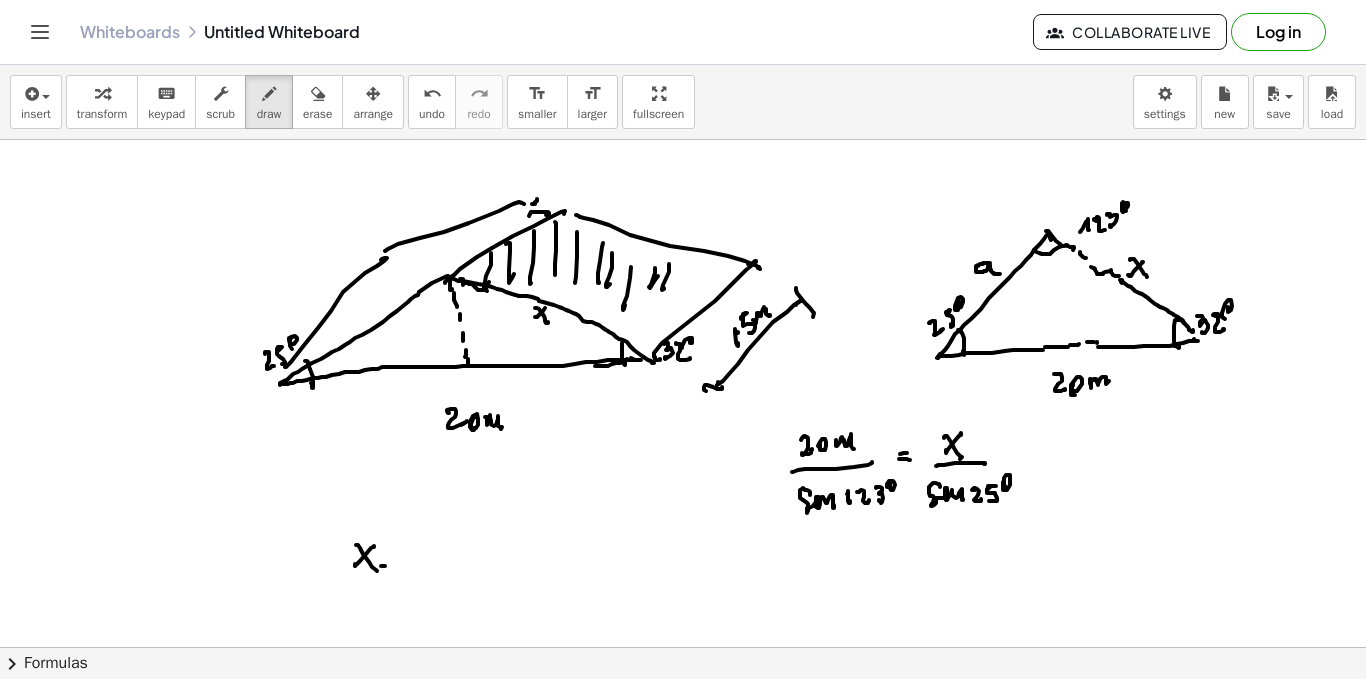 click at bounding box center (683, 712) 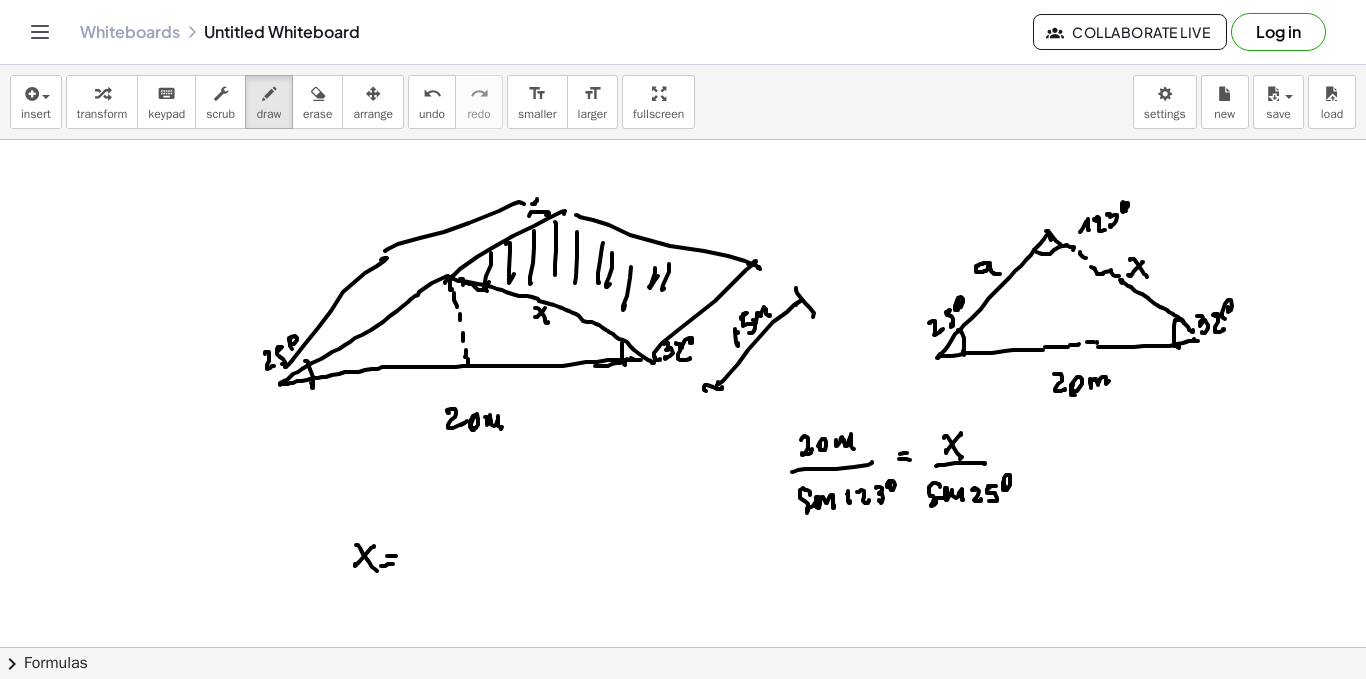 click at bounding box center (683, 712) 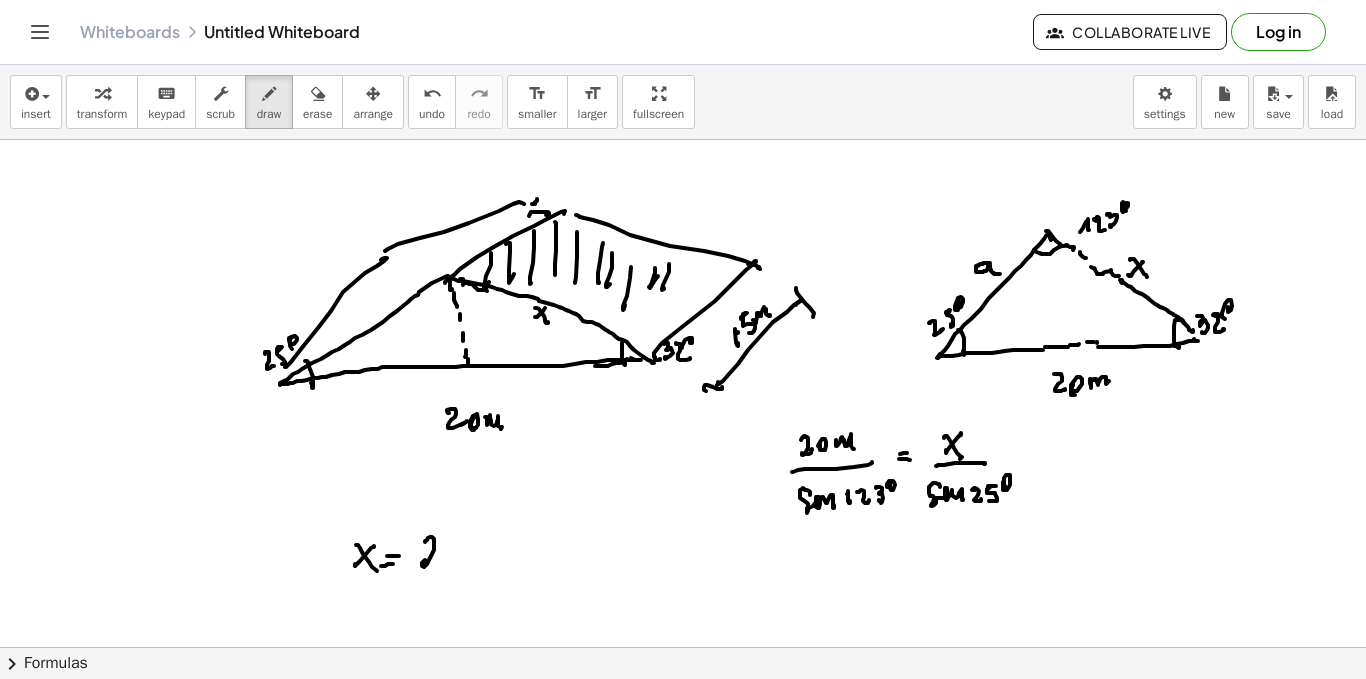 drag, startPoint x: 425, startPoint y: 541, endPoint x: 446, endPoint y: 558, distance: 27.018513 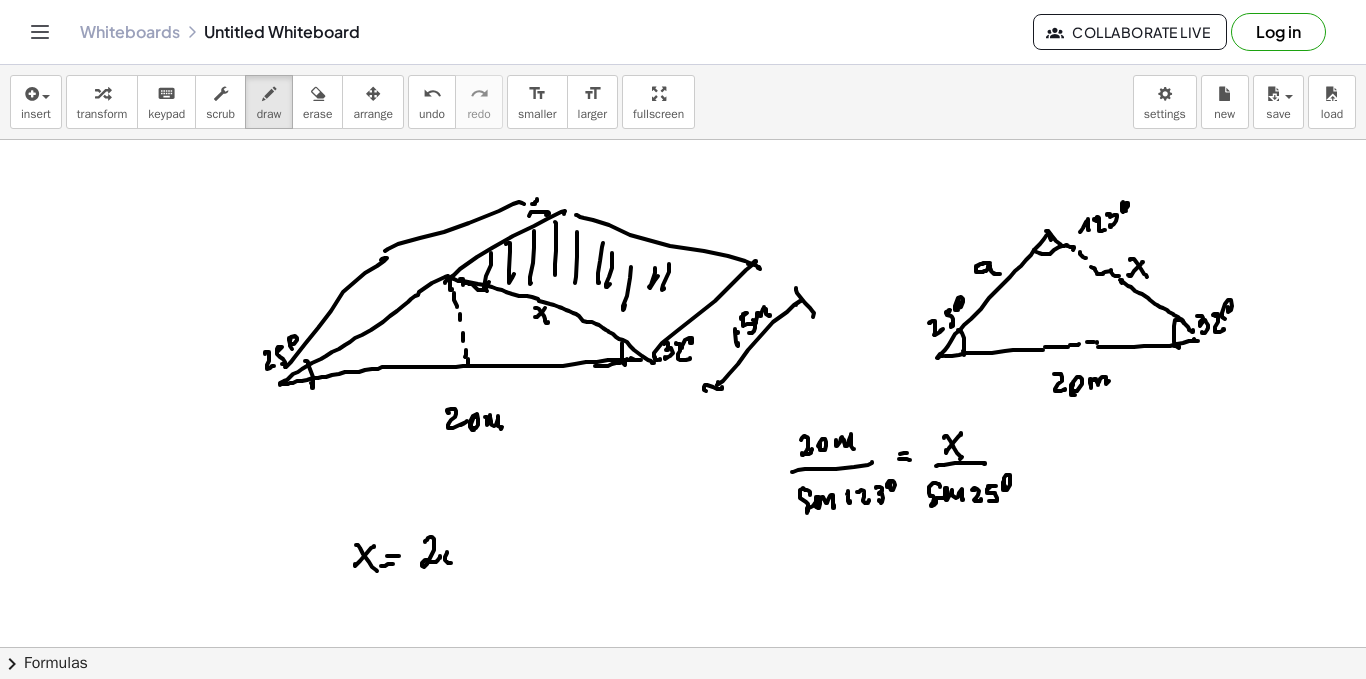 drag, startPoint x: 447, startPoint y: 552, endPoint x: 467, endPoint y: 549, distance: 20.22375 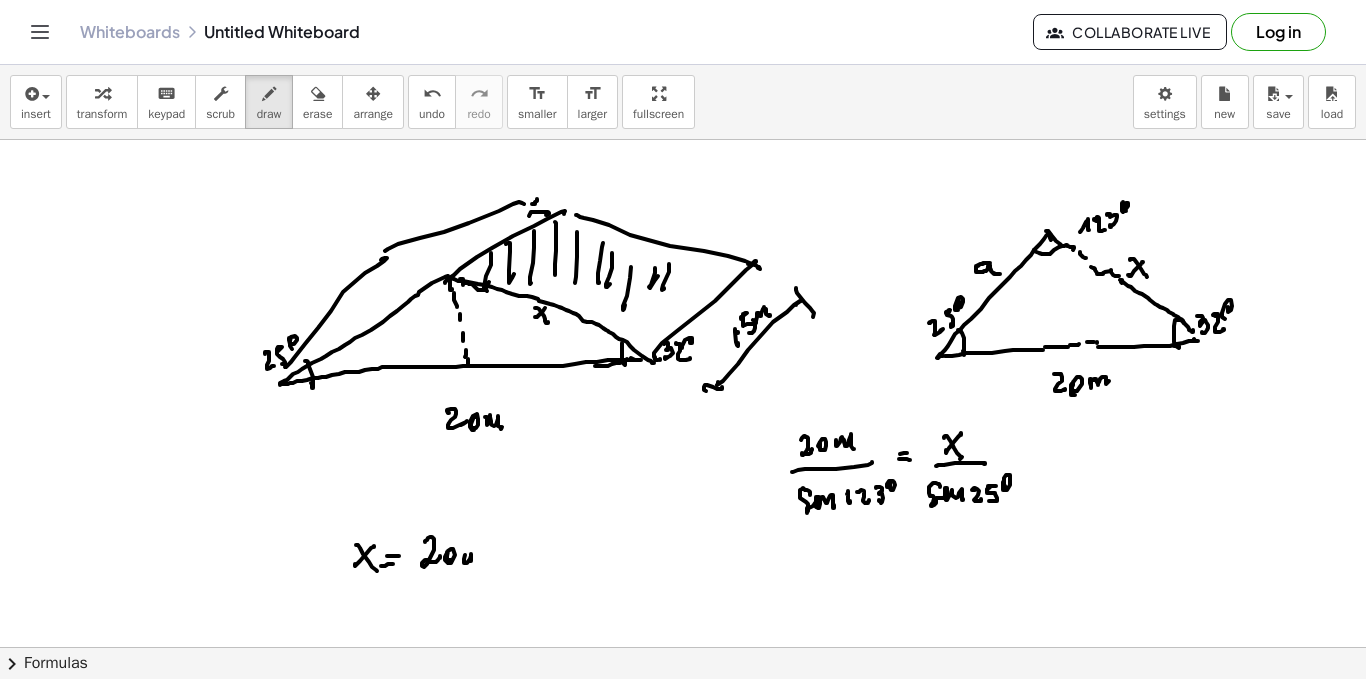 drag, startPoint x: 471, startPoint y: 554, endPoint x: 487, endPoint y: 556, distance: 16.124516 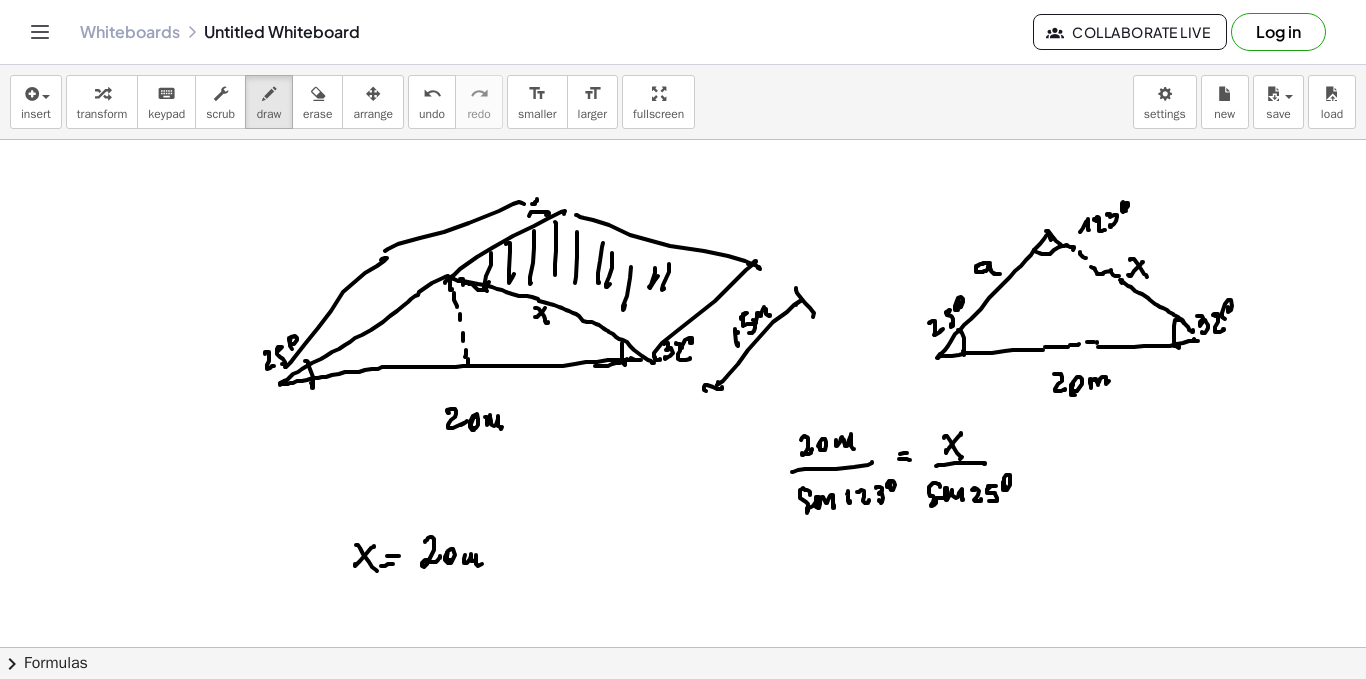 click at bounding box center [683, 712] 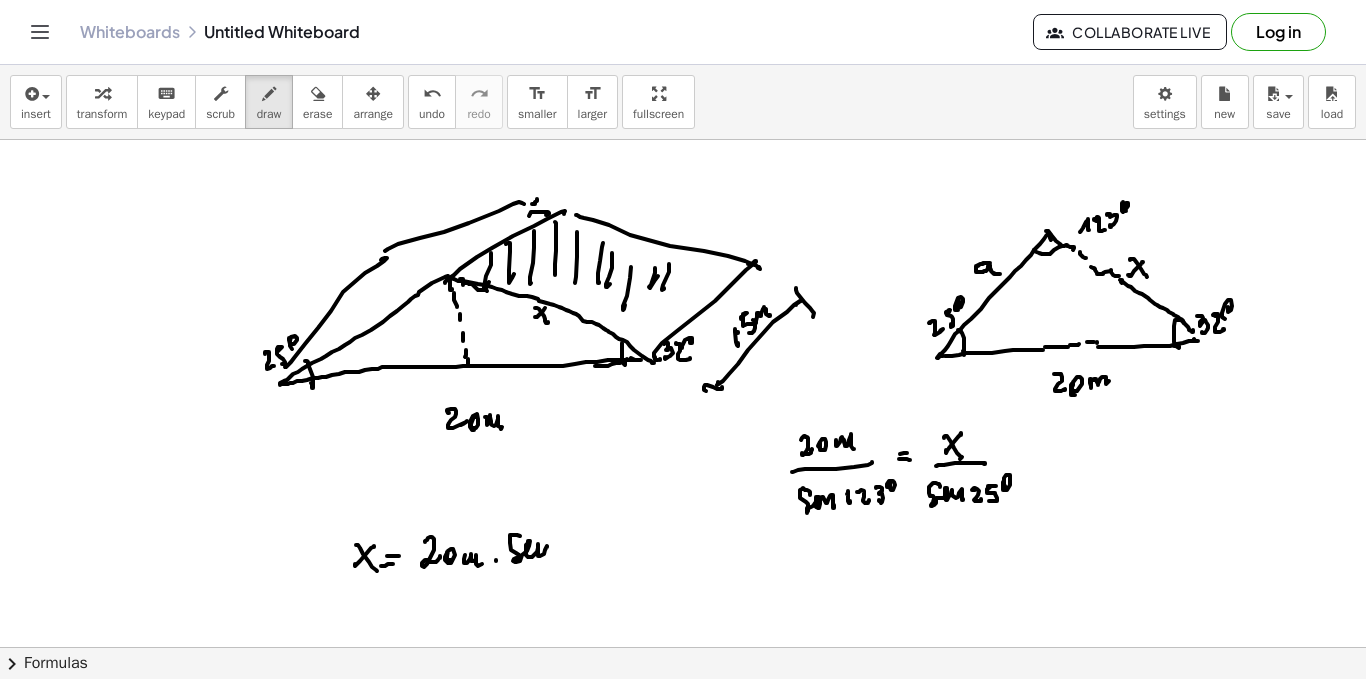 drag, startPoint x: 515, startPoint y: 535, endPoint x: 580, endPoint y: 542, distance: 65.37584 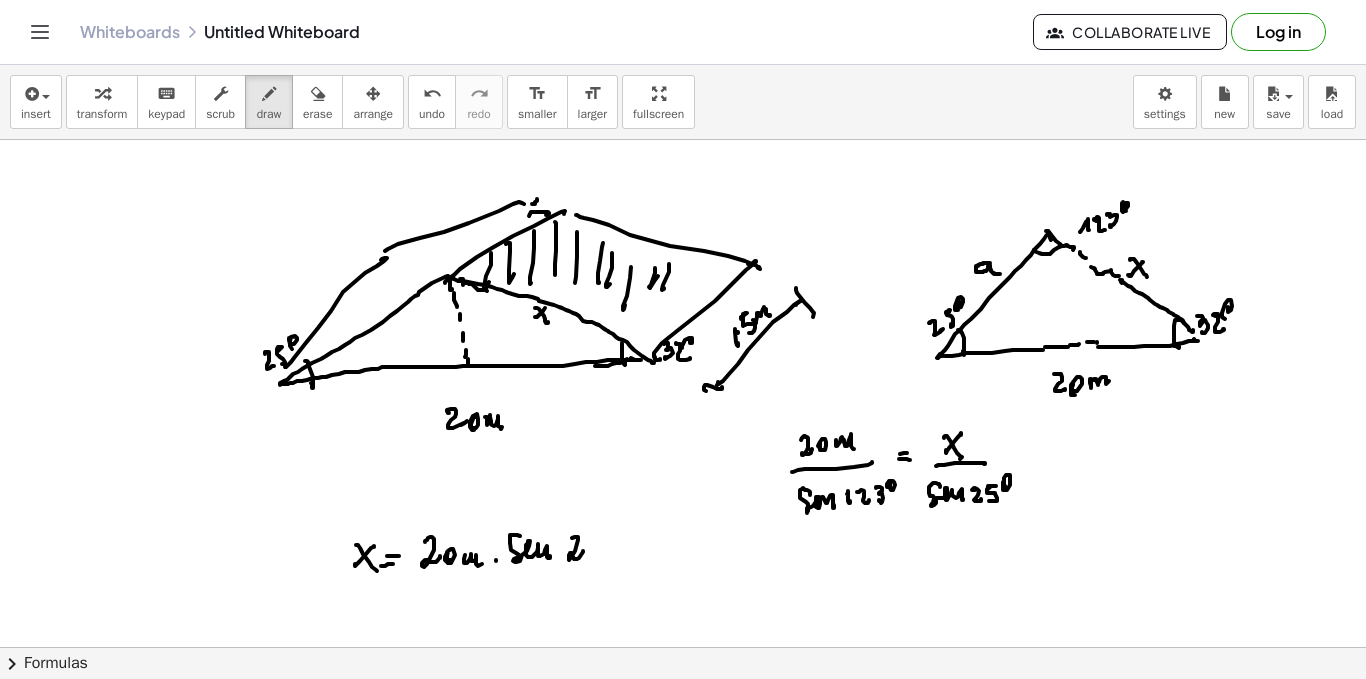 drag, startPoint x: 575, startPoint y: 537, endPoint x: 591, endPoint y: 538, distance: 16.03122 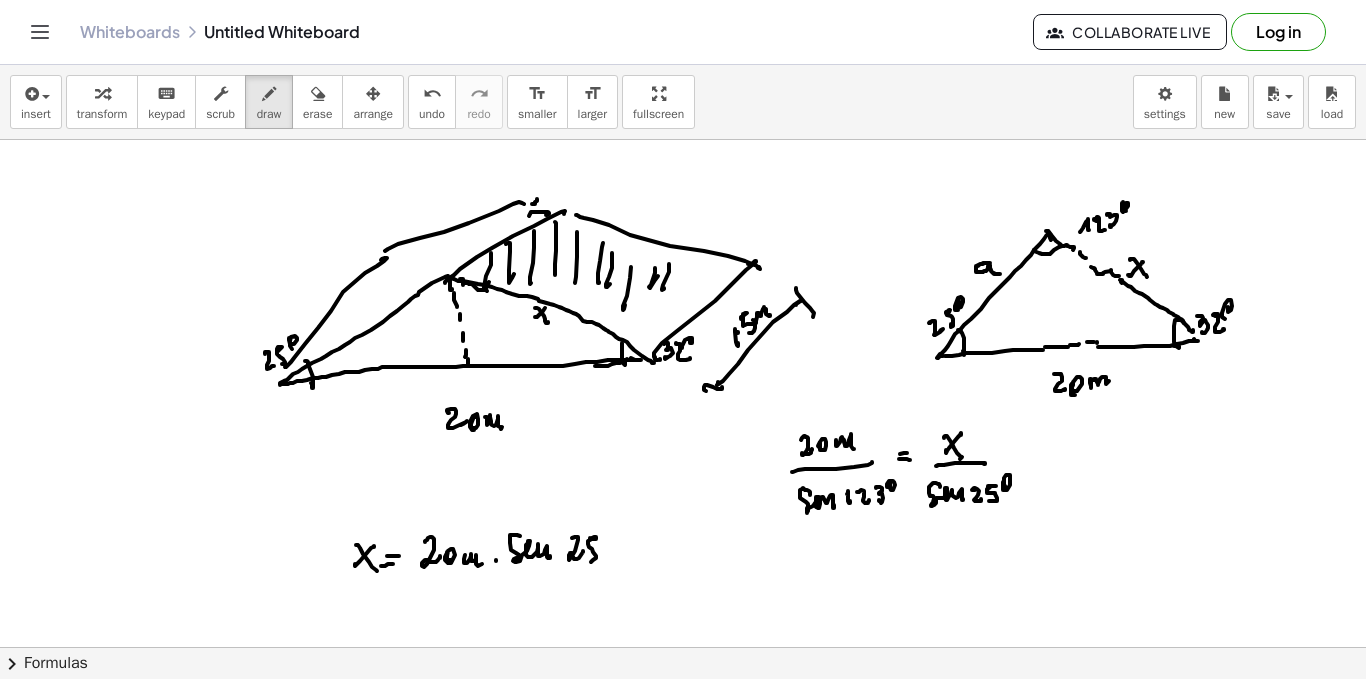 drag, startPoint x: 596, startPoint y: 539, endPoint x: 591, endPoint y: 553, distance: 14.866069 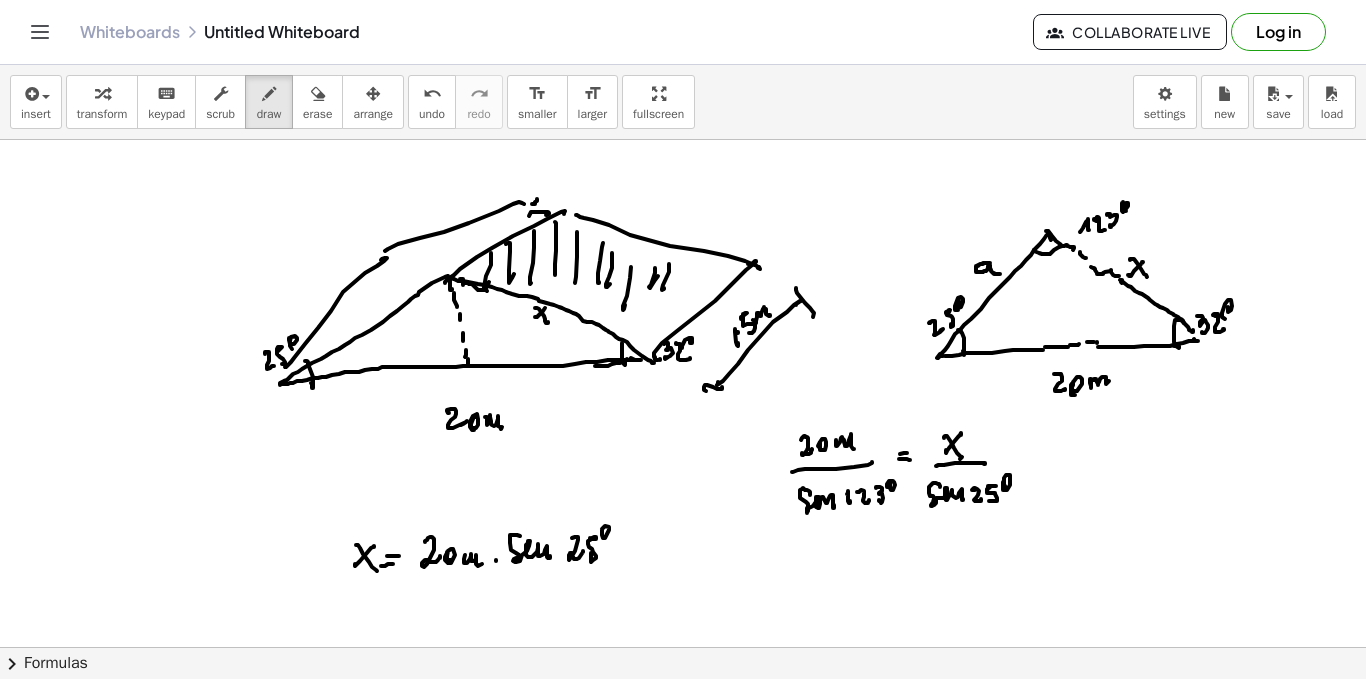 drag, startPoint x: 602, startPoint y: 534, endPoint x: 614, endPoint y: 537, distance: 12.369317 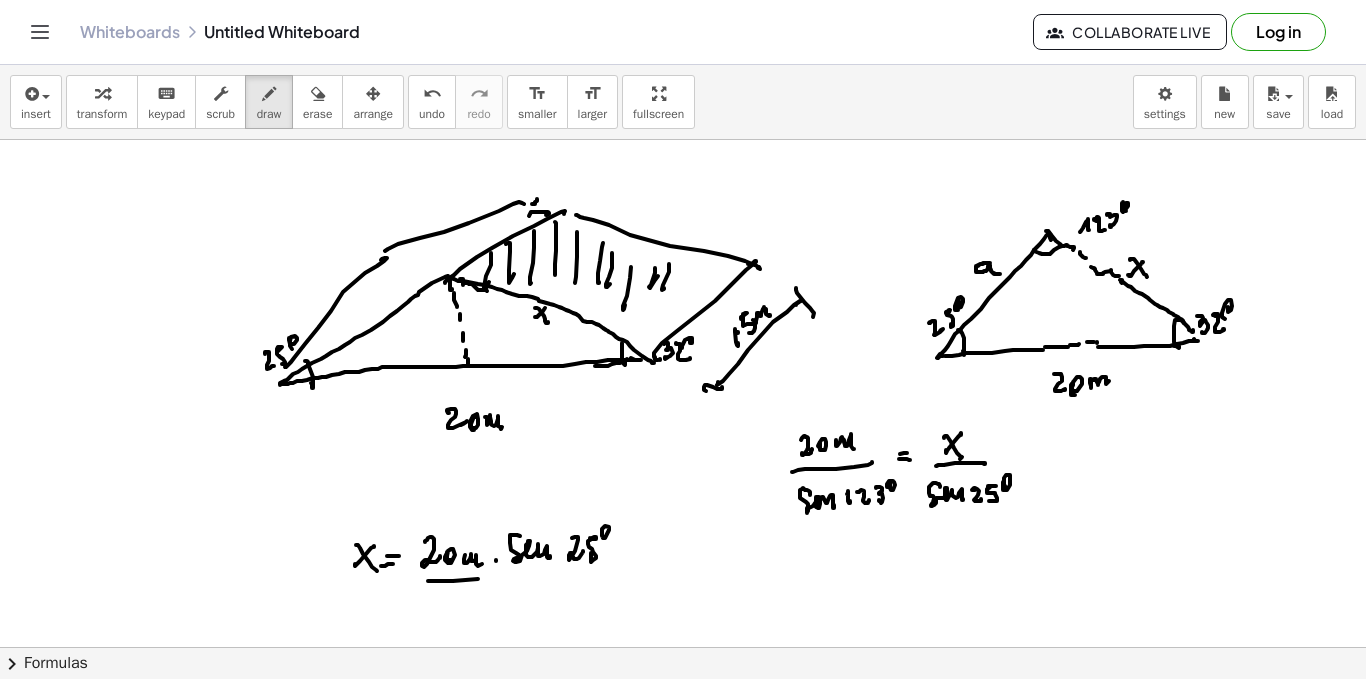 drag, startPoint x: 429, startPoint y: 581, endPoint x: 622, endPoint y: 578, distance: 193.02332 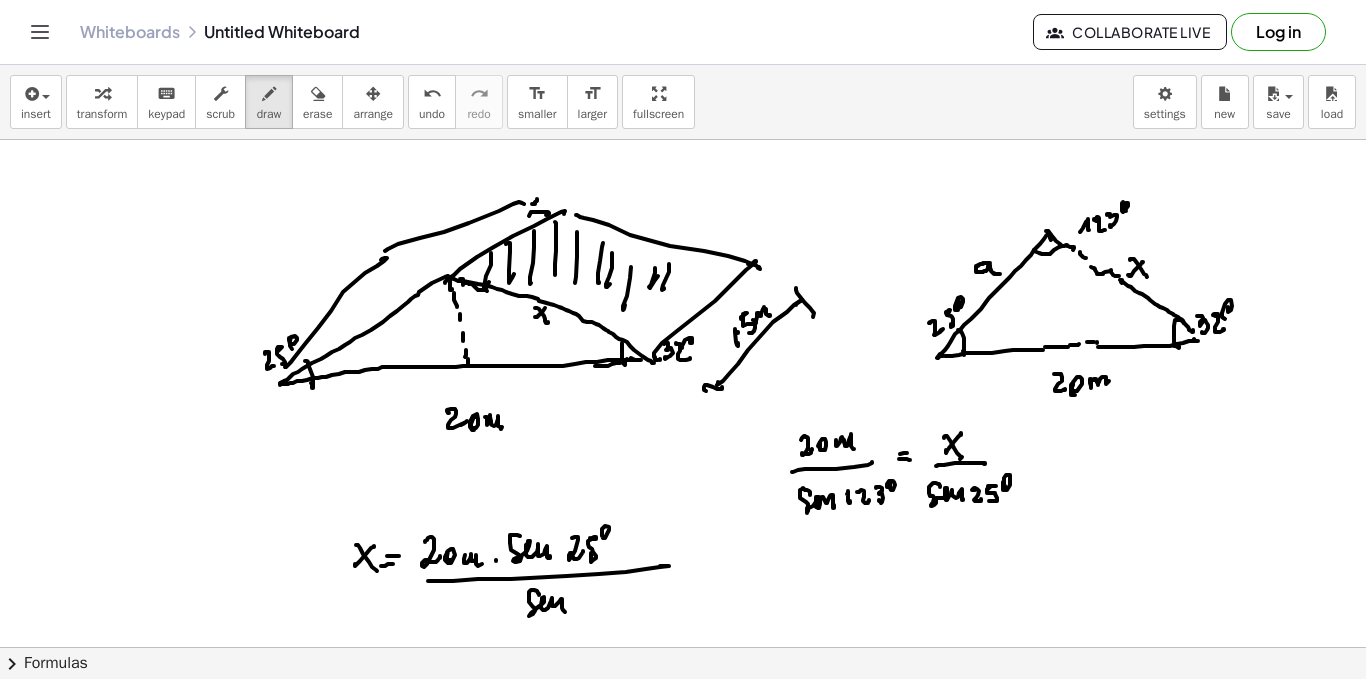 drag, startPoint x: 534, startPoint y: 590, endPoint x: 578, endPoint y: 600, distance: 45.122055 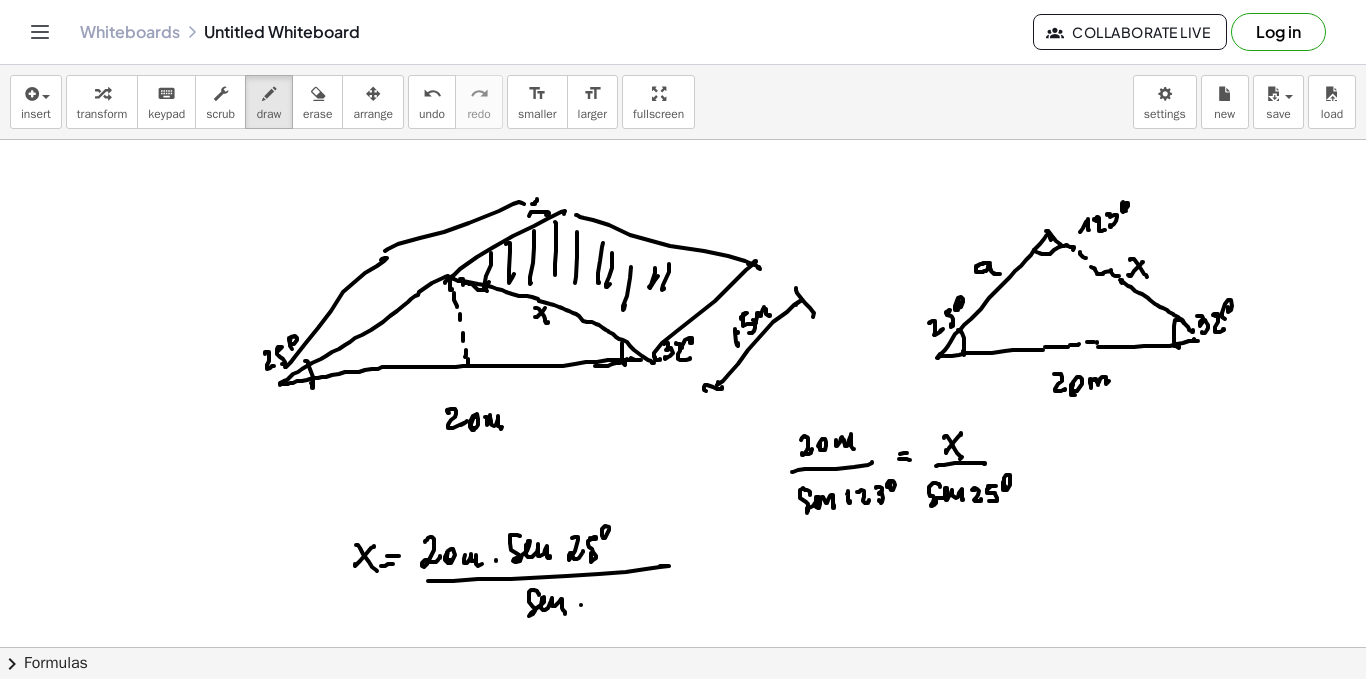 click at bounding box center [683, 712] 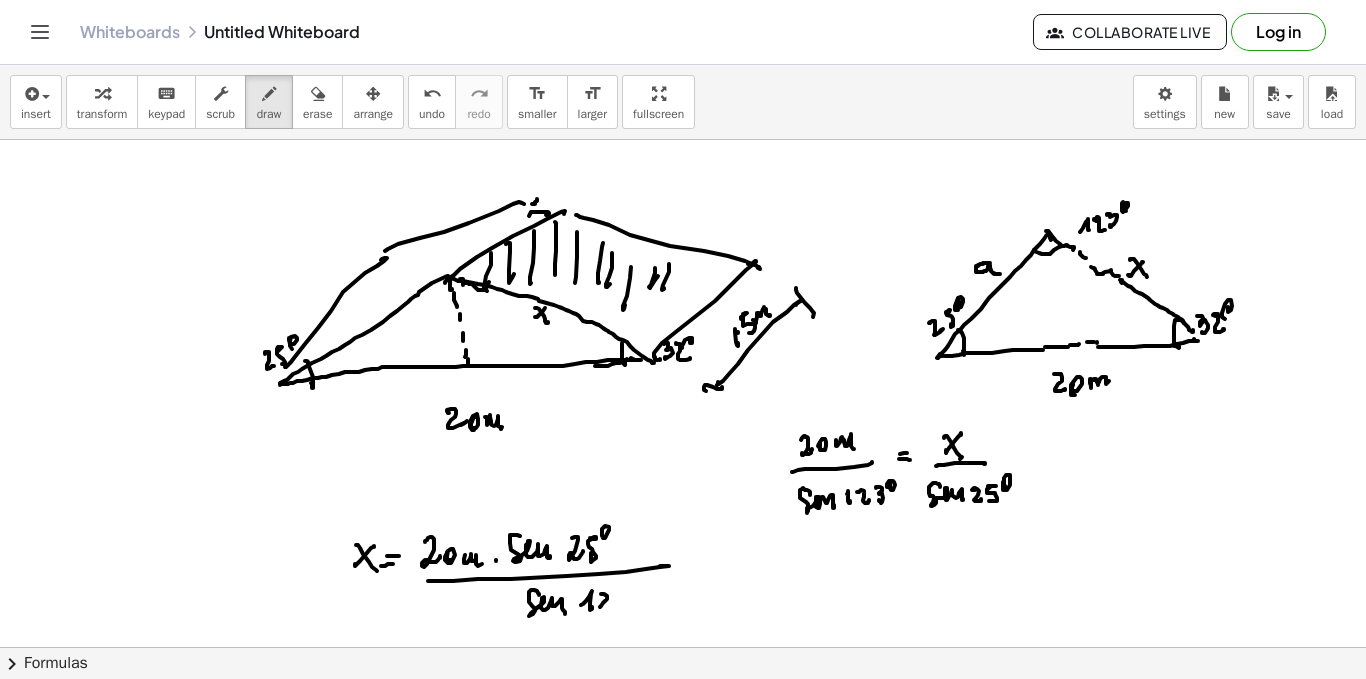 click at bounding box center (683, 712) 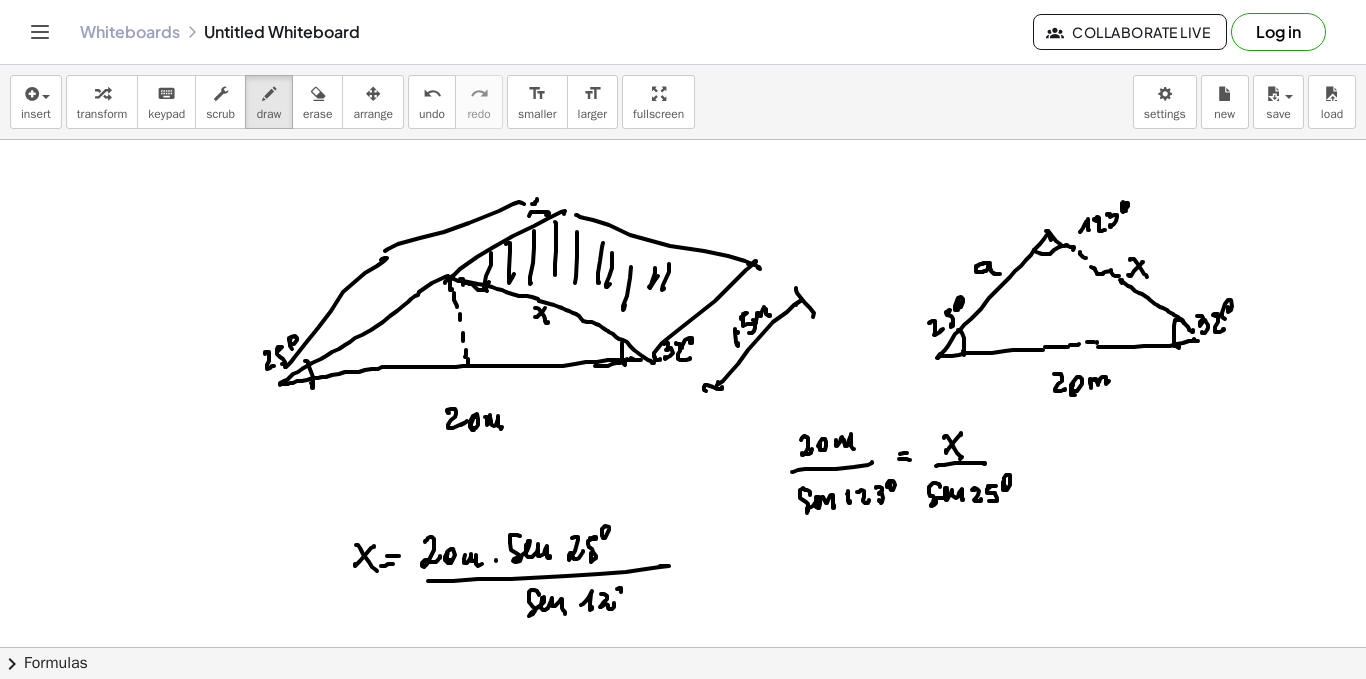 click at bounding box center [683, 712] 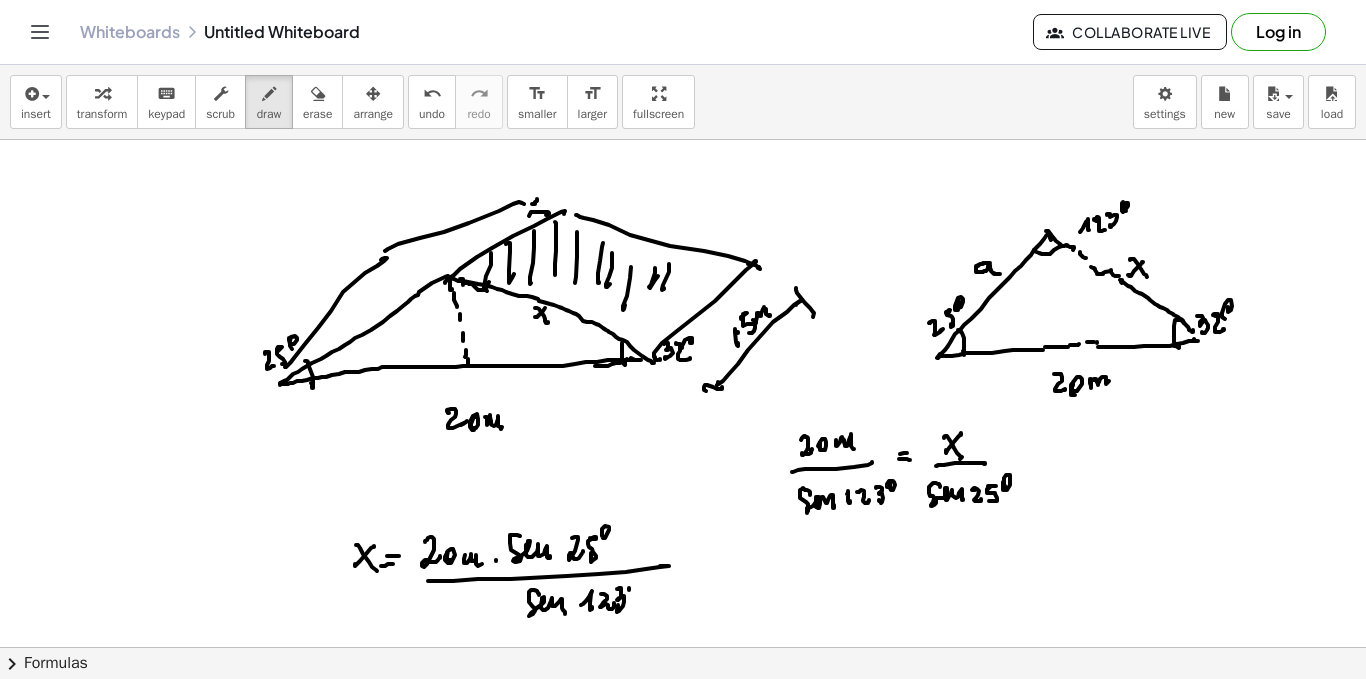 click at bounding box center [683, 712] 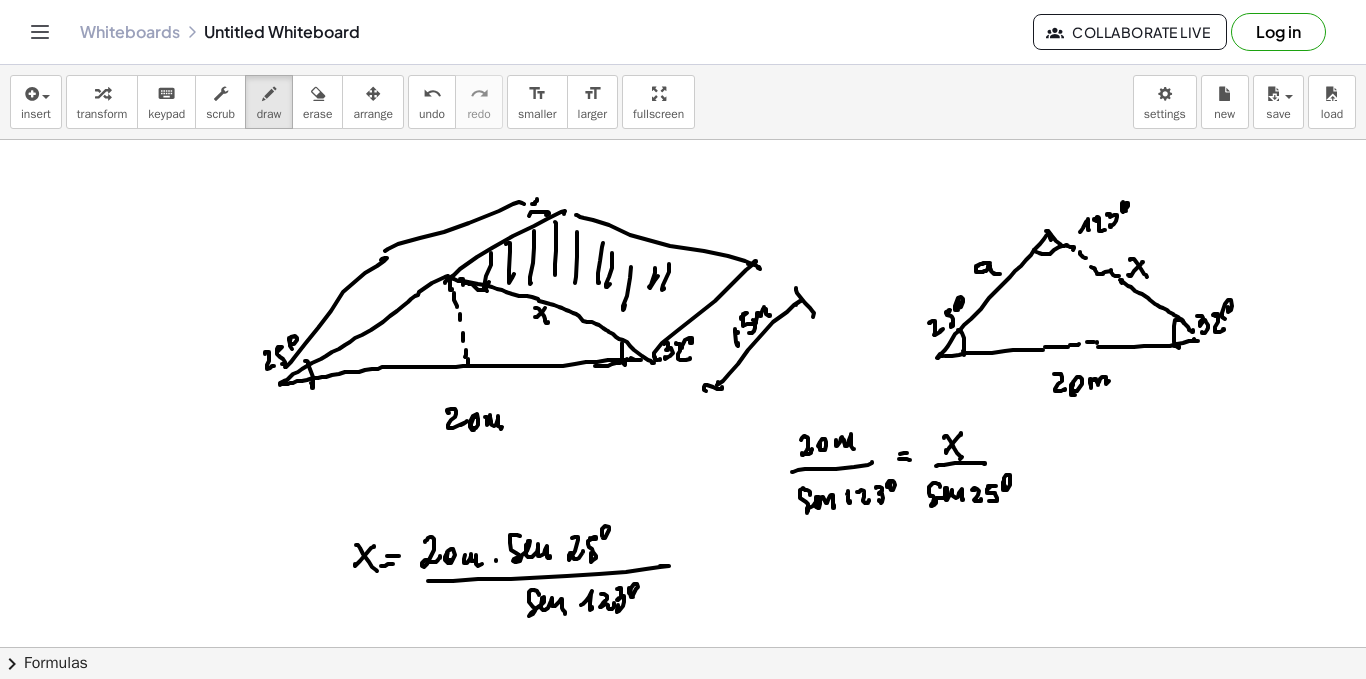 click at bounding box center (683, 712) 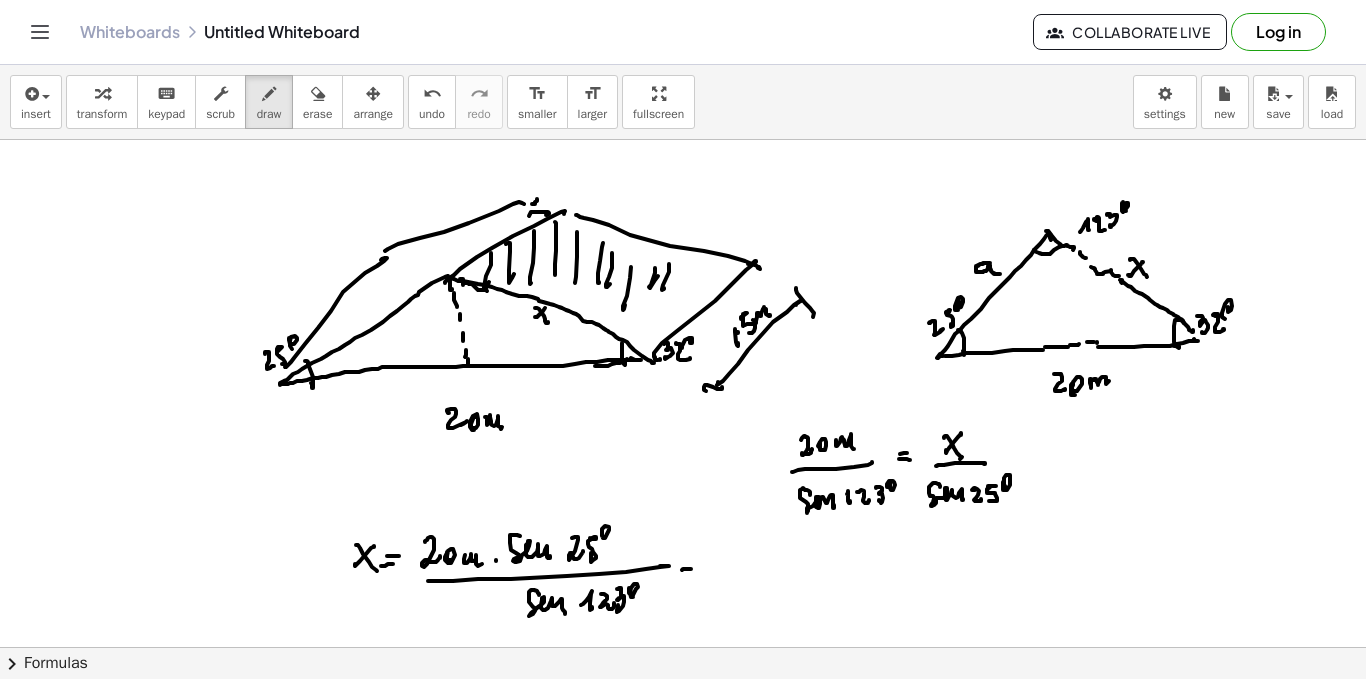 click at bounding box center (683, 712) 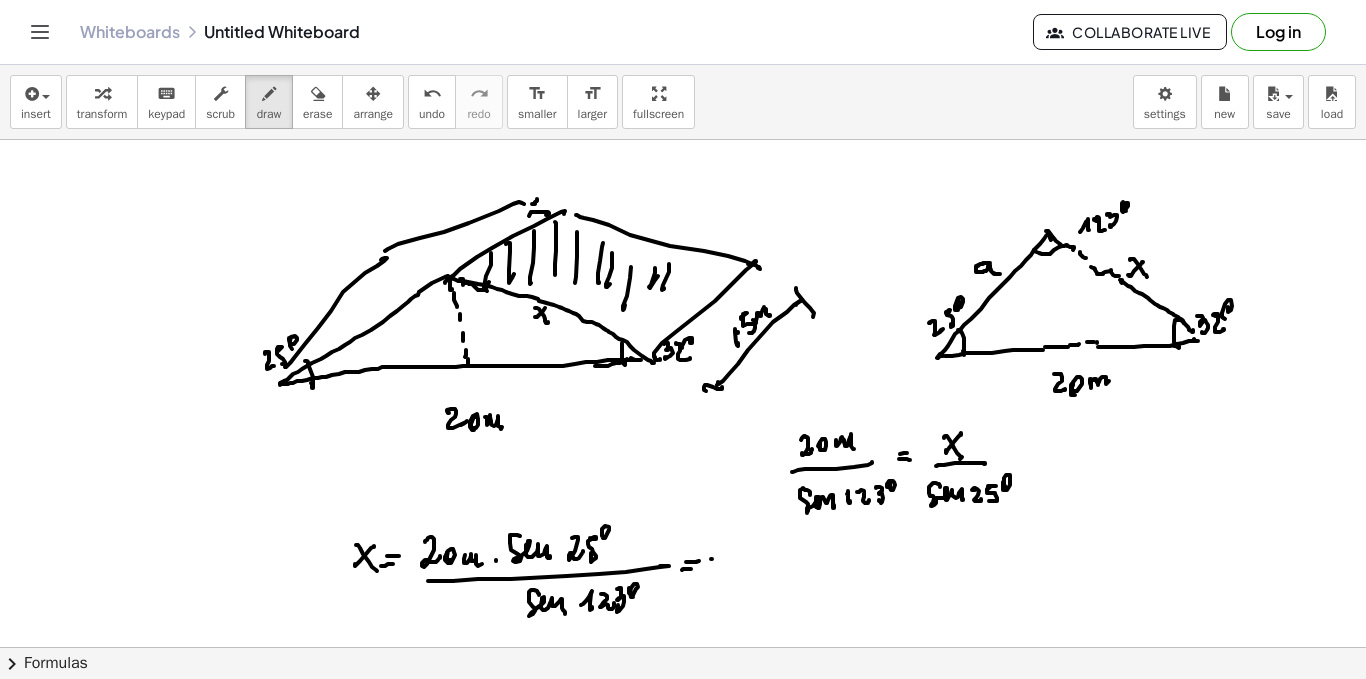 click at bounding box center (683, 712) 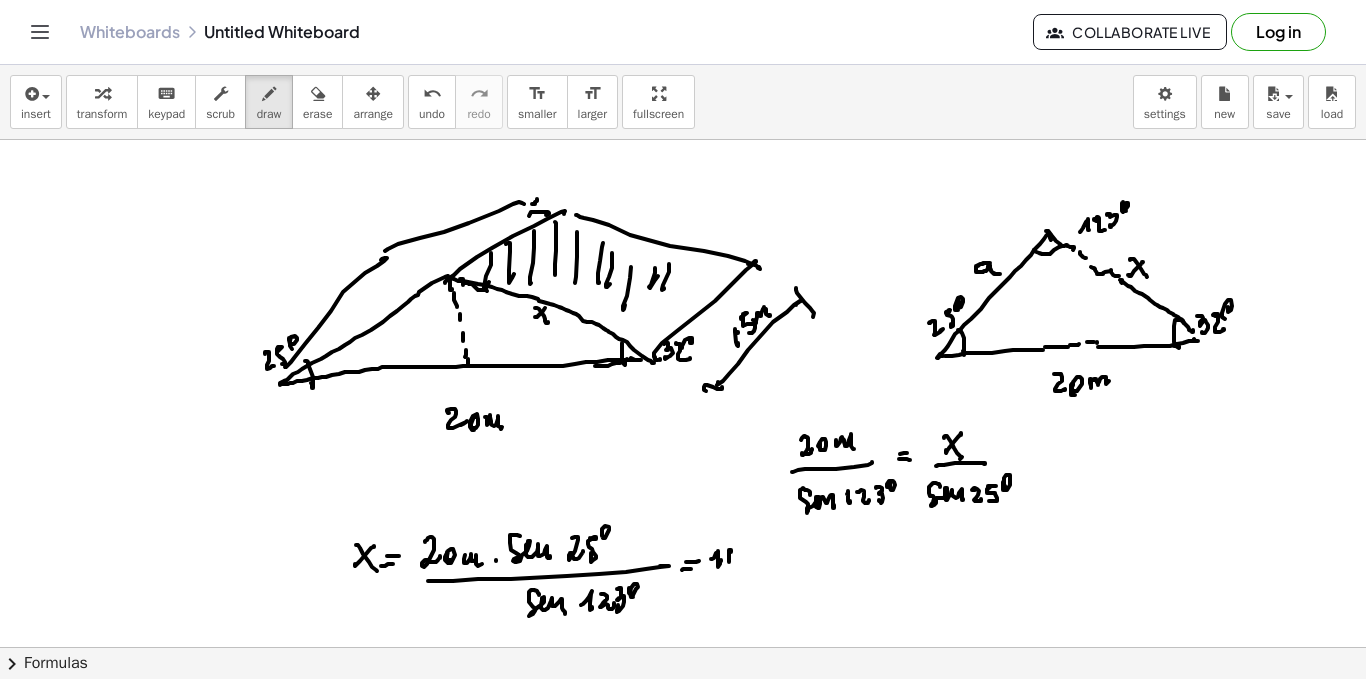 drag, startPoint x: 729, startPoint y: 552, endPoint x: 743, endPoint y: 557, distance: 14.866069 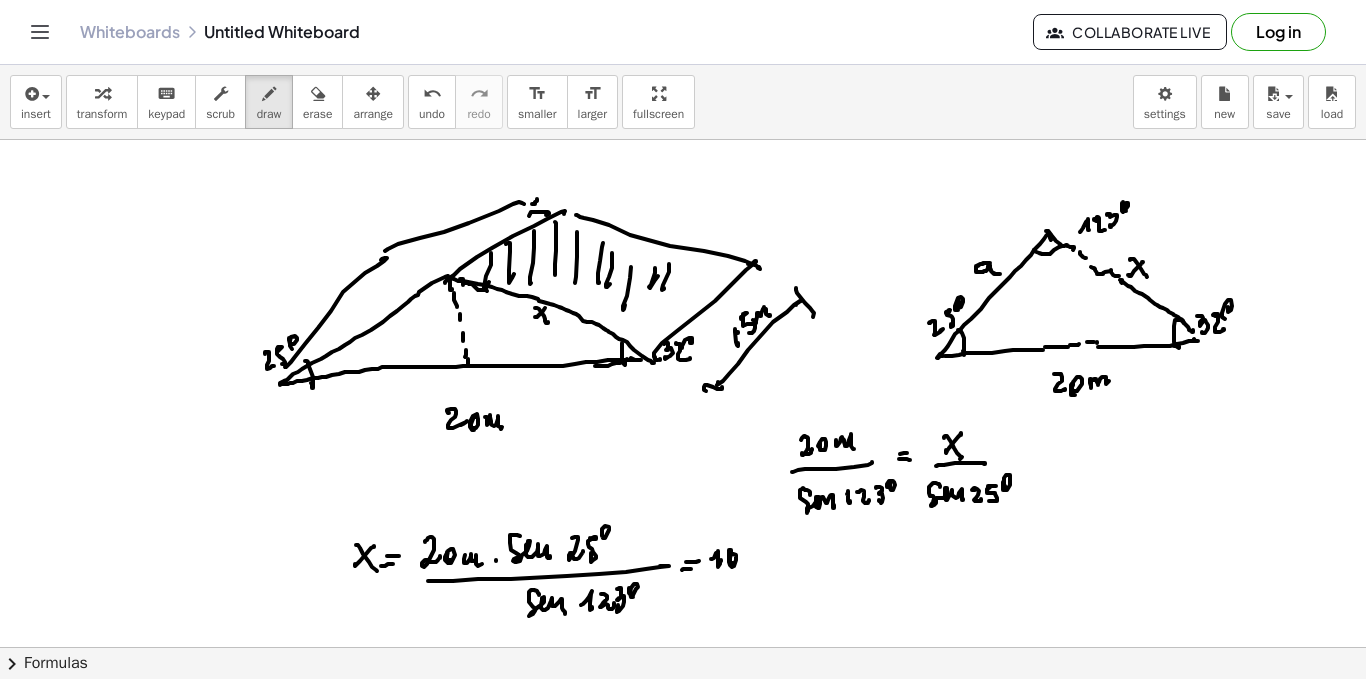 click at bounding box center [683, 712] 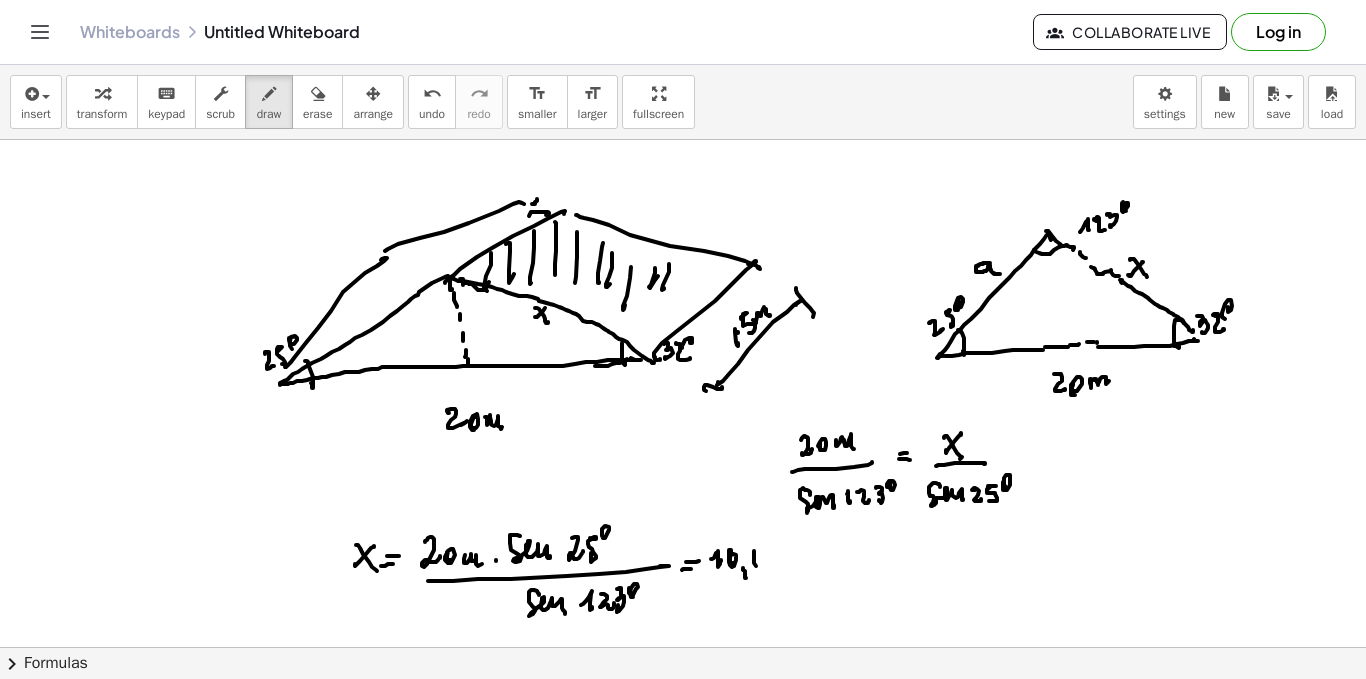 drag, startPoint x: 754, startPoint y: 554, endPoint x: 765, endPoint y: 557, distance: 11.401754 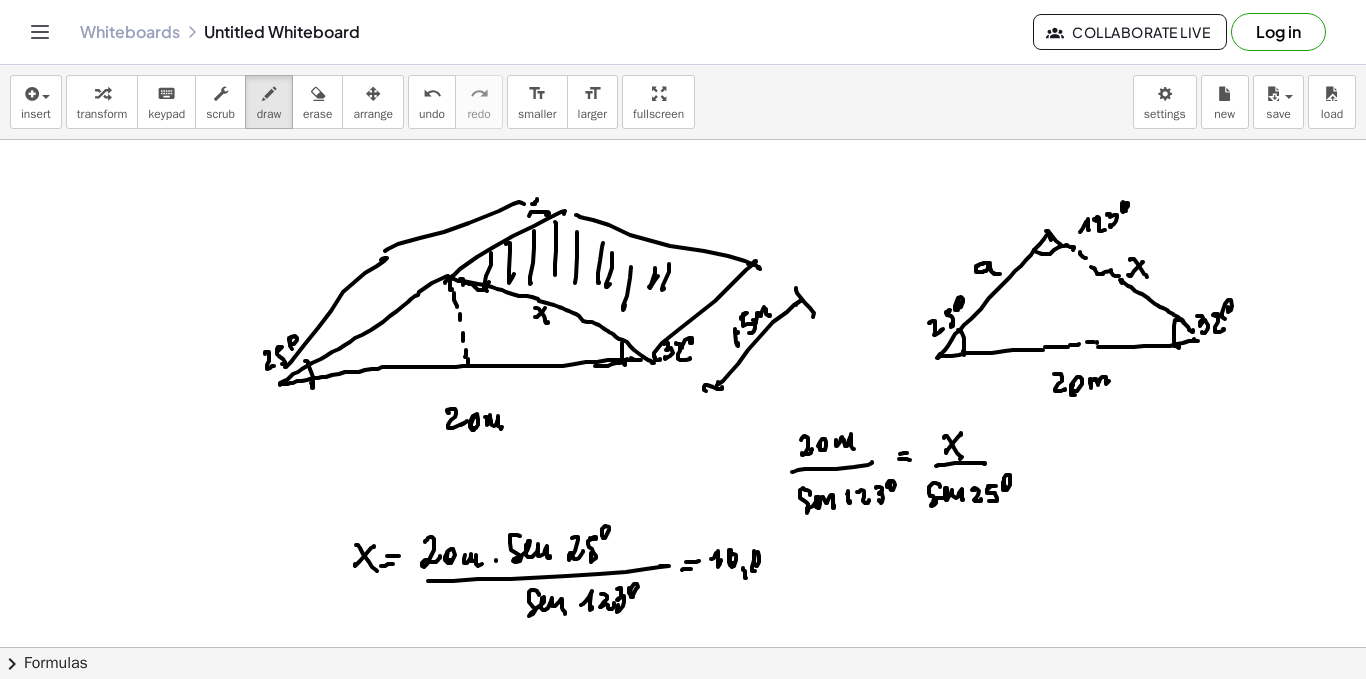 drag, startPoint x: 764, startPoint y: 548, endPoint x: 769, endPoint y: 564, distance: 16.763054 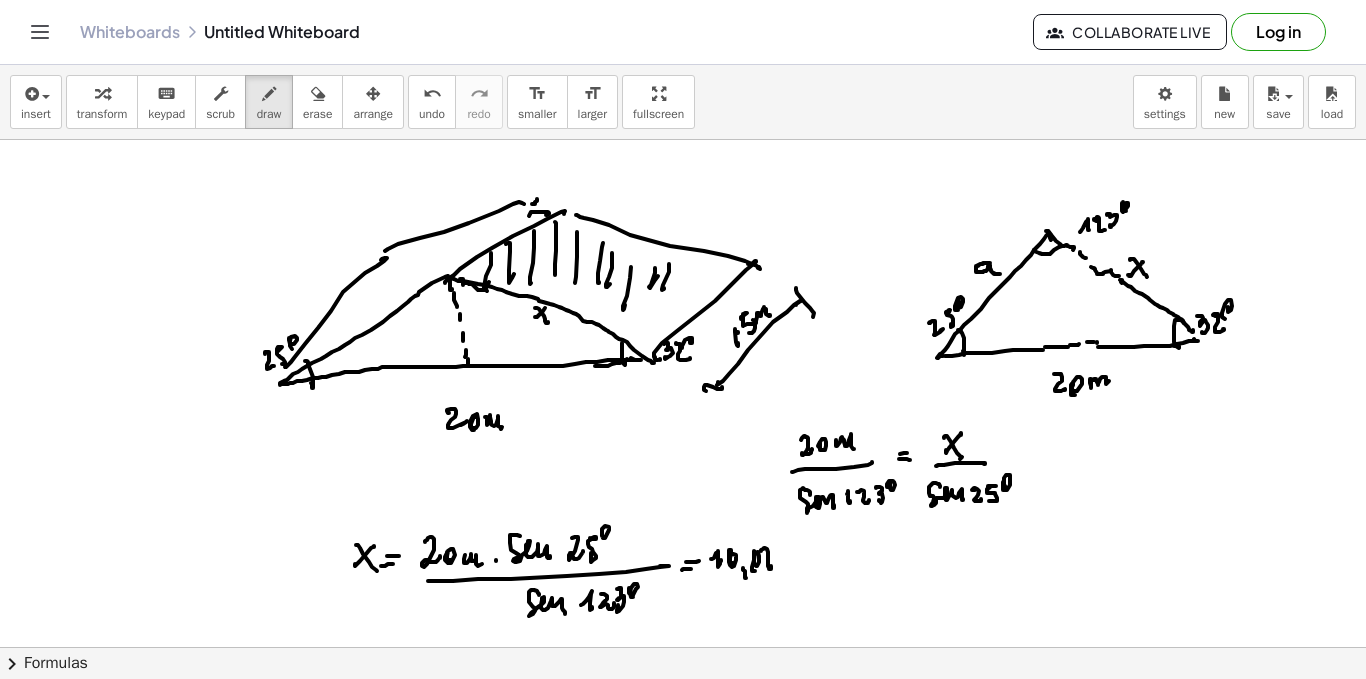 click at bounding box center [683, 712] 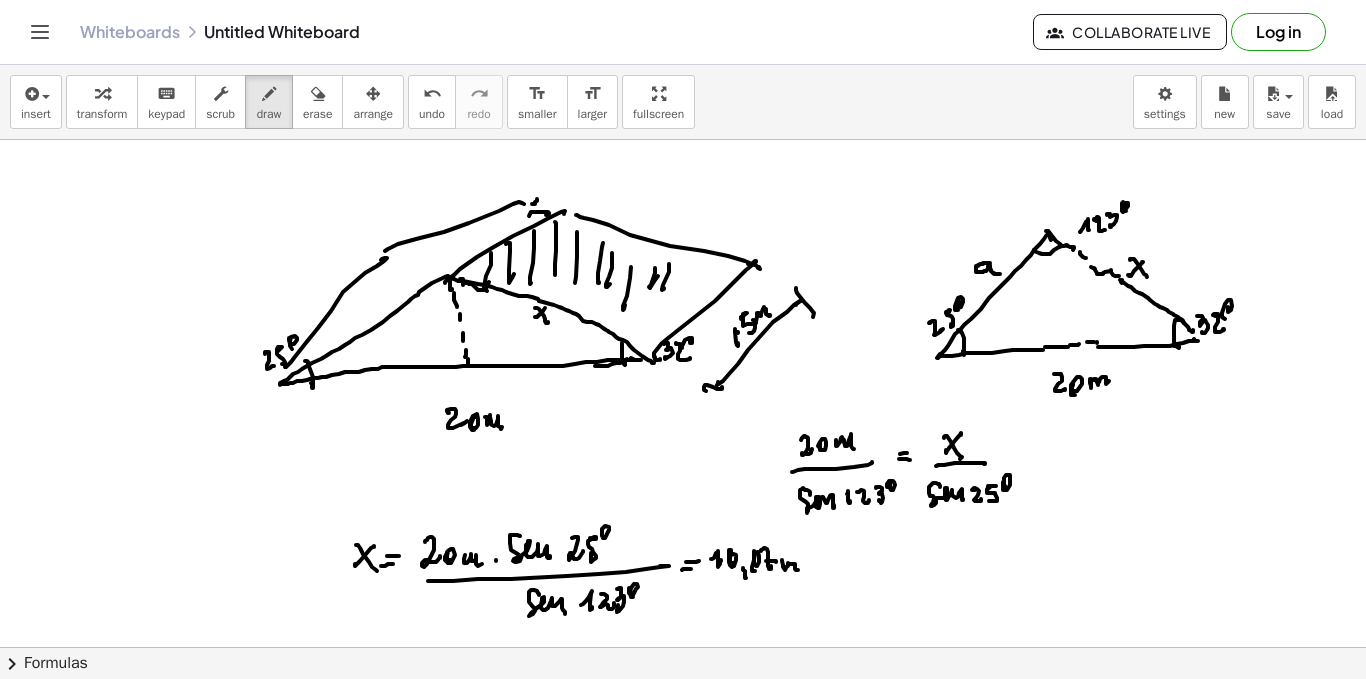 drag, startPoint x: 782, startPoint y: 560, endPoint x: 803, endPoint y: 570, distance: 23.259407 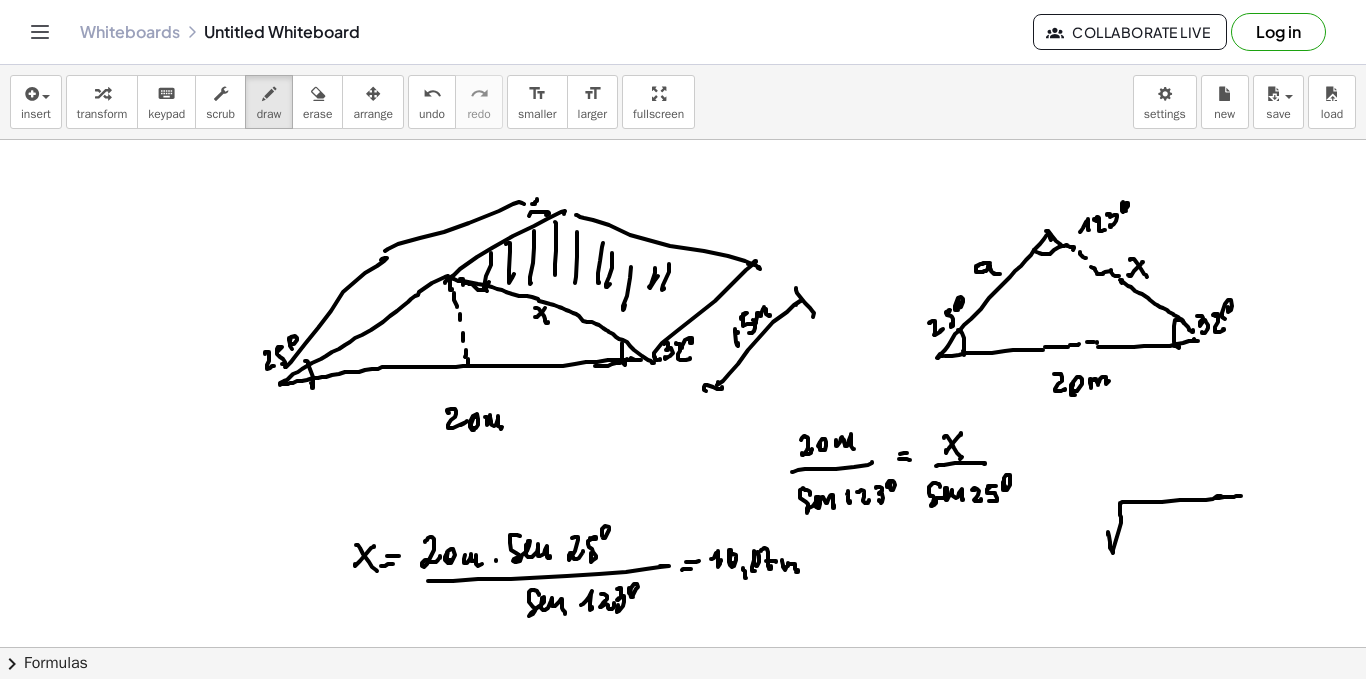 drag, startPoint x: 1108, startPoint y: 532, endPoint x: 1191, endPoint y: 519, distance: 84.0119 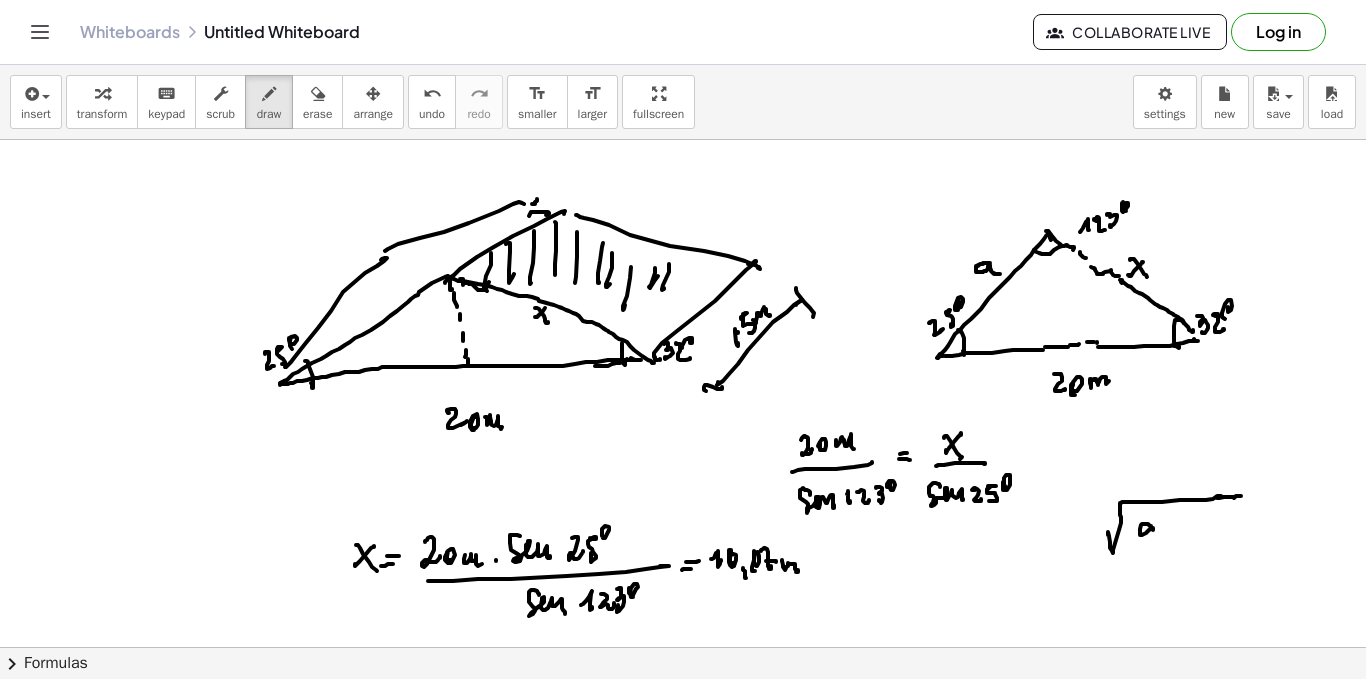 drag, startPoint x: 1151, startPoint y: 528, endPoint x: 1198, endPoint y: 534, distance: 47.38143 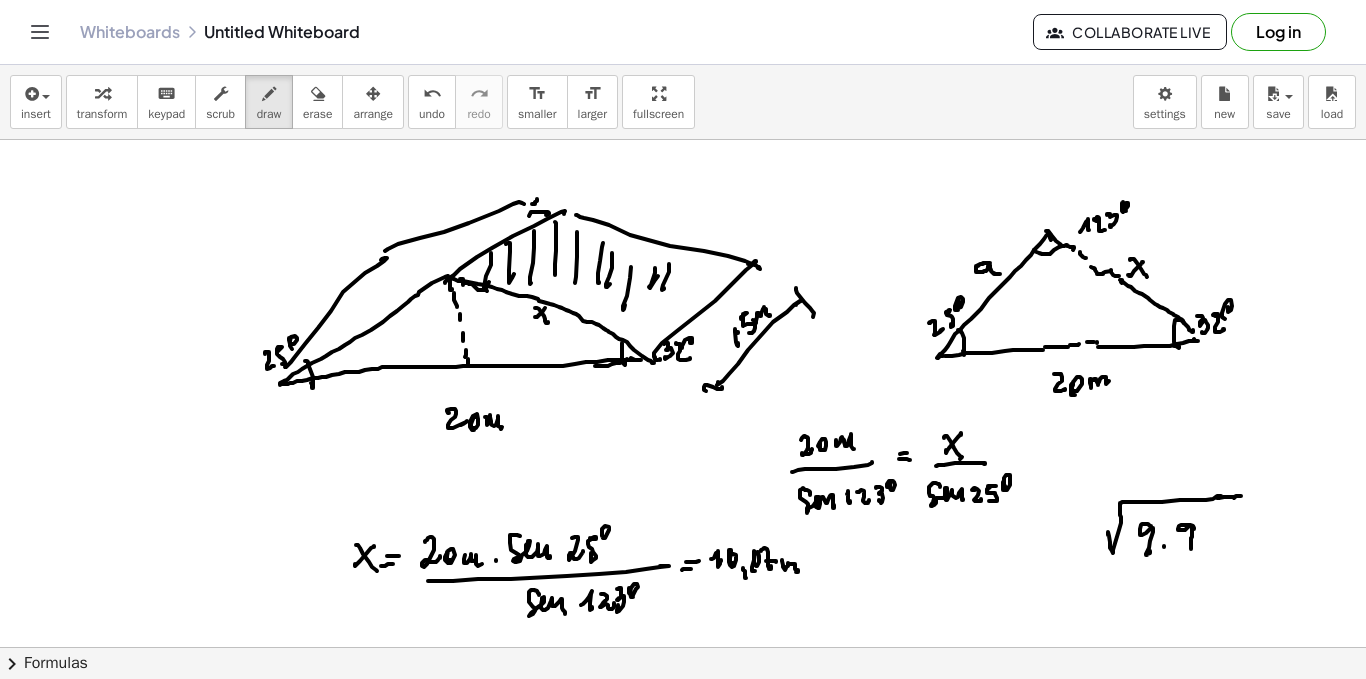 drag, startPoint x: 1194, startPoint y: 529, endPoint x: 1191, endPoint y: 549, distance: 20.22375 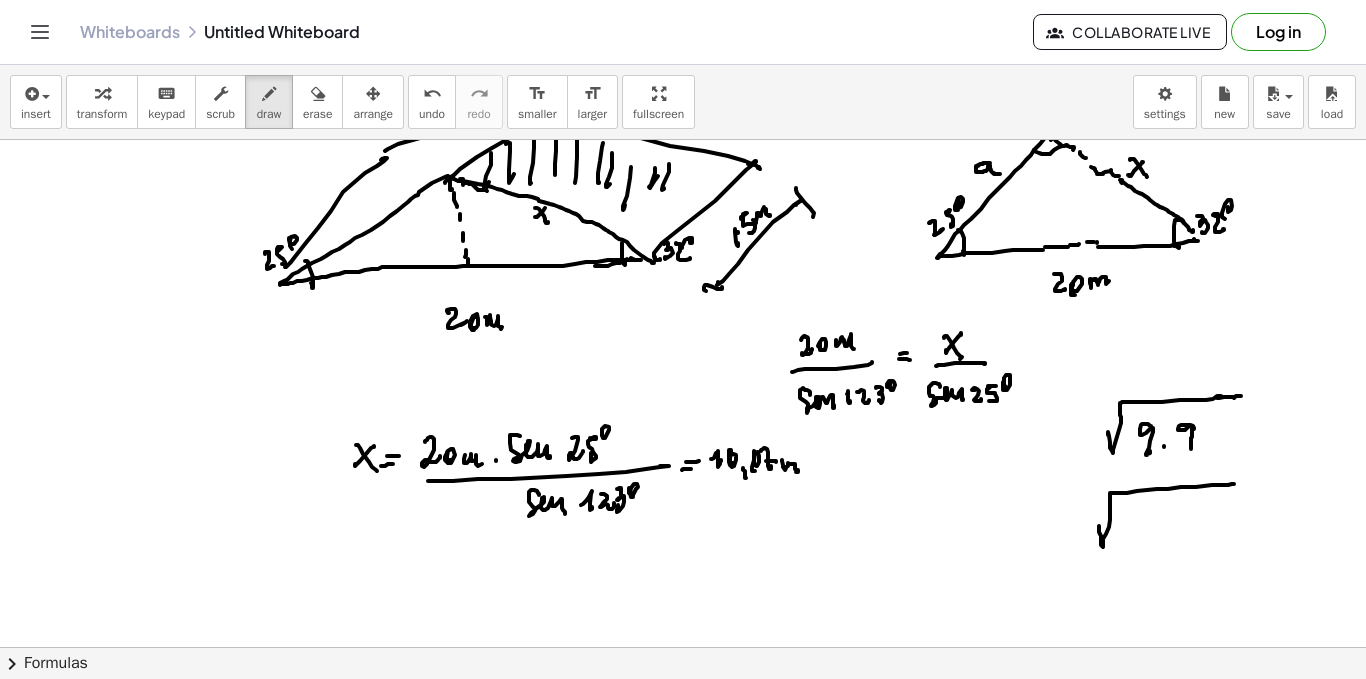 drag, startPoint x: 1099, startPoint y: 526, endPoint x: 1168, endPoint y: 516, distance: 69.72087 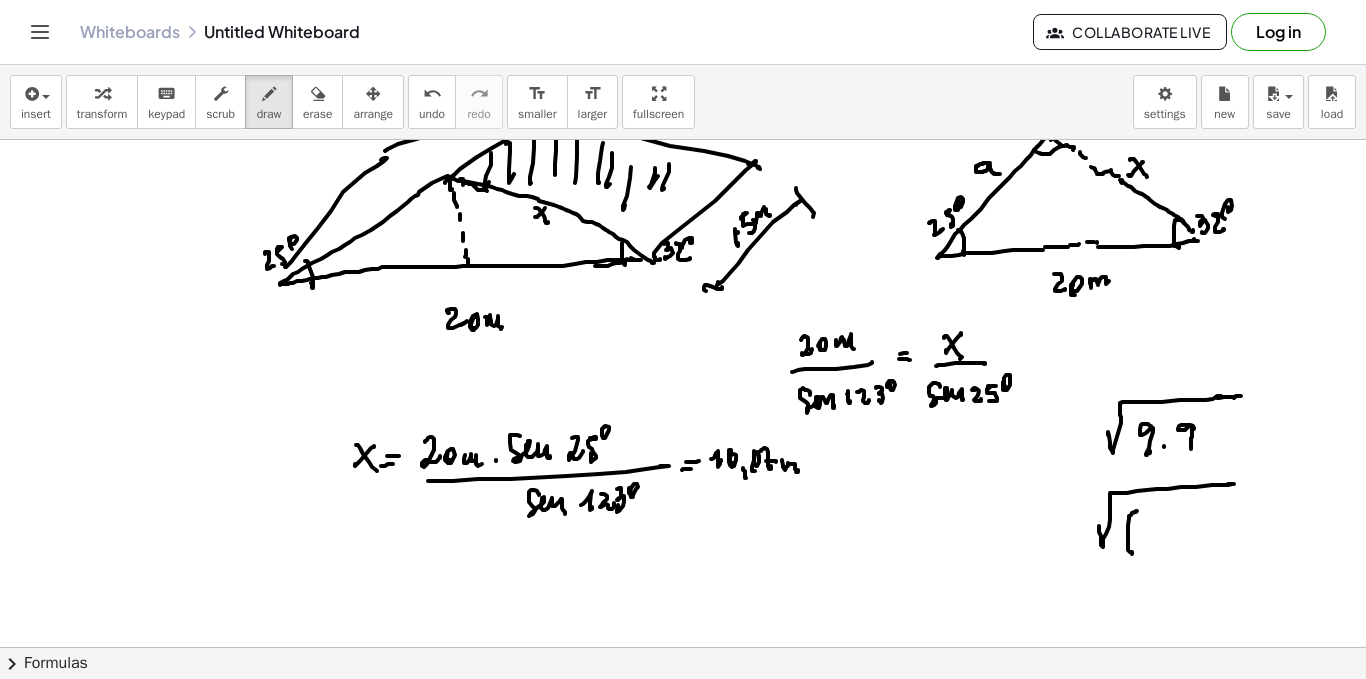 drag, startPoint x: 1137, startPoint y: 511, endPoint x: 1145, endPoint y: 564, distance: 53.600372 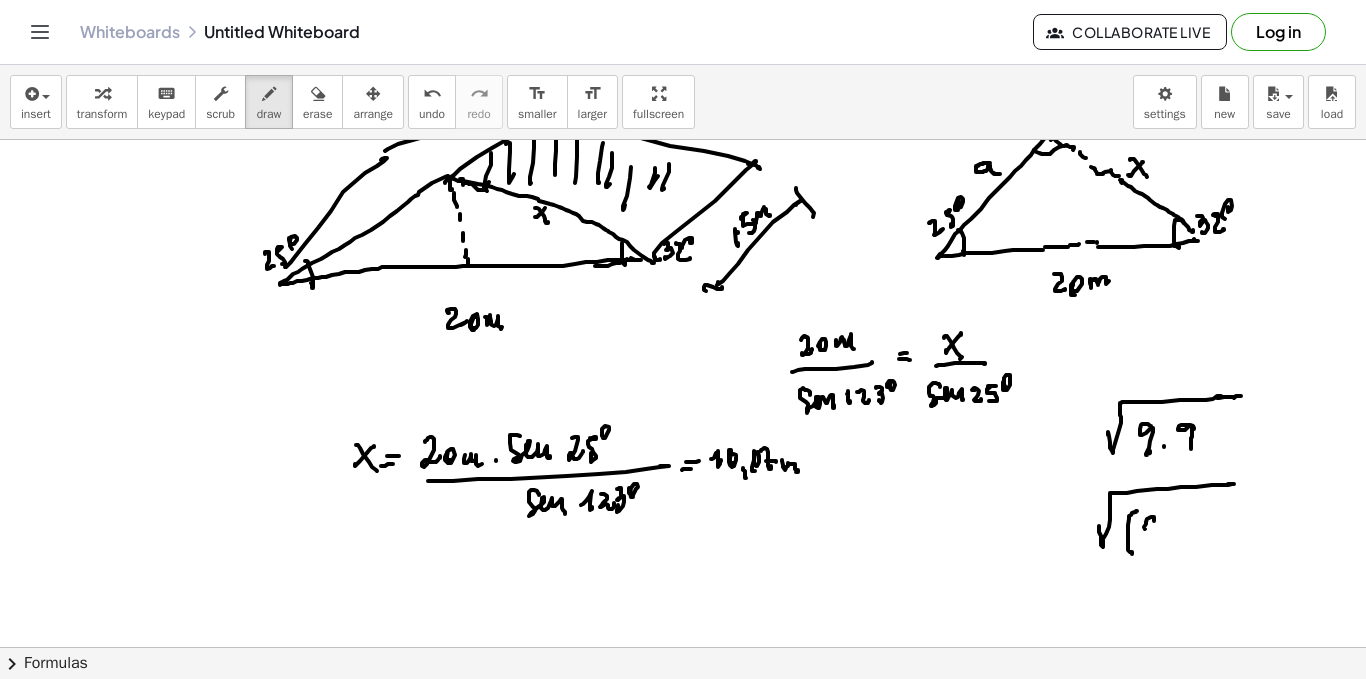 click at bounding box center [683, 612] 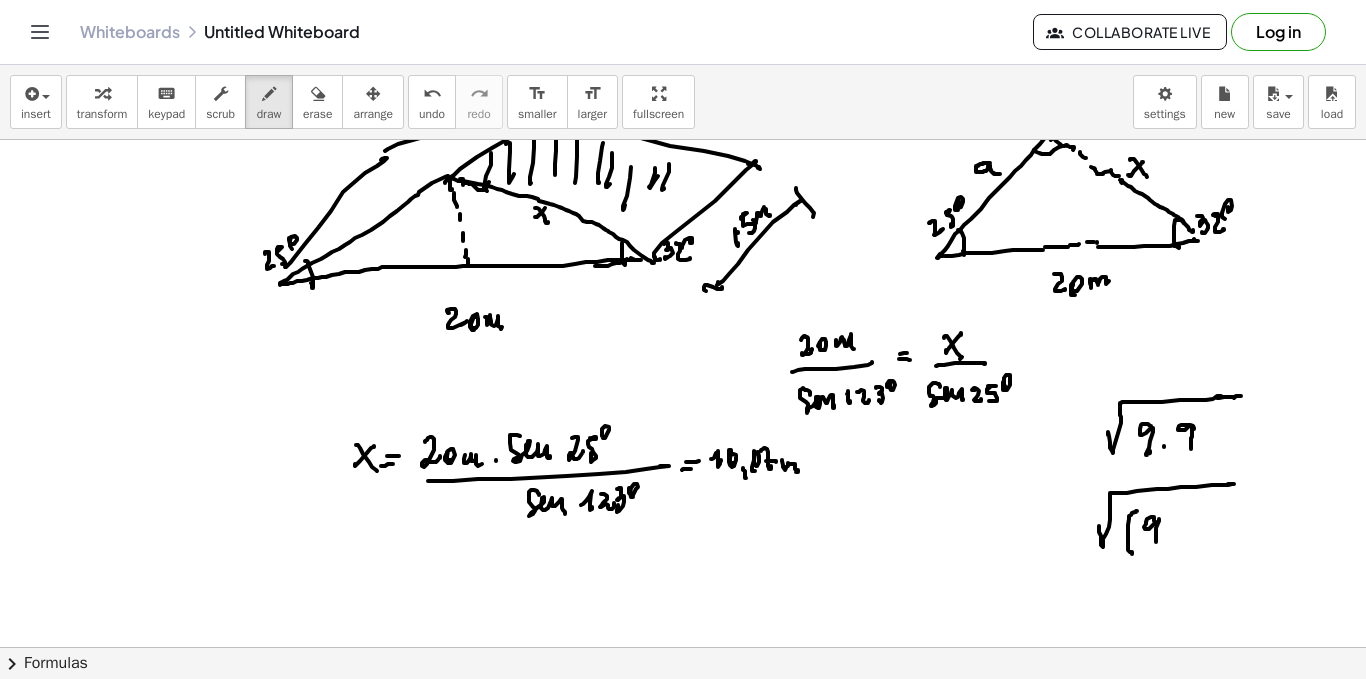 click at bounding box center [683, 612] 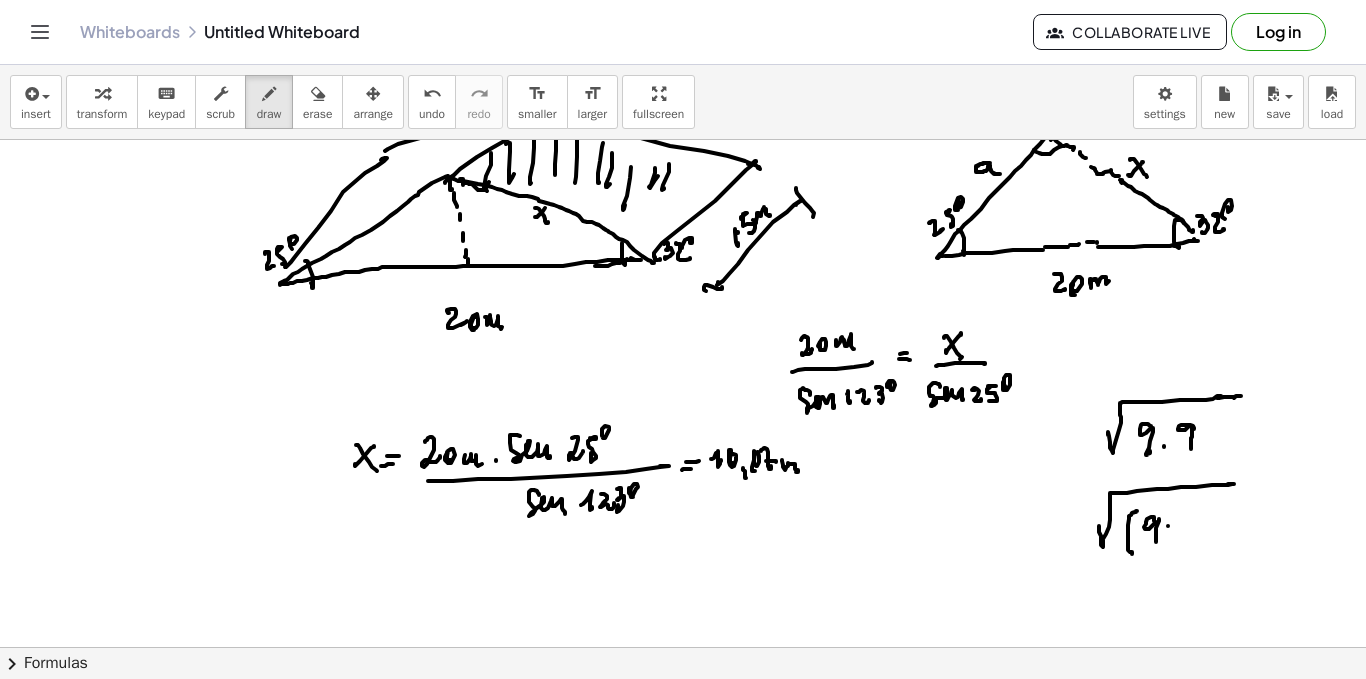 click at bounding box center [683, 612] 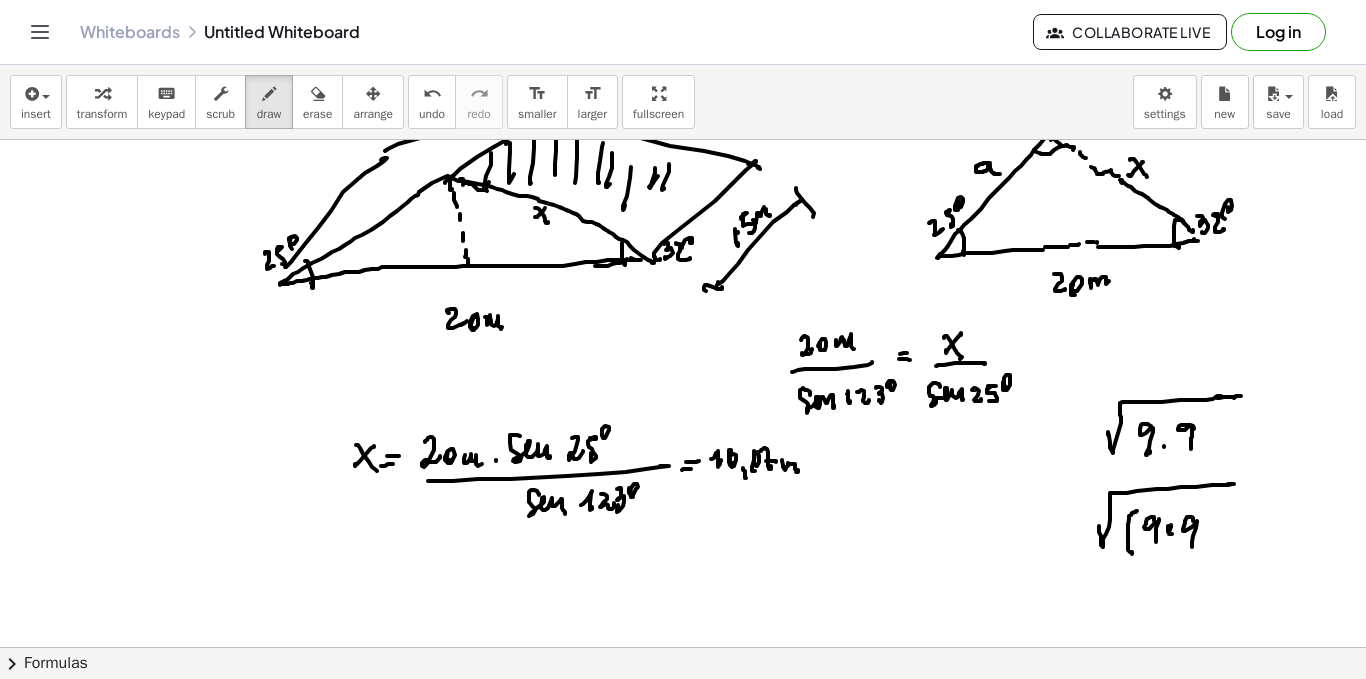drag, startPoint x: 1190, startPoint y: 517, endPoint x: 1209, endPoint y: 525, distance: 20.615528 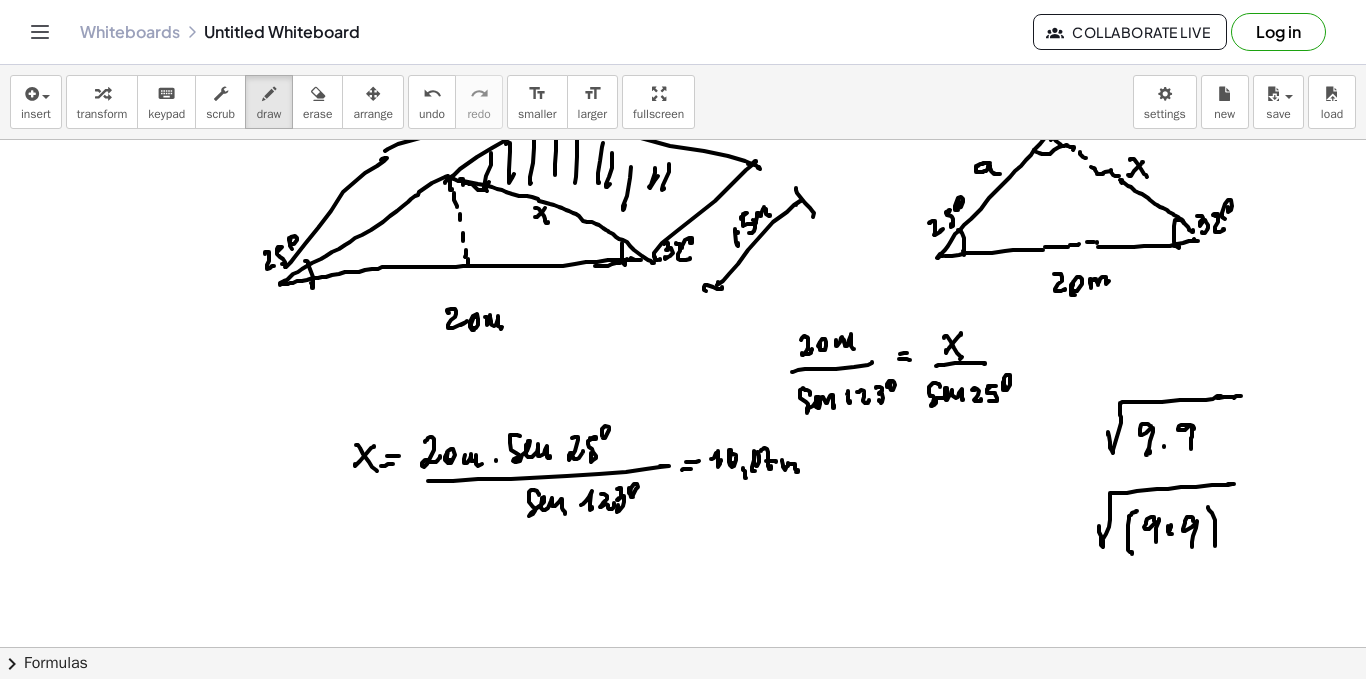drag, startPoint x: 1215, startPoint y: 520, endPoint x: 1209, endPoint y: 554, distance: 34.525352 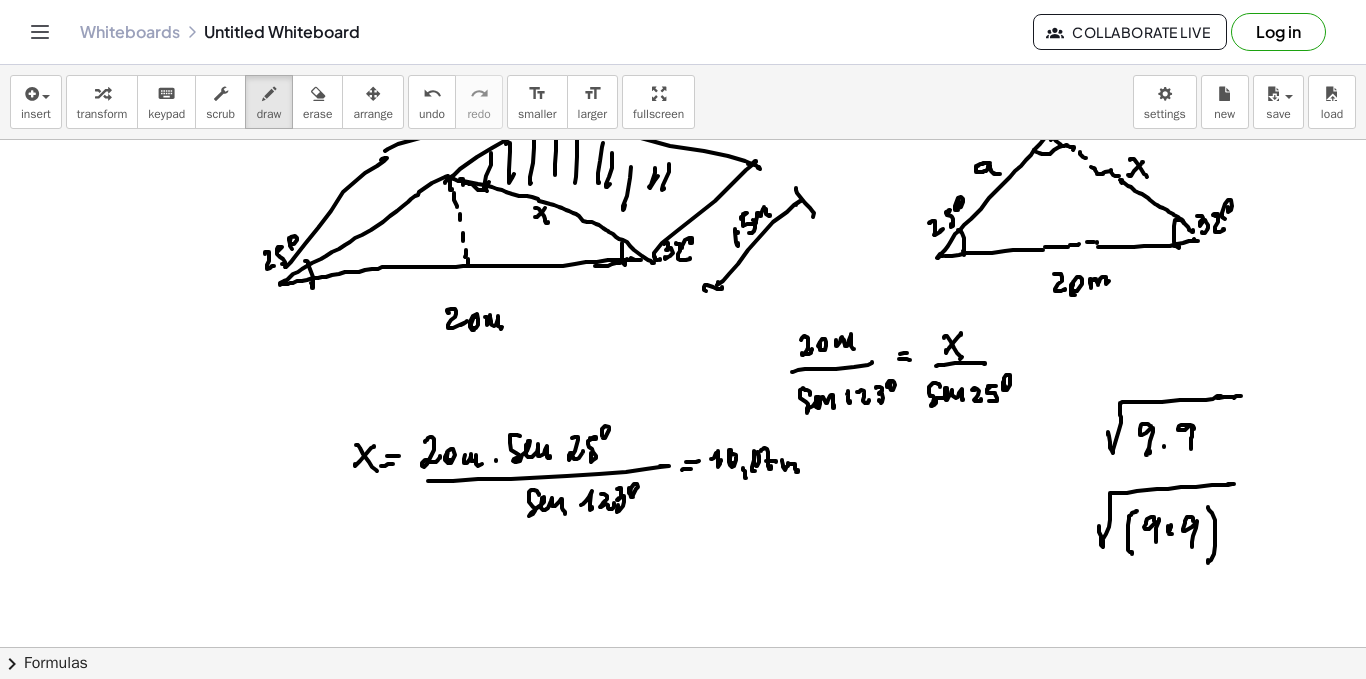 scroll, scrollTop: 300, scrollLeft: 0, axis: vertical 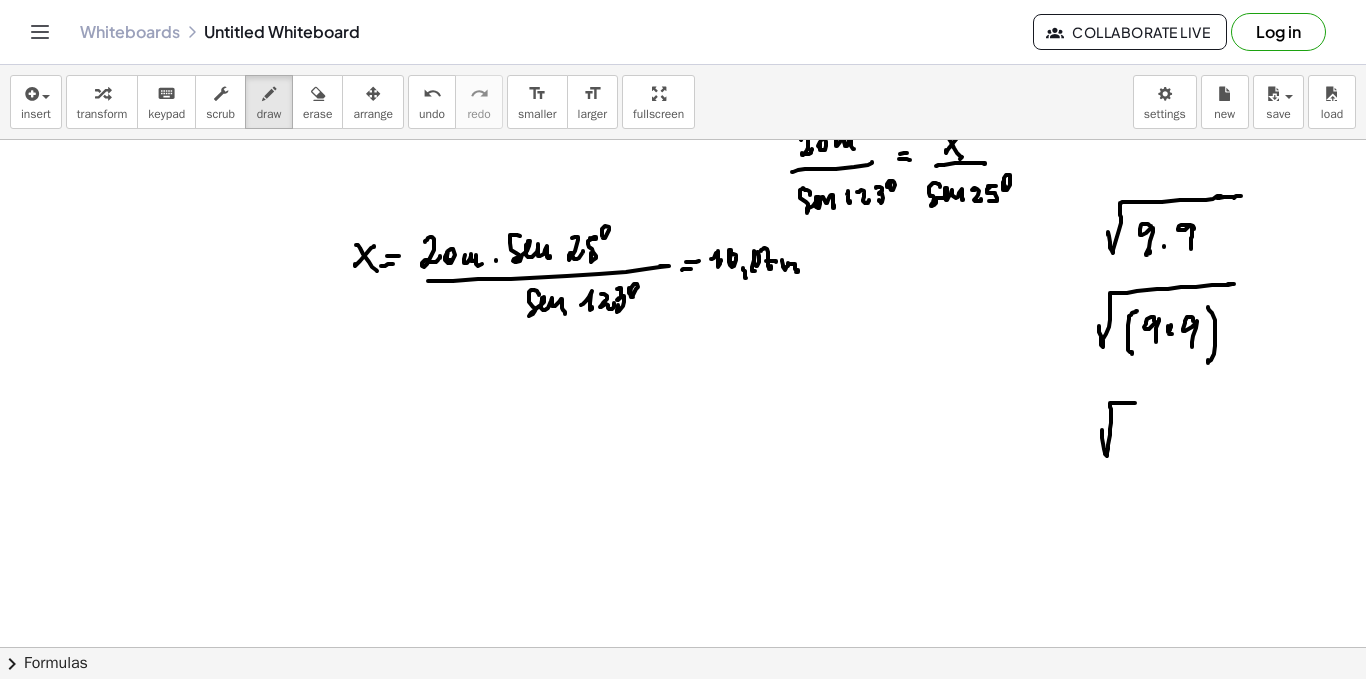 drag, startPoint x: 1102, startPoint y: 430, endPoint x: 1169, endPoint y: 403, distance: 72.235725 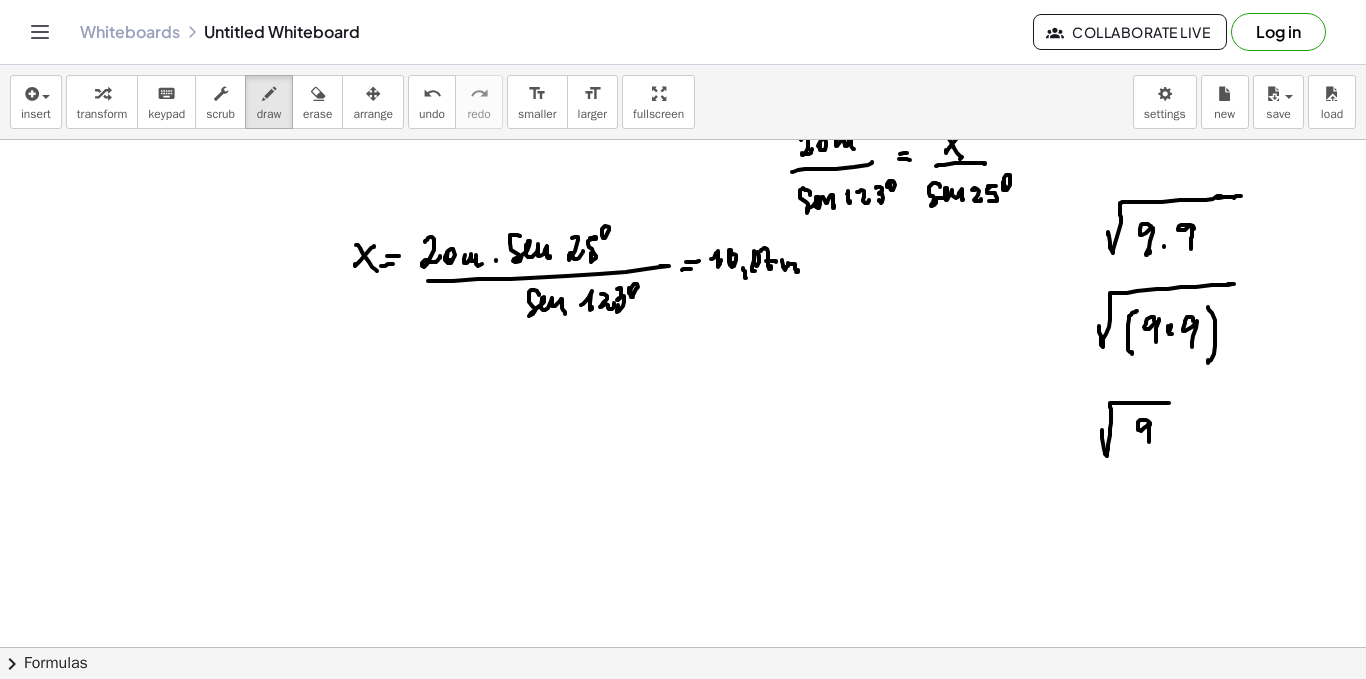 drag, startPoint x: 1150, startPoint y: 425, endPoint x: 1149, endPoint y: 442, distance: 17.029387 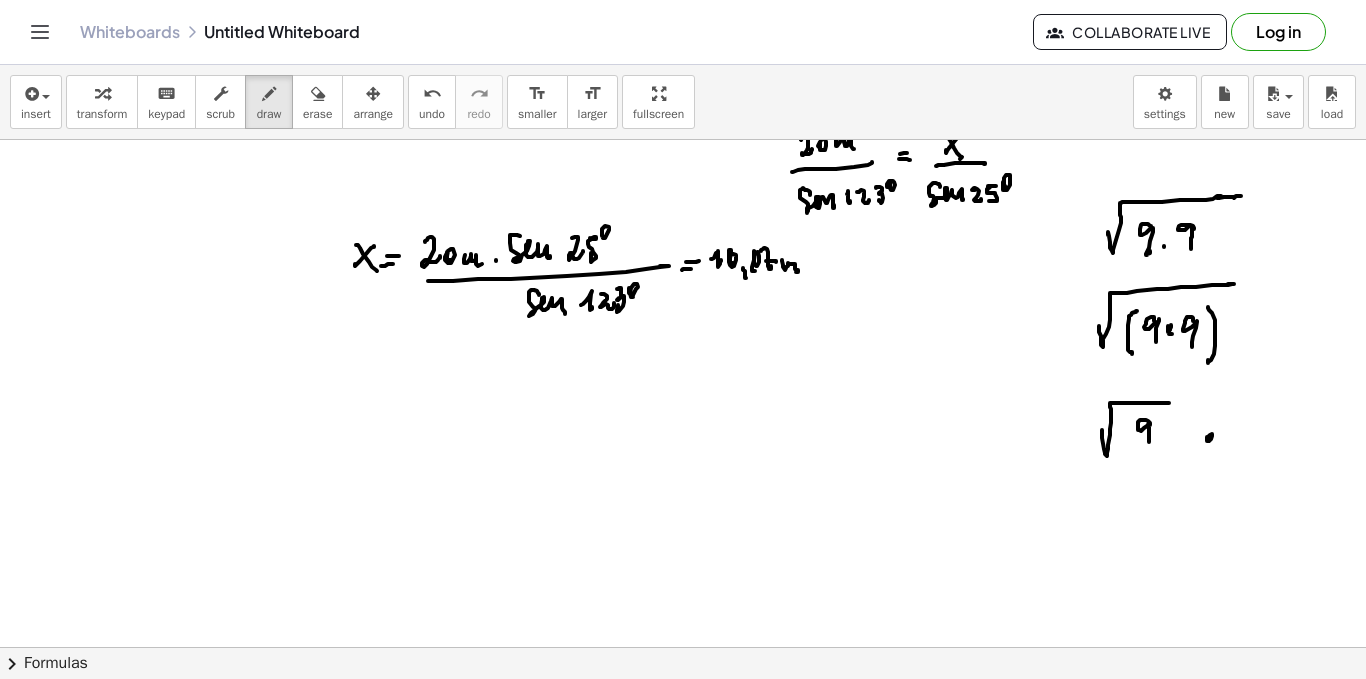 drag, startPoint x: 1207, startPoint y: 438, endPoint x: 1218, endPoint y: 436, distance: 11.18034 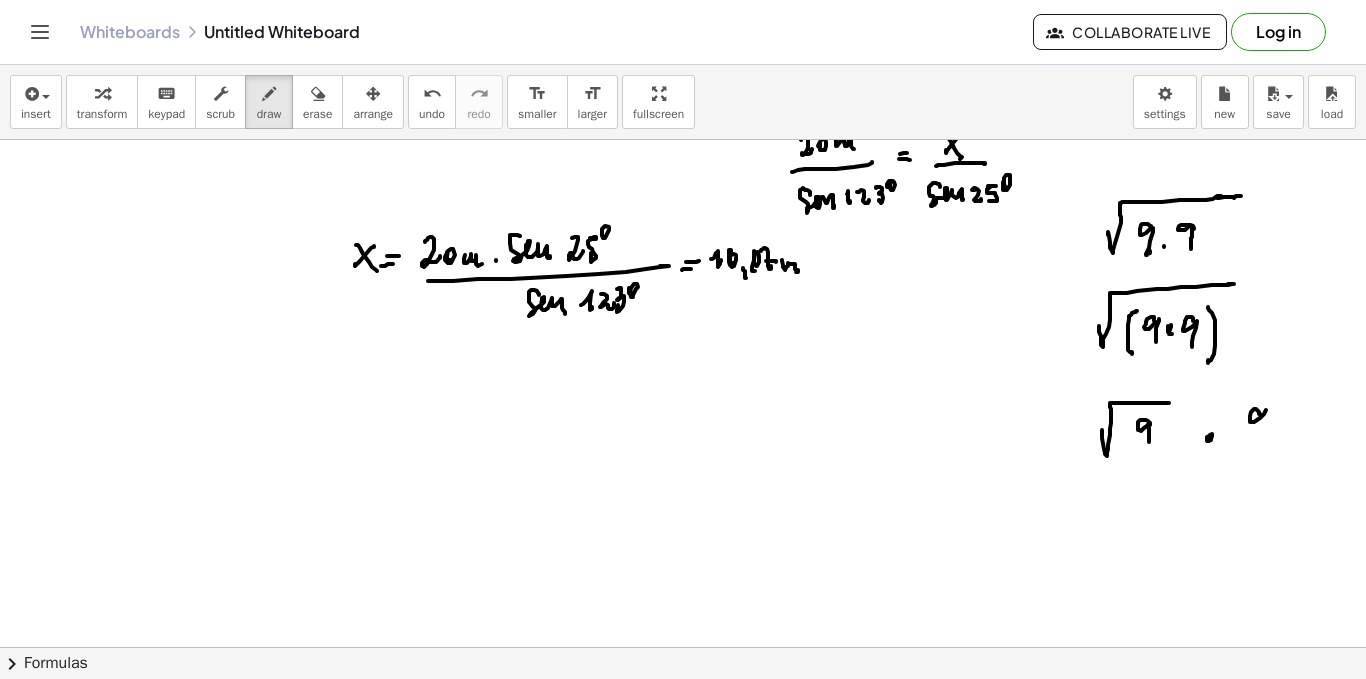 drag, startPoint x: 1259, startPoint y: 414, endPoint x: 1265, endPoint y: 437, distance: 23.769728 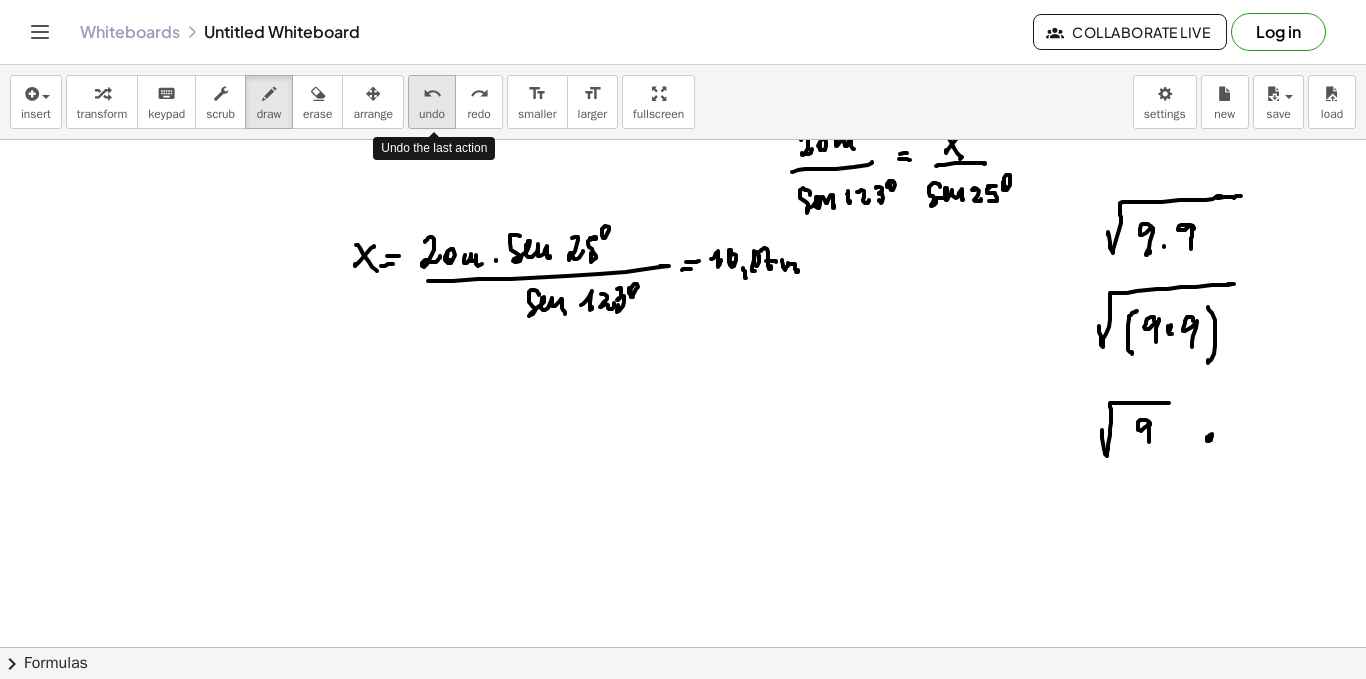 click on "undo" at bounding box center [432, 114] 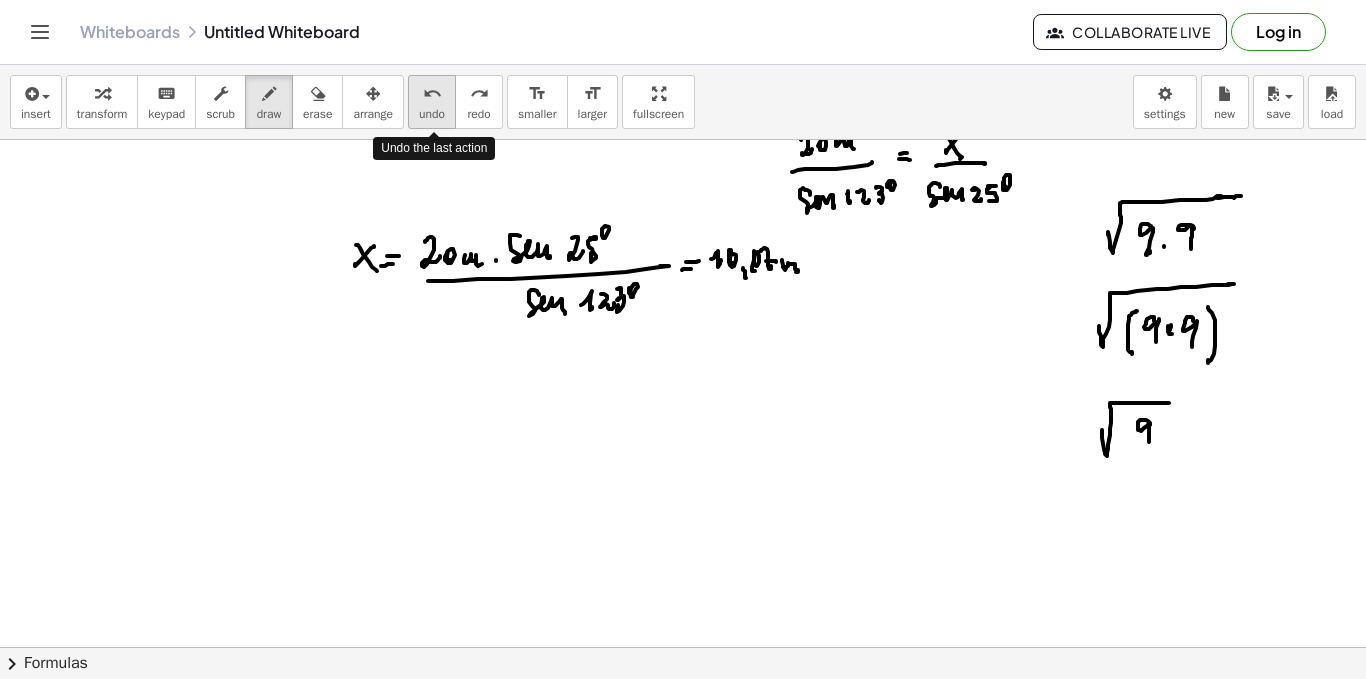 click on "undo" at bounding box center (432, 114) 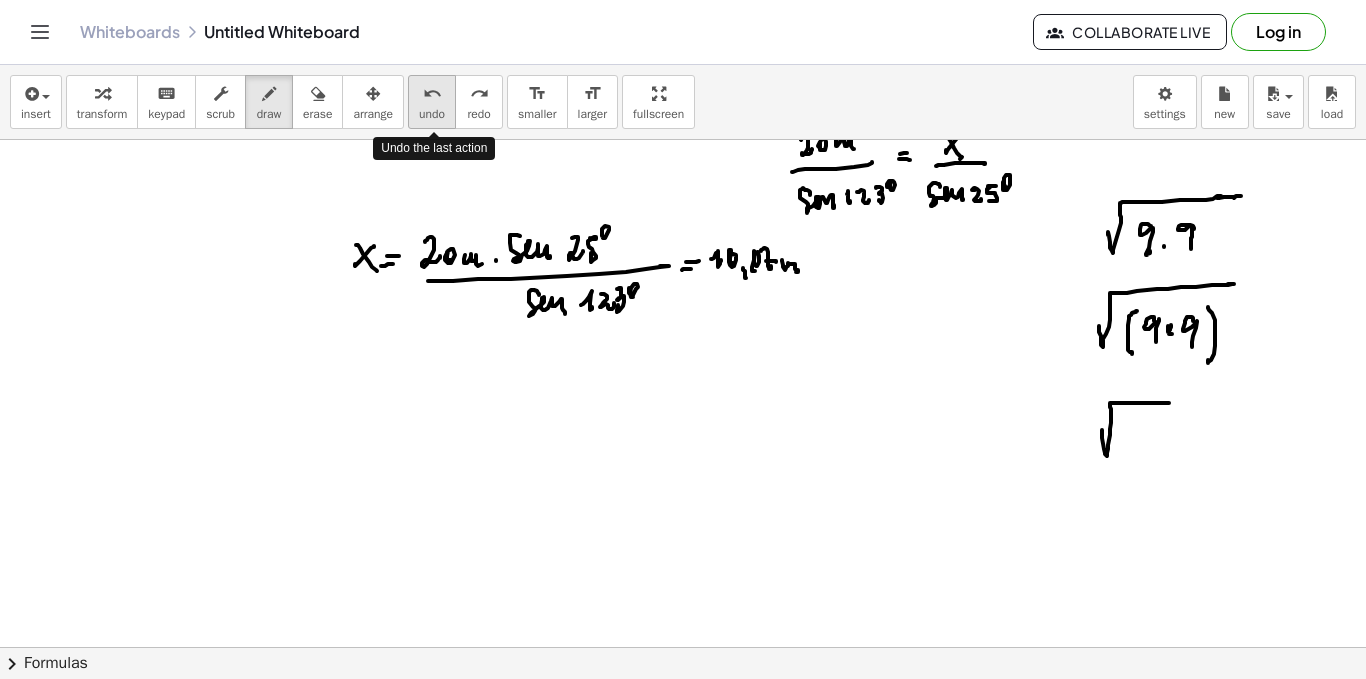click on "undo" at bounding box center [432, 114] 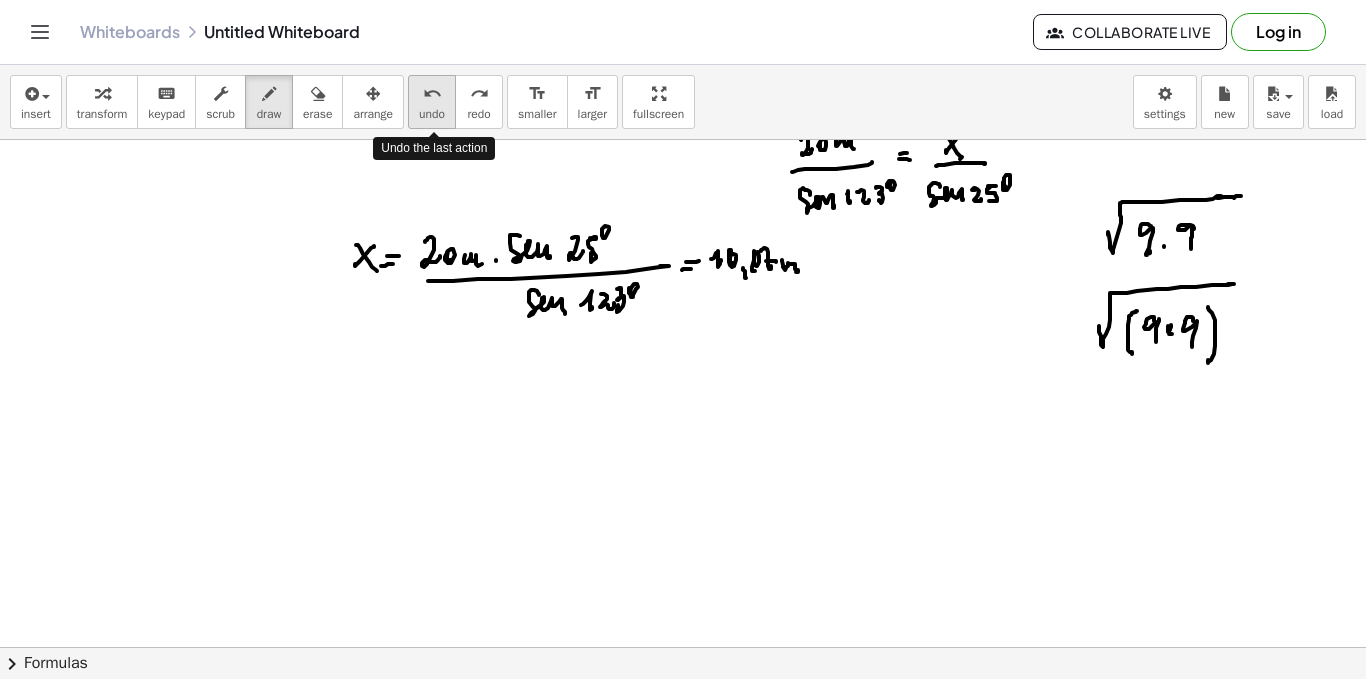 click on "undo" at bounding box center (432, 114) 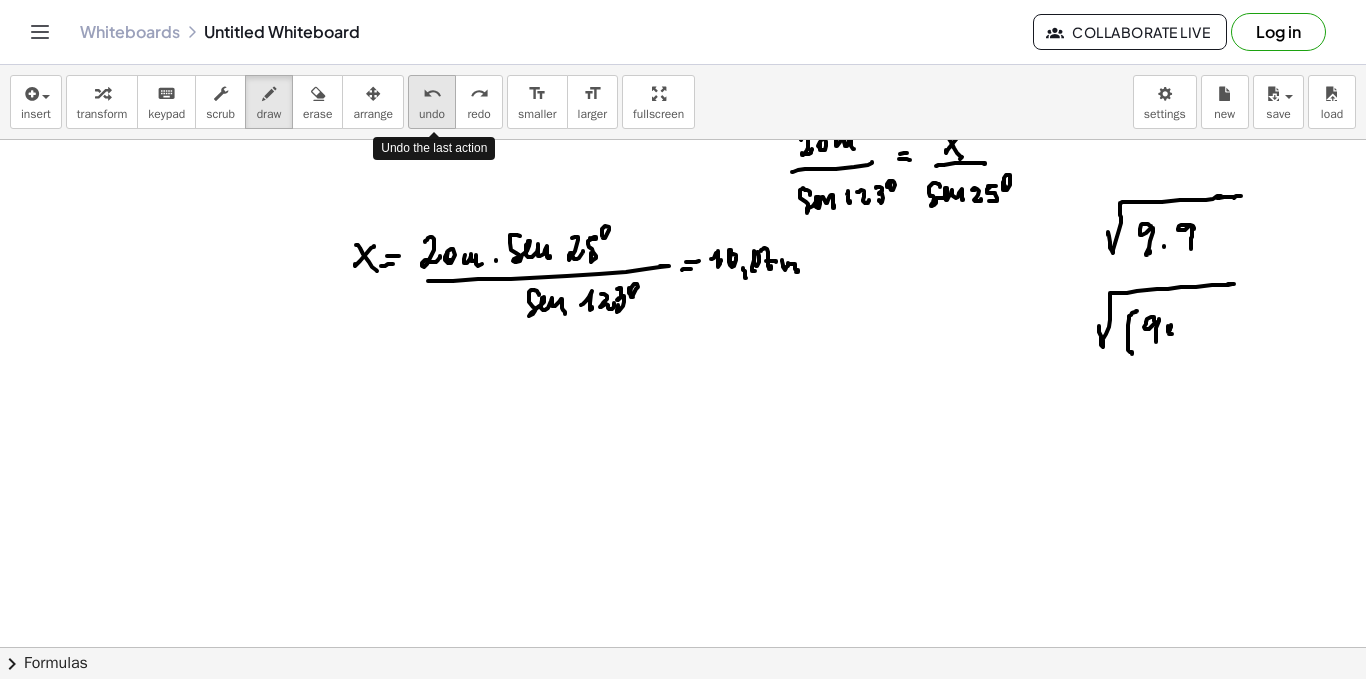 click on "undo" at bounding box center [432, 114] 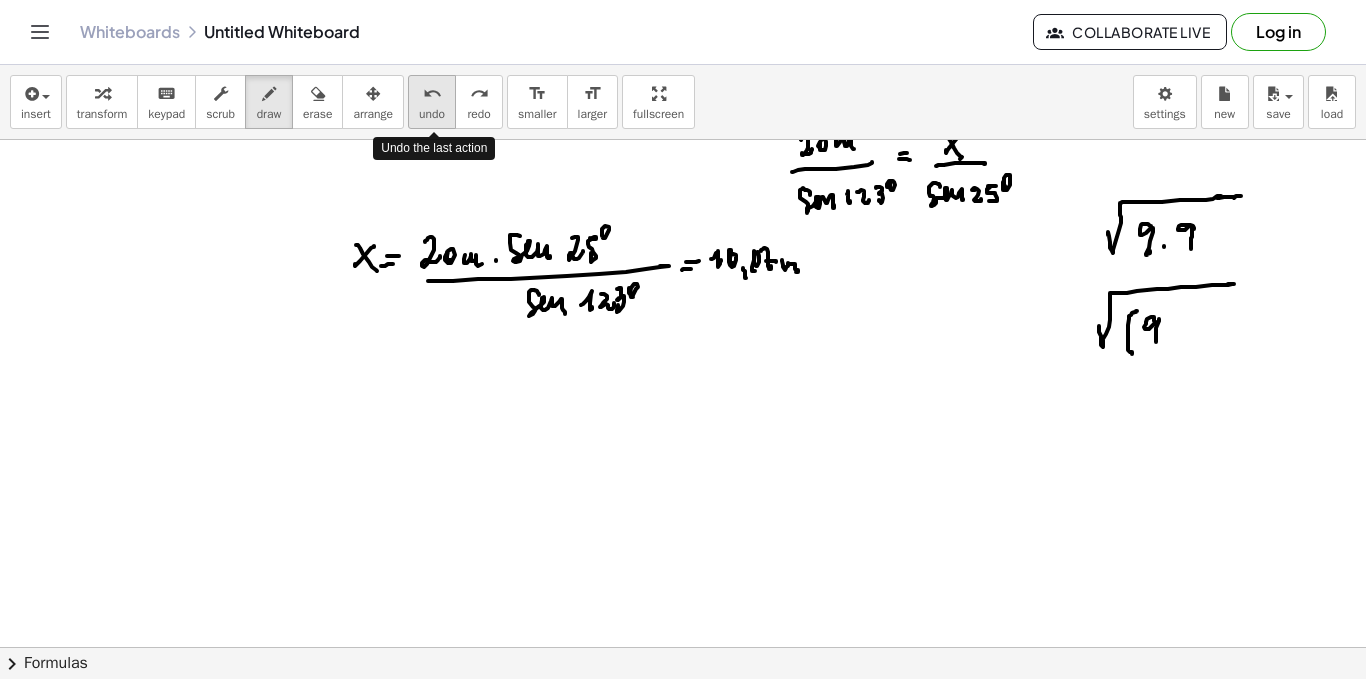 click on "undo" at bounding box center (432, 114) 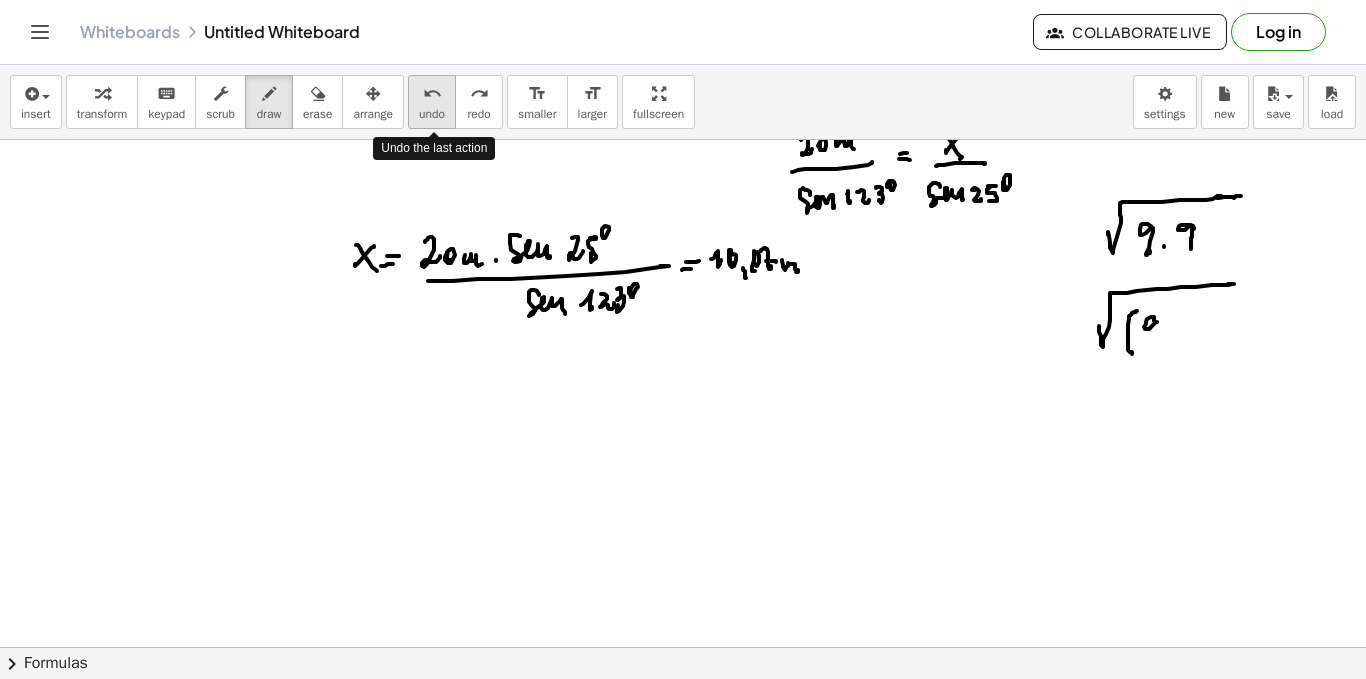 click on "undo" at bounding box center (432, 114) 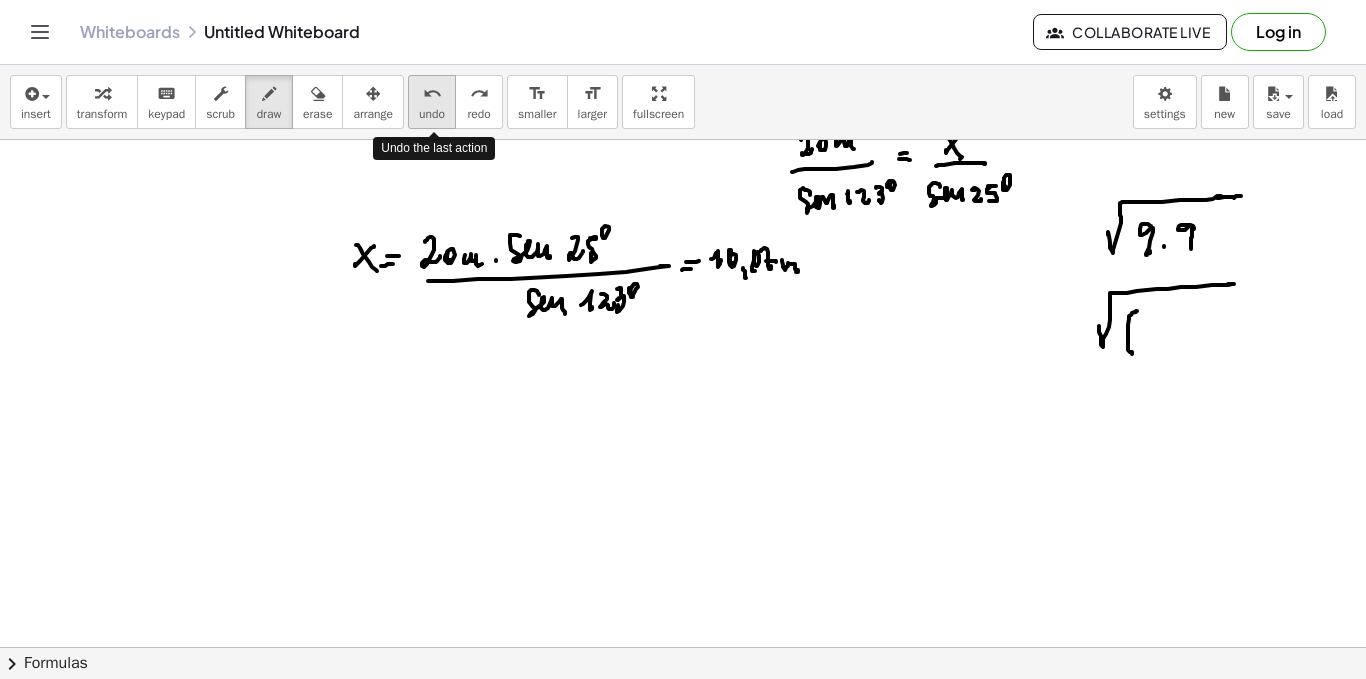 click on "undo" at bounding box center (432, 114) 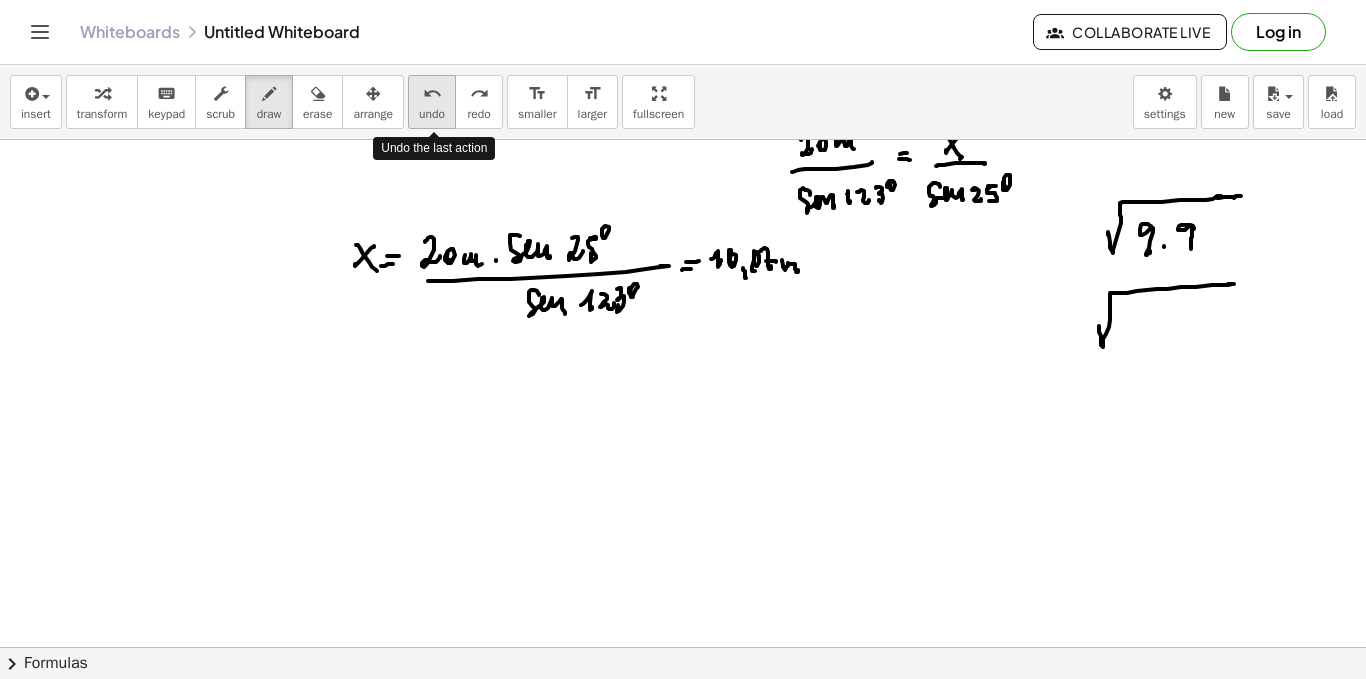 click on "undo" at bounding box center [432, 114] 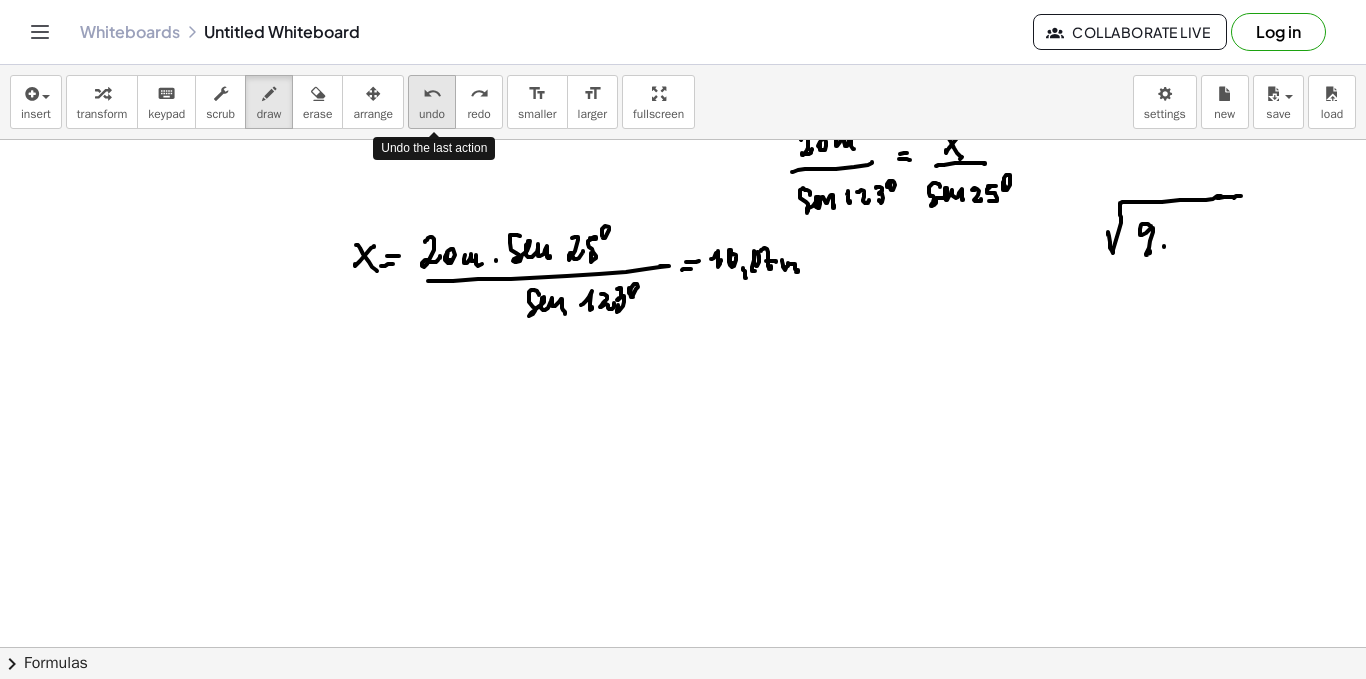 click on "undo" at bounding box center (432, 114) 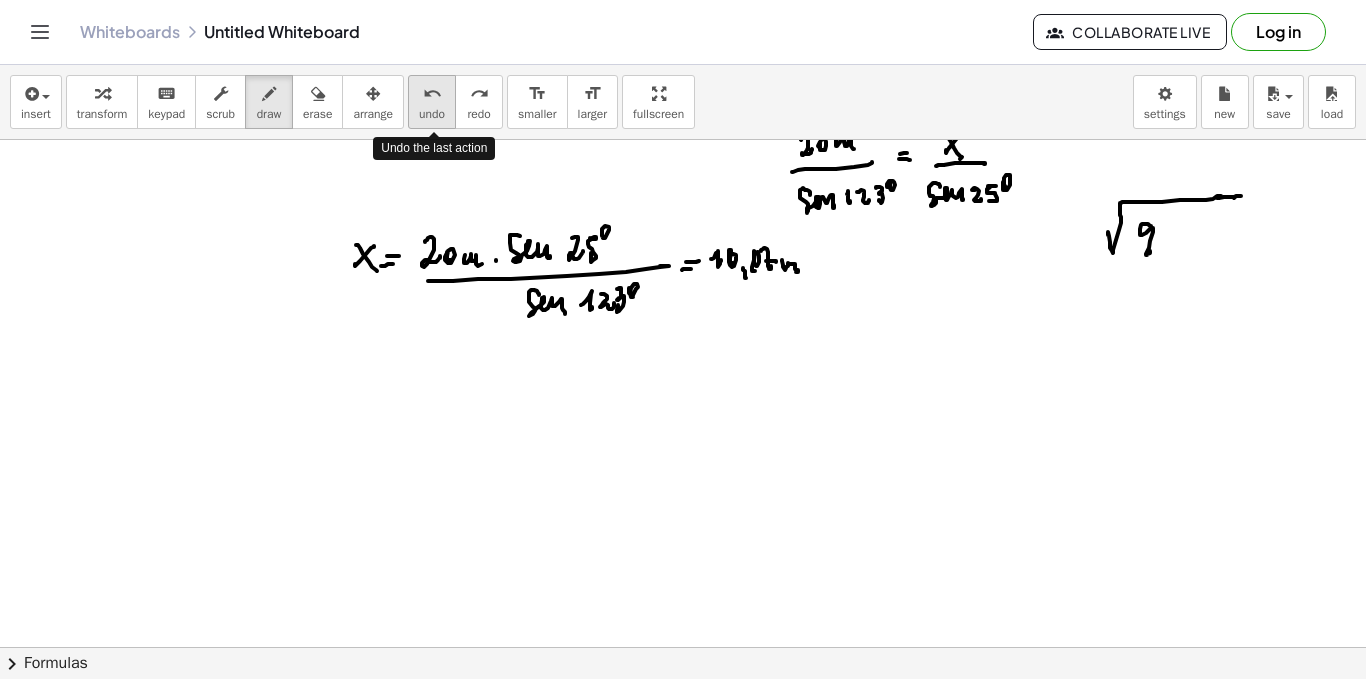 click on "undo" at bounding box center [432, 114] 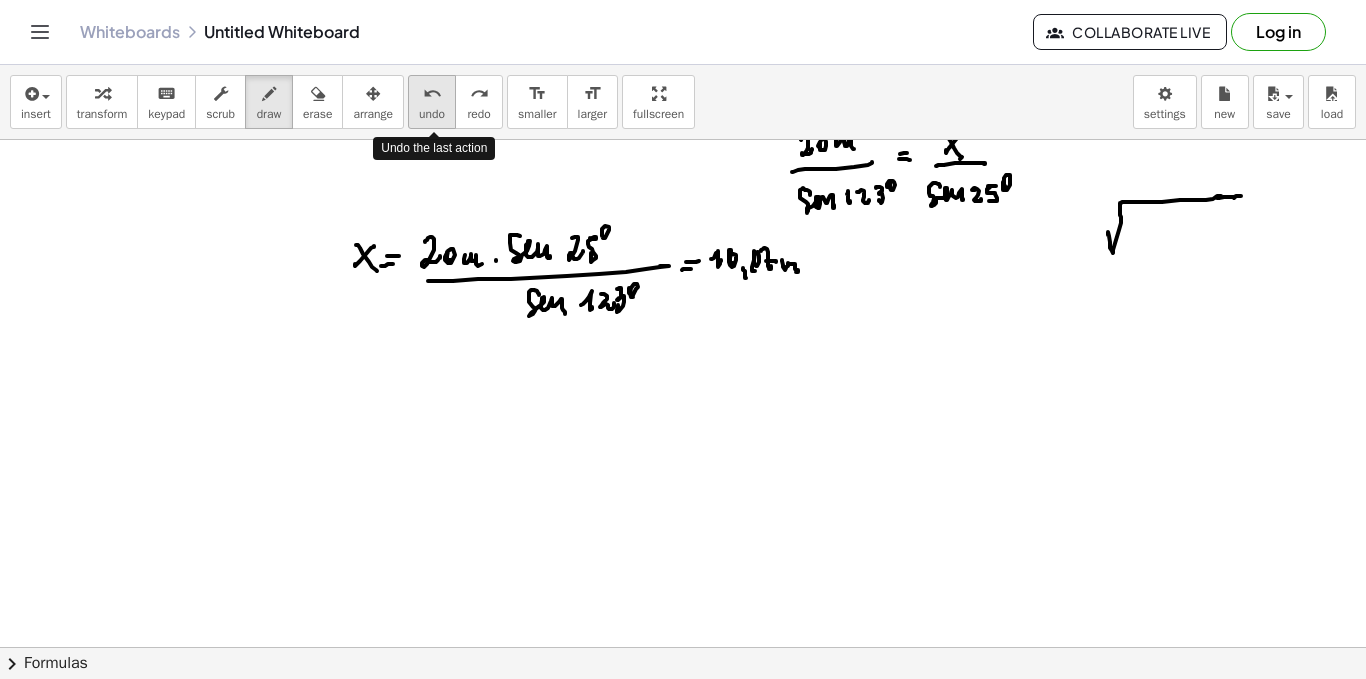 click on "undo" at bounding box center [432, 114] 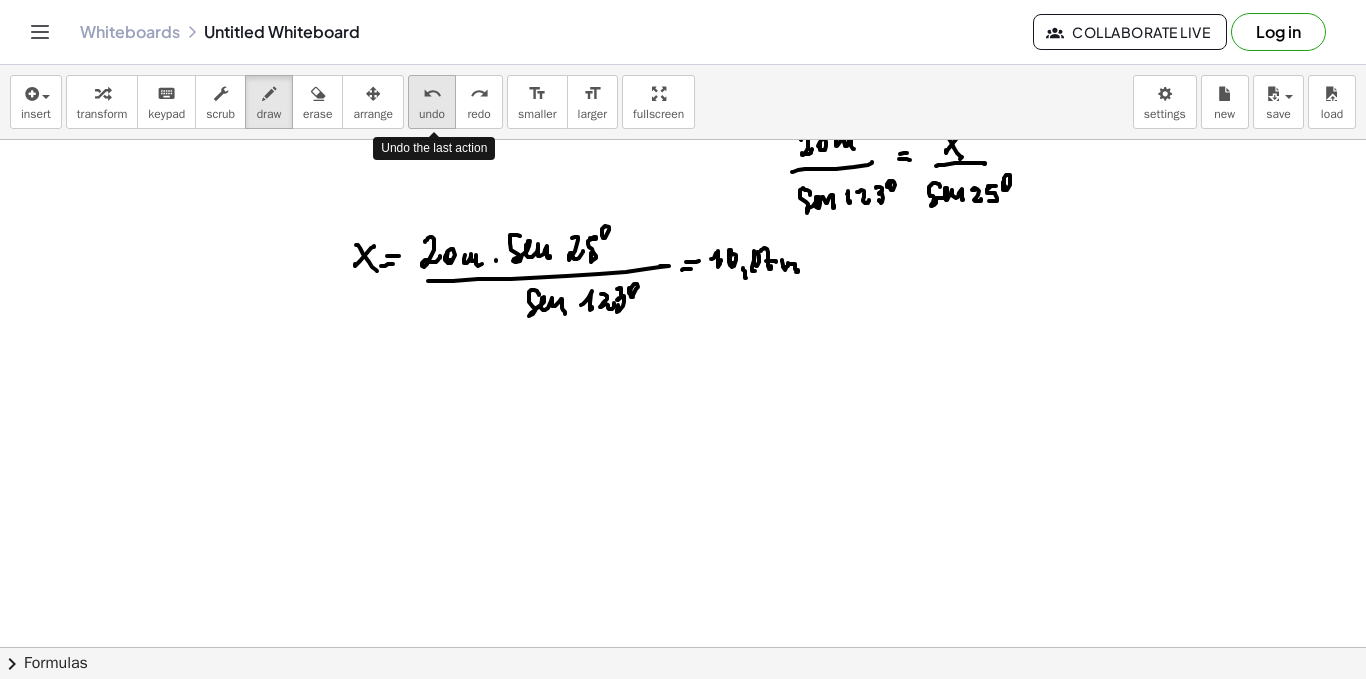 click on "undo" at bounding box center (432, 114) 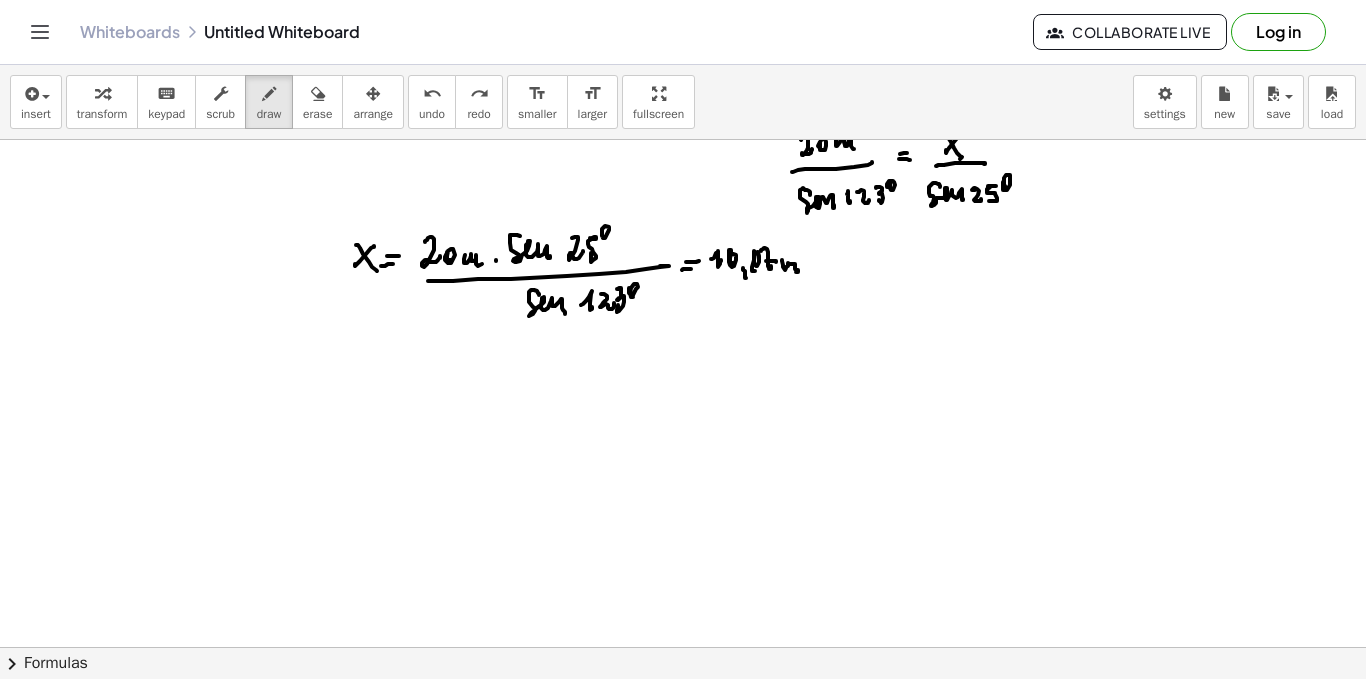 scroll, scrollTop: 0, scrollLeft: 0, axis: both 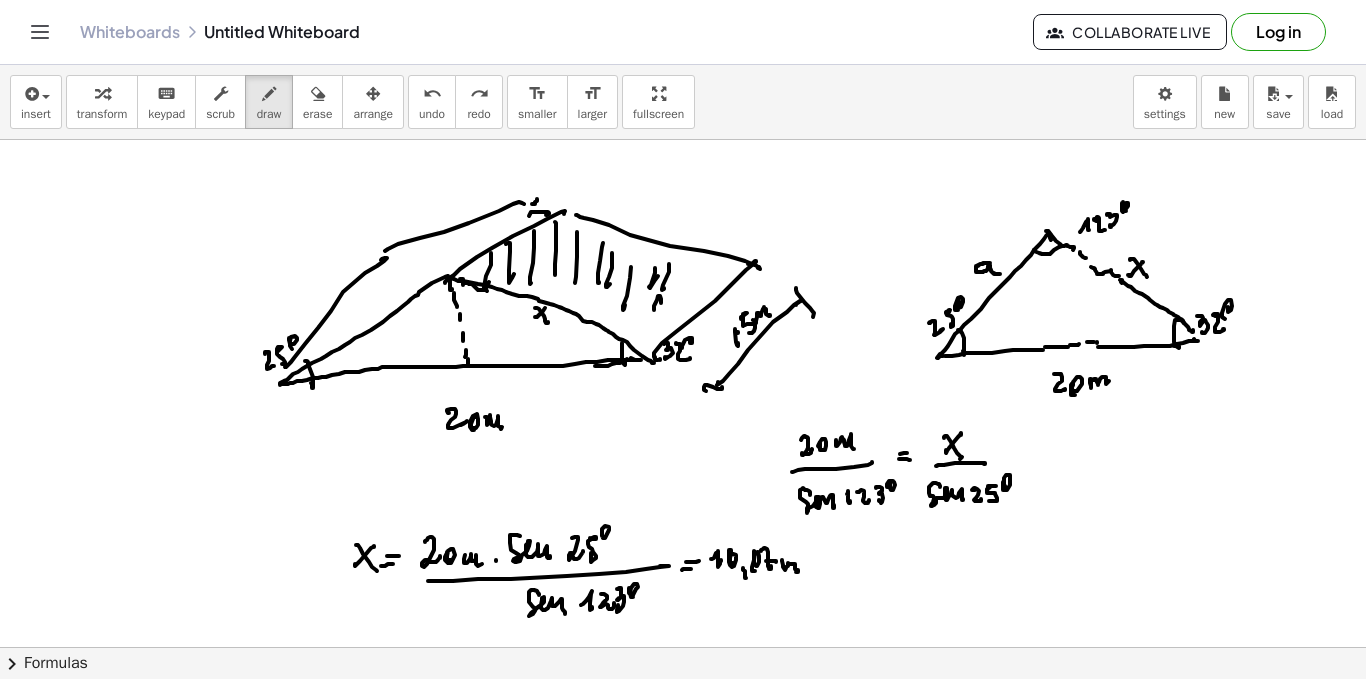drag, startPoint x: 654, startPoint y: 306, endPoint x: 661, endPoint y: 288, distance: 19.313208 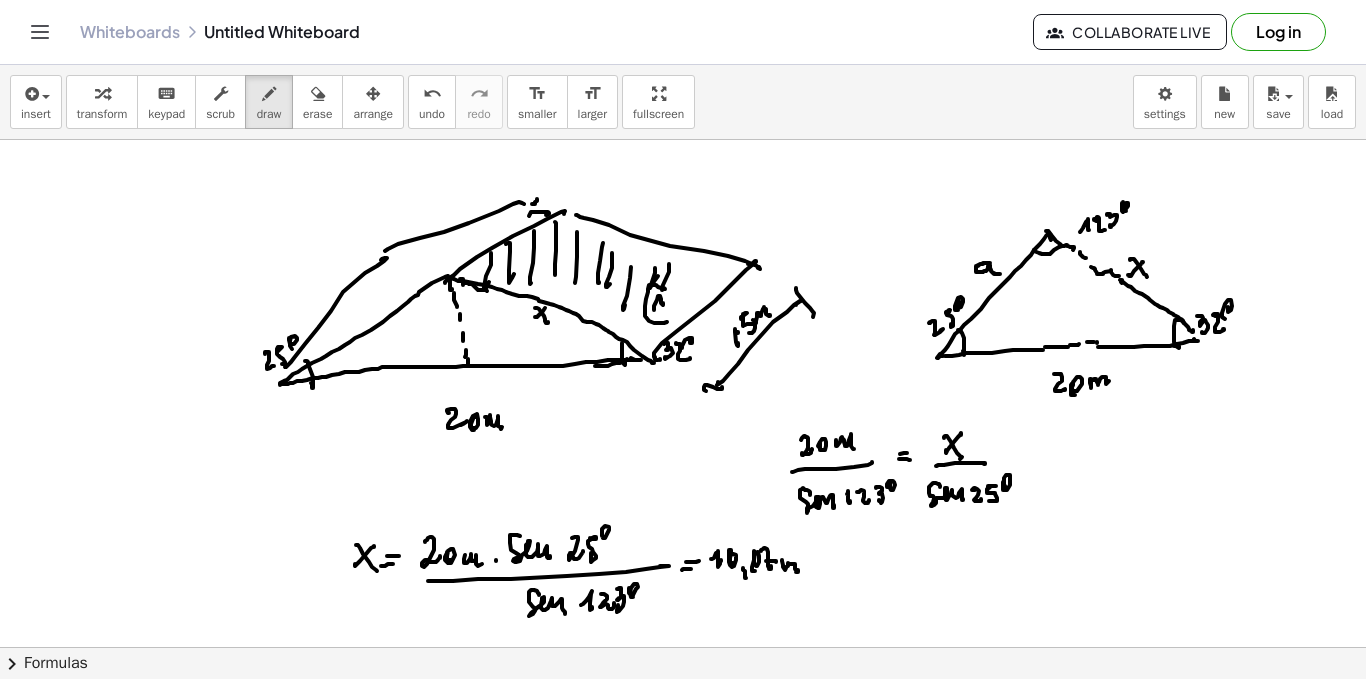 drag, startPoint x: 661, startPoint y: 288, endPoint x: 651, endPoint y: 302, distance: 17.20465 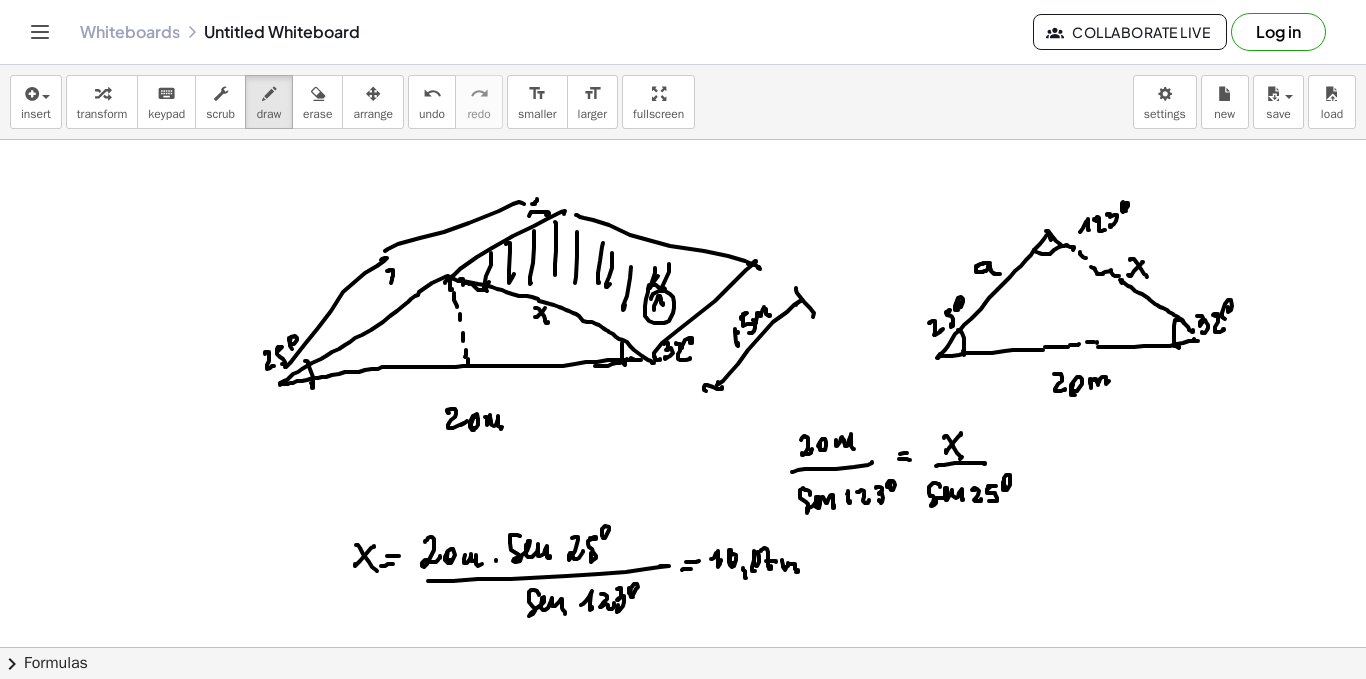 drag, startPoint x: 389, startPoint y: 271, endPoint x: 399, endPoint y: 281, distance: 14.142136 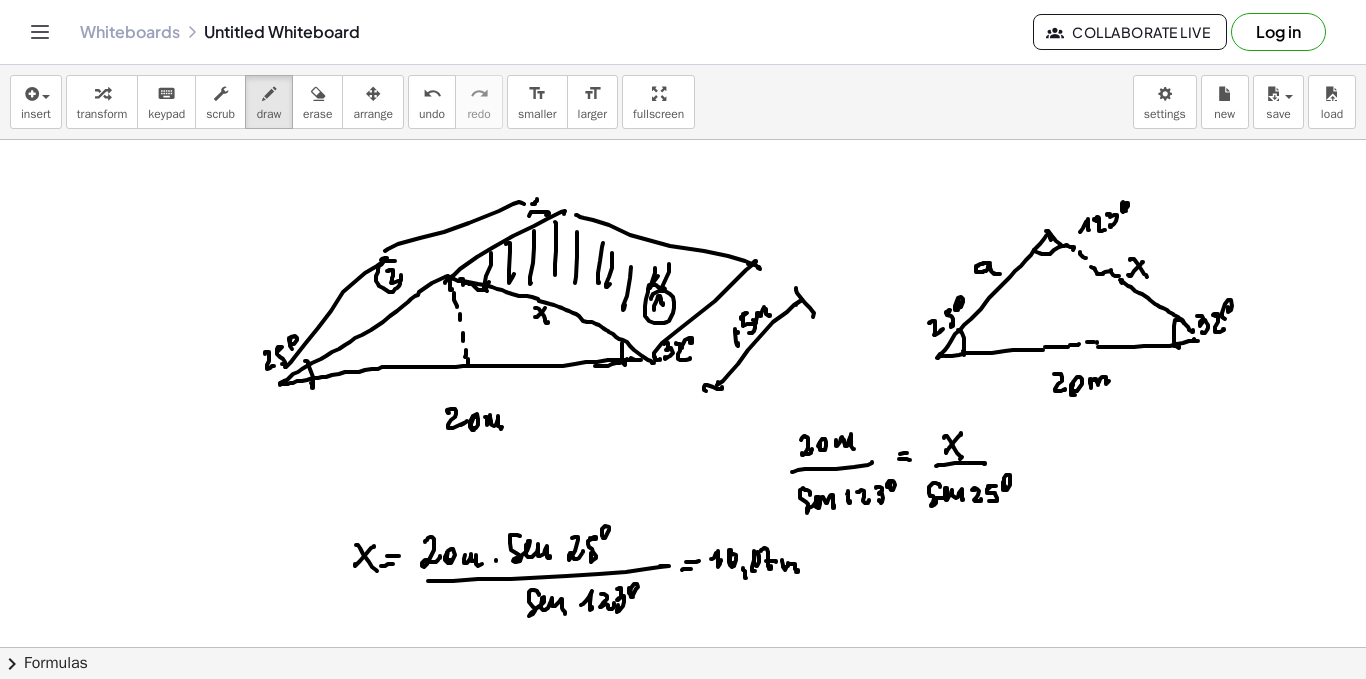drag, startPoint x: 384, startPoint y: 261, endPoint x: 396, endPoint y: 263, distance: 12.165525 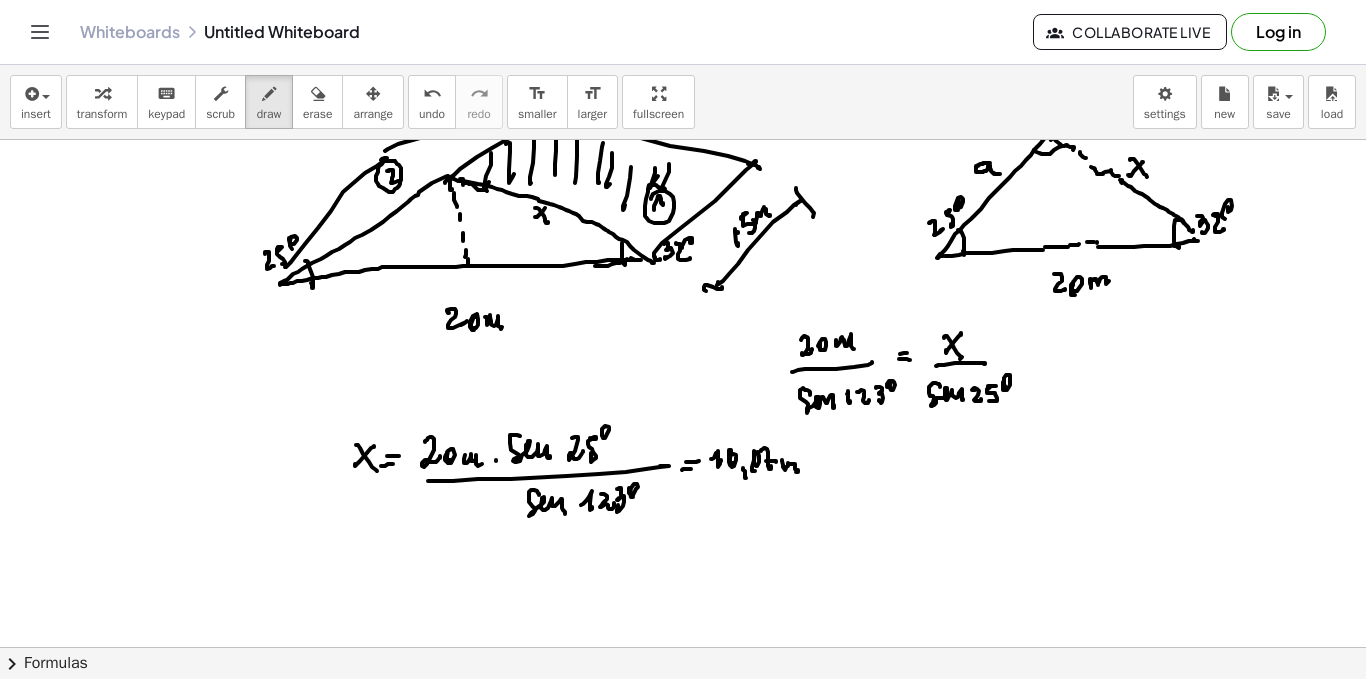 scroll, scrollTop: 200, scrollLeft: 0, axis: vertical 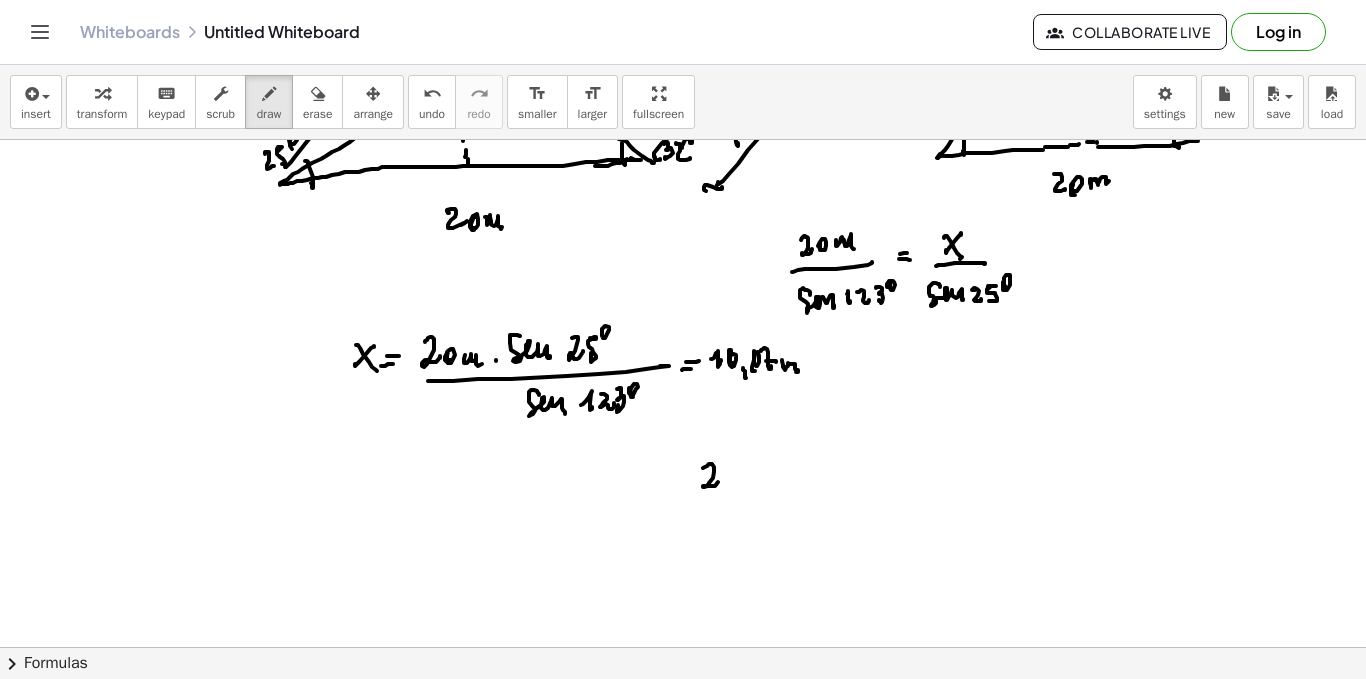 drag, startPoint x: 703, startPoint y: 468, endPoint x: 725, endPoint y: 474, distance: 22.803509 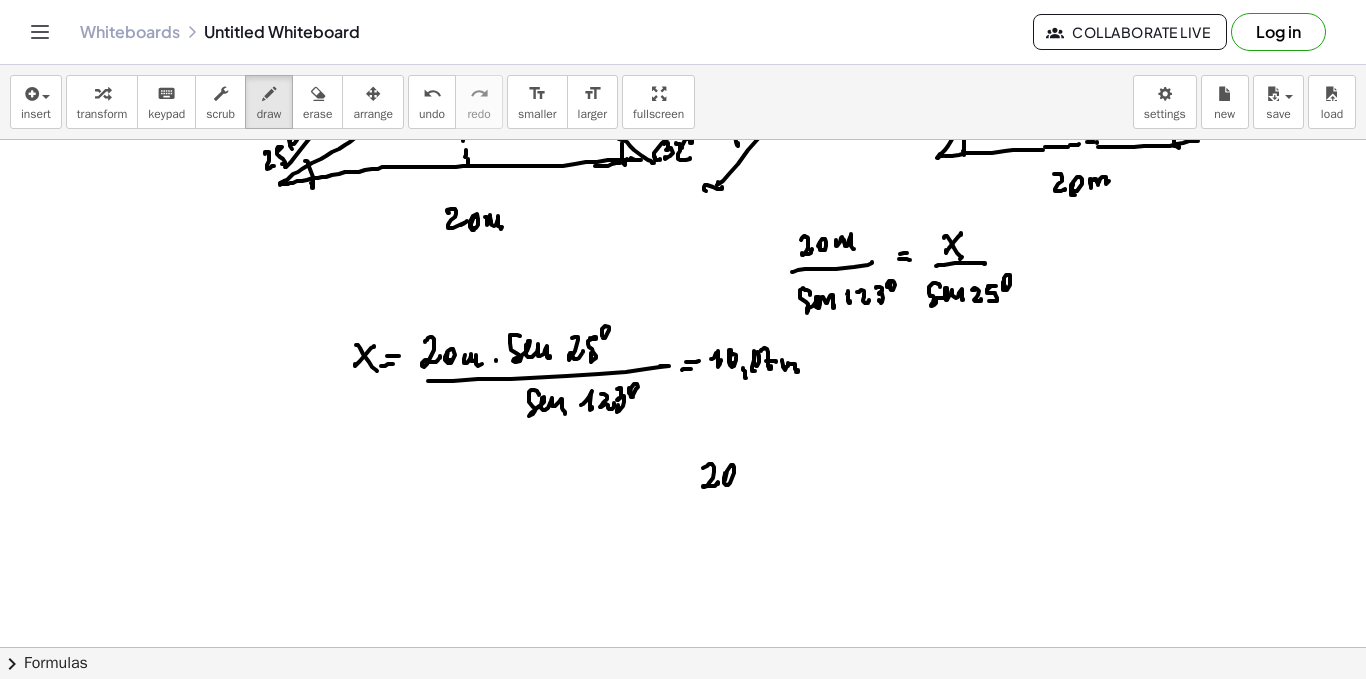 drag, startPoint x: 725, startPoint y: 473, endPoint x: 745, endPoint y: 475, distance: 20.09975 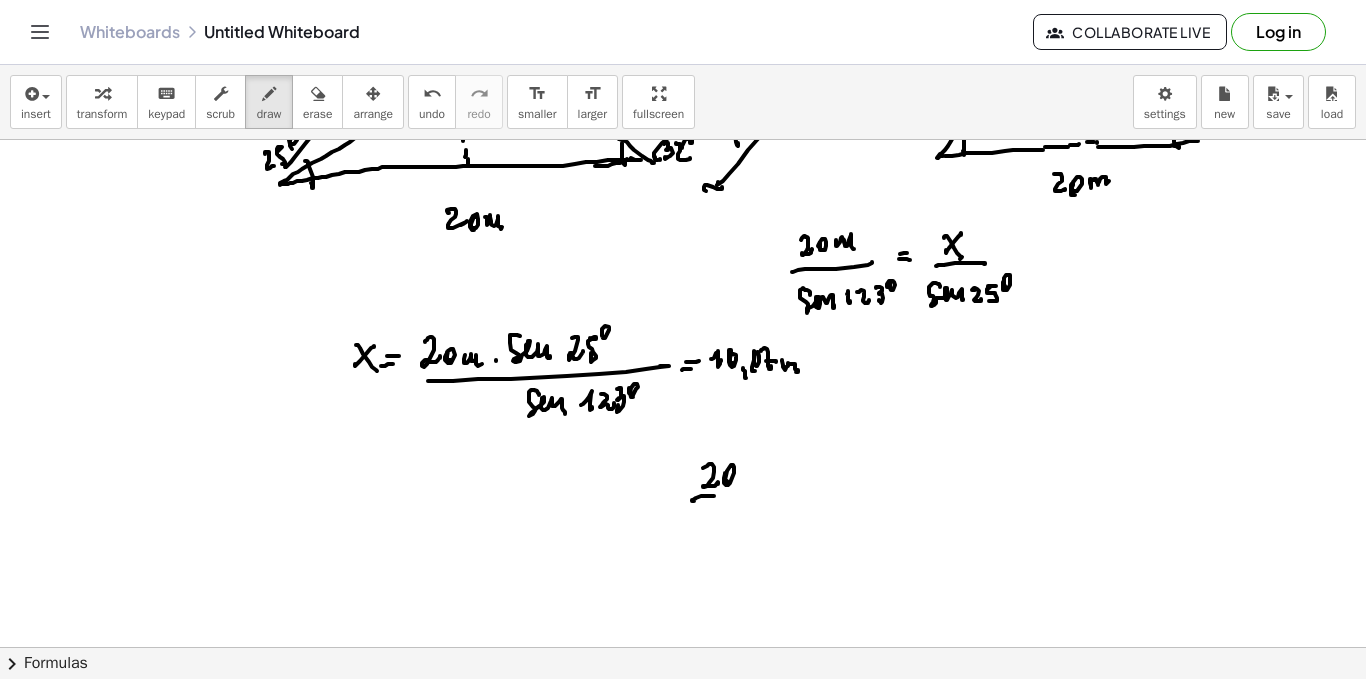 drag, startPoint x: 714, startPoint y: 496, endPoint x: 763, endPoint y: 495, distance: 49.010204 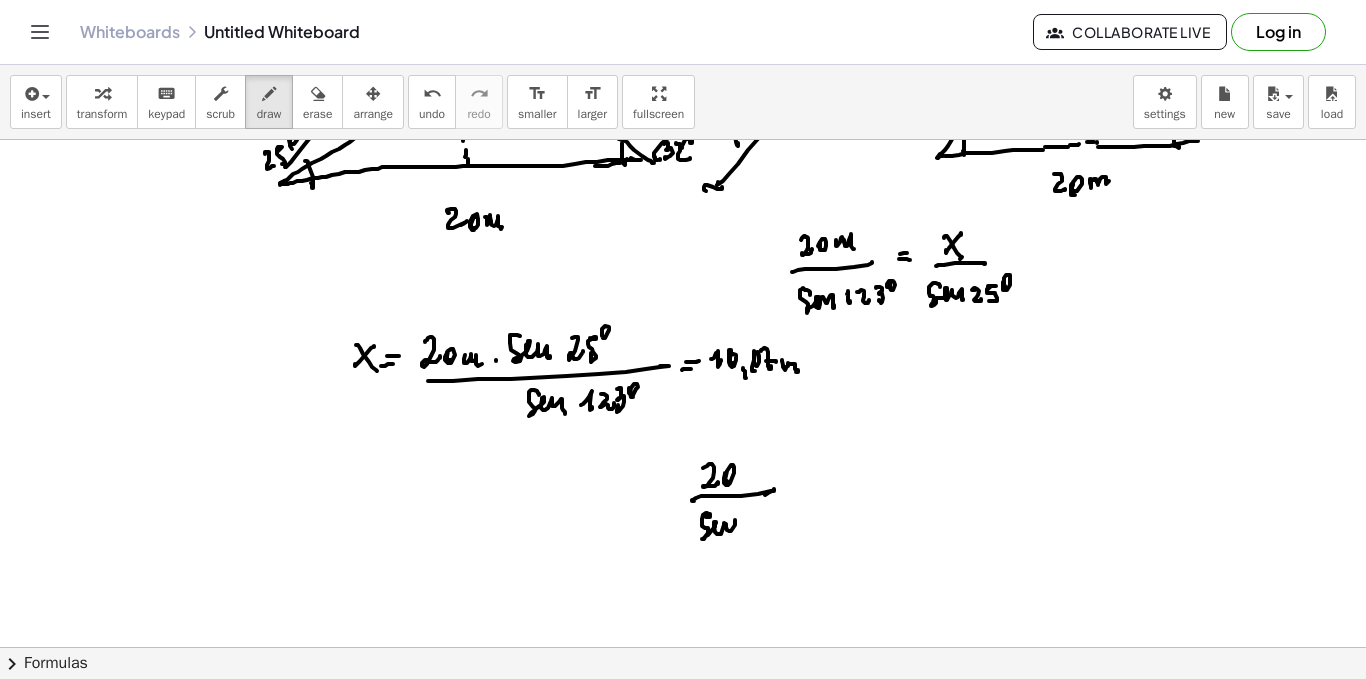 drag, startPoint x: 707, startPoint y: 517, endPoint x: 749, endPoint y: 518, distance: 42.0119 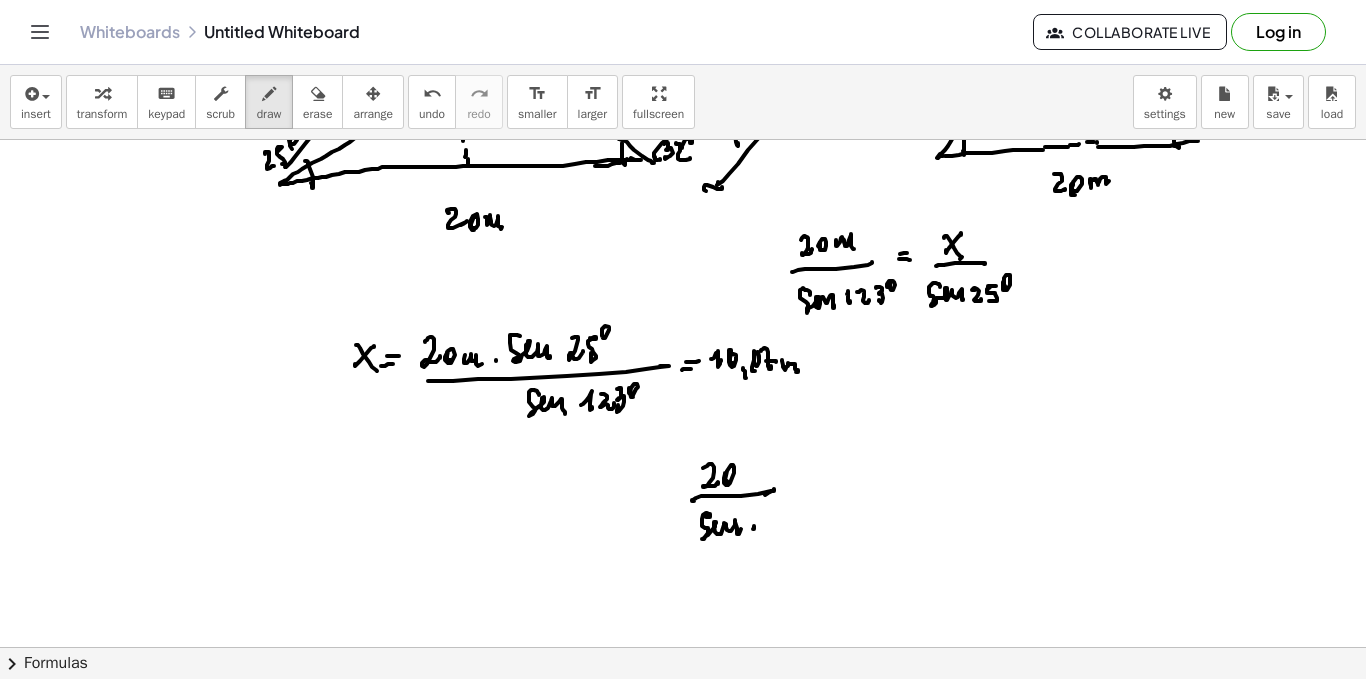 click at bounding box center (683, 512) 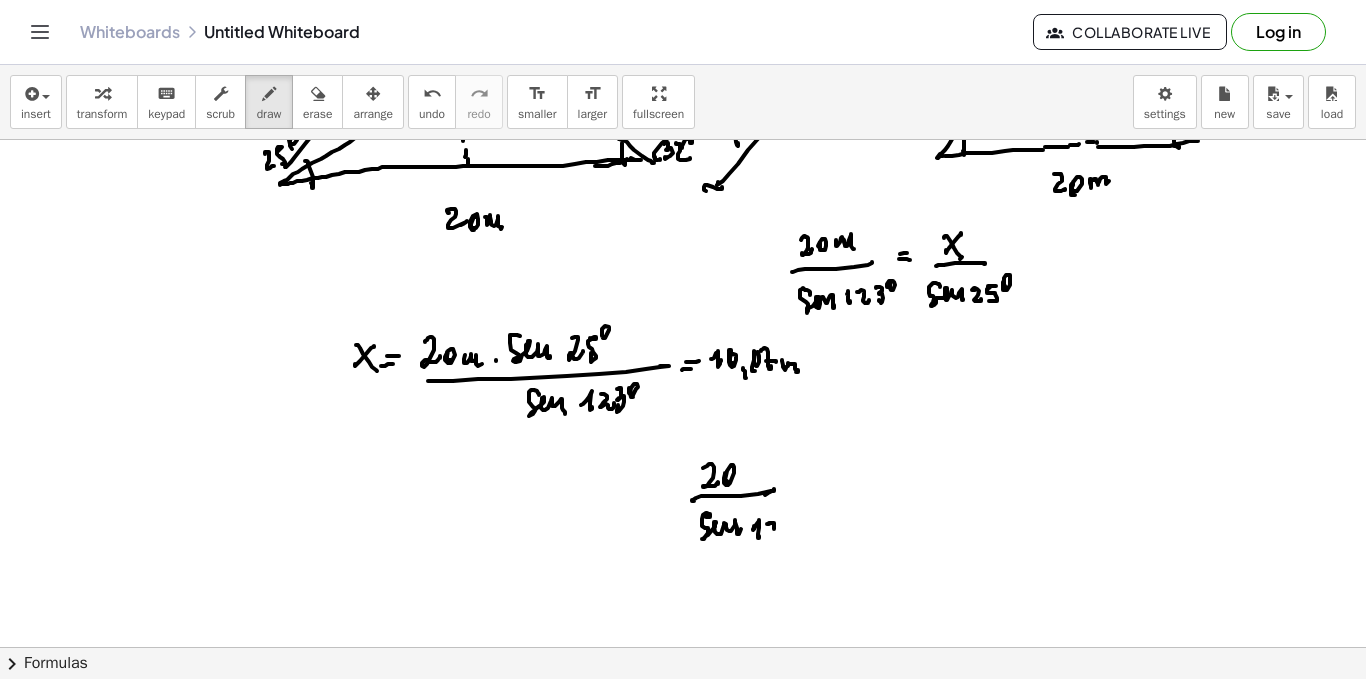drag, startPoint x: 767, startPoint y: 524, endPoint x: 780, endPoint y: 538, distance: 19.104973 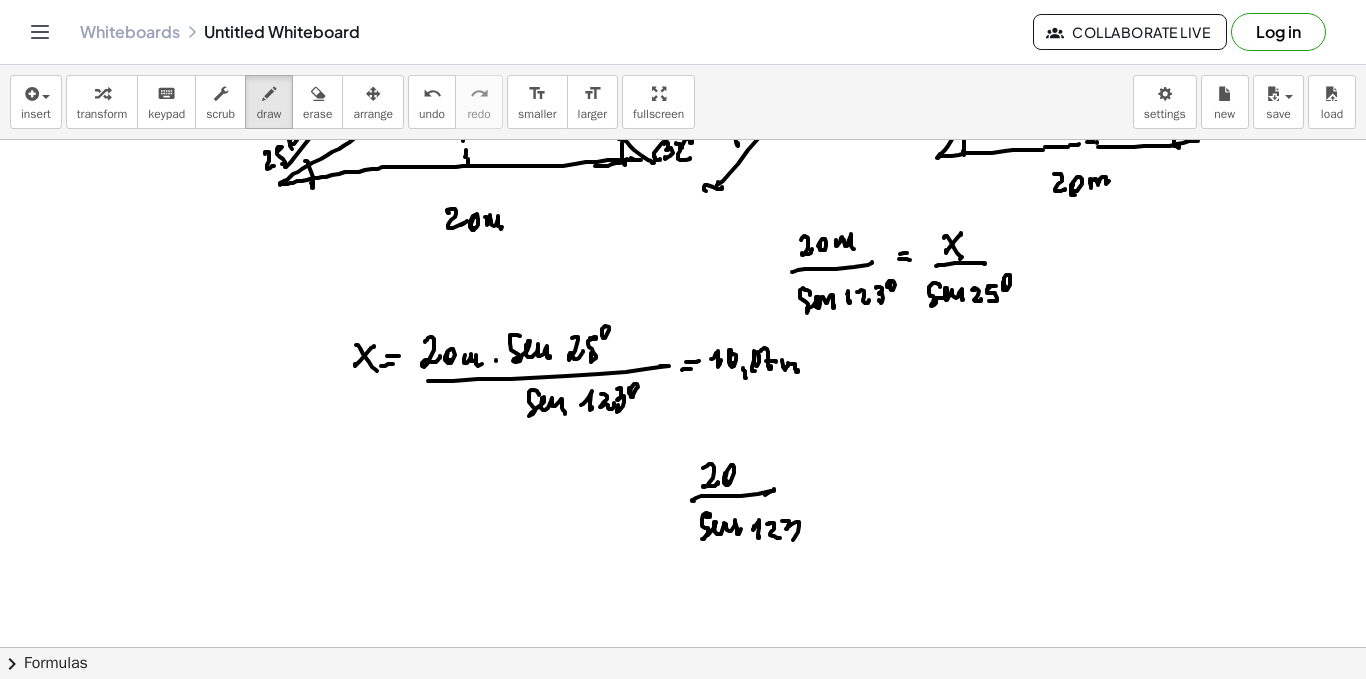 drag, startPoint x: 782, startPoint y: 521, endPoint x: 794, endPoint y: 535, distance: 18.439089 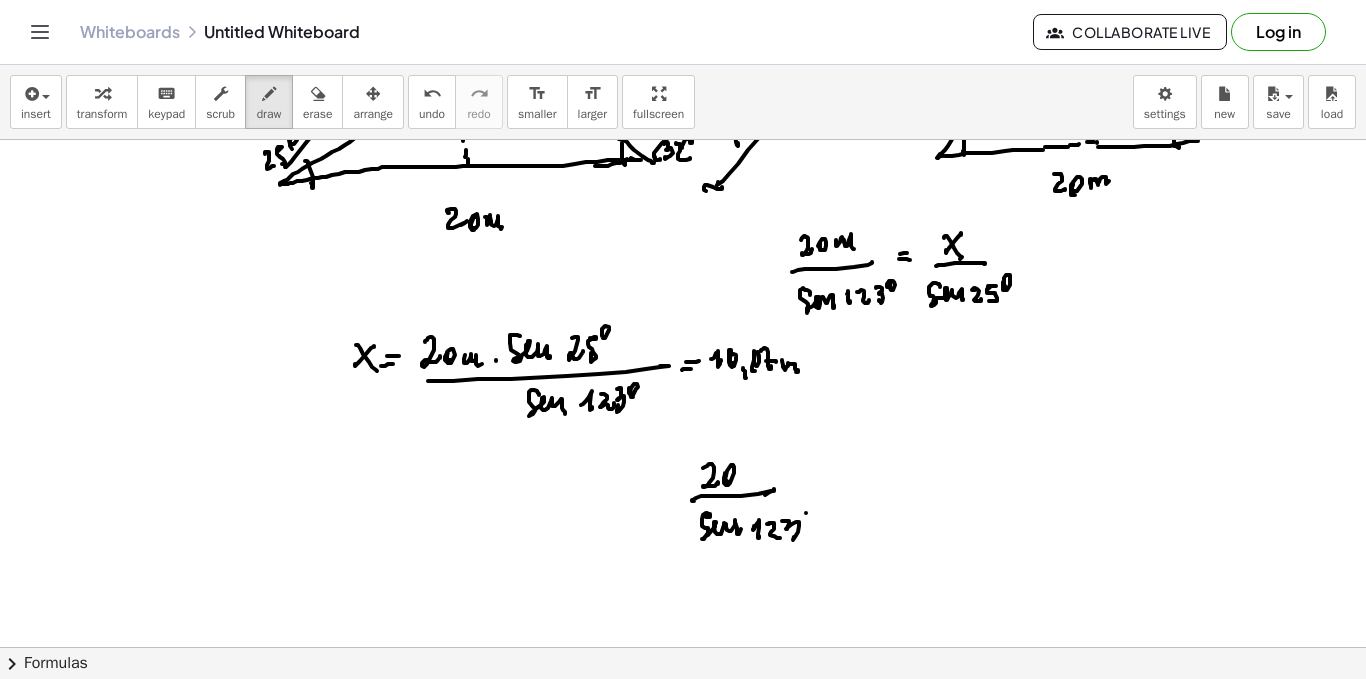 click at bounding box center (683, 512) 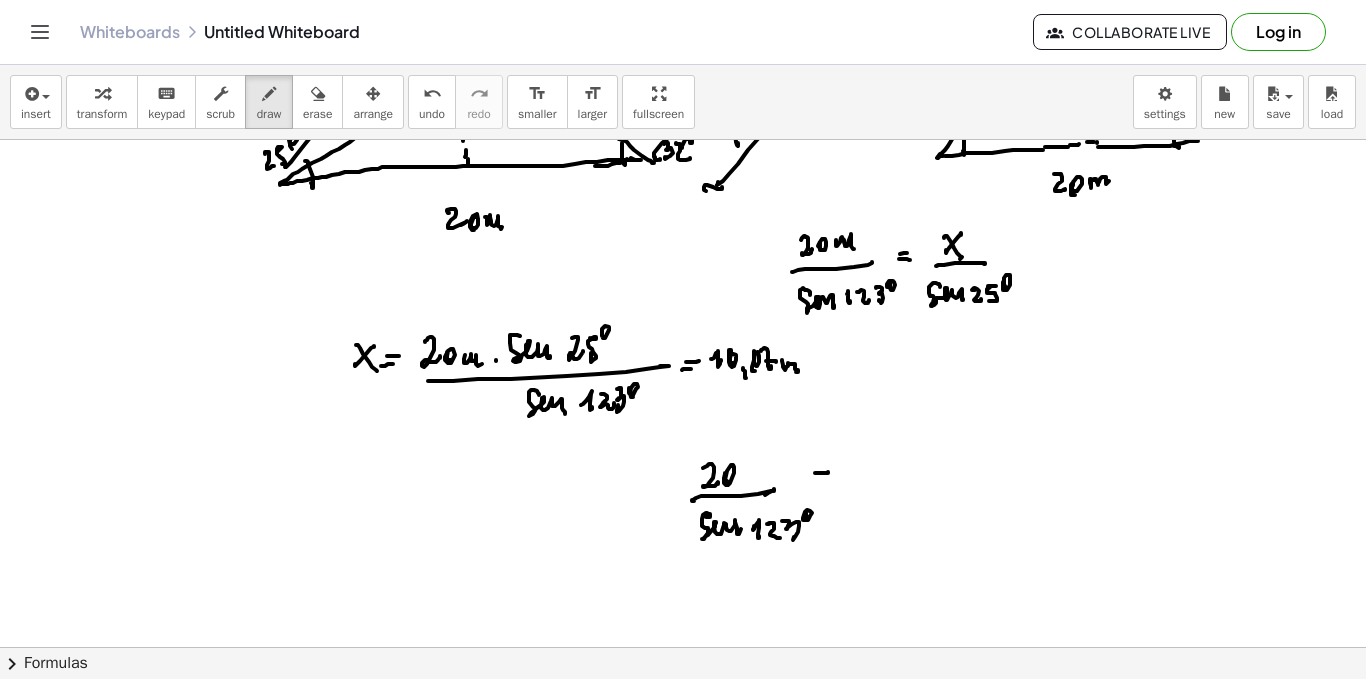 drag, startPoint x: 822, startPoint y: 473, endPoint x: 818, endPoint y: 462, distance: 11.7046995 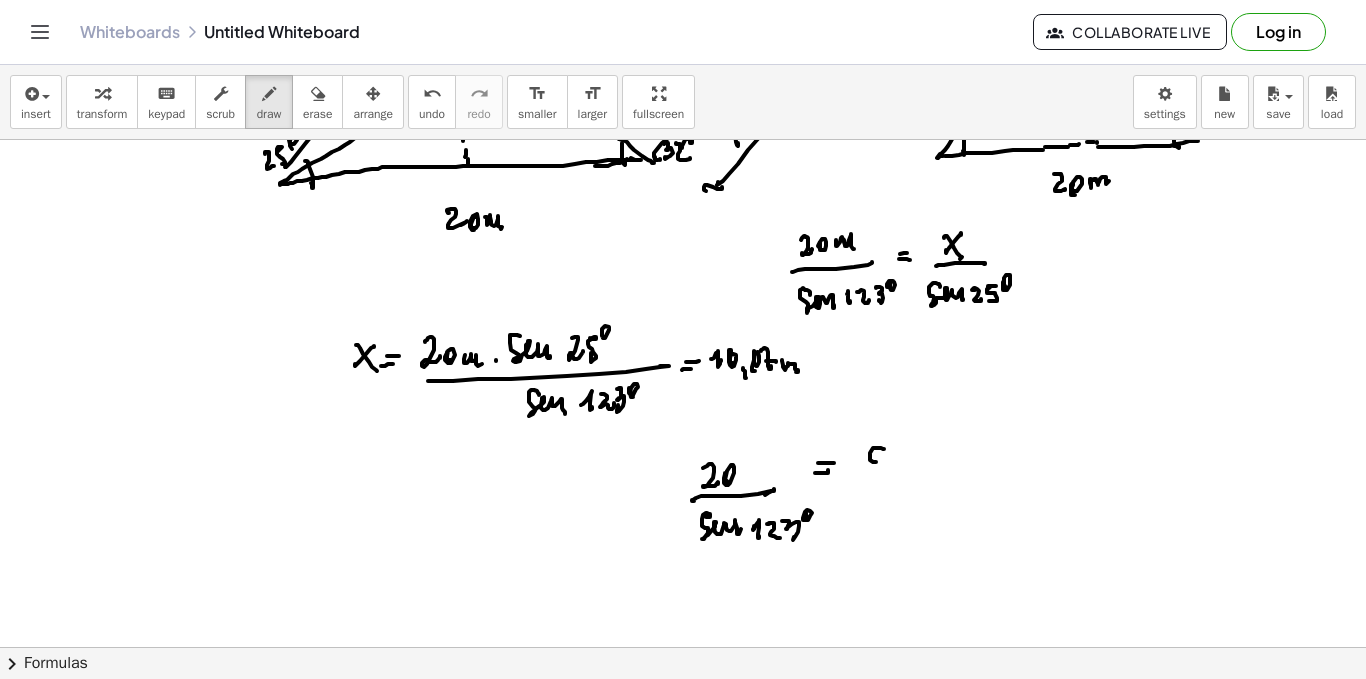 drag, startPoint x: 884, startPoint y: 449, endPoint x: 867, endPoint y: 473, distance: 29.410883 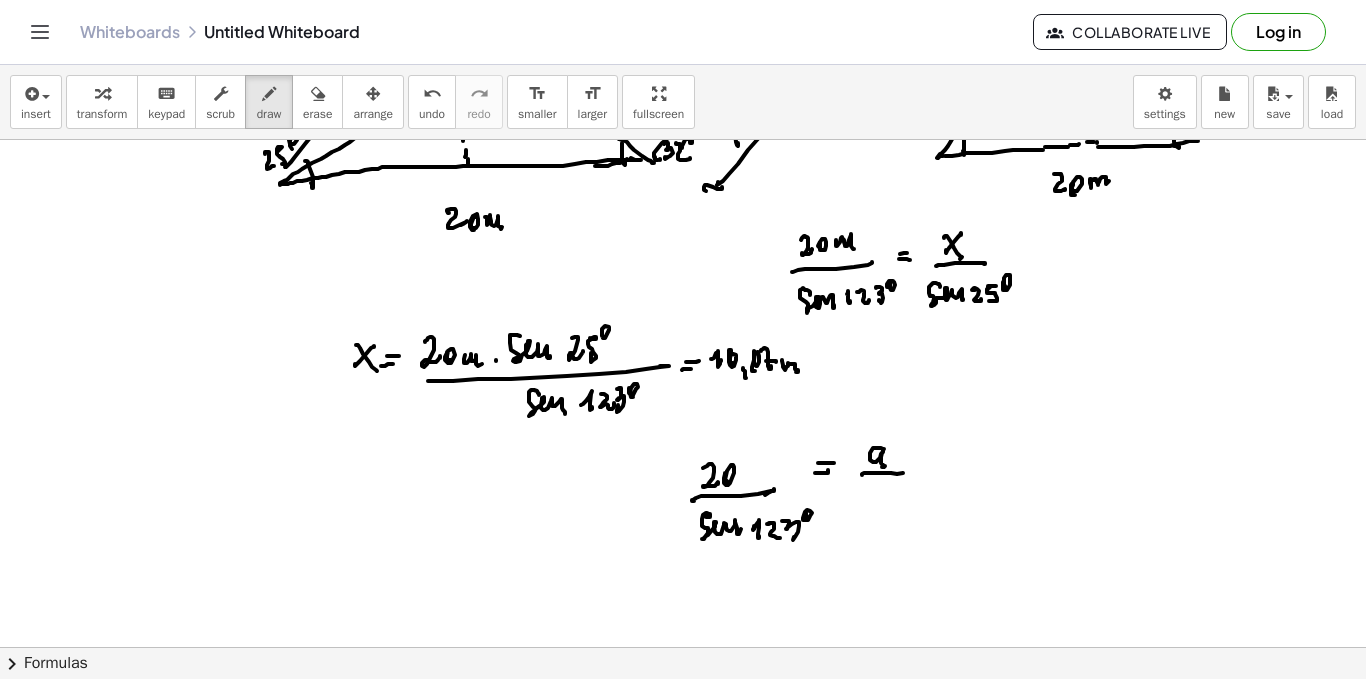 drag, startPoint x: 862, startPoint y: 474, endPoint x: 880, endPoint y: 500, distance: 31.622776 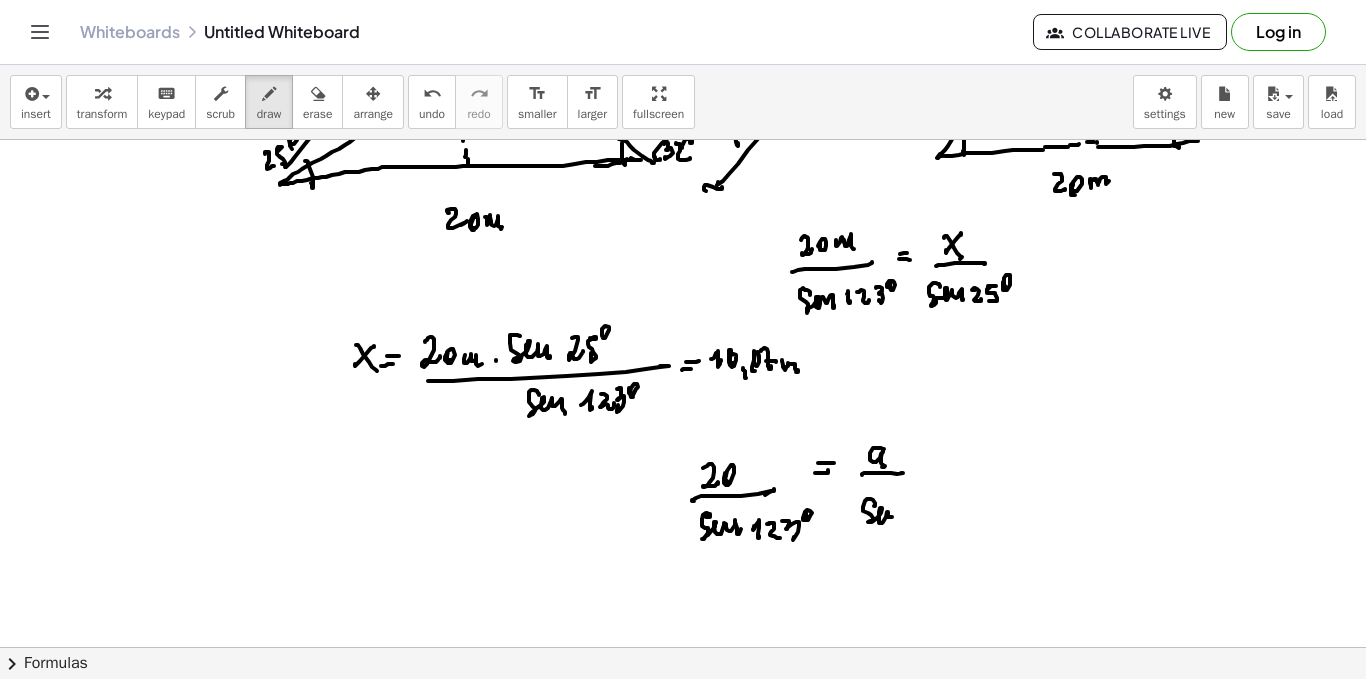 drag, startPoint x: 875, startPoint y: 506, endPoint x: 899, endPoint y: 518, distance: 26.832815 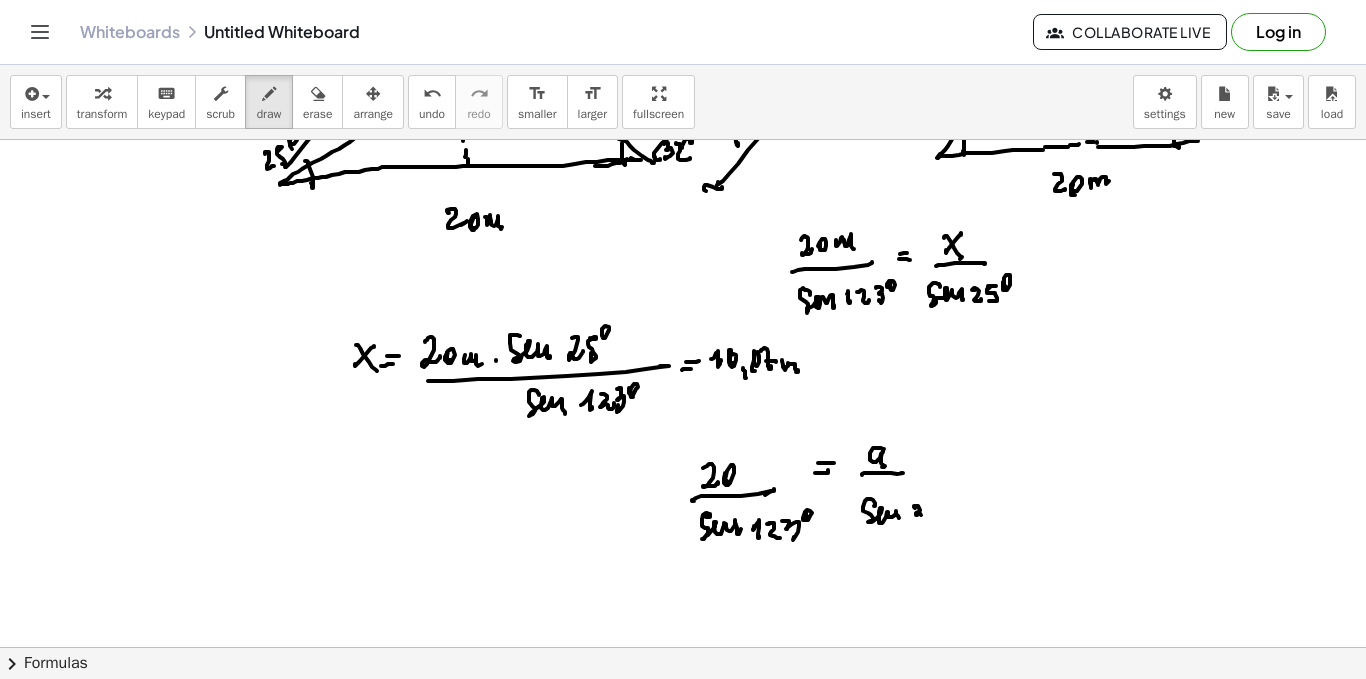 drag, startPoint x: 914, startPoint y: 507, endPoint x: 921, endPoint y: 515, distance: 10.630146 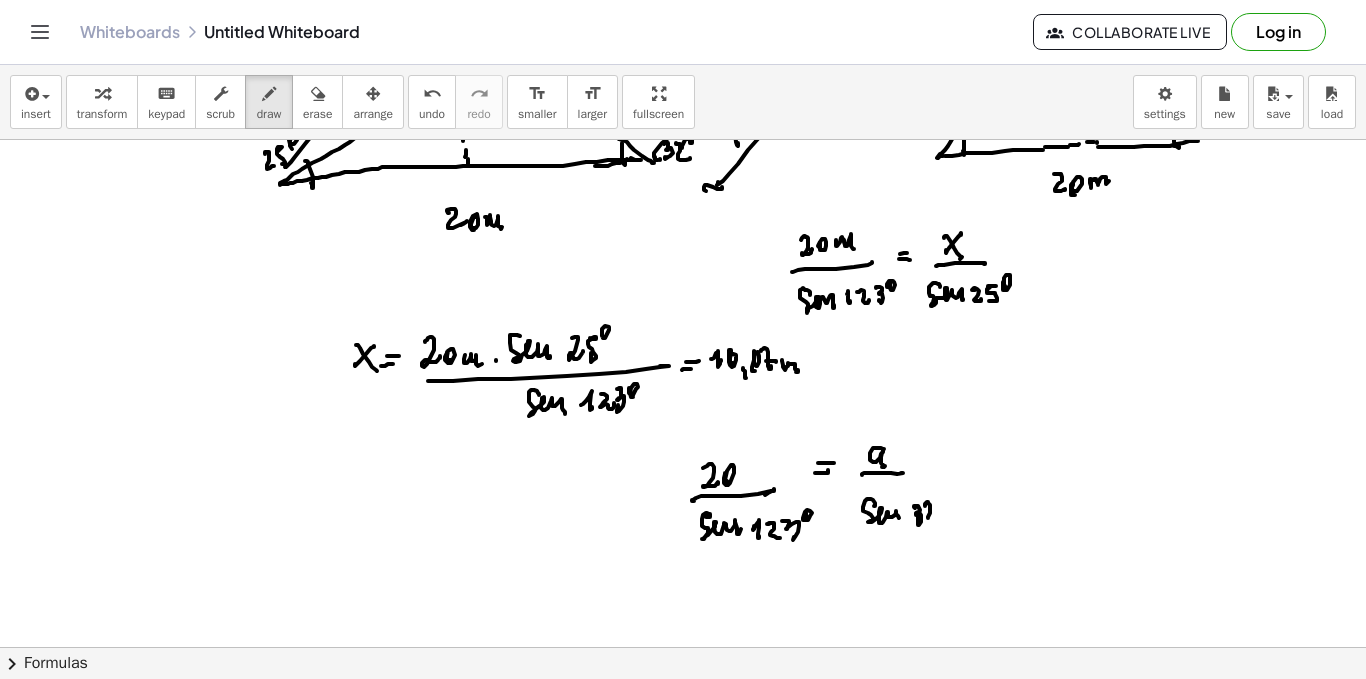 drag, startPoint x: 925, startPoint y: 505, endPoint x: 941, endPoint y: 505, distance: 16 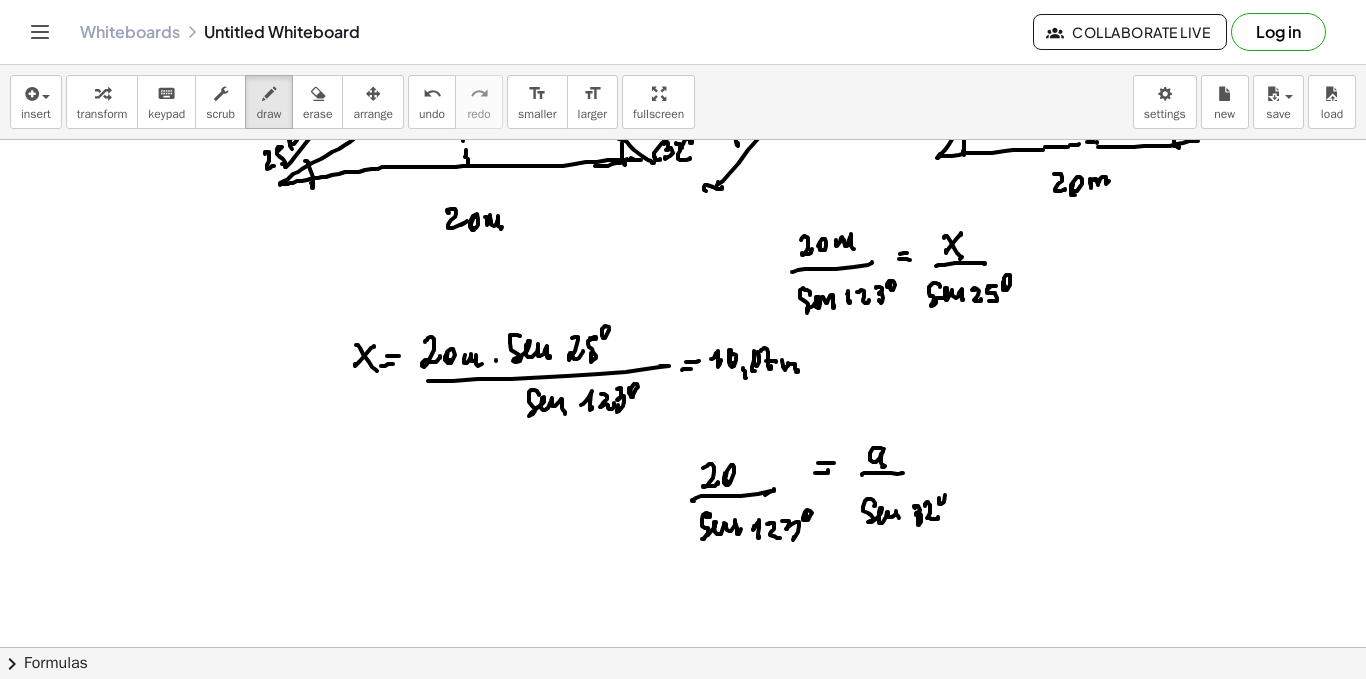 click at bounding box center (683, 512) 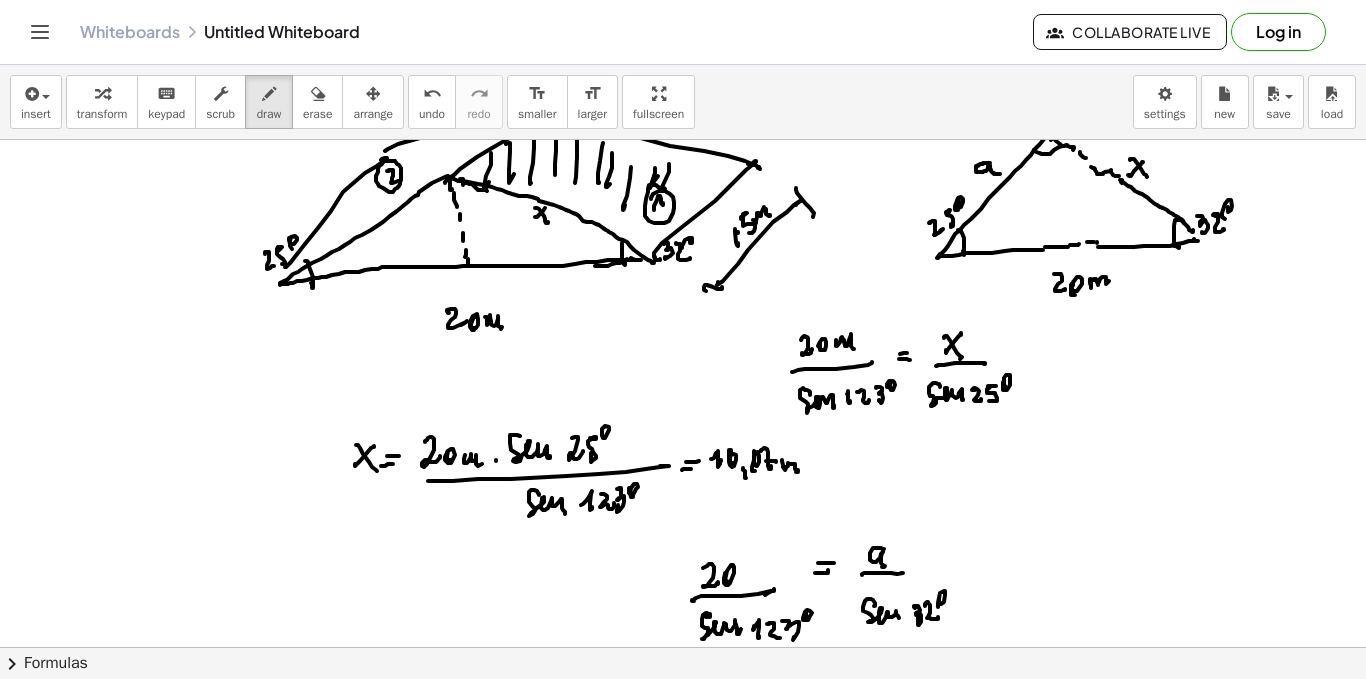 scroll, scrollTop: 300, scrollLeft: 0, axis: vertical 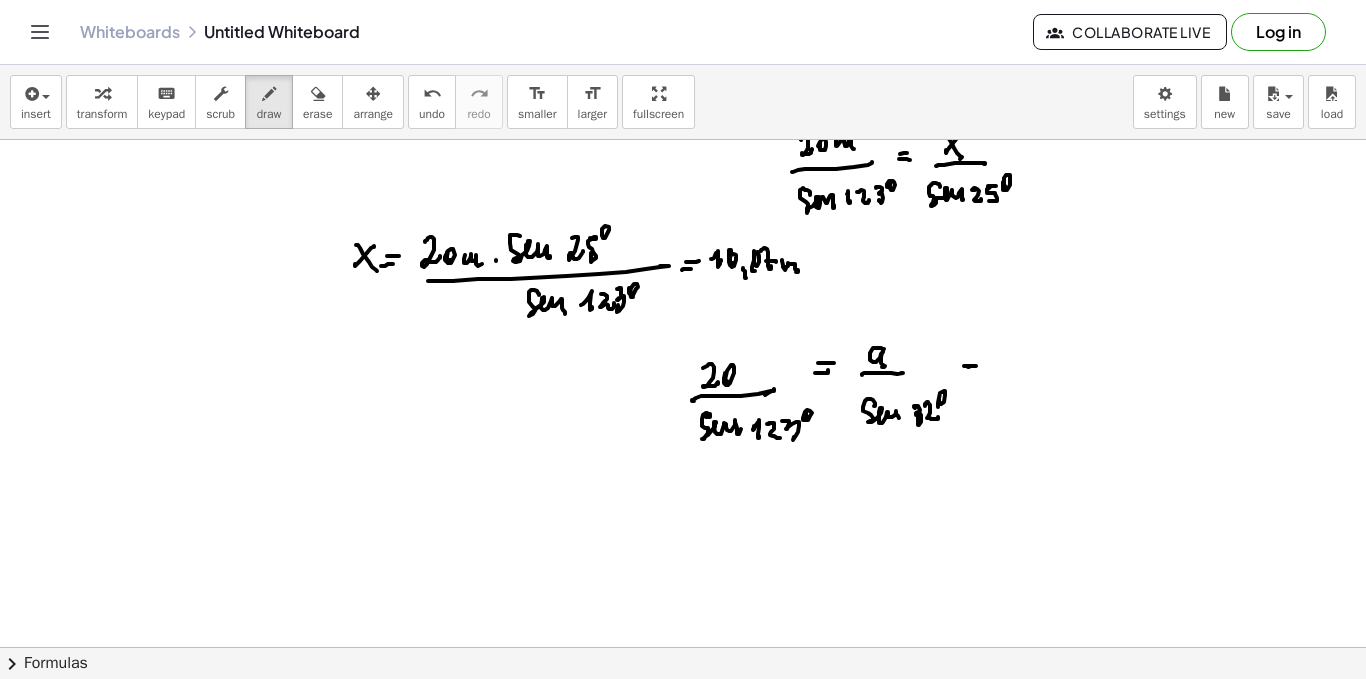 click at bounding box center [683, 412] 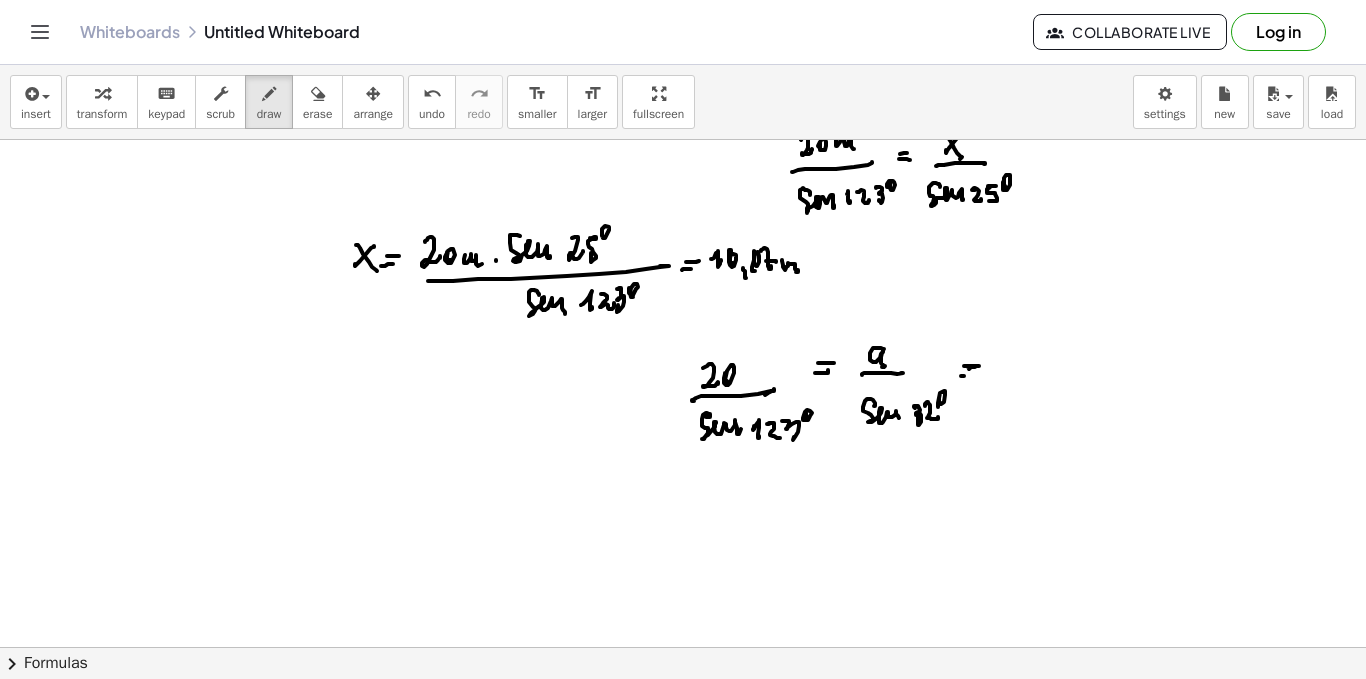 drag, startPoint x: 964, startPoint y: 376, endPoint x: 975, endPoint y: 359, distance: 20.248457 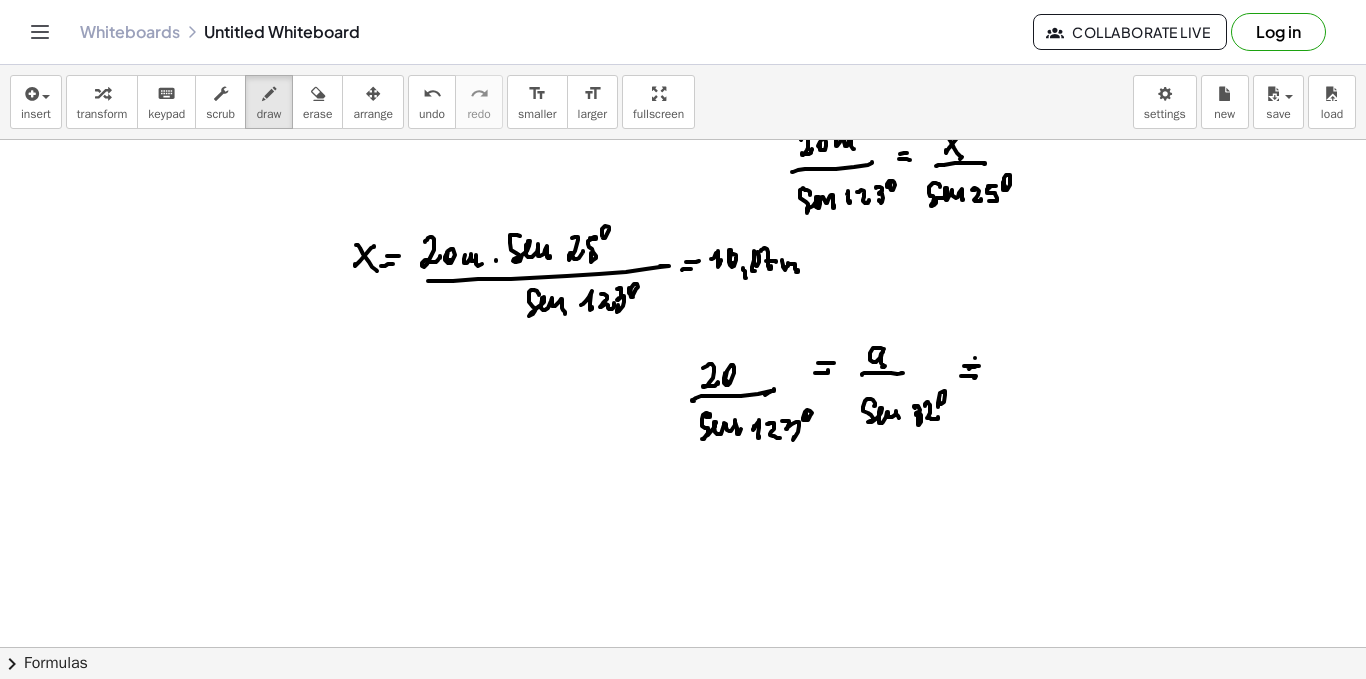 drag, startPoint x: 975, startPoint y: 358, endPoint x: 1005, endPoint y: 367, distance: 31.320919 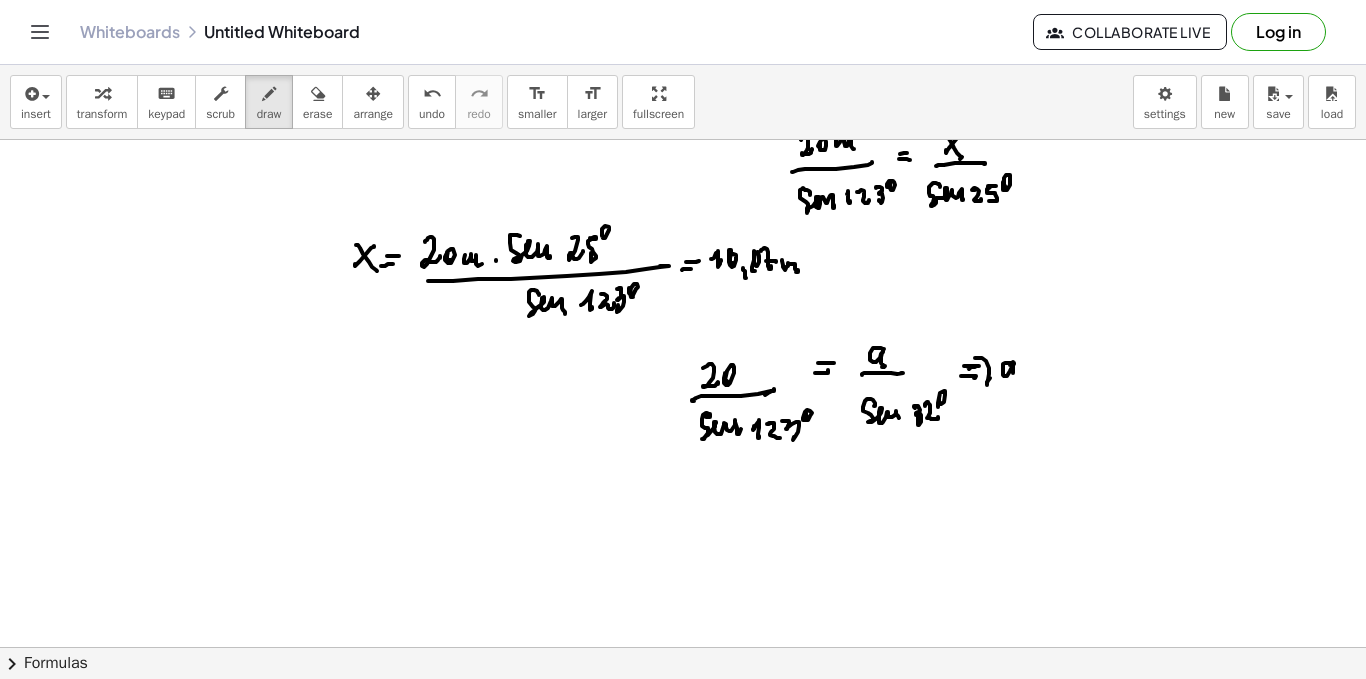 drag, startPoint x: 1014, startPoint y: 364, endPoint x: 1029, endPoint y: 371, distance: 16.552946 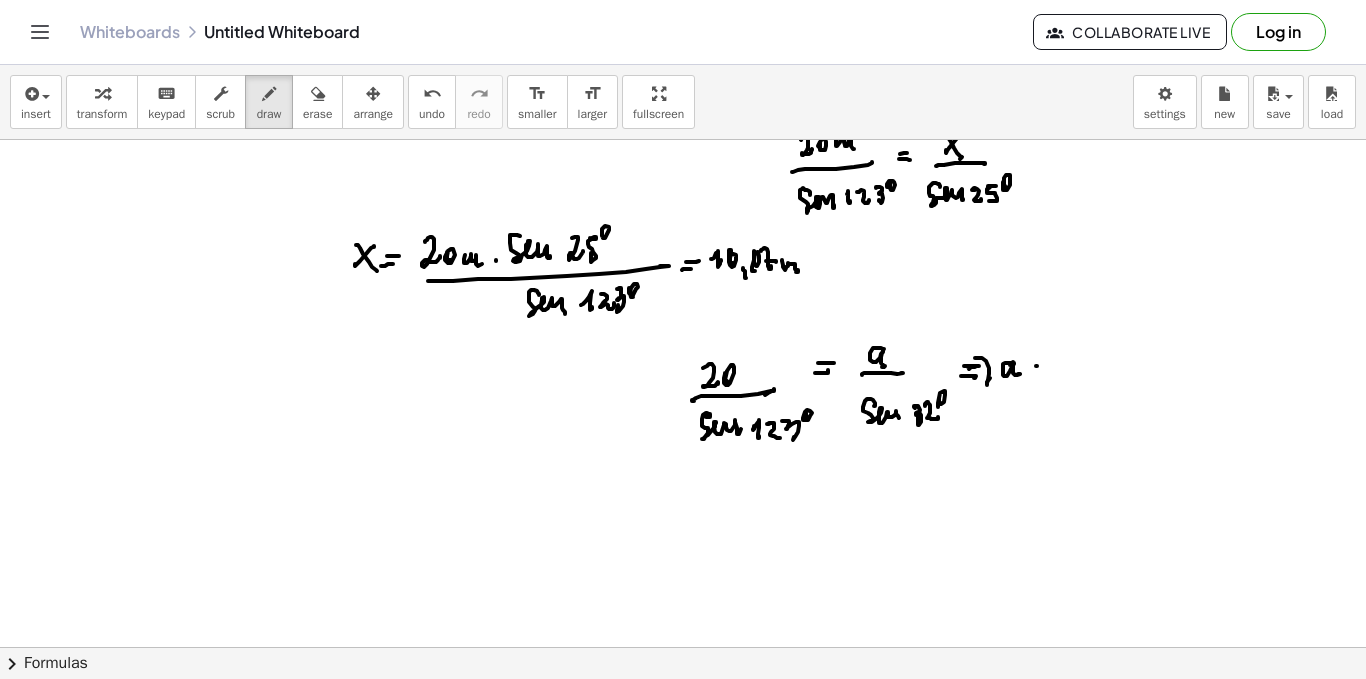 click at bounding box center [683, 412] 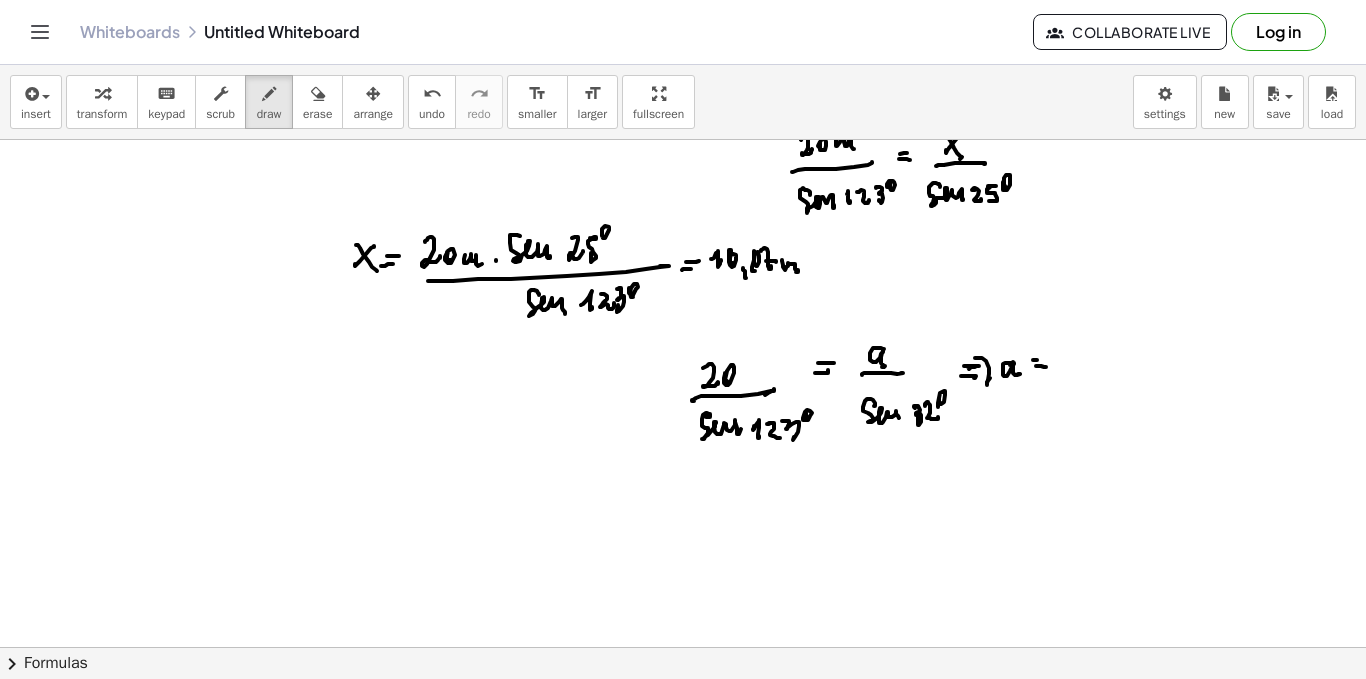 drag, startPoint x: 1033, startPoint y: 360, endPoint x: 1048, endPoint y: 362, distance: 15.132746 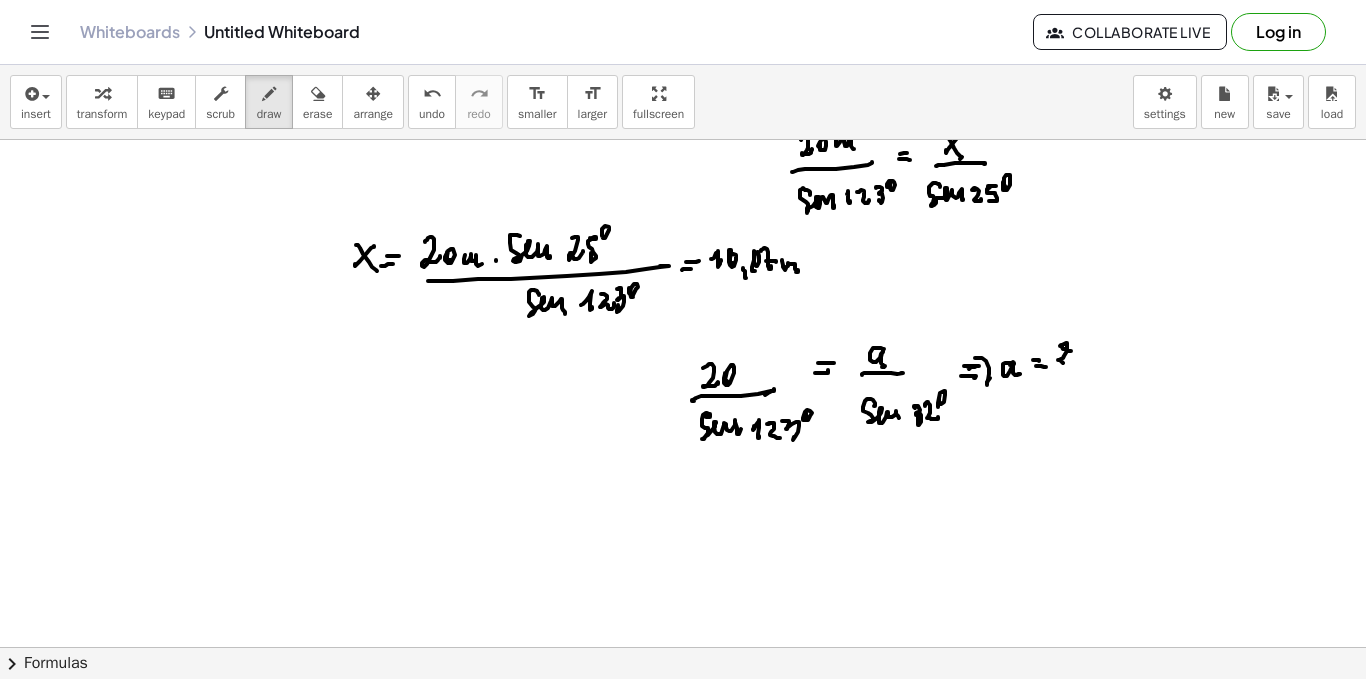 drag, startPoint x: 1068, startPoint y: 351, endPoint x: 1078, endPoint y: 353, distance: 10.198039 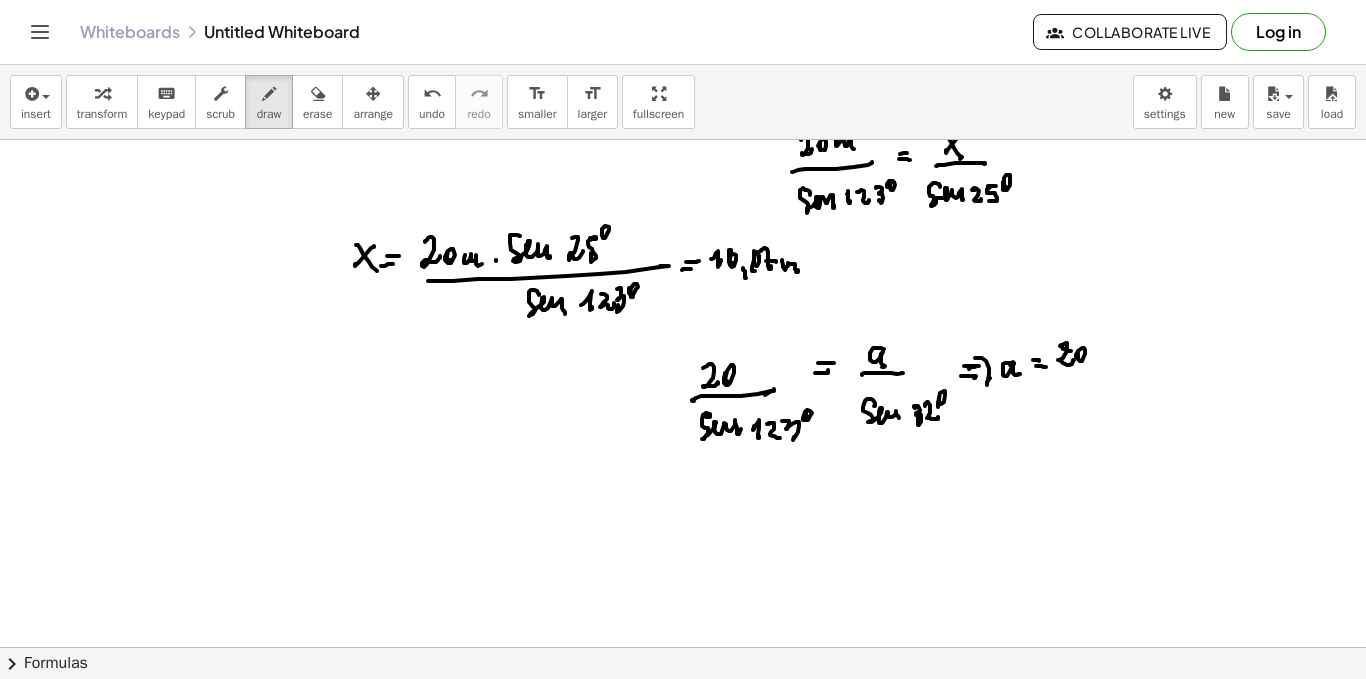 drag, startPoint x: 1078, startPoint y: 353, endPoint x: 1098, endPoint y: 350, distance: 20.22375 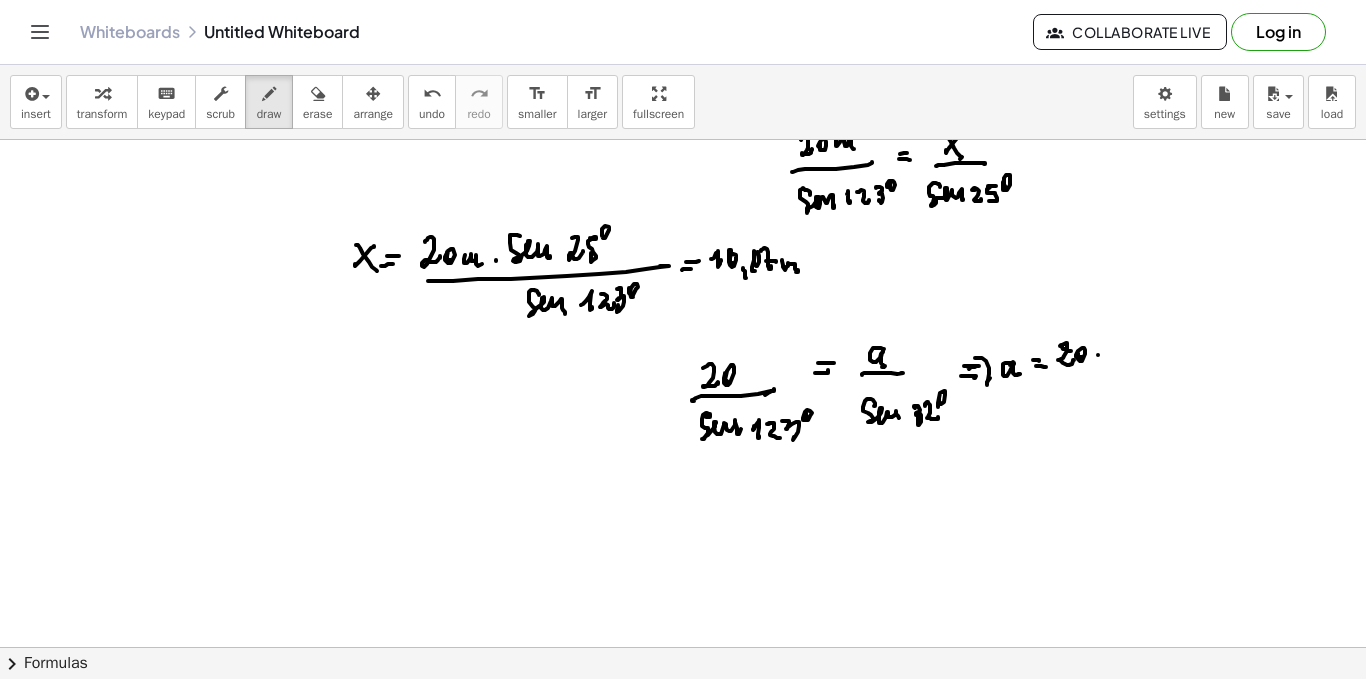 click at bounding box center (683, 412) 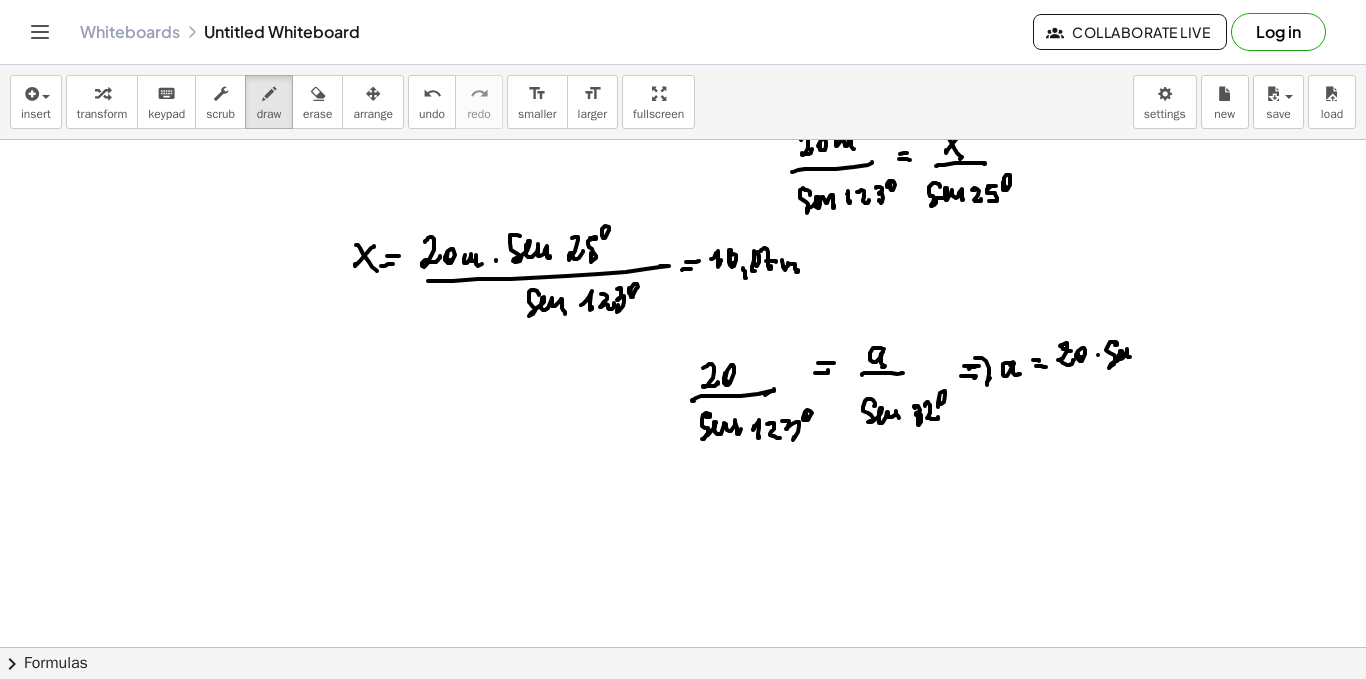 drag, startPoint x: 1115, startPoint y: 345, endPoint x: 1140, endPoint y: 354, distance: 26.57066 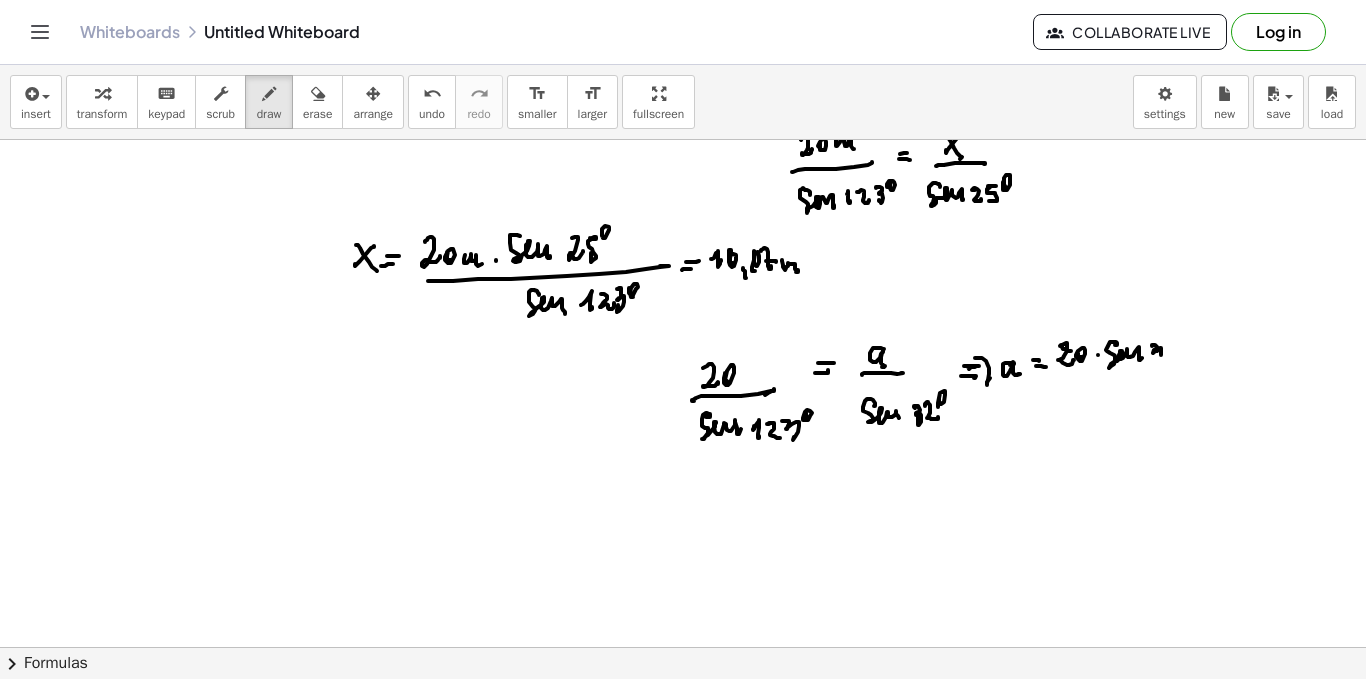drag, startPoint x: 1153, startPoint y: 345, endPoint x: 1170, endPoint y: 347, distance: 17.117243 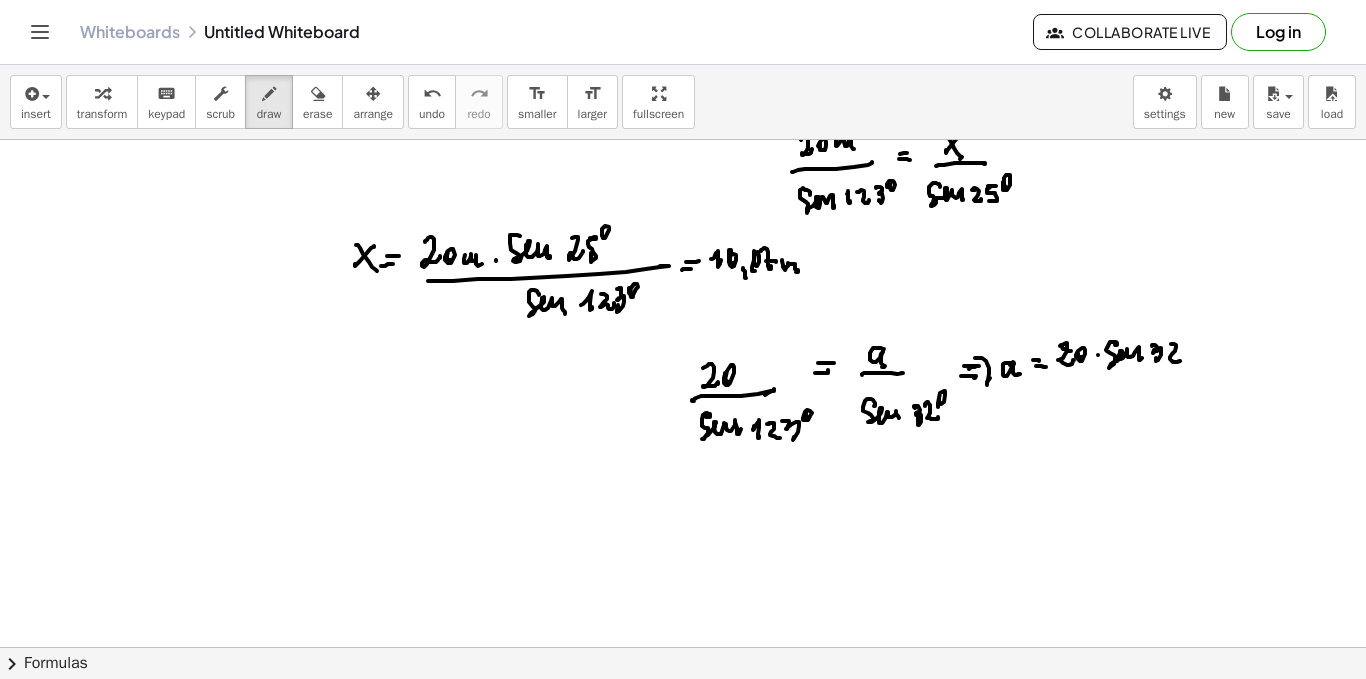 drag, startPoint x: 1171, startPoint y: 344, endPoint x: 1184, endPoint y: 351, distance: 14.764823 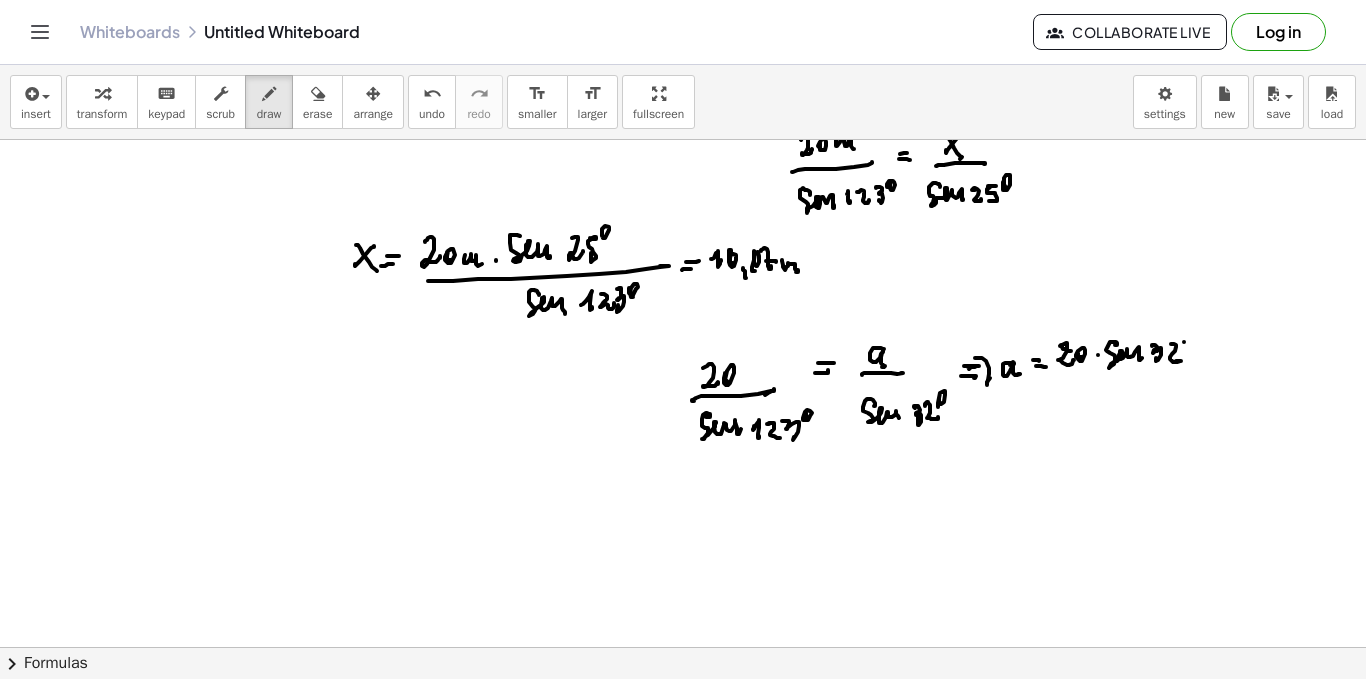 click at bounding box center (683, 412) 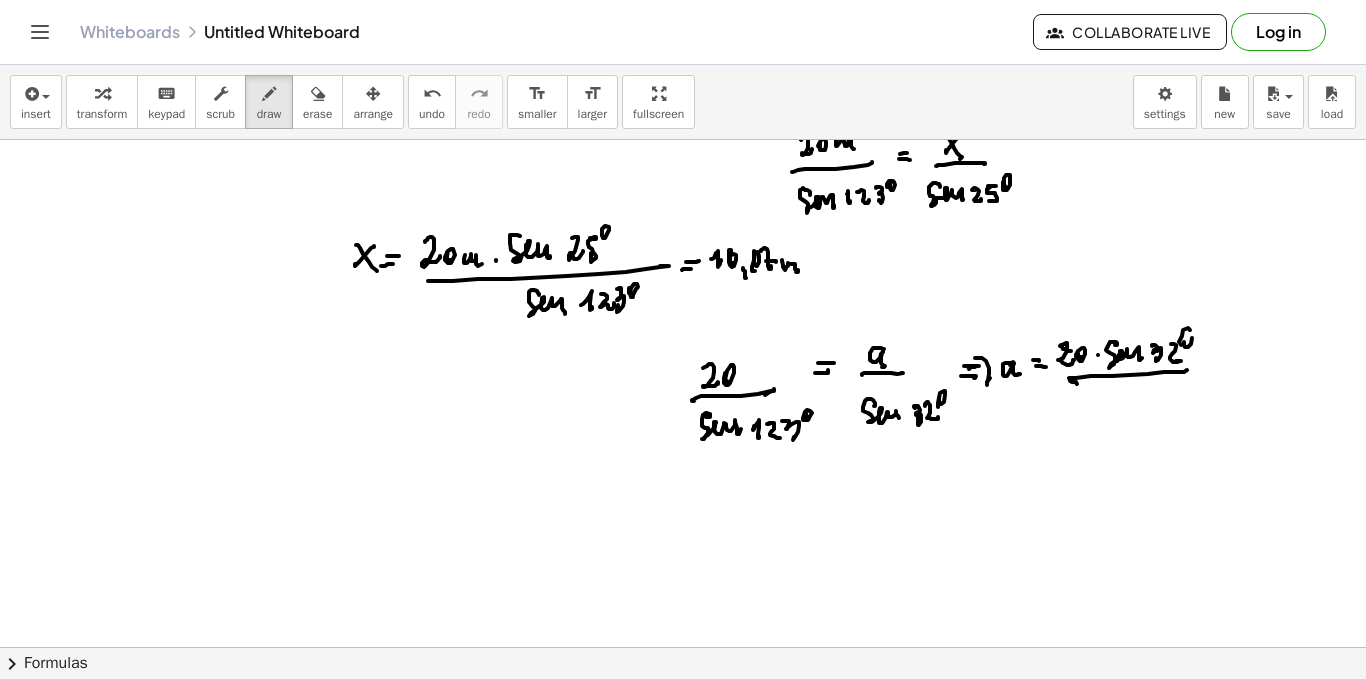 drag, startPoint x: 1070, startPoint y: 381, endPoint x: 1187, endPoint y: 370, distance: 117.51595 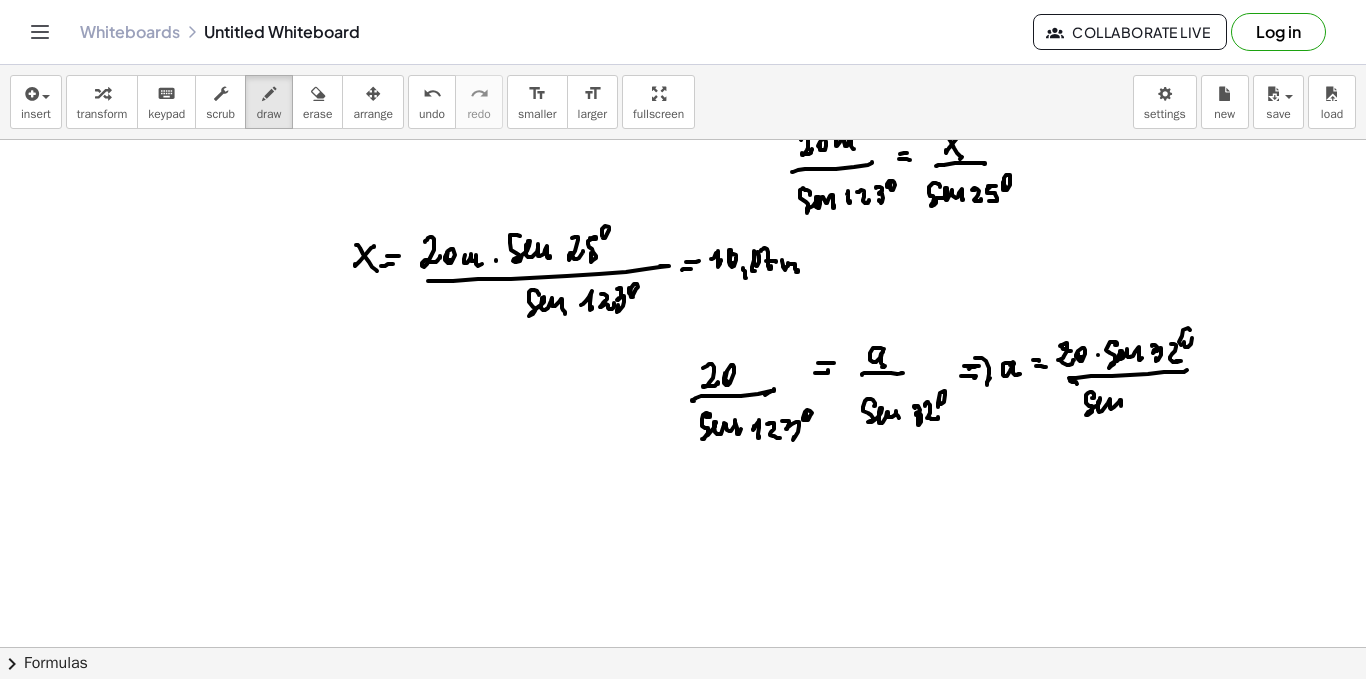 drag, startPoint x: 1092, startPoint y: 392, endPoint x: 1123, endPoint y: 409, distance: 35.35534 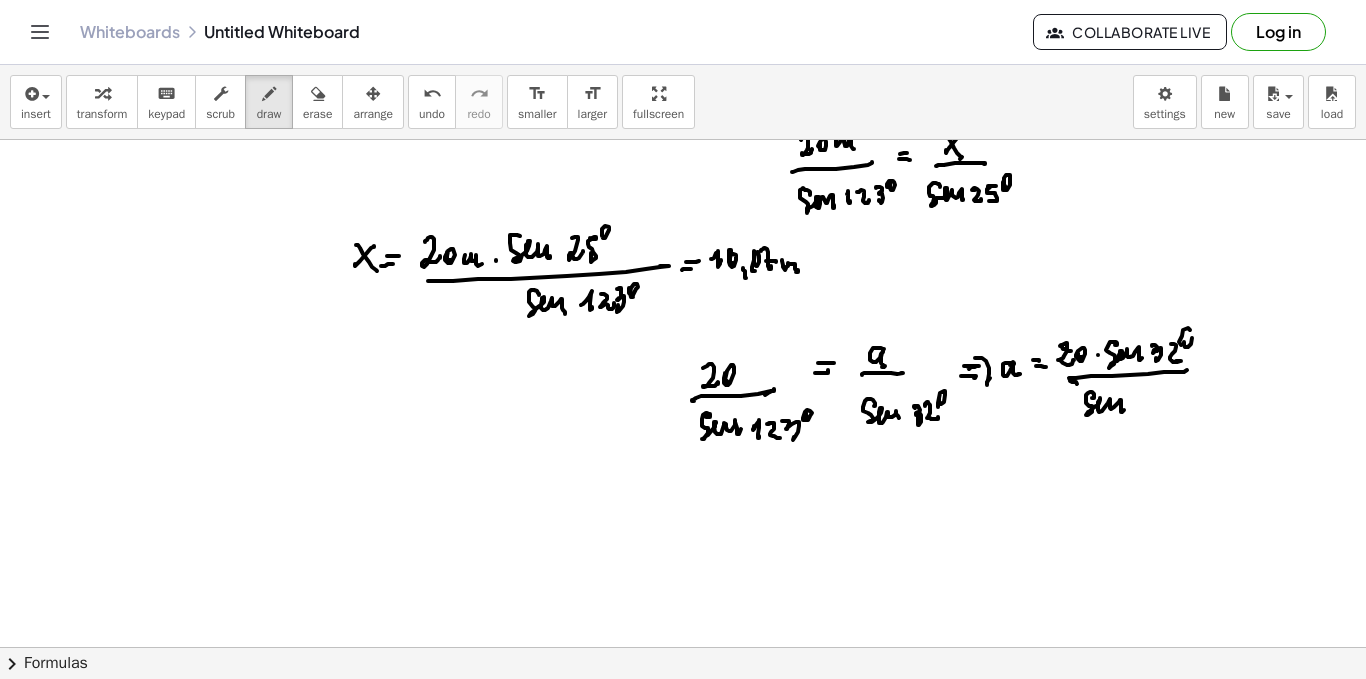 drag, startPoint x: 1136, startPoint y: 415, endPoint x: 1141, endPoint y: 405, distance: 11.18034 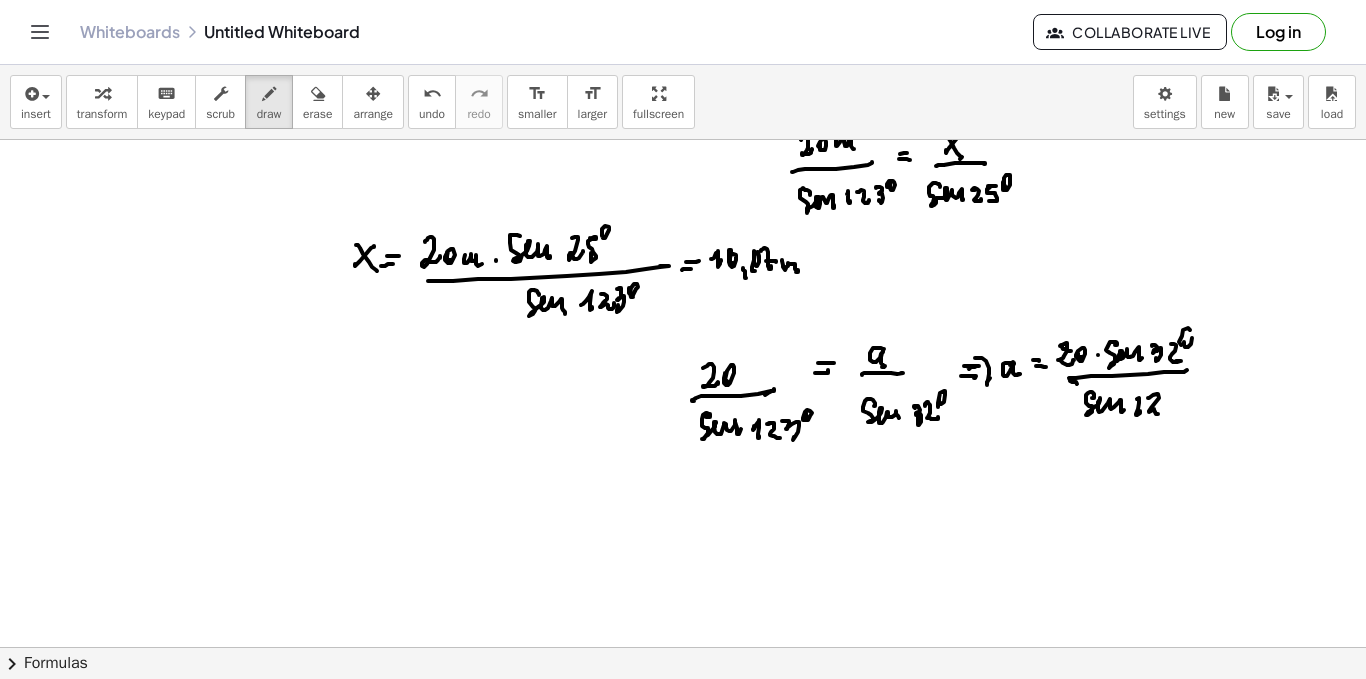 click at bounding box center (683, 412) 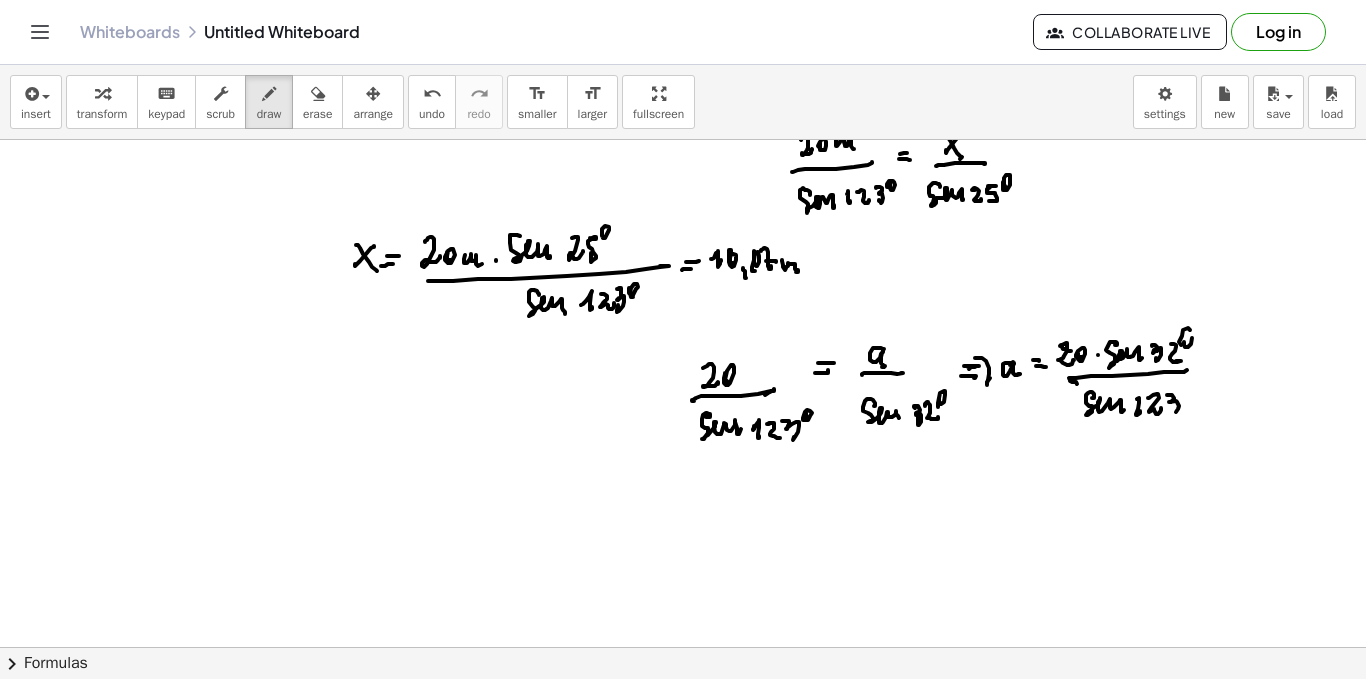 drag, startPoint x: 1168, startPoint y: 395, endPoint x: 1176, endPoint y: 407, distance: 14.422205 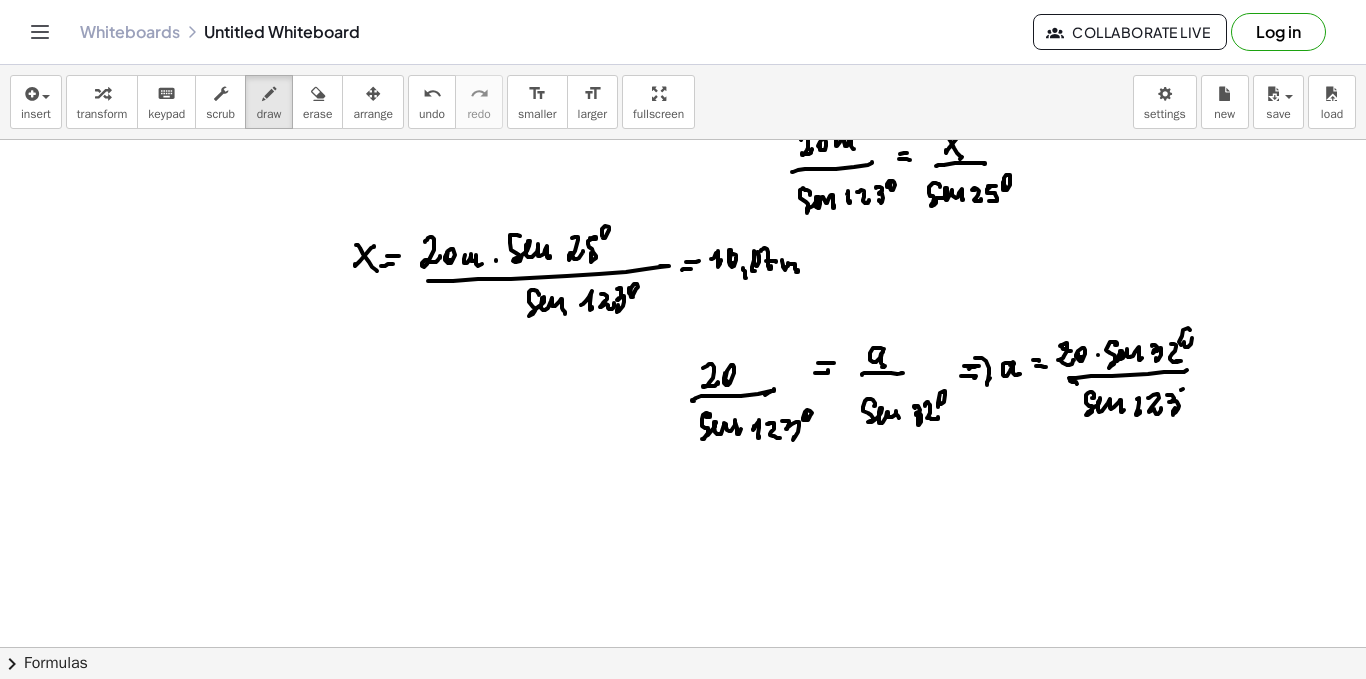 click at bounding box center [683, 412] 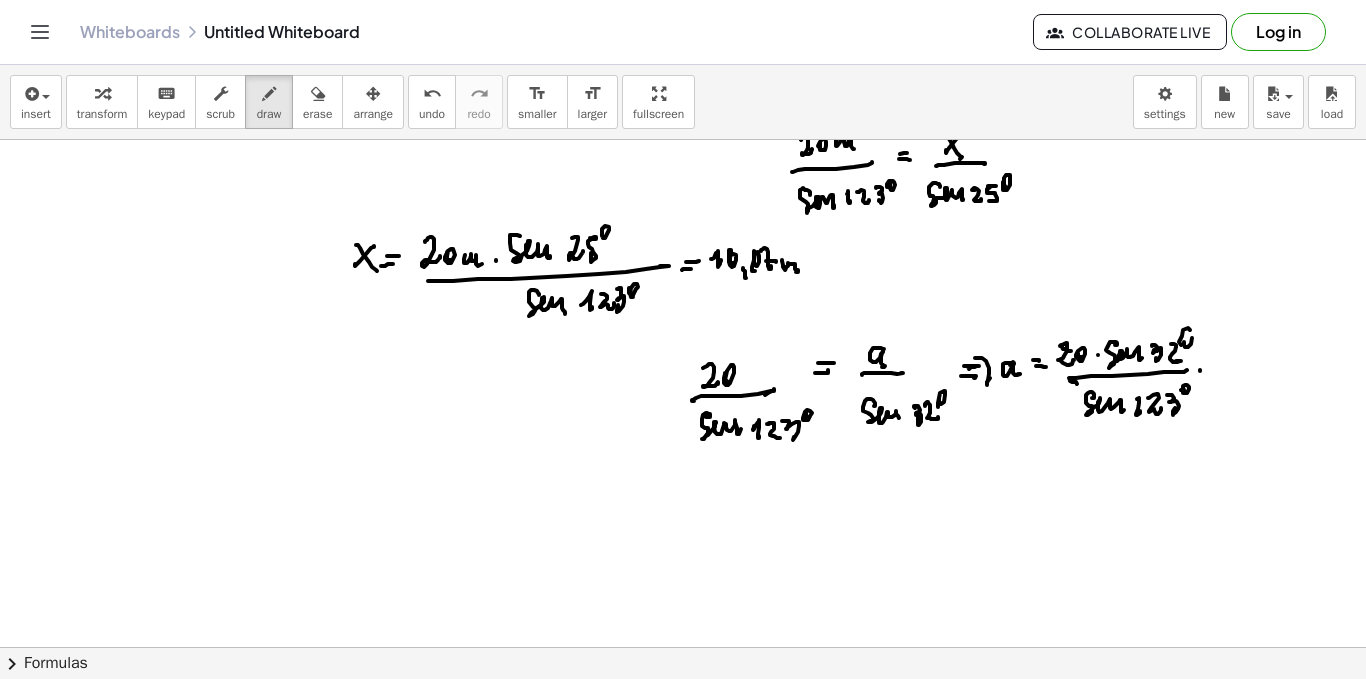 click at bounding box center [683, 412] 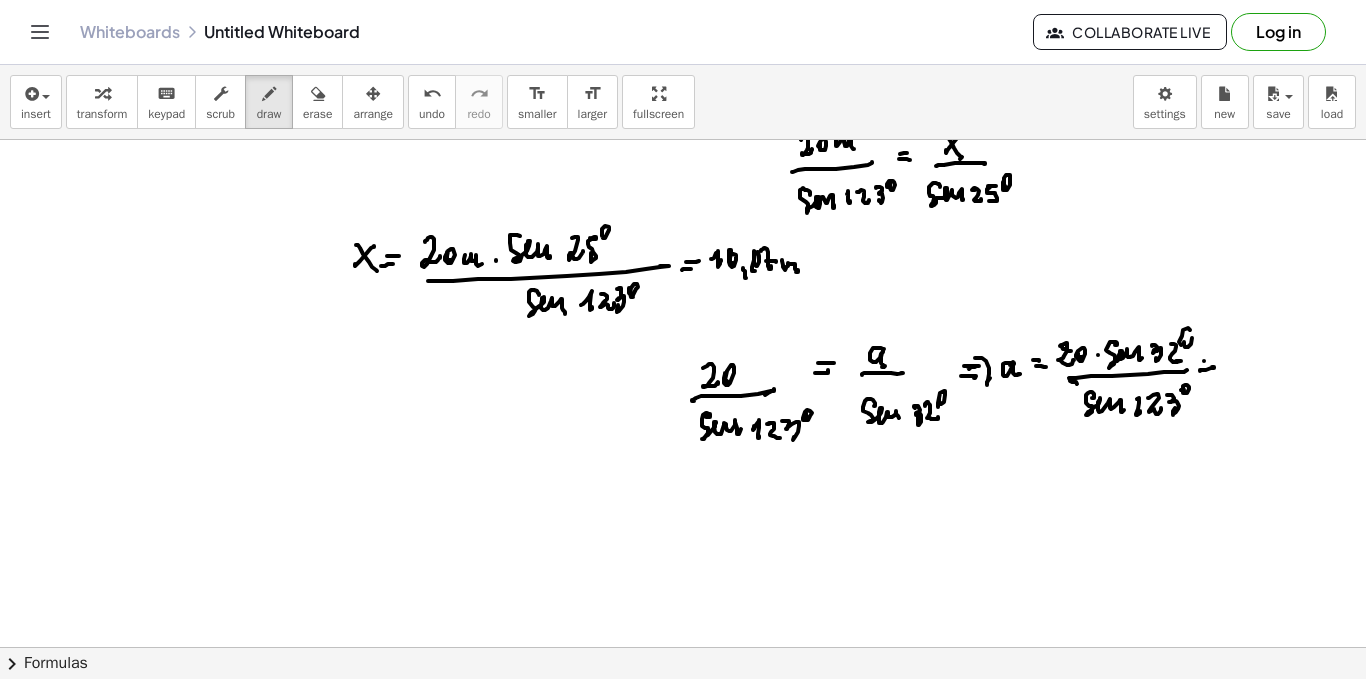 click at bounding box center [683, 412] 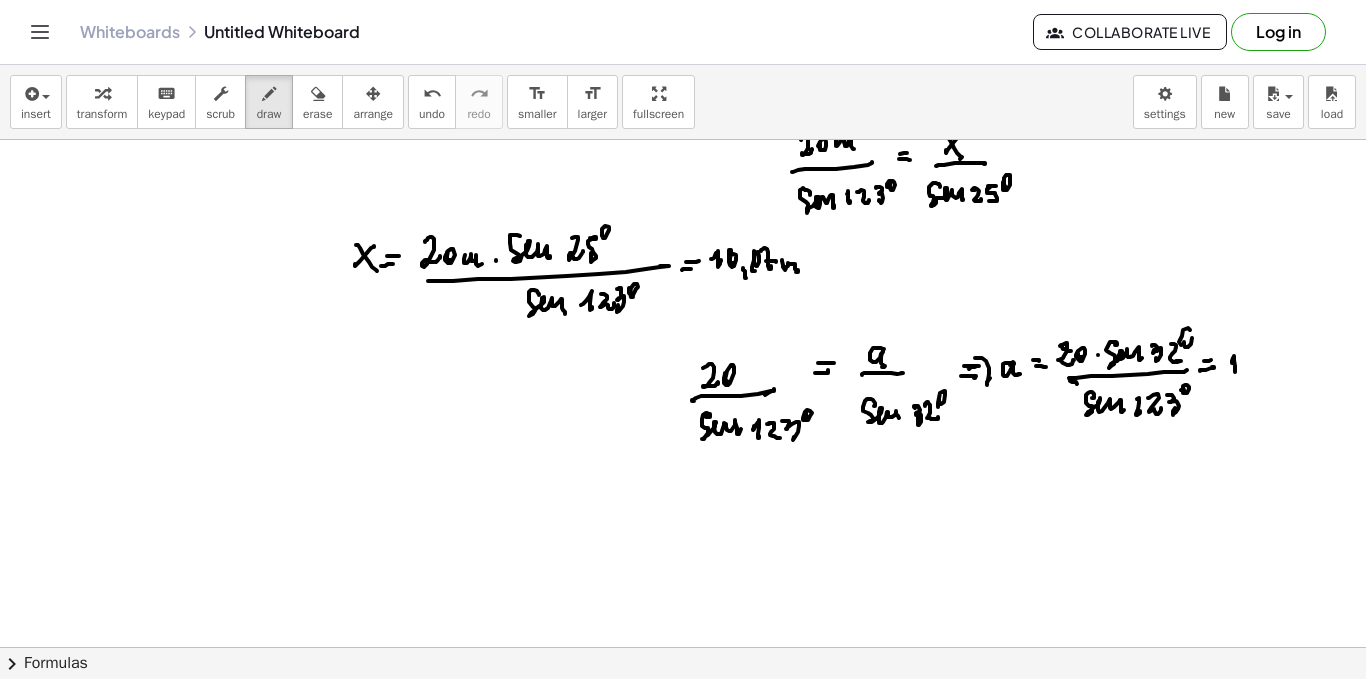 drag, startPoint x: 1232, startPoint y: 363, endPoint x: 1247, endPoint y: 359, distance: 15.524175 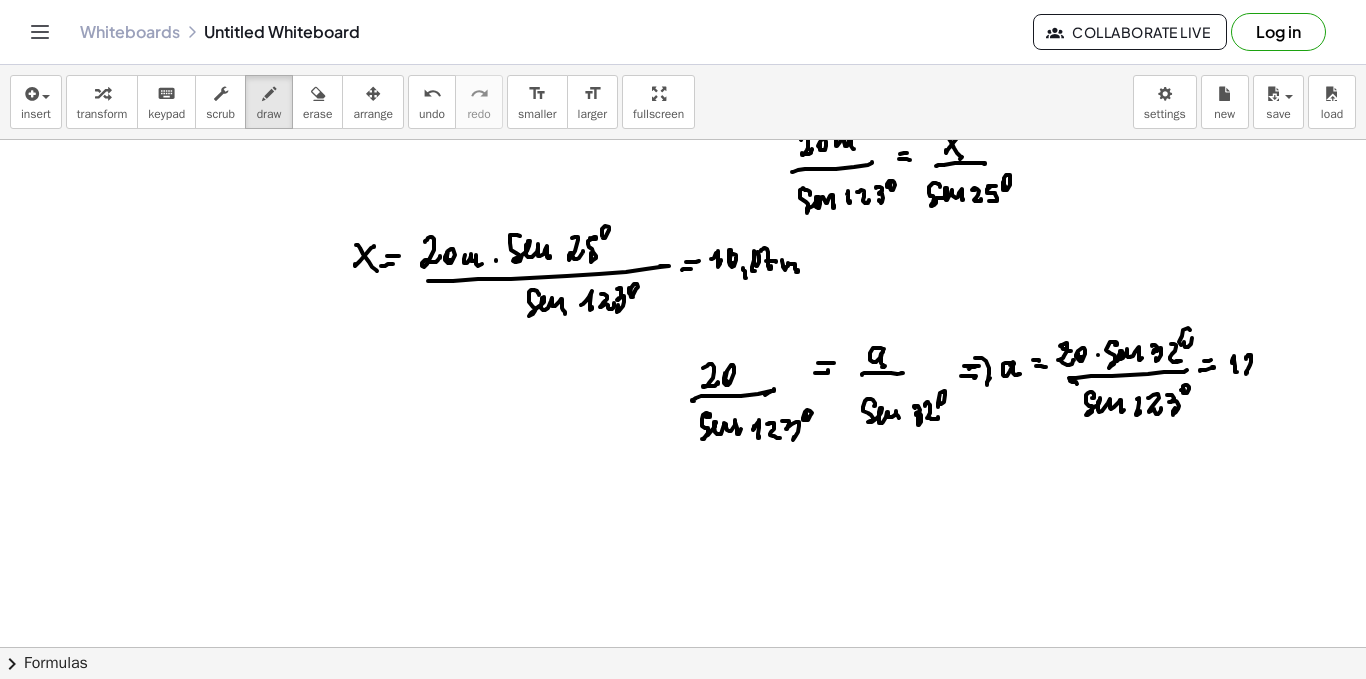 drag, startPoint x: 1246, startPoint y: 359, endPoint x: 1252, endPoint y: 374, distance: 16.155495 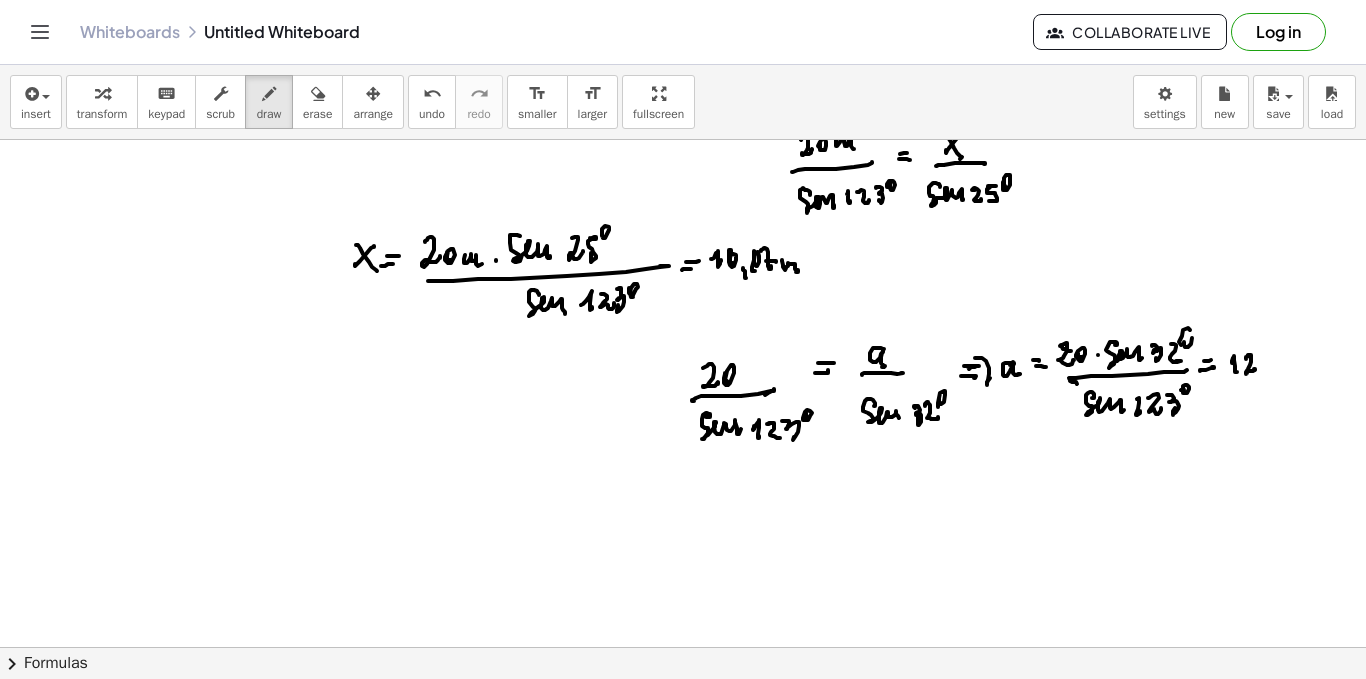 drag, startPoint x: 1259, startPoint y: 374, endPoint x: 1269, endPoint y: 360, distance: 17.20465 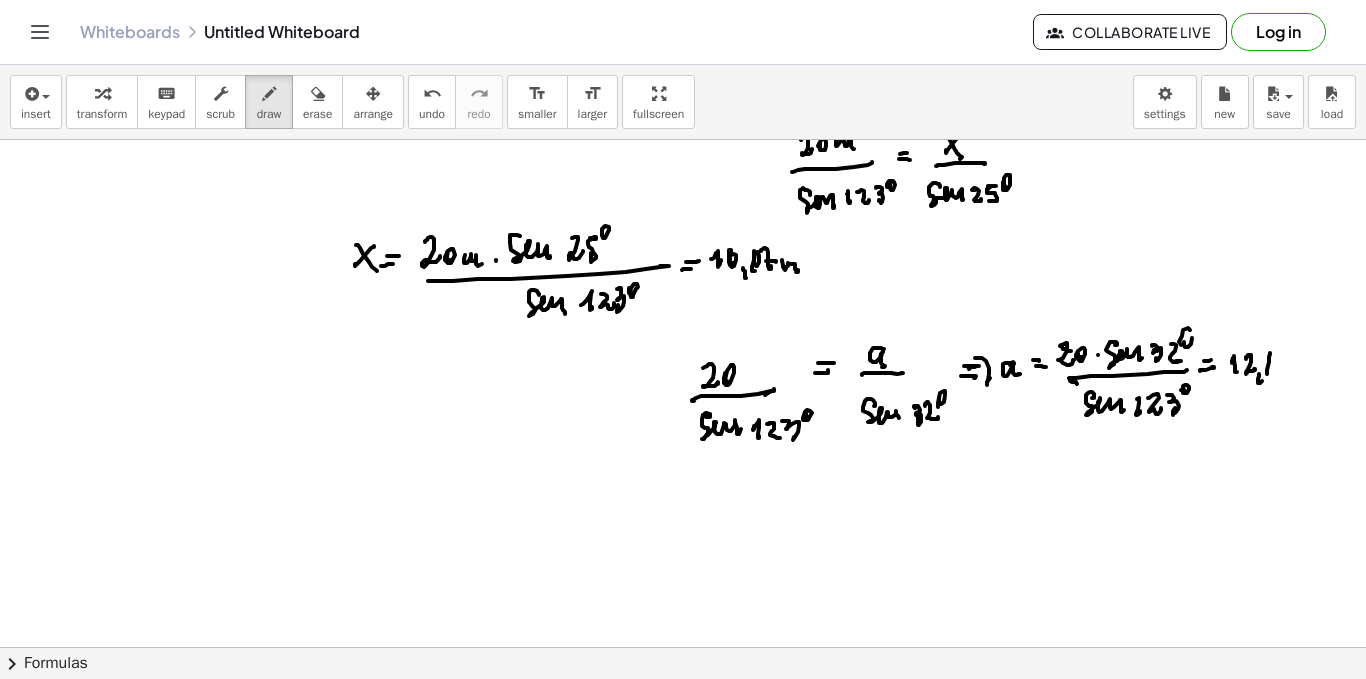 drag, startPoint x: 1270, startPoint y: 353, endPoint x: 1277, endPoint y: 365, distance: 13.892444 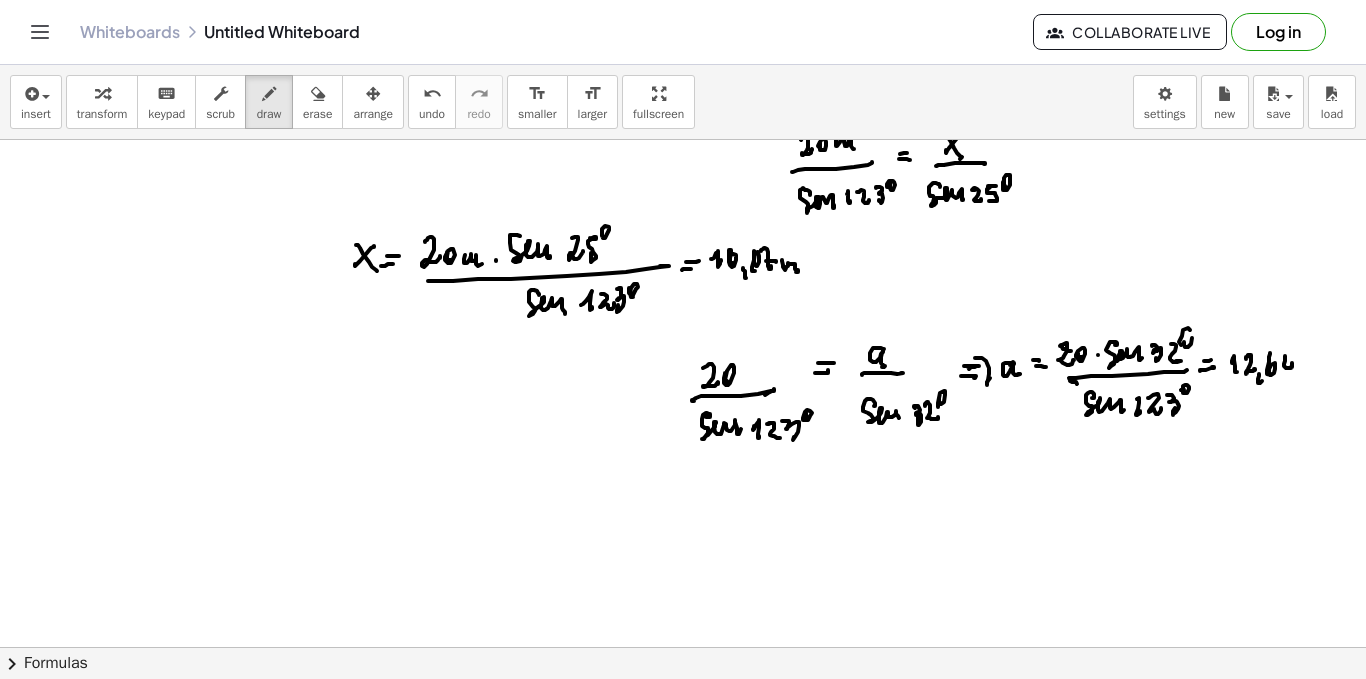 drag, startPoint x: 1285, startPoint y: 356, endPoint x: 1297, endPoint y: 367, distance: 16.27882 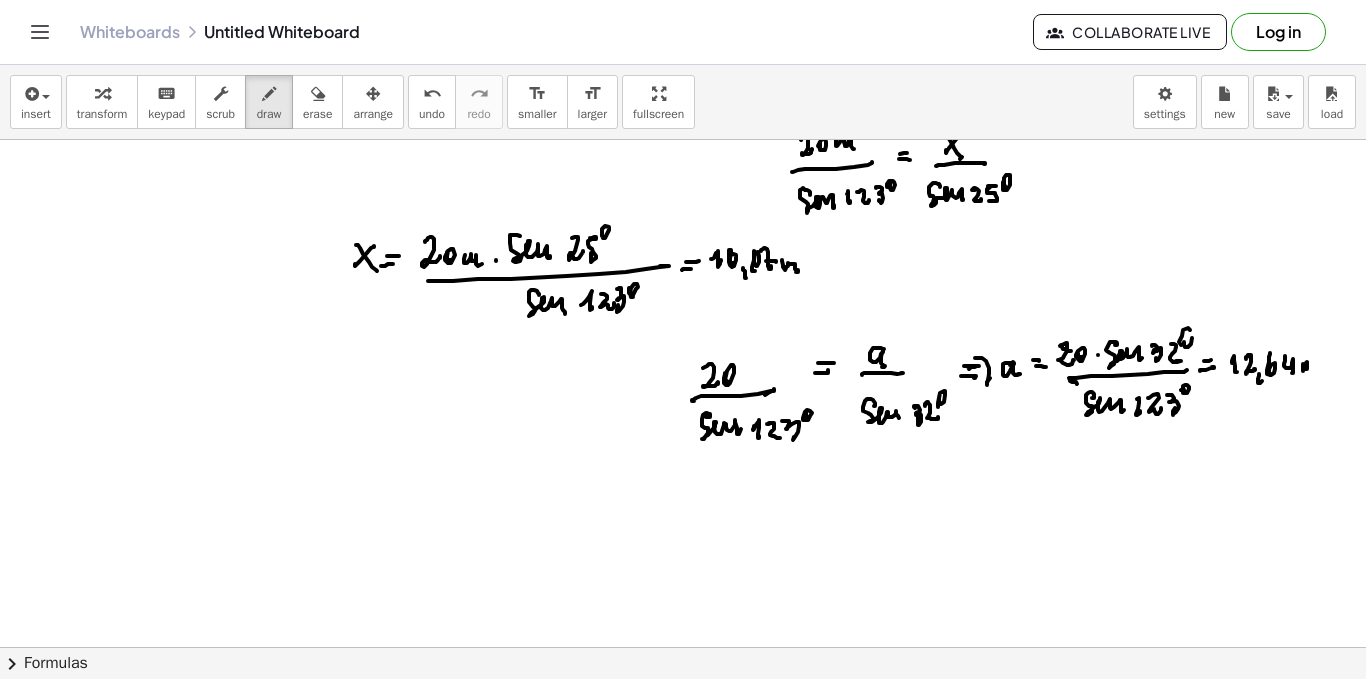 click at bounding box center [683, 412] 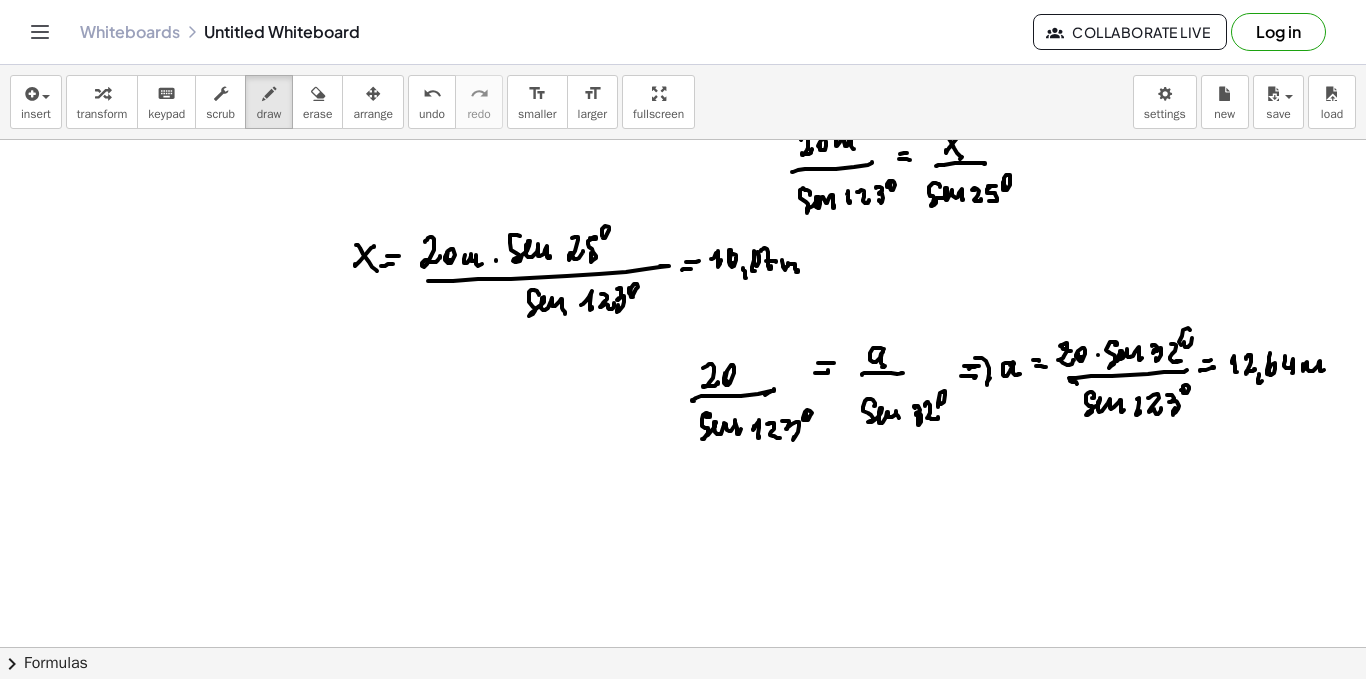 scroll, scrollTop: 400, scrollLeft: 0, axis: vertical 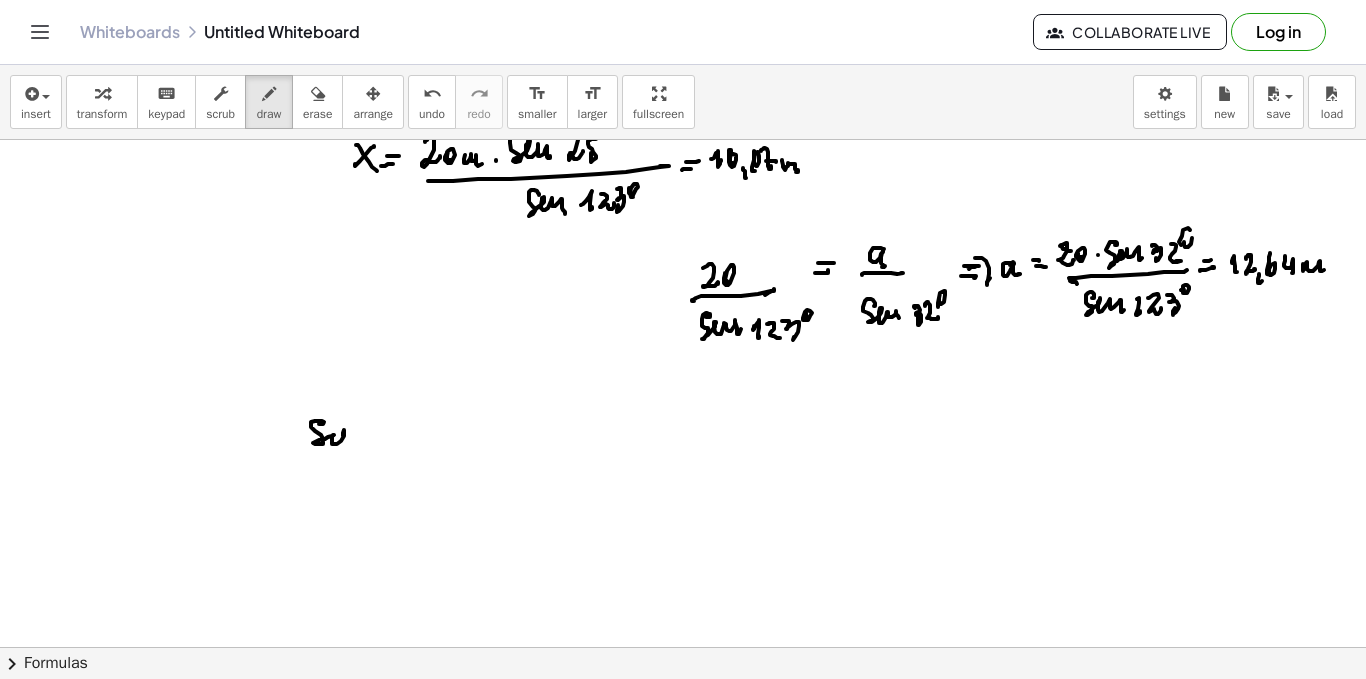 click at bounding box center [683, 312] 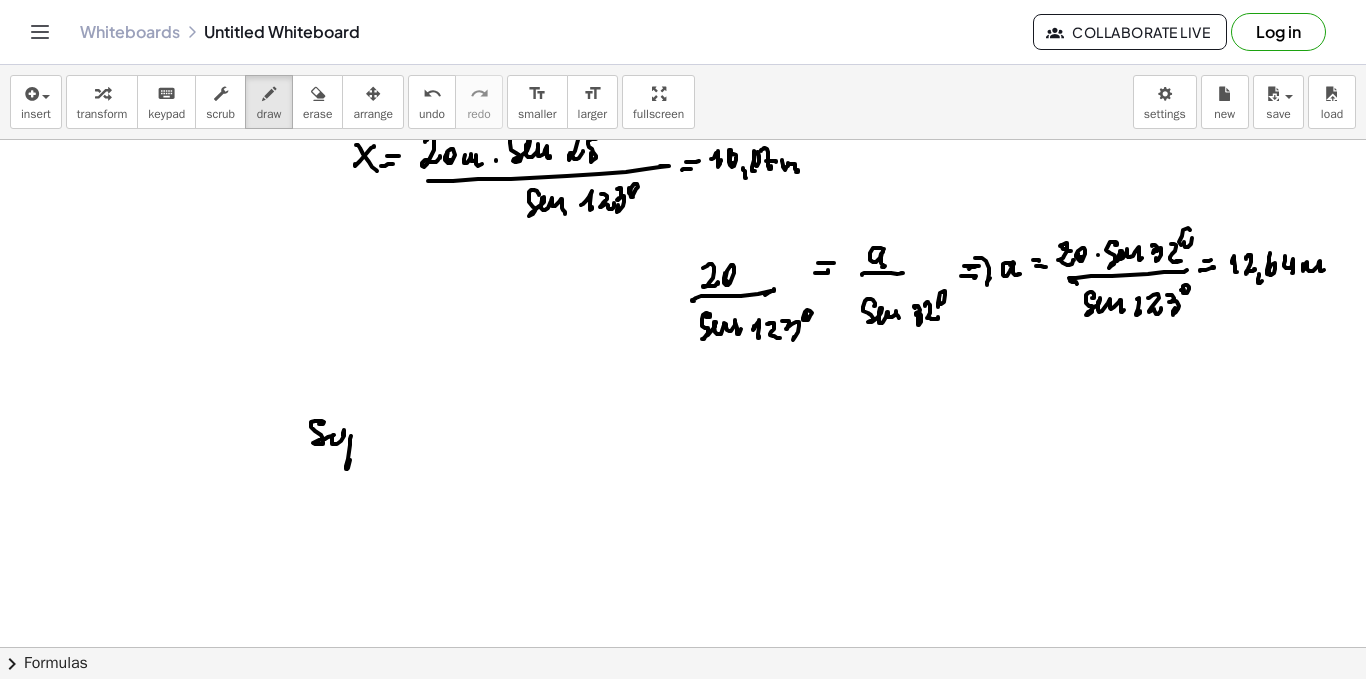 click at bounding box center (683, 312) 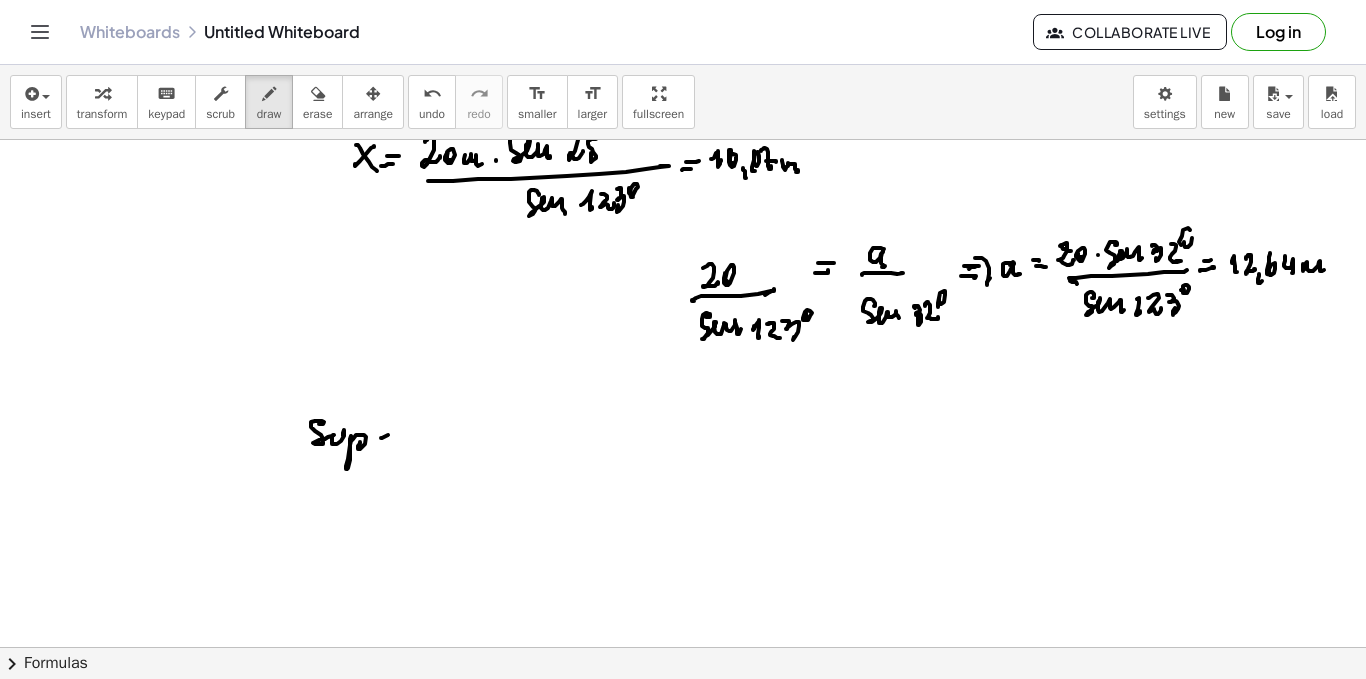 click at bounding box center (683, 312) 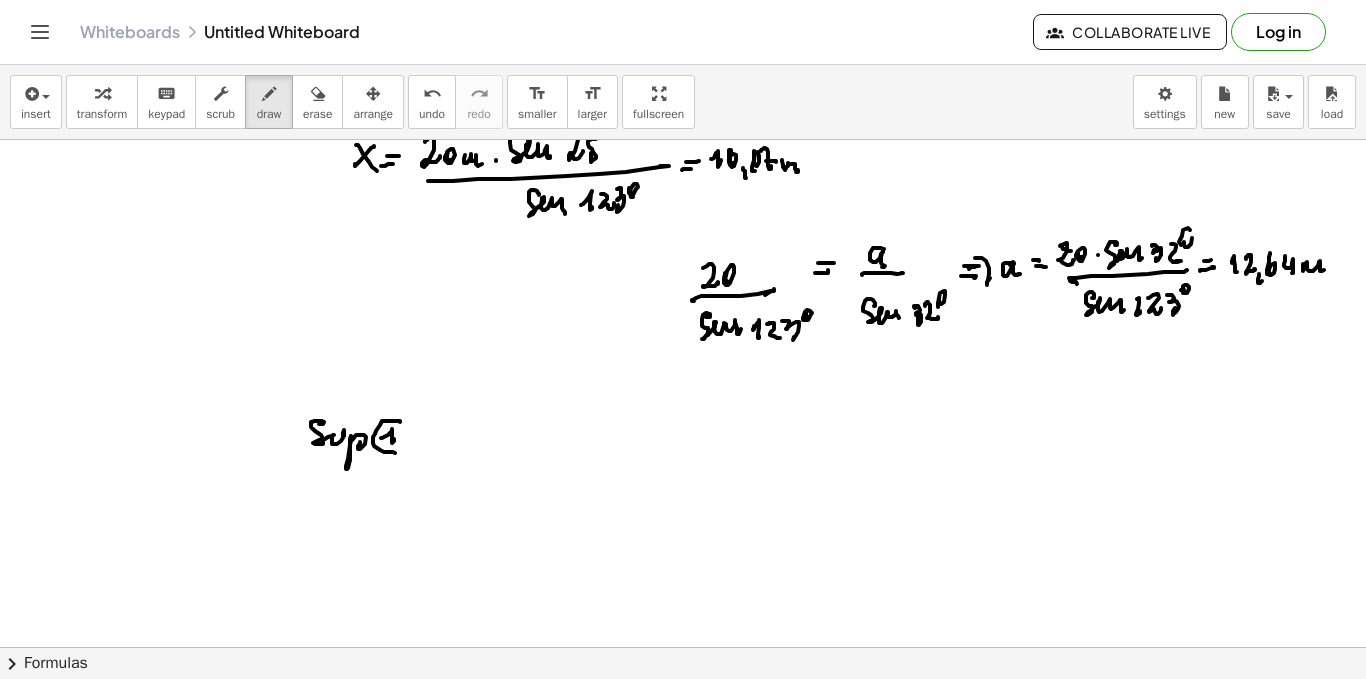 click at bounding box center (683, 312) 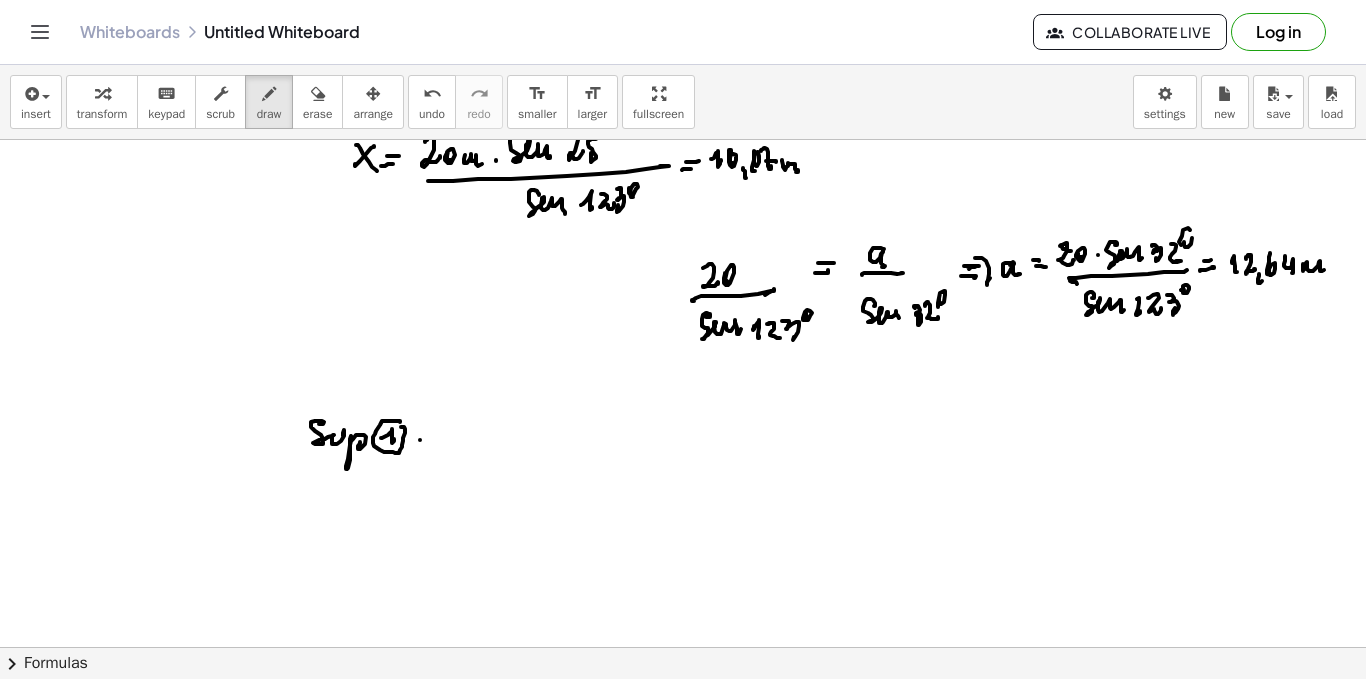 click at bounding box center (683, 312) 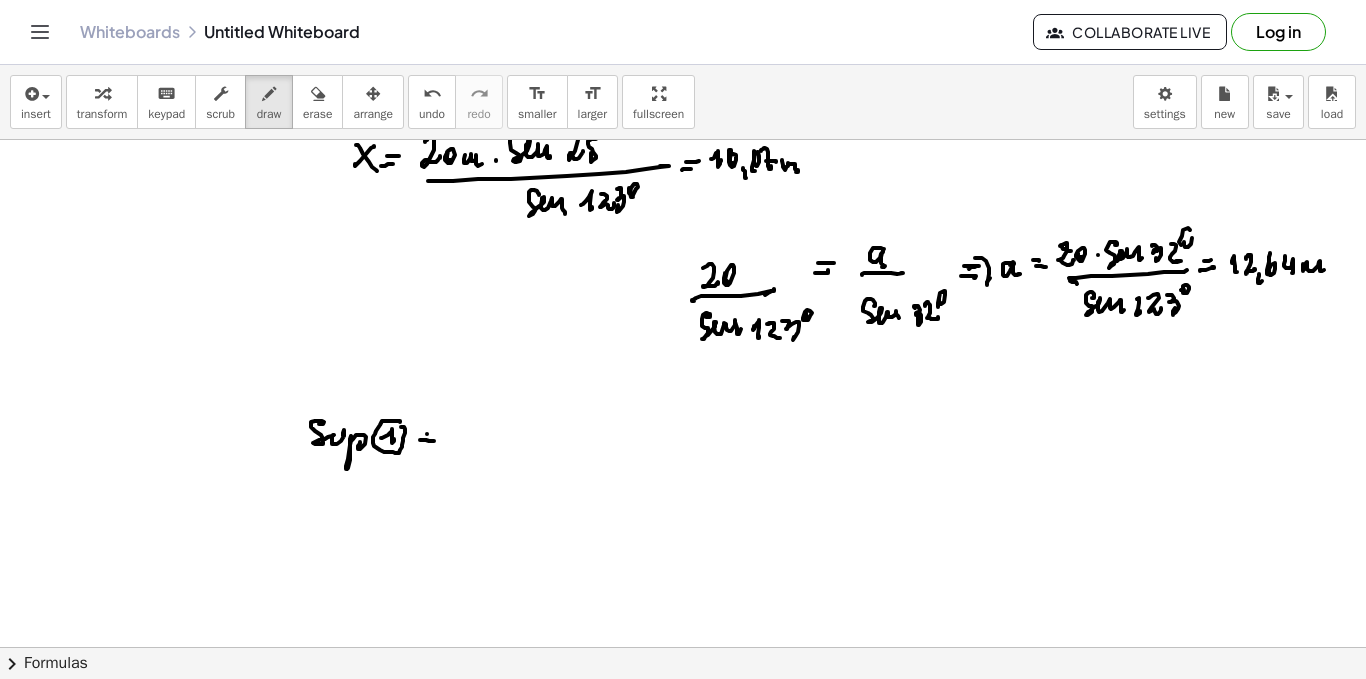 click at bounding box center (683, 312) 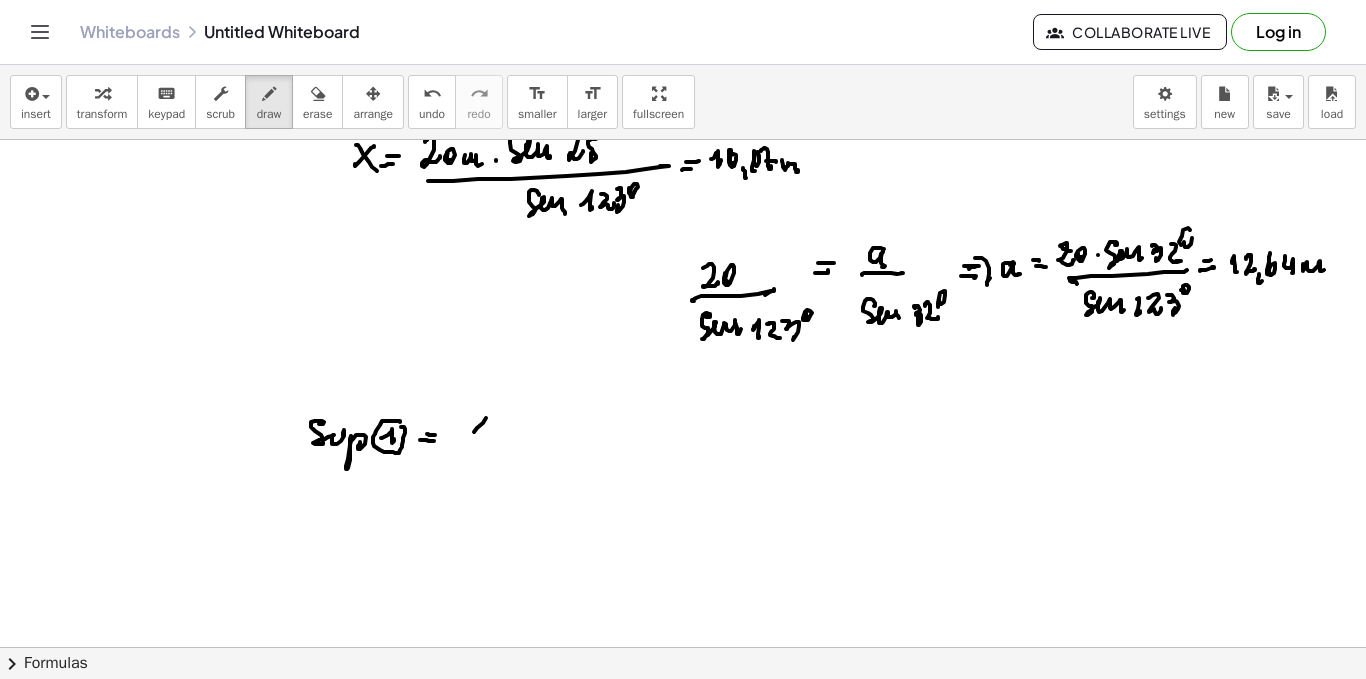 click at bounding box center [683, 312] 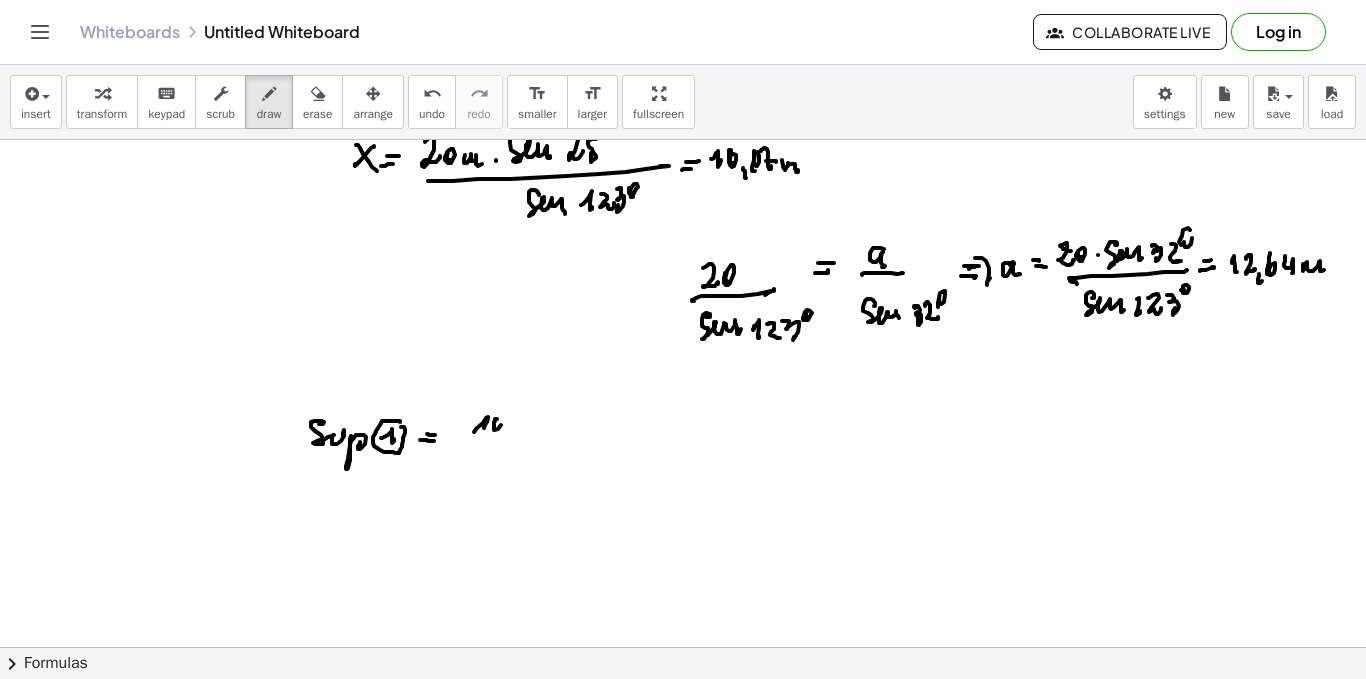 click at bounding box center [683, 312] 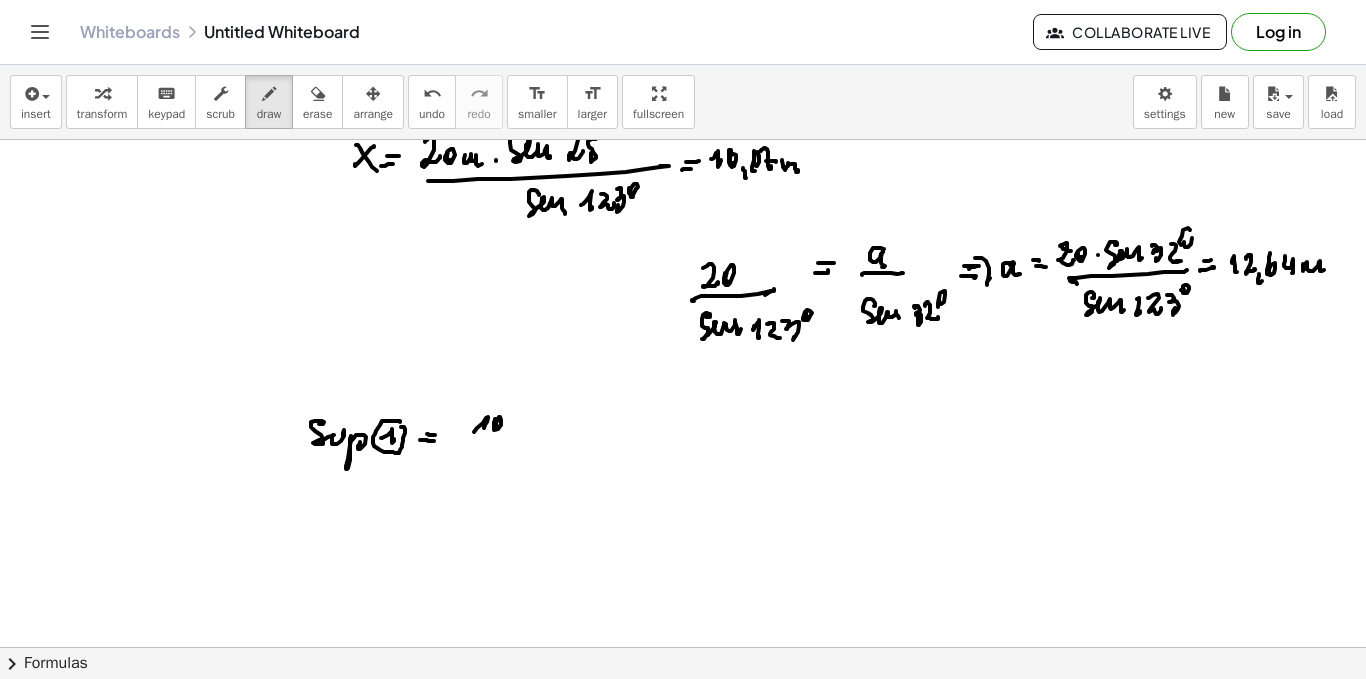 click at bounding box center [683, 312] 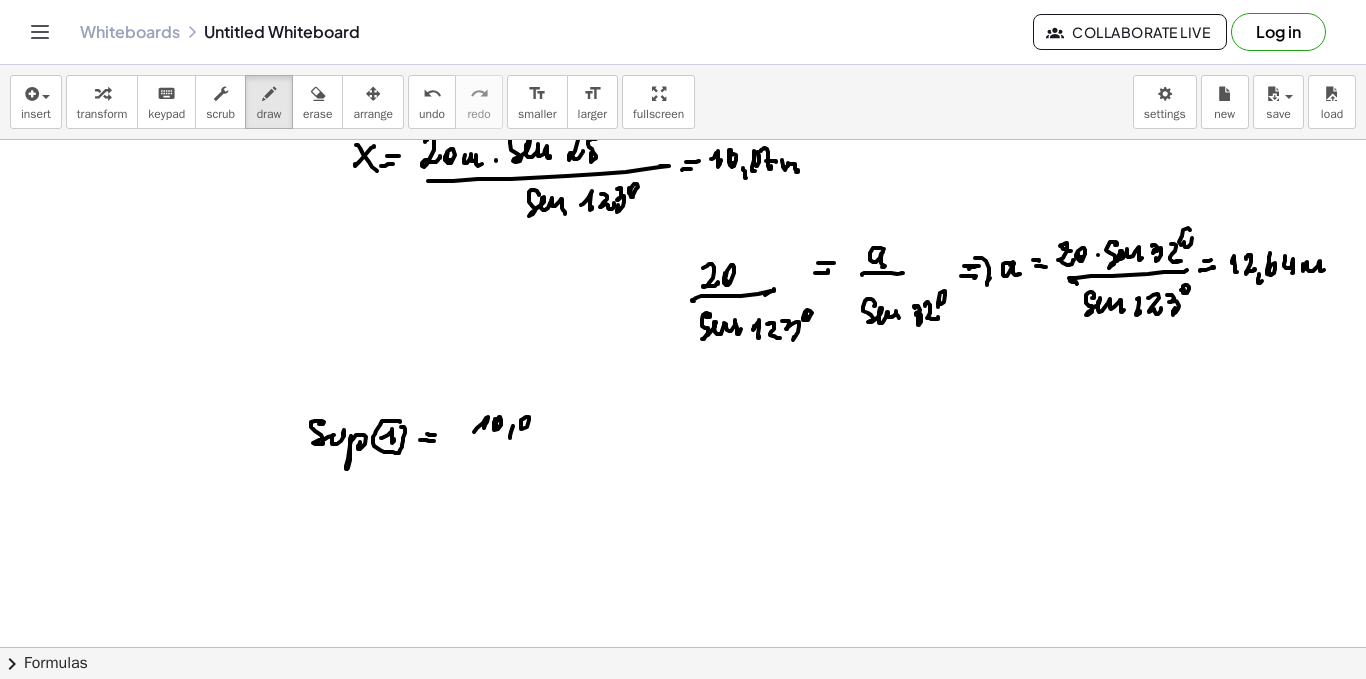 click at bounding box center (683, 312) 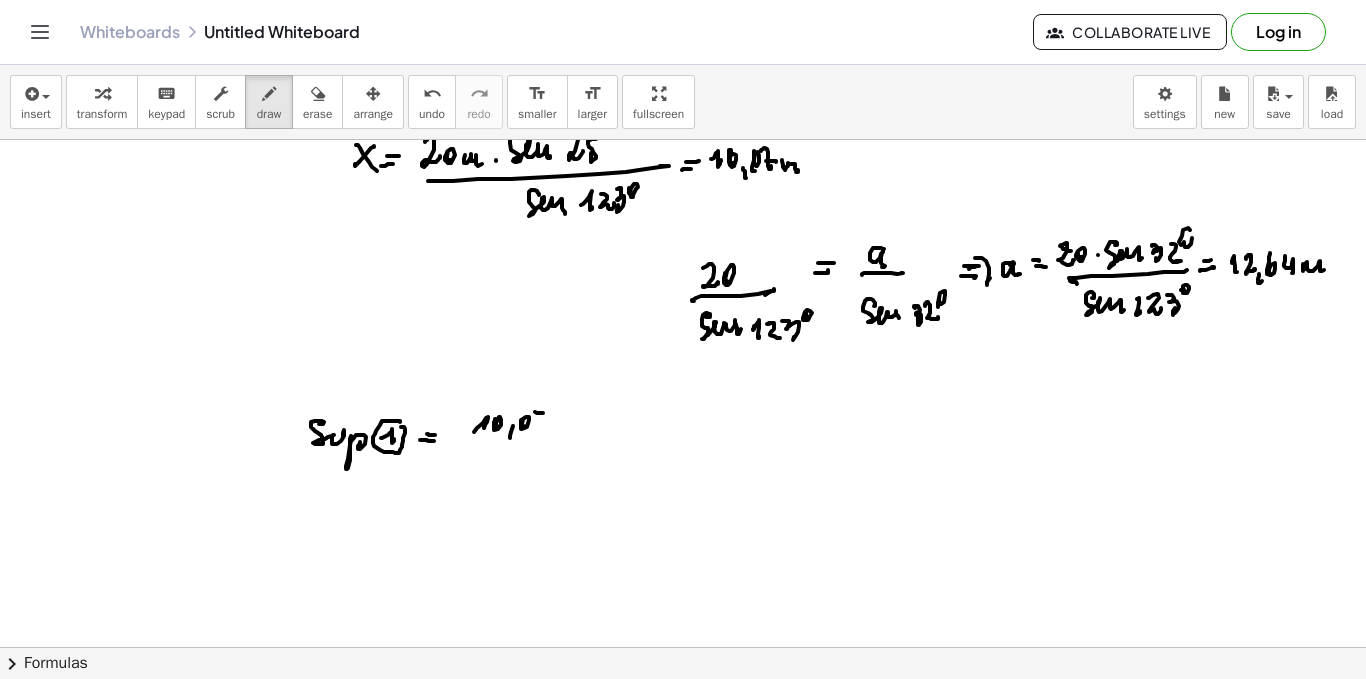 click at bounding box center (683, 312) 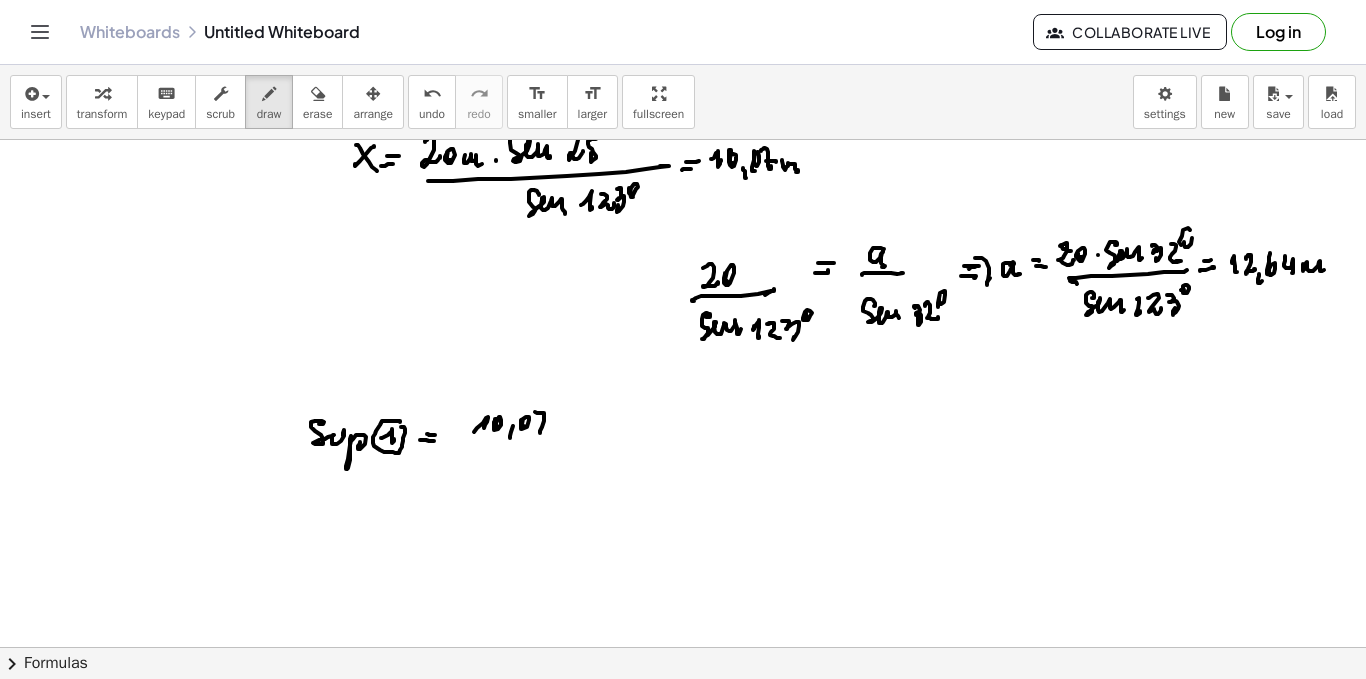 click at bounding box center [683, 312] 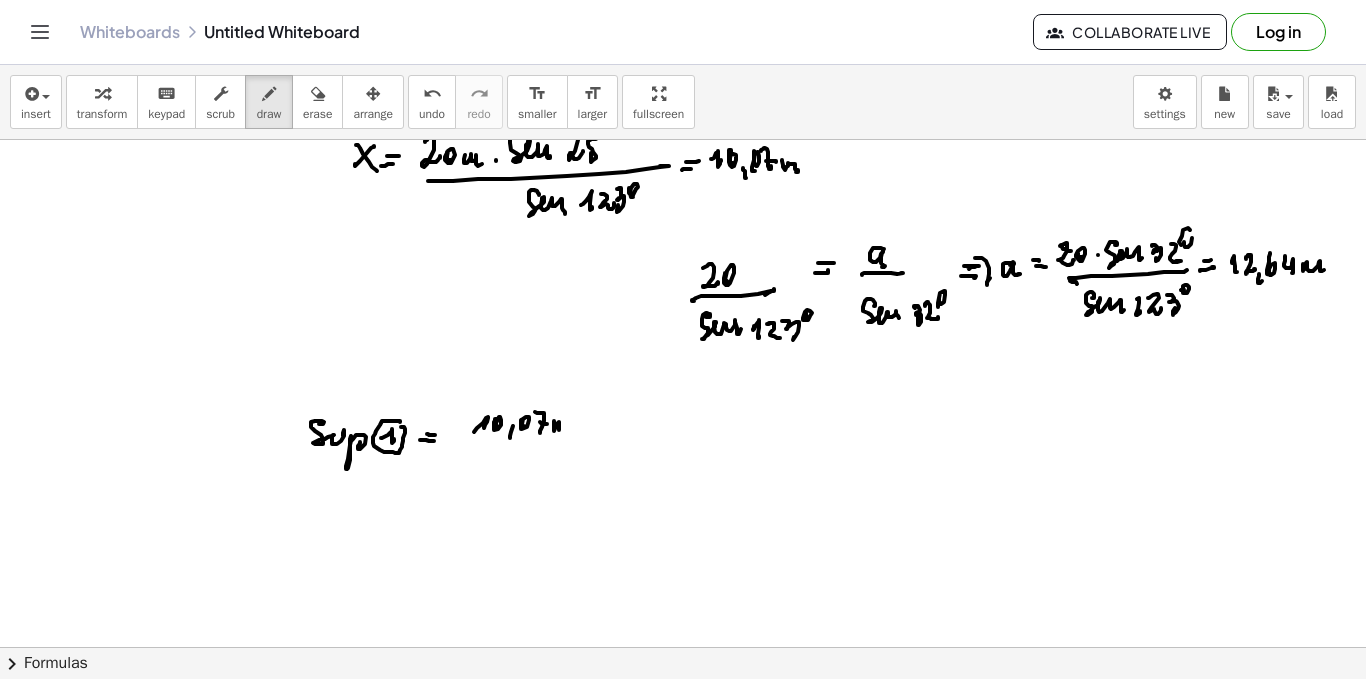 click at bounding box center (683, 312) 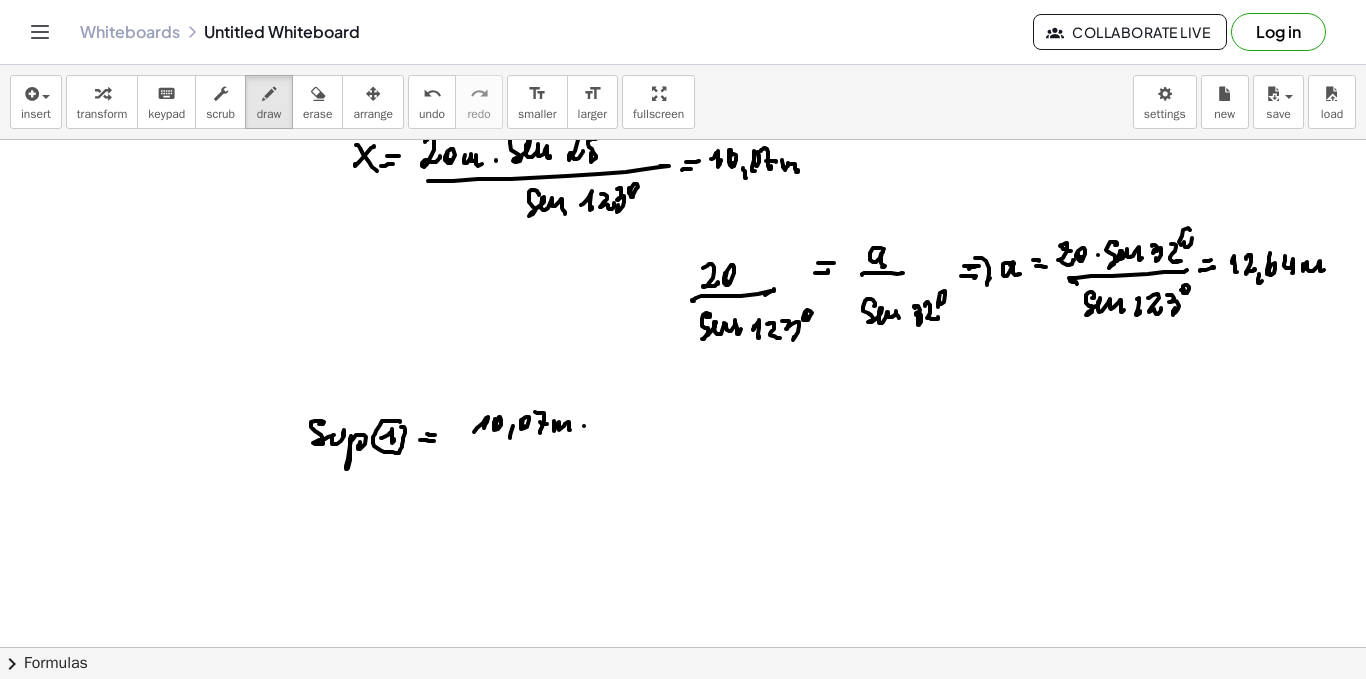click at bounding box center [683, 312] 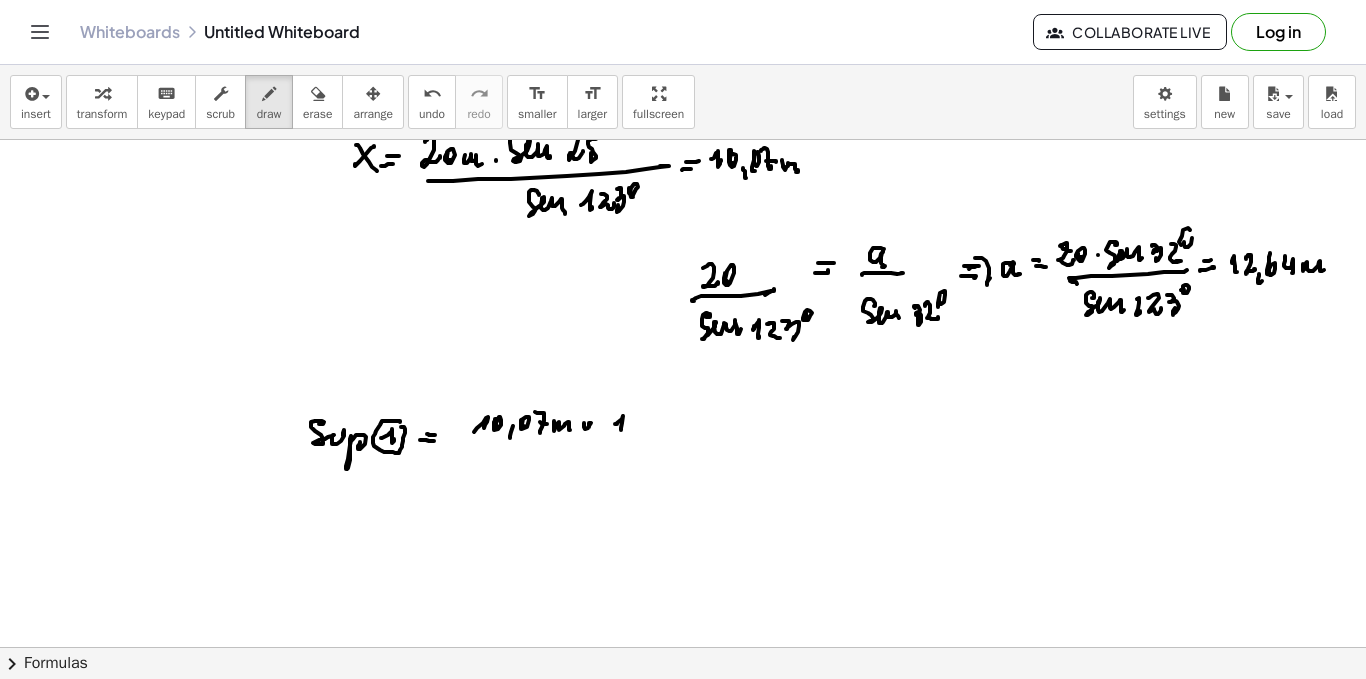 click at bounding box center [683, 312] 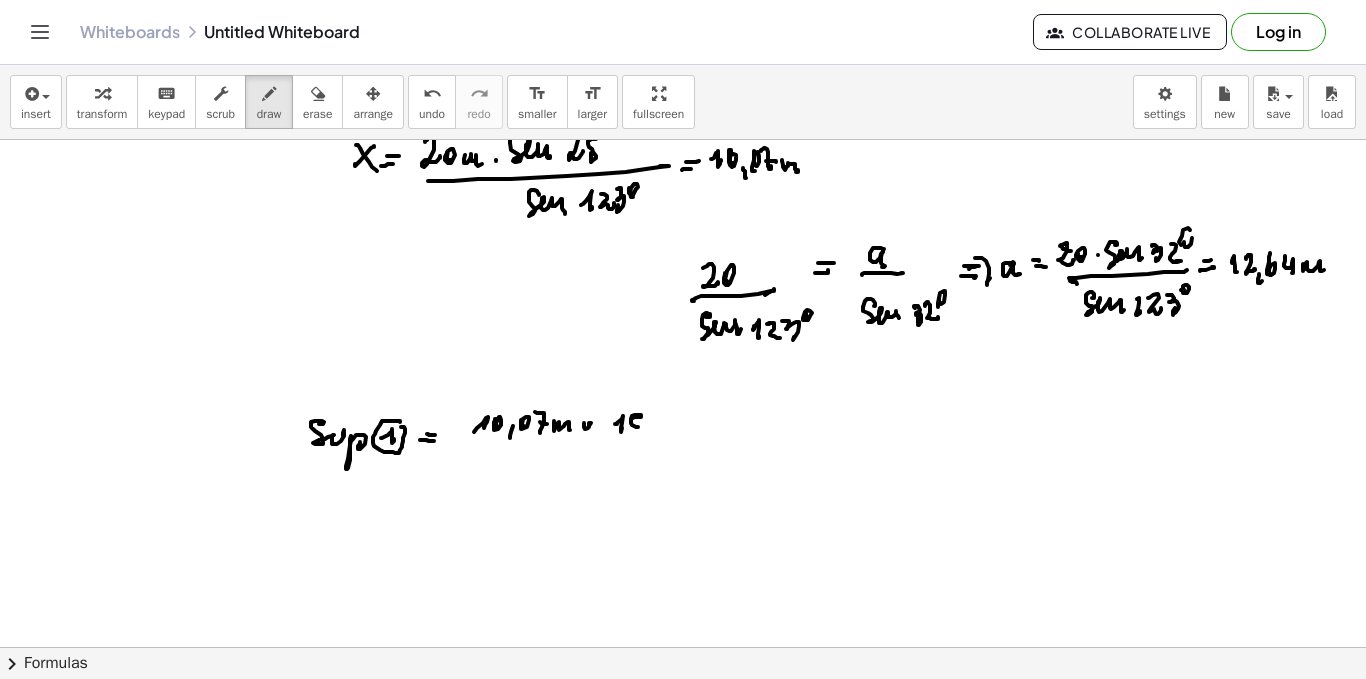 click at bounding box center [683, 312] 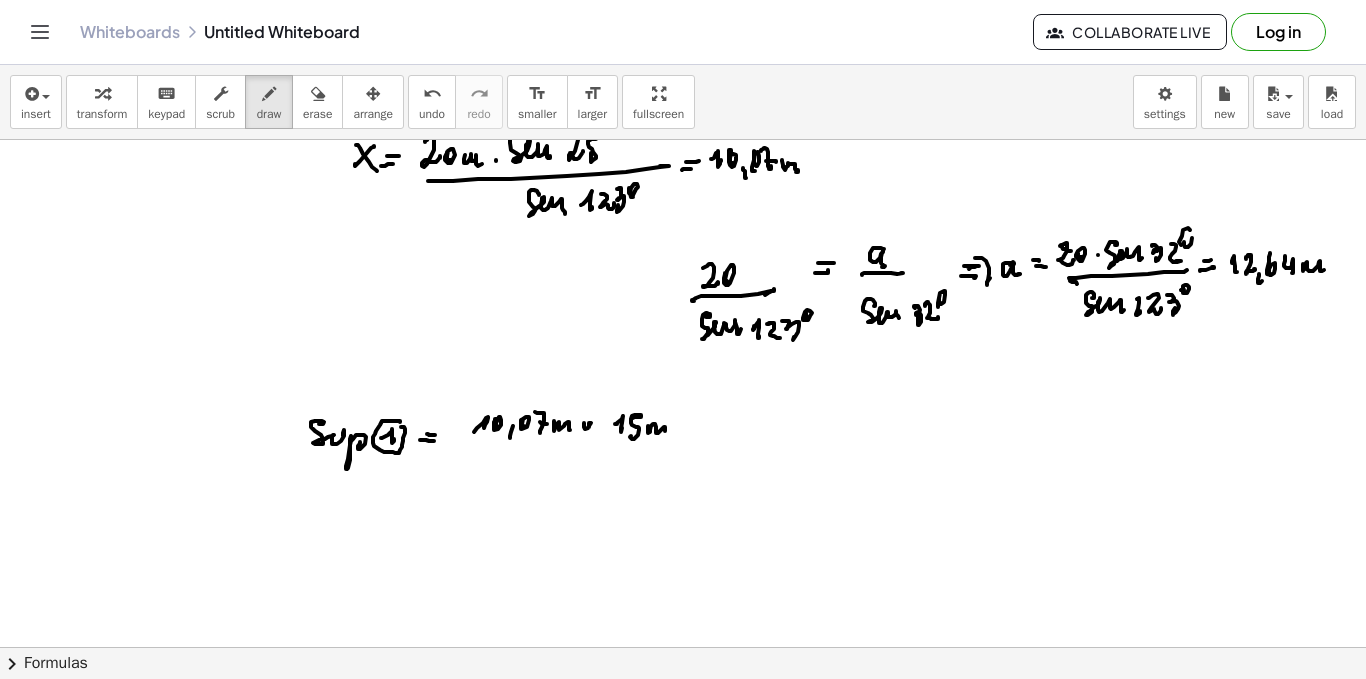 click at bounding box center (683, 312) 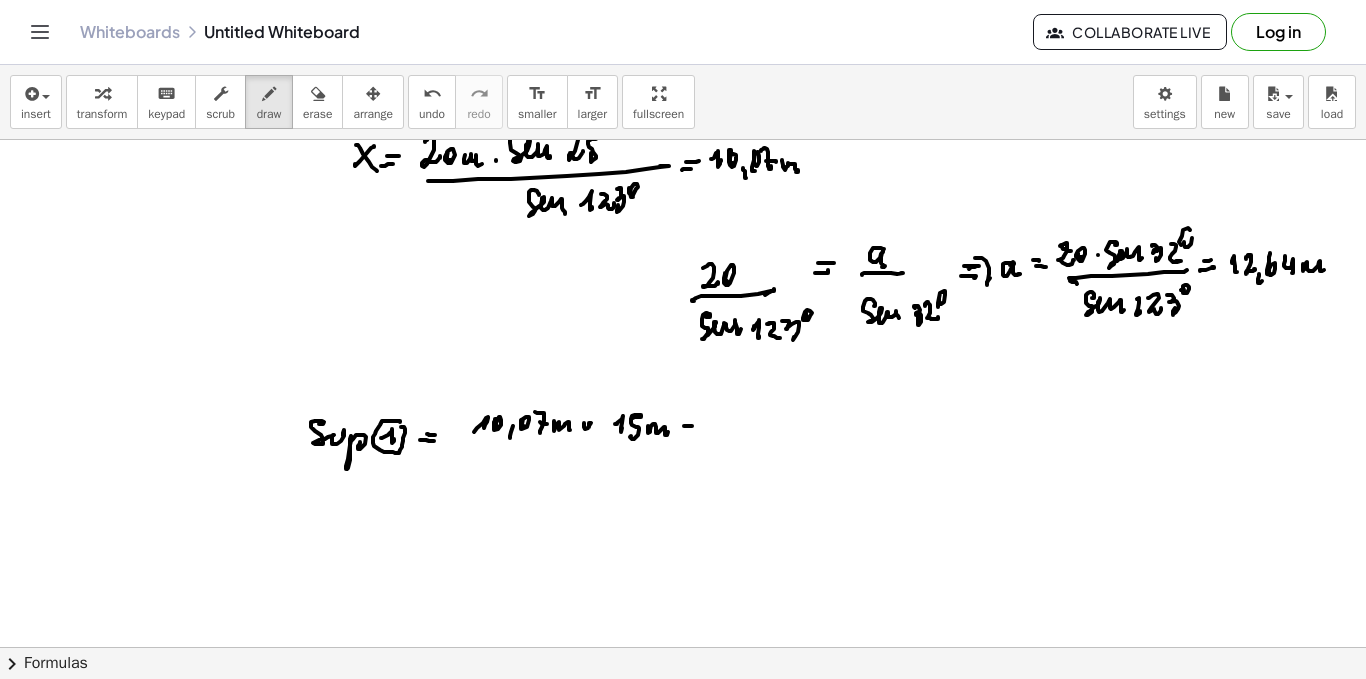 click at bounding box center (683, 312) 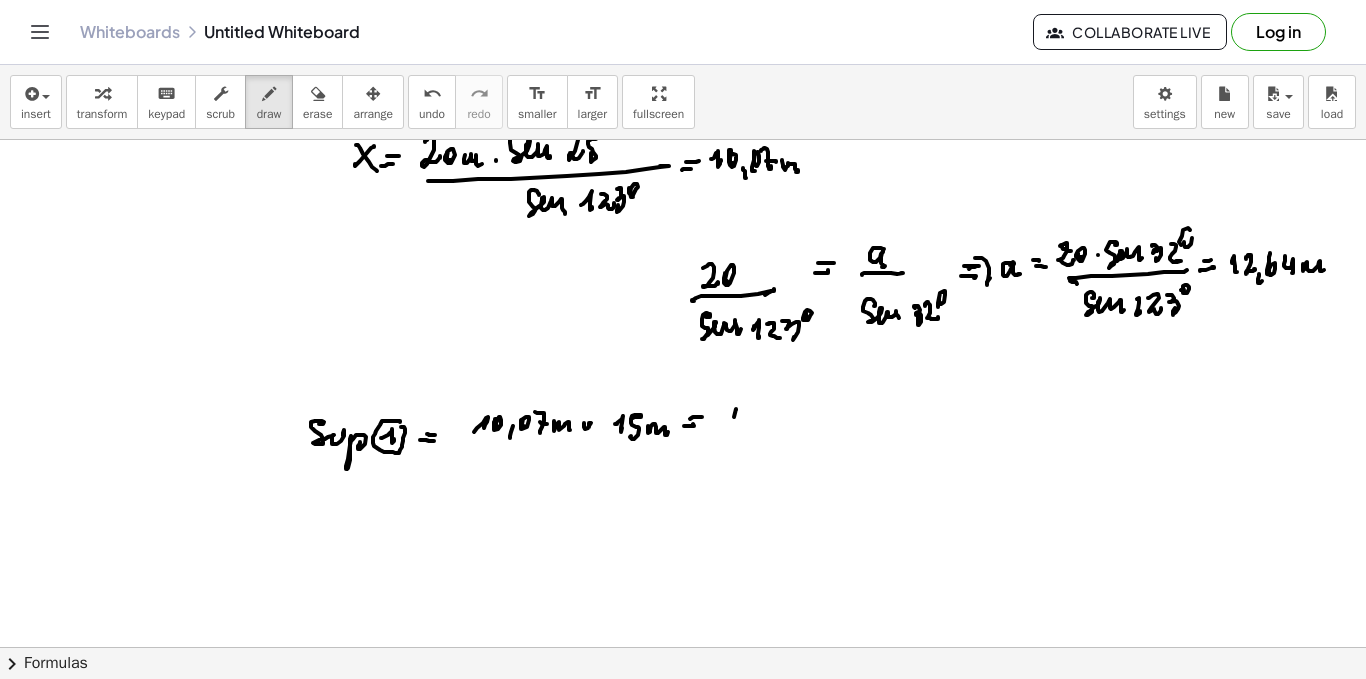 click at bounding box center (683, 312) 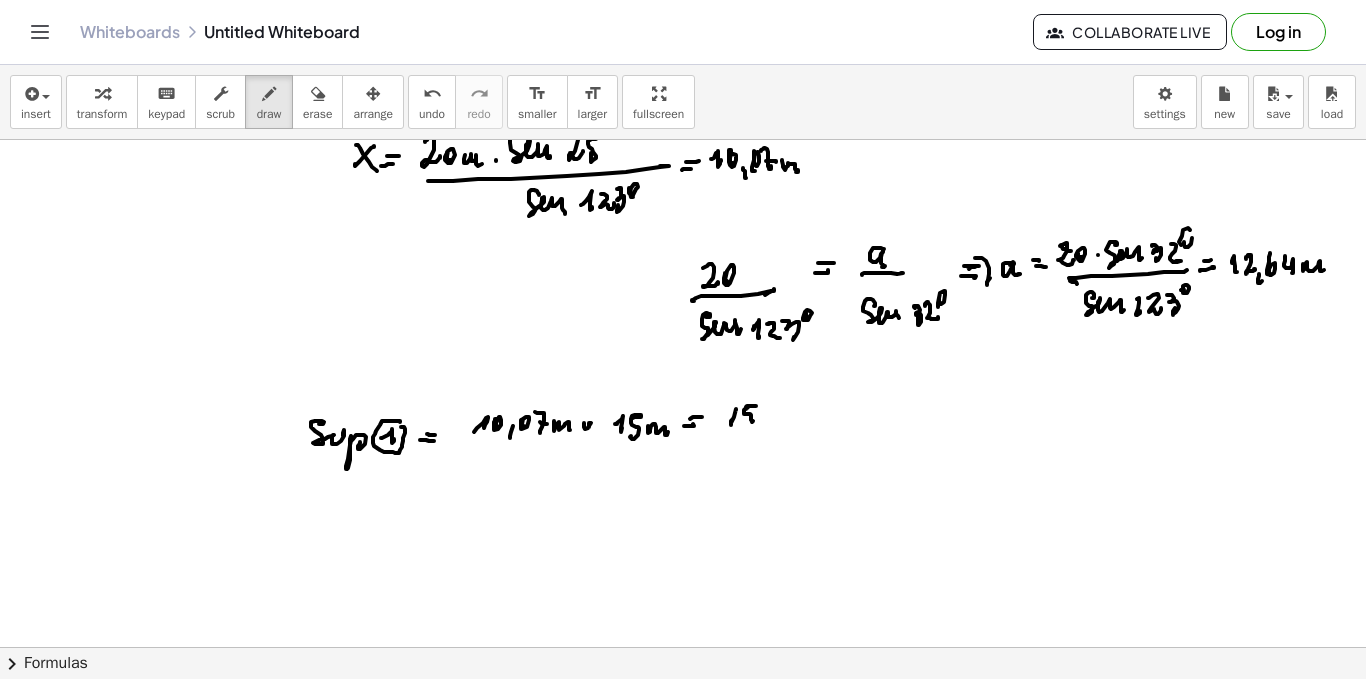 click at bounding box center (683, 312) 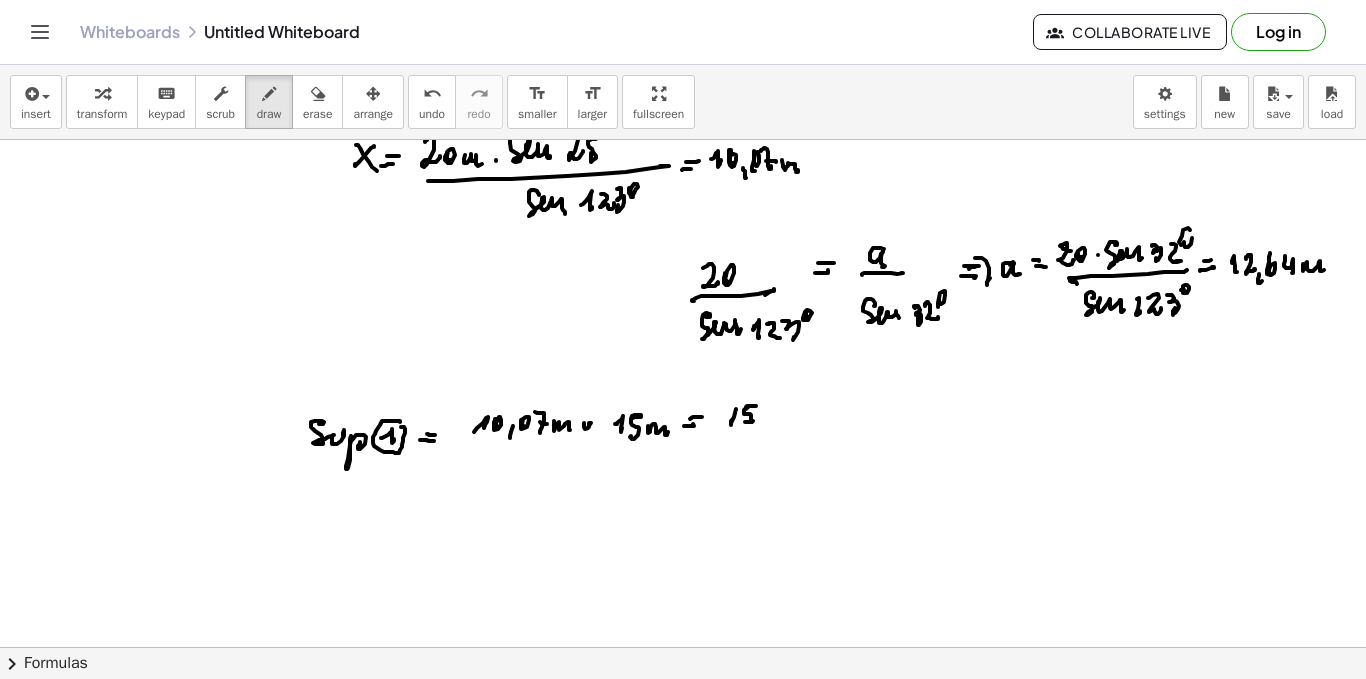 click at bounding box center (683, 312) 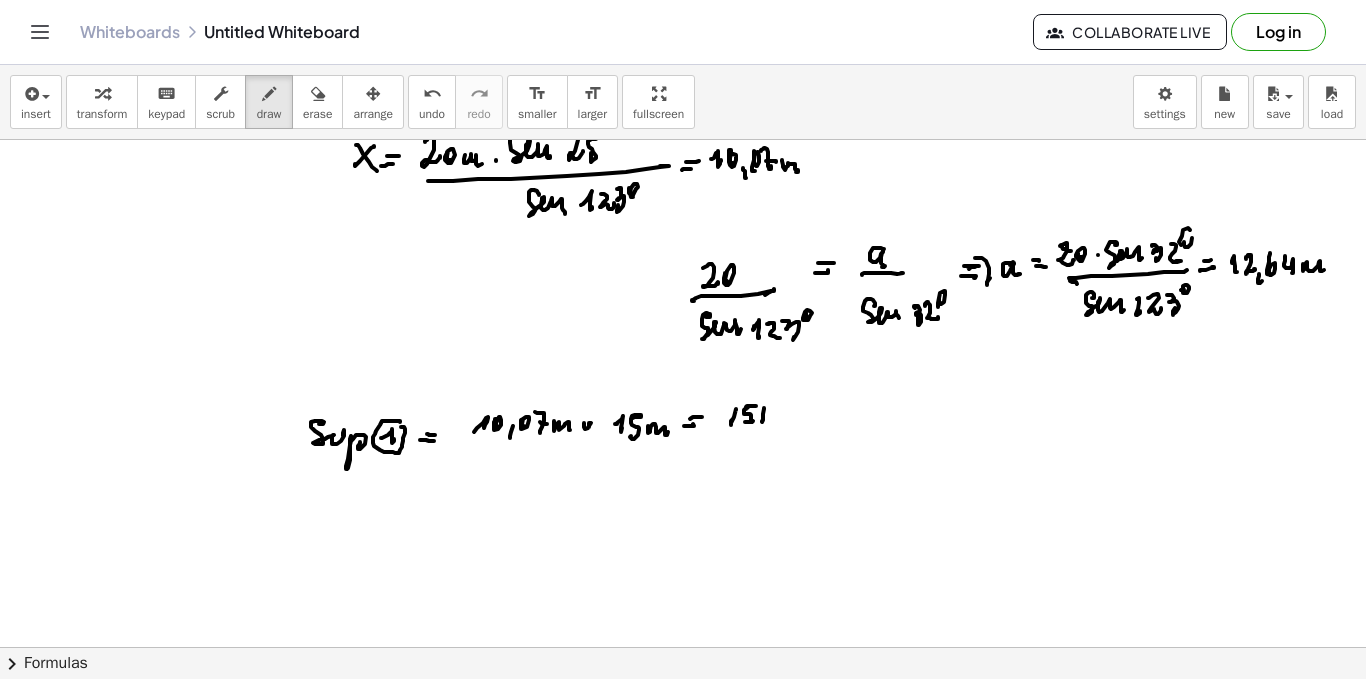 click at bounding box center (683, 312) 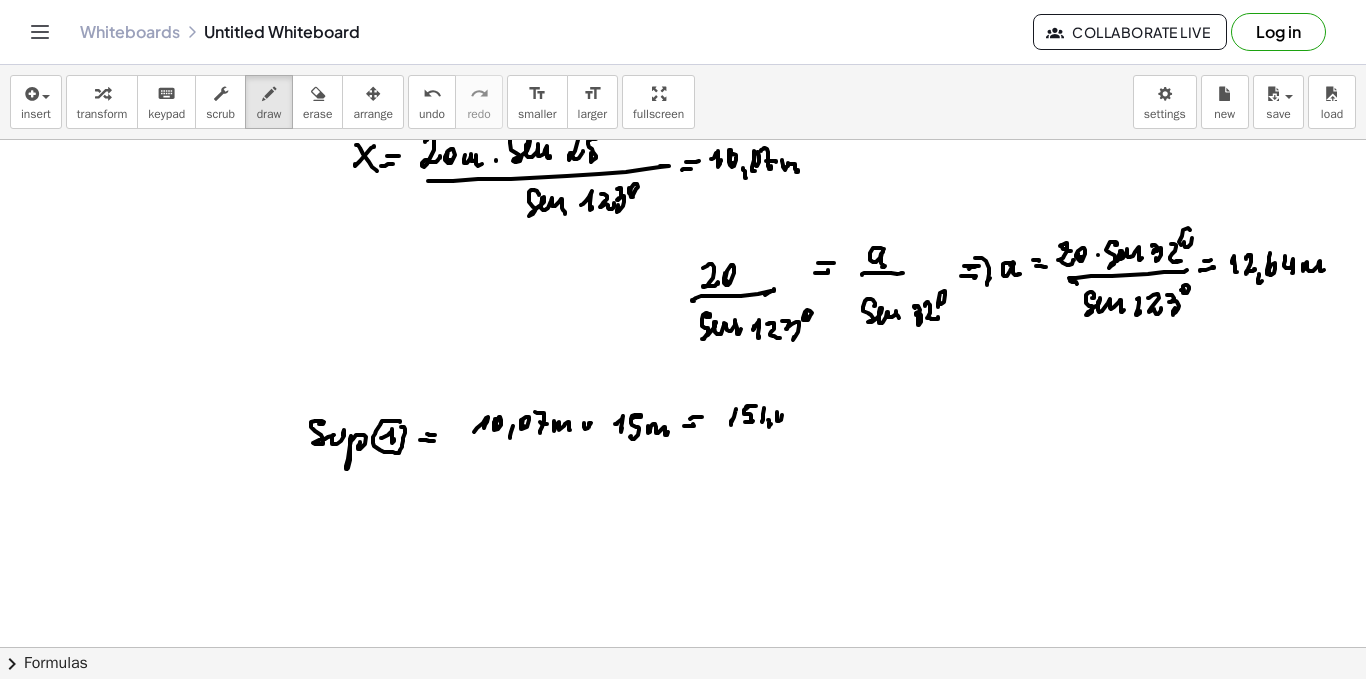 click at bounding box center [683, 312] 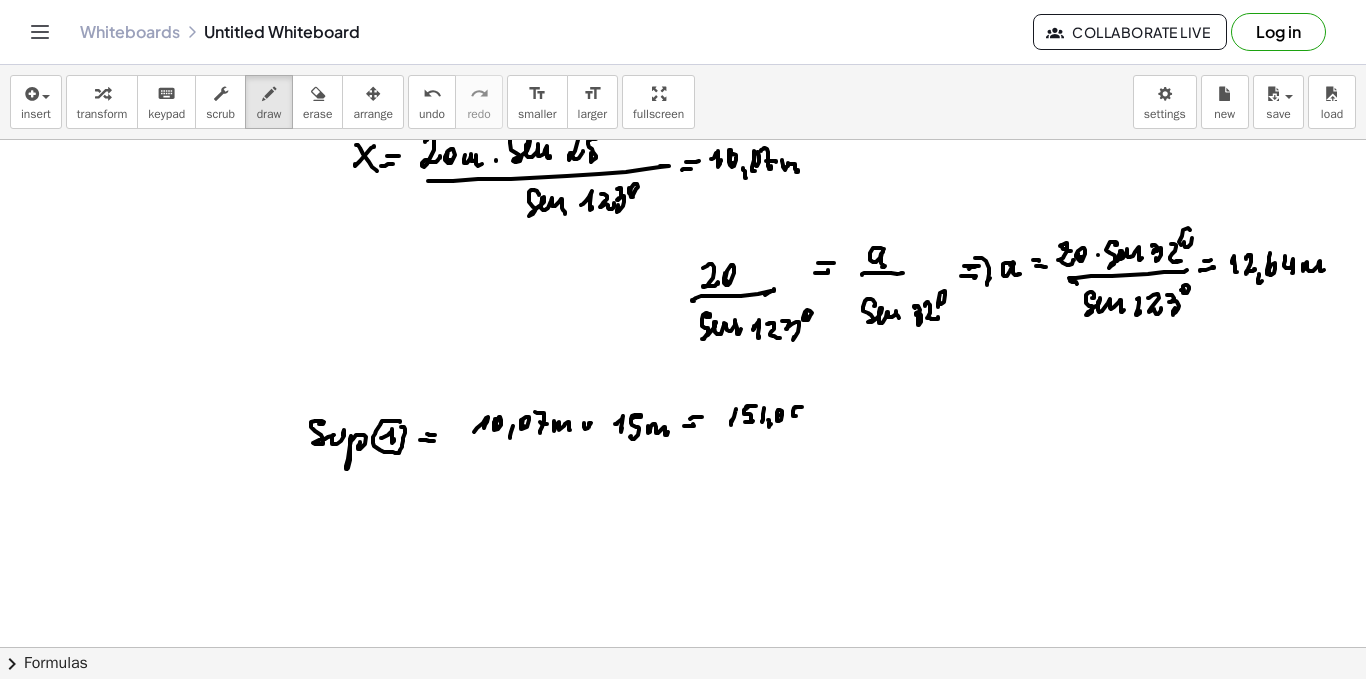 click at bounding box center [683, 312] 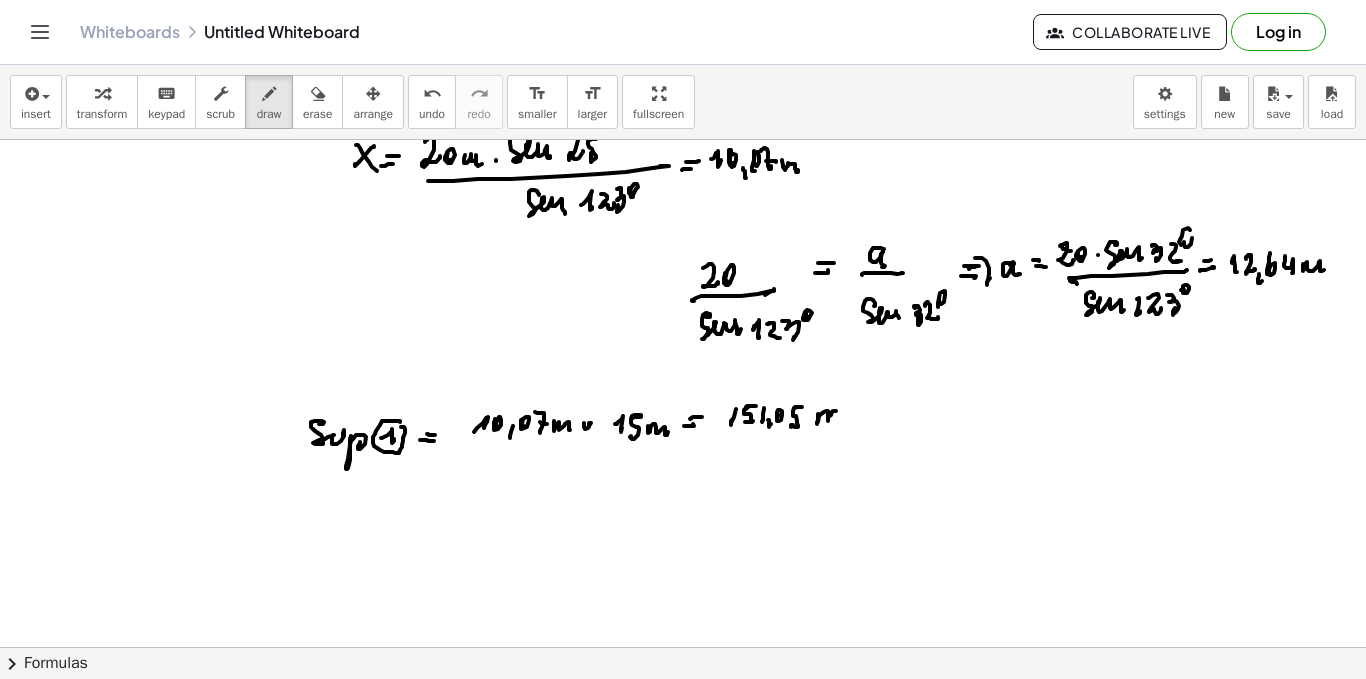 click at bounding box center [683, 312] 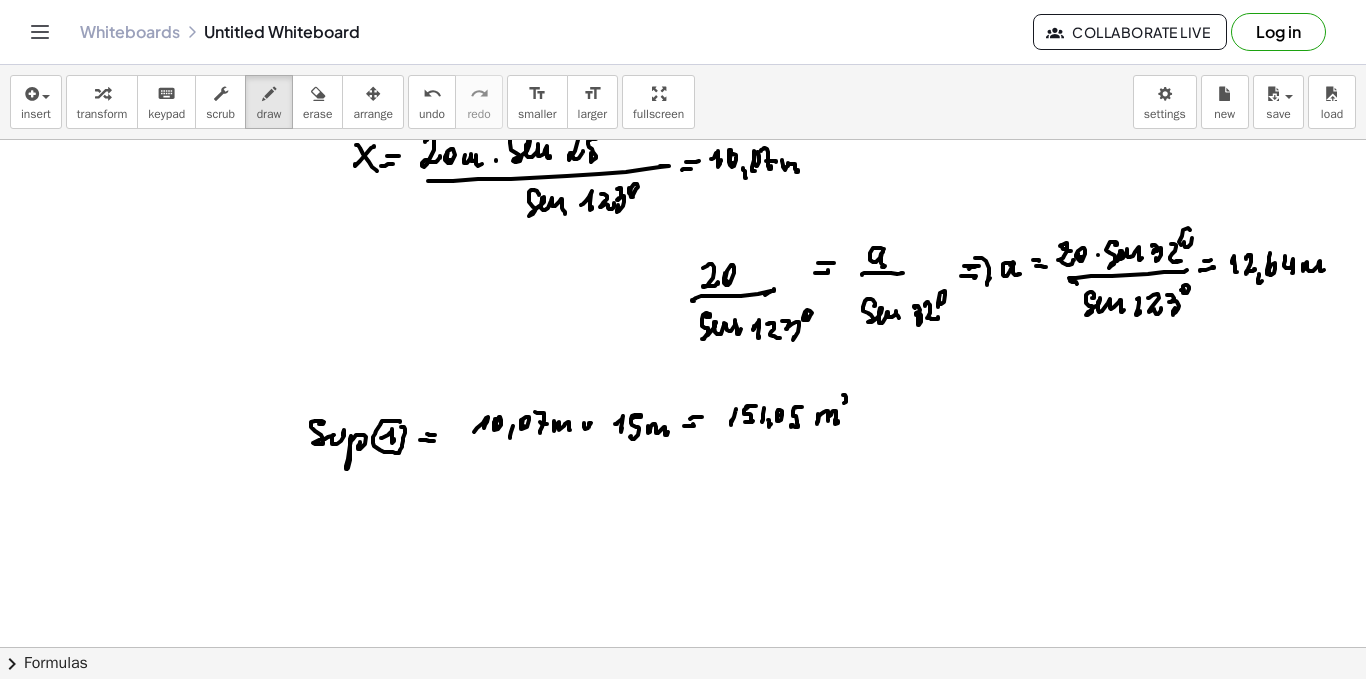 click at bounding box center [683, 312] 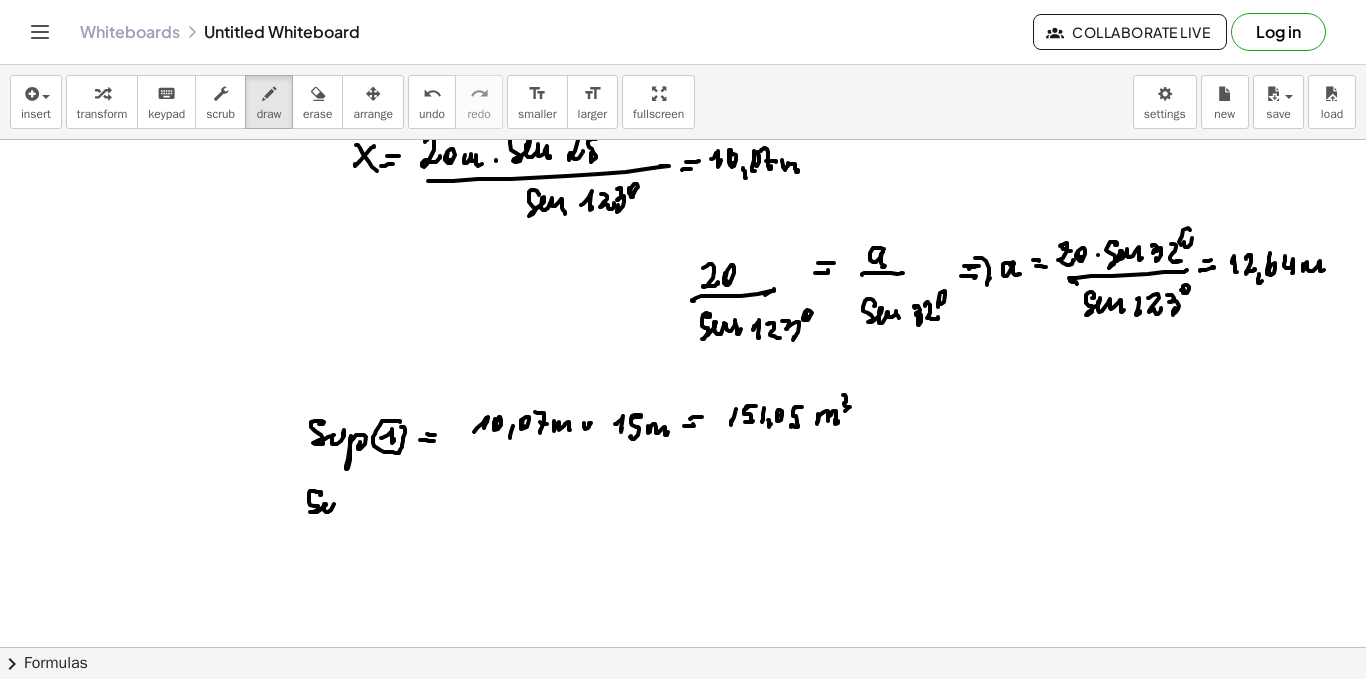 click at bounding box center [683, 312] 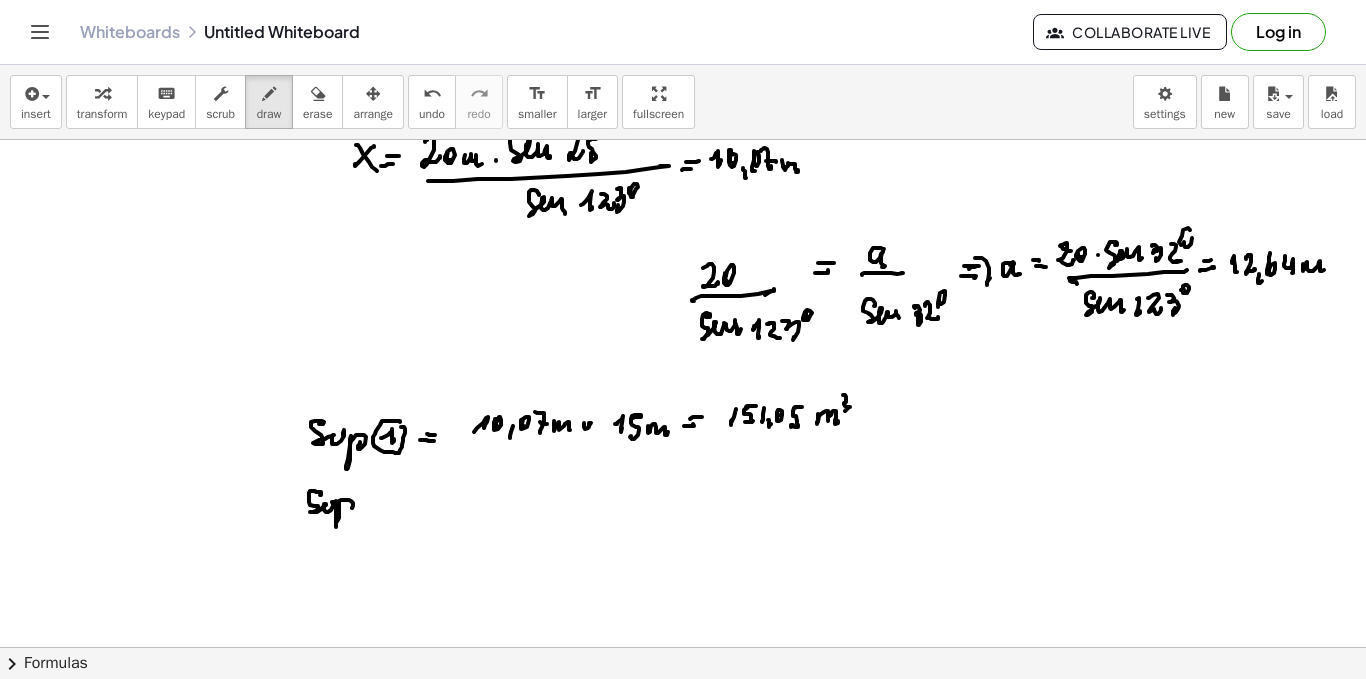 click at bounding box center (683, 312) 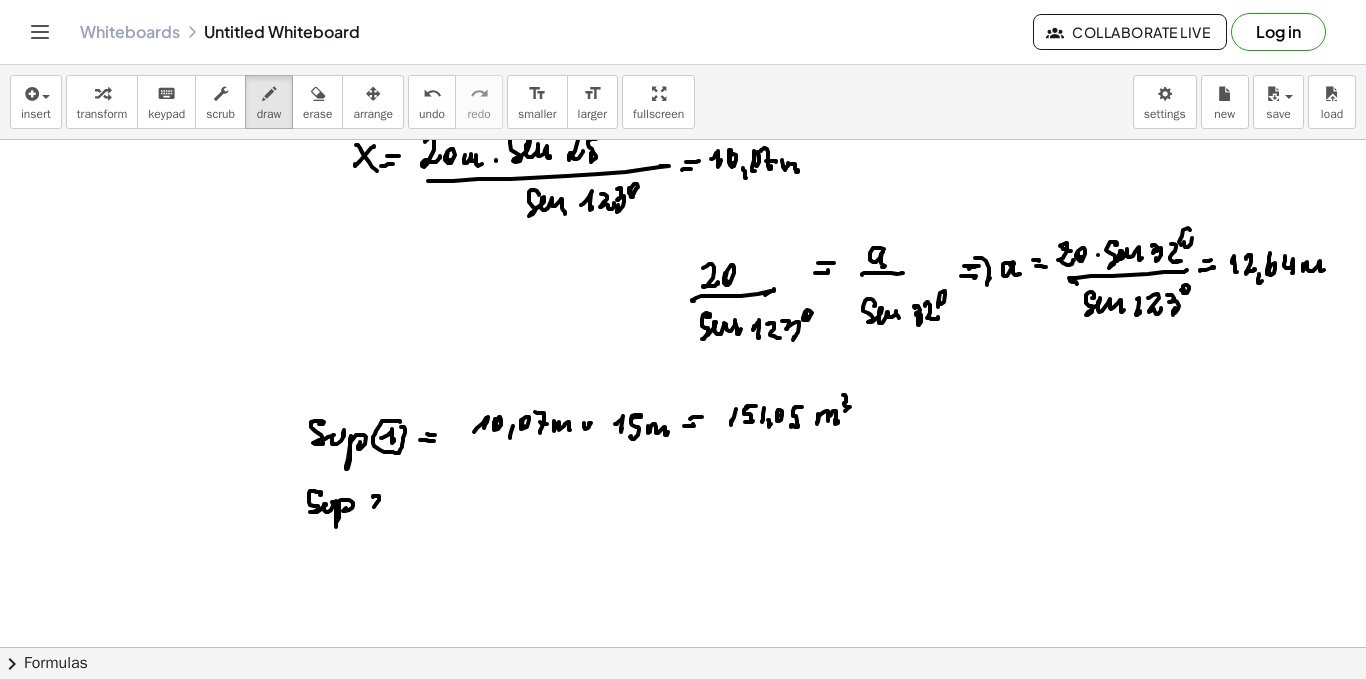 click at bounding box center (683, 312) 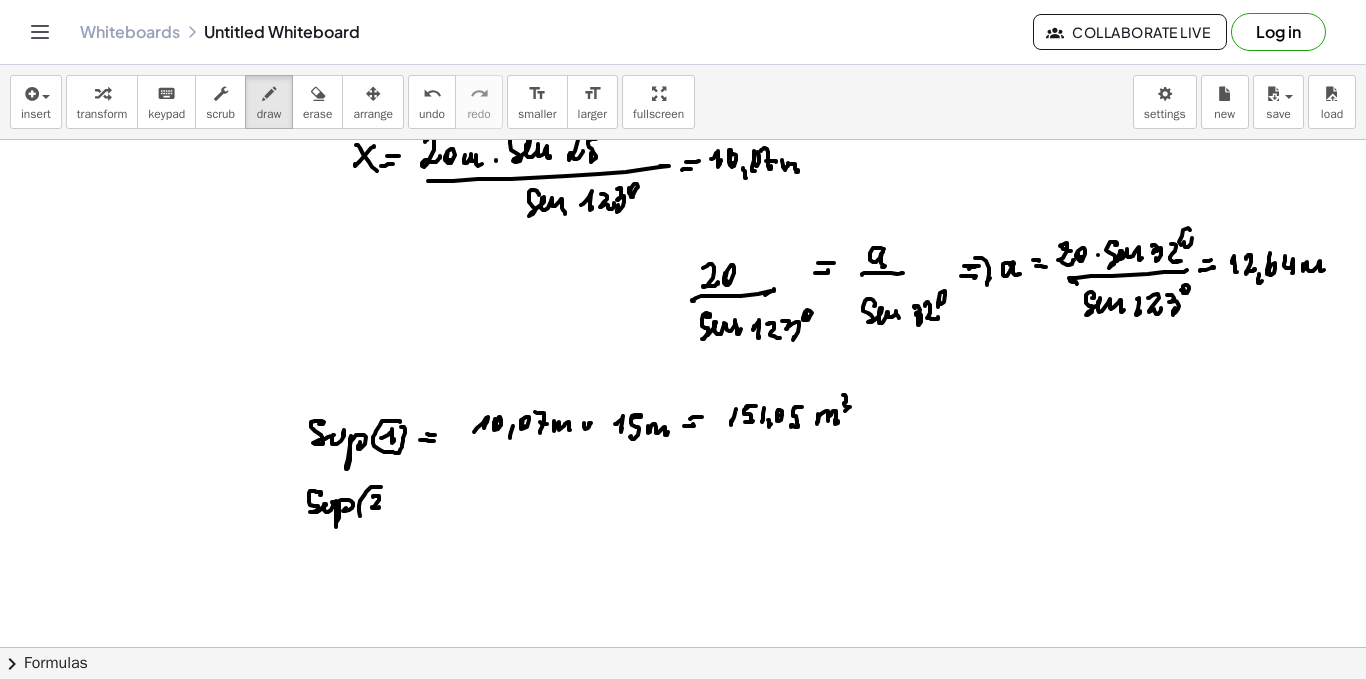 click at bounding box center (683, 312) 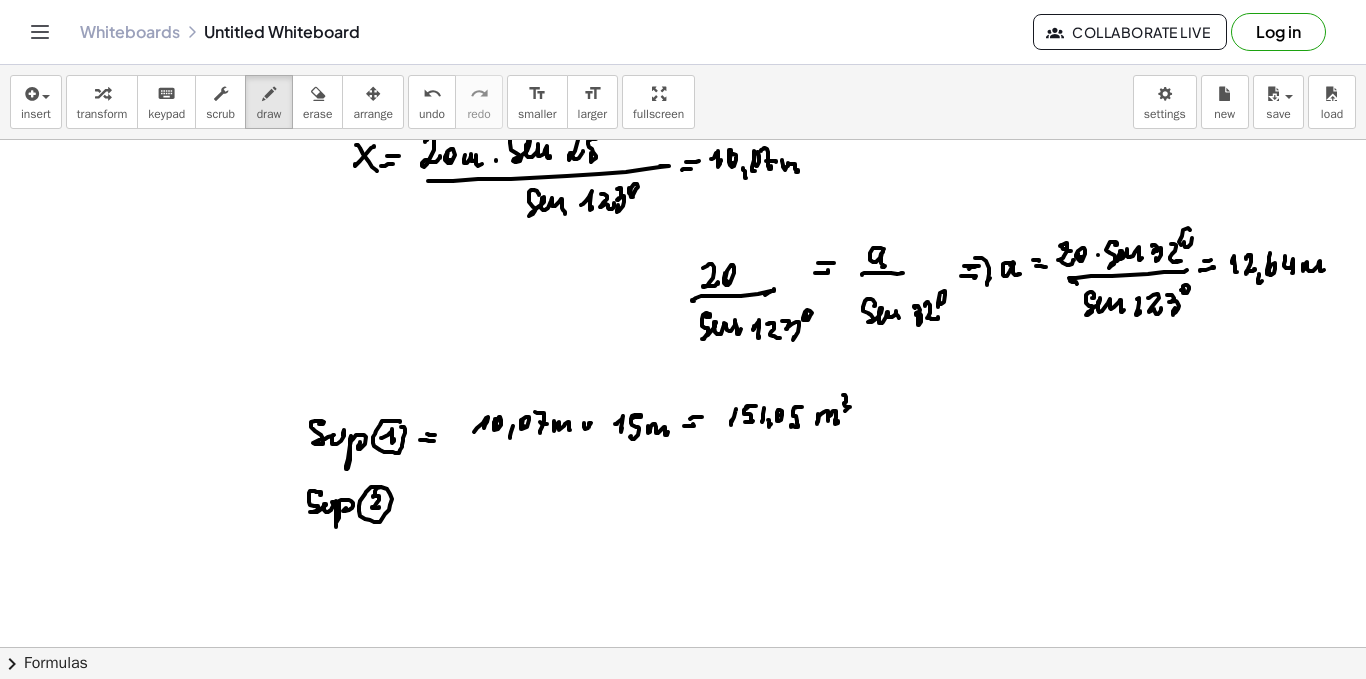 click at bounding box center (683, 312) 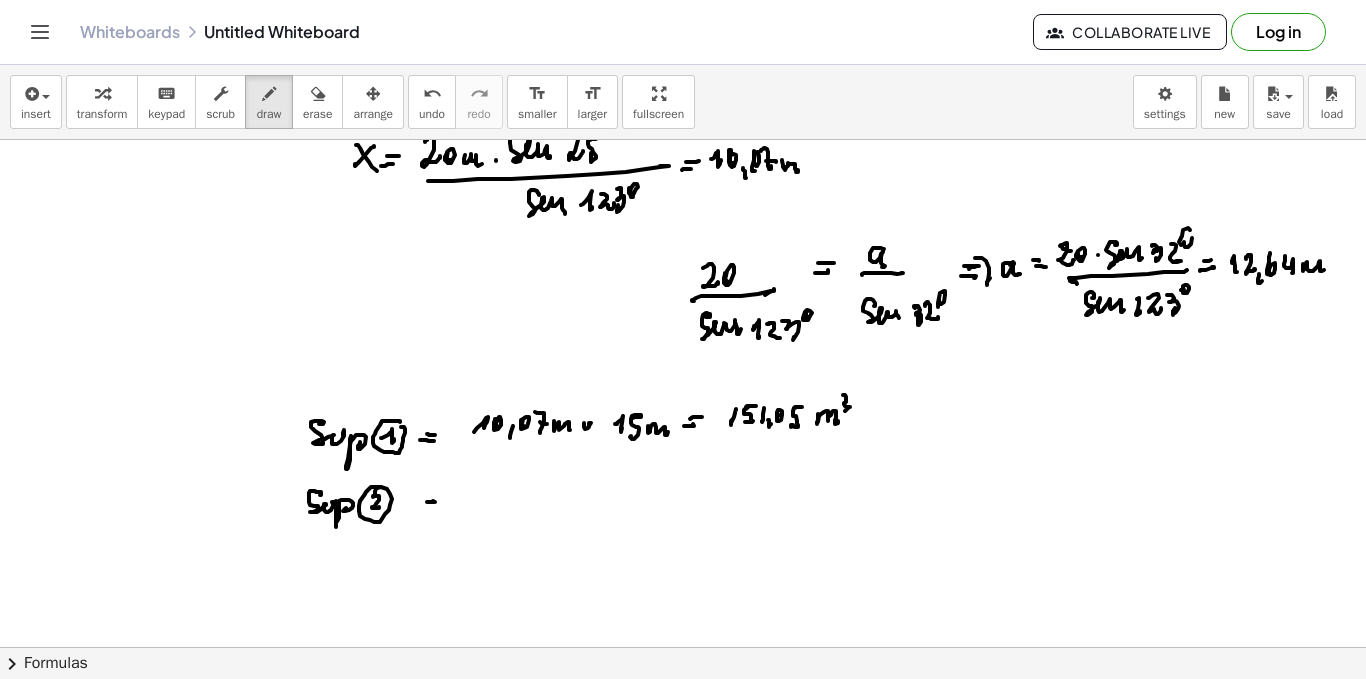 click at bounding box center (683, 312) 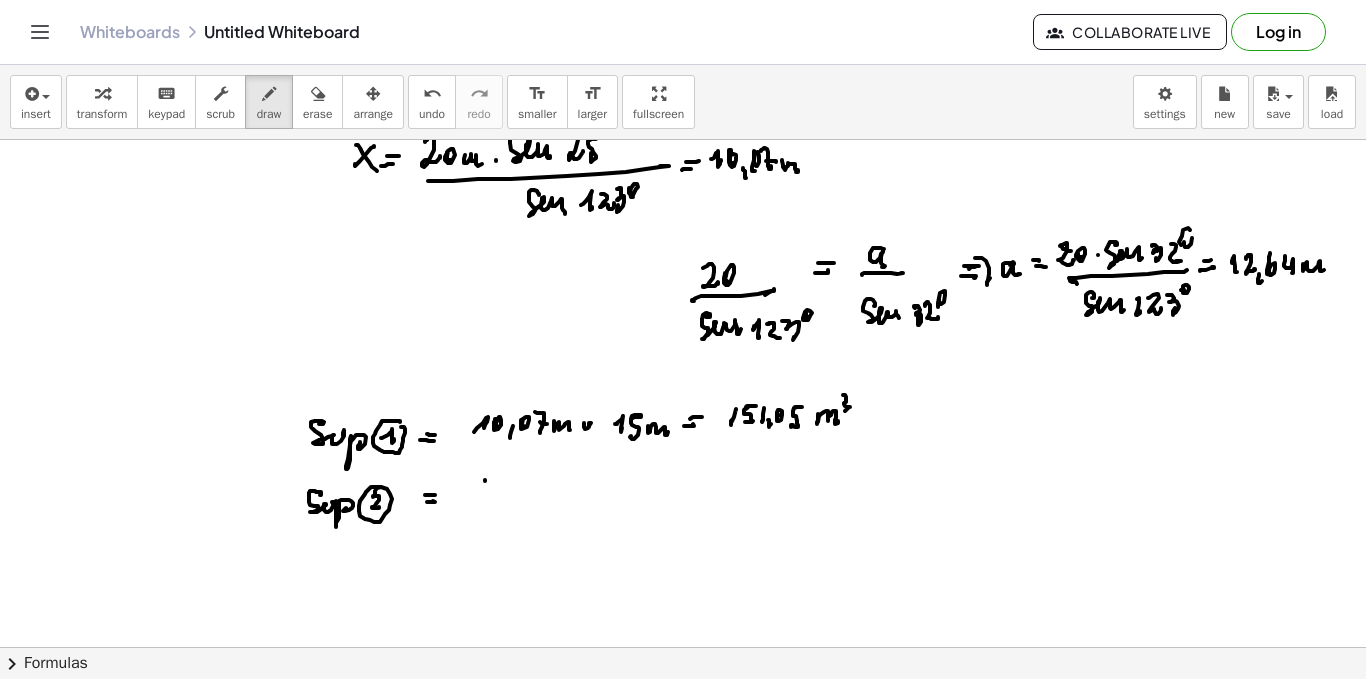 click at bounding box center [683, 312] 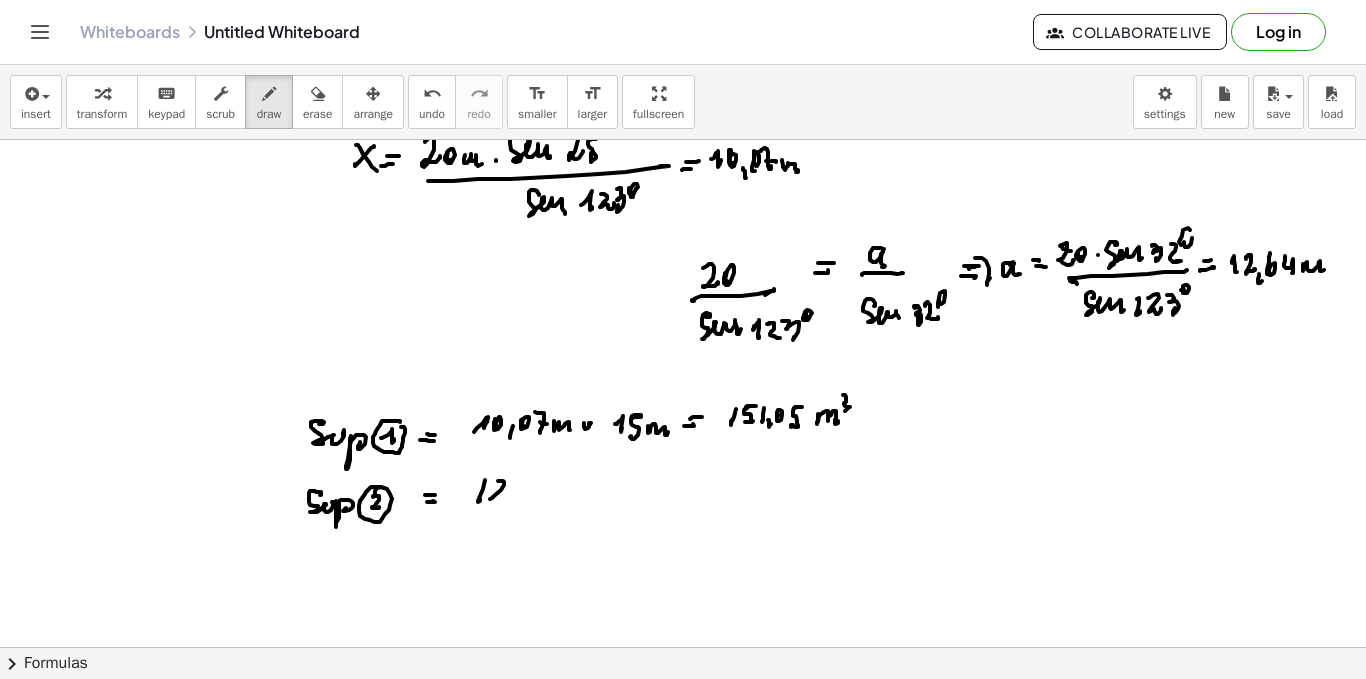 click at bounding box center [683, 312] 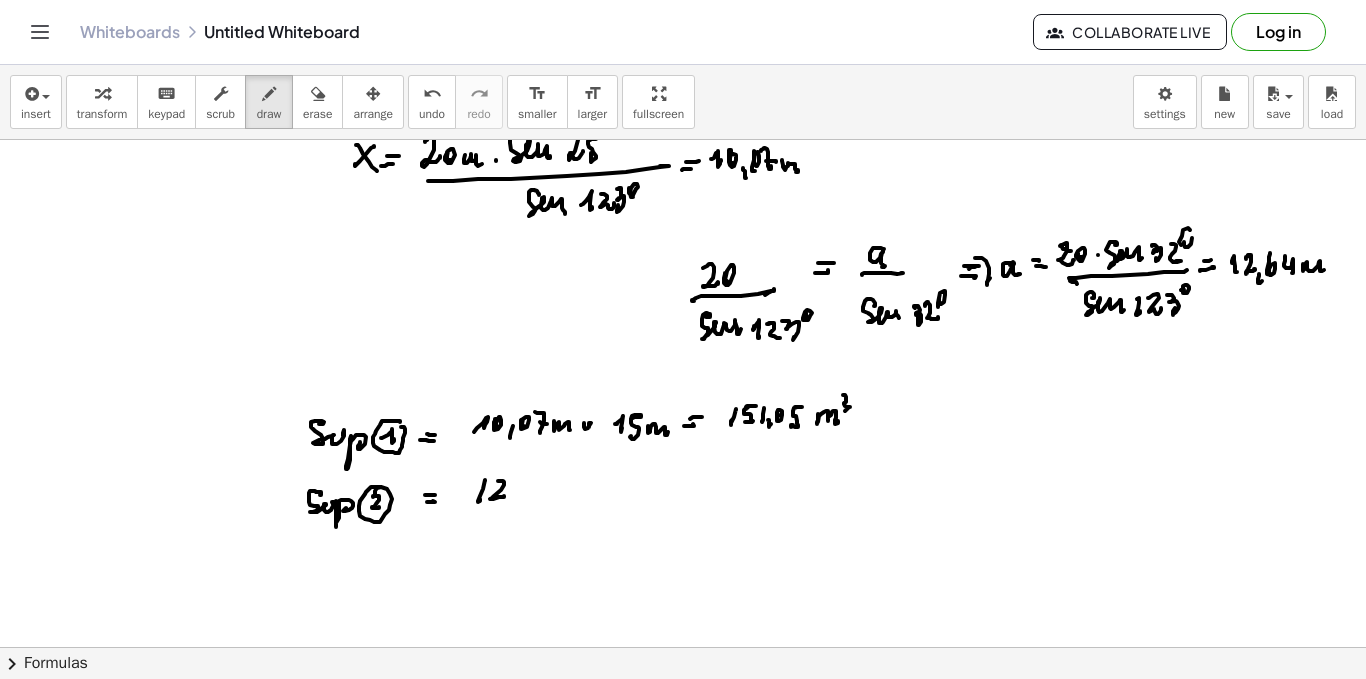 click at bounding box center [683, 312] 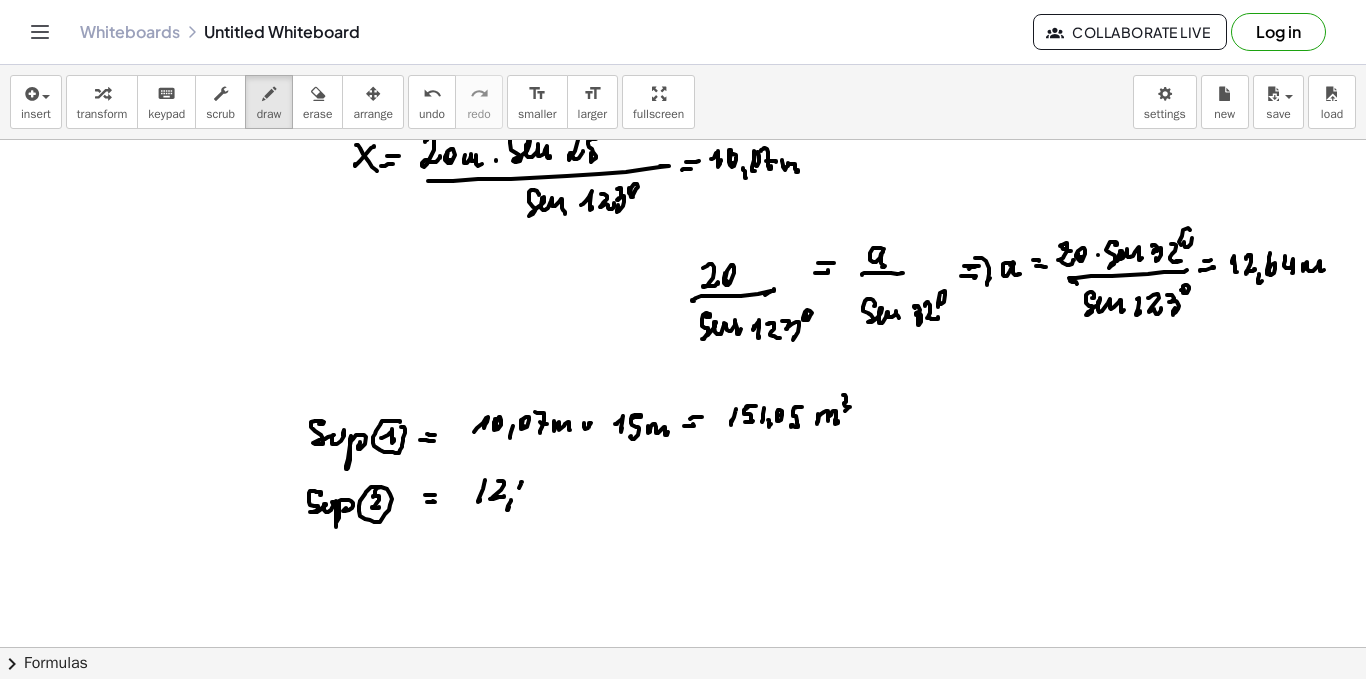 click at bounding box center (683, 312) 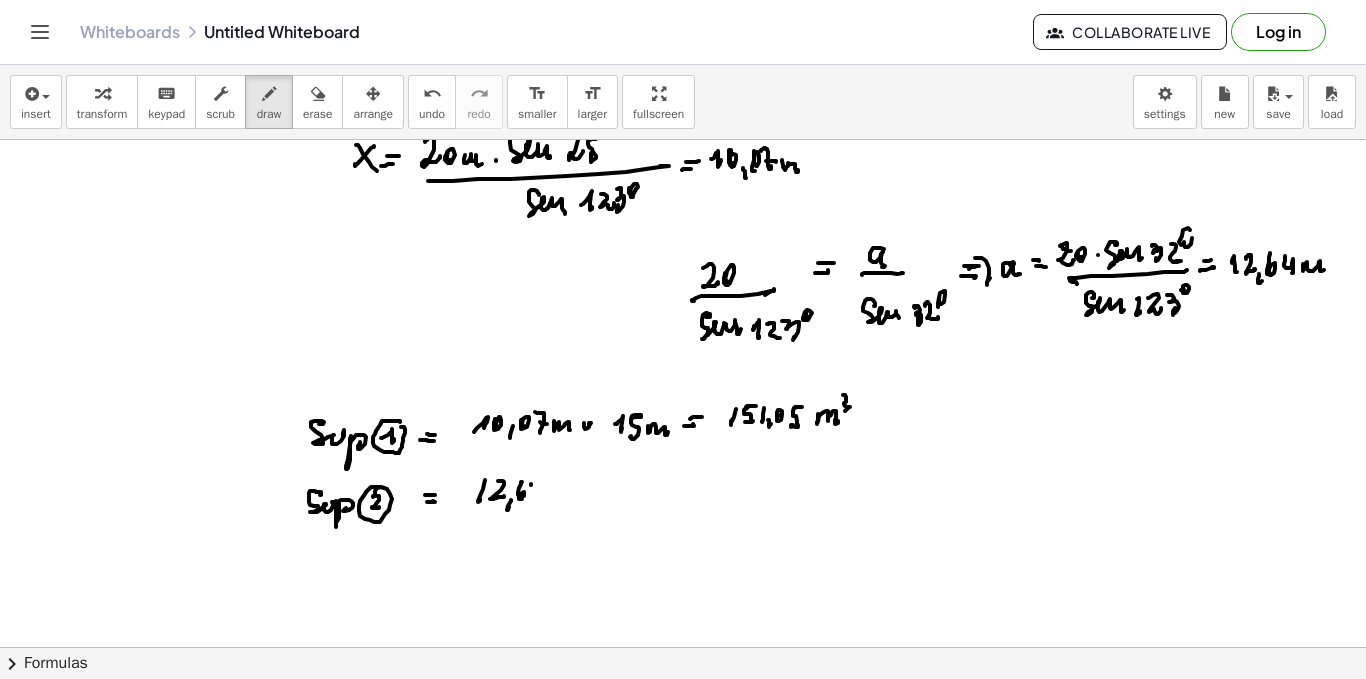 click at bounding box center (683, 312) 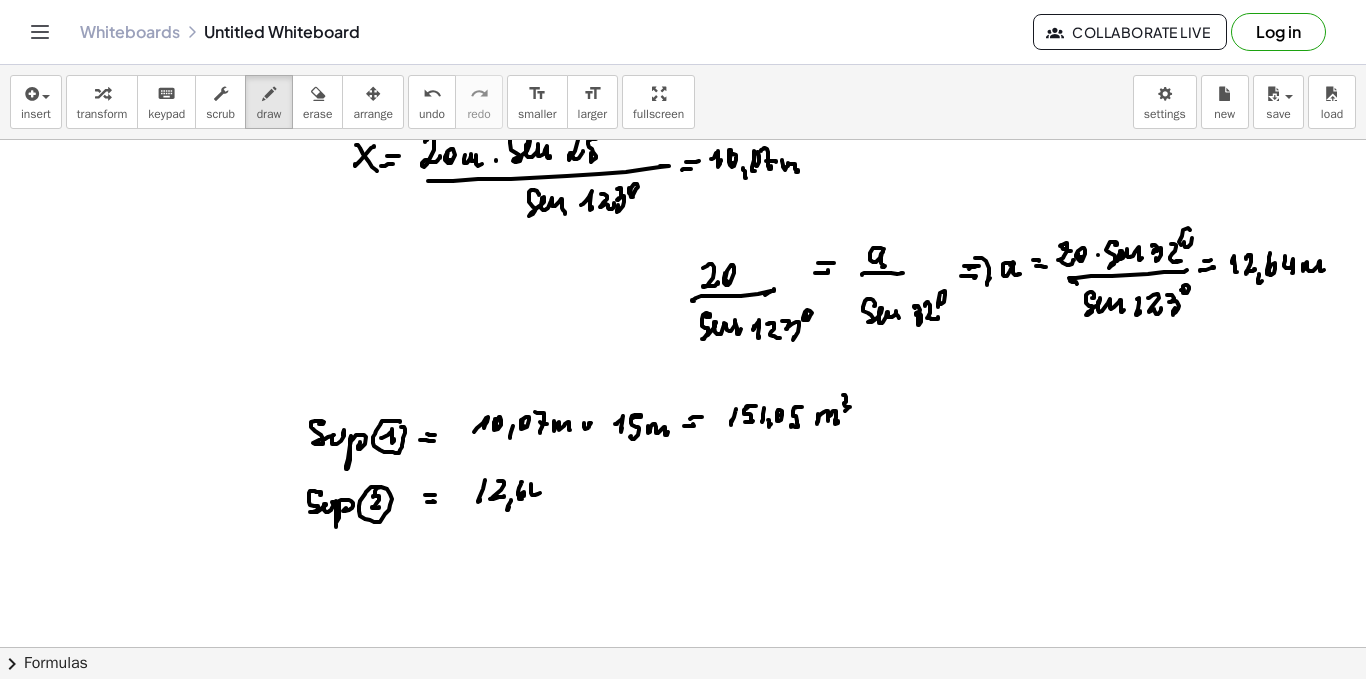 click at bounding box center (683, 312) 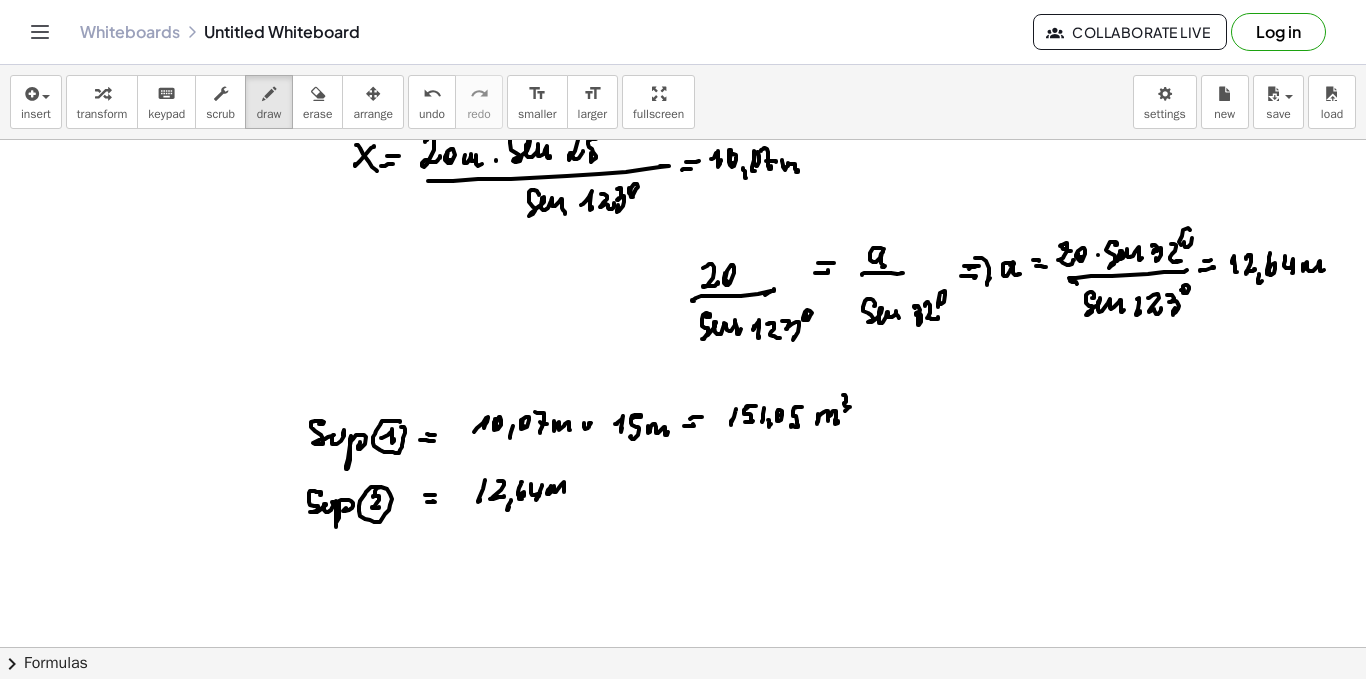 click at bounding box center [683, 312] 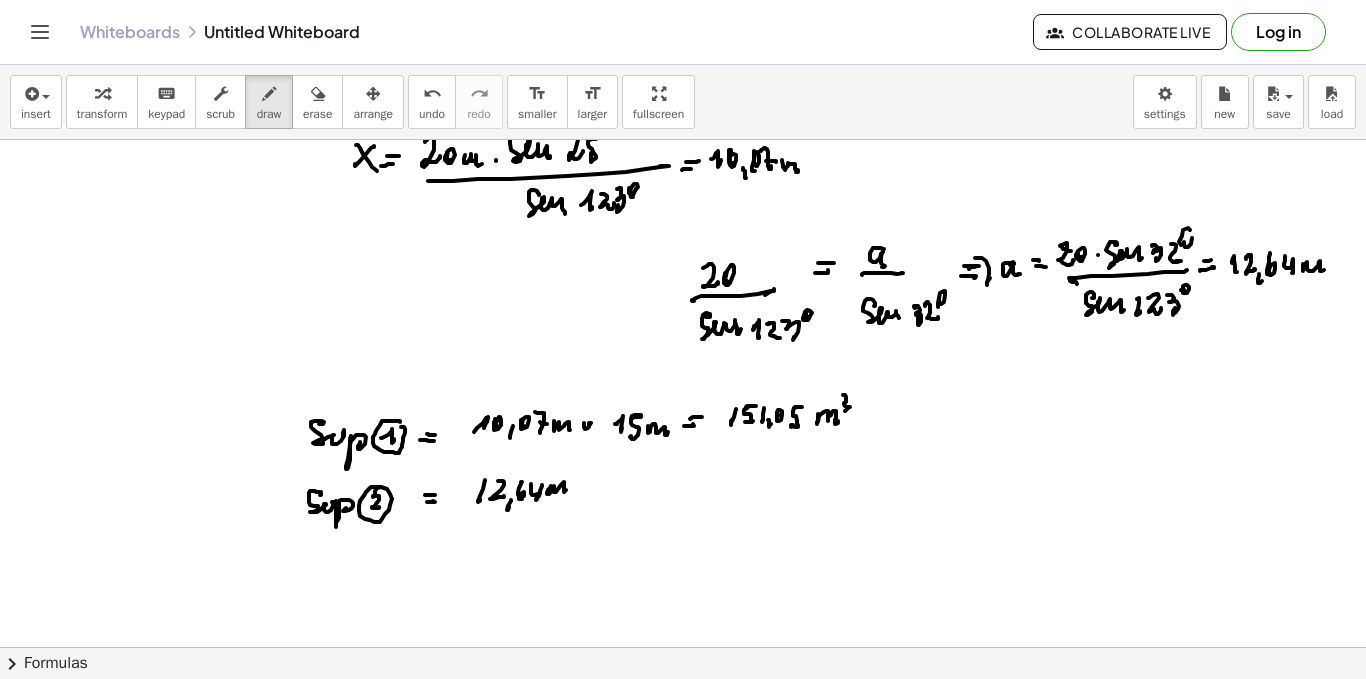 click at bounding box center (683, 312) 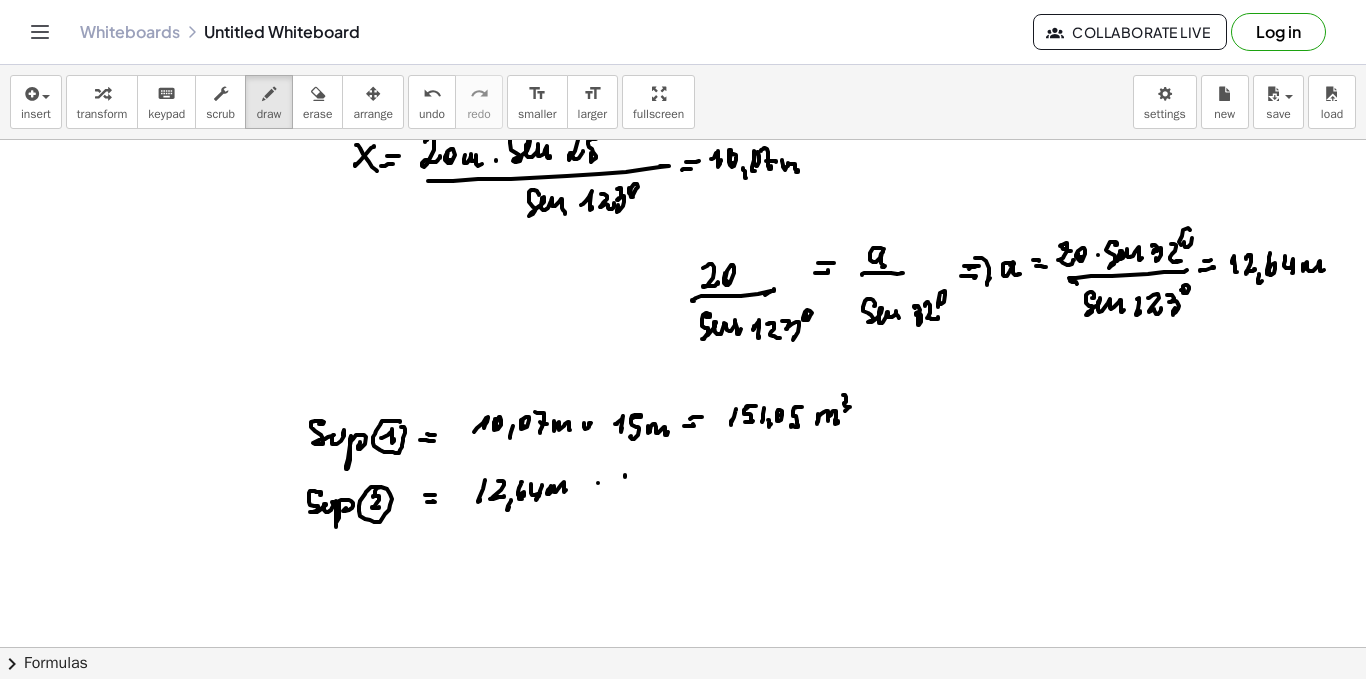 click at bounding box center [683, 312] 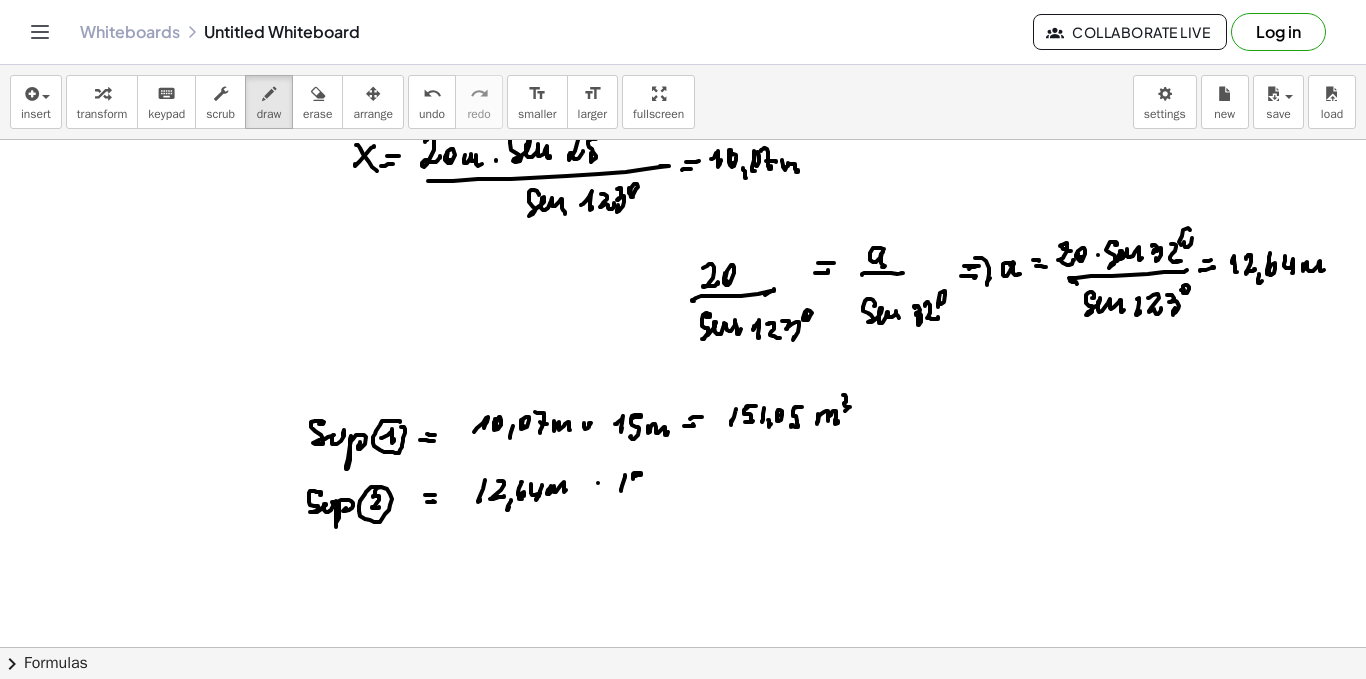 click at bounding box center [683, 312] 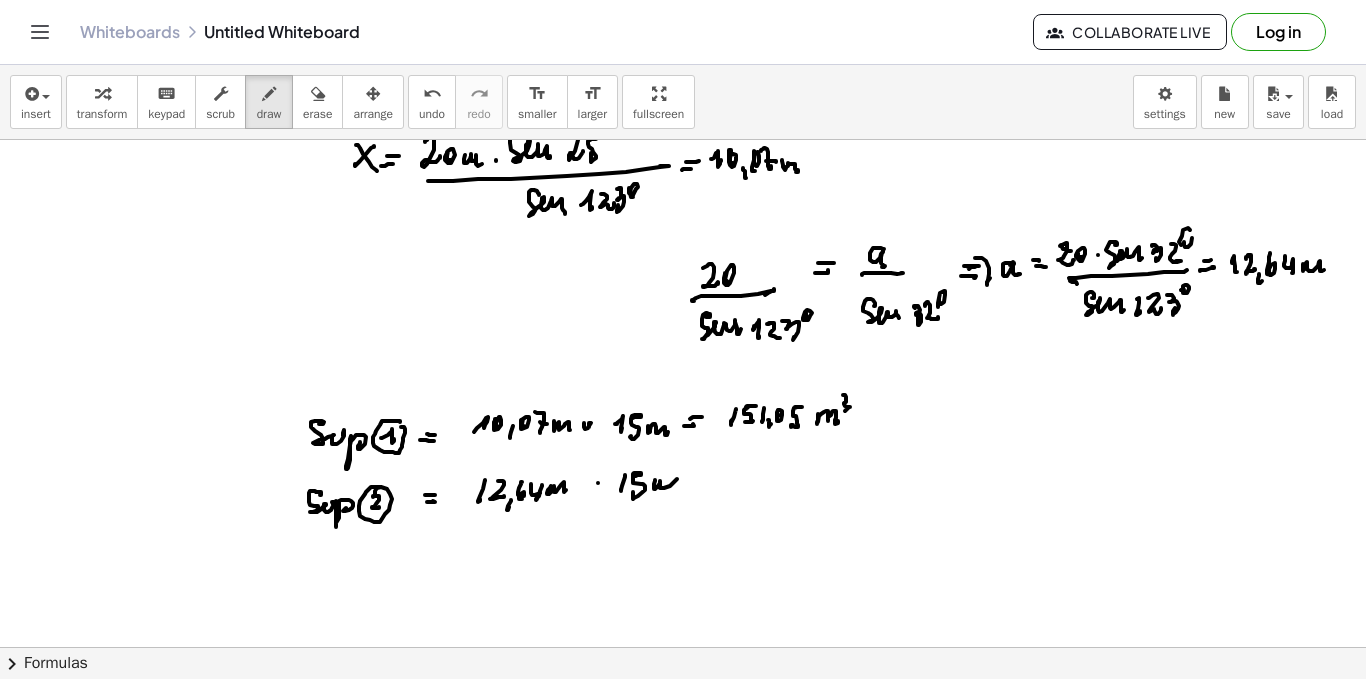 click at bounding box center (683, 312) 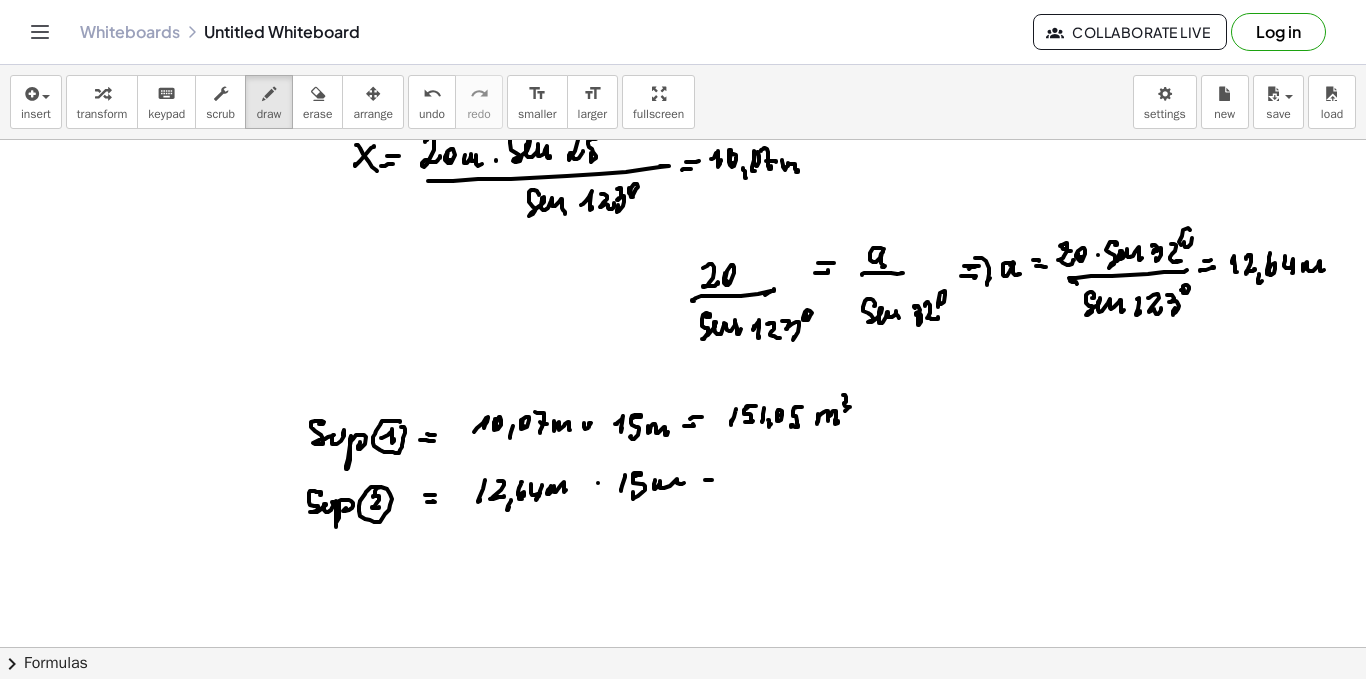 click at bounding box center [683, 312] 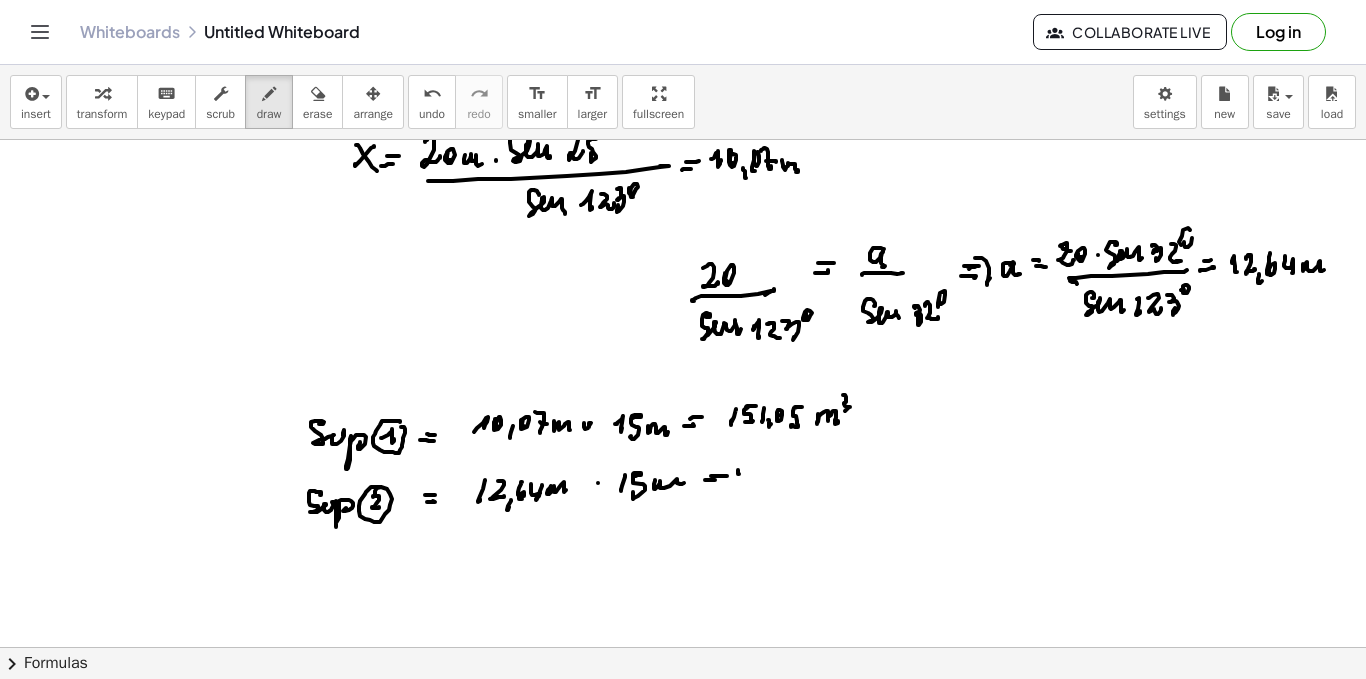click at bounding box center (683, 312) 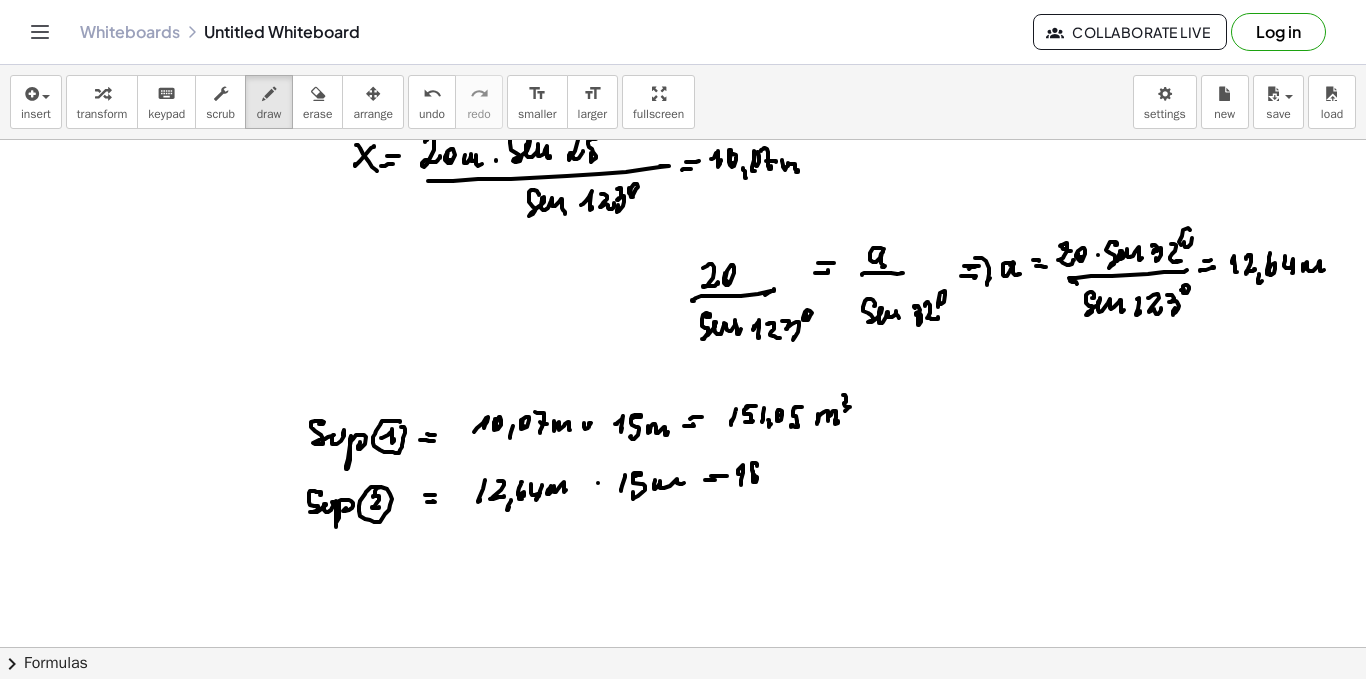 click at bounding box center (683, 312) 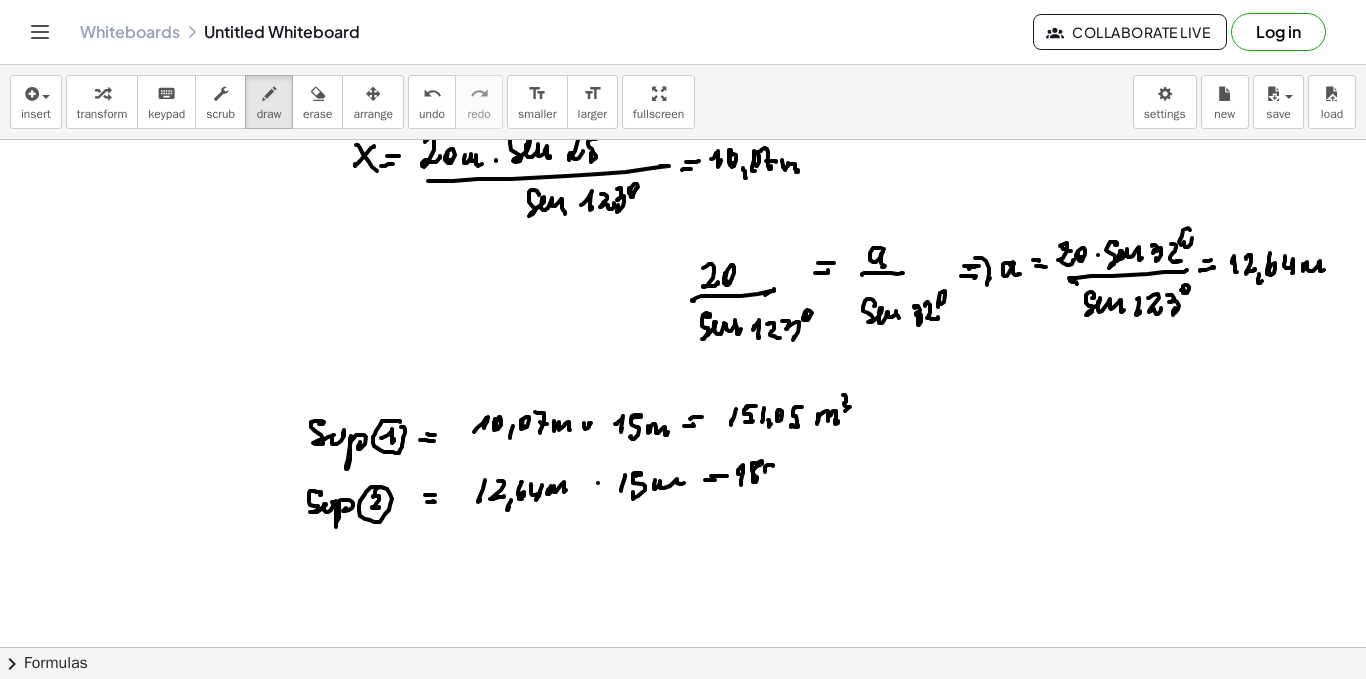 click at bounding box center (683, 312) 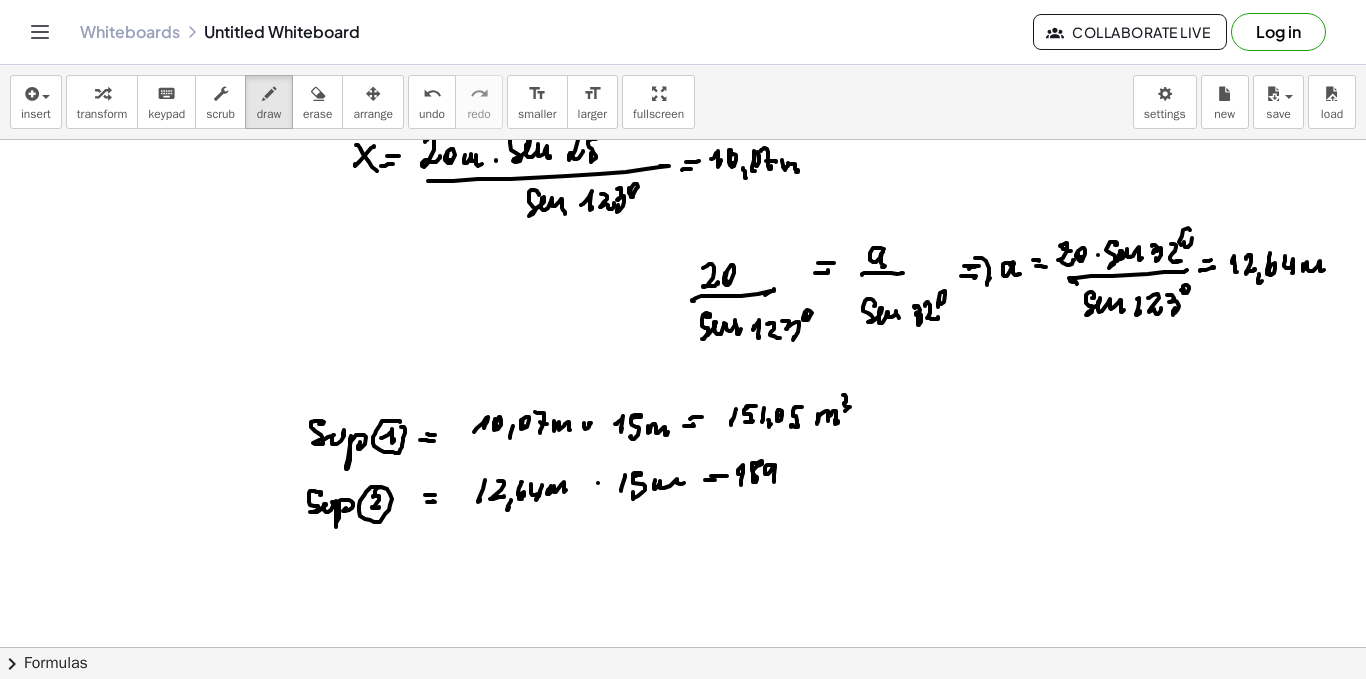 click at bounding box center (683, 312) 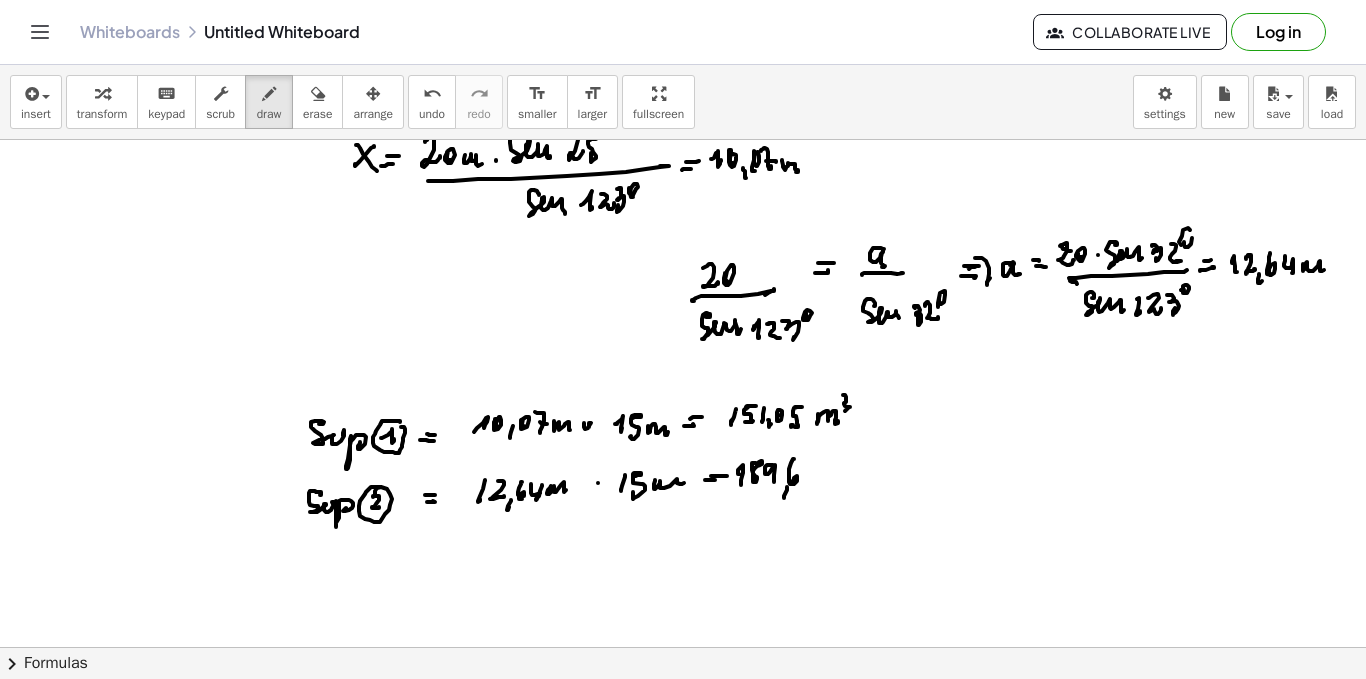 click at bounding box center (683, 312) 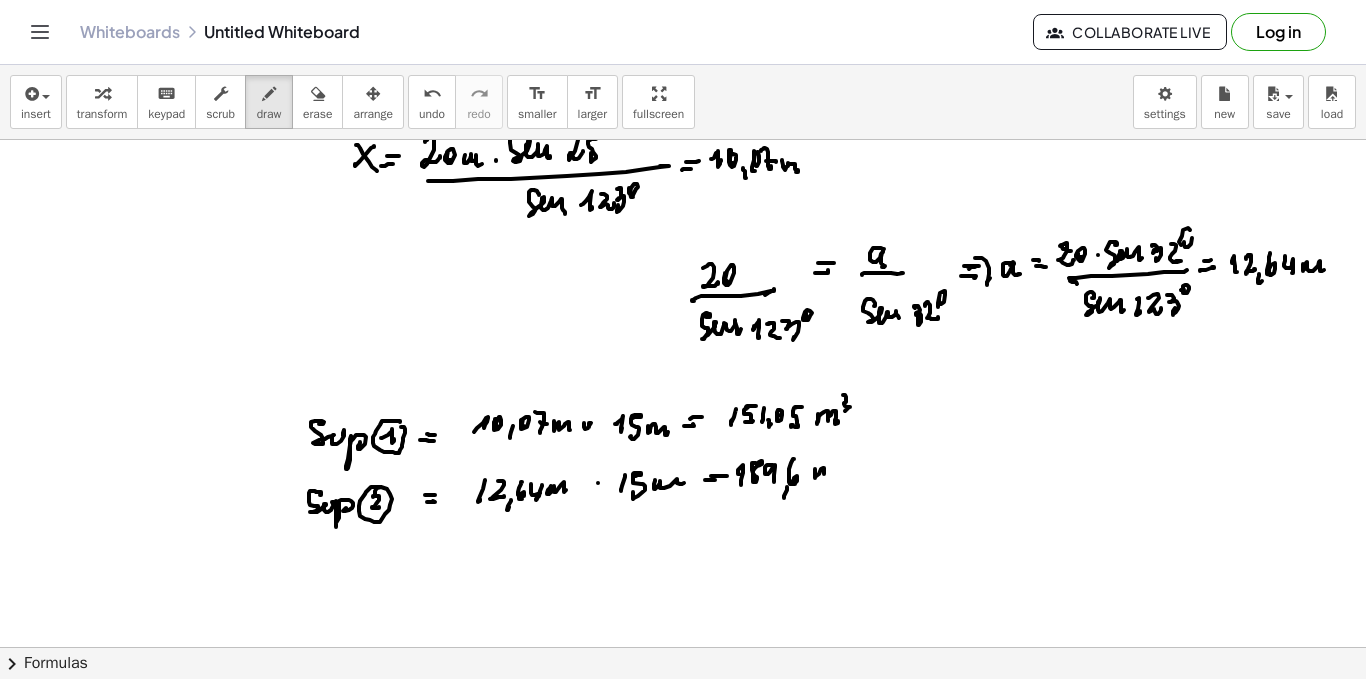 click at bounding box center (683, 312) 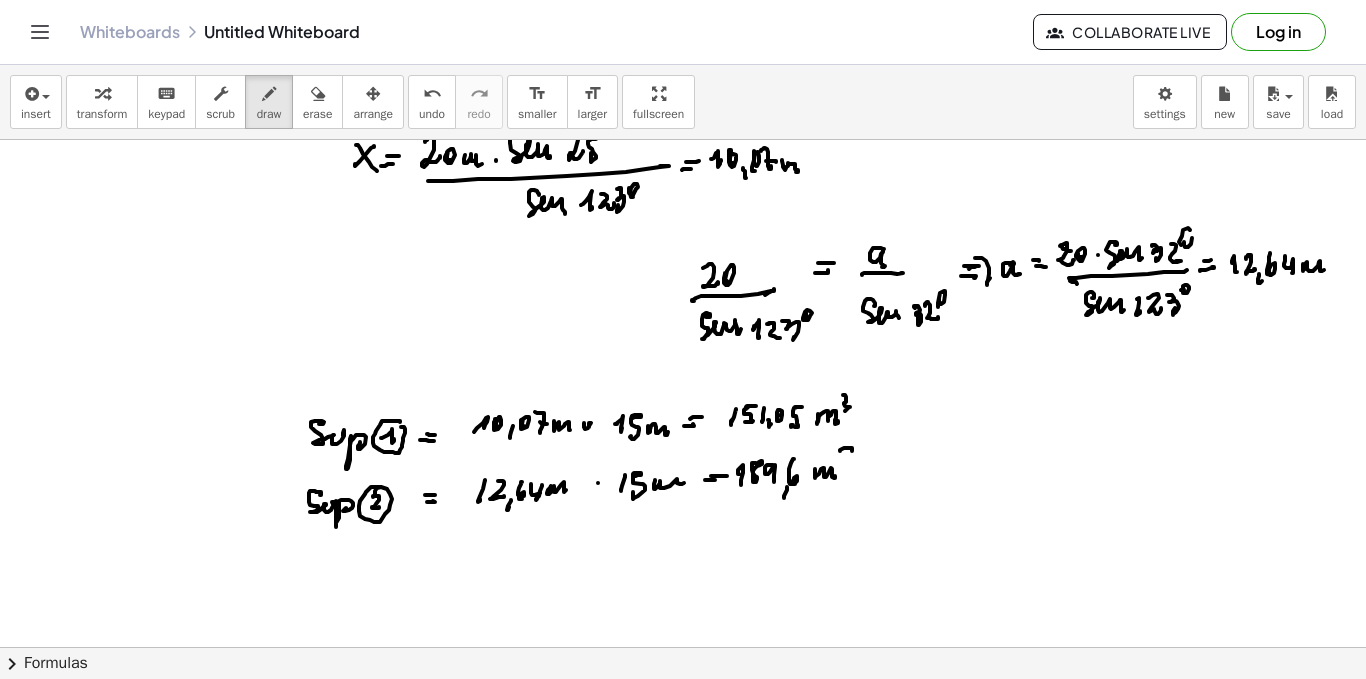 click at bounding box center (683, 312) 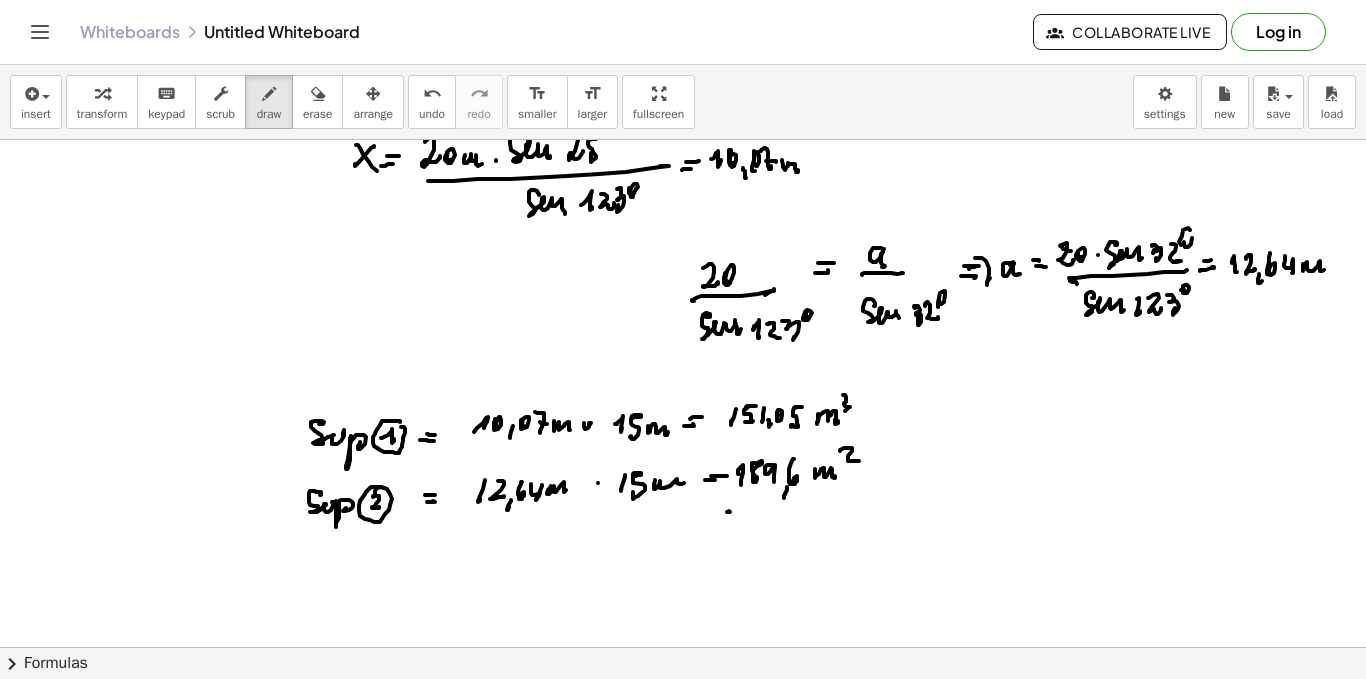 drag, startPoint x: 727, startPoint y: 512, endPoint x: 845, endPoint y: 507, distance: 118.10589 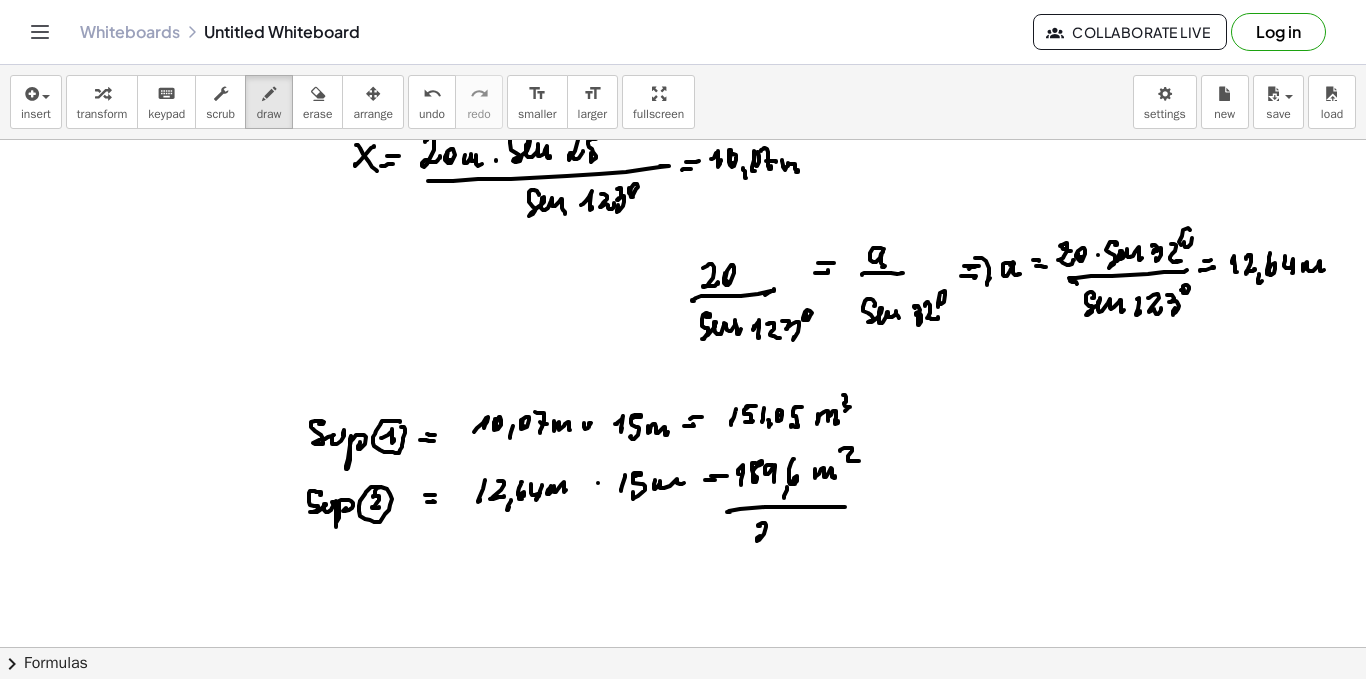 drag, startPoint x: 760, startPoint y: 526, endPoint x: 767, endPoint y: 538, distance: 13.892444 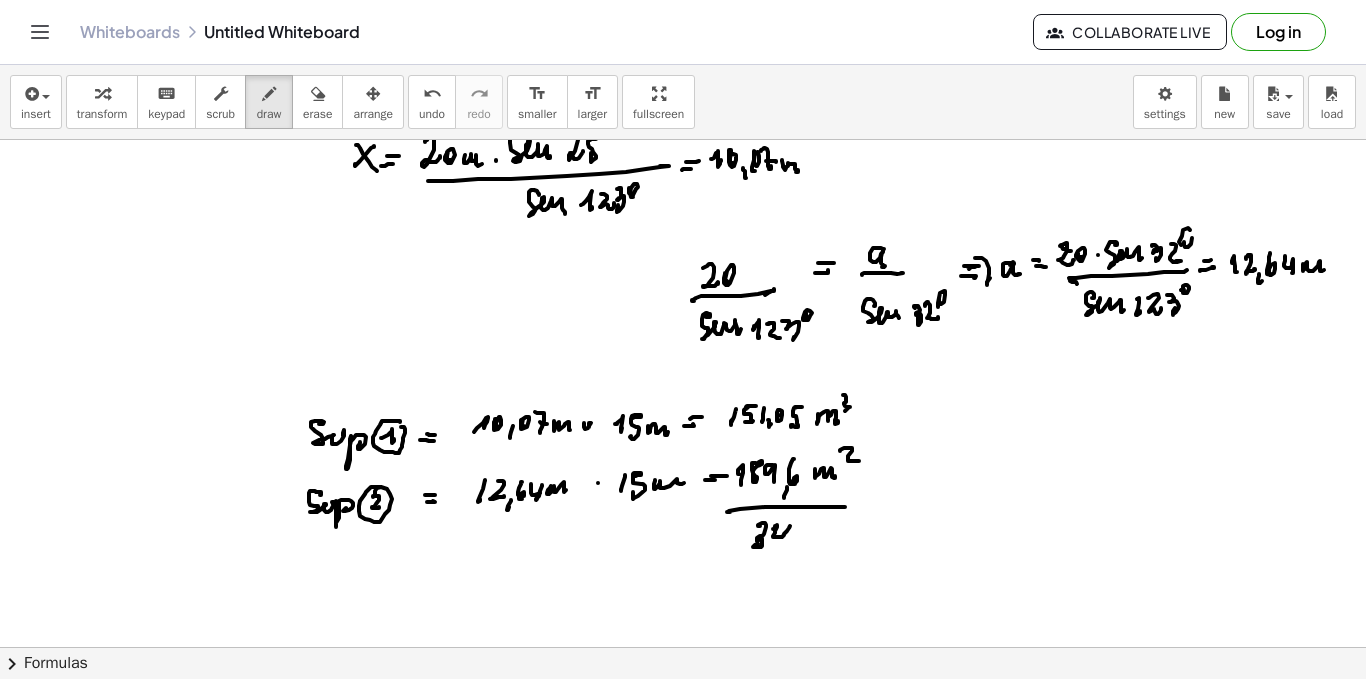 drag, startPoint x: 777, startPoint y: 525, endPoint x: 791, endPoint y: 532, distance: 15.652476 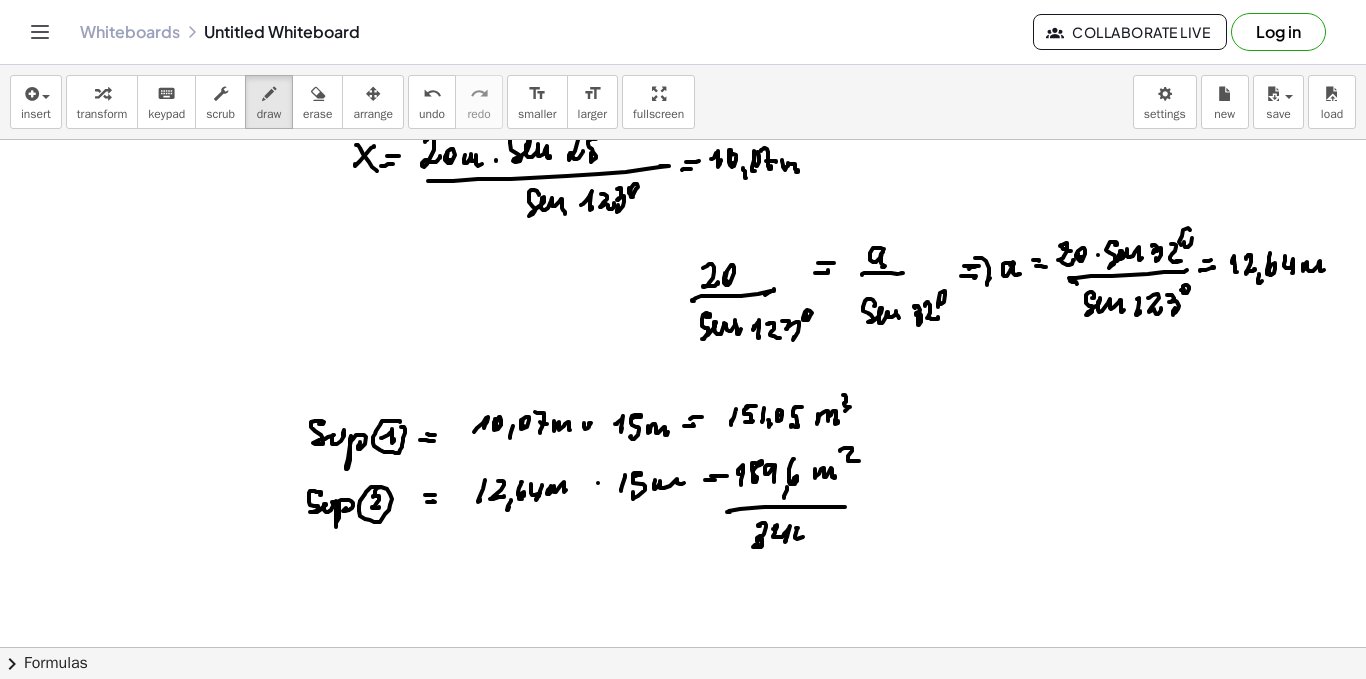 drag, startPoint x: 796, startPoint y: 528, endPoint x: 812, endPoint y: 530, distance: 16.124516 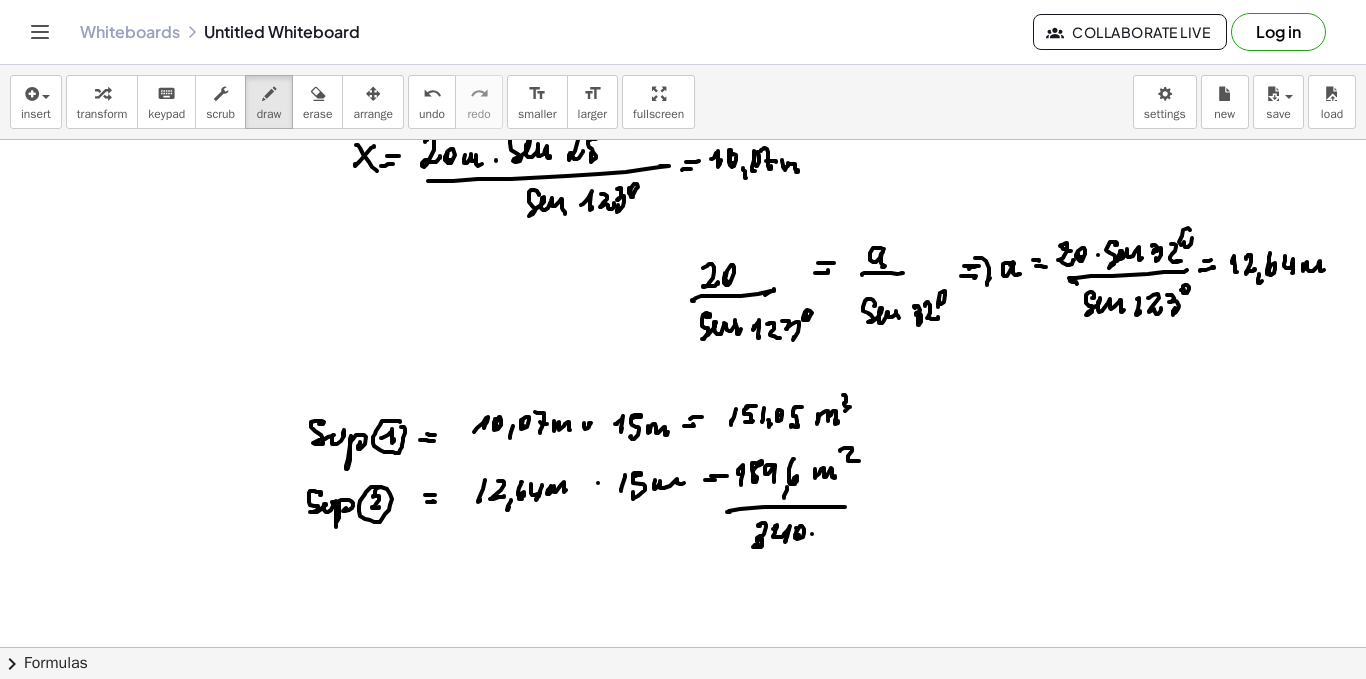 drag, startPoint x: 812, startPoint y: 534, endPoint x: 808, endPoint y: 547, distance: 13.601471 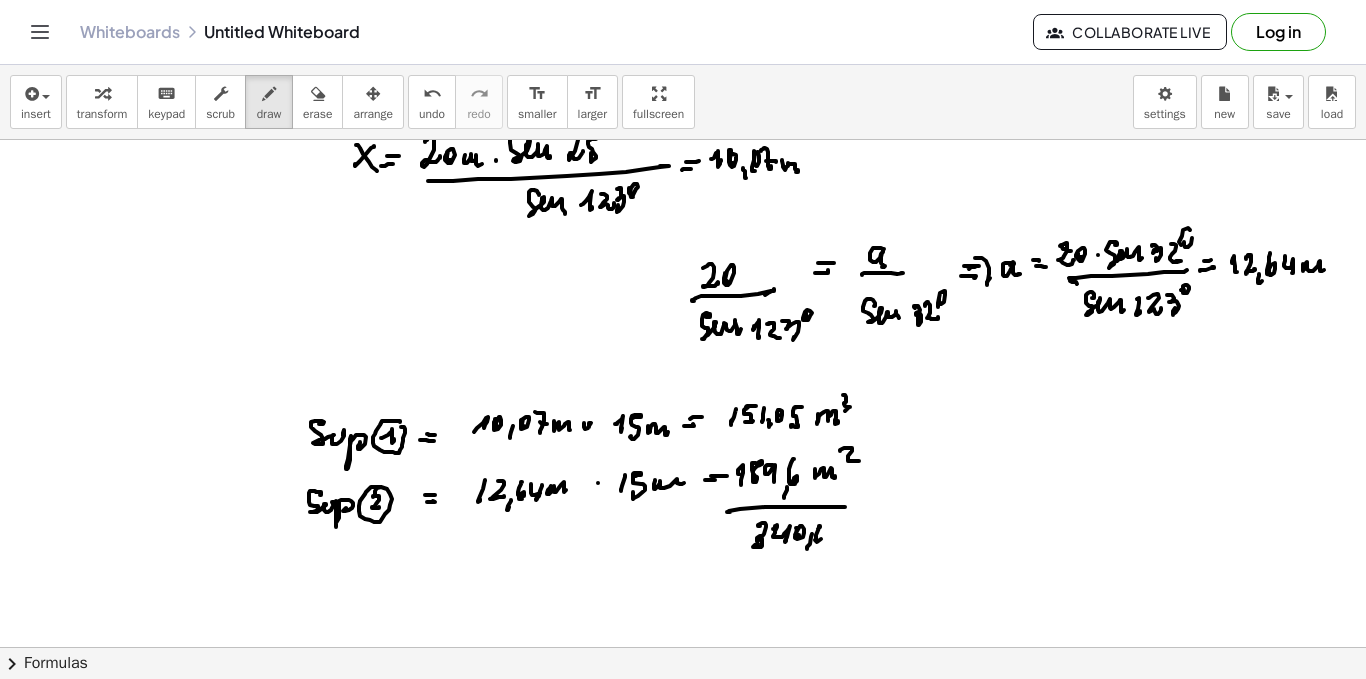 drag, startPoint x: 818, startPoint y: 529, endPoint x: 835, endPoint y: 524, distance: 17.720045 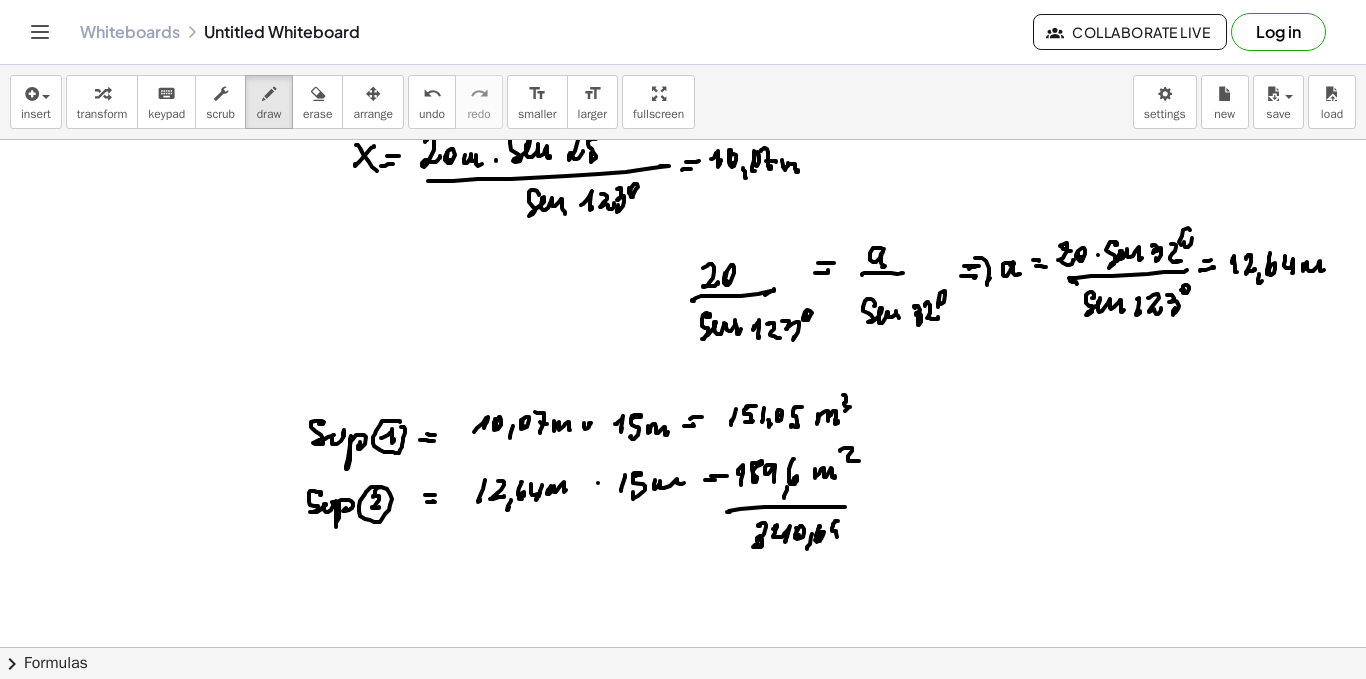 drag, startPoint x: 835, startPoint y: 521, endPoint x: 830, endPoint y: 539, distance: 18.681541 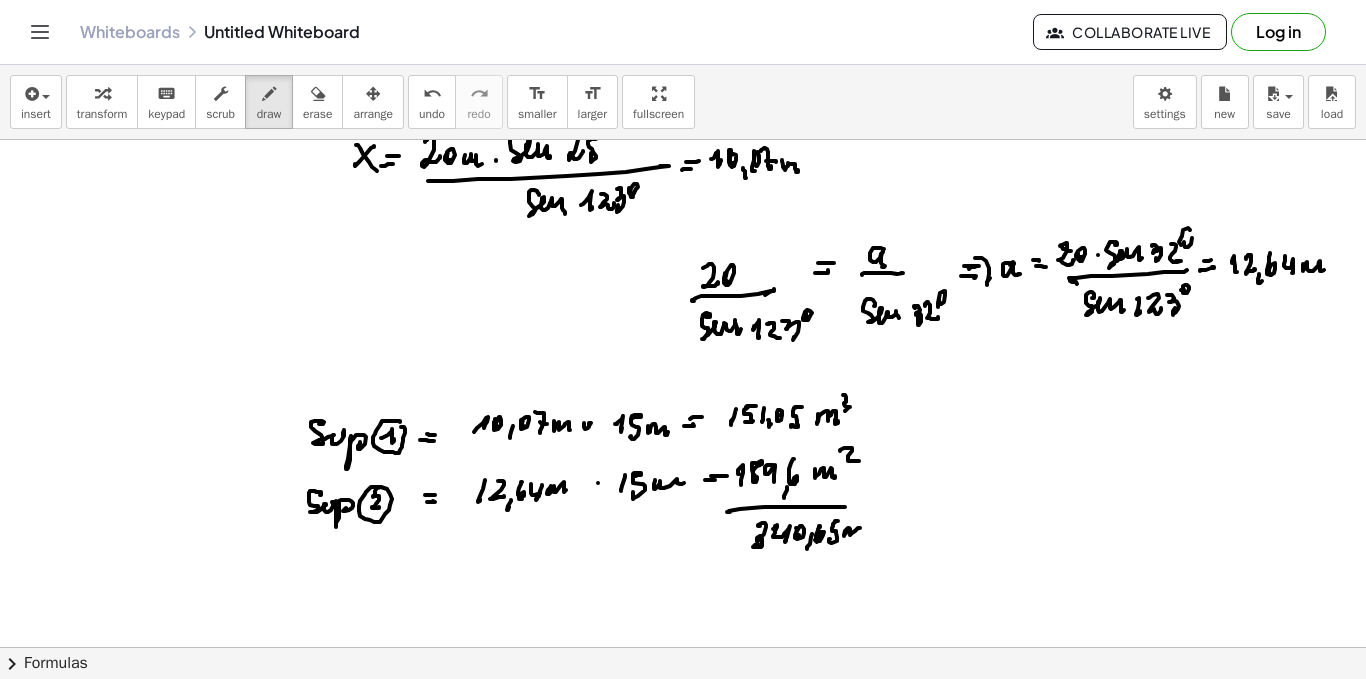 drag, startPoint x: 846, startPoint y: 533, endPoint x: 868, endPoint y: 512, distance: 30.413813 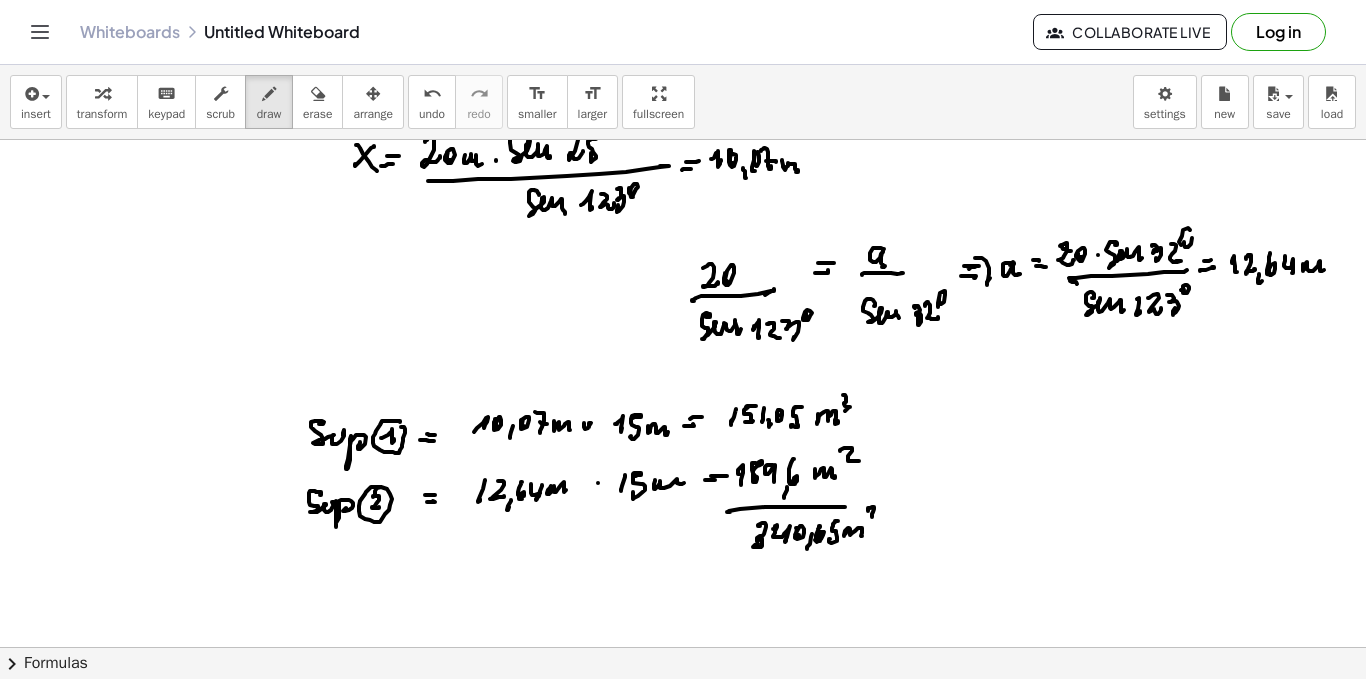 drag, startPoint x: 873, startPoint y: 512, endPoint x: 875, endPoint y: 522, distance: 10.198039 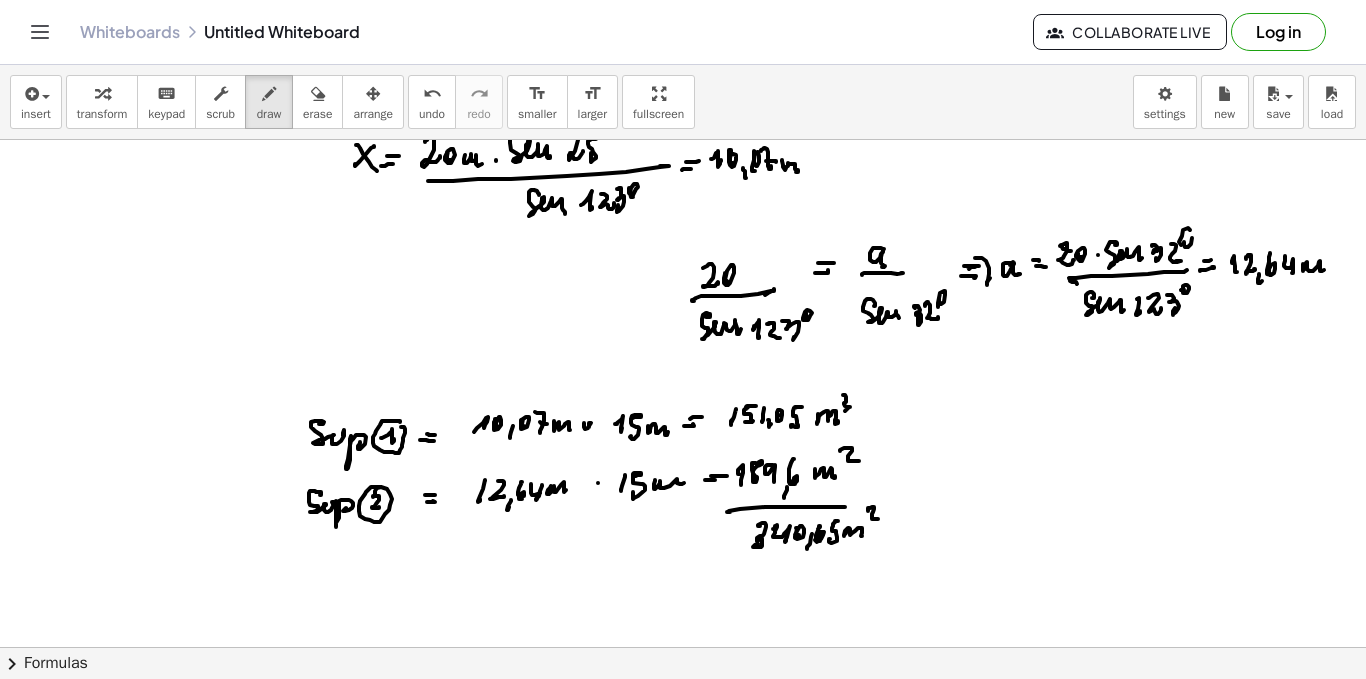 scroll, scrollTop: 600, scrollLeft: 0, axis: vertical 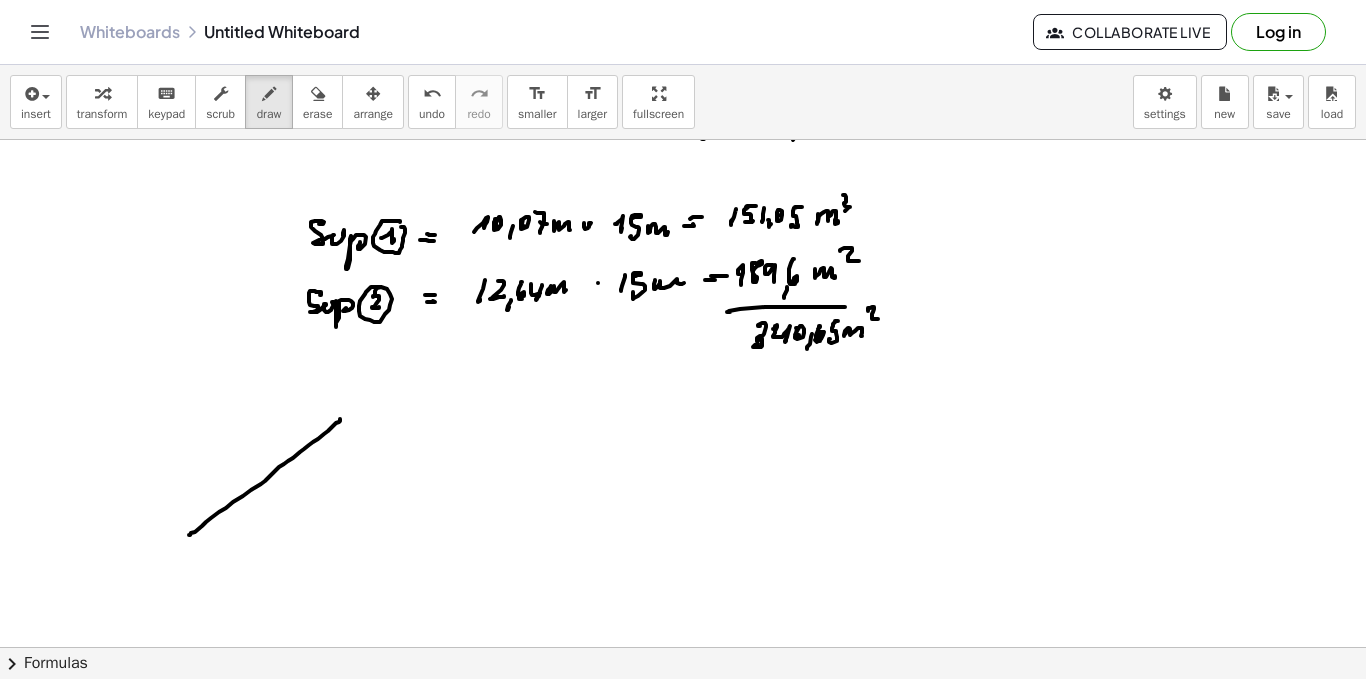 drag, startPoint x: 340, startPoint y: 419, endPoint x: 197, endPoint y: 531, distance: 181.63976 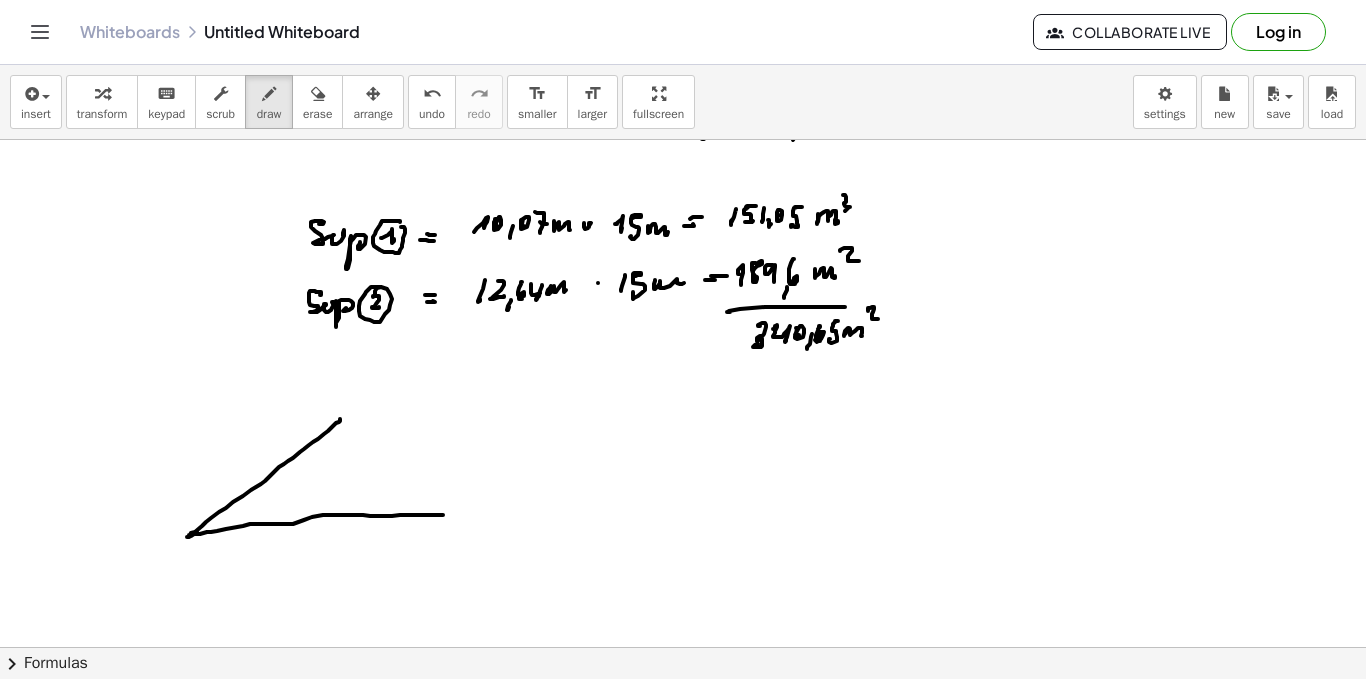 drag, startPoint x: 197, startPoint y: 533, endPoint x: 425, endPoint y: 492, distance: 231.65707 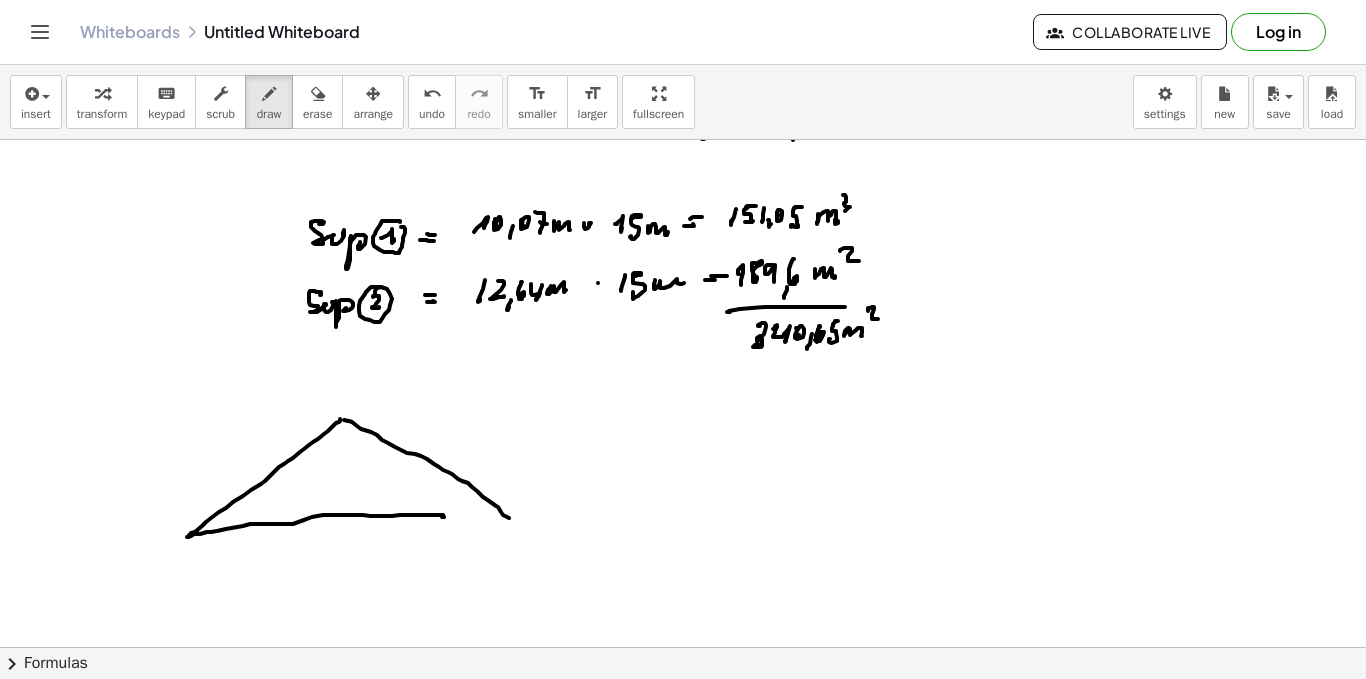drag, startPoint x: 344, startPoint y: 420, endPoint x: 468, endPoint y: 522, distance: 160.56151 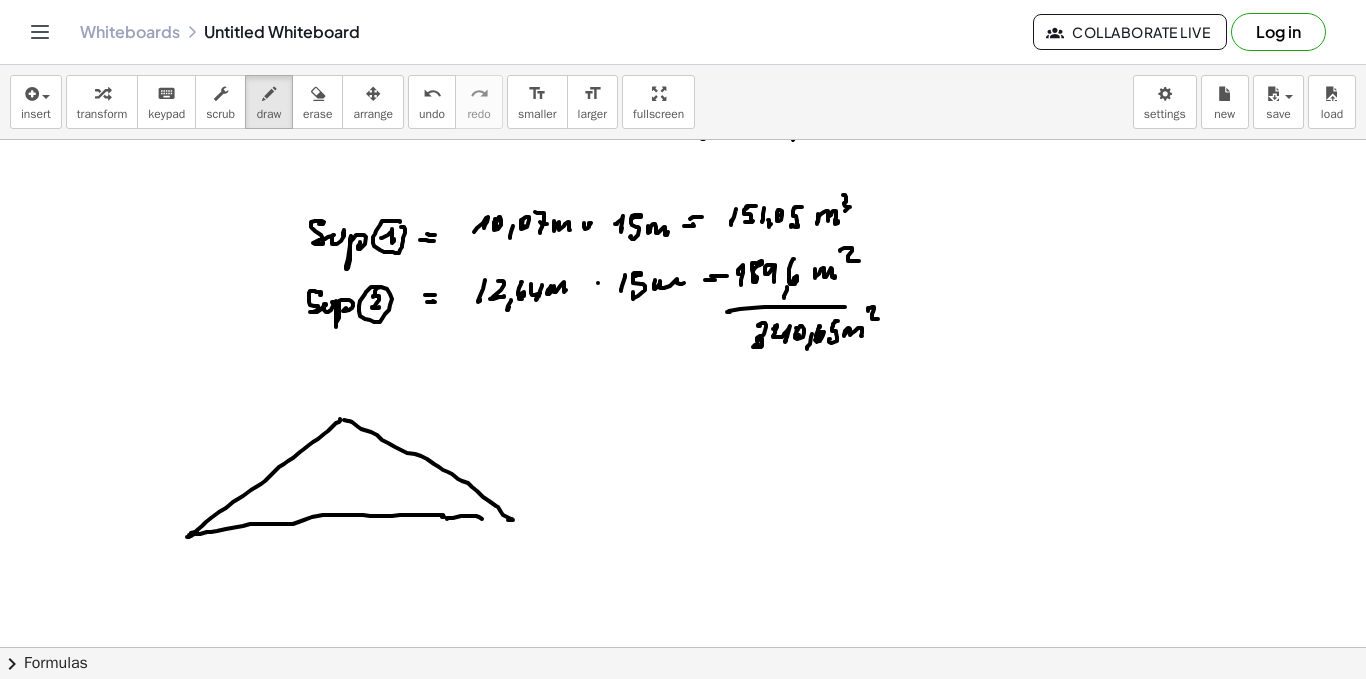 drag, startPoint x: 447, startPoint y: 518, endPoint x: 504, endPoint y: 523, distance: 57.21888 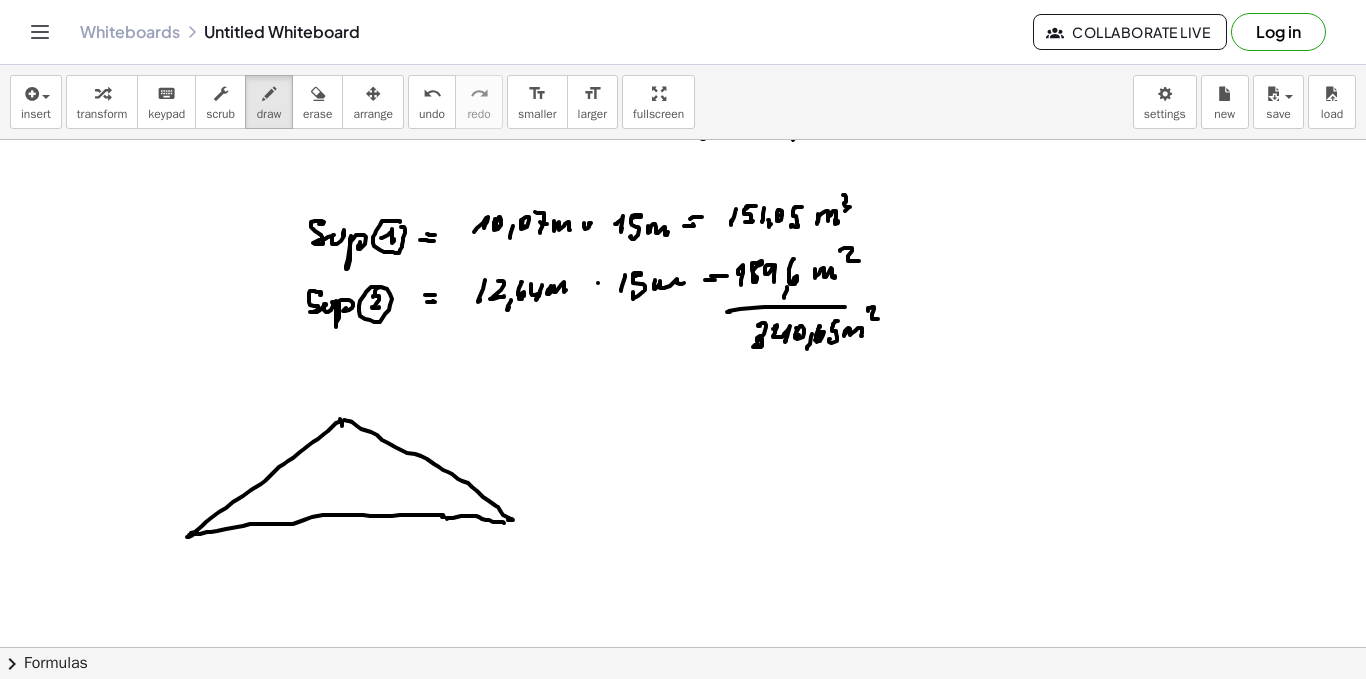 drag, startPoint x: 342, startPoint y: 422, endPoint x: 342, endPoint y: 433, distance: 11 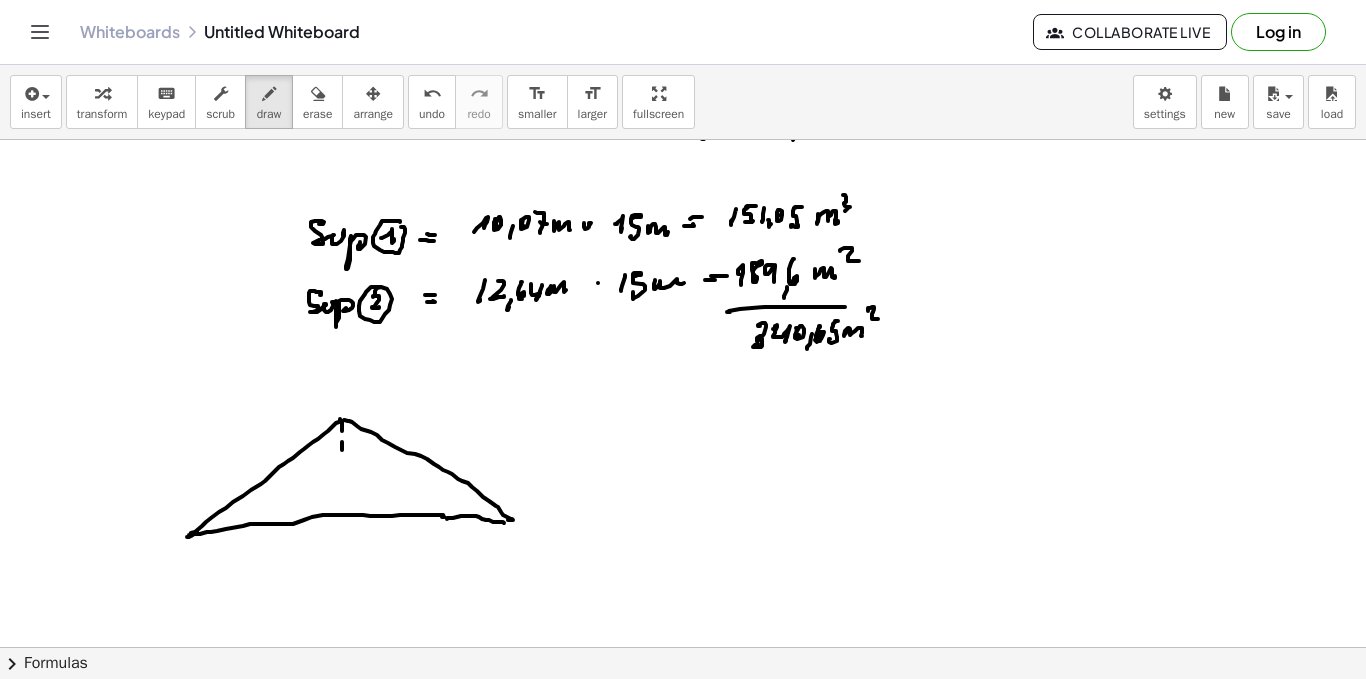 click at bounding box center (683, 112) 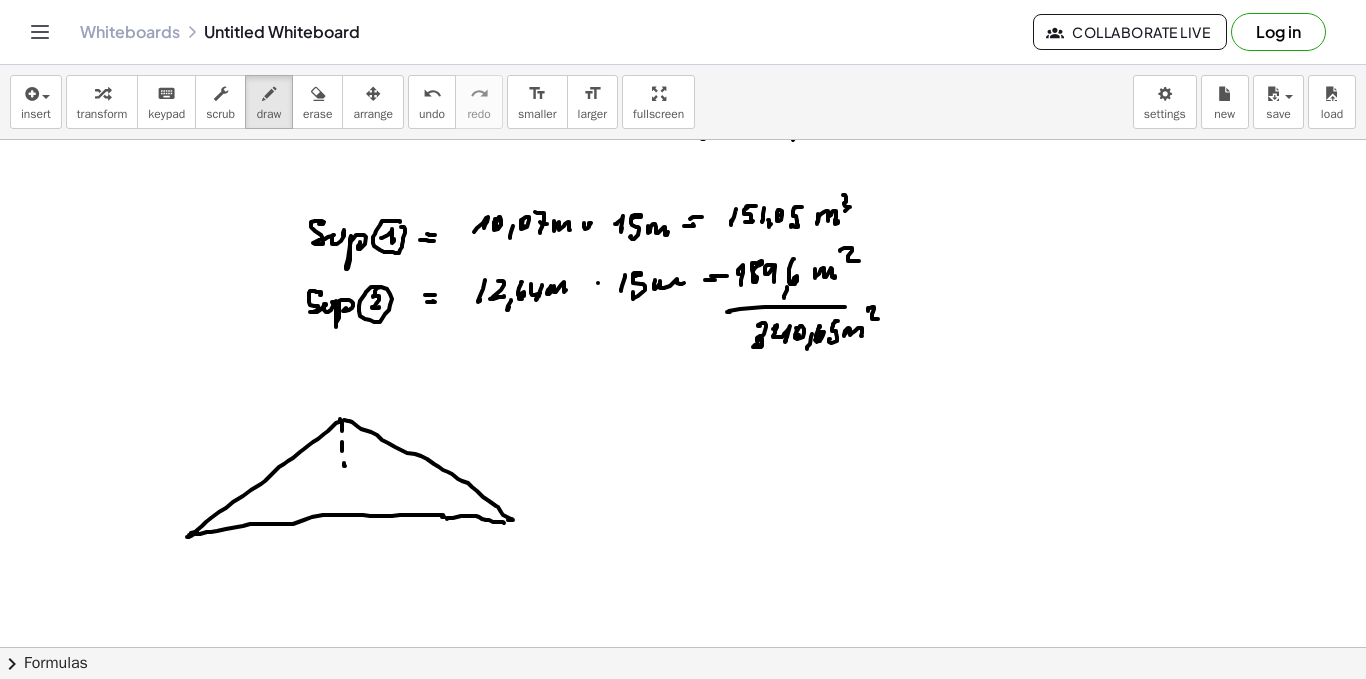 click at bounding box center [683, 112] 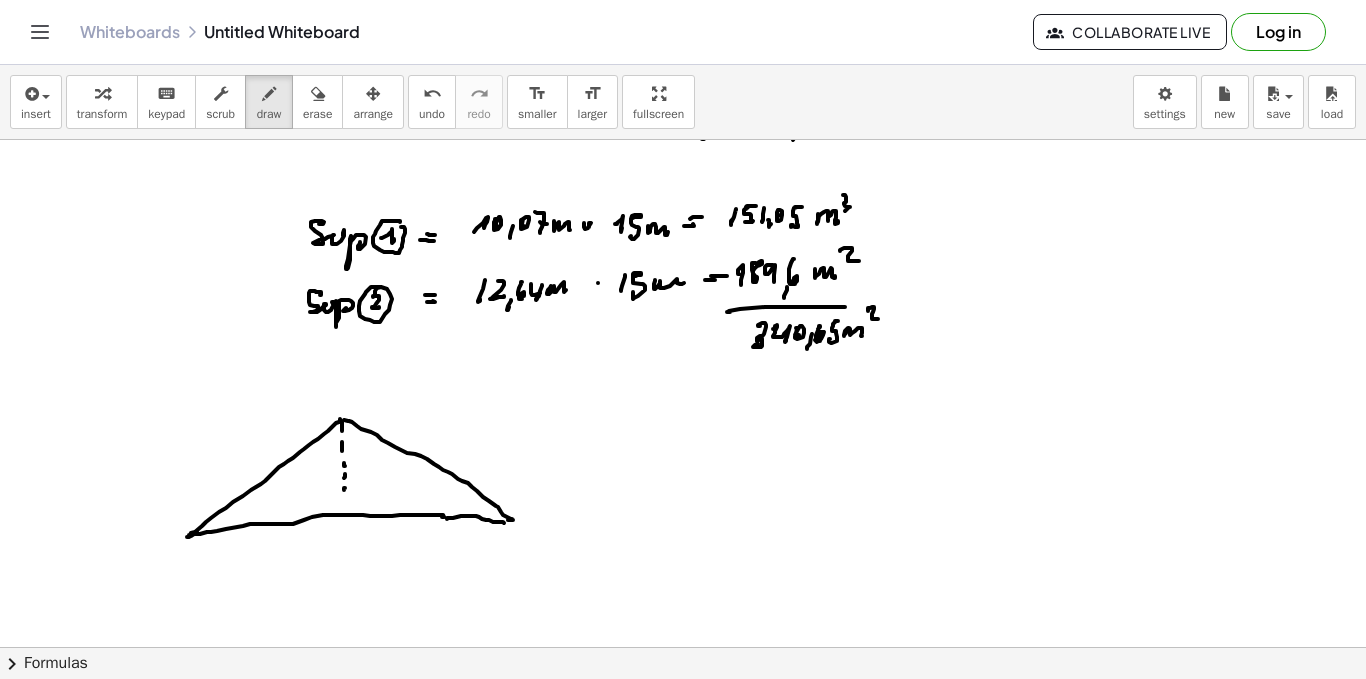 click at bounding box center [683, 112] 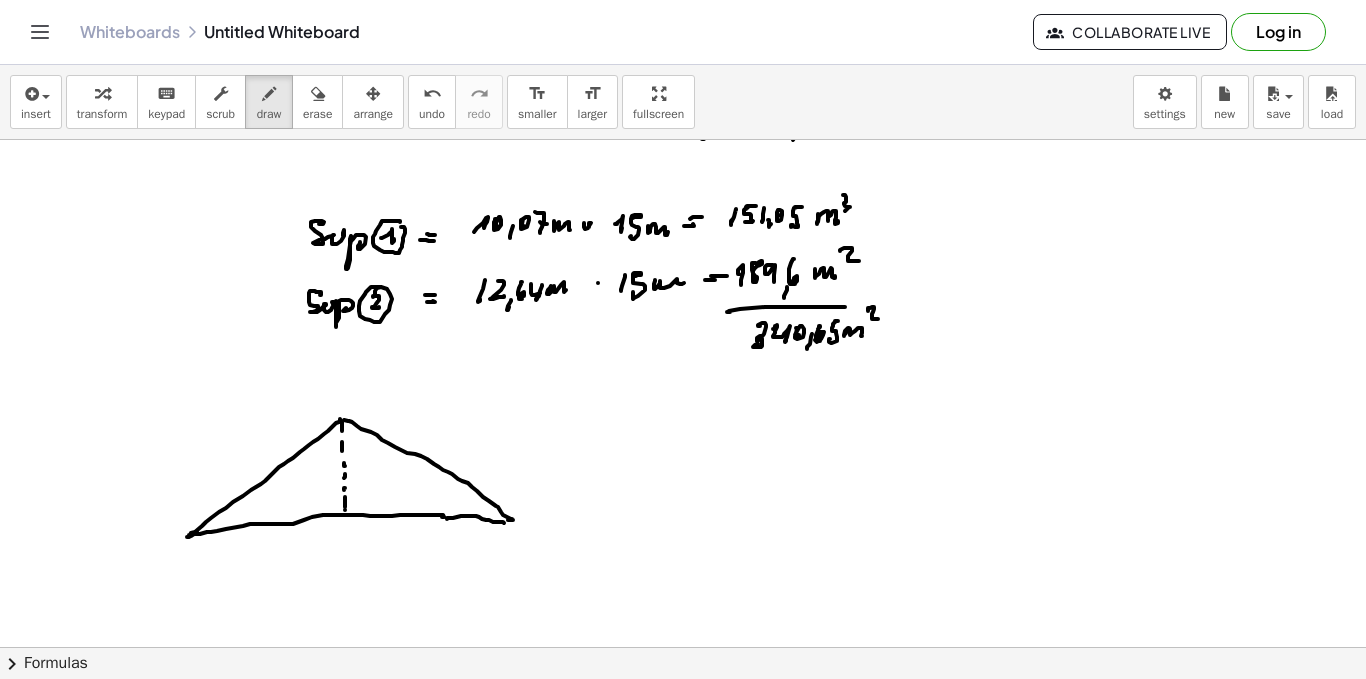 click at bounding box center [683, 112] 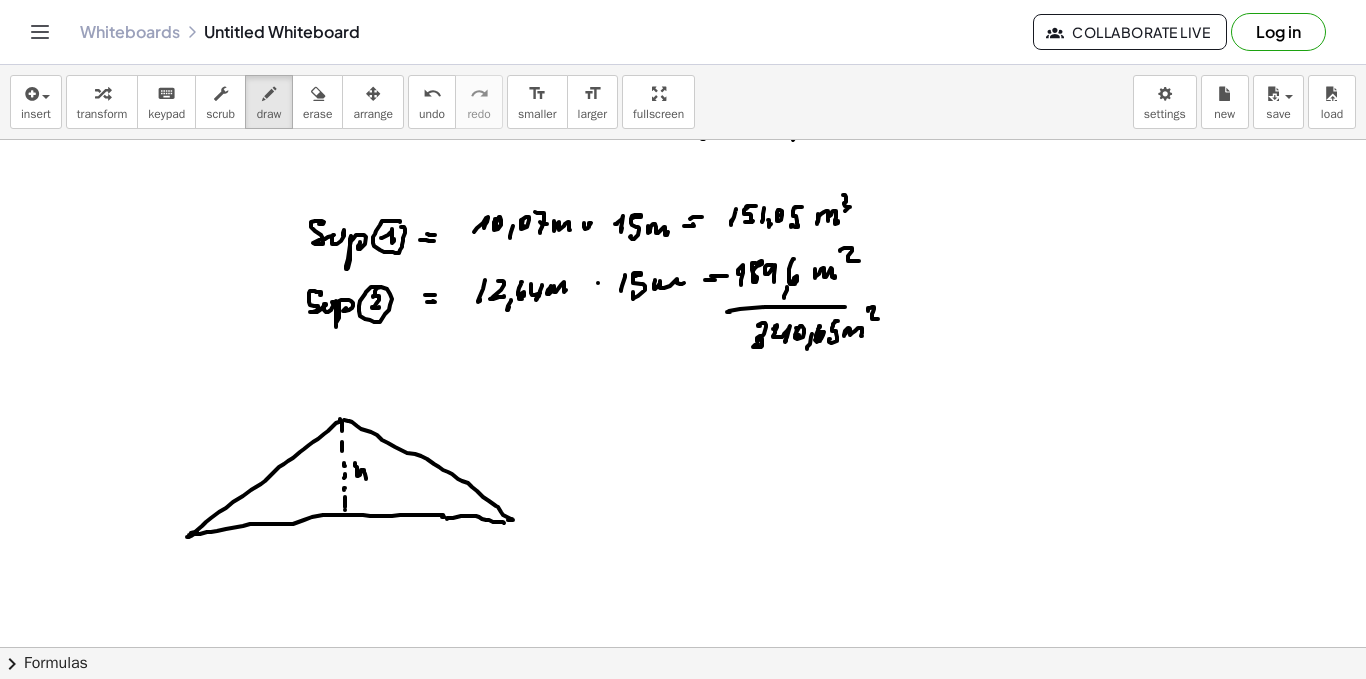 drag, startPoint x: 355, startPoint y: 463, endPoint x: 344, endPoint y: 599, distance: 136.44412 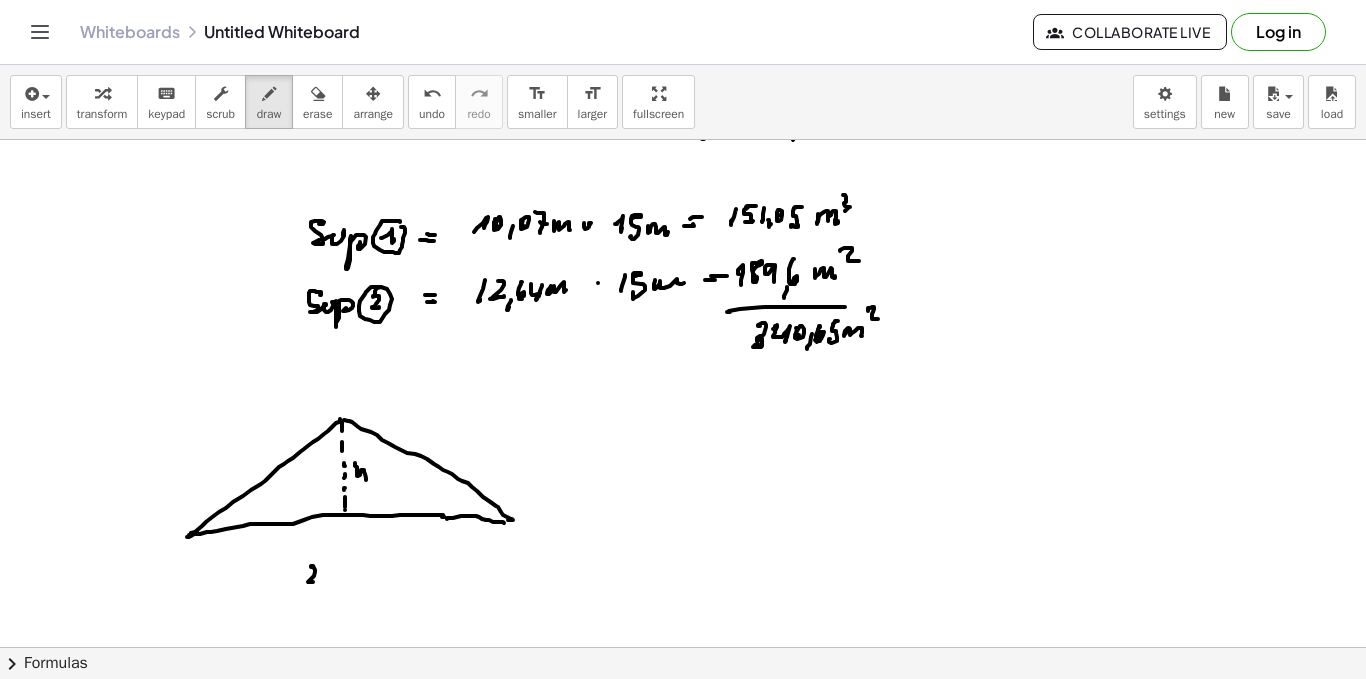 drag, startPoint x: 312, startPoint y: 567, endPoint x: 320, endPoint y: 579, distance: 14.422205 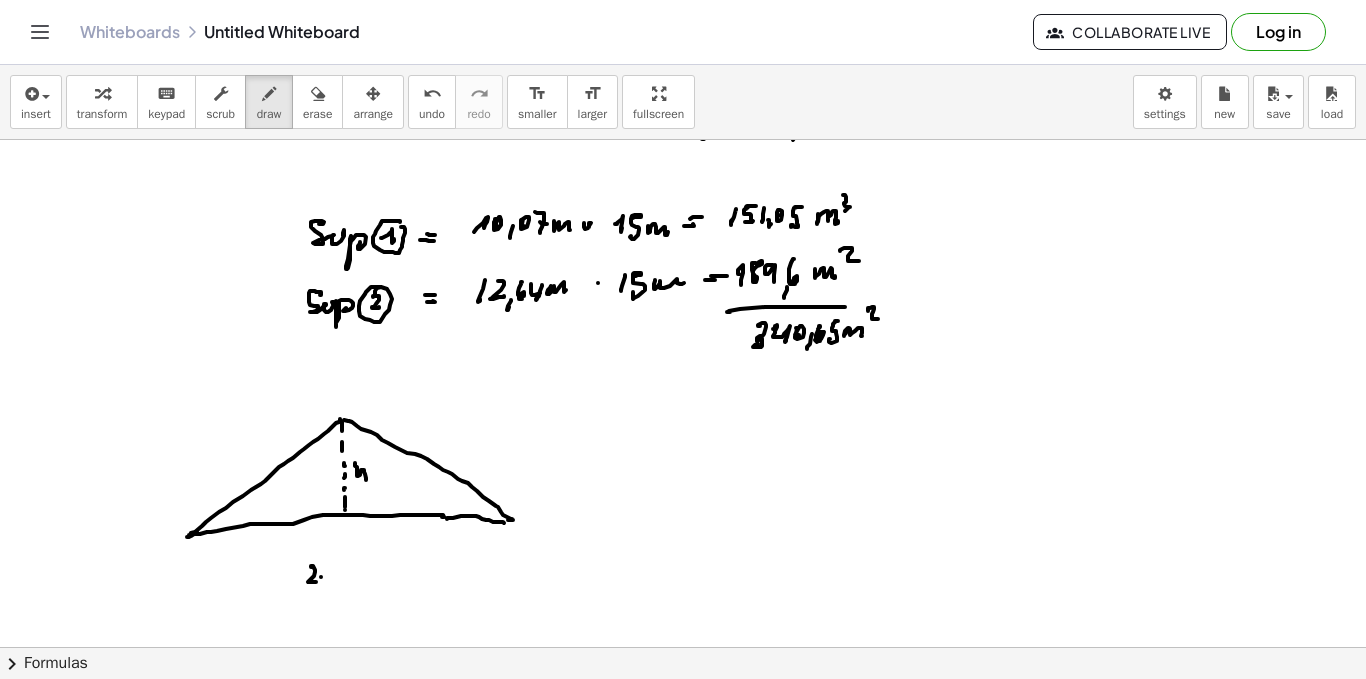 click at bounding box center (683, 112) 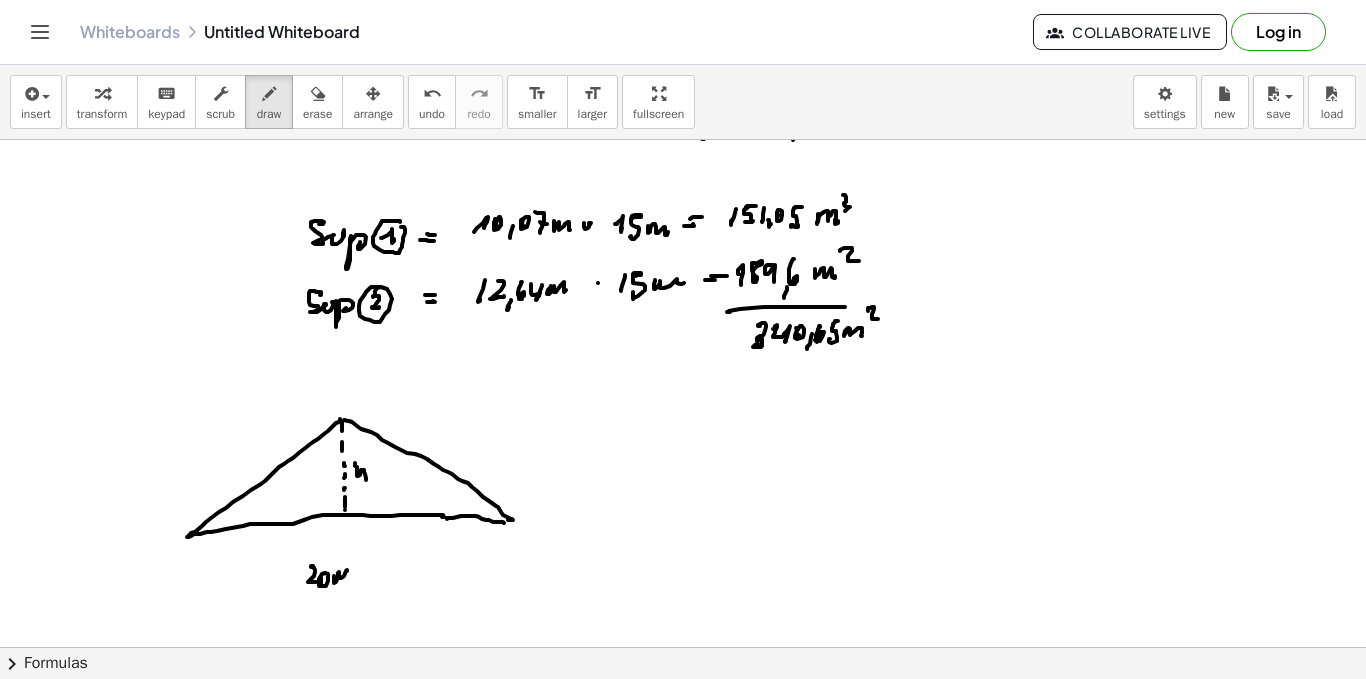 drag, startPoint x: 334, startPoint y: 583, endPoint x: 348, endPoint y: 579, distance: 14.56022 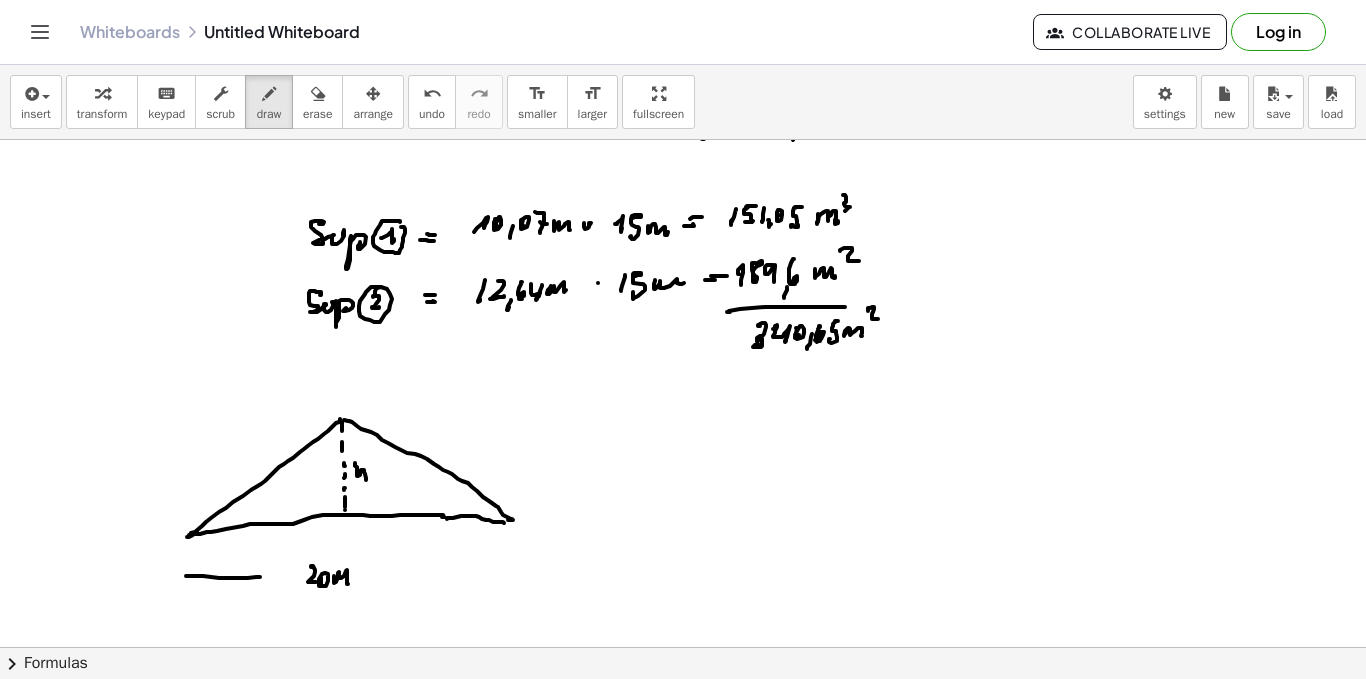 drag, startPoint x: 203, startPoint y: 576, endPoint x: 217, endPoint y: 579, distance: 14.3178215 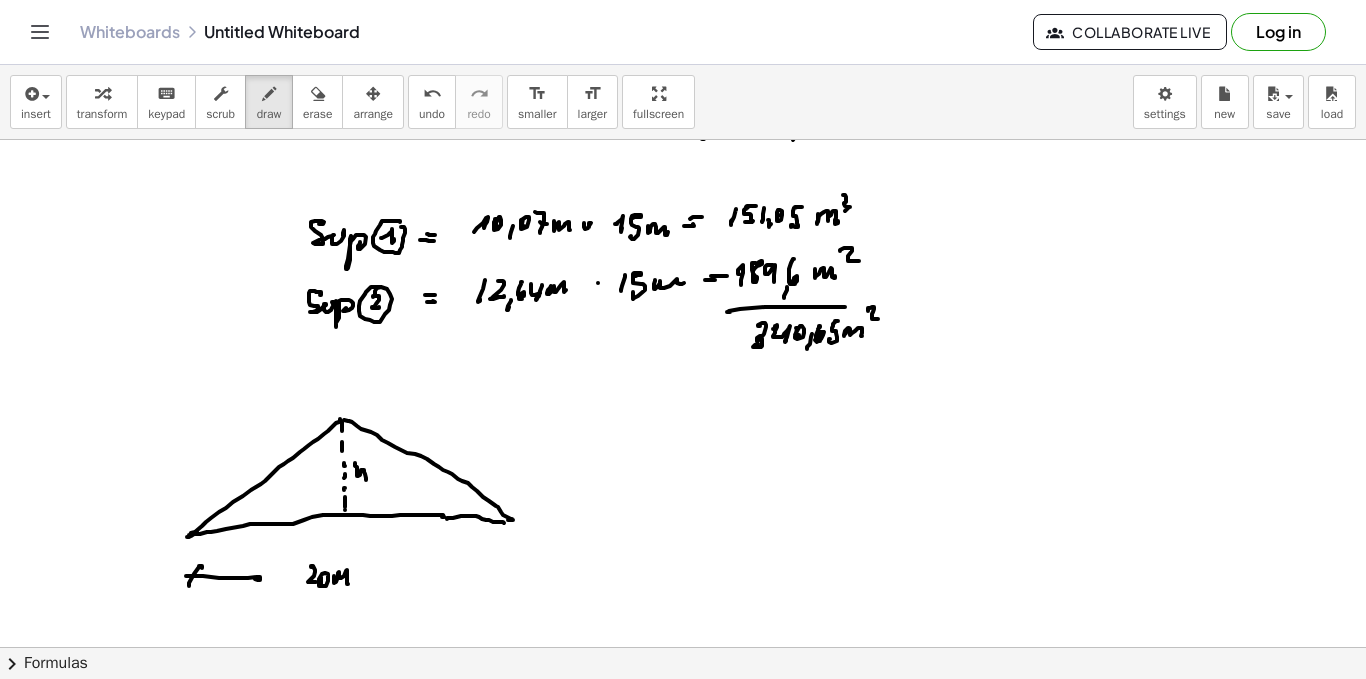 drag, startPoint x: 189, startPoint y: 586, endPoint x: 356, endPoint y: 553, distance: 170.22926 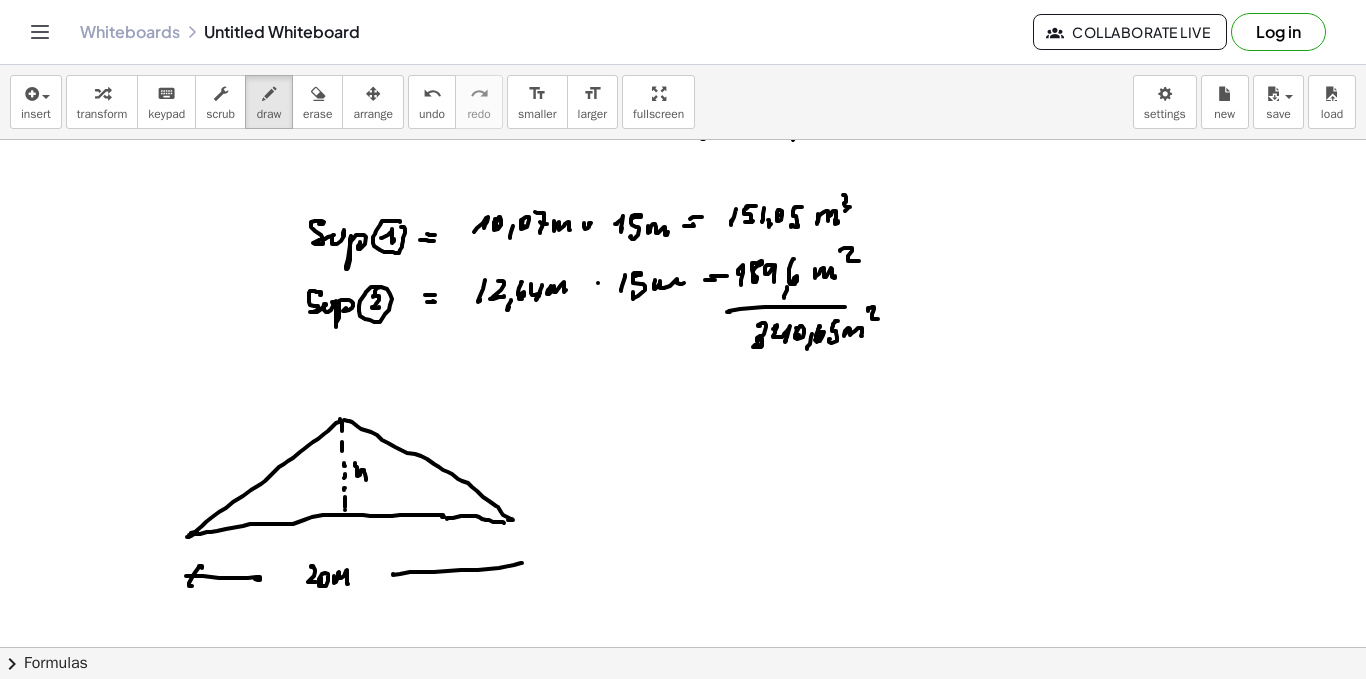 drag, startPoint x: 410, startPoint y: 572, endPoint x: 511, endPoint y: 563, distance: 101.4002 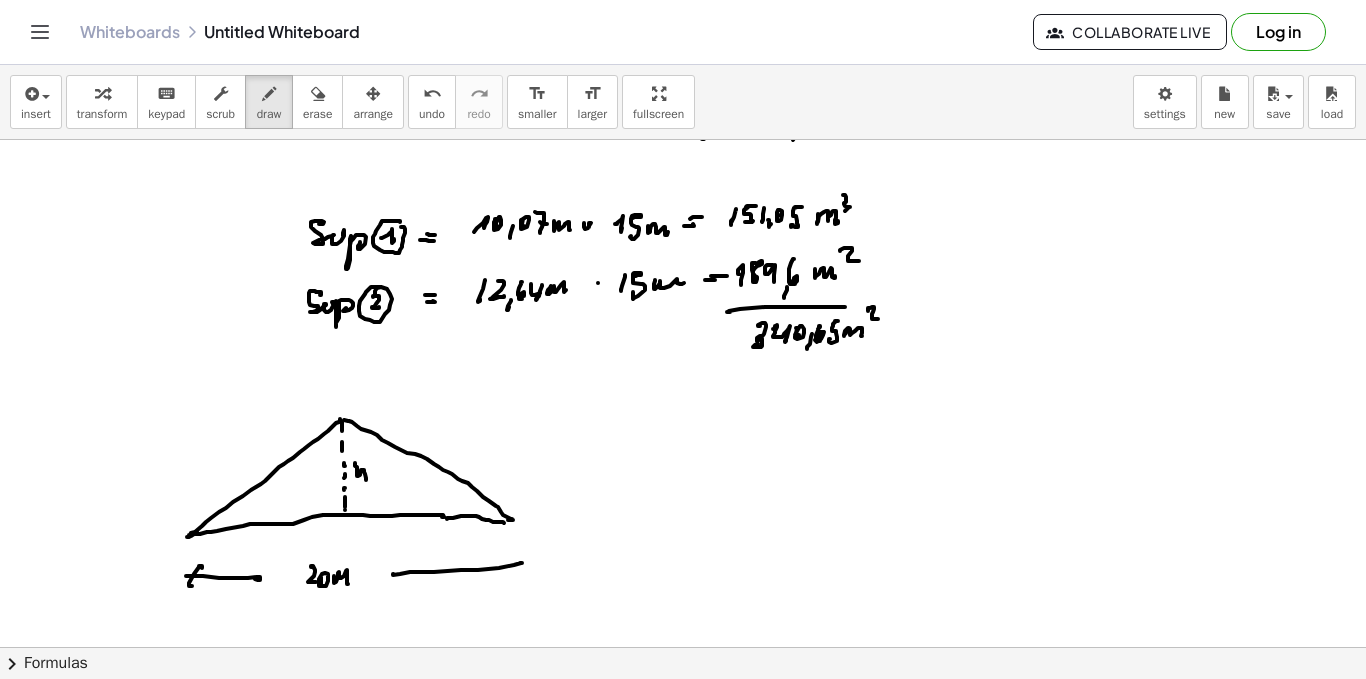click at bounding box center (683, 112) 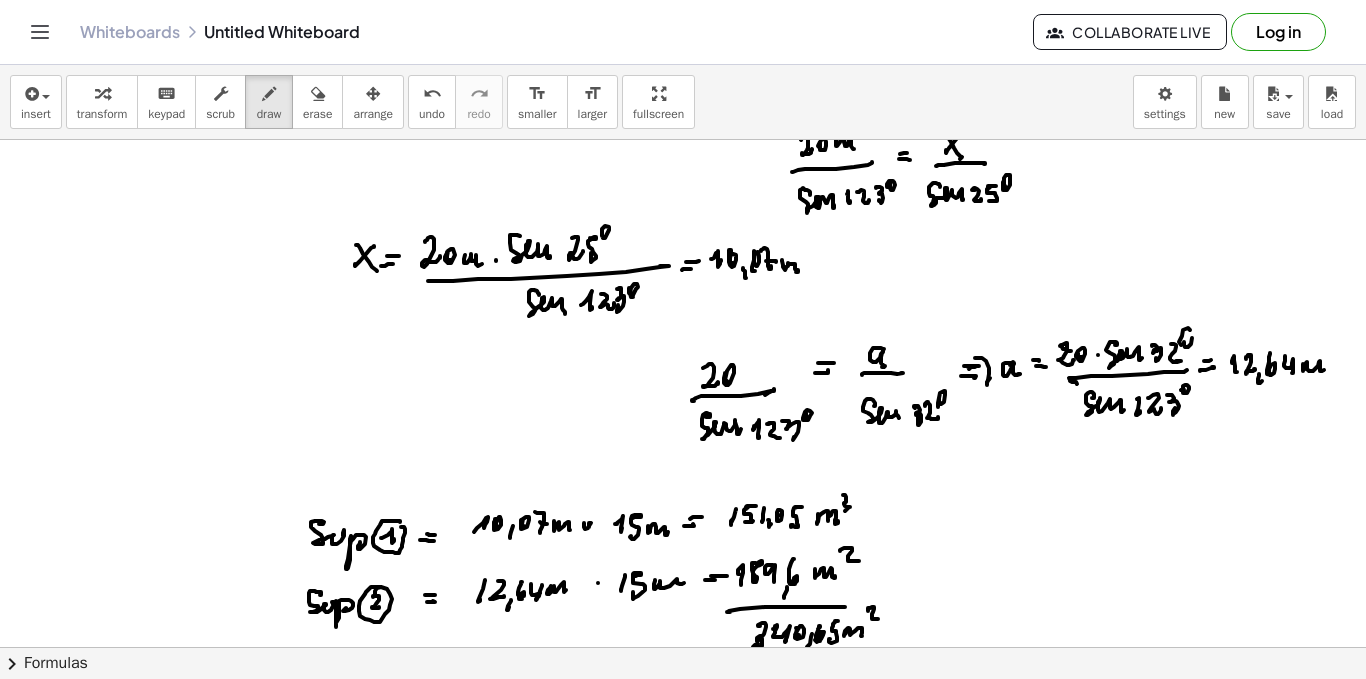 scroll, scrollTop: 500, scrollLeft: 0, axis: vertical 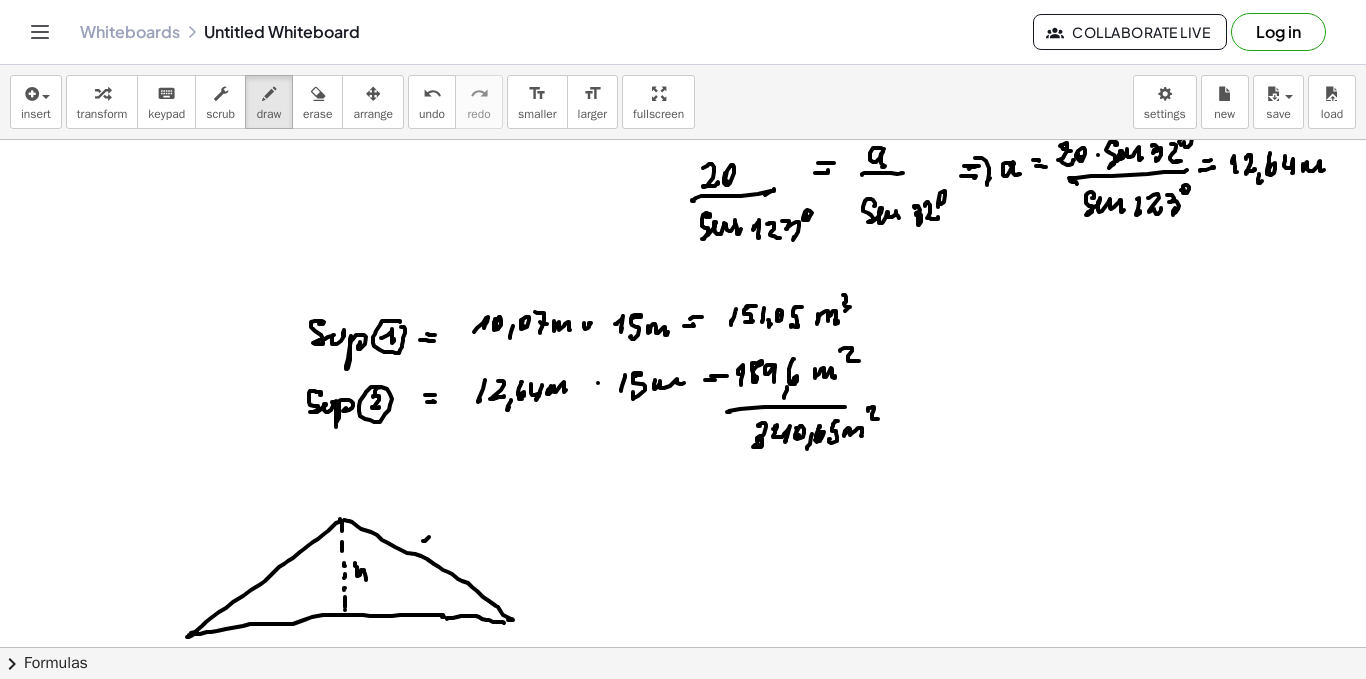 click at bounding box center (683, 212) 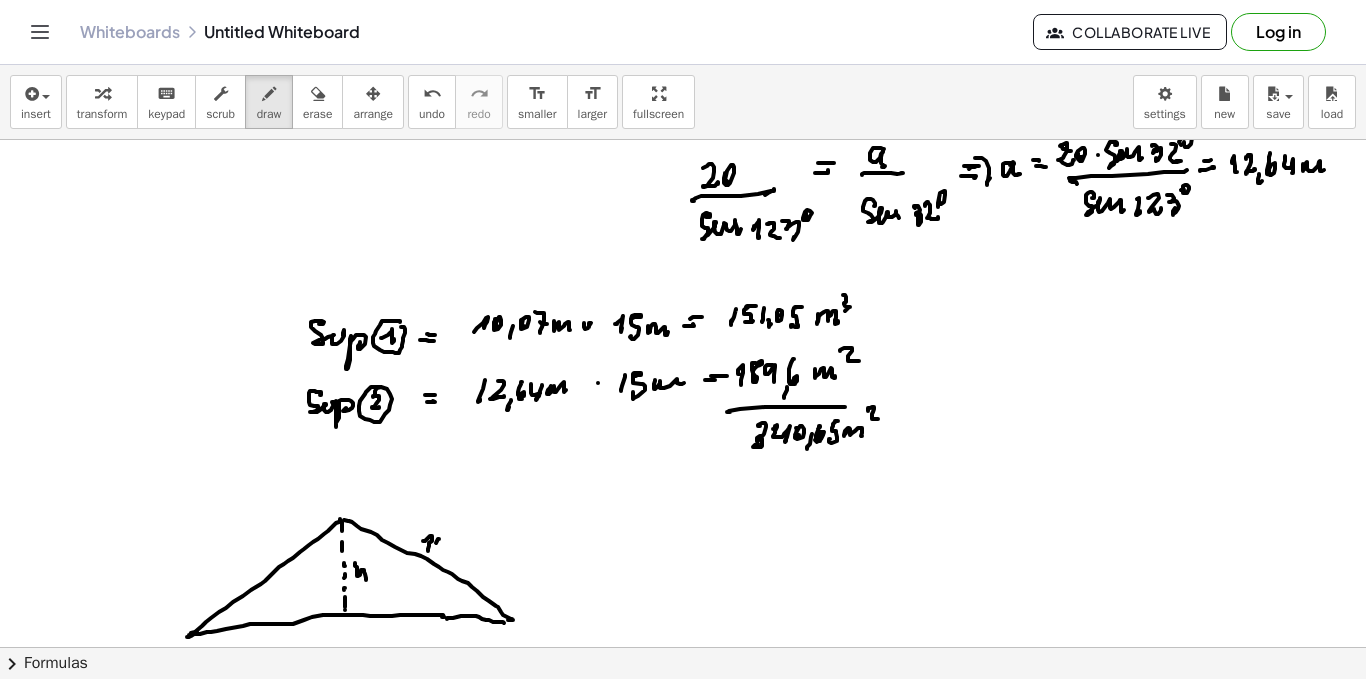drag, startPoint x: 439, startPoint y: 539, endPoint x: 453, endPoint y: 542, distance: 14.3178215 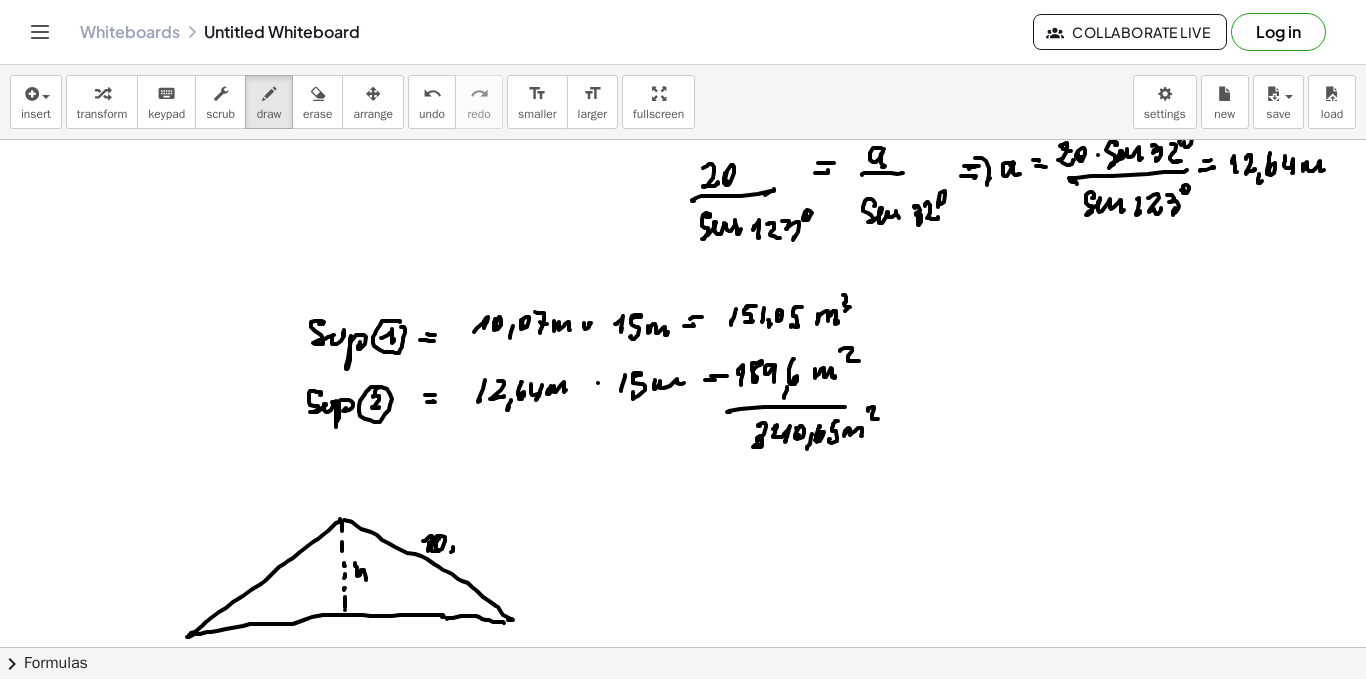 click at bounding box center [683, 212] 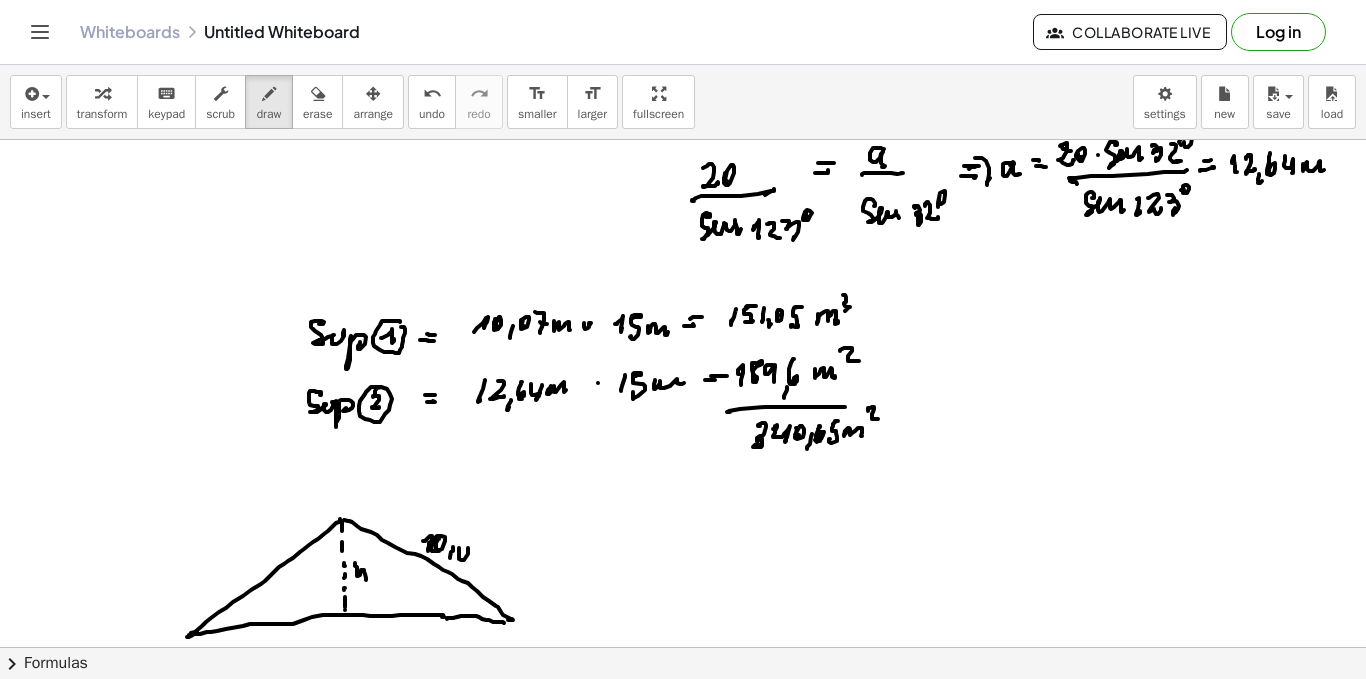 drag, startPoint x: 459, startPoint y: 554, endPoint x: 472, endPoint y: 543, distance: 17.029387 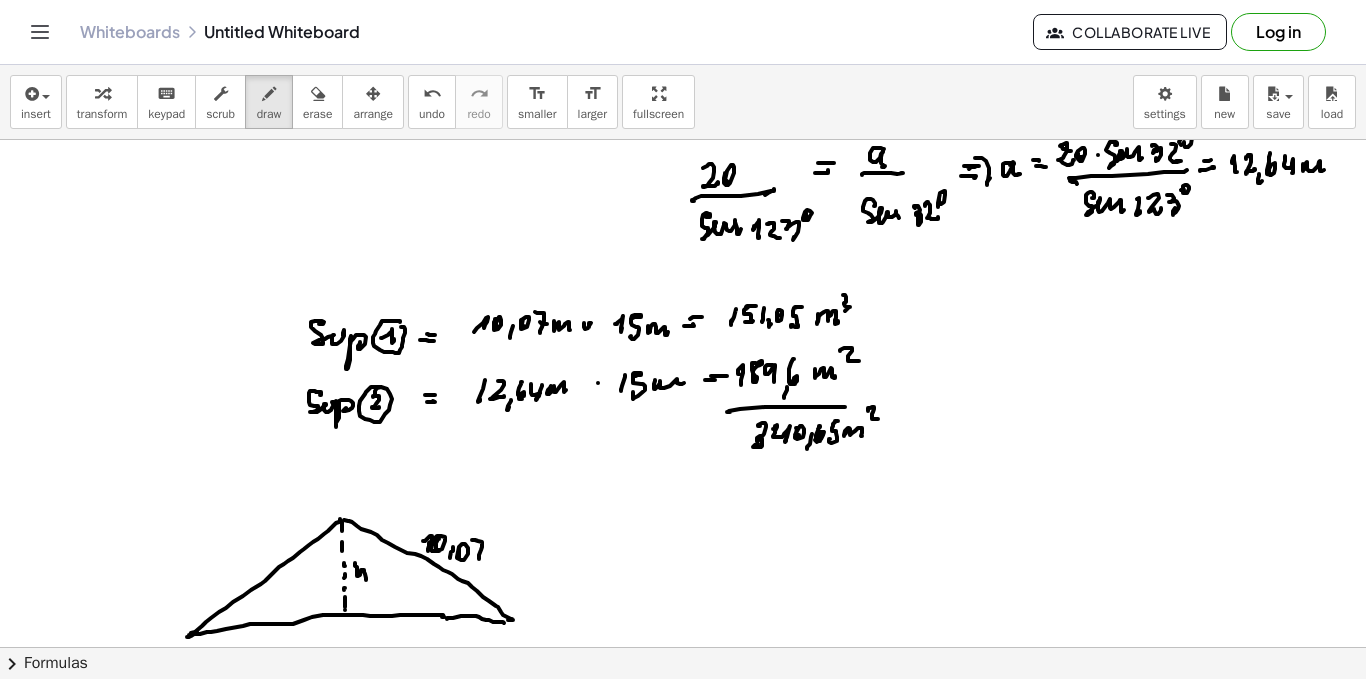 click at bounding box center (683, 212) 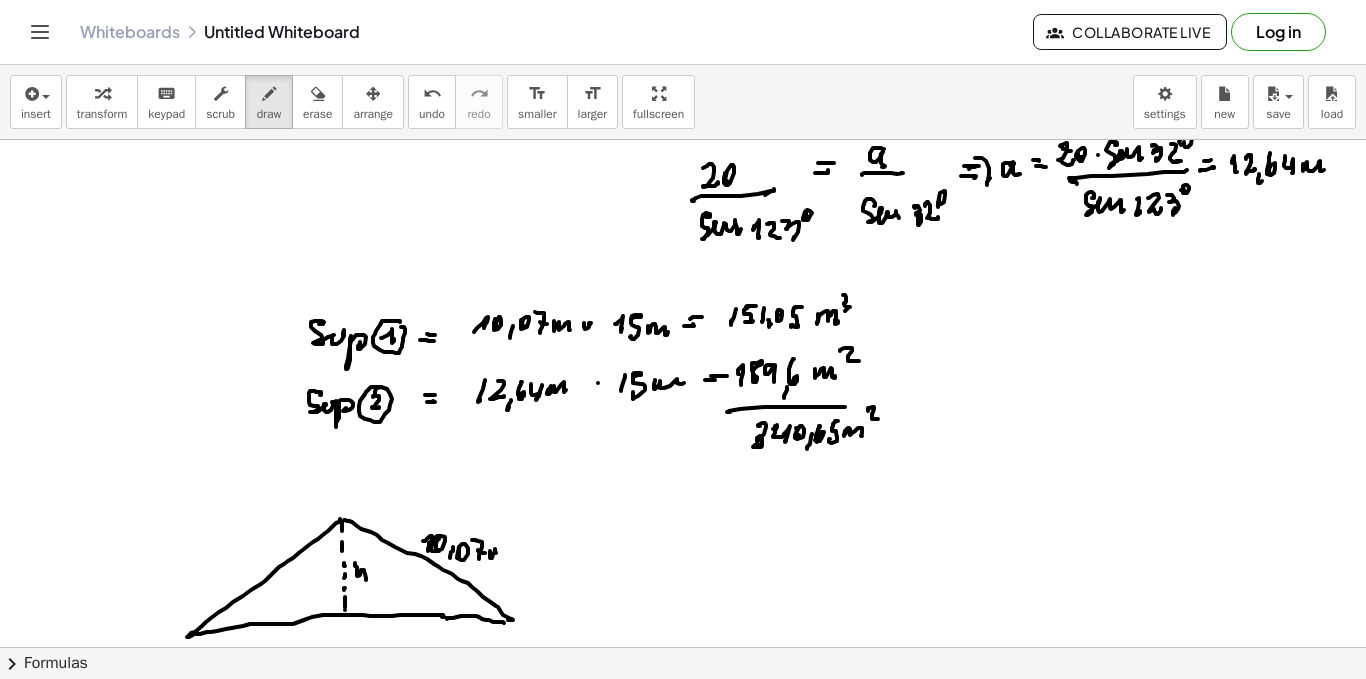 drag, startPoint x: 490, startPoint y: 558, endPoint x: 510, endPoint y: 556, distance: 20.09975 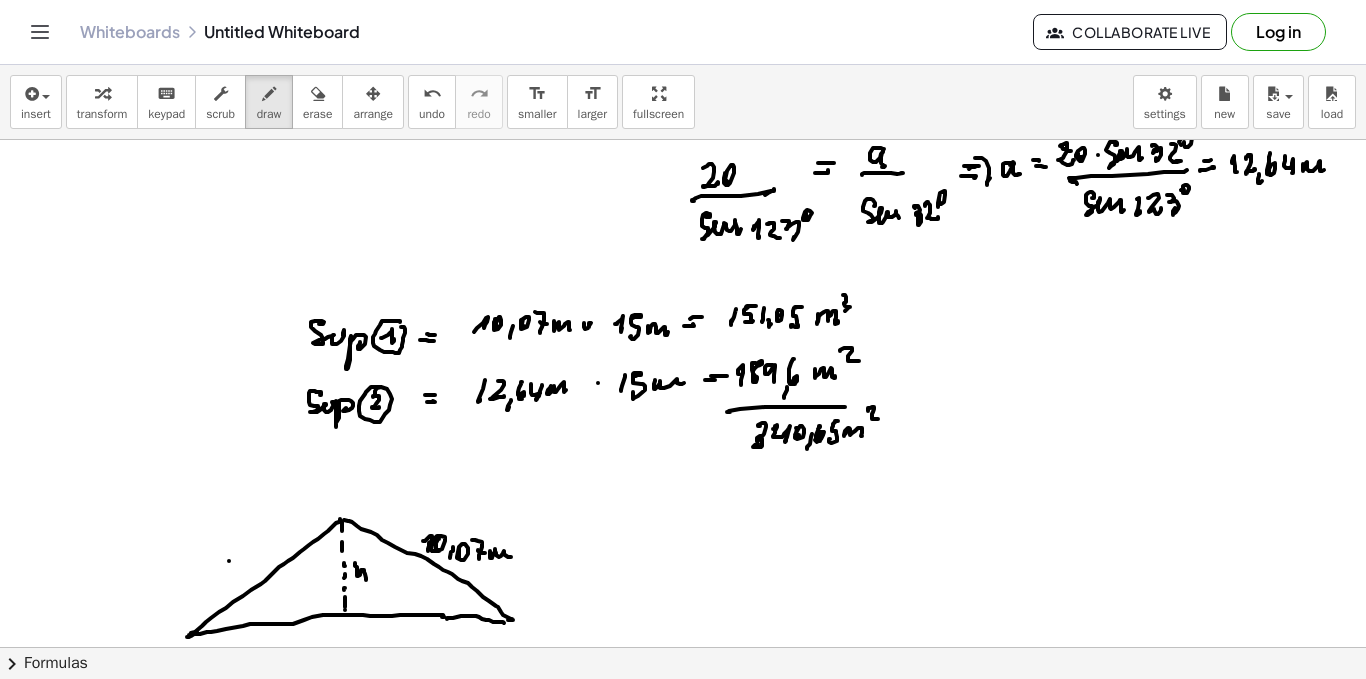 click at bounding box center (683, 212) 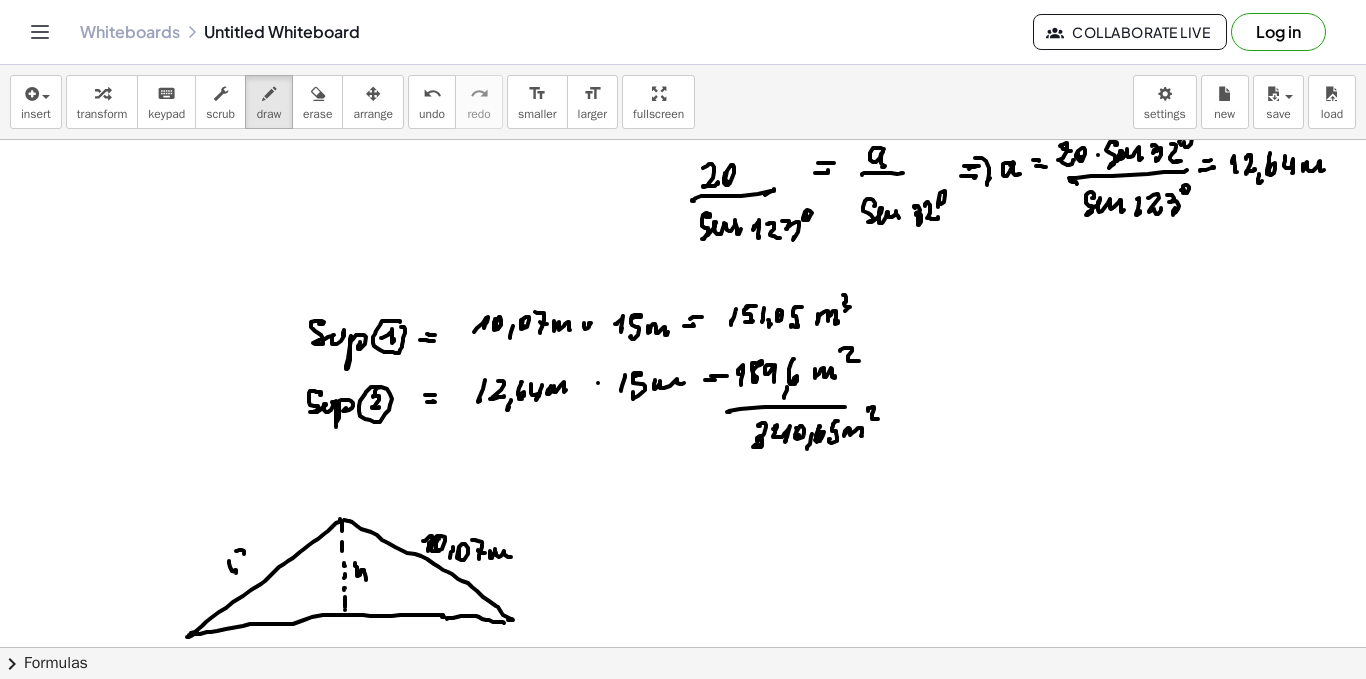 drag, startPoint x: 236, startPoint y: 551, endPoint x: 251, endPoint y: 560, distance: 17.492855 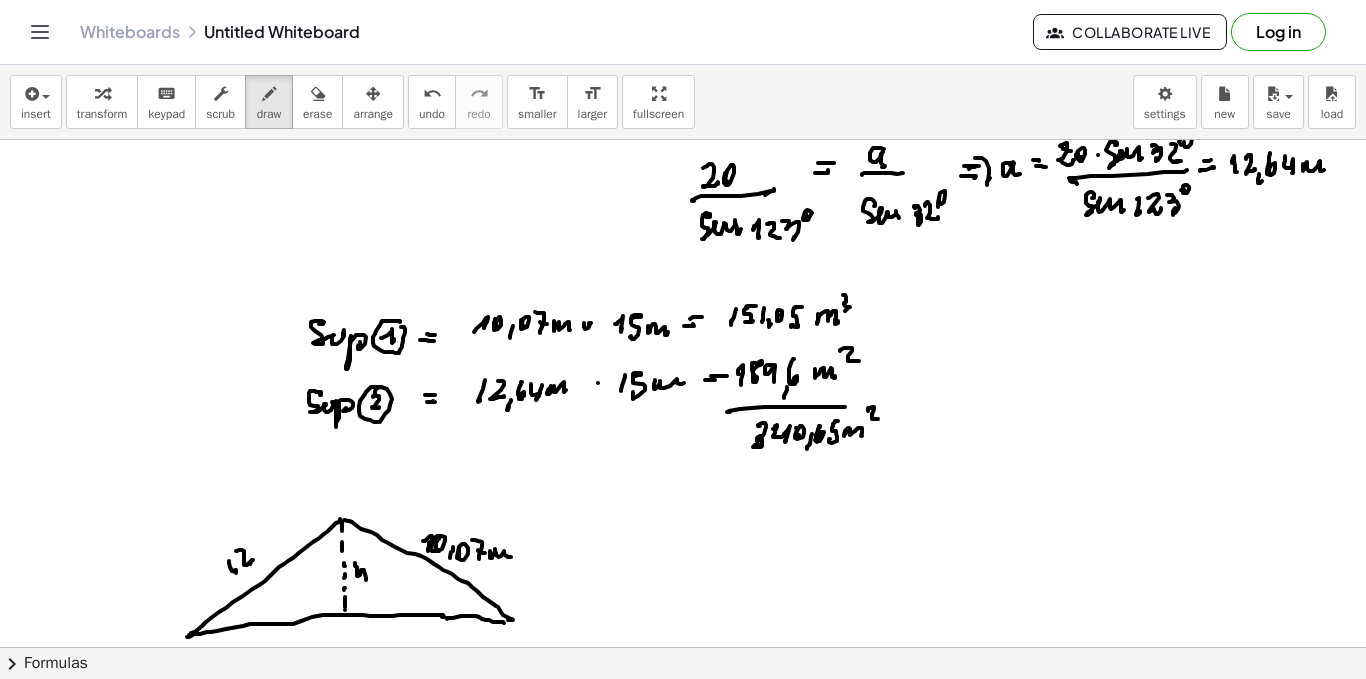 click at bounding box center [683, 212] 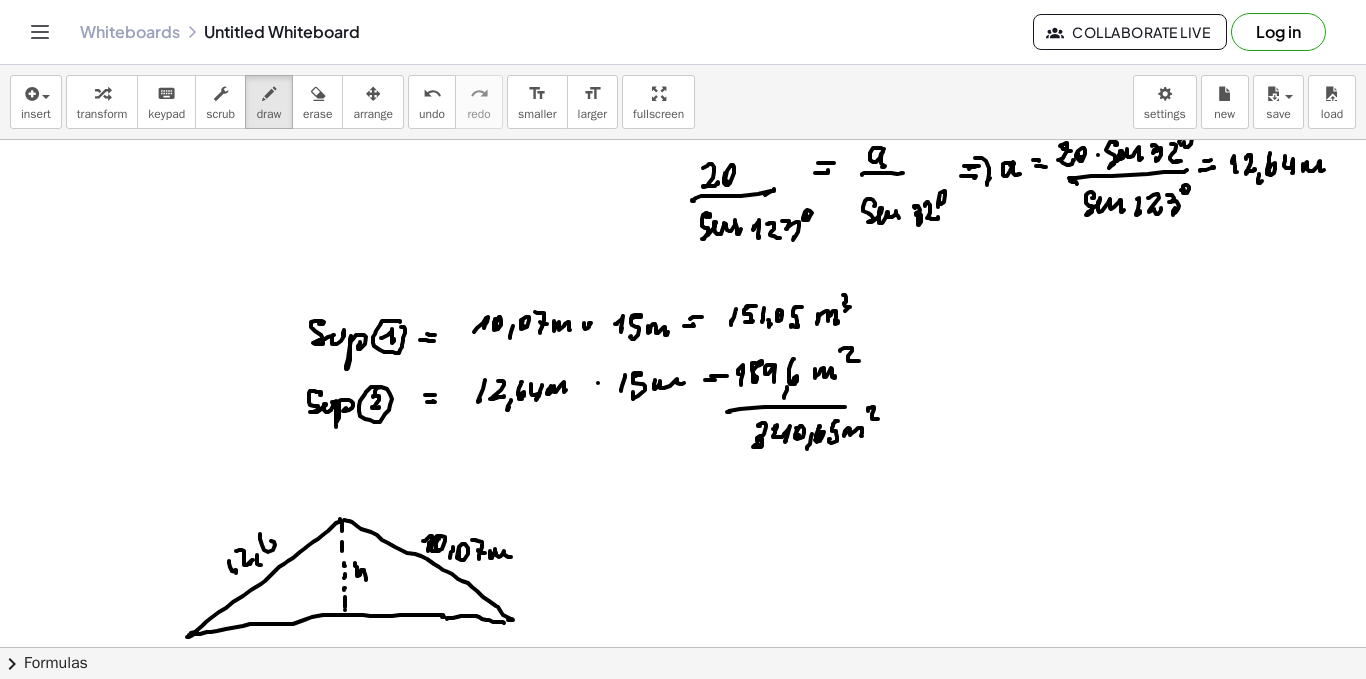 drag, startPoint x: 260, startPoint y: 534, endPoint x: 273, endPoint y: 541, distance: 14.764823 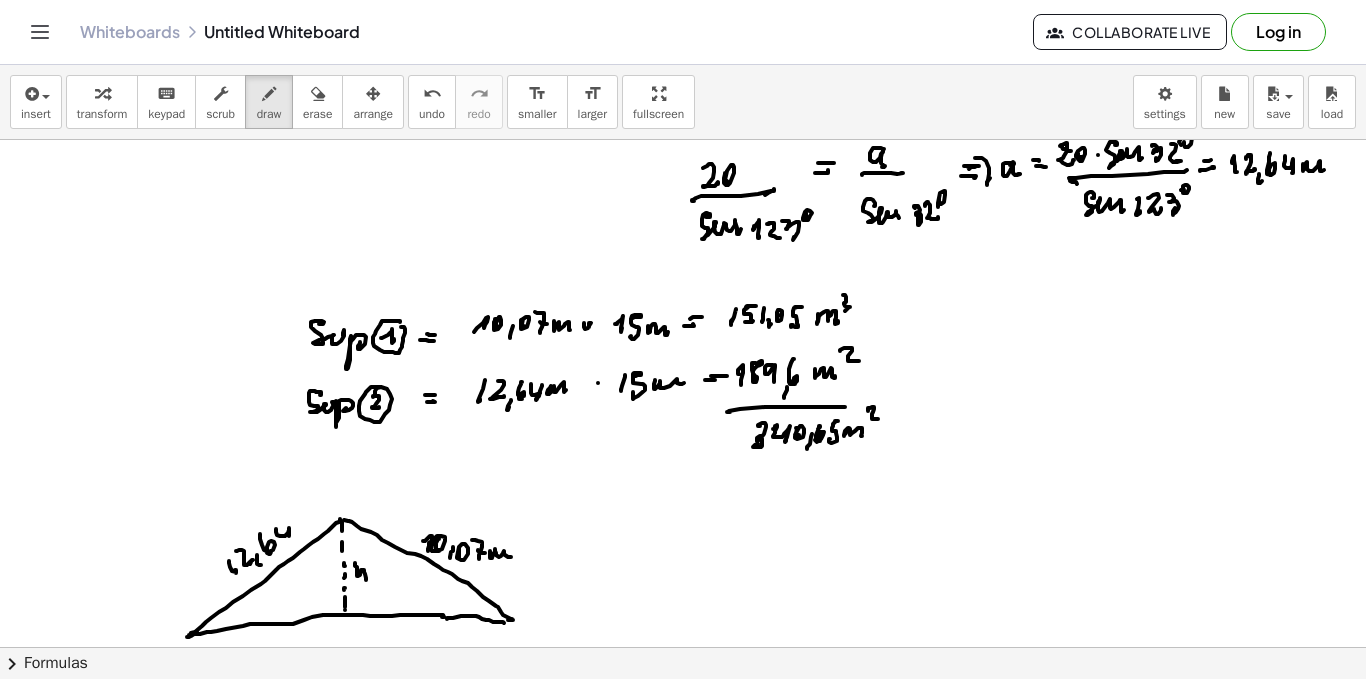 drag, startPoint x: 276, startPoint y: 529, endPoint x: 292, endPoint y: 523, distance: 17.088007 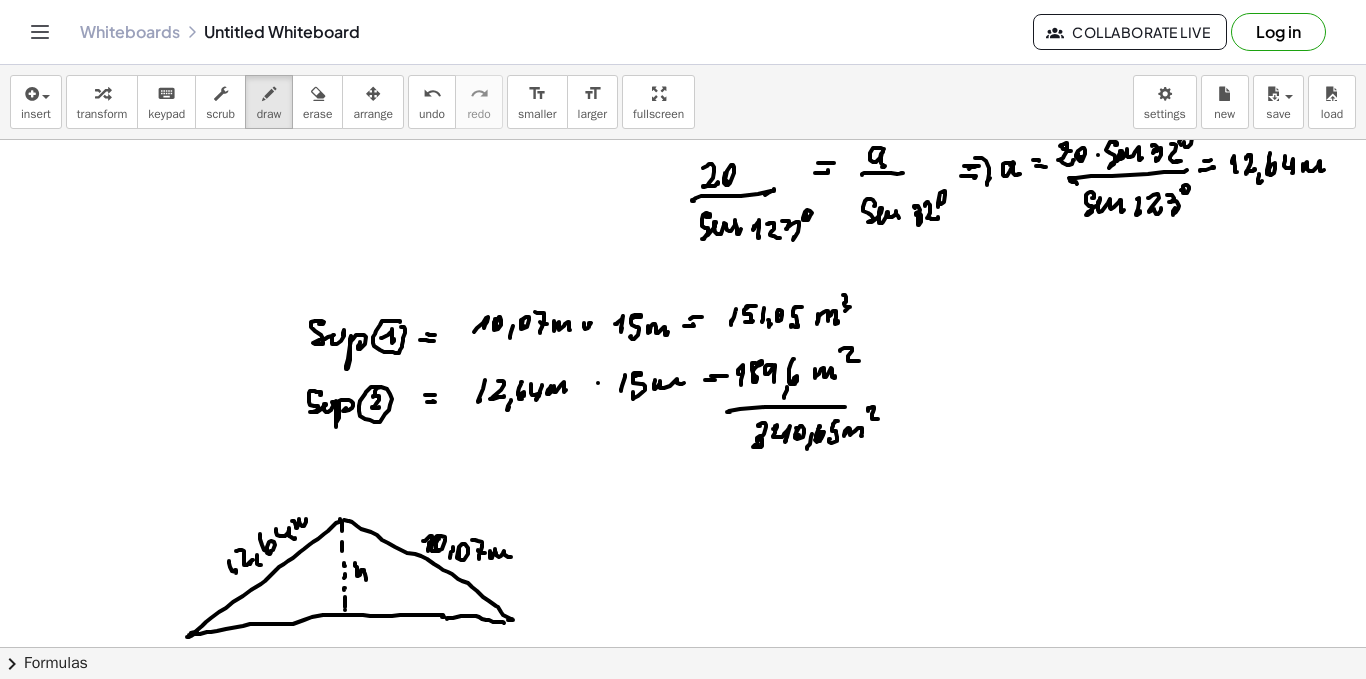 drag, startPoint x: 292, startPoint y: 521, endPoint x: 307, endPoint y: 544, distance: 27.45906 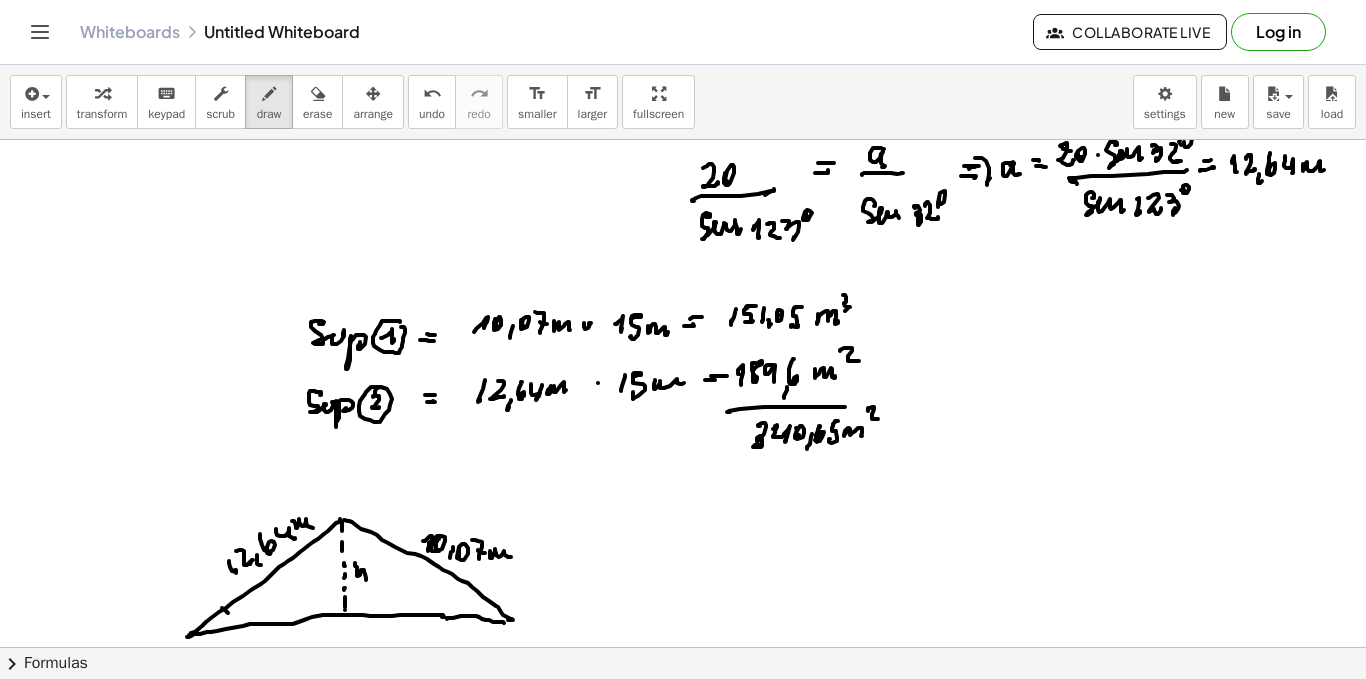 drag, startPoint x: 228, startPoint y: 613, endPoint x: 221, endPoint y: 623, distance: 12.206555 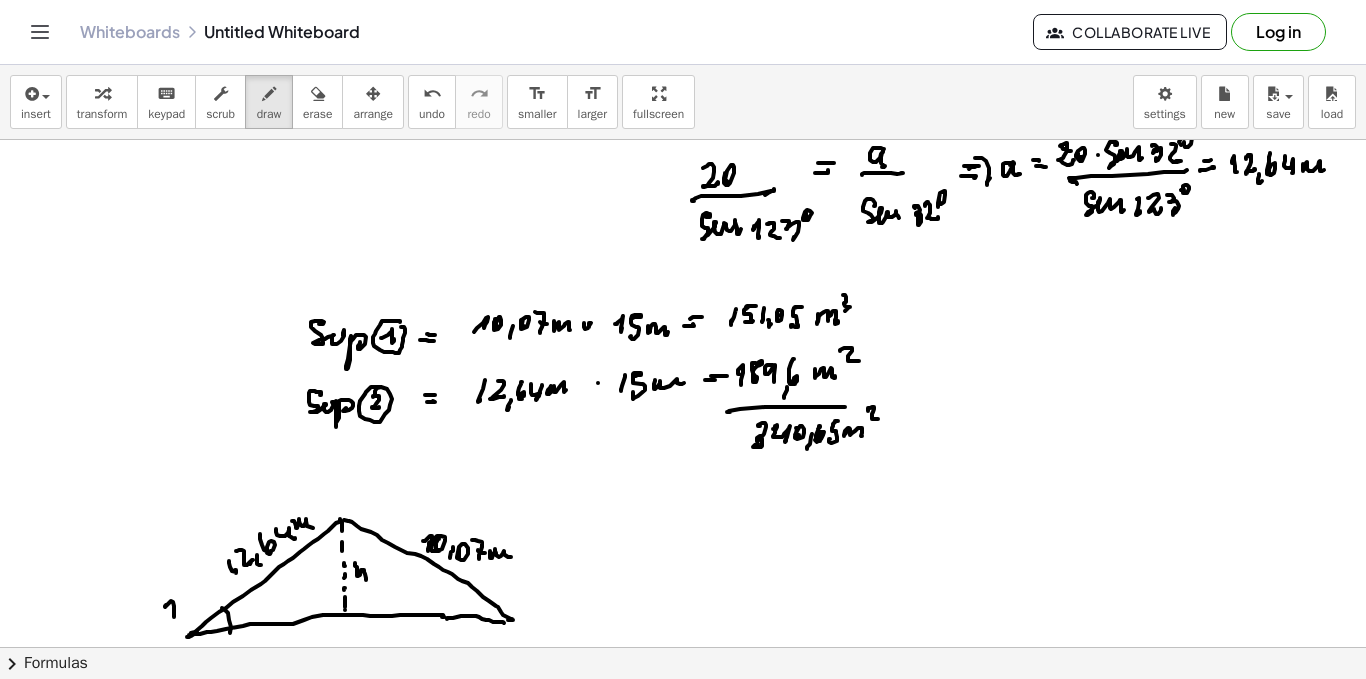 click at bounding box center (683, 212) 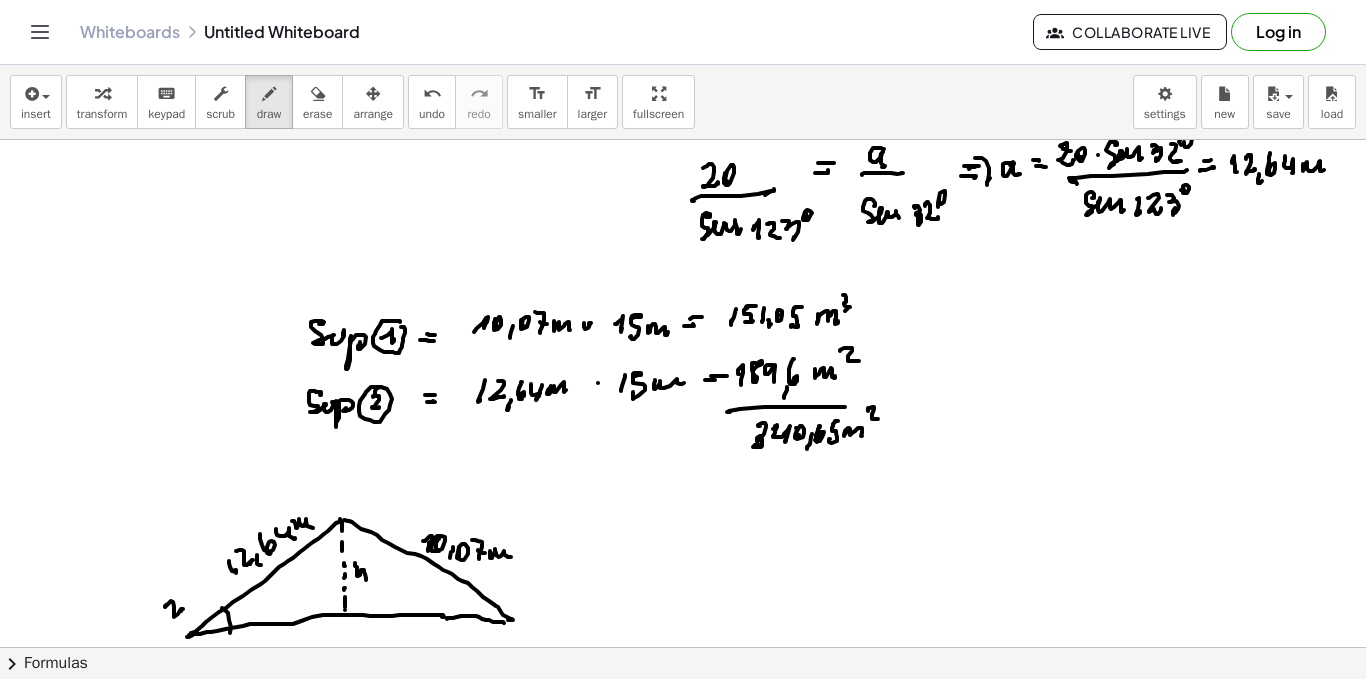 click at bounding box center (683, 212) 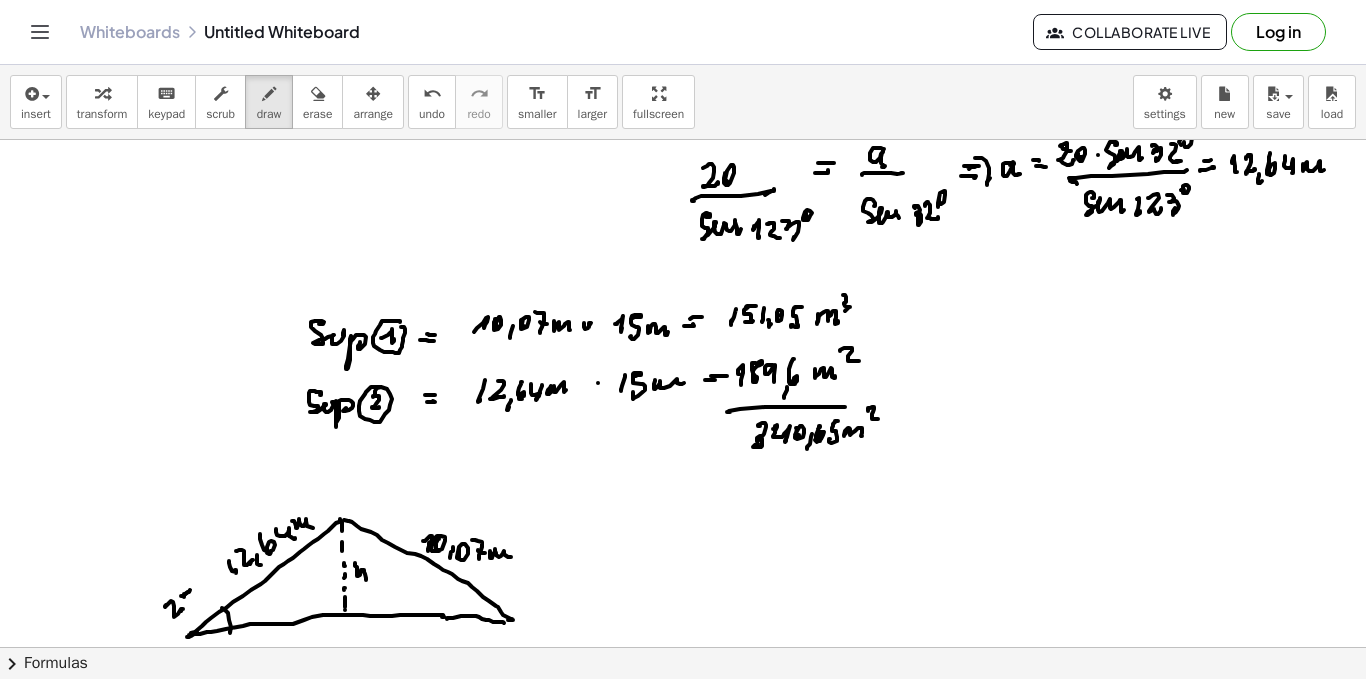 drag, startPoint x: 185, startPoint y: 594, endPoint x: 192, endPoint y: 603, distance: 11.401754 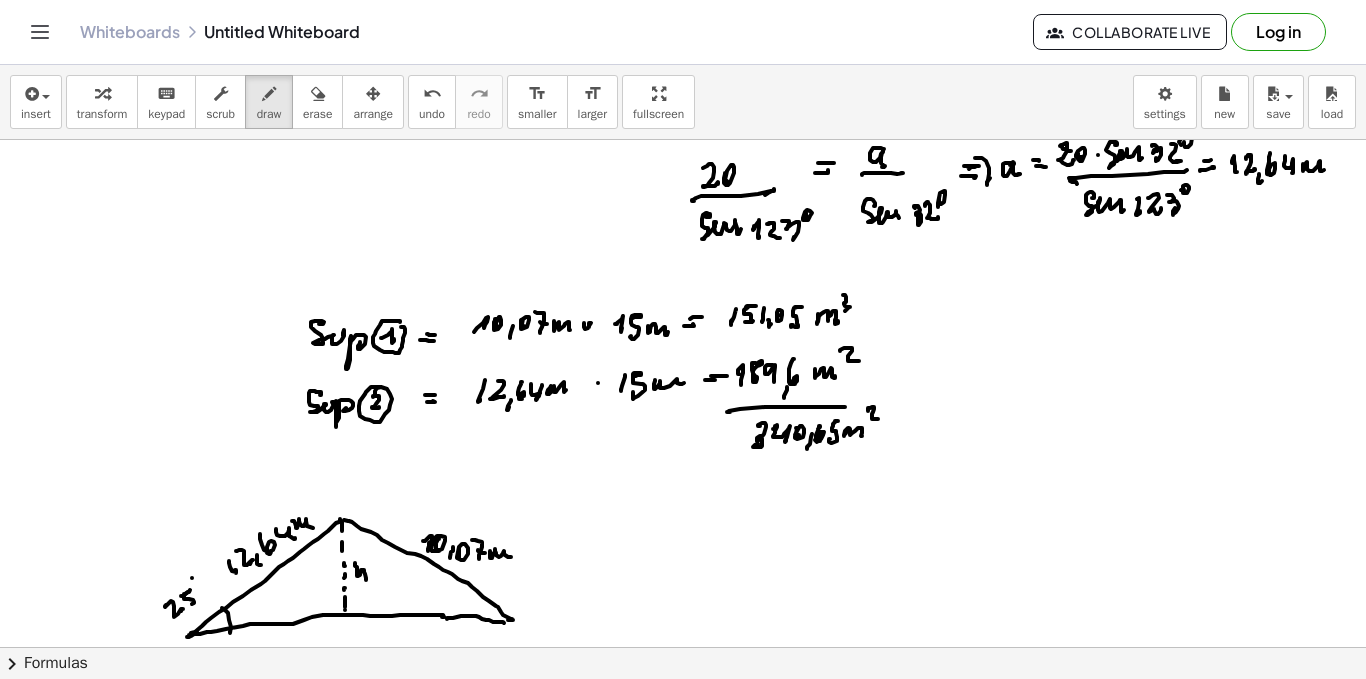 drag, startPoint x: 192, startPoint y: 578, endPoint x: 202, endPoint y: 584, distance: 11.661903 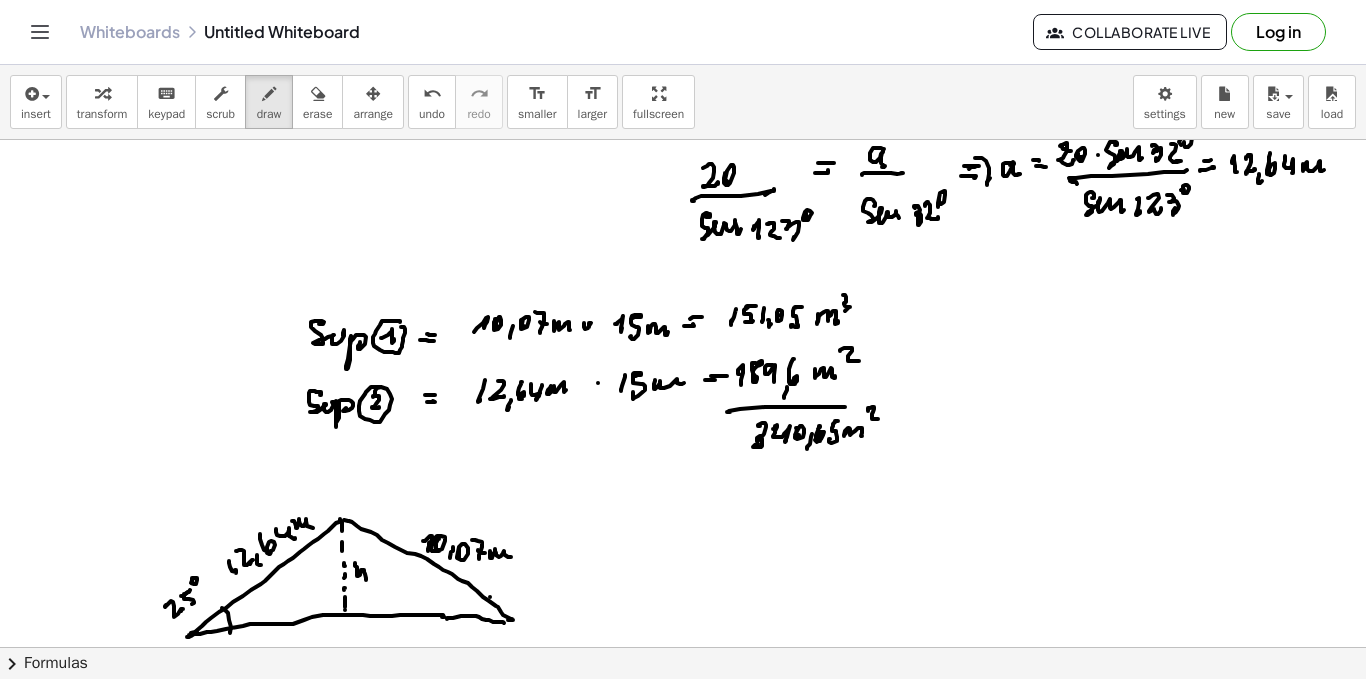 drag, startPoint x: 490, startPoint y: 597, endPoint x: 491, endPoint y: 613, distance: 16.03122 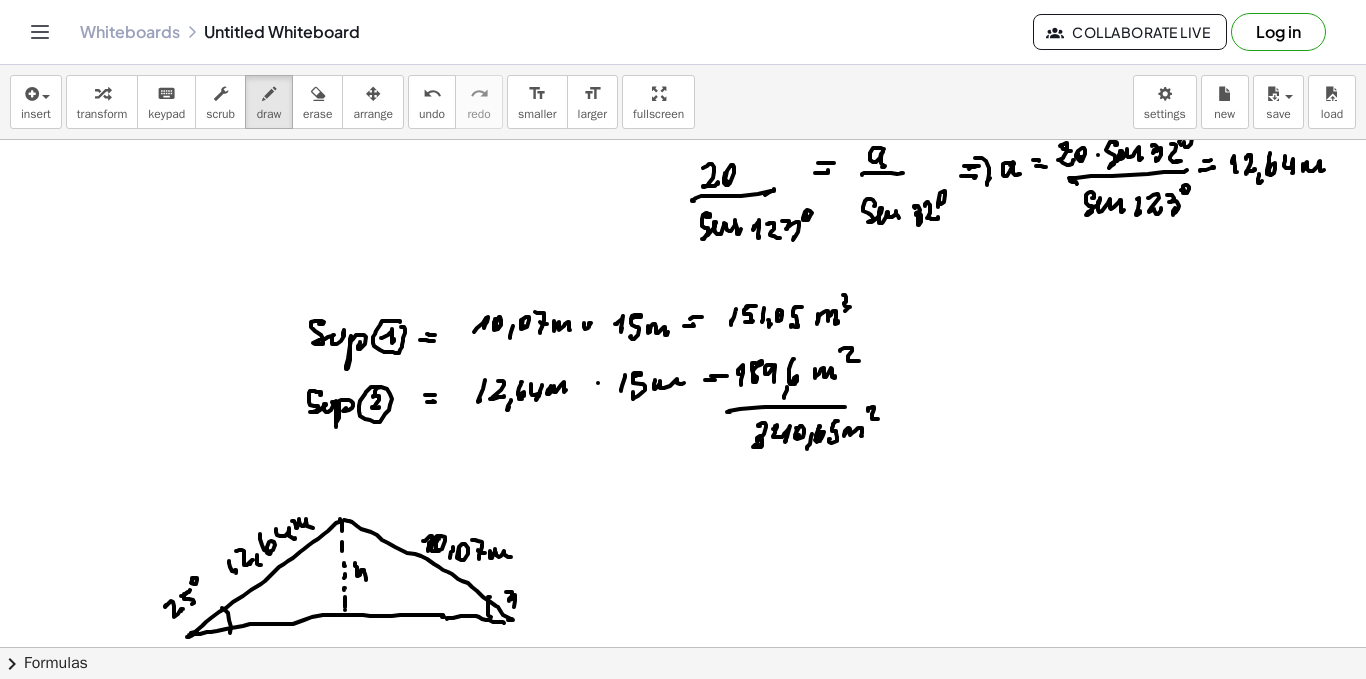 drag, startPoint x: 506, startPoint y: 592, endPoint x: 515, endPoint y: 599, distance: 11.401754 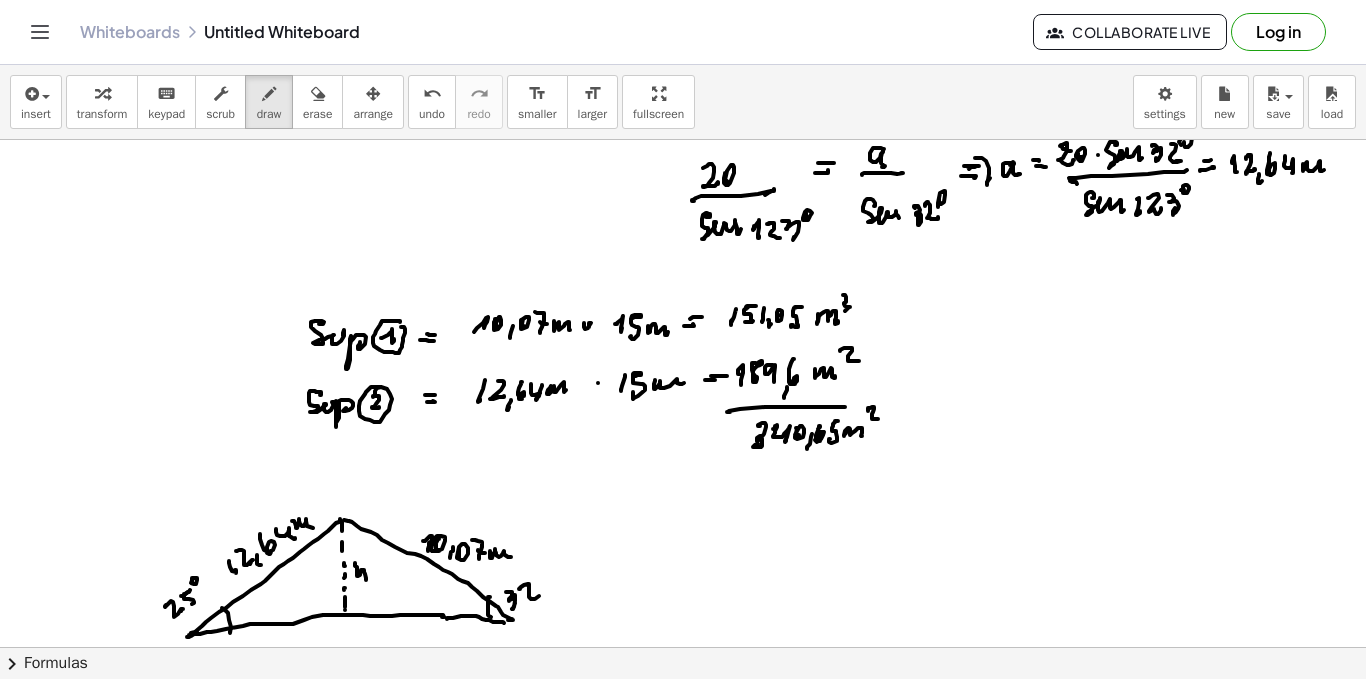 drag, startPoint x: 529, startPoint y: 597, endPoint x: 537, endPoint y: 588, distance: 12.0415945 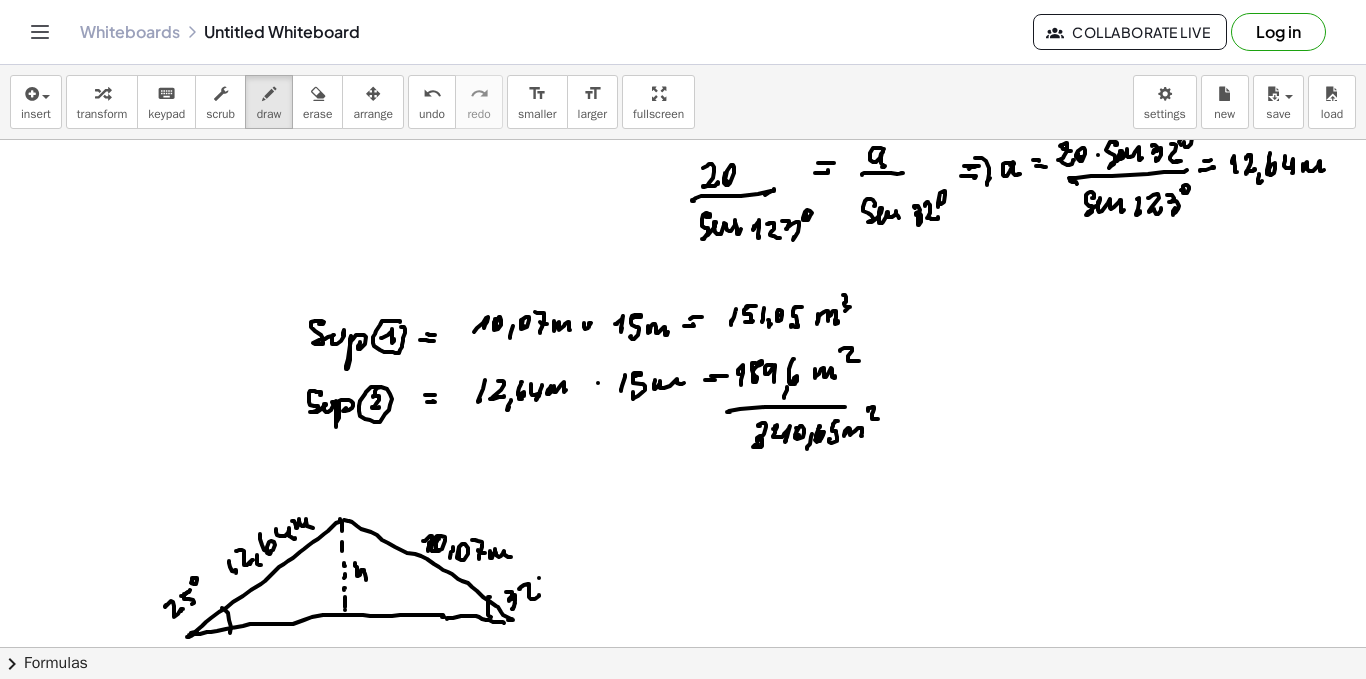 drag, startPoint x: 539, startPoint y: 578, endPoint x: 539, endPoint y: 591, distance: 13 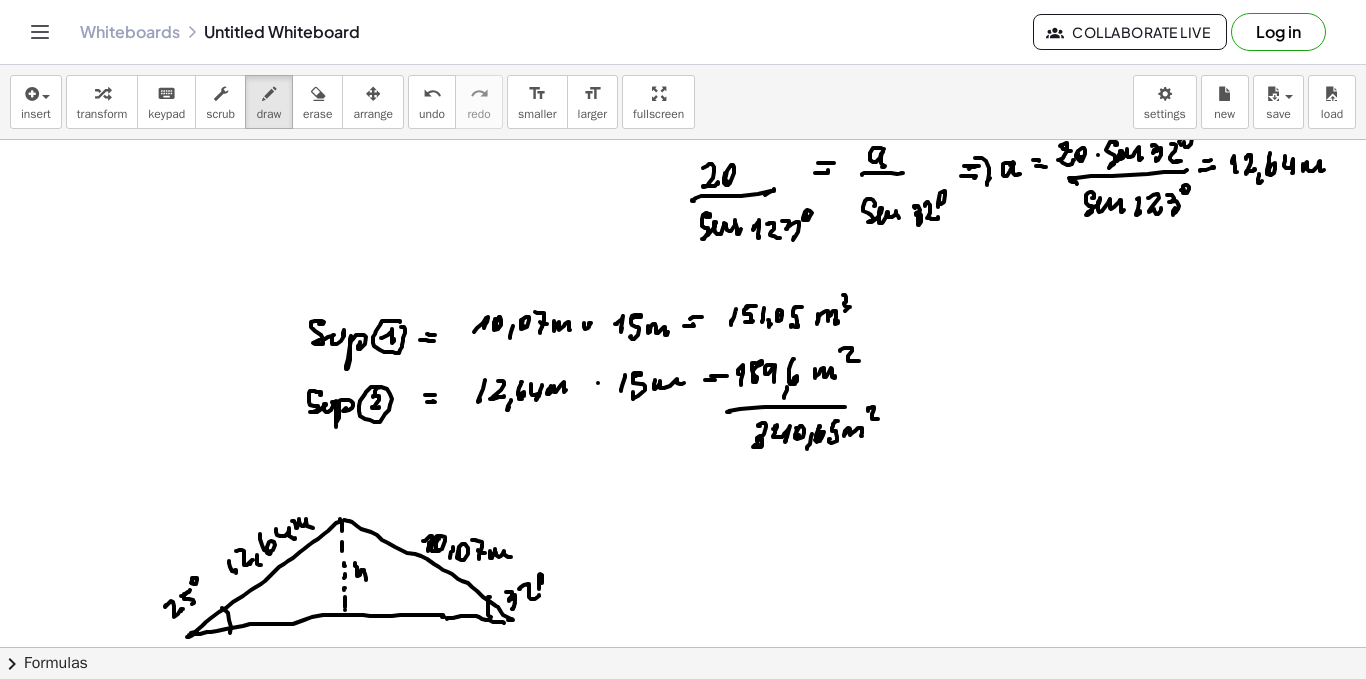 scroll, scrollTop: 600, scrollLeft: 0, axis: vertical 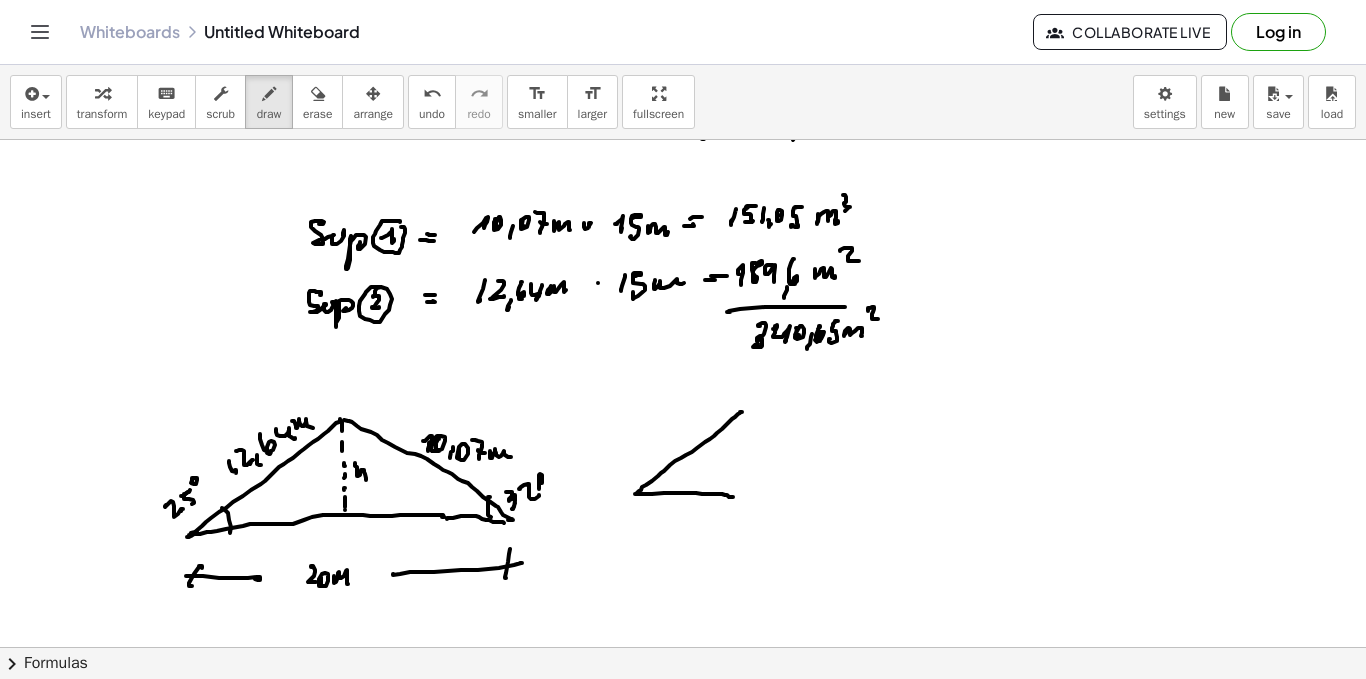 drag, startPoint x: 742, startPoint y: 412, endPoint x: 738, endPoint y: 489, distance: 77.10383 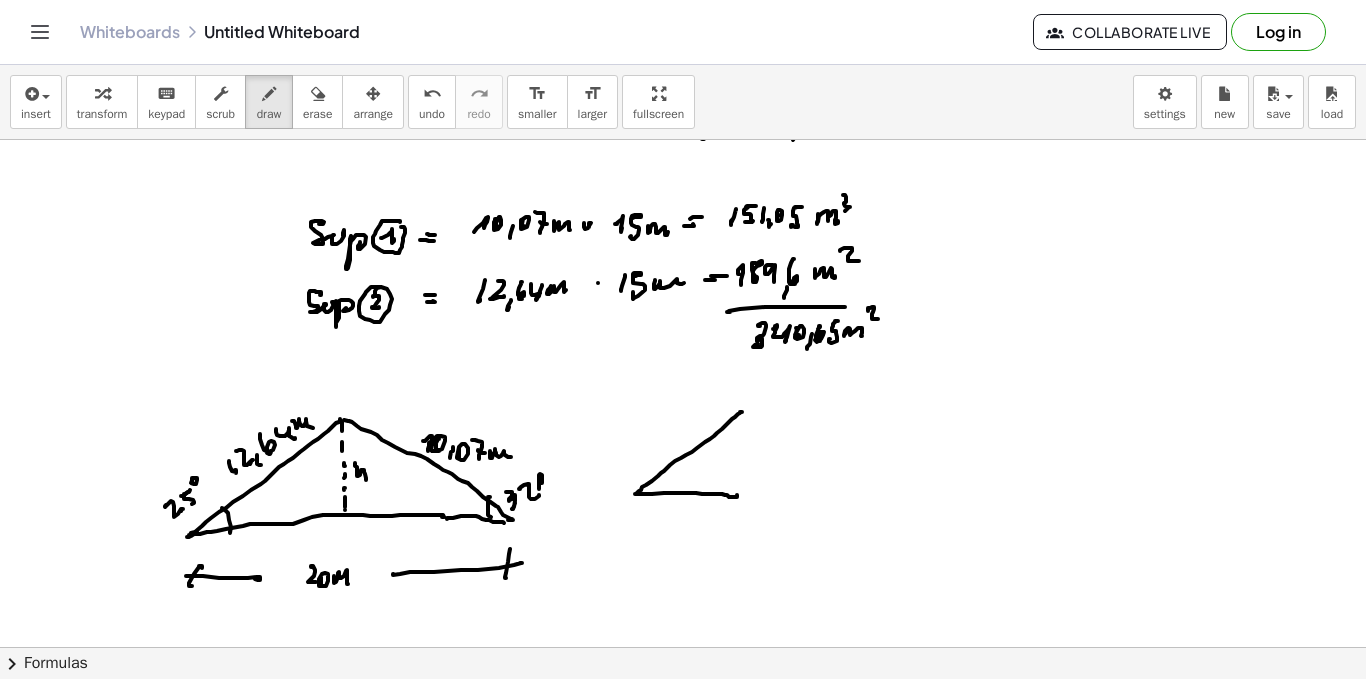 drag, startPoint x: 737, startPoint y: 433, endPoint x: 737, endPoint y: 417, distance: 16 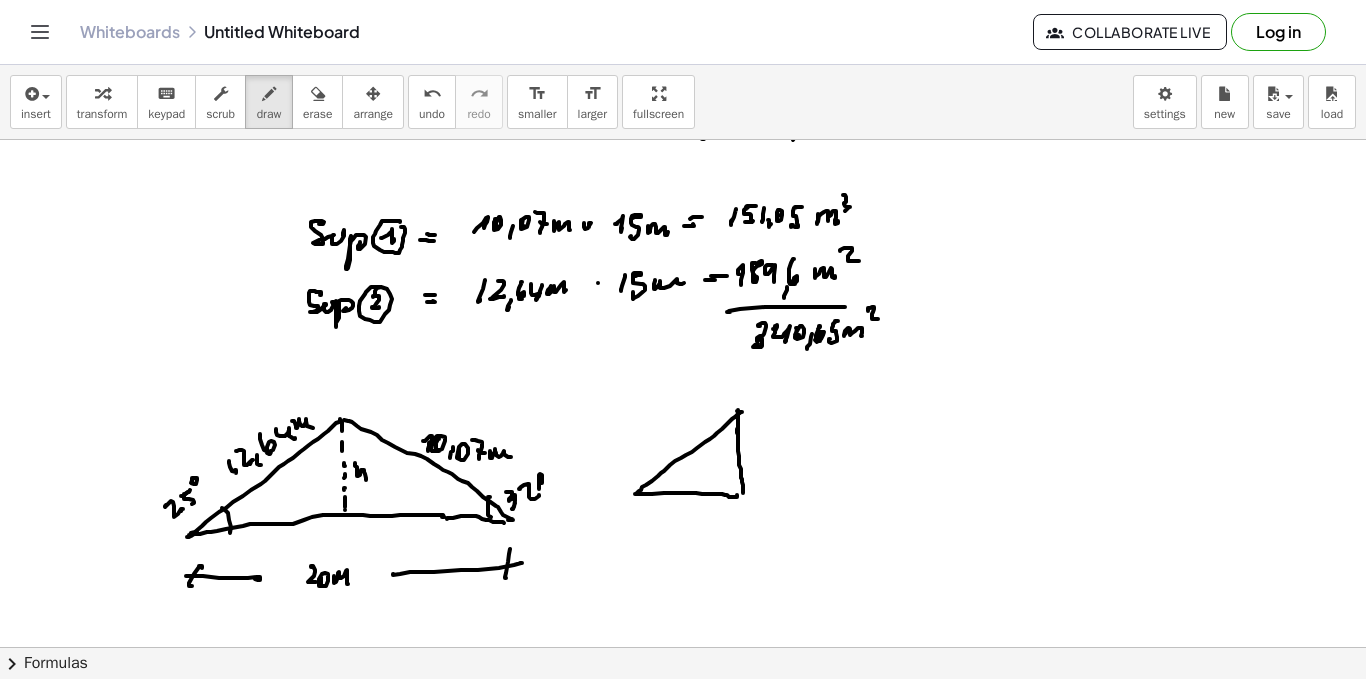 drag, startPoint x: 738, startPoint y: 410, endPoint x: 806, endPoint y: 465, distance: 87.458565 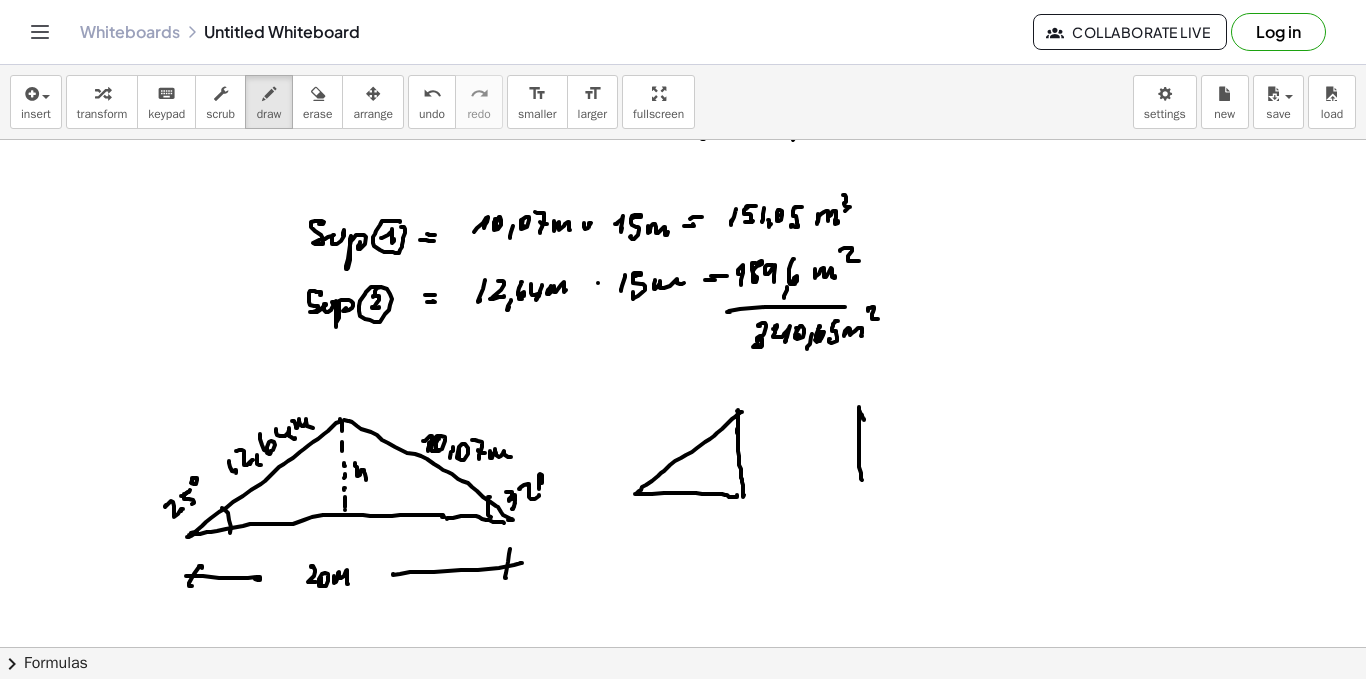 drag, startPoint x: 864, startPoint y: 420, endPoint x: 864, endPoint y: 486, distance: 66 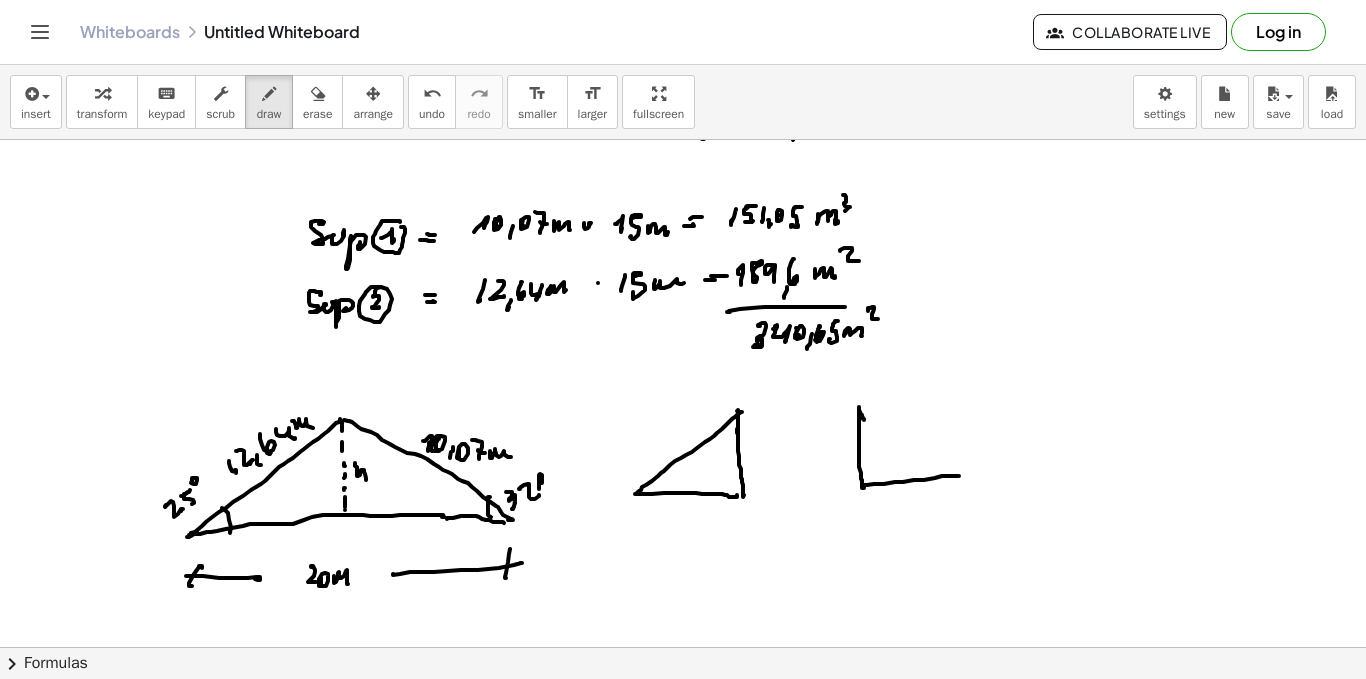 drag, startPoint x: 864, startPoint y: 485, endPoint x: 916, endPoint y: 445, distance: 65.60488 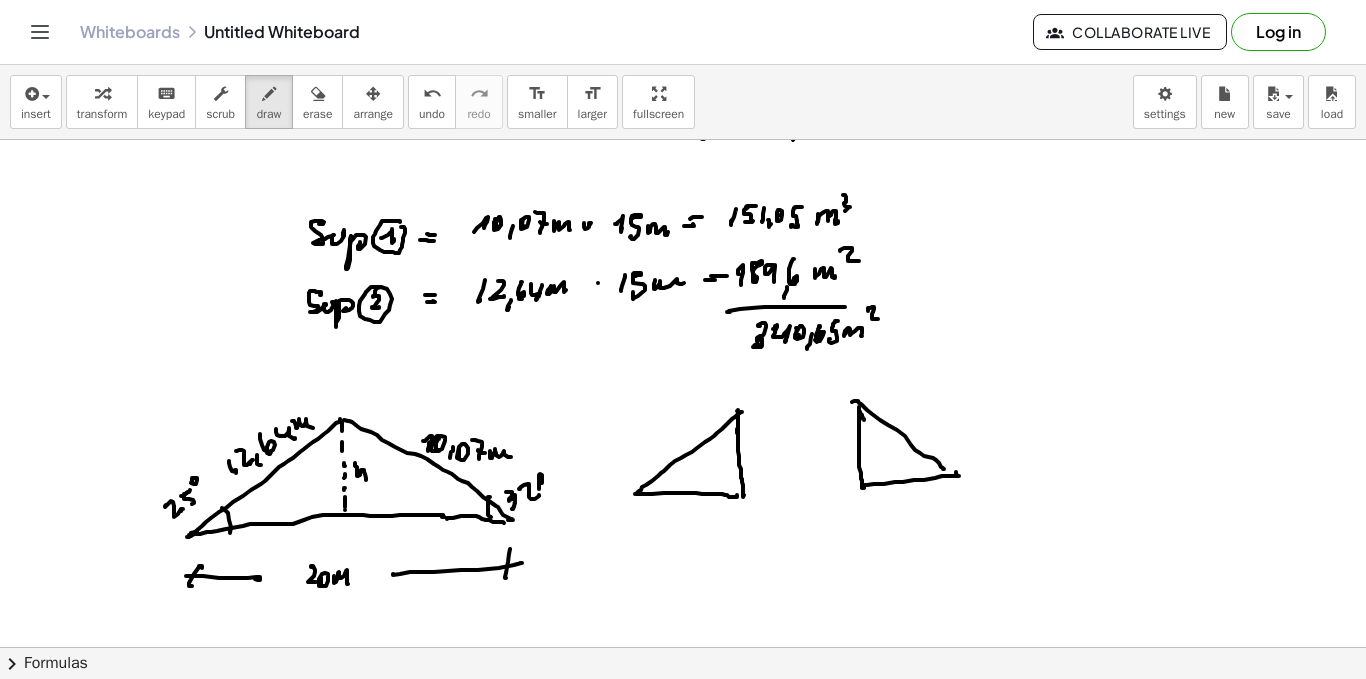 drag, startPoint x: 855, startPoint y: 401, endPoint x: 924, endPoint y: 471, distance: 98.29038 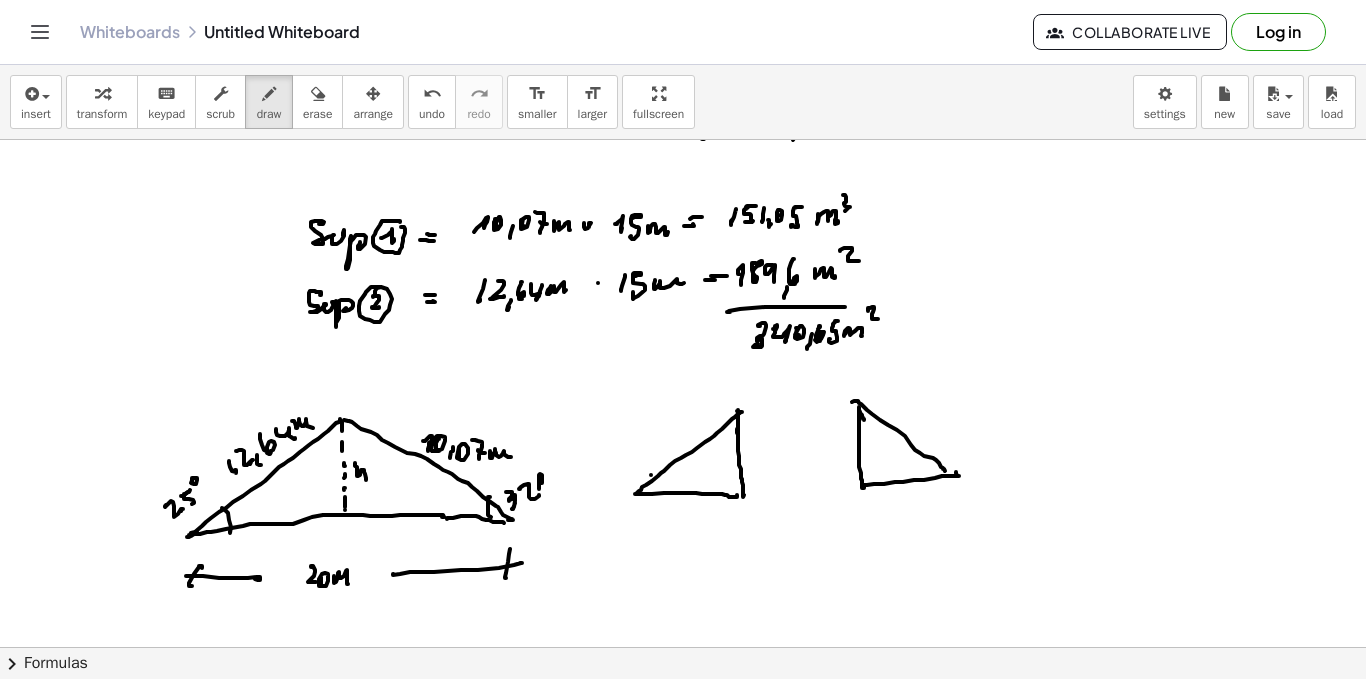 click at bounding box center [683, 112] 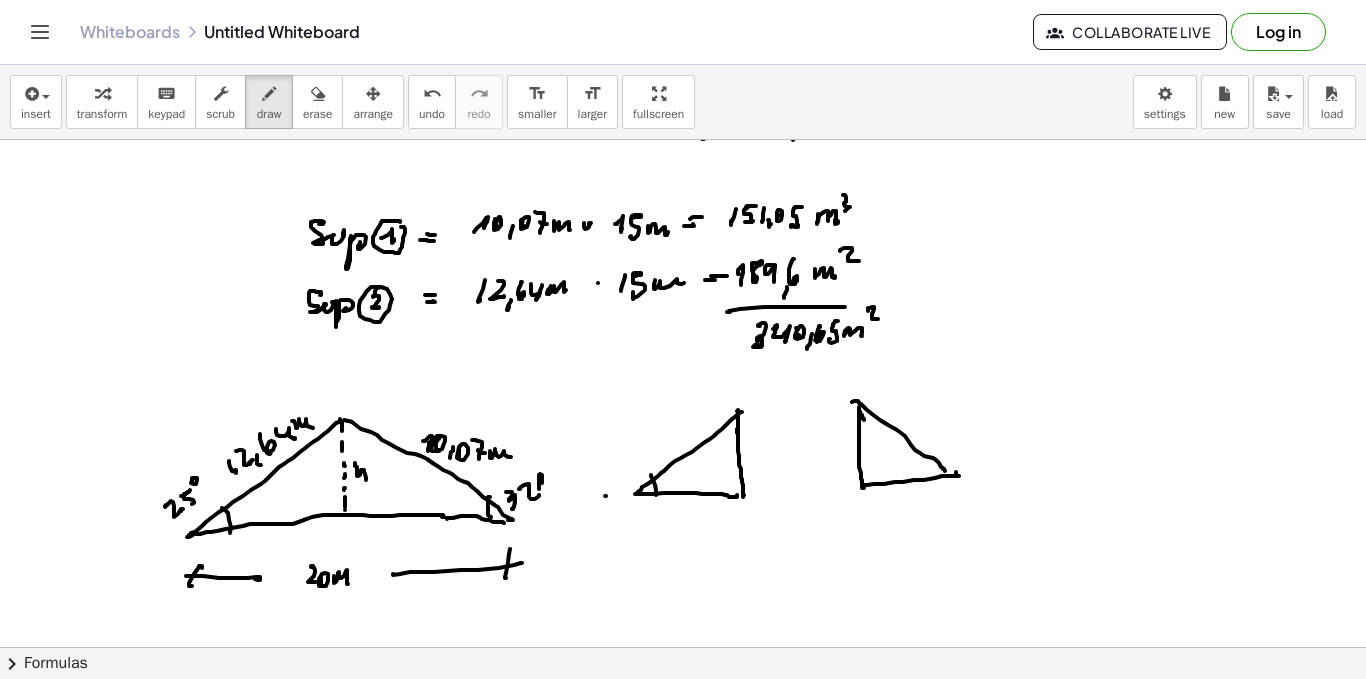 drag, startPoint x: 605, startPoint y: 496, endPoint x: 617, endPoint y: 509, distance: 17.691807 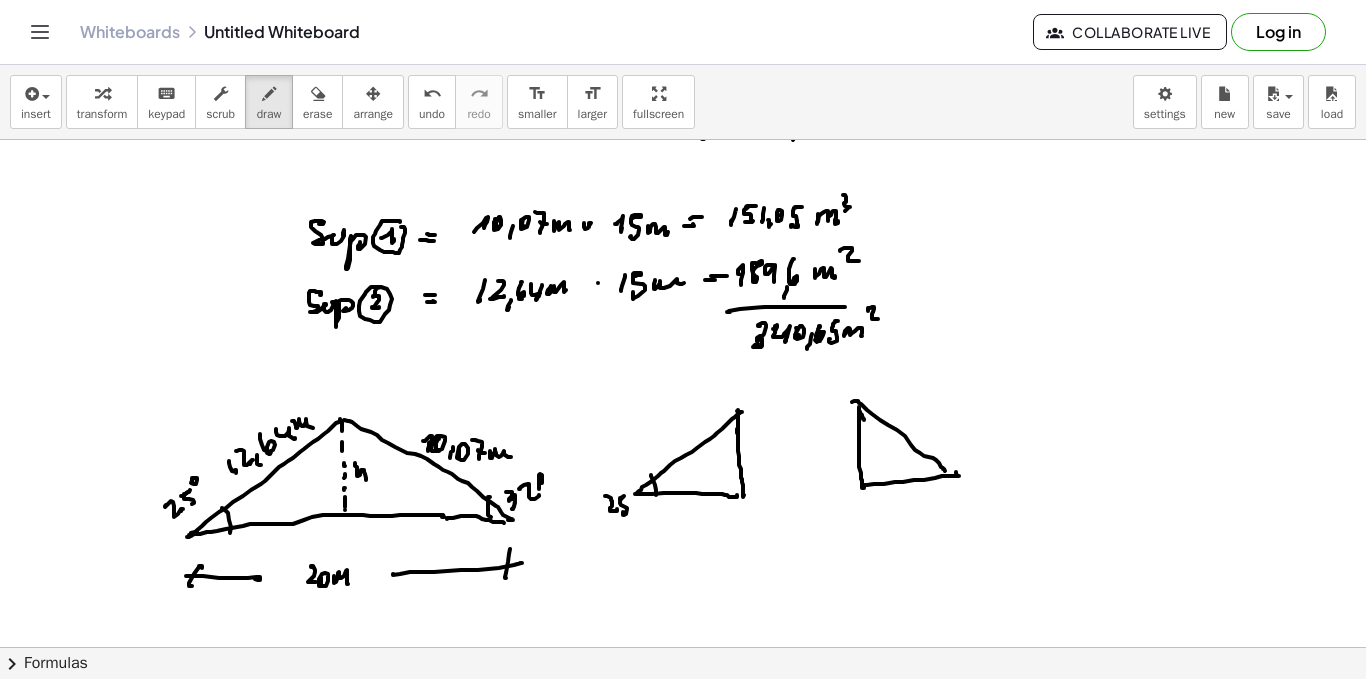 click at bounding box center [683, 112] 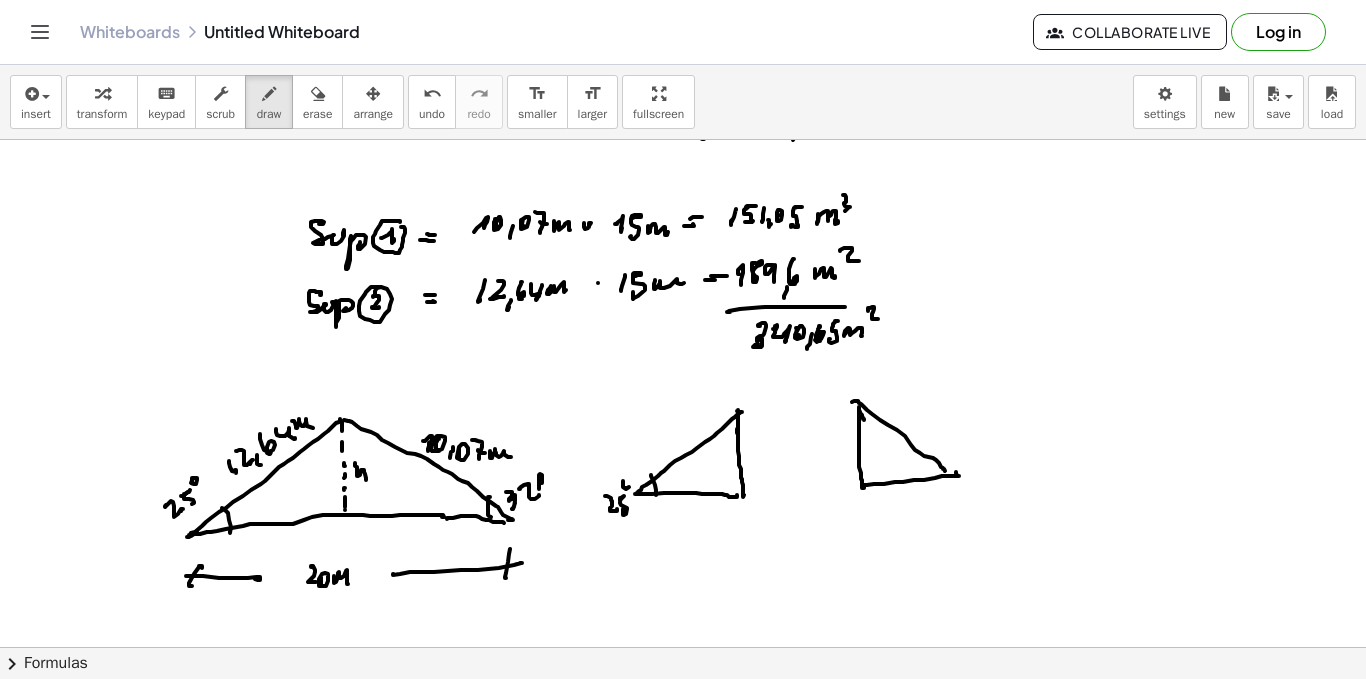 click at bounding box center [683, 112] 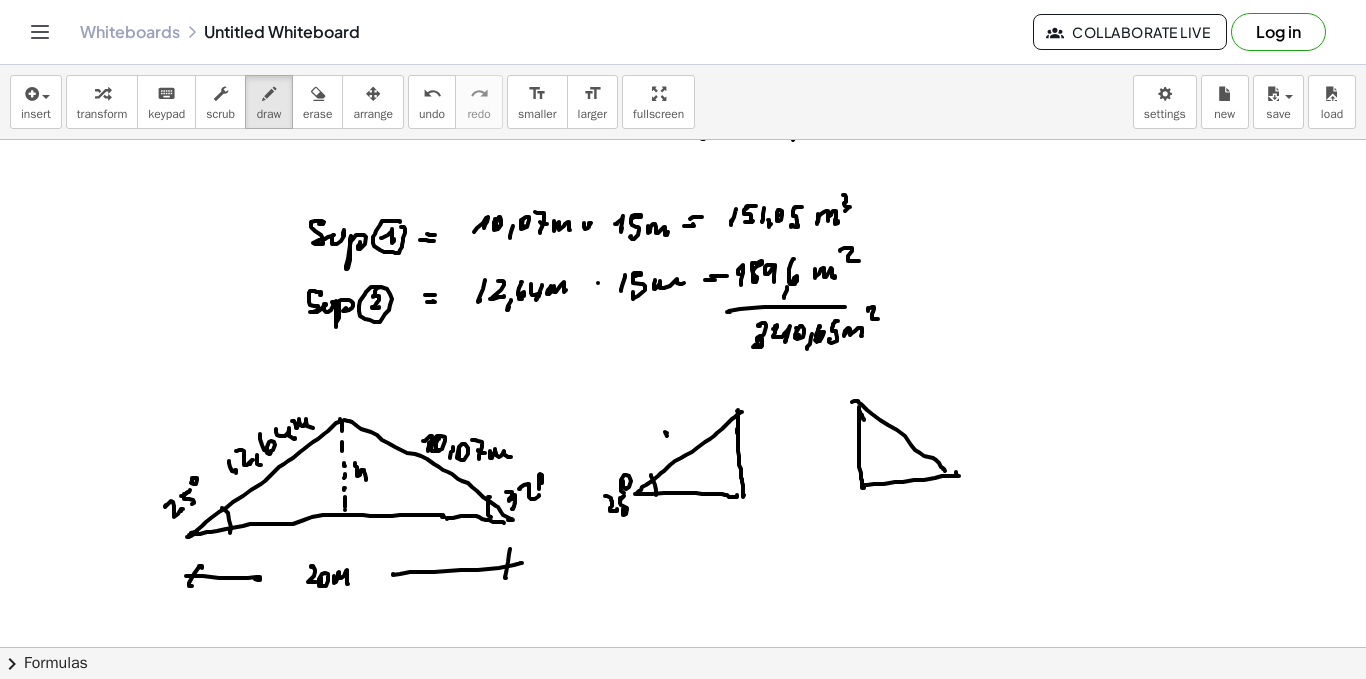 click at bounding box center (683, 112) 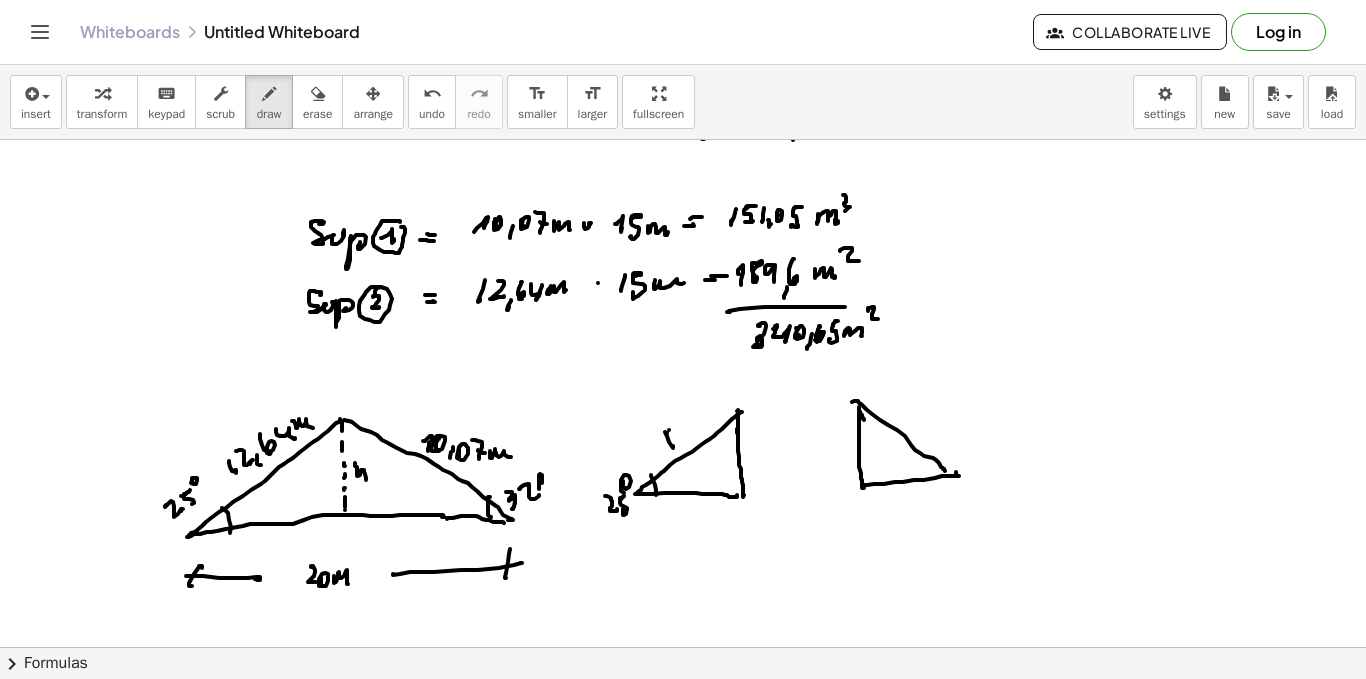 drag, startPoint x: 669, startPoint y: 430, endPoint x: 684, endPoint y: 436, distance: 16.155495 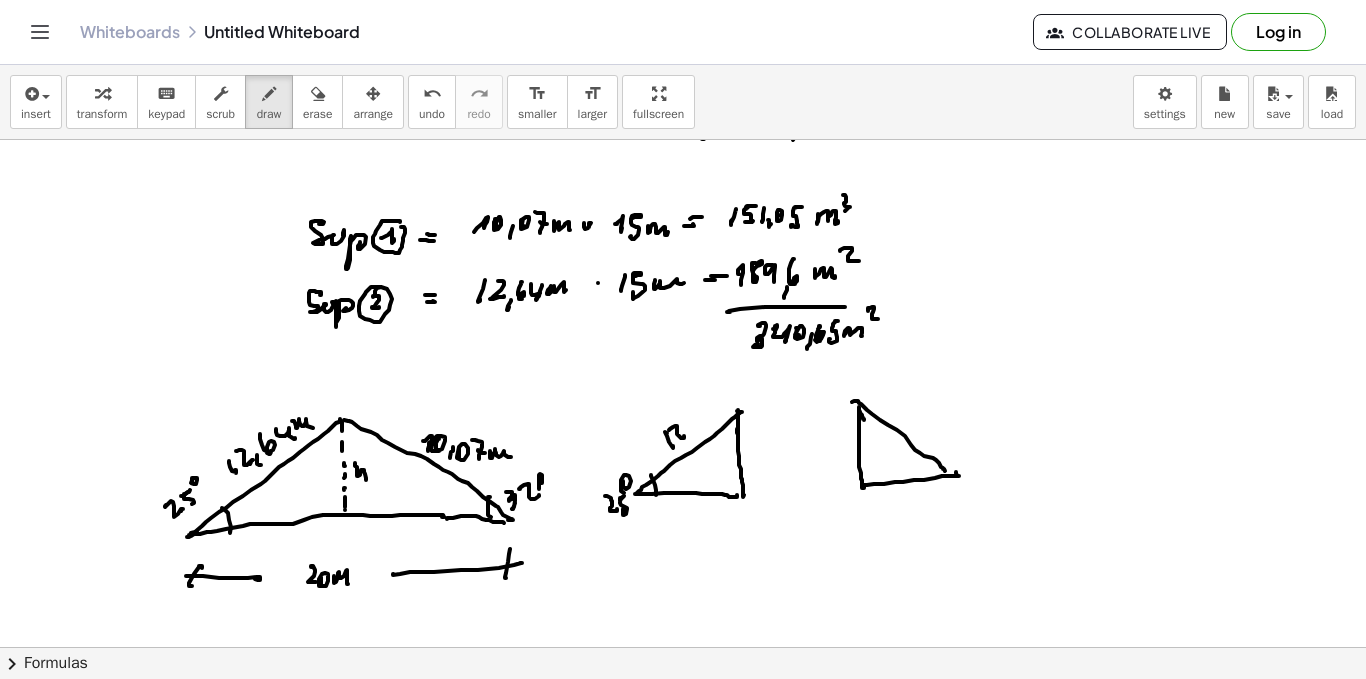 click at bounding box center (683, 112) 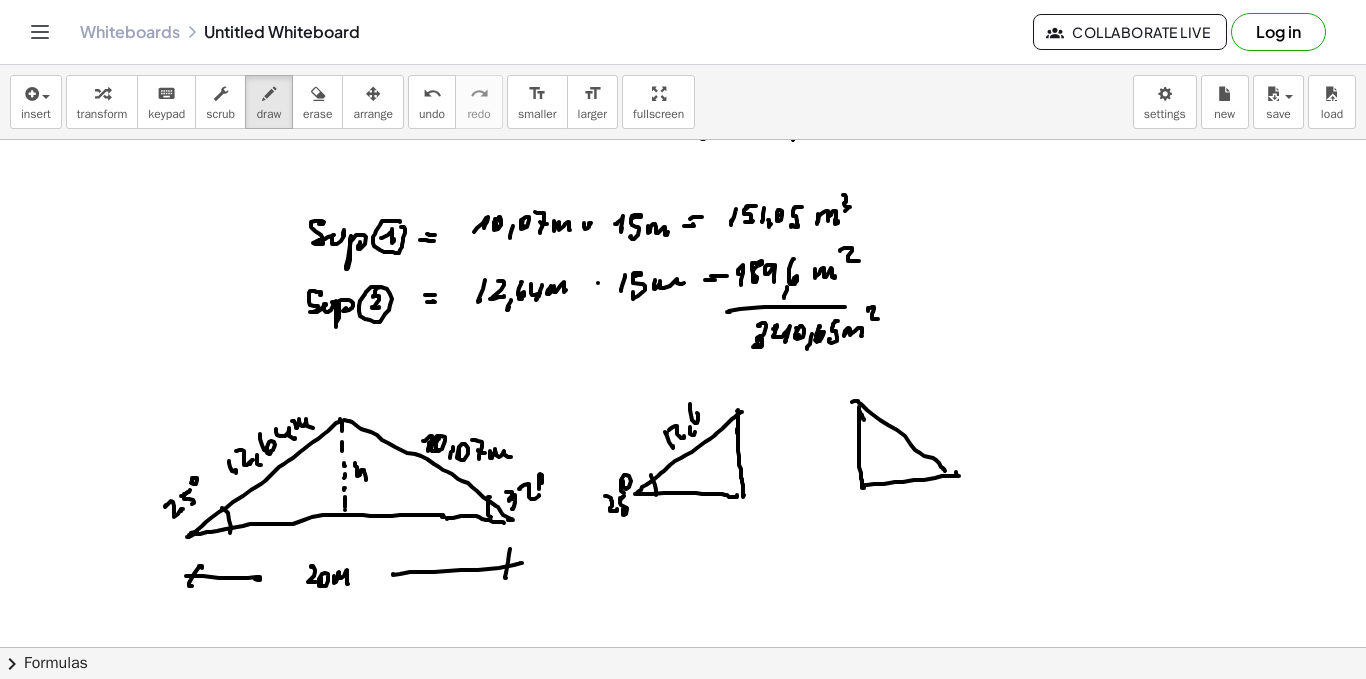 drag, startPoint x: 690, startPoint y: 410, endPoint x: 705, endPoint y: 404, distance: 16.155495 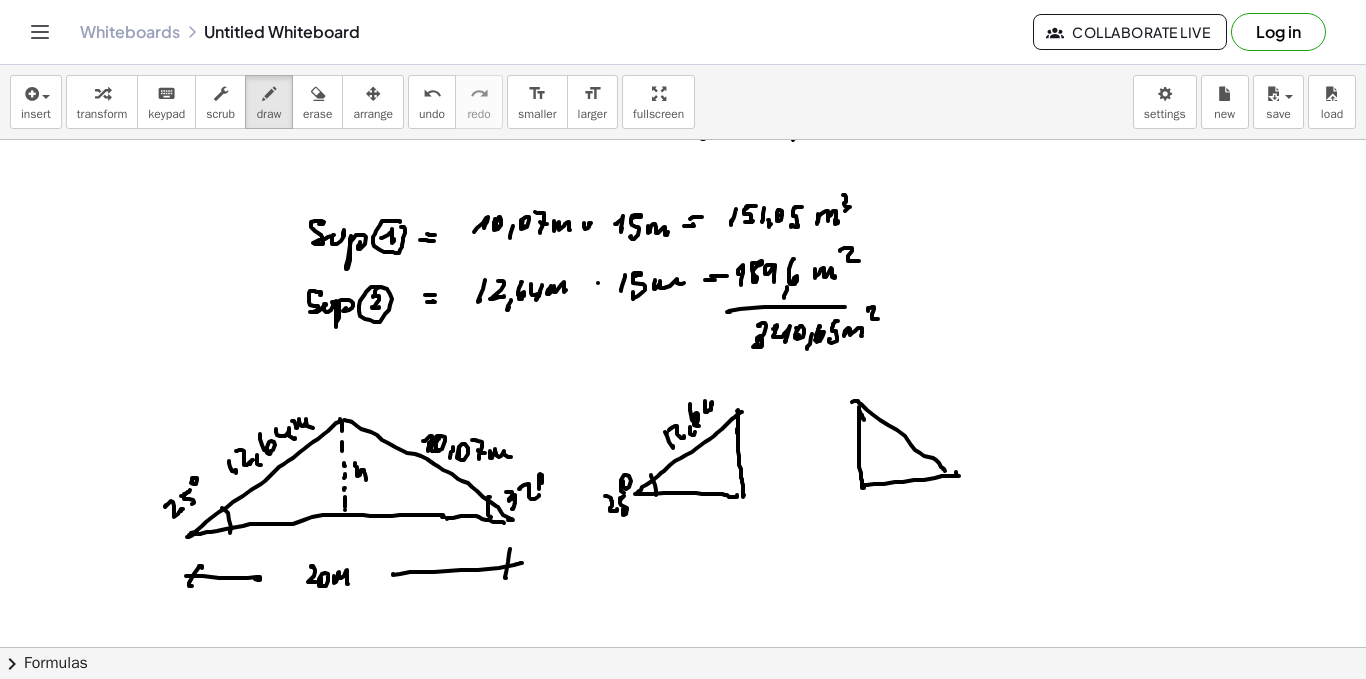 drag, startPoint x: 705, startPoint y: 402, endPoint x: 720, endPoint y: 422, distance: 25 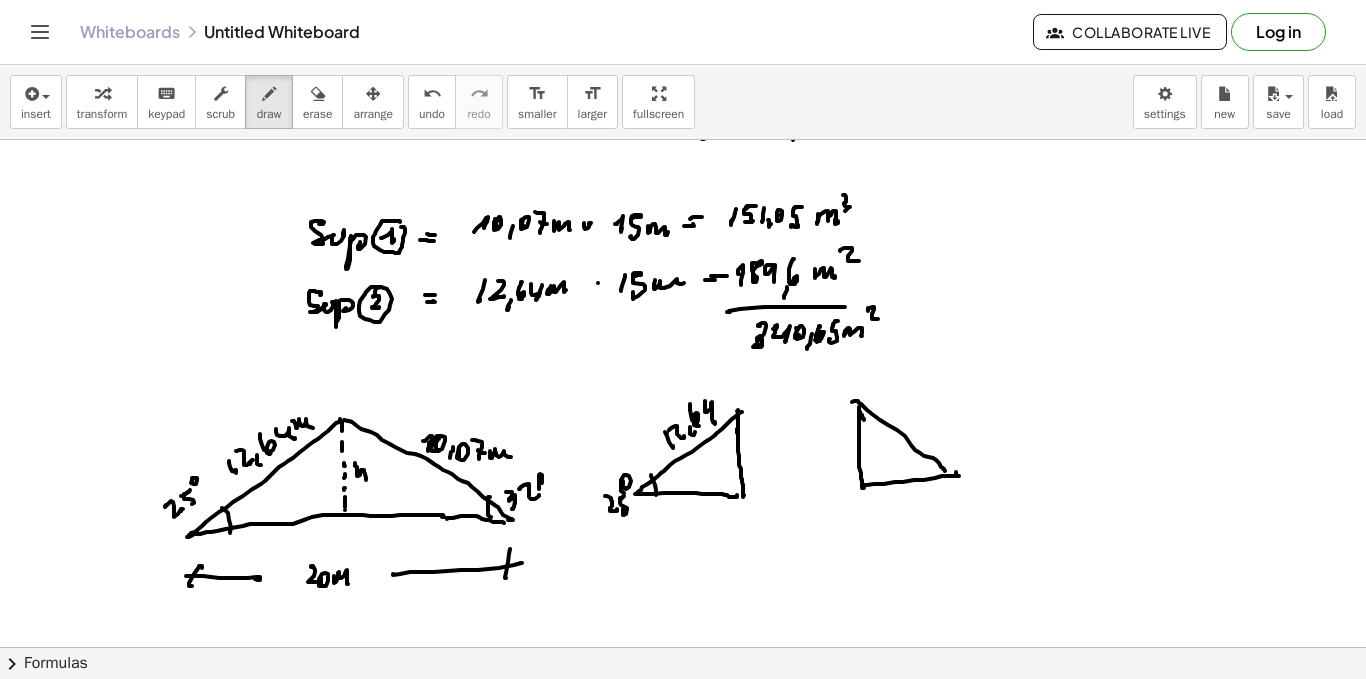 drag, startPoint x: 933, startPoint y: 456, endPoint x: 937, endPoint y: 476, distance: 20.396078 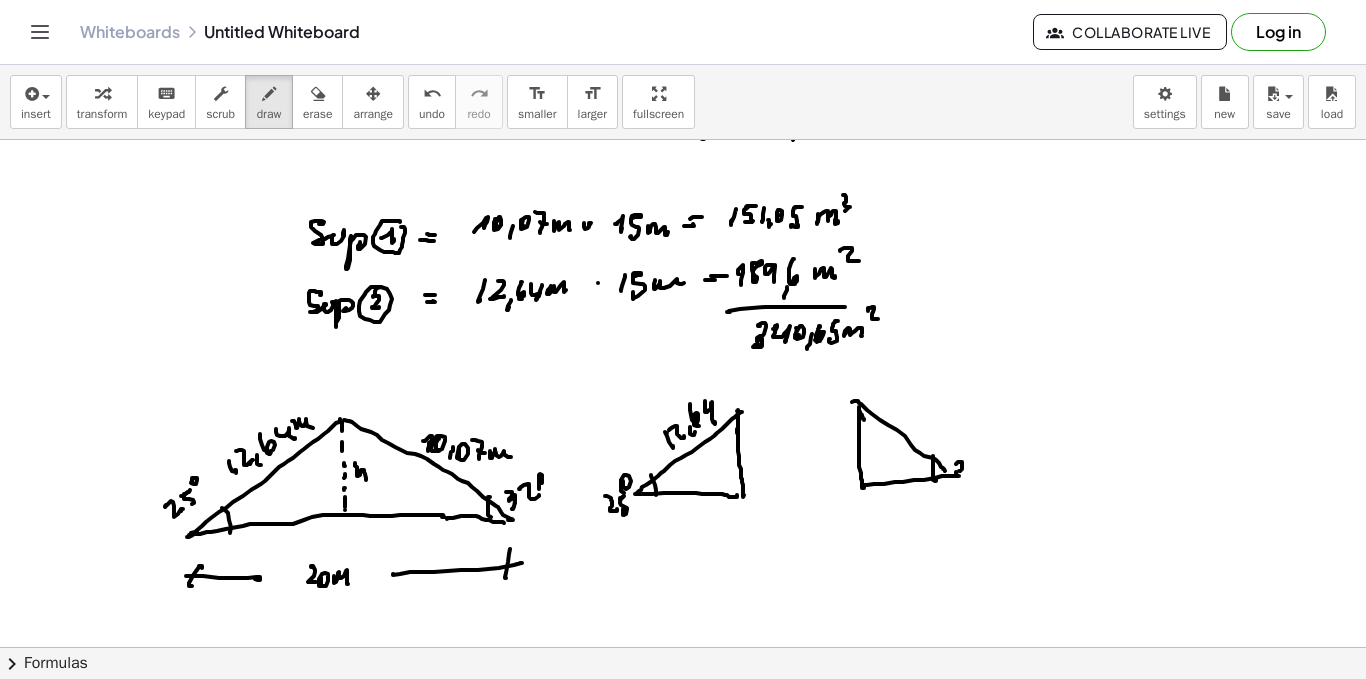 click at bounding box center [683, 112] 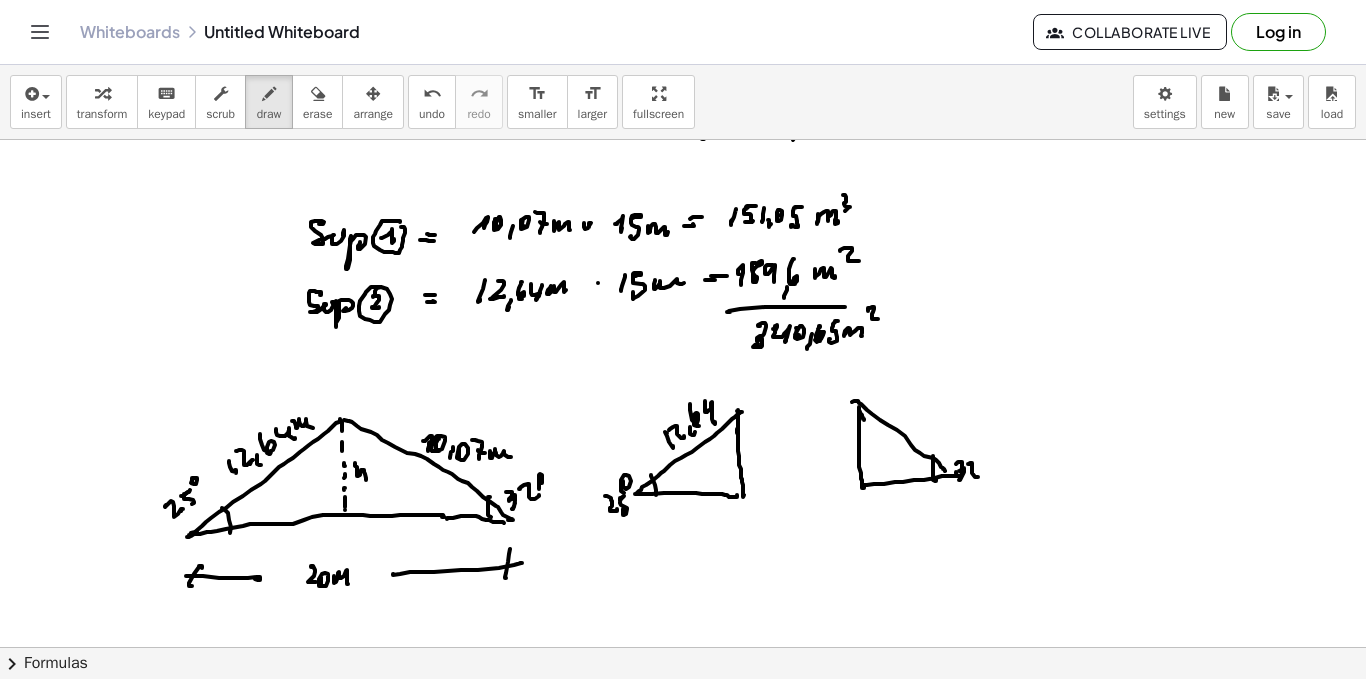 drag, startPoint x: 972, startPoint y: 467, endPoint x: 979, endPoint y: 477, distance: 12.206555 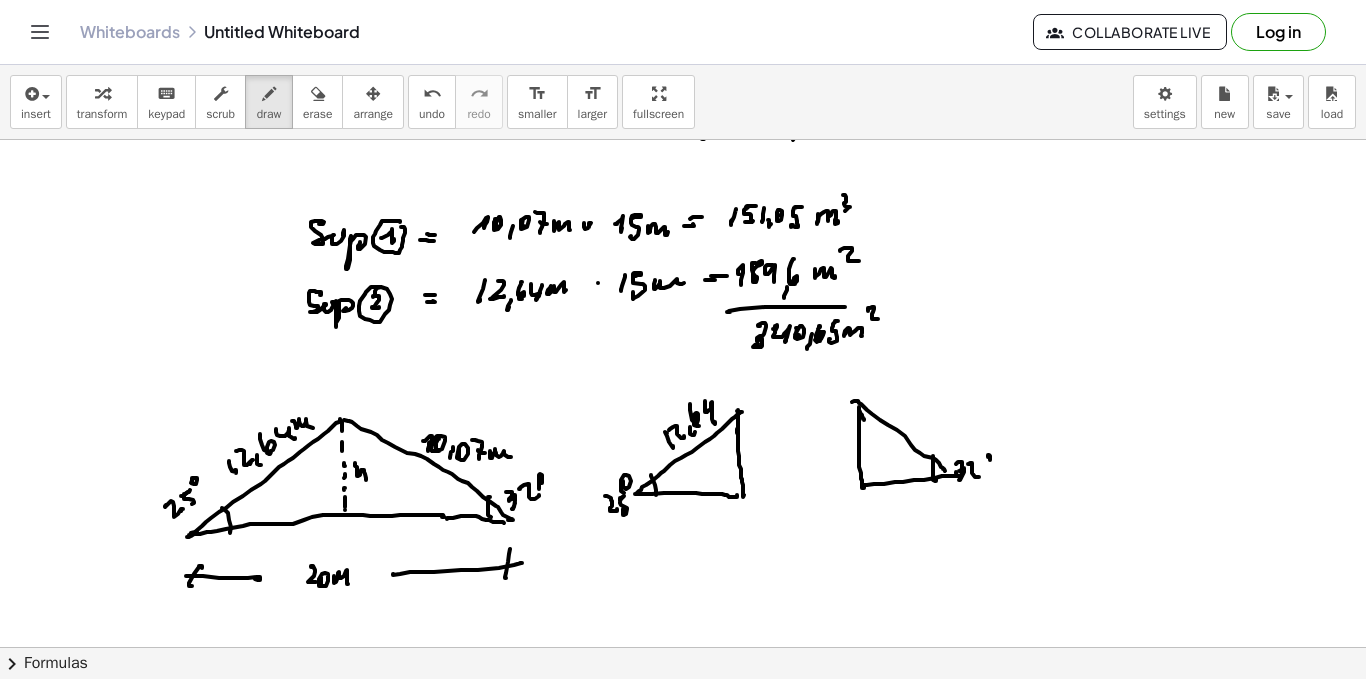 click at bounding box center [683, 112] 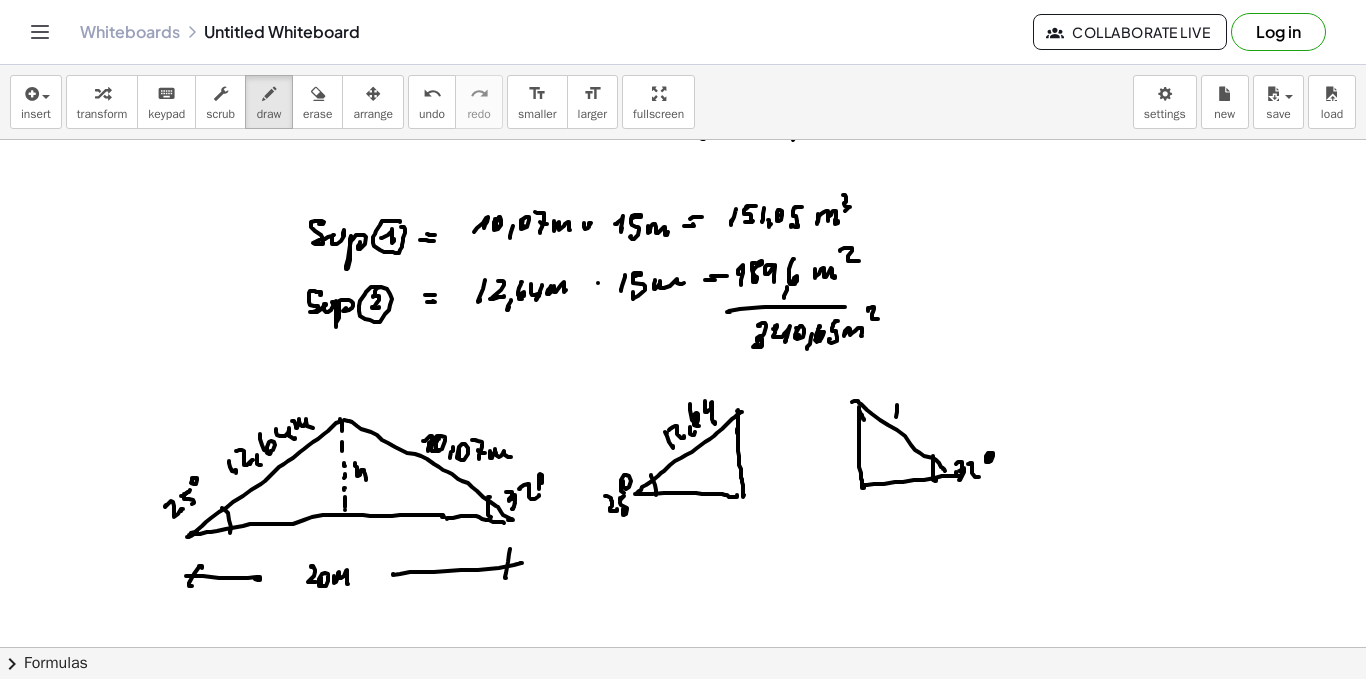 drag, startPoint x: 896, startPoint y: 417, endPoint x: 906, endPoint y: 406, distance: 14.866069 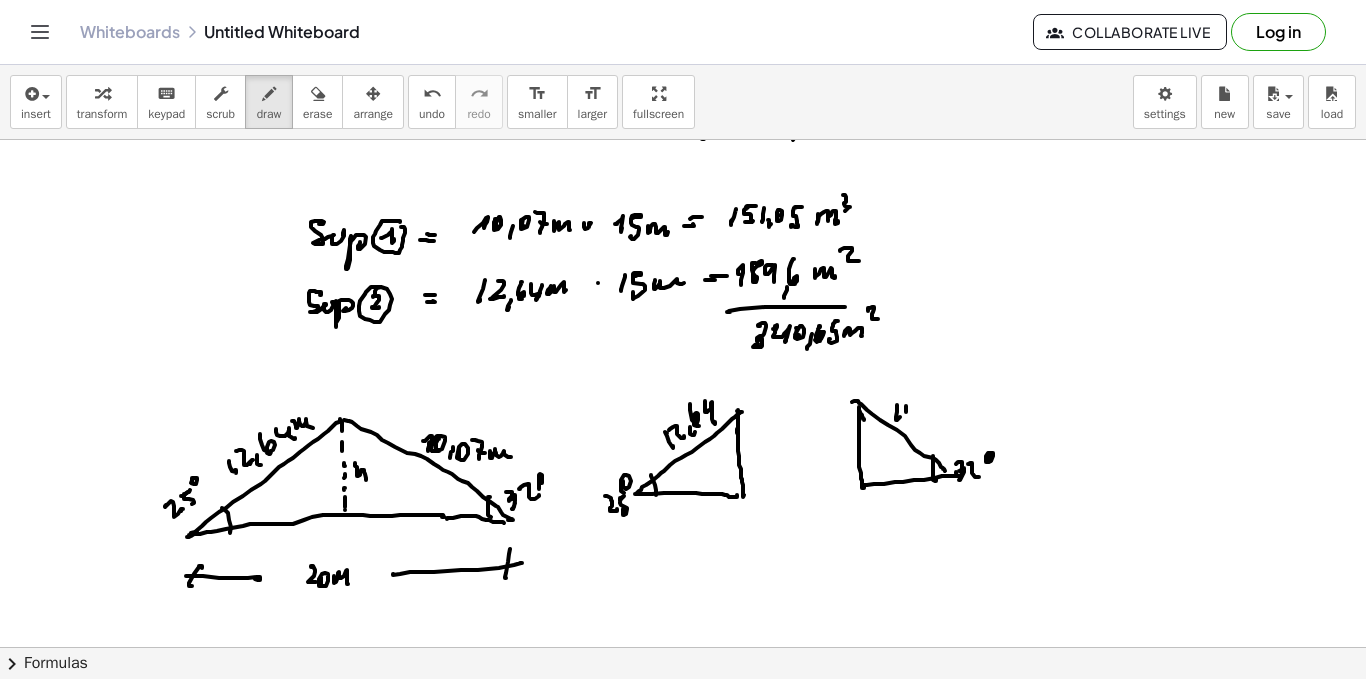 drag, startPoint x: 906, startPoint y: 406, endPoint x: 920, endPoint y: 419, distance: 19.104973 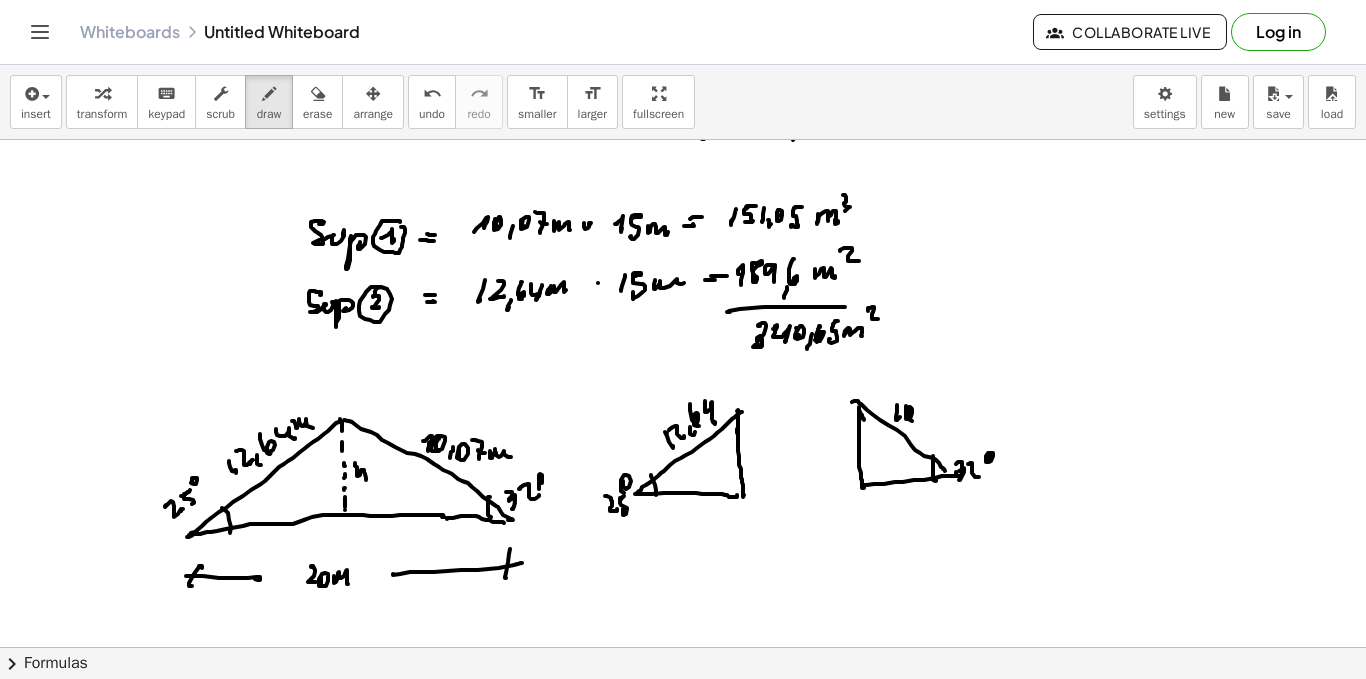 click at bounding box center (683, 112) 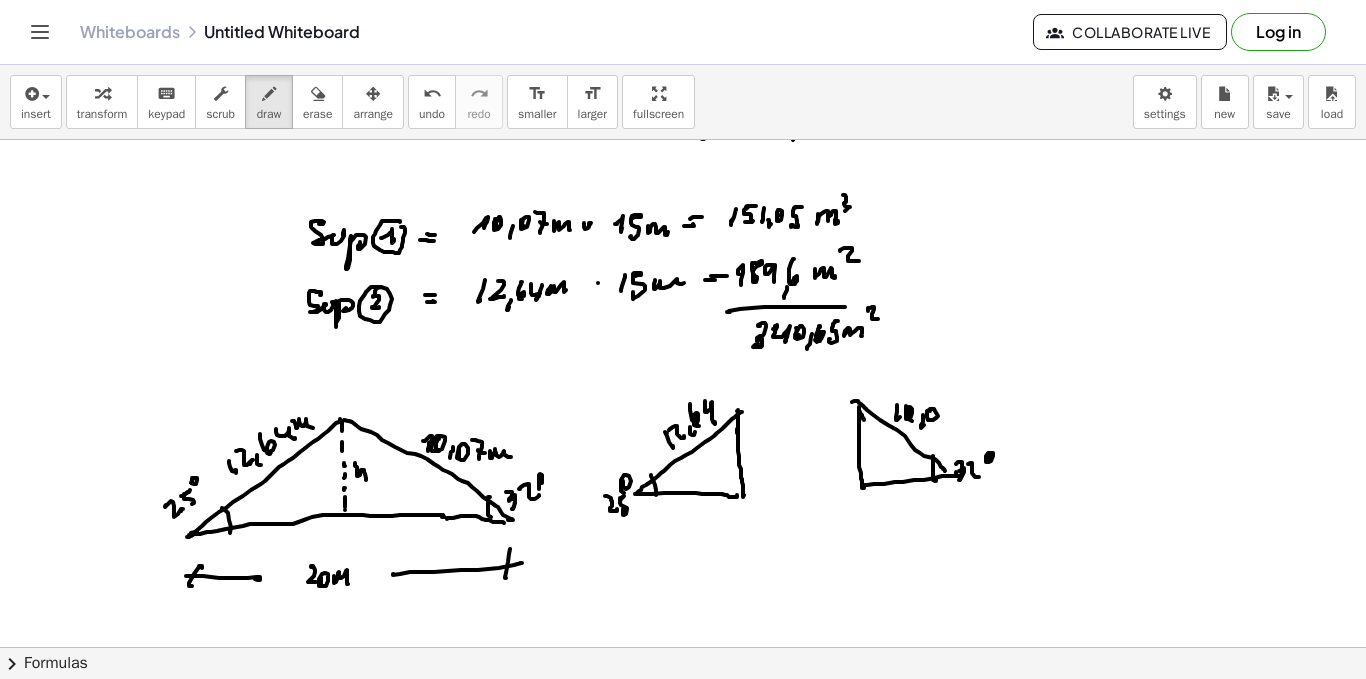 drag, startPoint x: 930, startPoint y: 409, endPoint x: 940, endPoint y: 408, distance: 10.049875 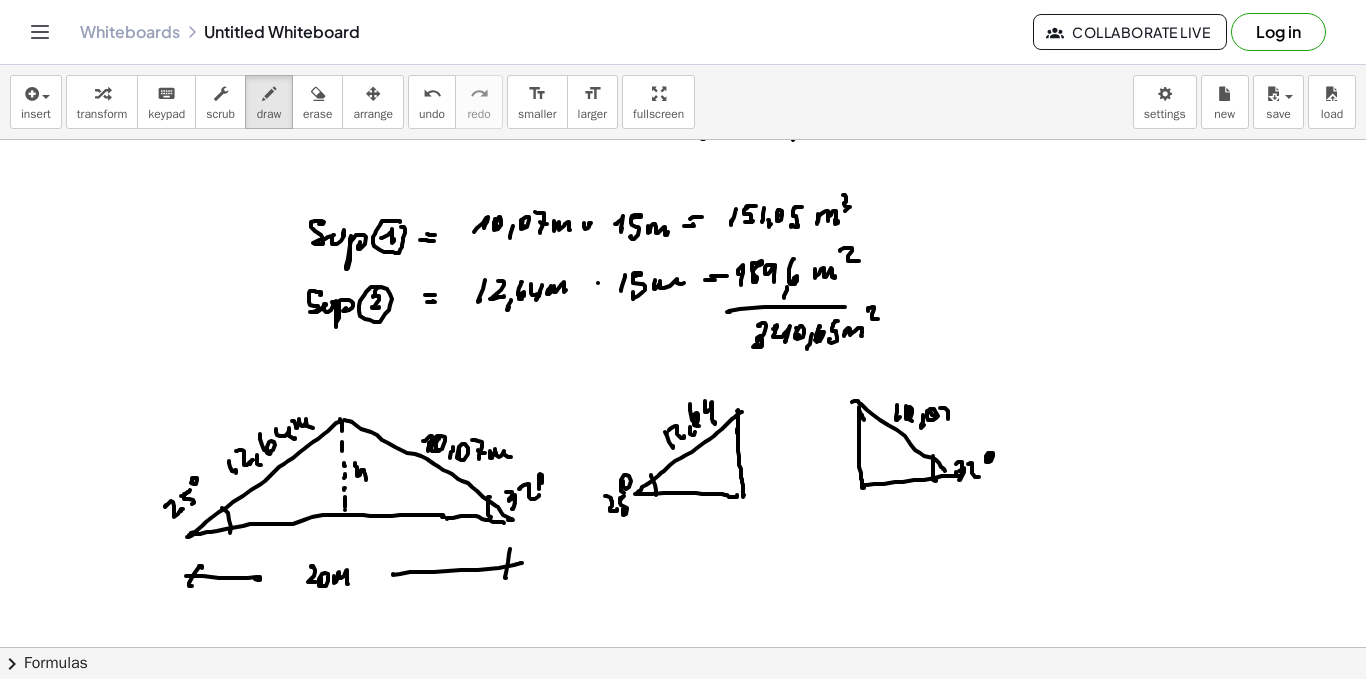 drag, startPoint x: 940, startPoint y: 408, endPoint x: 962, endPoint y: 419, distance: 24.596748 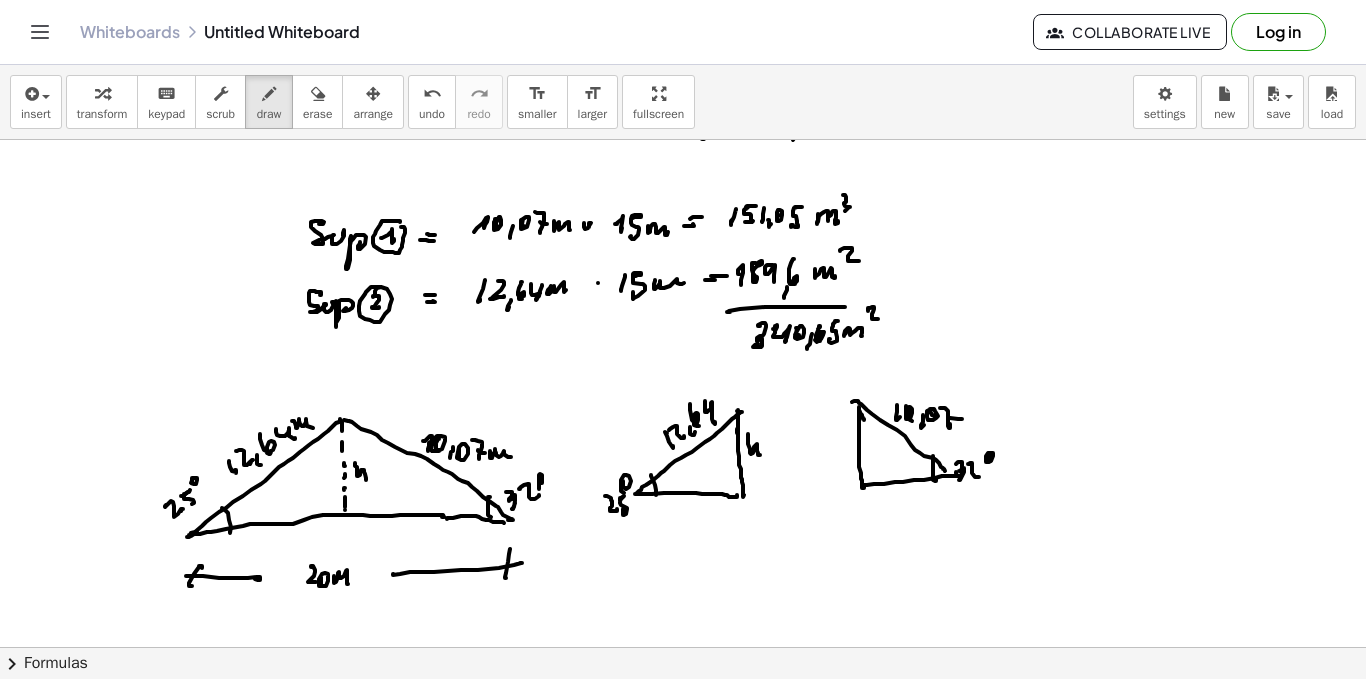 drag, startPoint x: 748, startPoint y: 438, endPoint x: 765, endPoint y: 451, distance: 21.400934 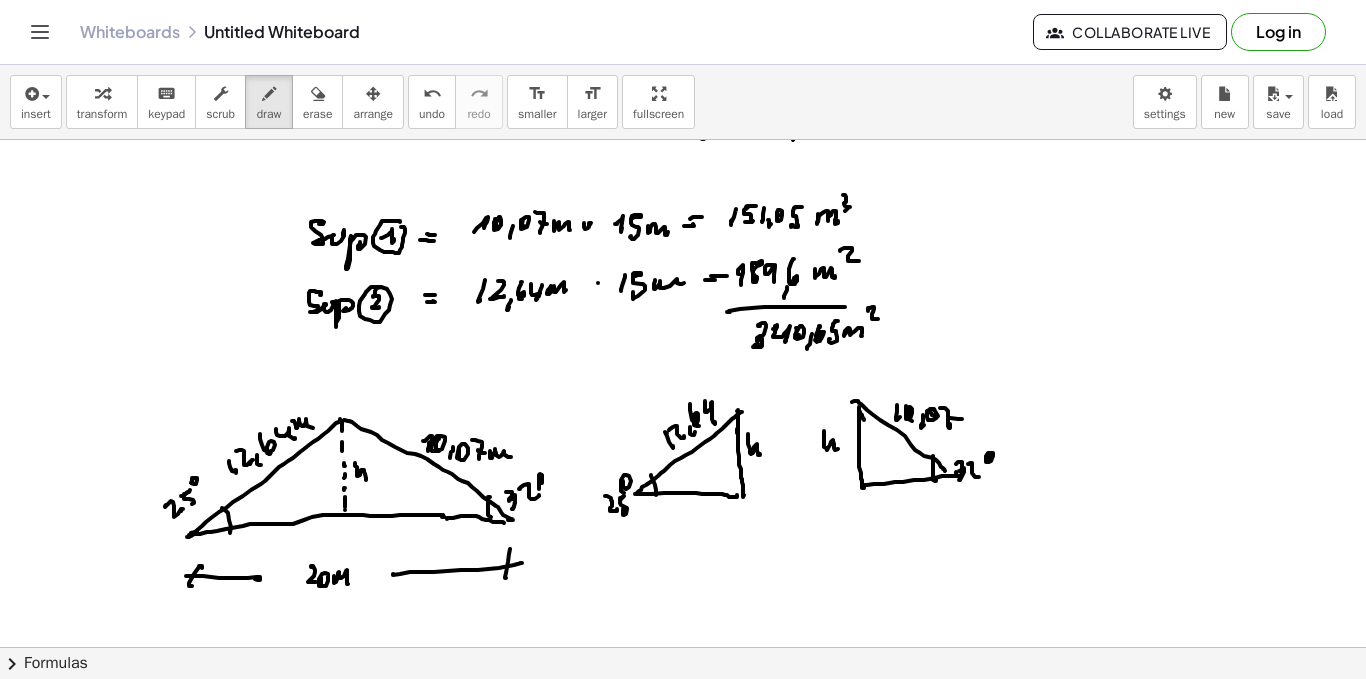 drag, startPoint x: 824, startPoint y: 436, endPoint x: 838, endPoint y: 443, distance: 15.652476 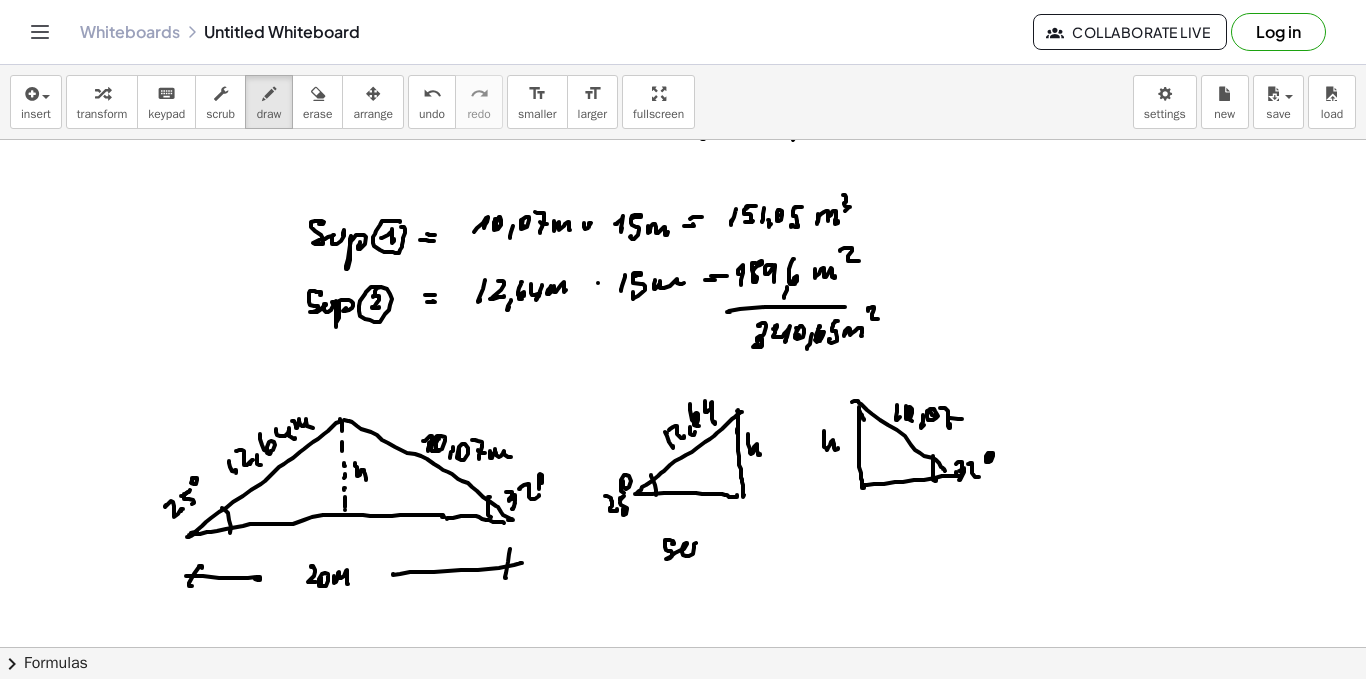 drag, startPoint x: 674, startPoint y: 543, endPoint x: 713, endPoint y: 552, distance: 40.024994 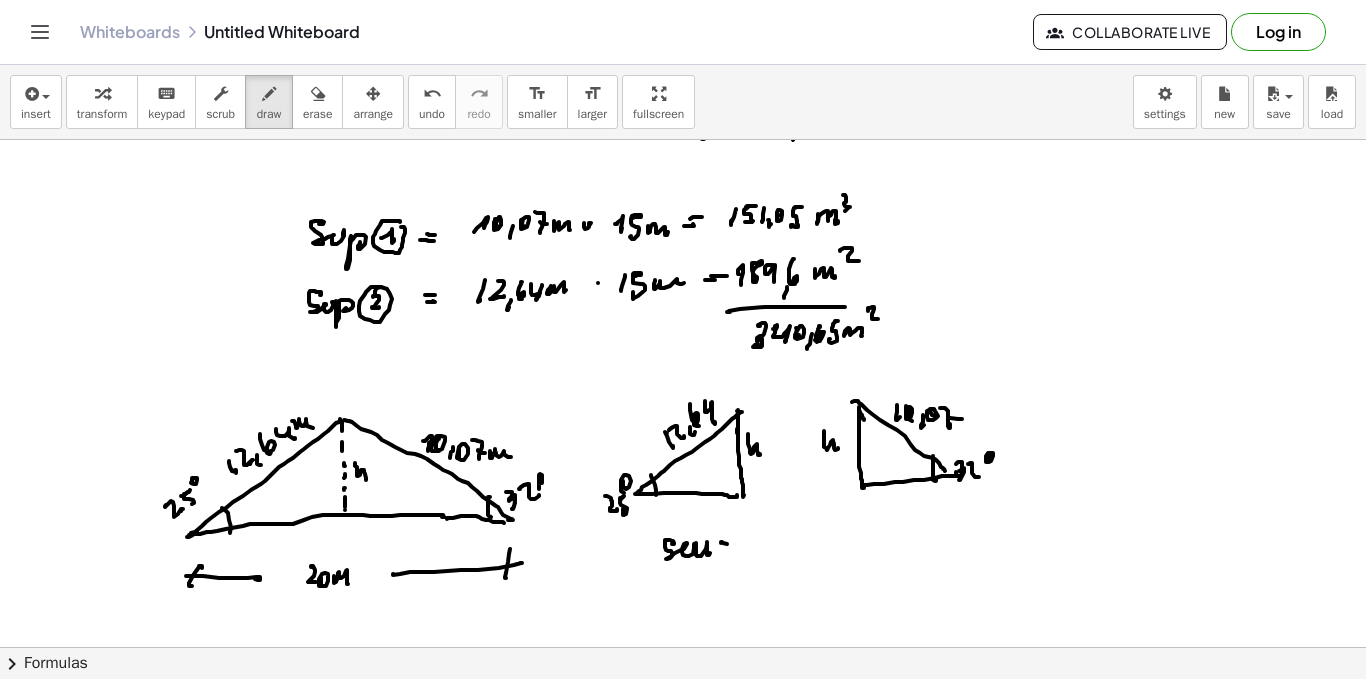 drag, startPoint x: 727, startPoint y: 544, endPoint x: 732, endPoint y: 554, distance: 11.18034 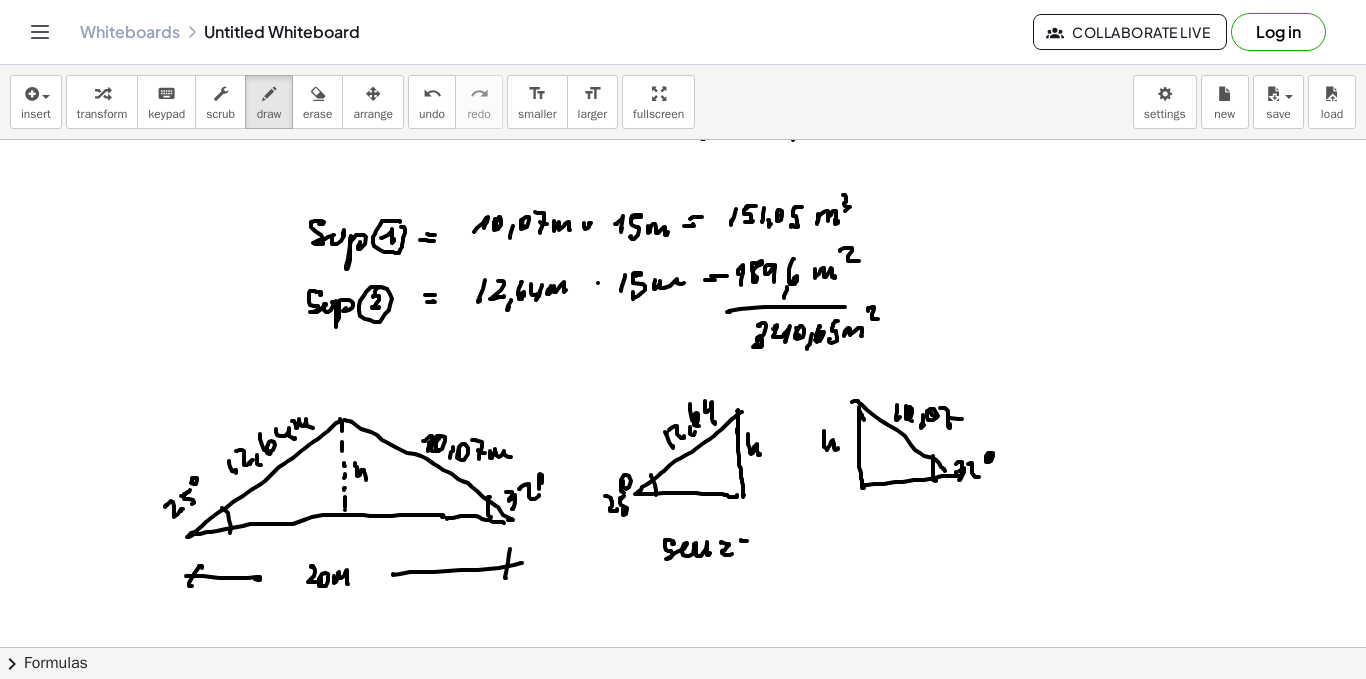 drag, startPoint x: 741, startPoint y: 540, endPoint x: 746, endPoint y: 550, distance: 11.18034 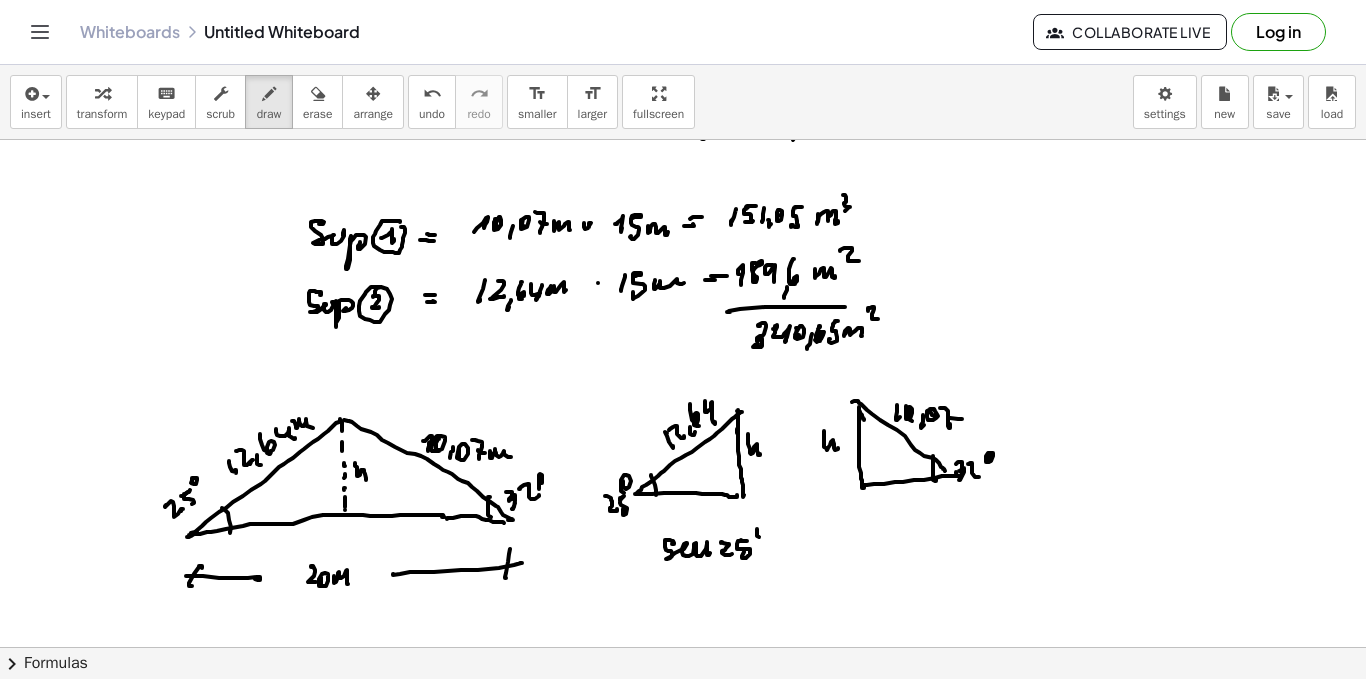 drag, startPoint x: 757, startPoint y: 532, endPoint x: 764, endPoint y: 547, distance: 16.552946 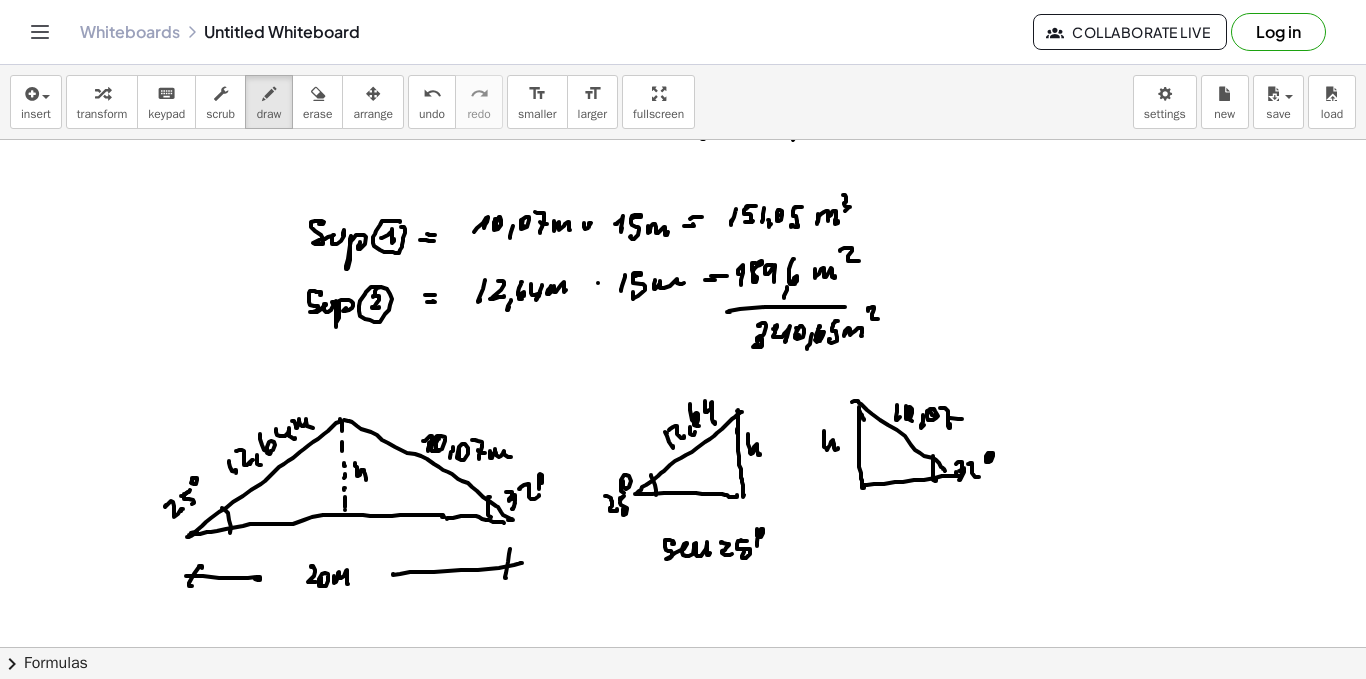 click at bounding box center [683, 112] 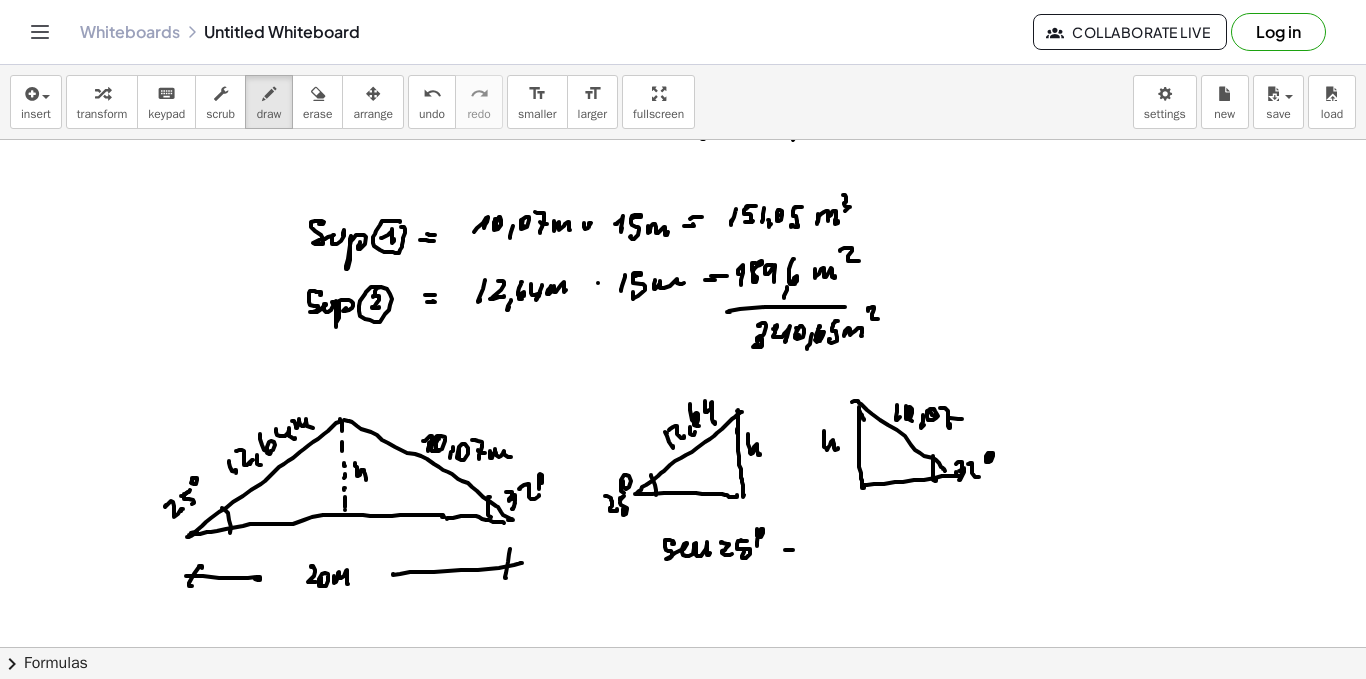 click at bounding box center [683, 112] 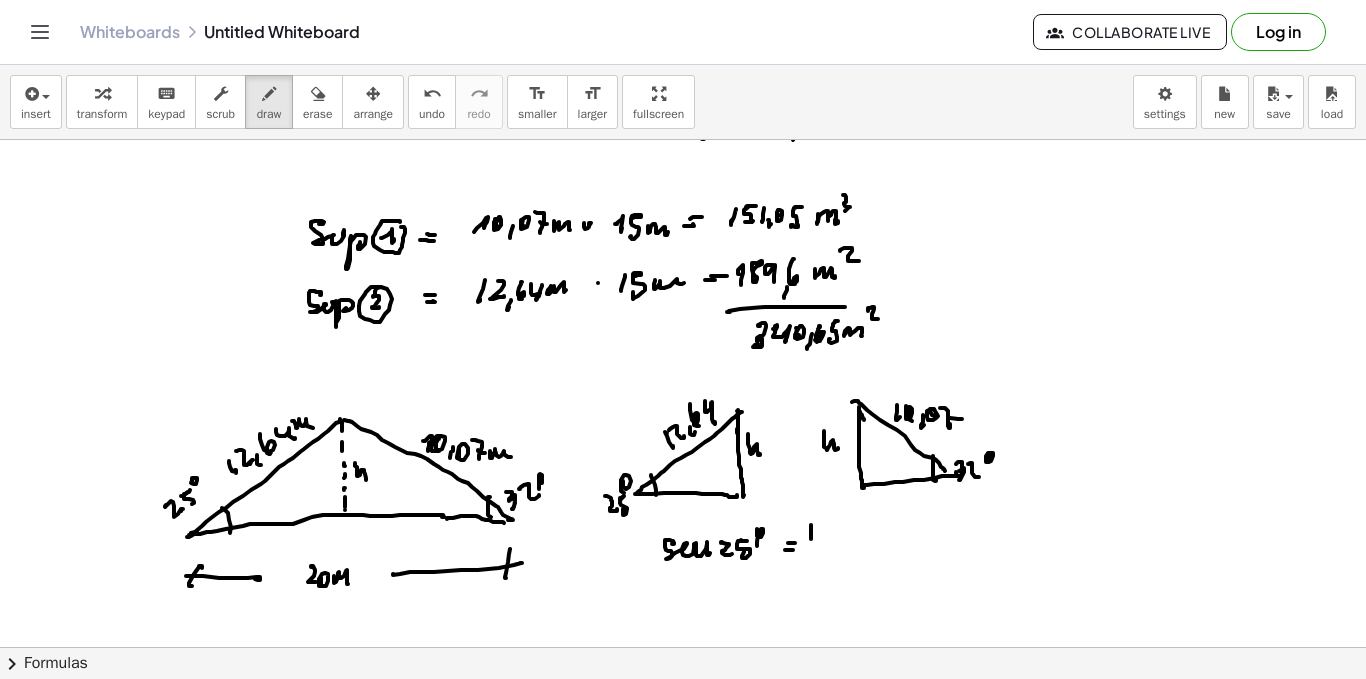 drag, startPoint x: 811, startPoint y: 539, endPoint x: 824, endPoint y: 544, distance: 13.928389 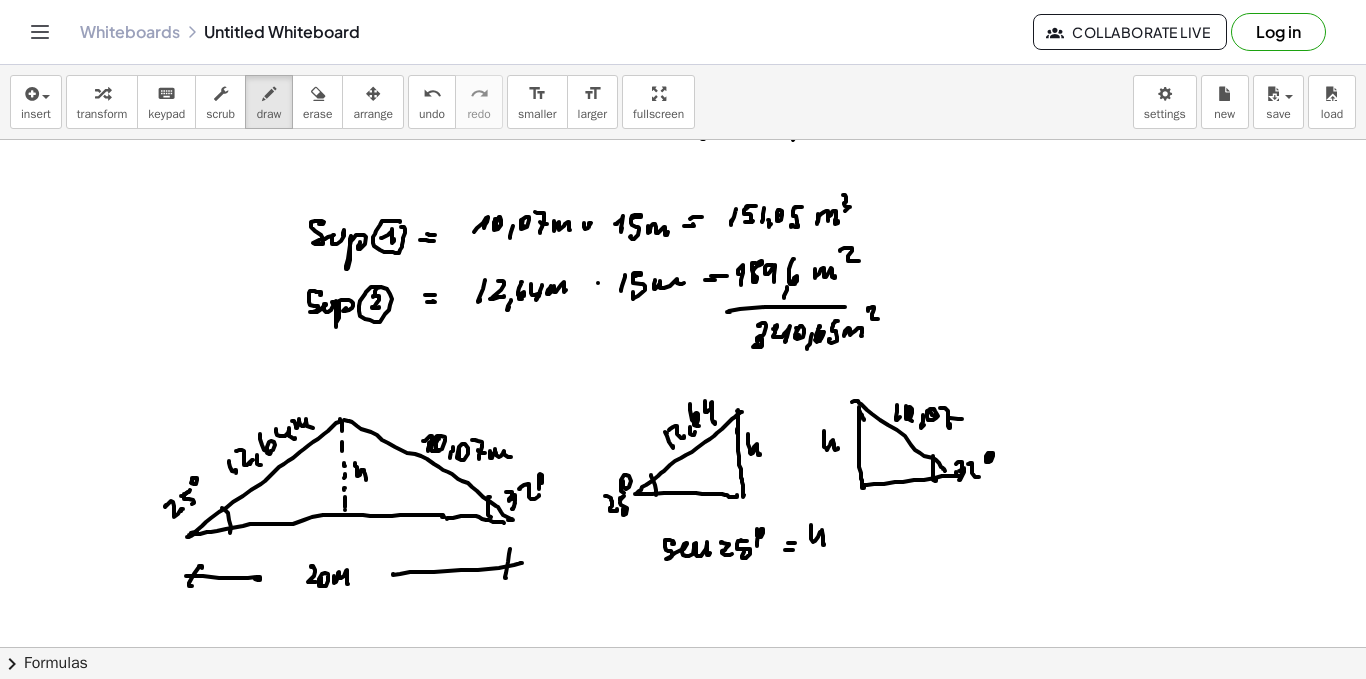 drag, startPoint x: 810, startPoint y: 552, endPoint x: 843, endPoint y: 555, distance: 33.13608 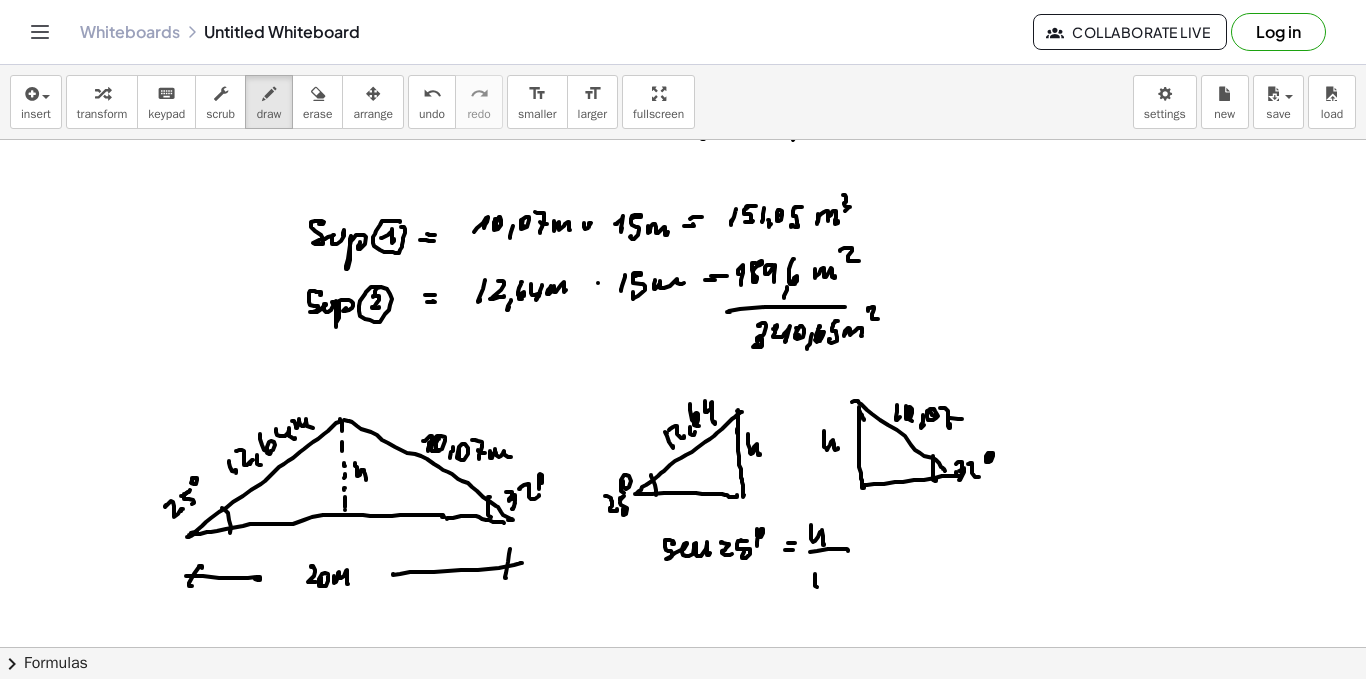drag, startPoint x: 815, startPoint y: 574, endPoint x: 825, endPoint y: 569, distance: 11.18034 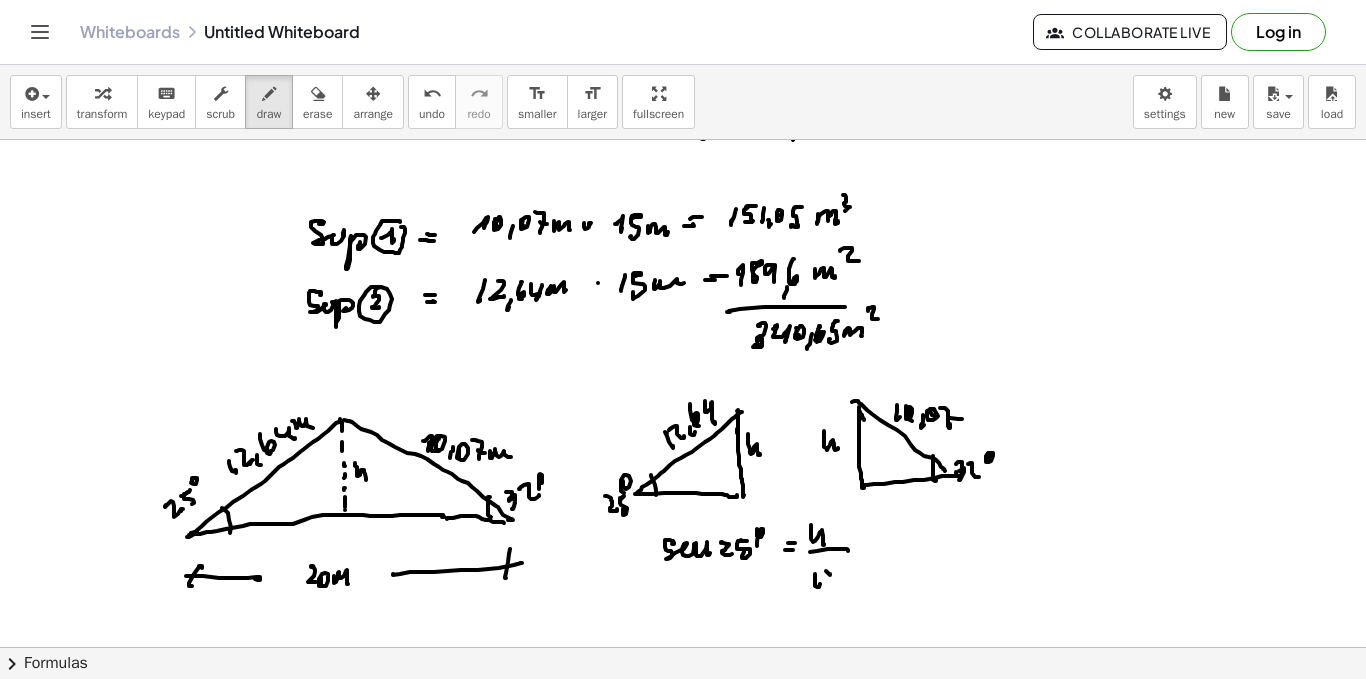 click at bounding box center [683, 112] 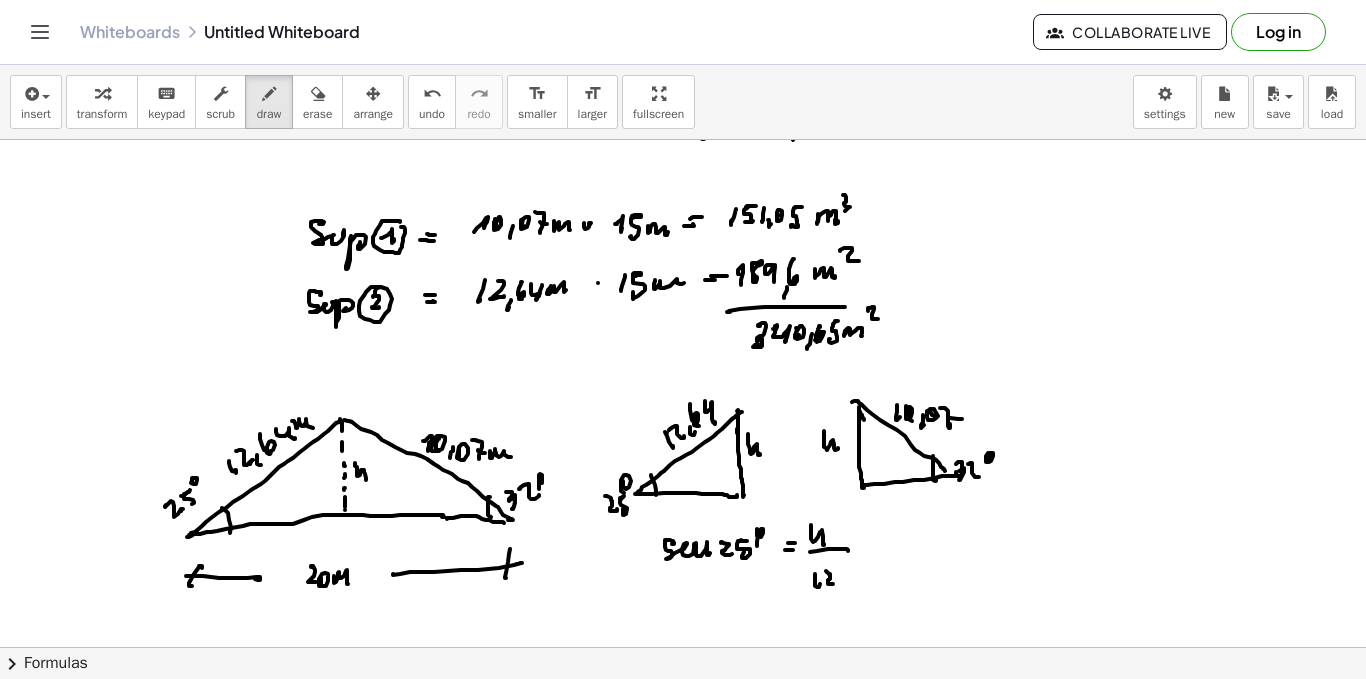 drag, startPoint x: 839, startPoint y: 596, endPoint x: 849, endPoint y: 572, distance: 26 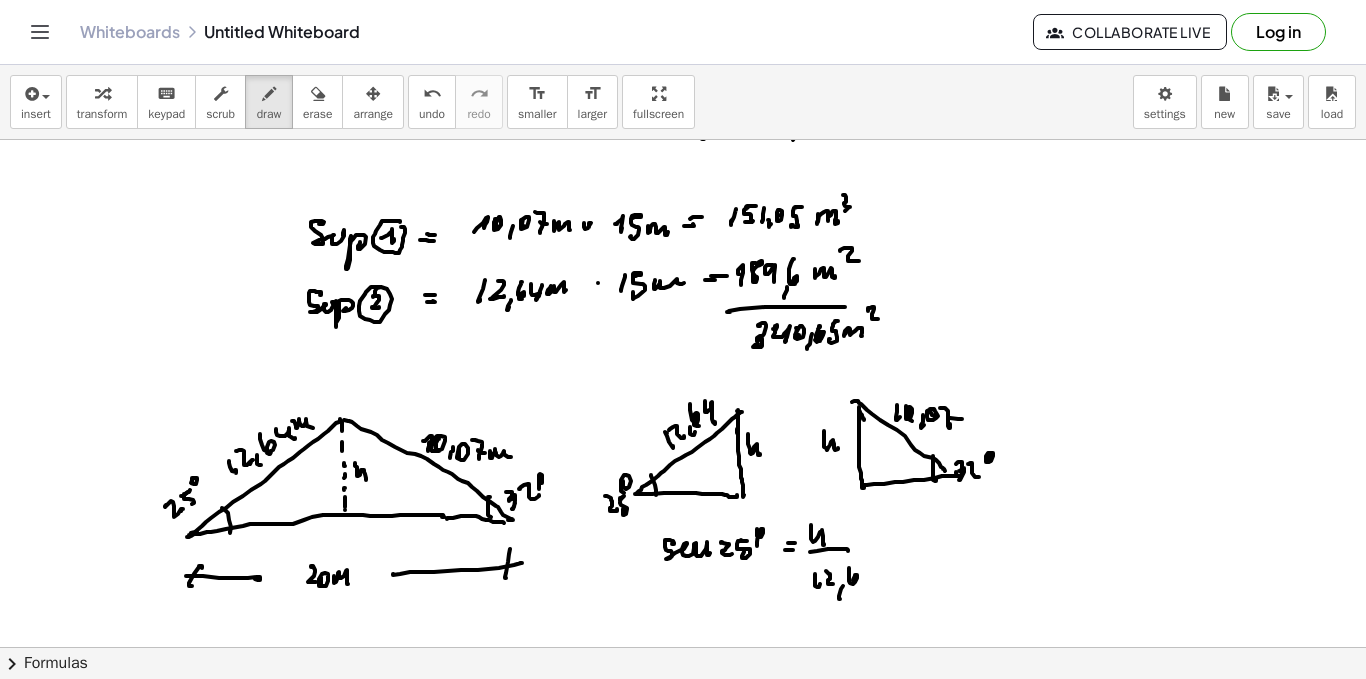 drag, startPoint x: 849, startPoint y: 581, endPoint x: 863, endPoint y: 574, distance: 15.652476 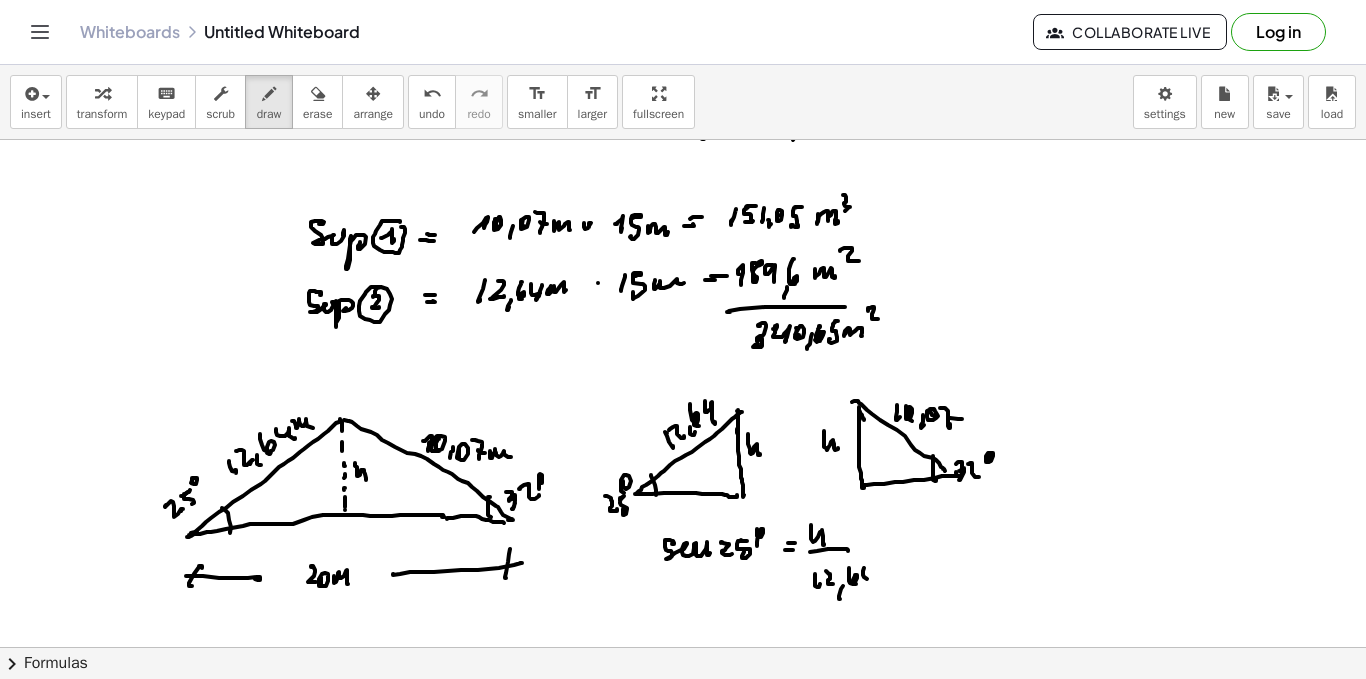click at bounding box center [683, 112] 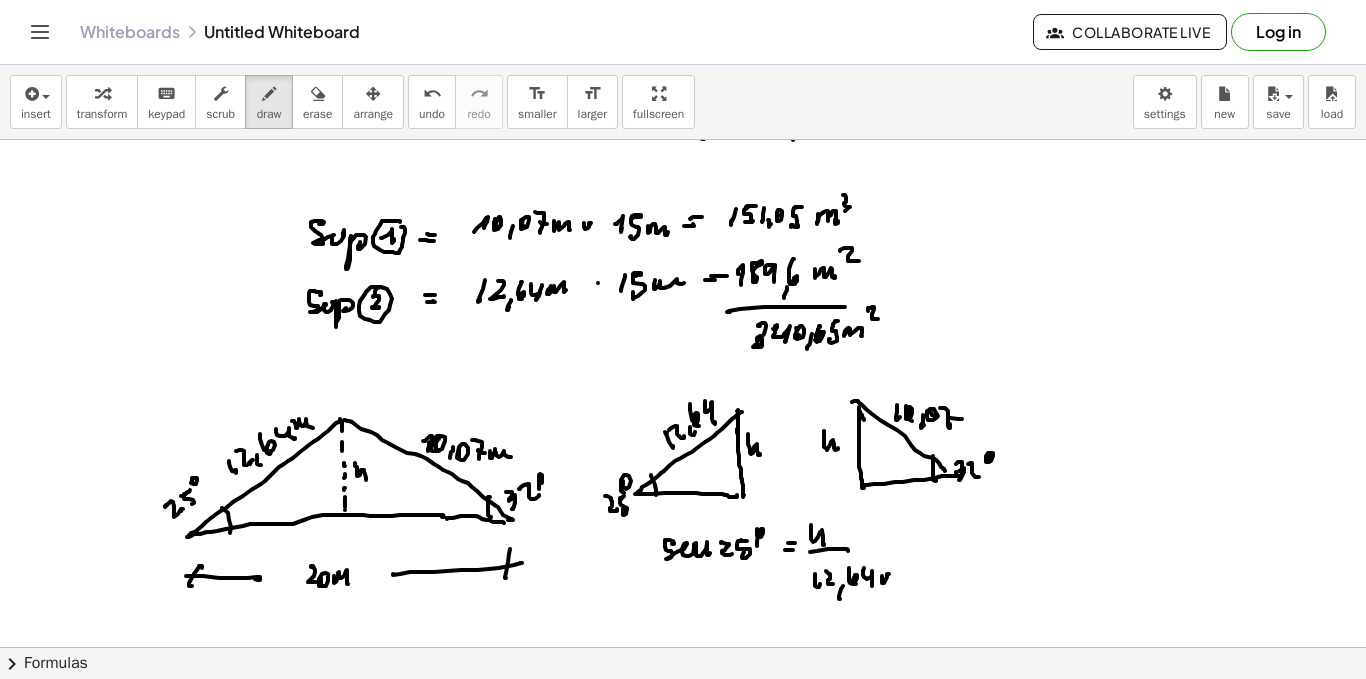 drag, startPoint x: 884, startPoint y: 583, endPoint x: 899, endPoint y: 568, distance: 21.213203 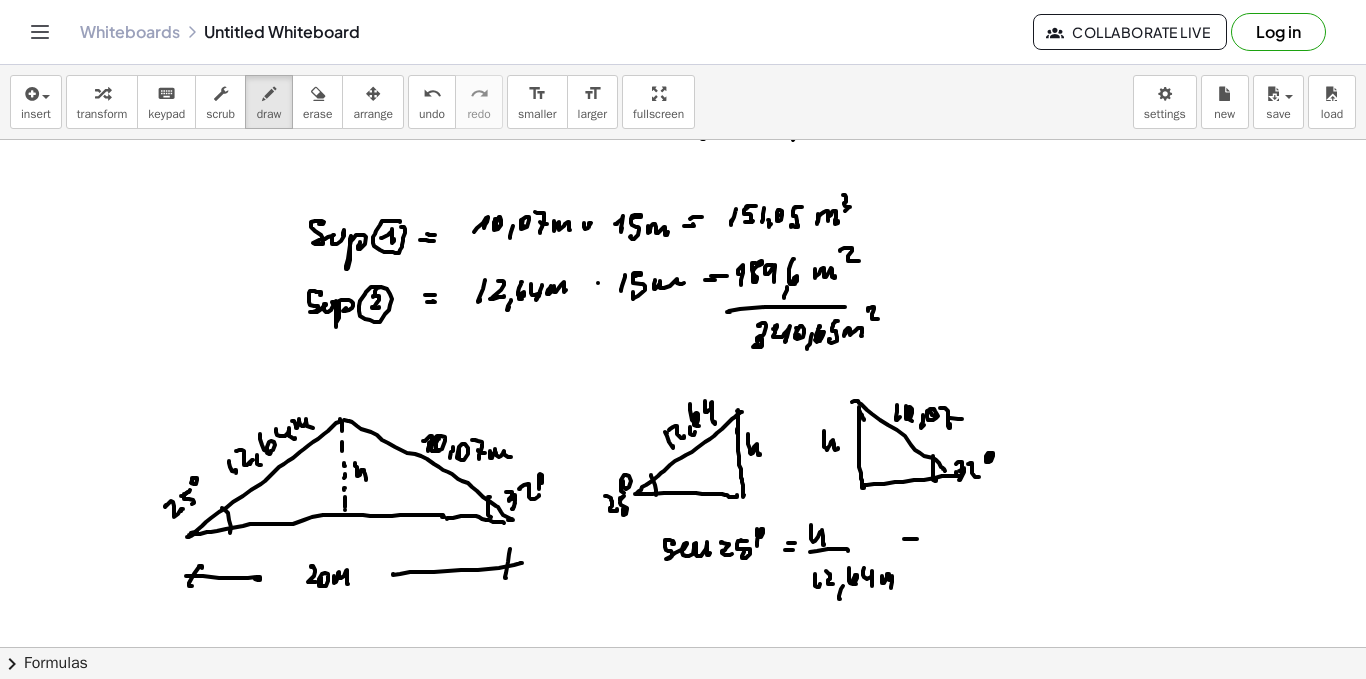 drag, startPoint x: 917, startPoint y: 539, endPoint x: 932, endPoint y: 532, distance: 16.552946 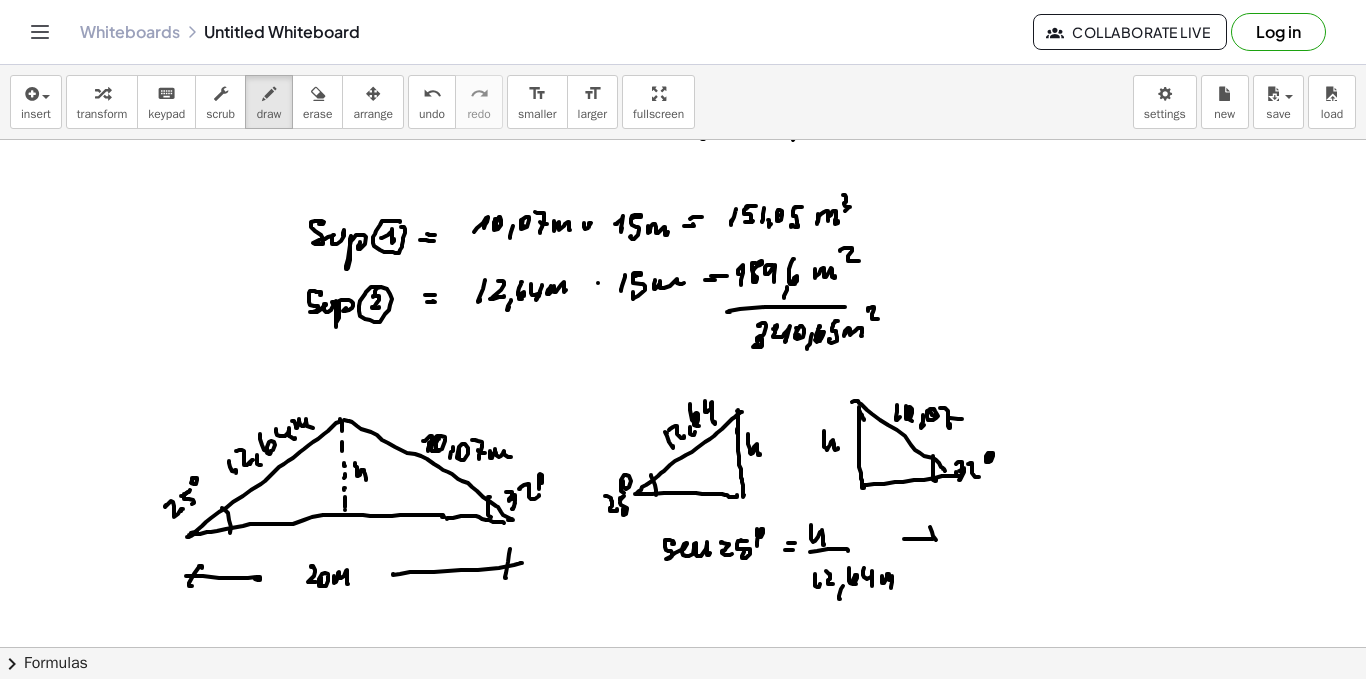 drag, startPoint x: 932, startPoint y: 532, endPoint x: 937, endPoint y: 552, distance: 20.615528 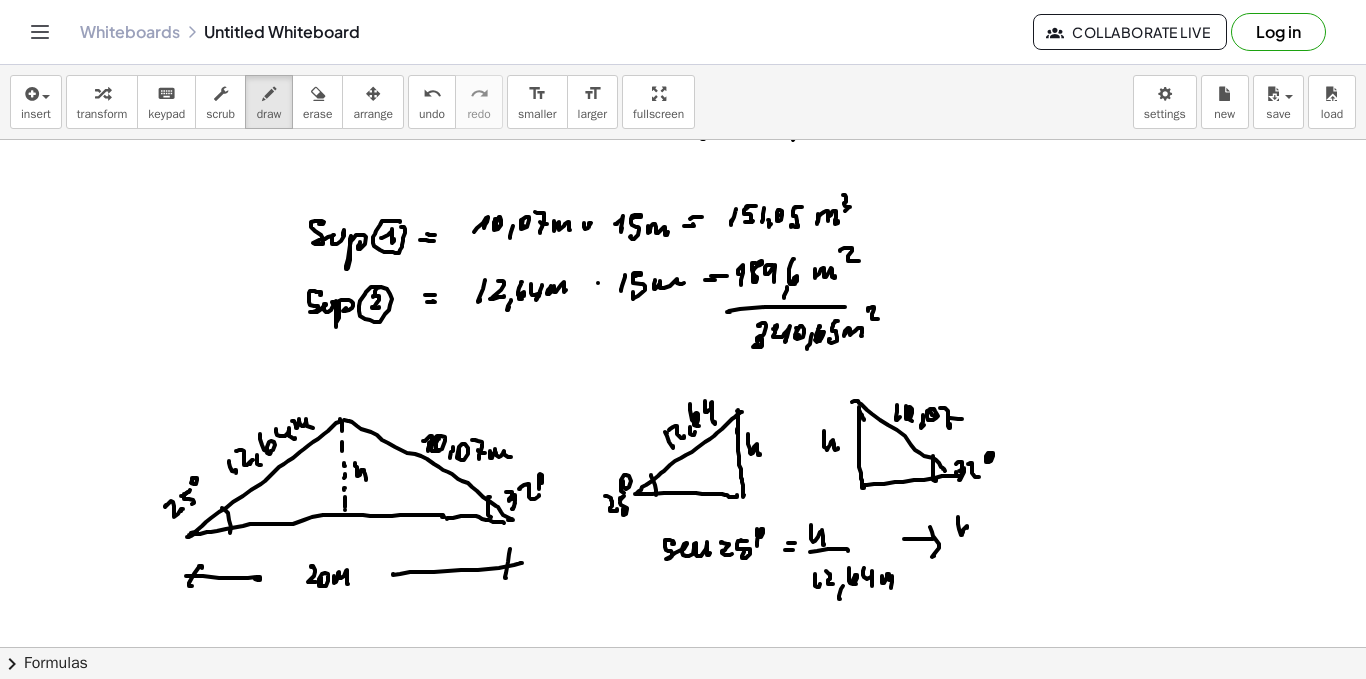 click at bounding box center [683, 112] 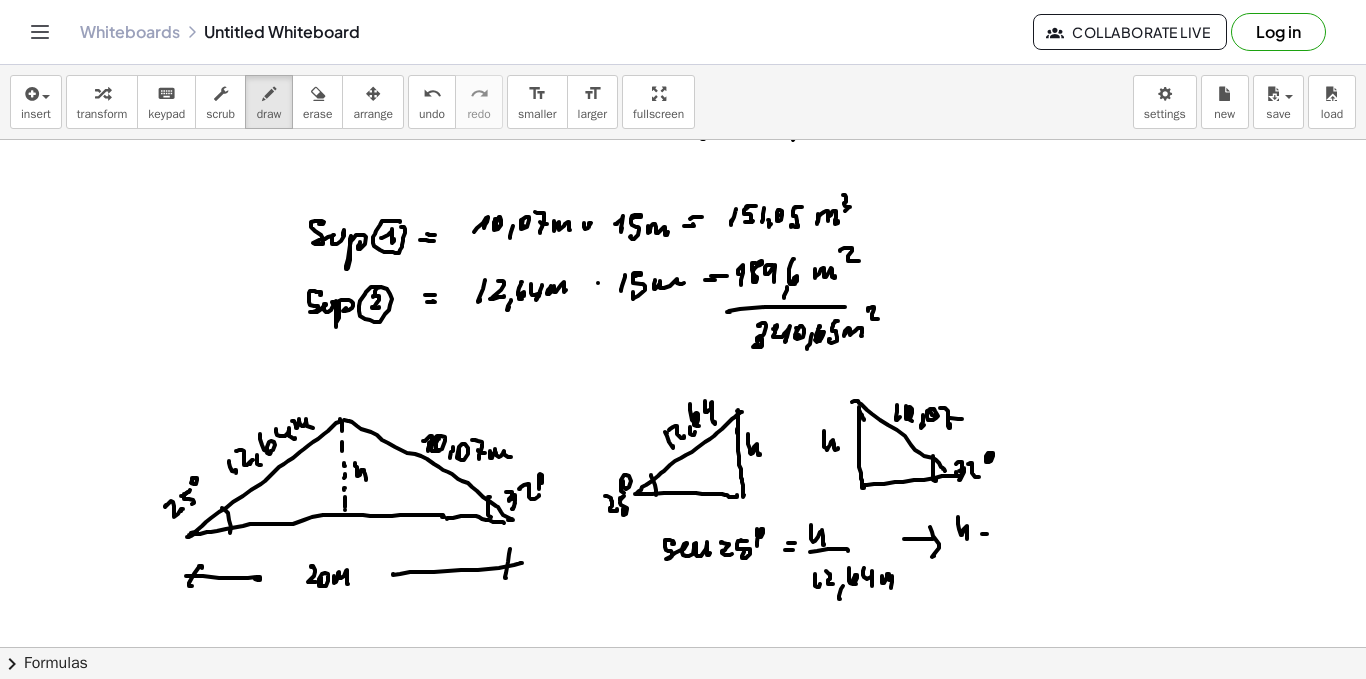click at bounding box center (683, 112) 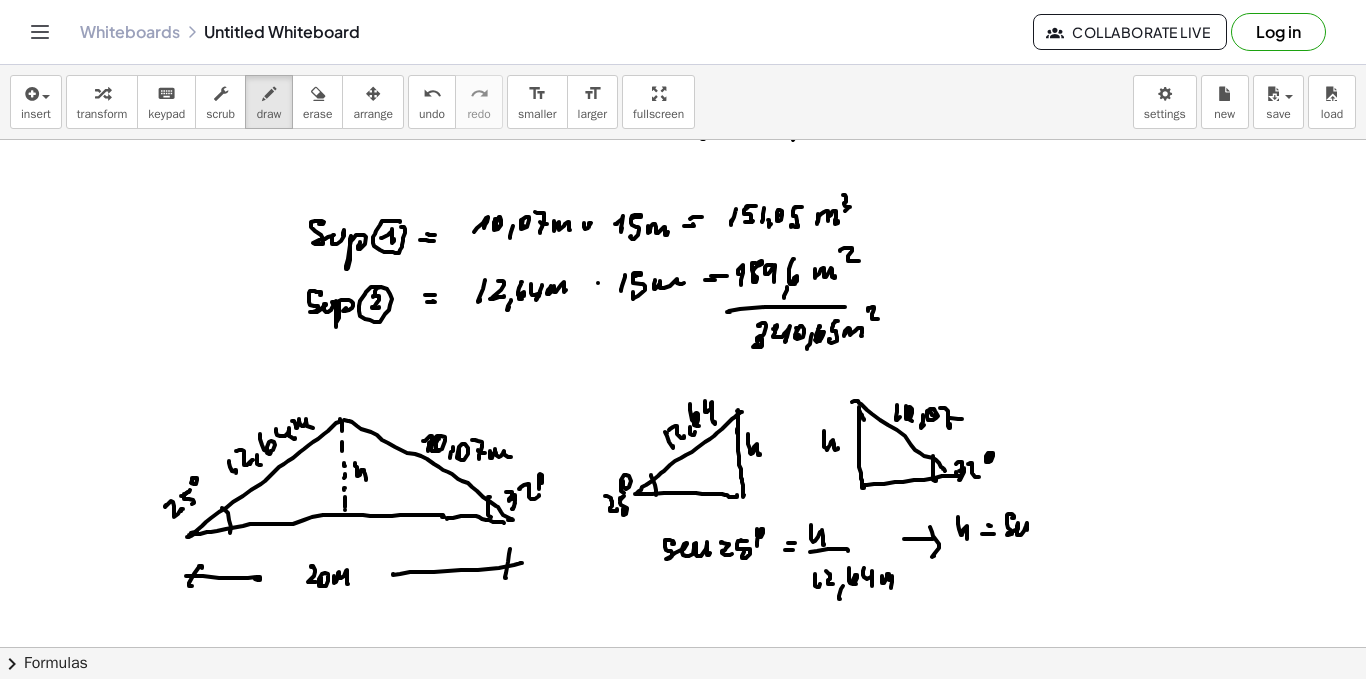 click at bounding box center (683, 112) 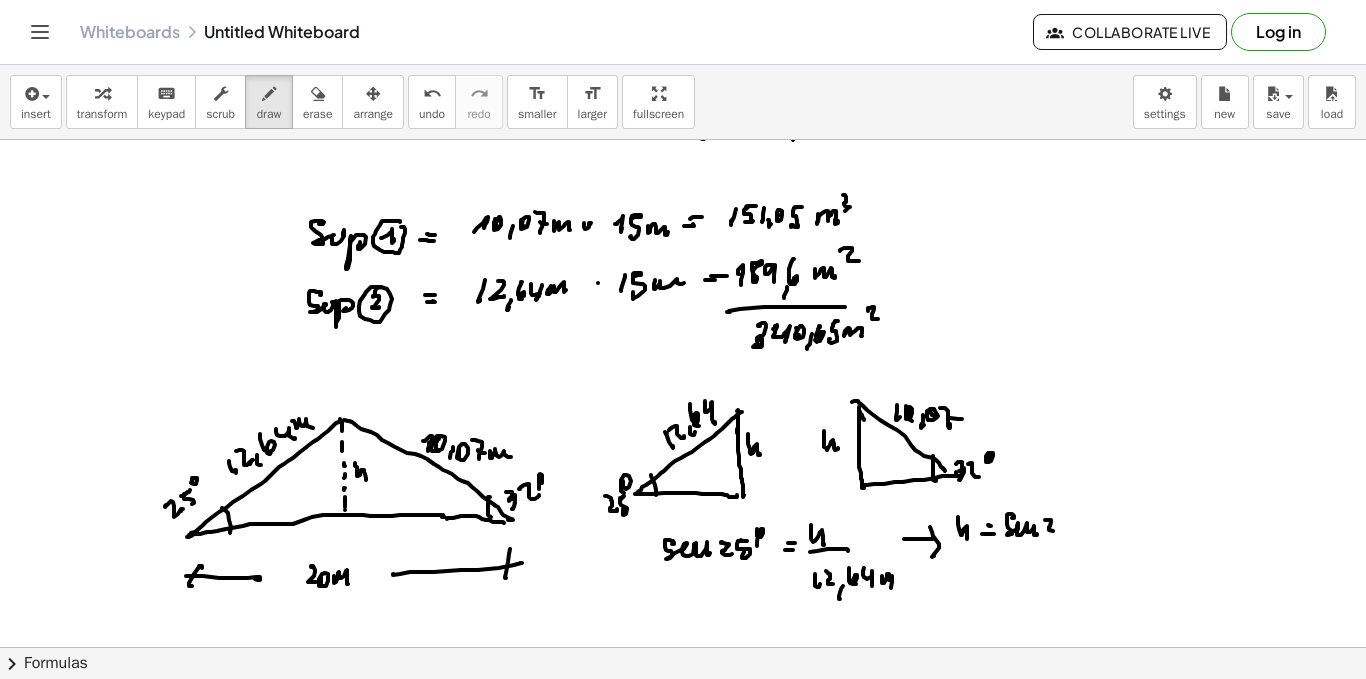 click at bounding box center [683, 112] 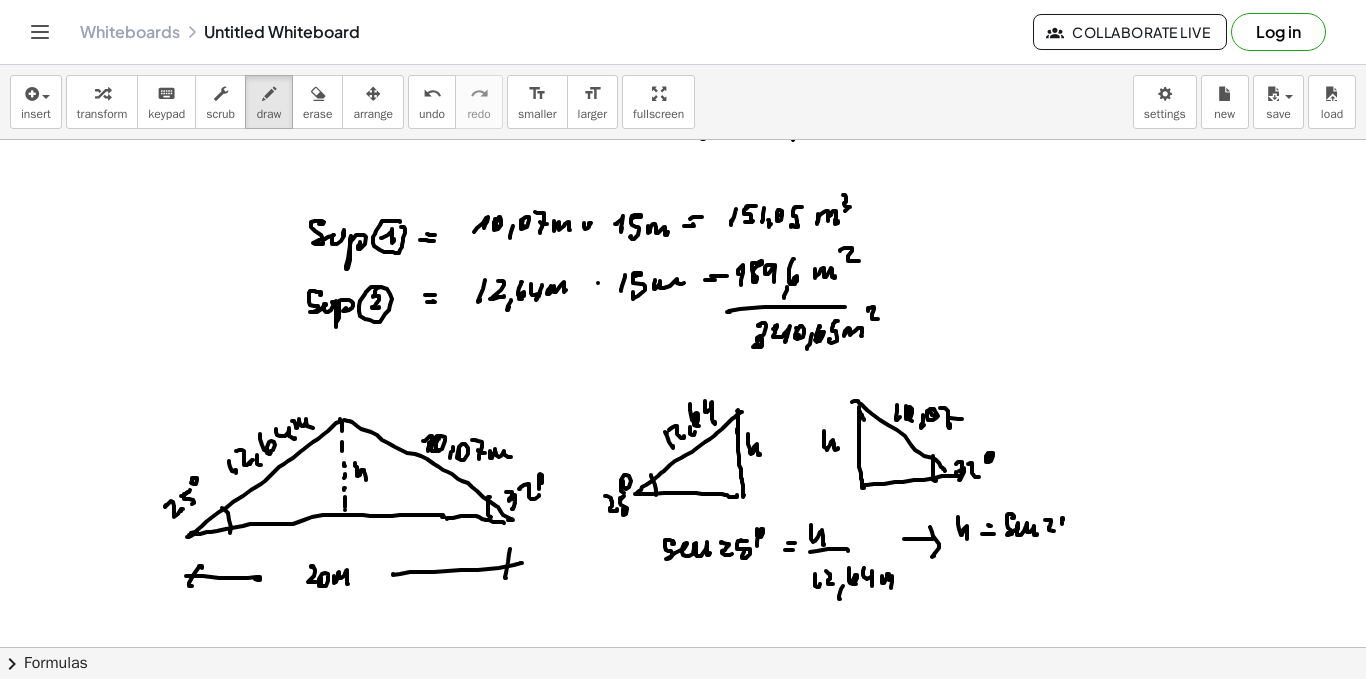 click at bounding box center (683, 112) 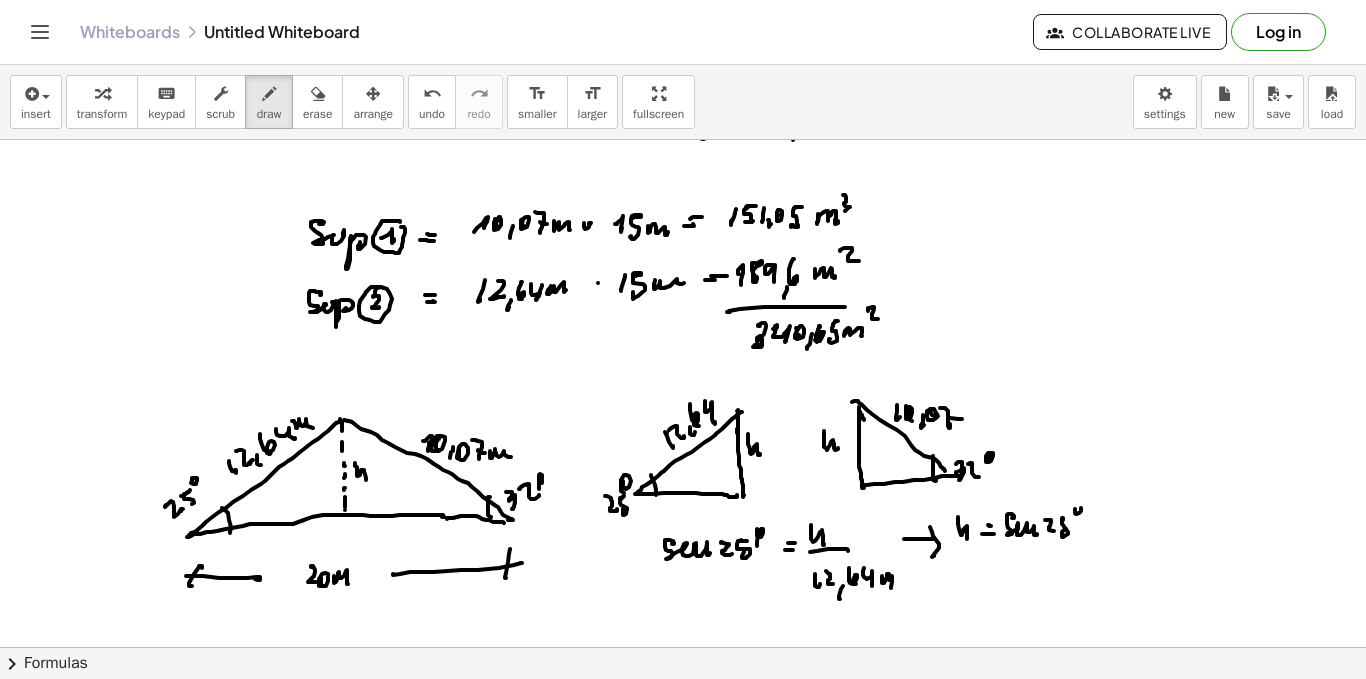 click at bounding box center (683, 112) 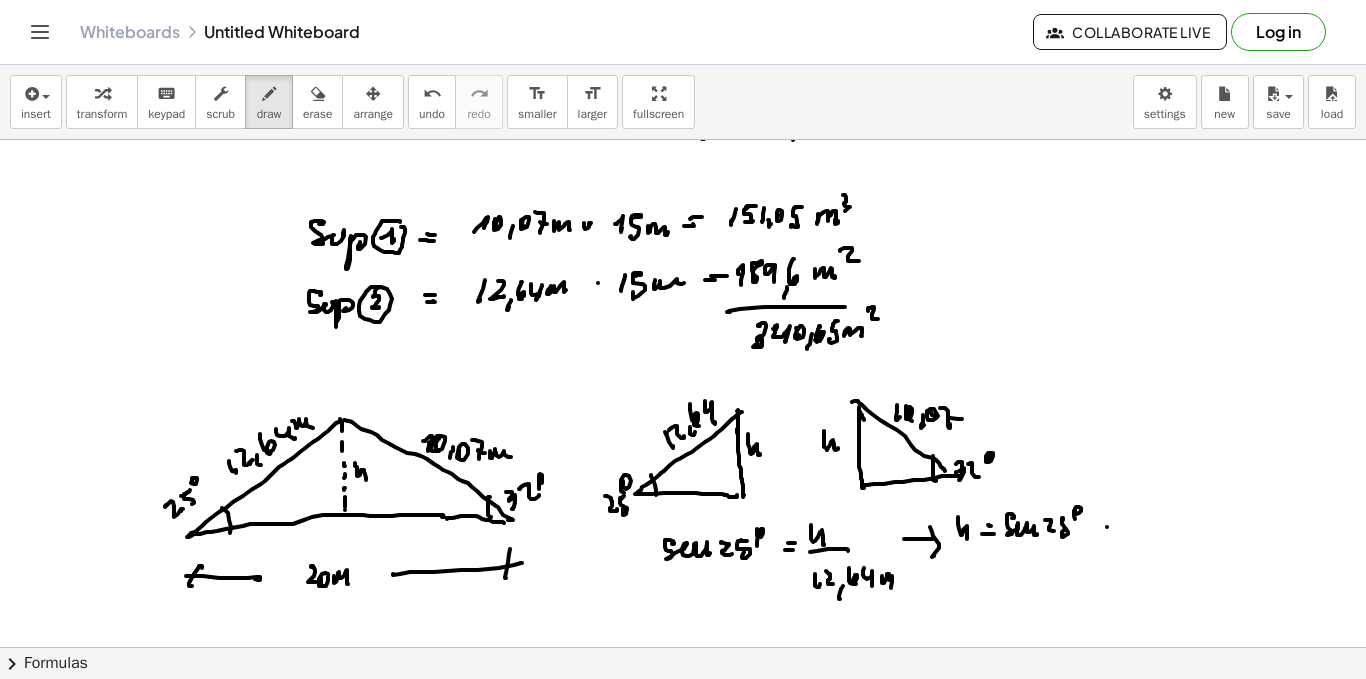click at bounding box center (683, 112) 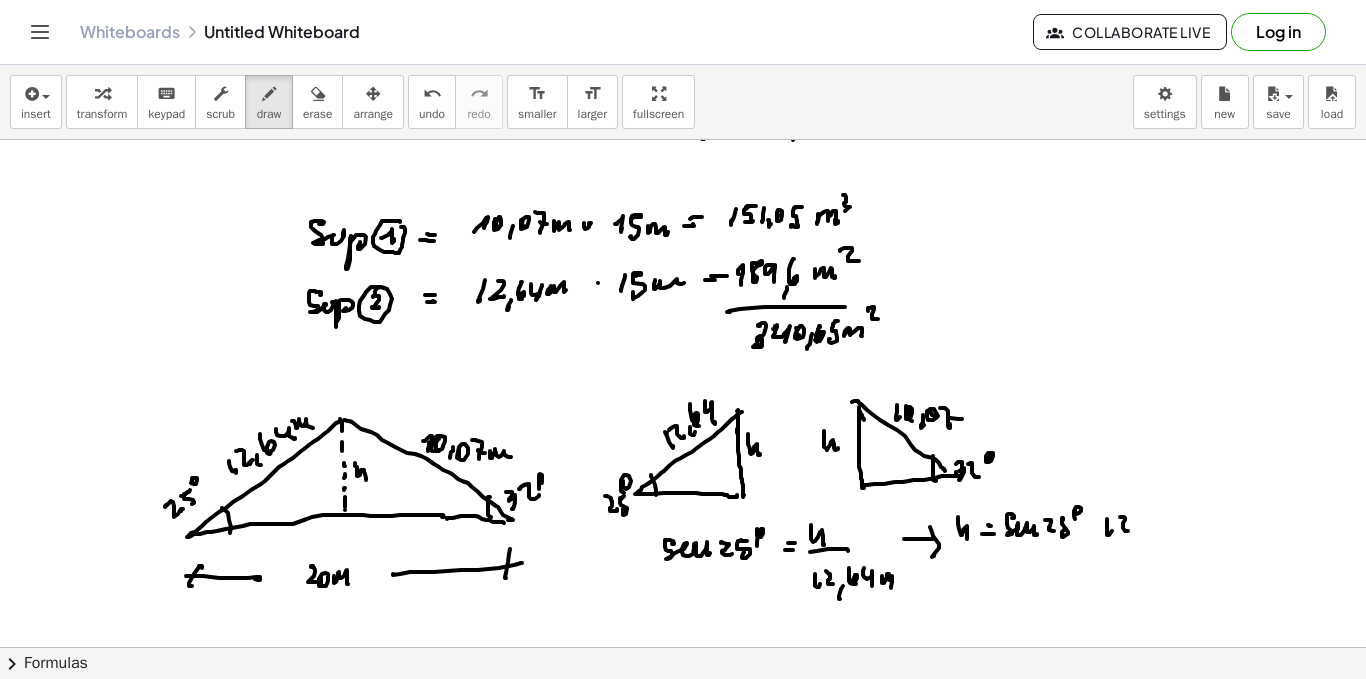 click at bounding box center (683, 112) 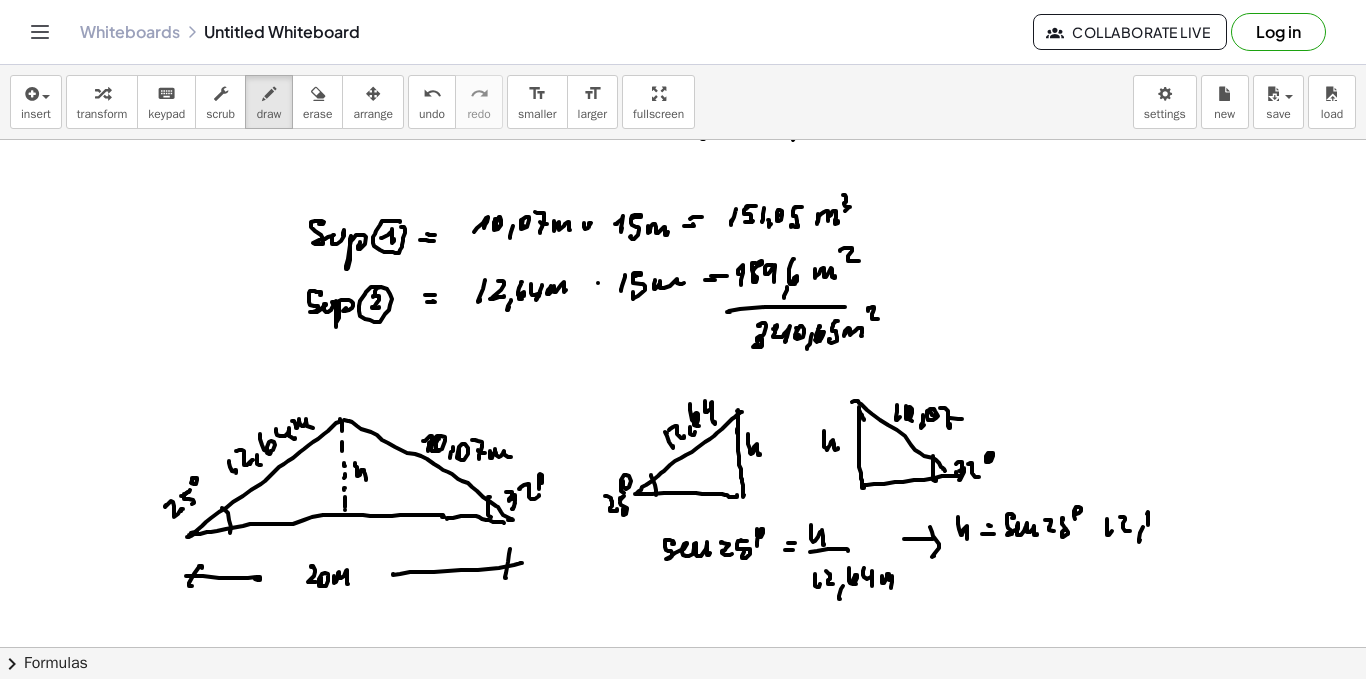 click at bounding box center (683, 112) 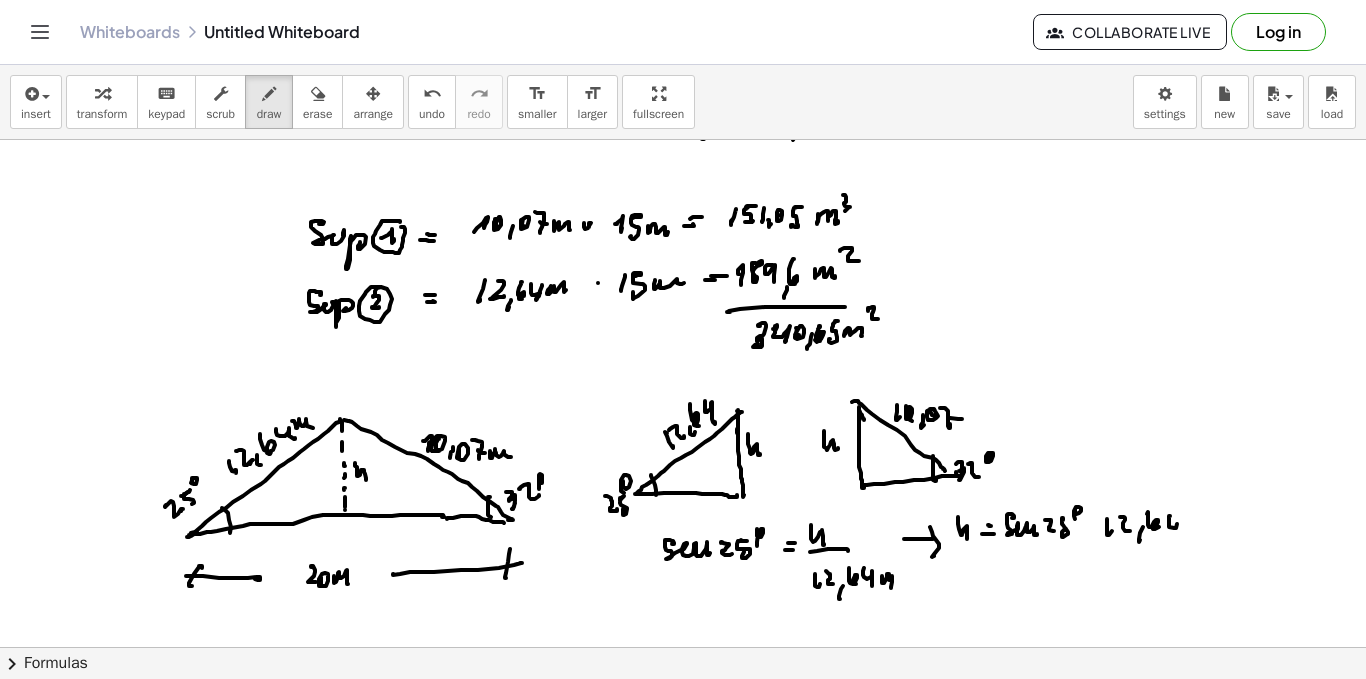 click at bounding box center [683, 112] 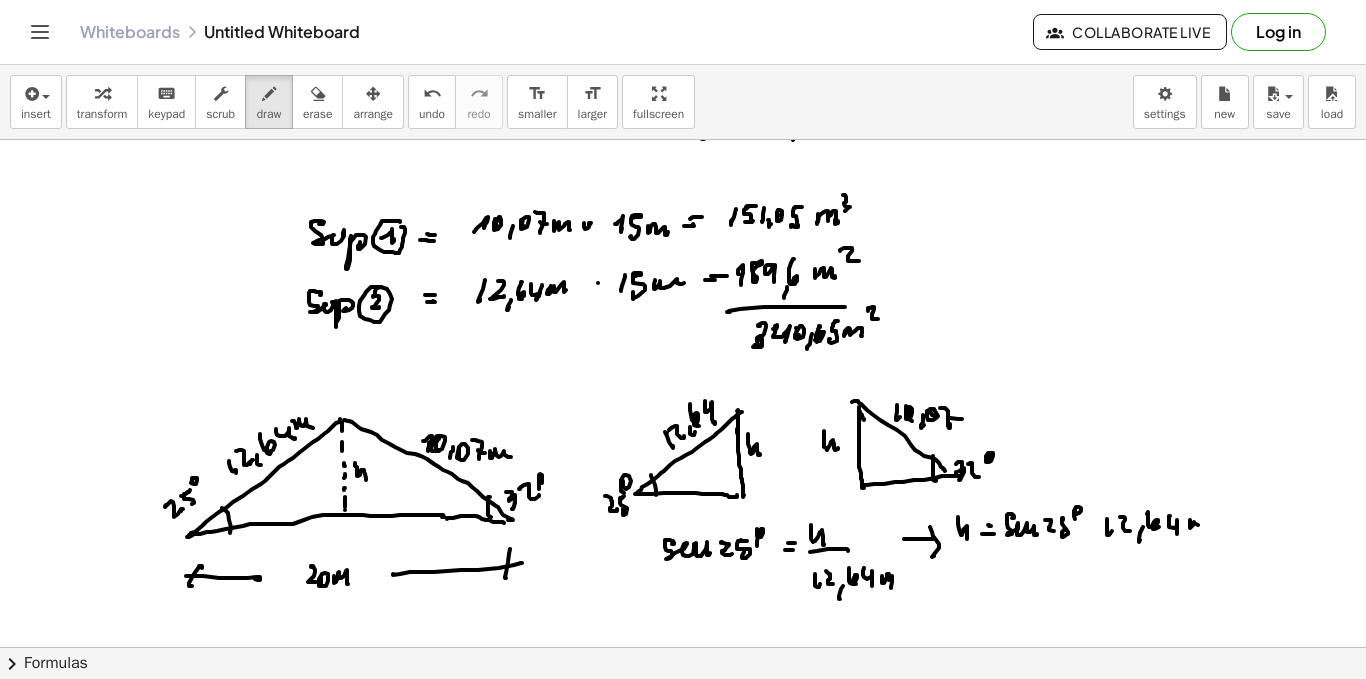 click at bounding box center [683, 112] 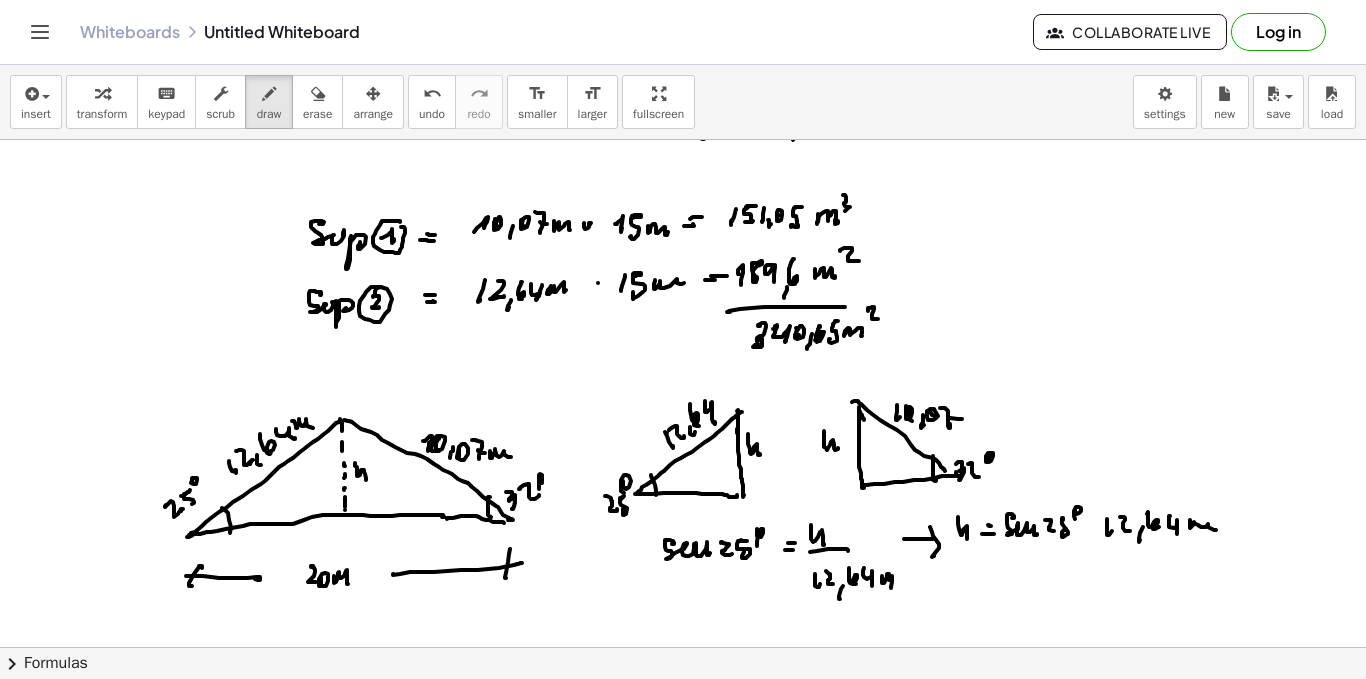 click at bounding box center (683, 112) 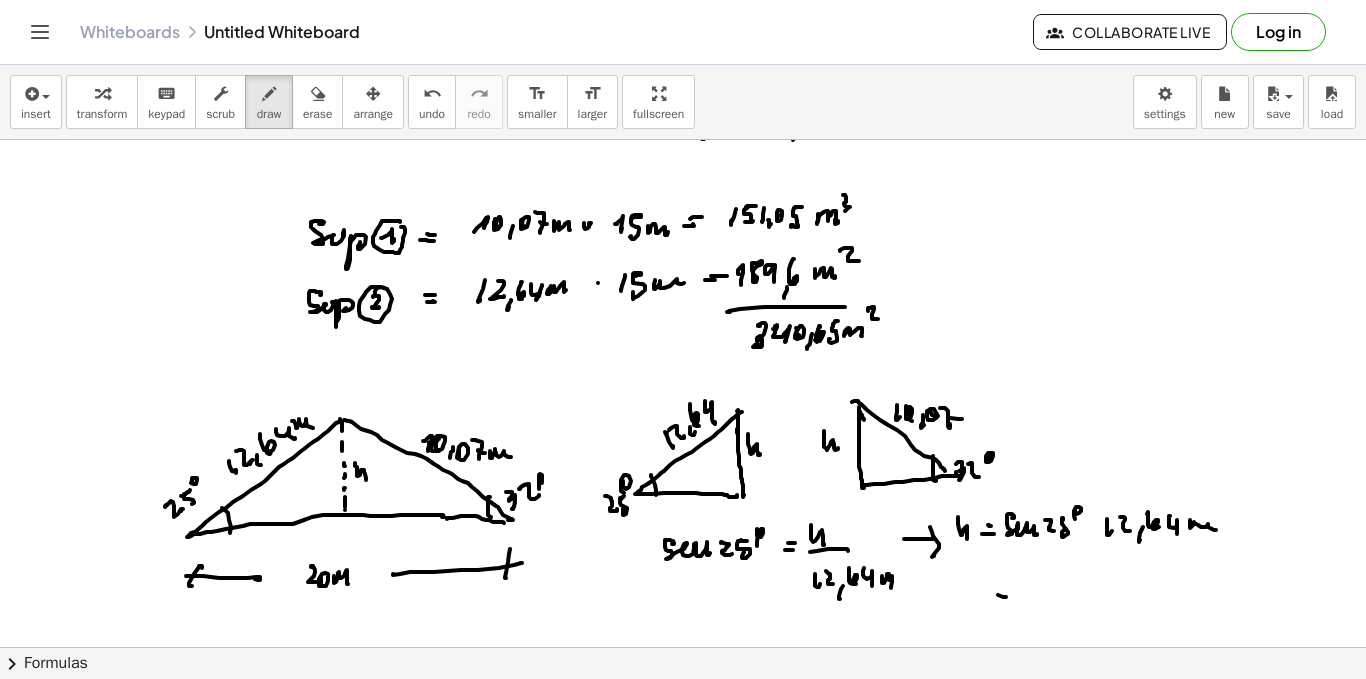 click at bounding box center [683, 112] 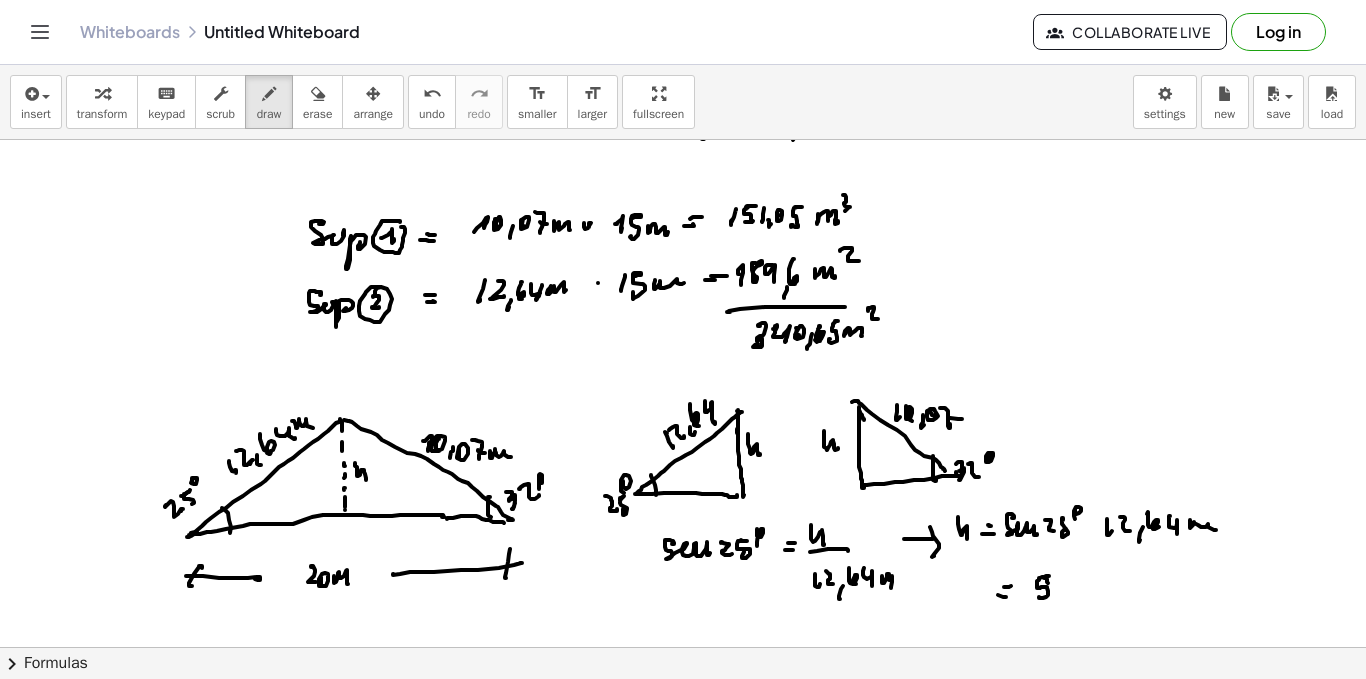 click at bounding box center [683, 112] 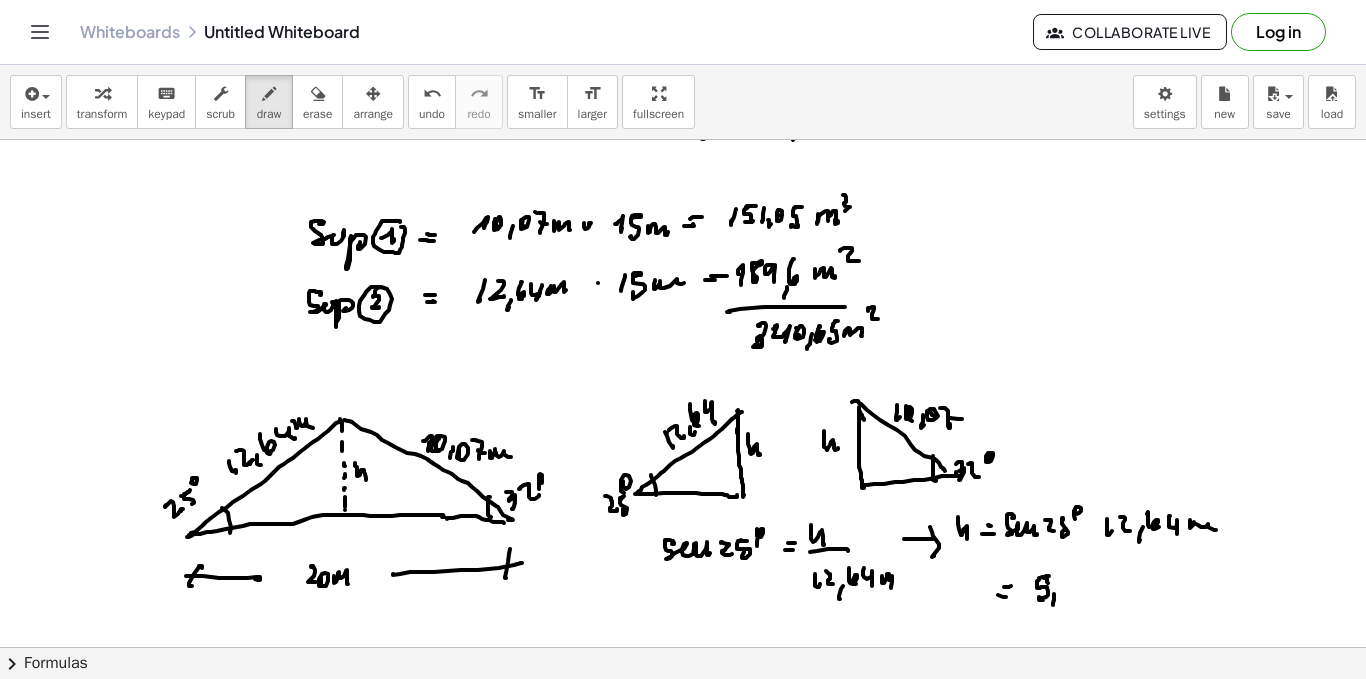 click at bounding box center (683, 112) 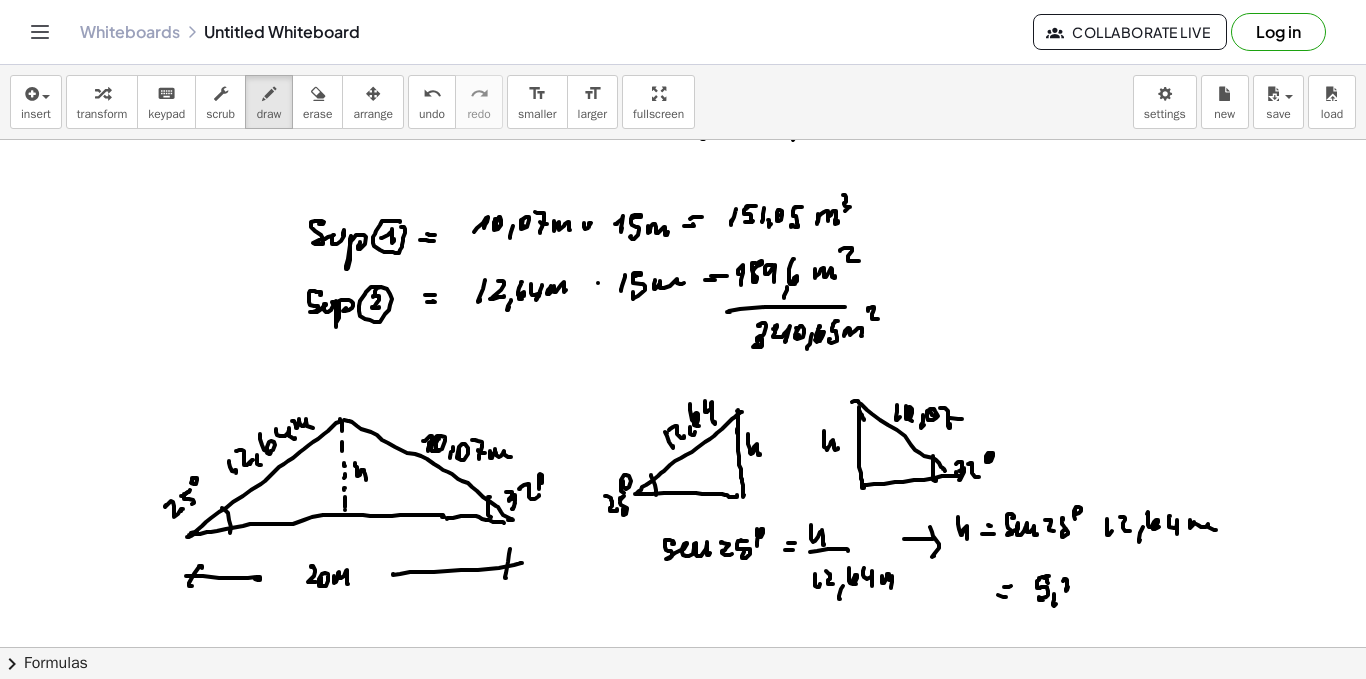 click at bounding box center [683, 112] 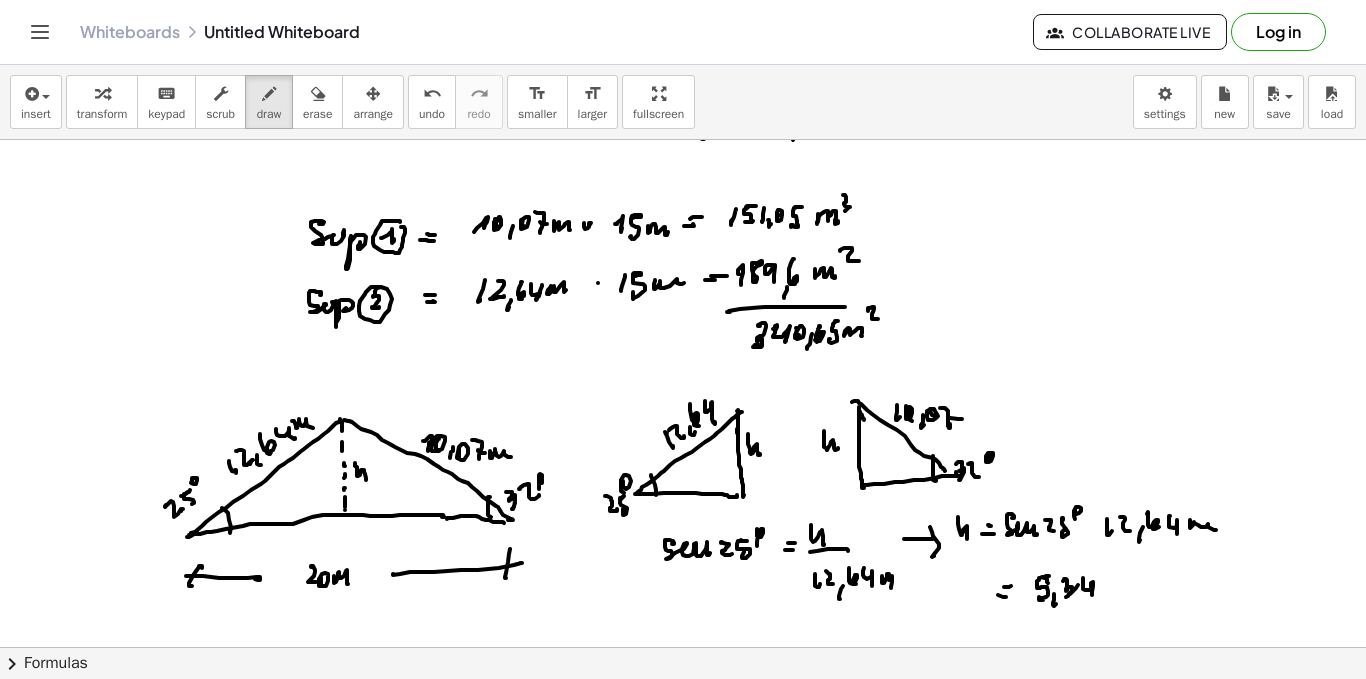 click at bounding box center (683, 112) 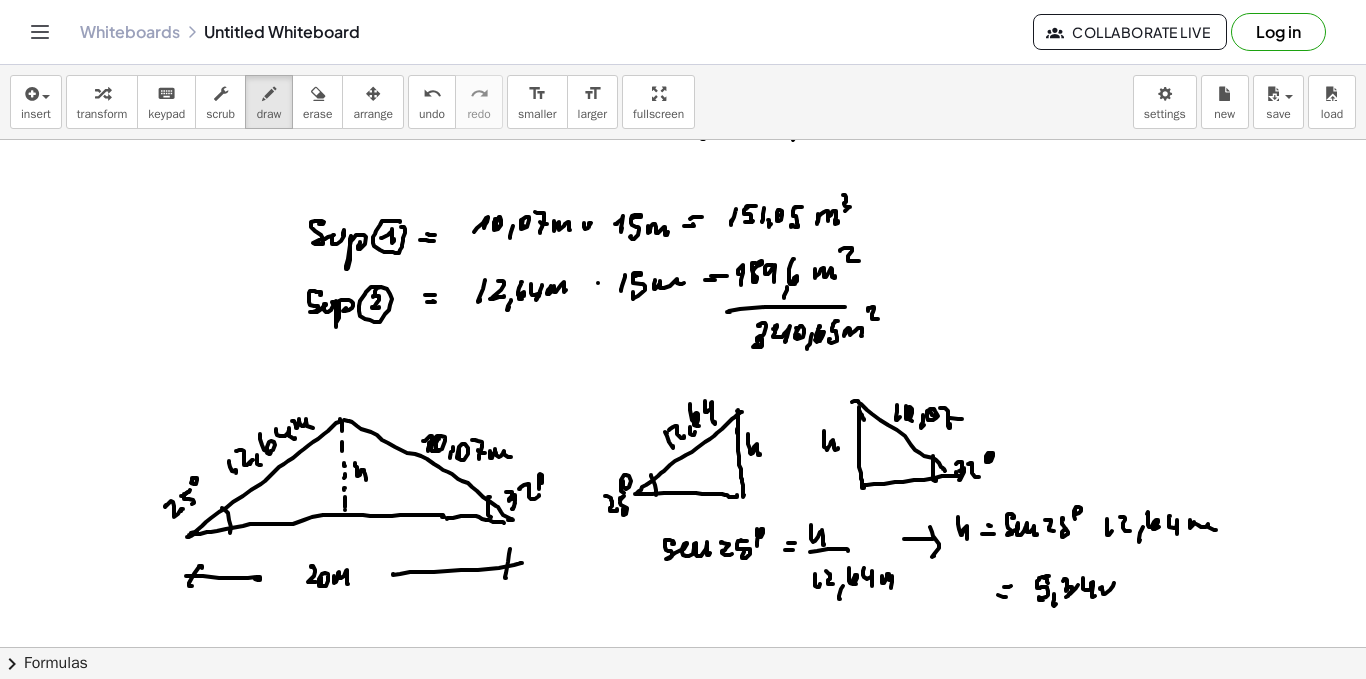 click at bounding box center [683, 112] 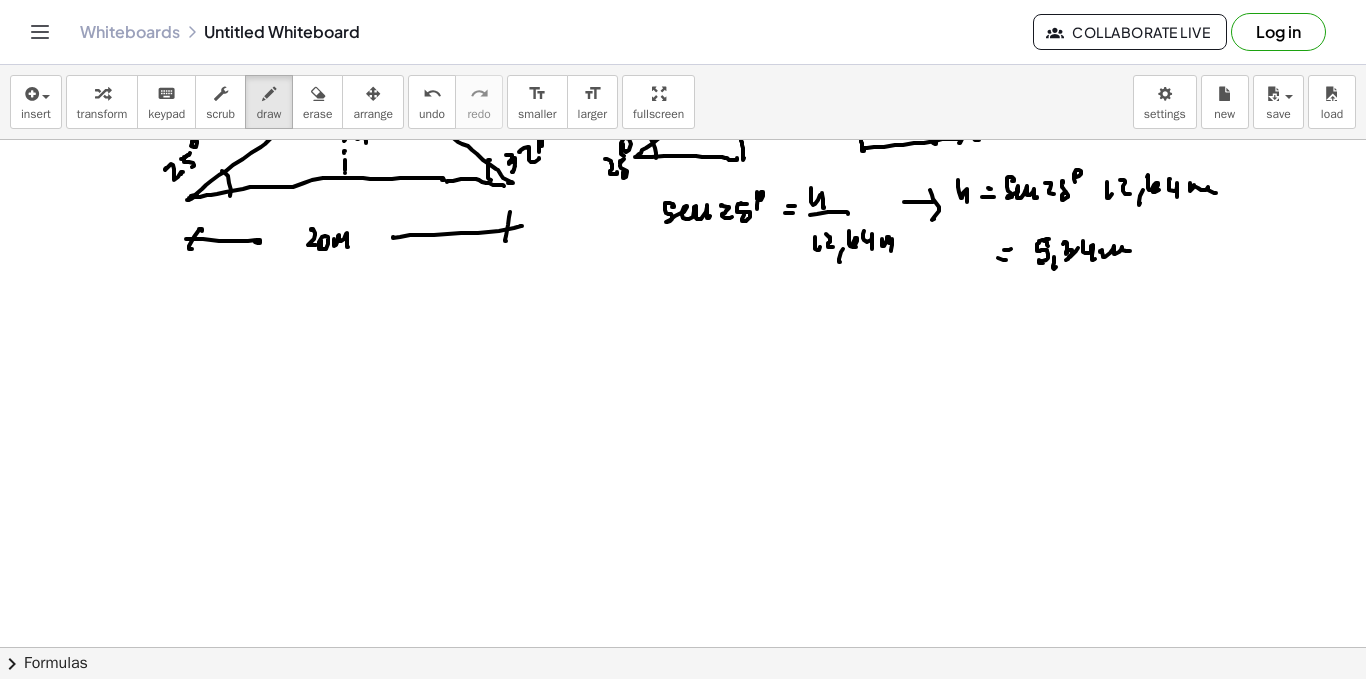 scroll, scrollTop: 1114, scrollLeft: 0, axis: vertical 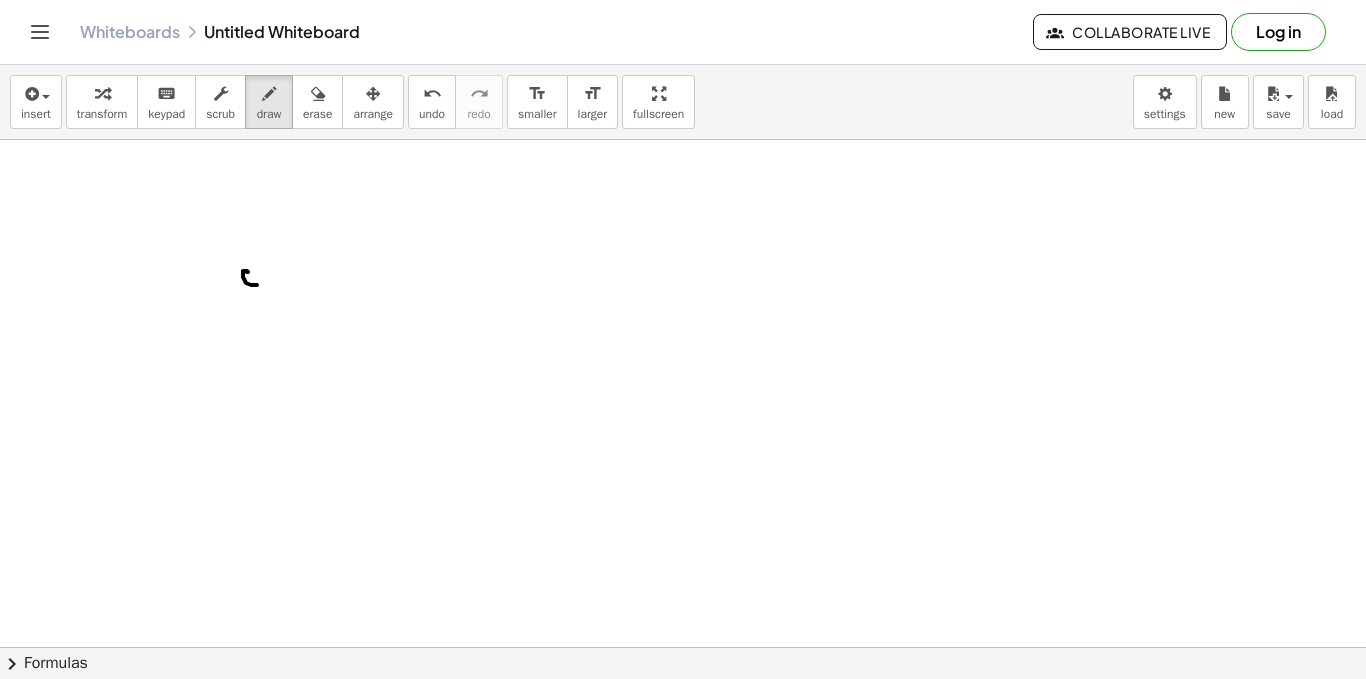 drag, startPoint x: 248, startPoint y: 272, endPoint x: 253, endPoint y: 292, distance: 20.615528 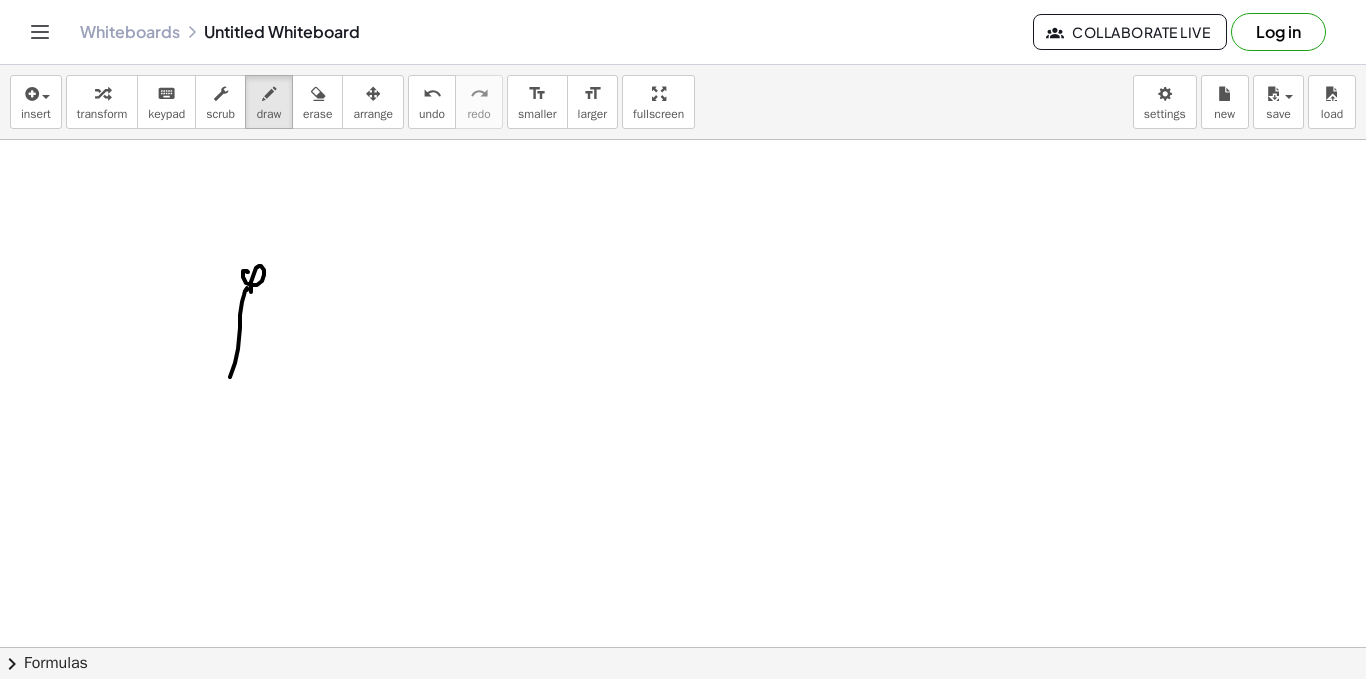 drag, startPoint x: 245, startPoint y: 291, endPoint x: 260, endPoint y: 309, distance: 23.43075 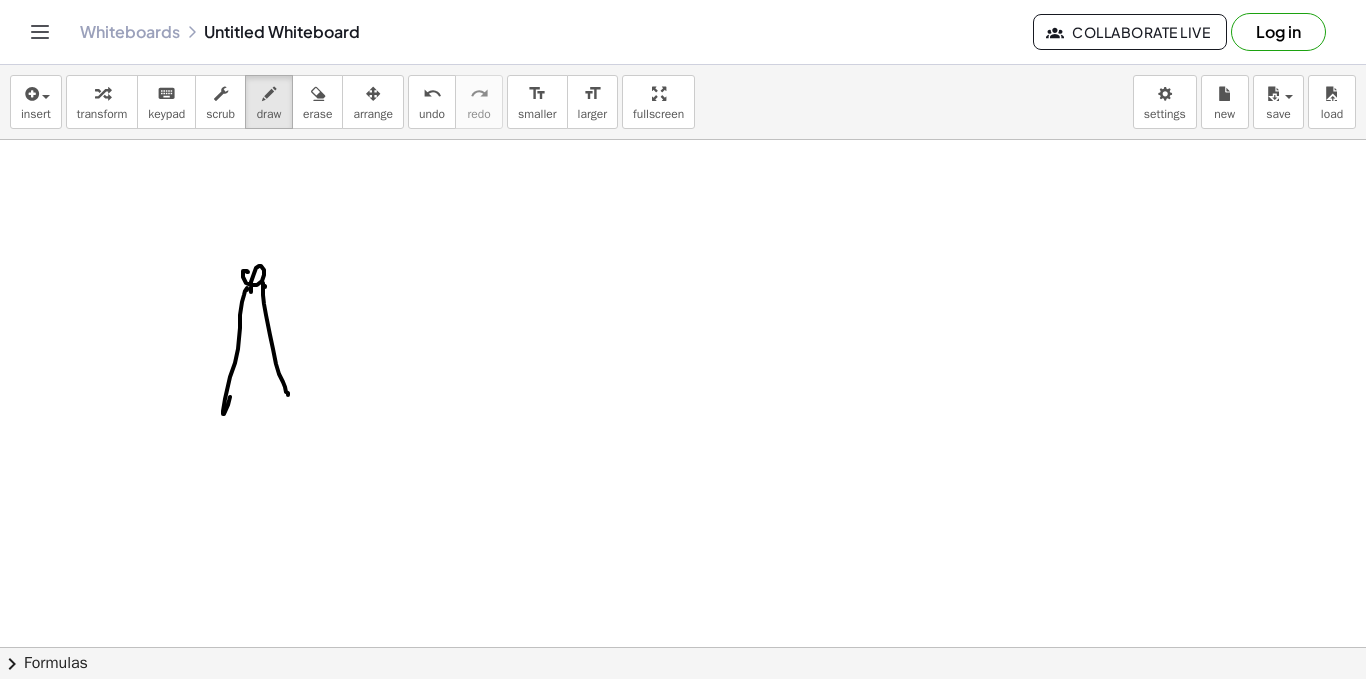 drag, startPoint x: 263, startPoint y: 283, endPoint x: 289, endPoint y: 405, distance: 124.73973 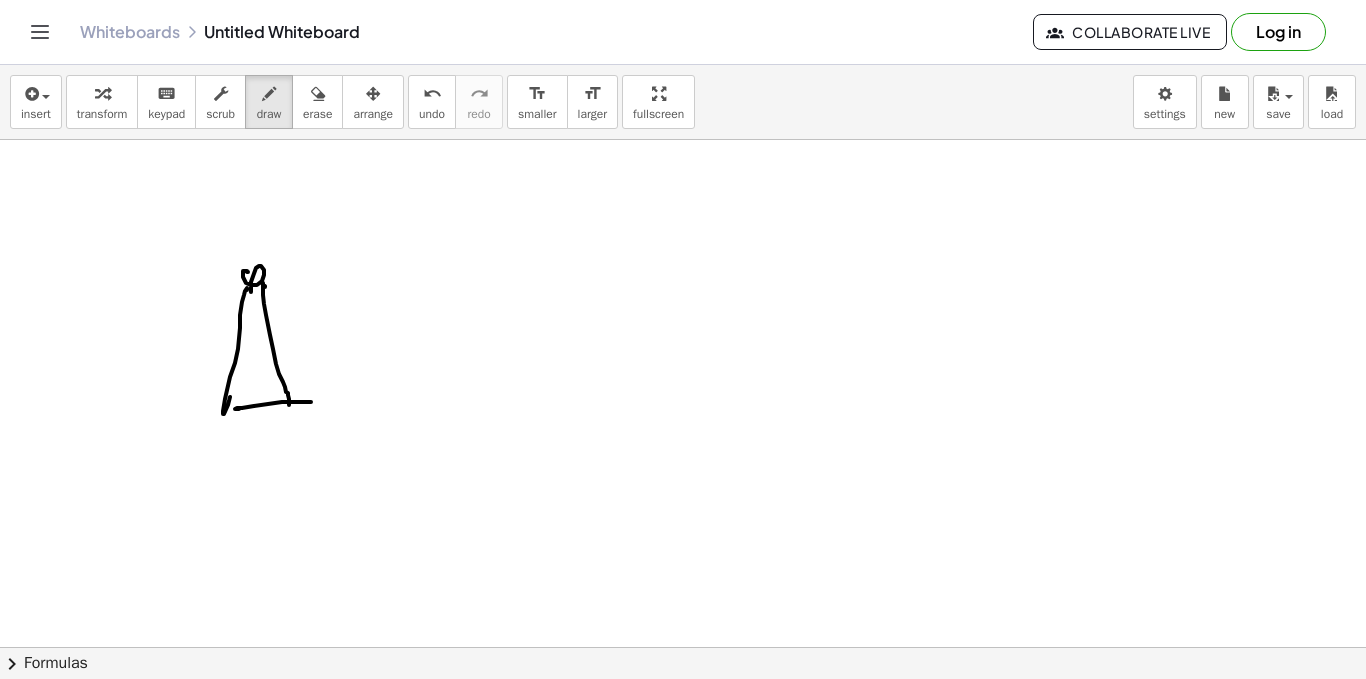 drag, startPoint x: 235, startPoint y: 409, endPoint x: 322, endPoint y: 392, distance: 88.64536 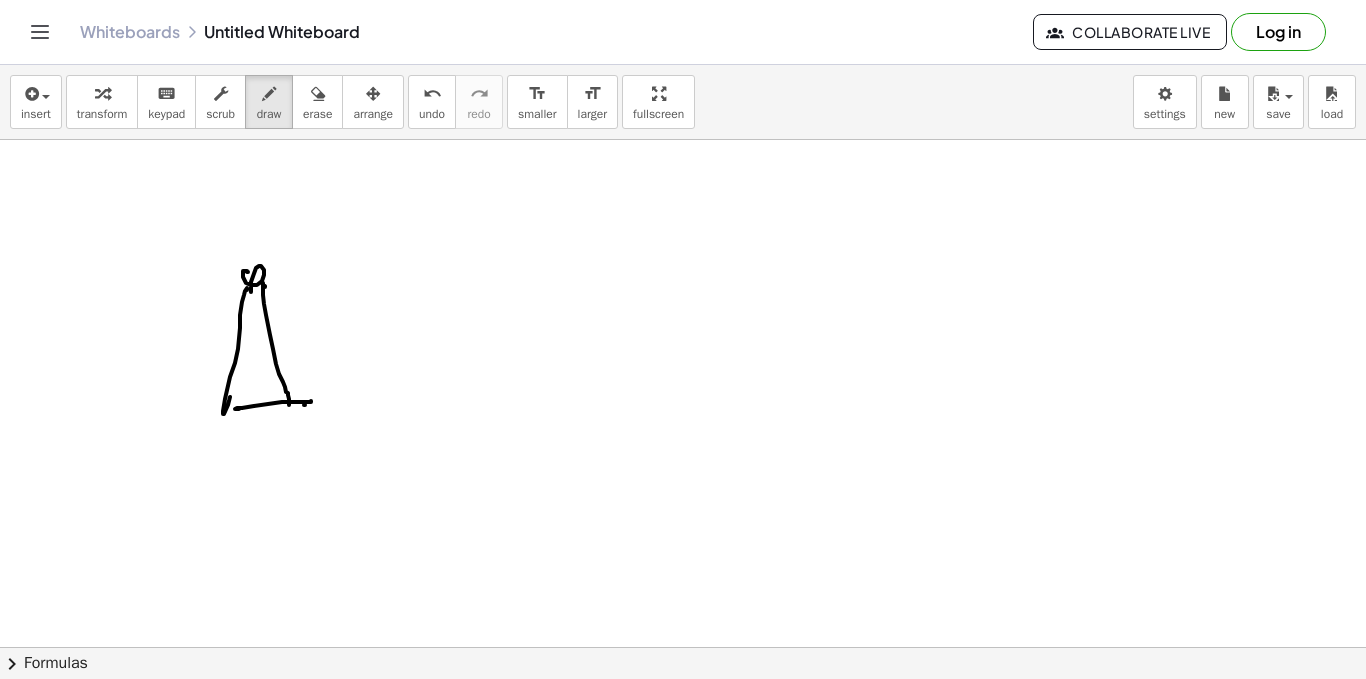 drag, startPoint x: 304, startPoint y: 405, endPoint x: 315, endPoint y: 401, distance: 11.7046995 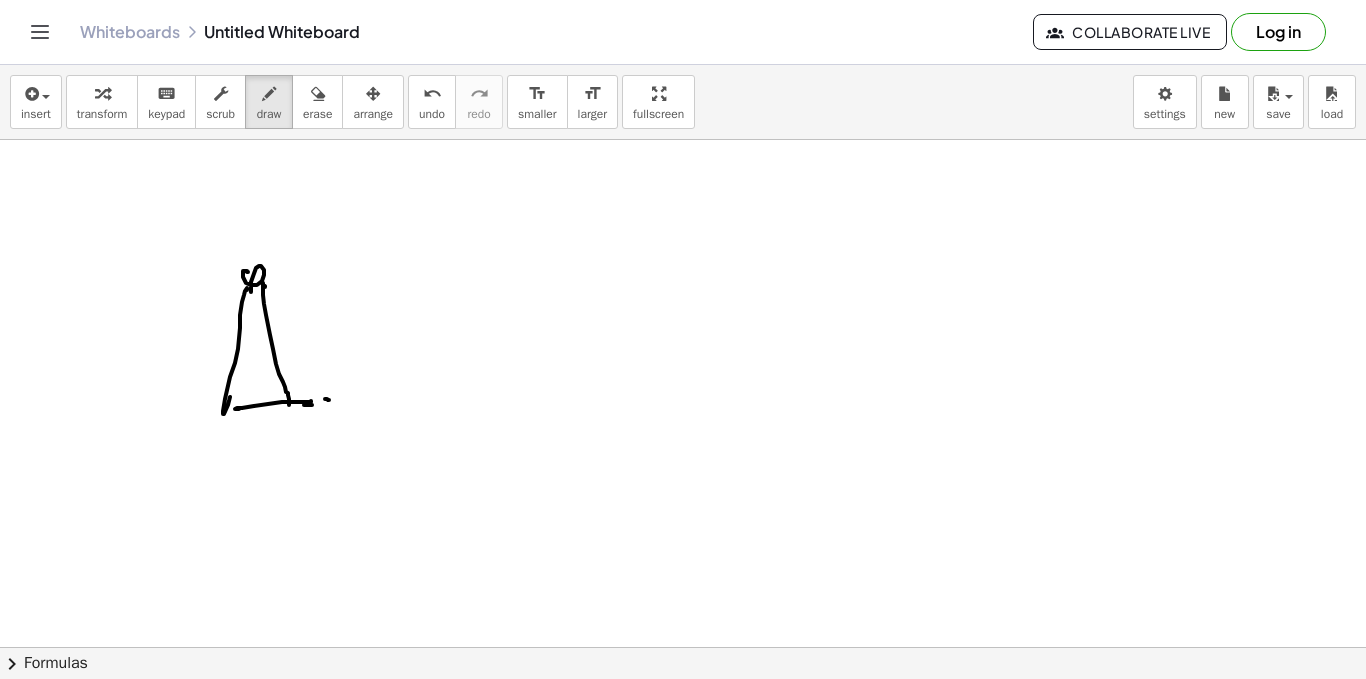 click at bounding box center [683, 40] 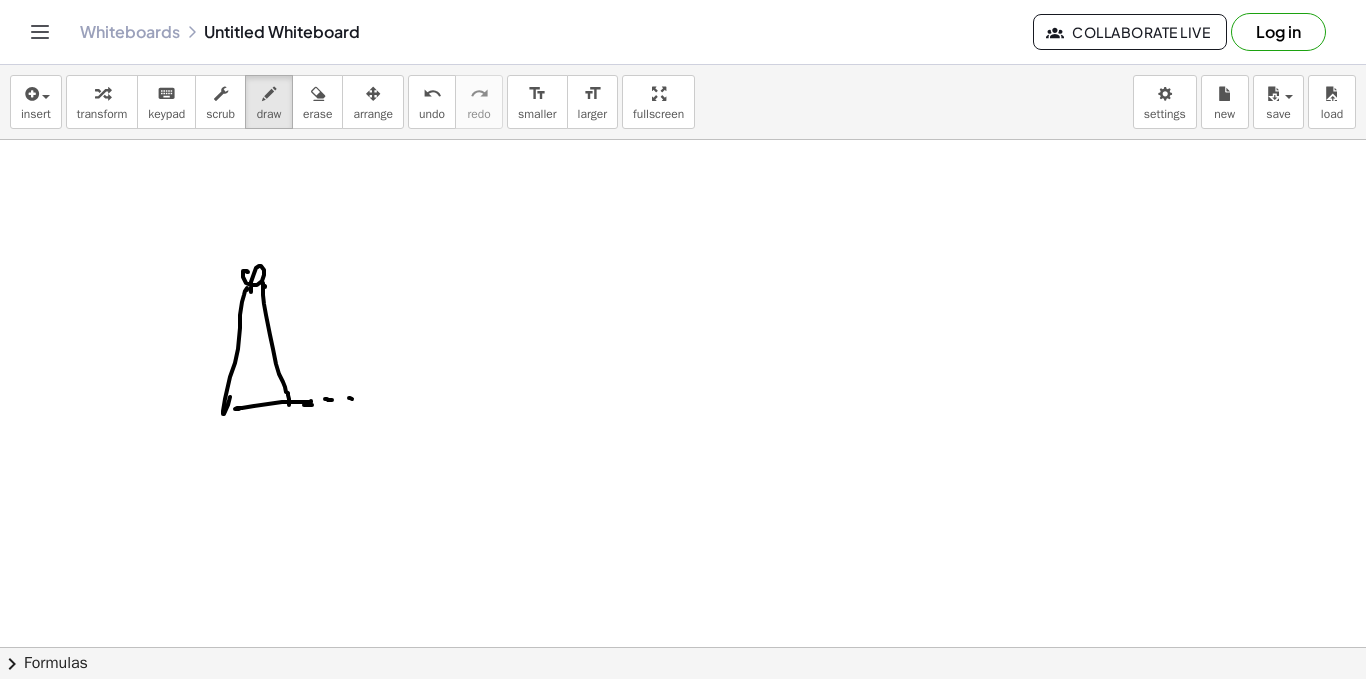 click at bounding box center (683, 40) 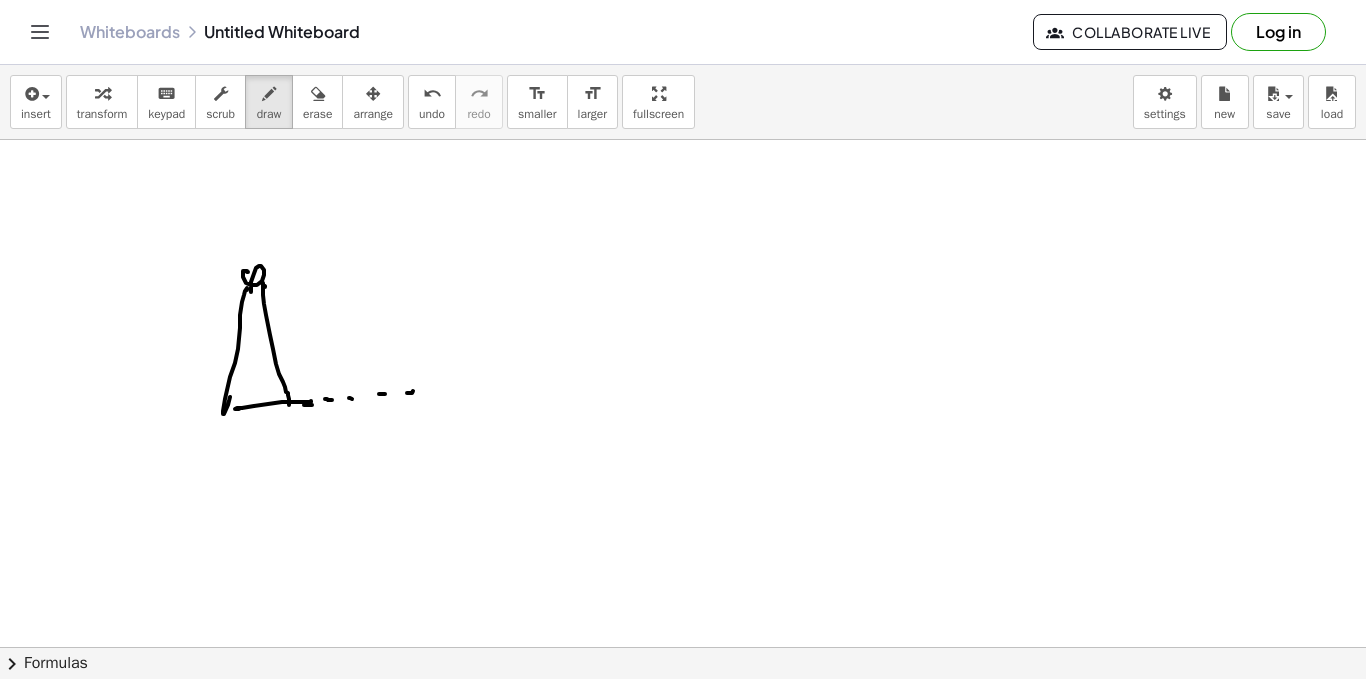 click at bounding box center [683, 40] 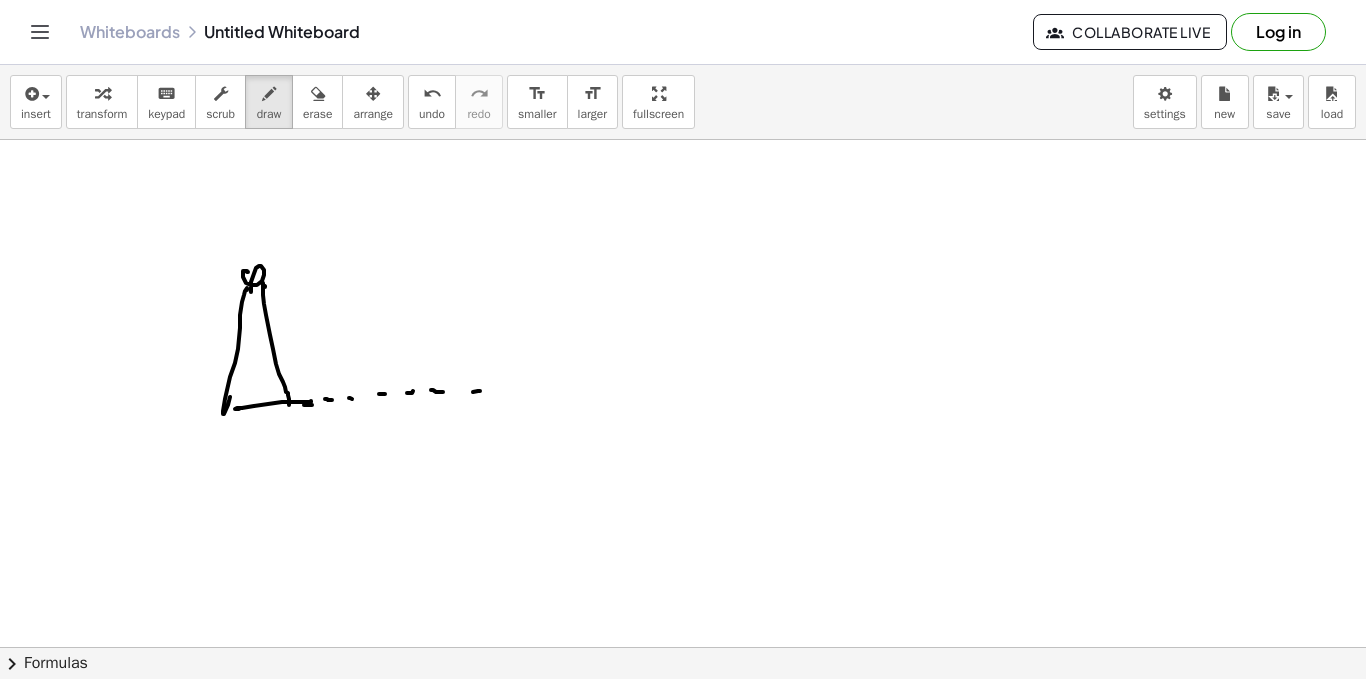 click at bounding box center [683, 40] 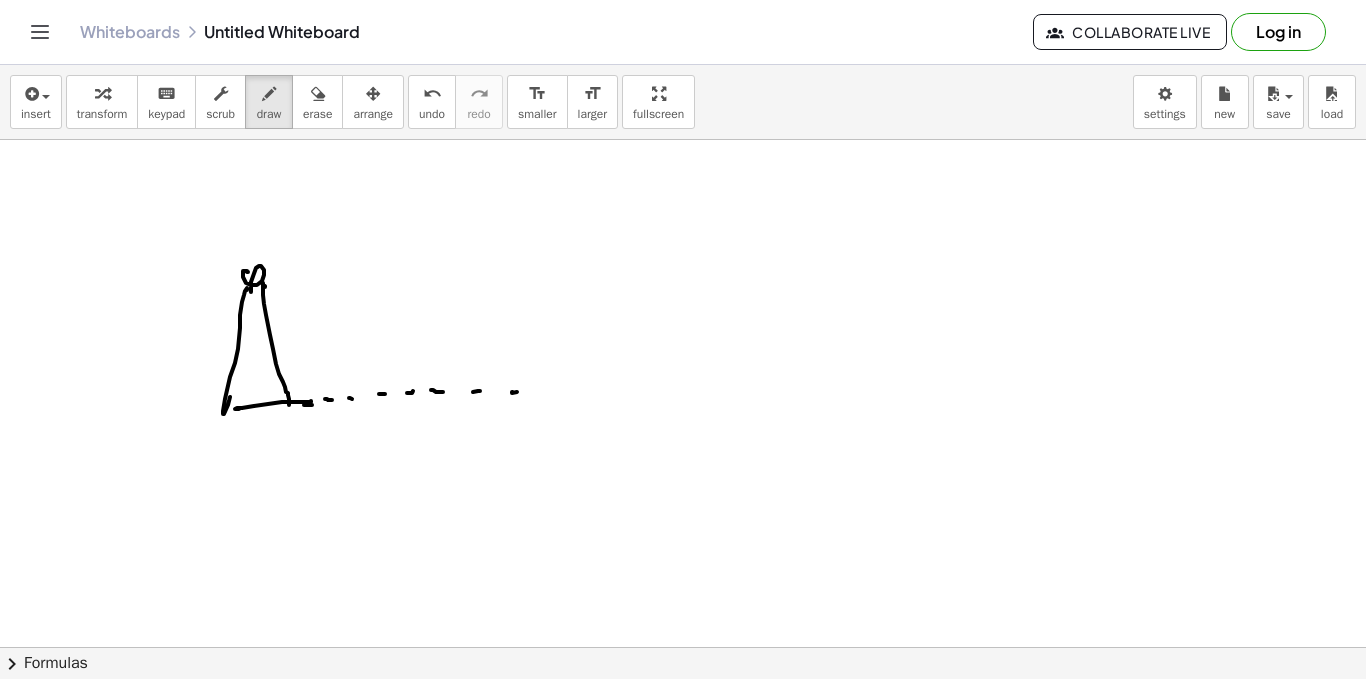 click at bounding box center (683, 40) 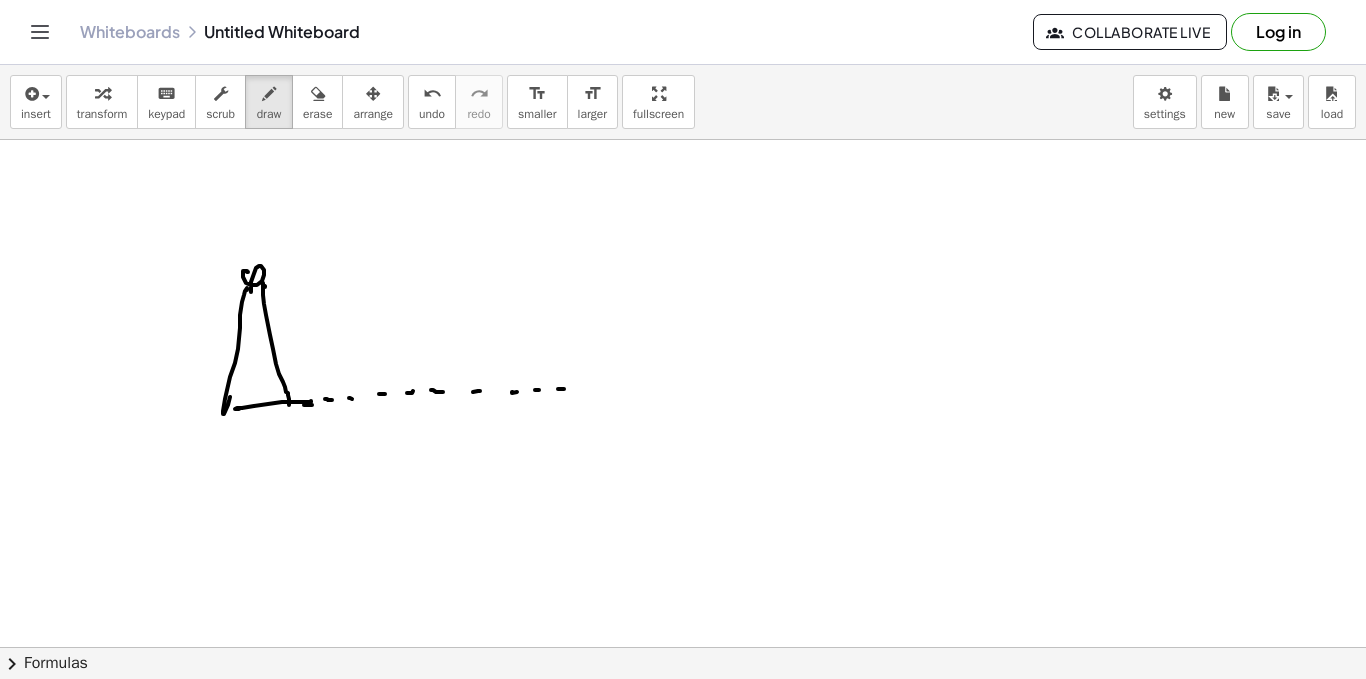 click at bounding box center [683, 40] 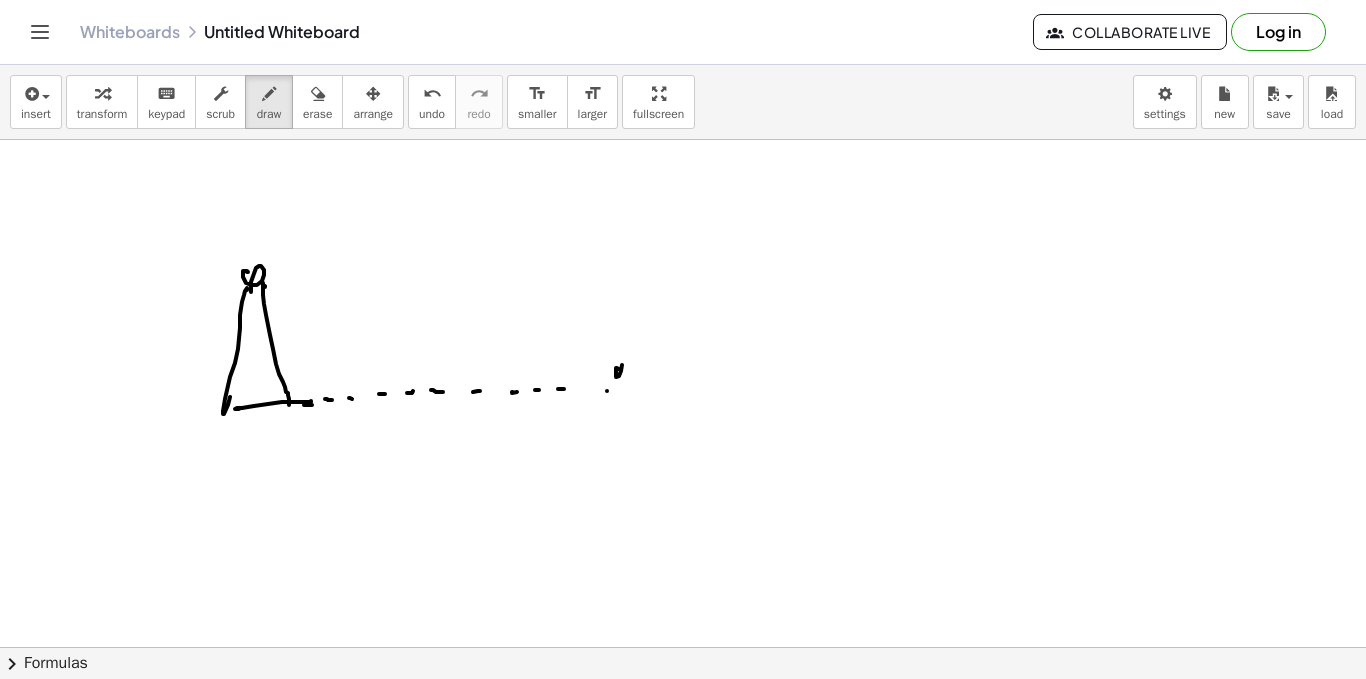 drag, startPoint x: 617, startPoint y: 369, endPoint x: 609, endPoint y: 378, distance: 12.0415945 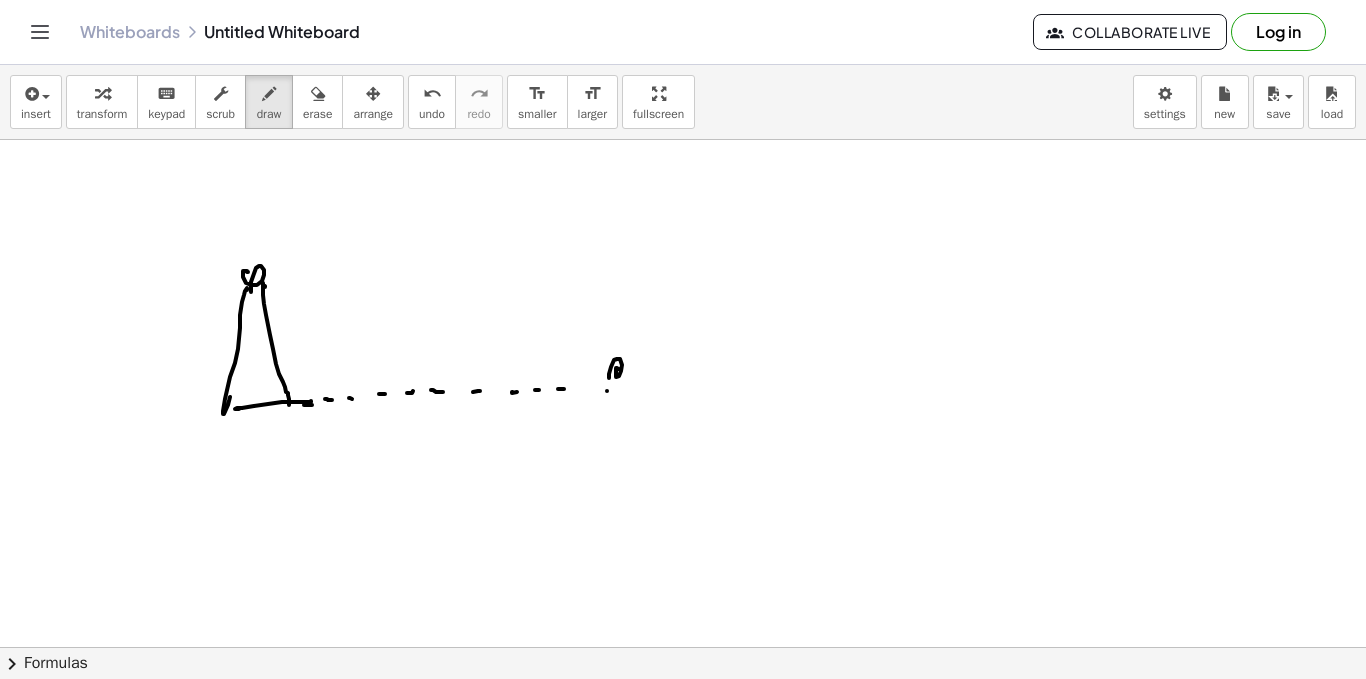 click at bounding box center [683, 40] 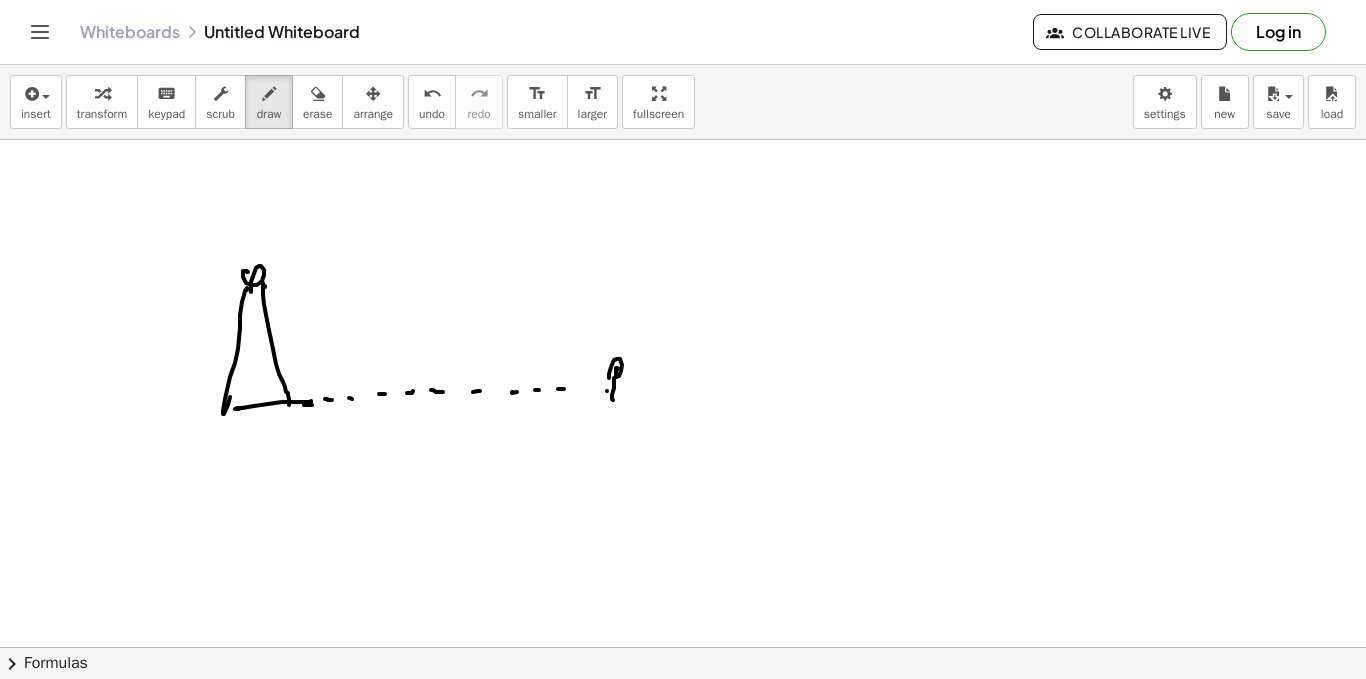 drag, startPoint x: 618, startPoint y: 378, endPoint x: 642, endPoint y: 391, distance: 27.294687 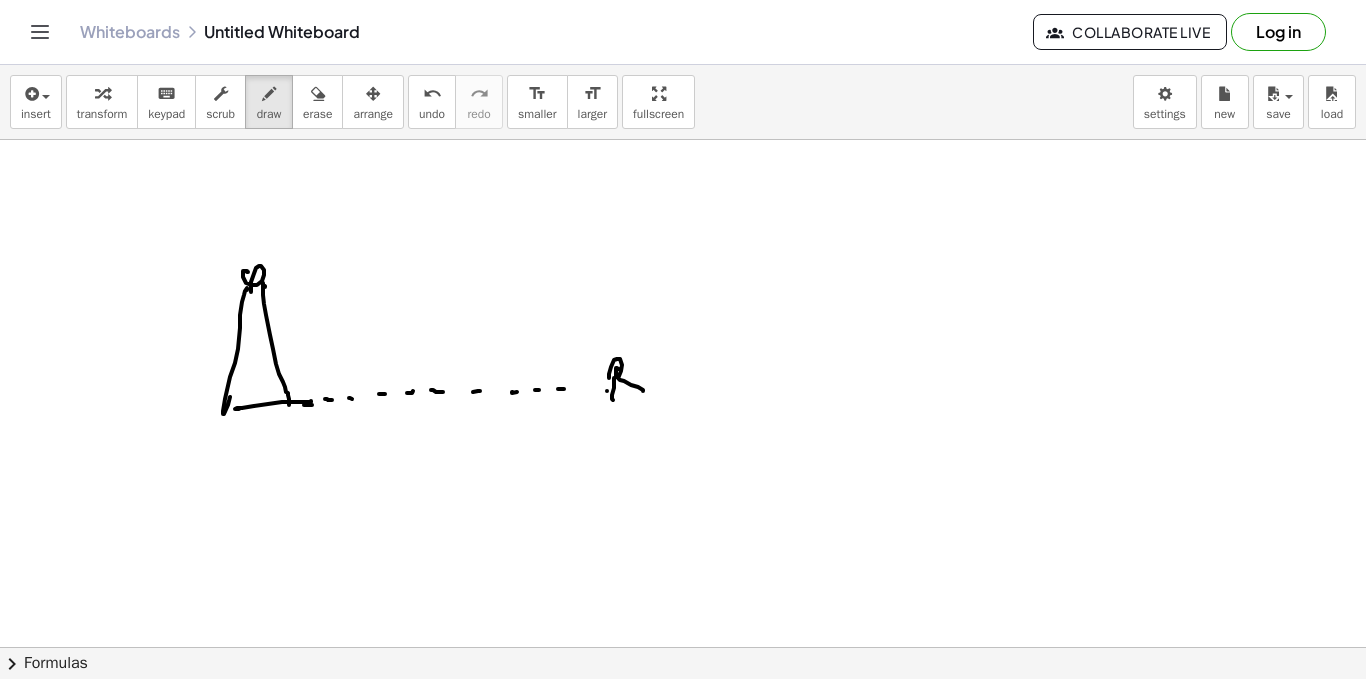 drag, startPoint x: 608, startPoint y: 398, endPoint x: 613, endPoint y: 389, distance: 10.29563 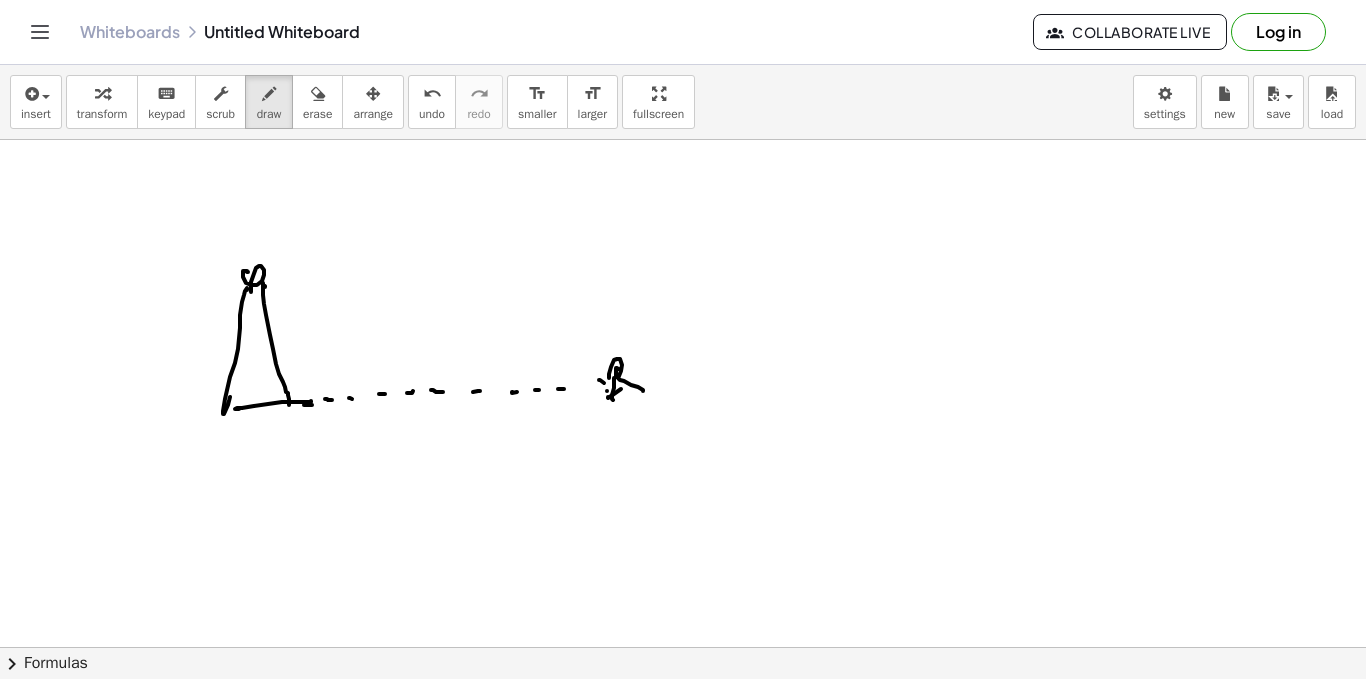 click at bounding box center [683, 40] 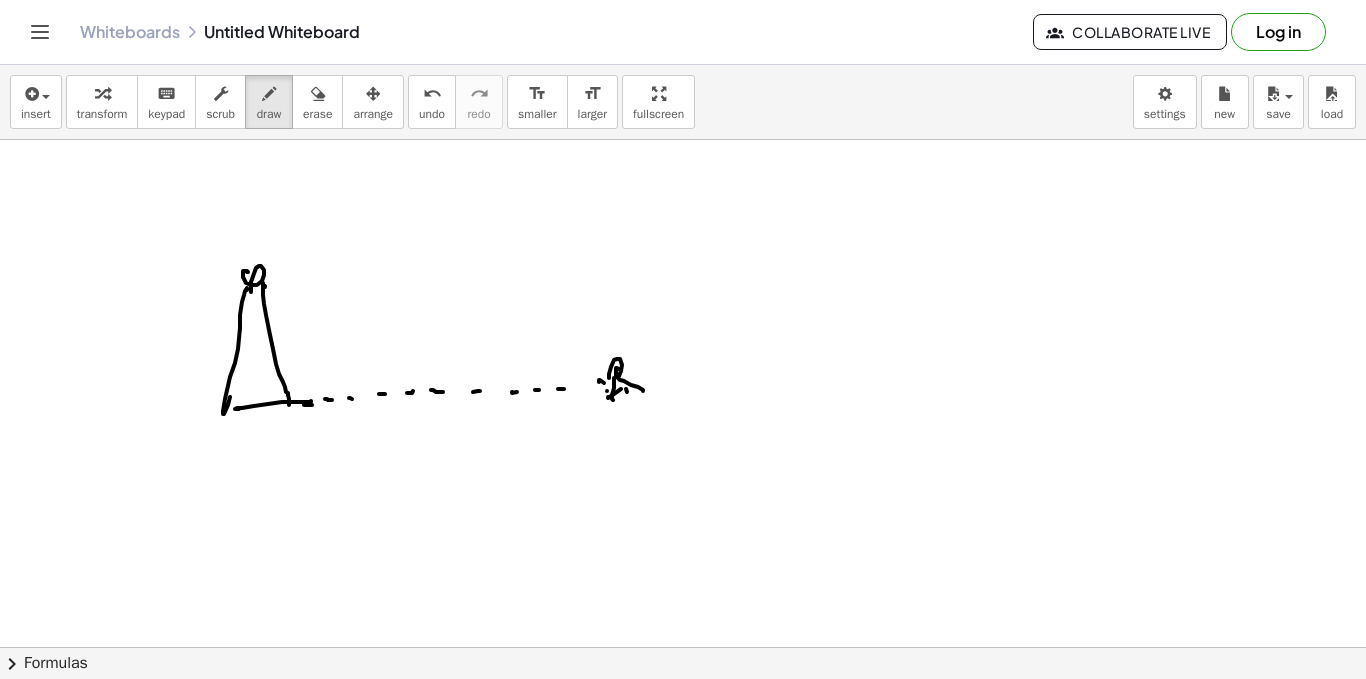 click at bounding box center (683, 40) 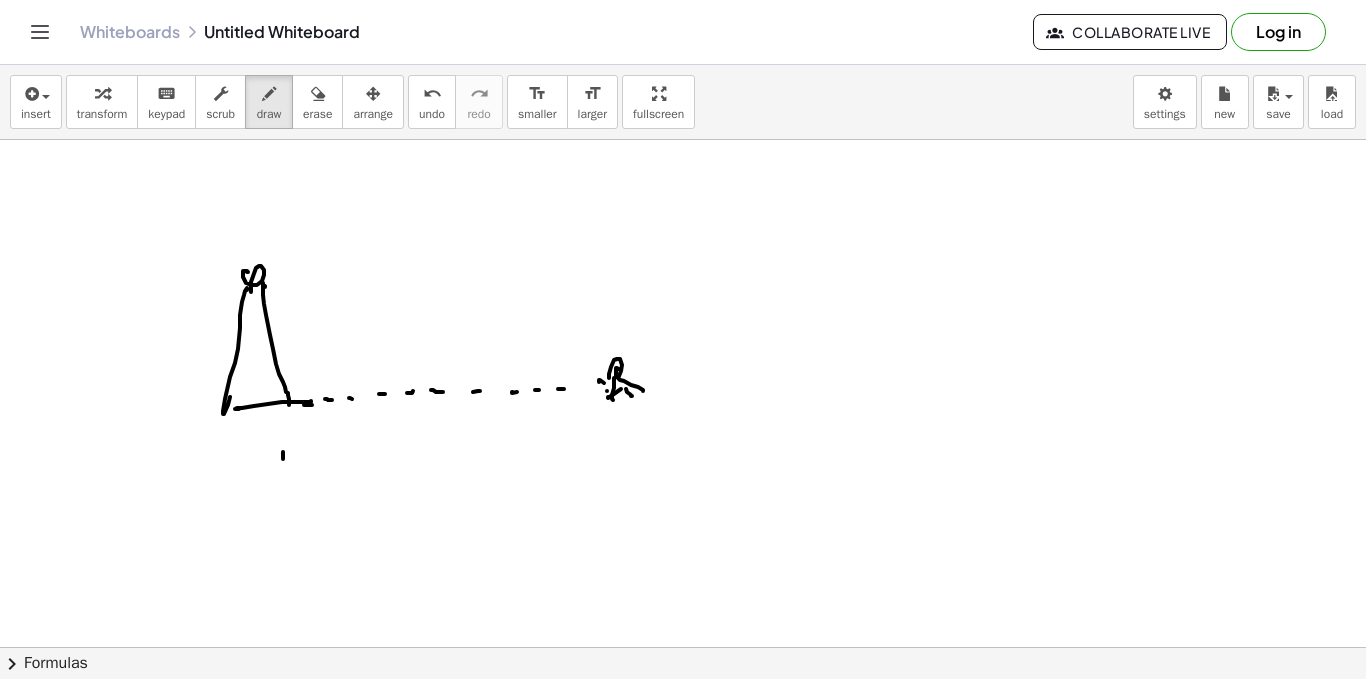 click at bounding box center (683, 40) 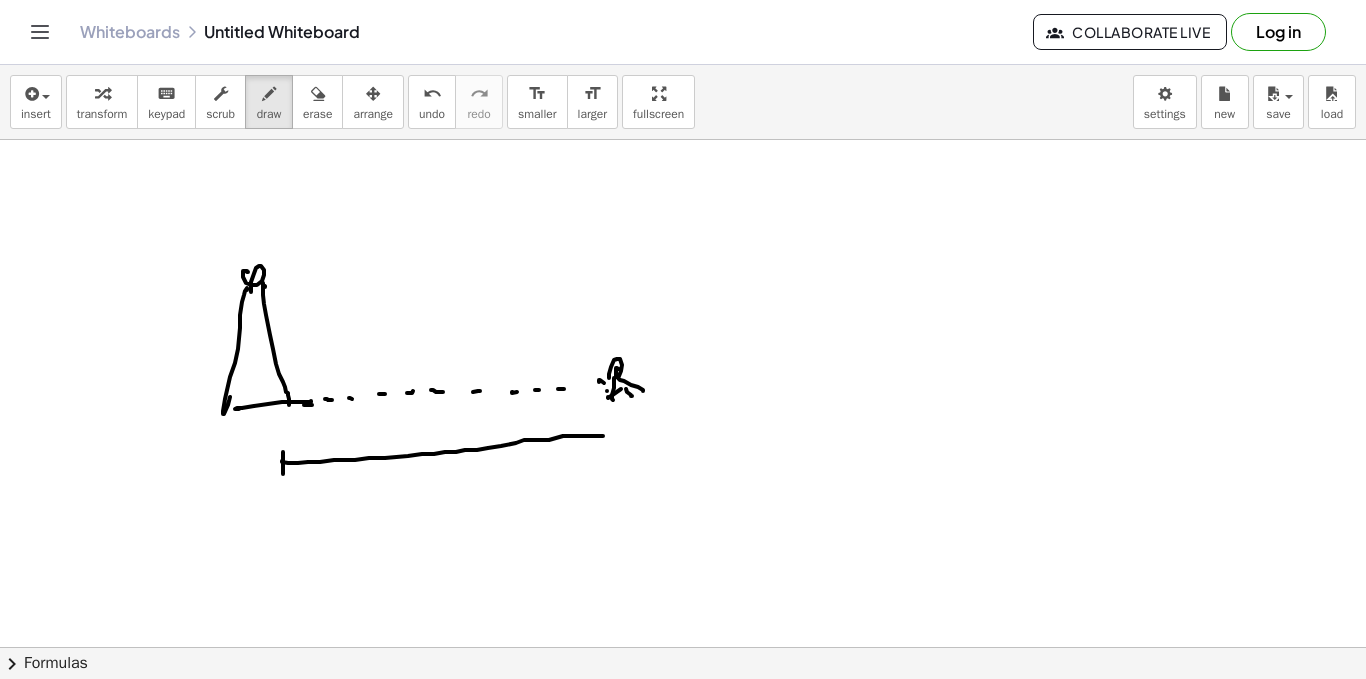 drag, startPoint x: 282, startPoint y: 462, endPoint x: 606, endPoint y: 436, distance: 325.04153 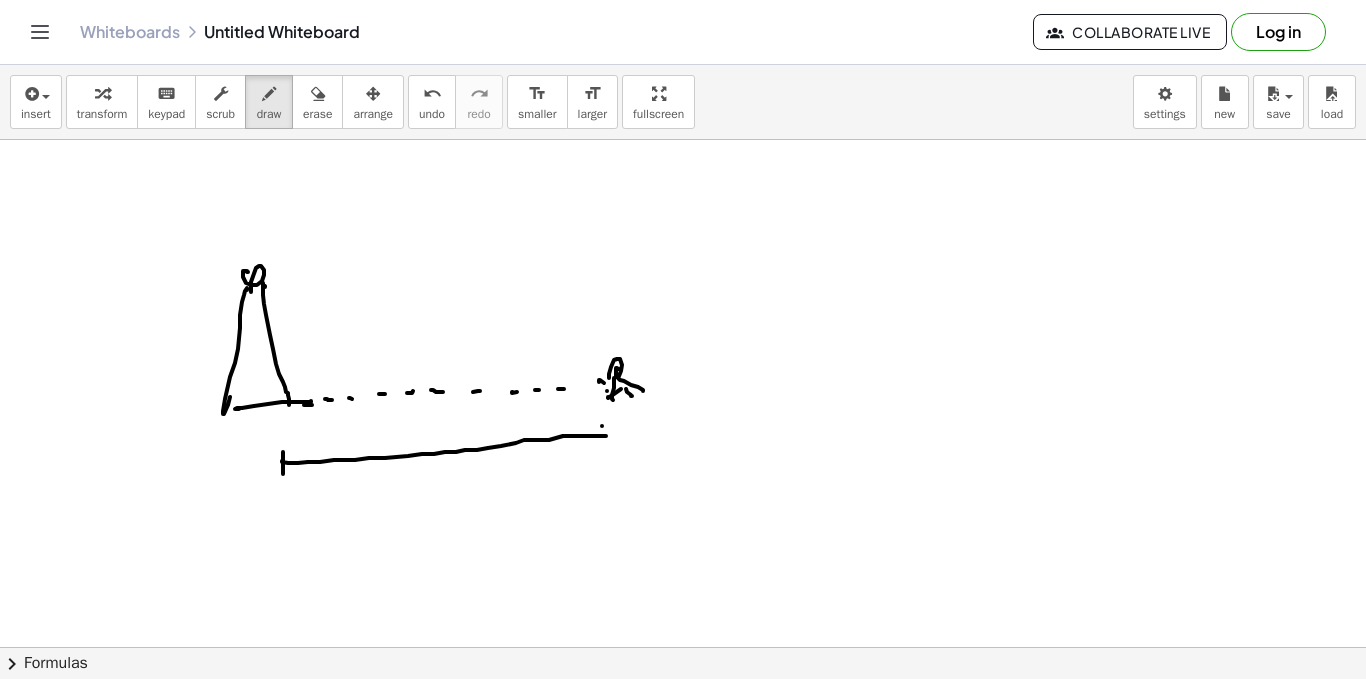 drag, startPoint x: 602, startPoint y: 426, endPoint x: 586, endPoint y: 442, distance: 22.627417 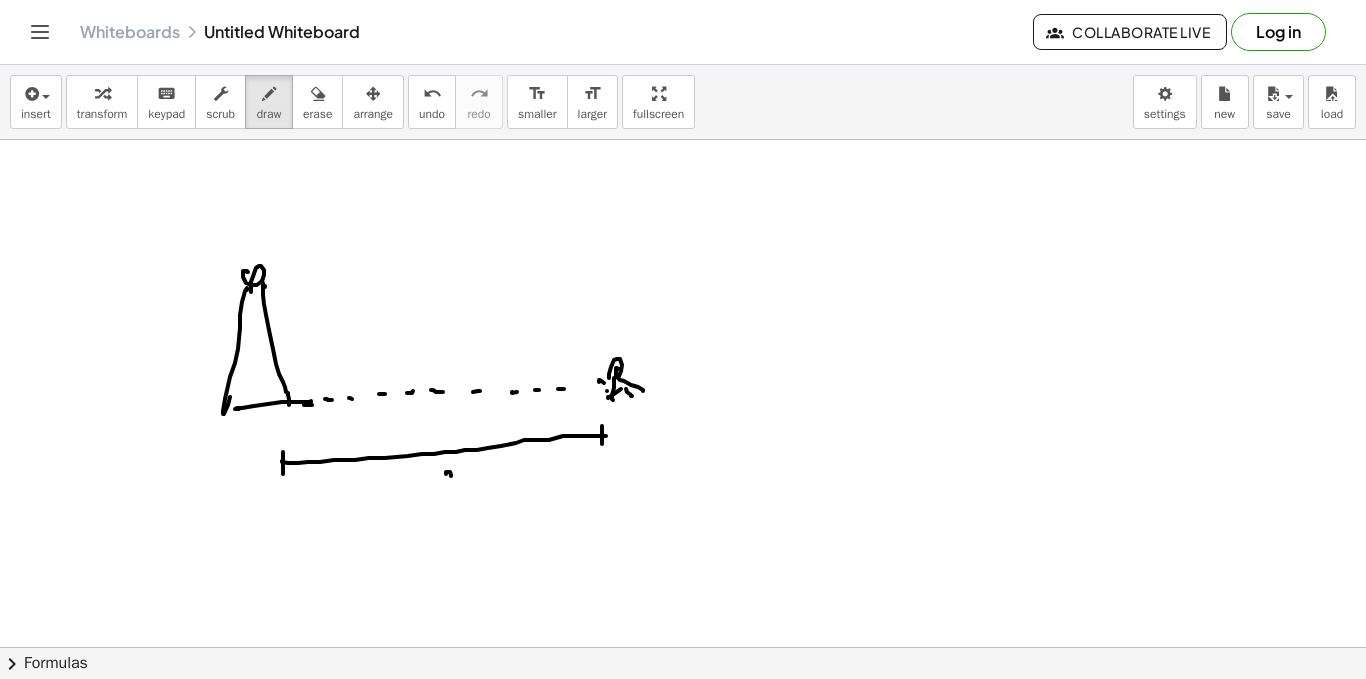 drag, startPoint x: 446, startPoint y: 474, endPoint x: 456, endPoint y: 485, distance: 14.866069 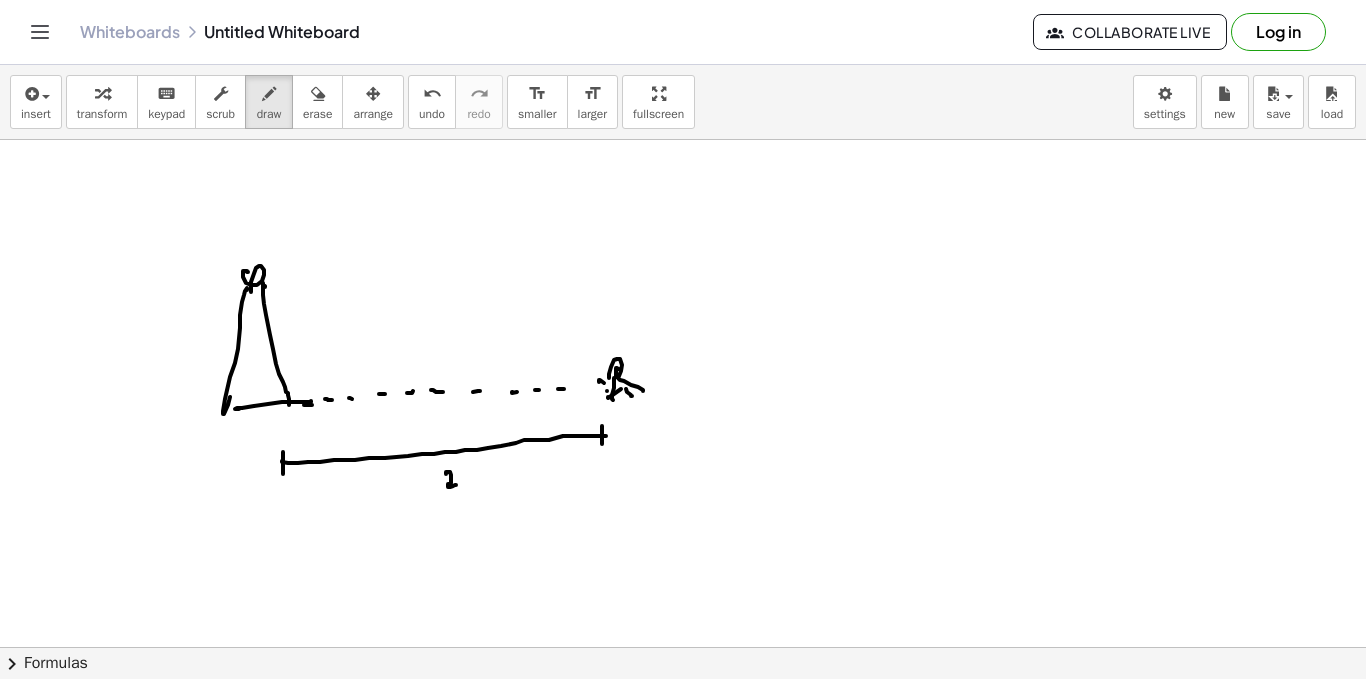 drag, startPoint x: 430, startPoint y: 489, endPoint x: 438, endPoint y: 479, distance: 12.806249 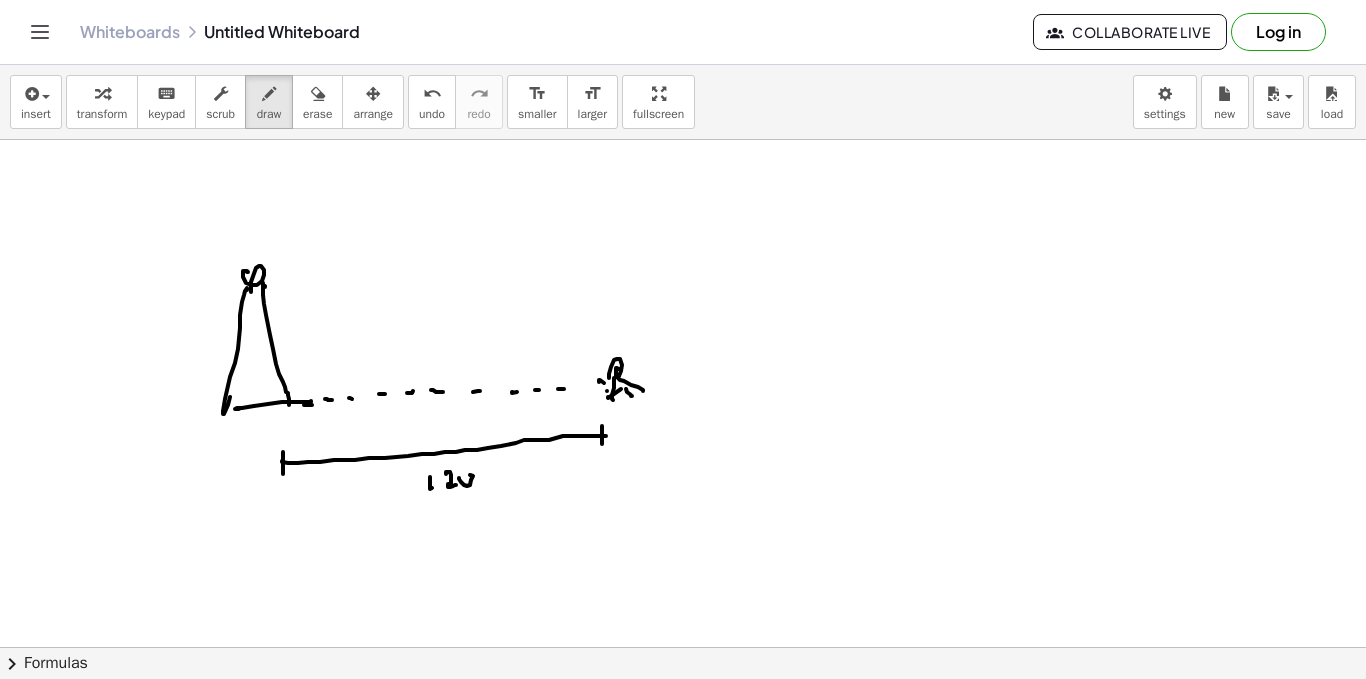 click at bounding box center [683, 40] 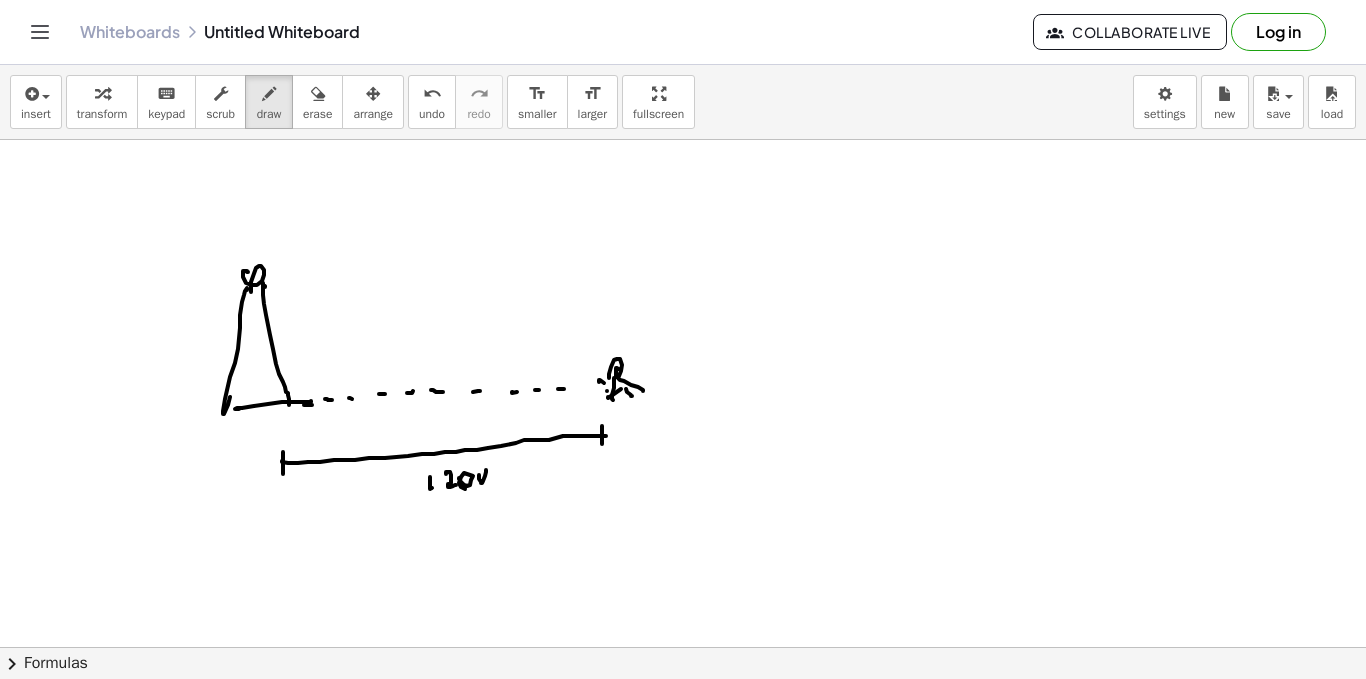drag, startPoint x: 481, startPoint y: 482, endPoint x: 493, endPoint y: 481, distance: 12.0415945 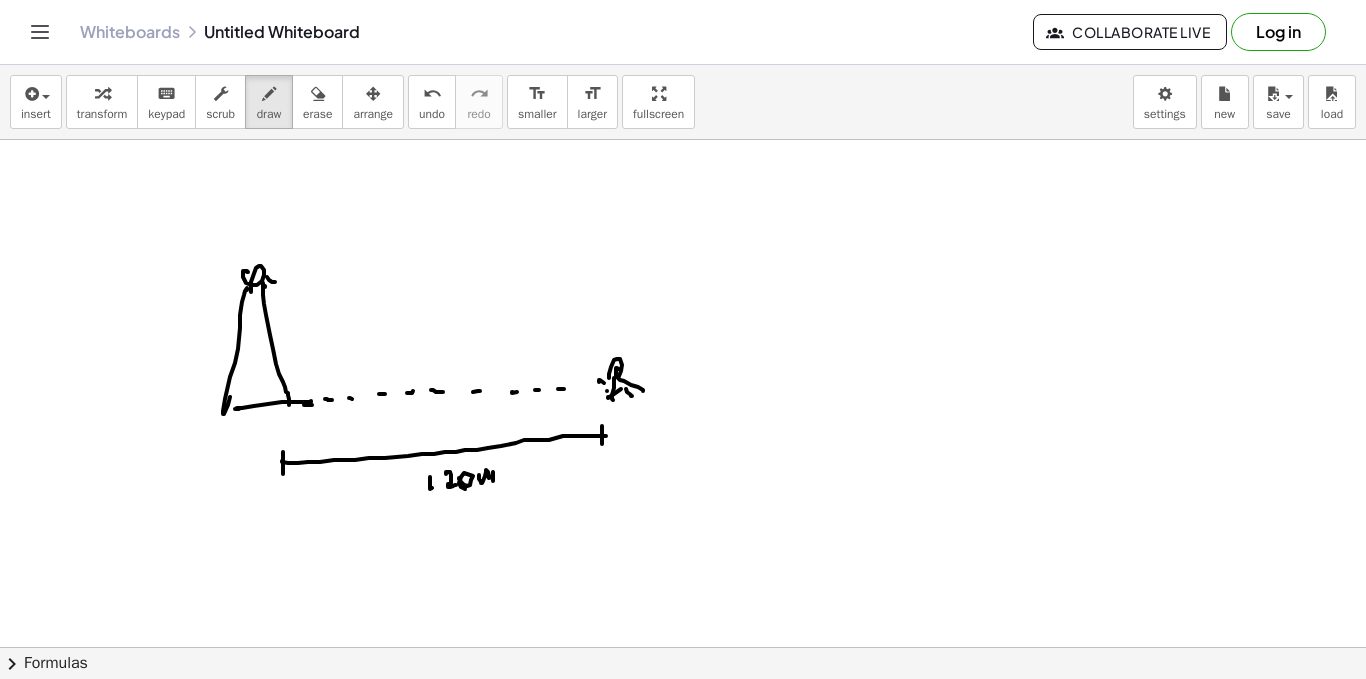 click at bounding box center [683, 40] 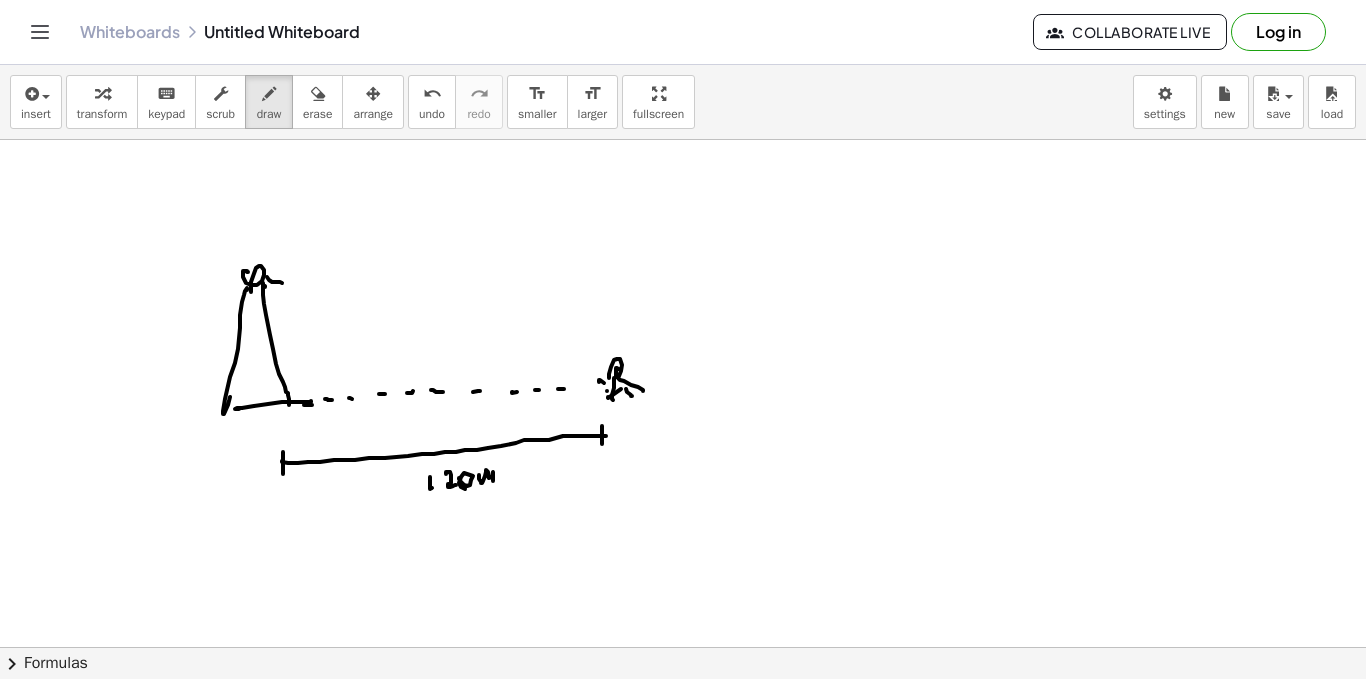 click at bounding box center [683, 40] 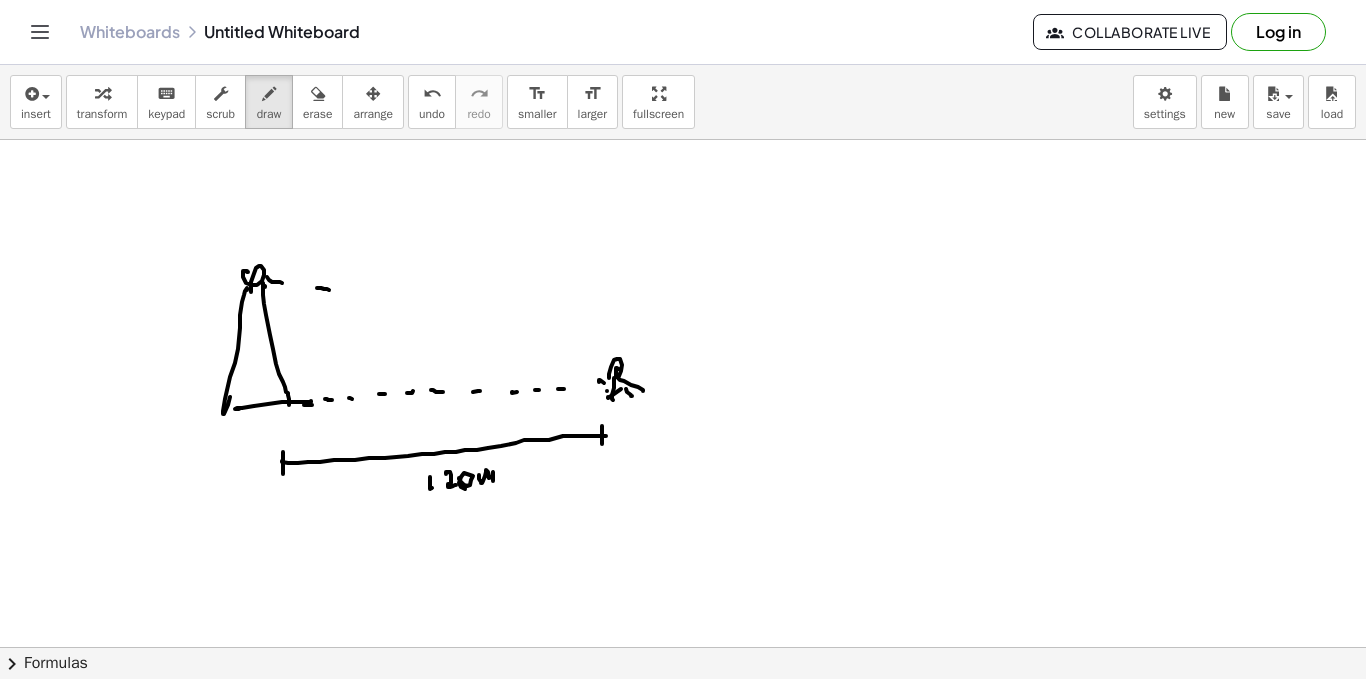 drag, startPoint x: 358, startPoint y: 297, endPoint x: 378, endPoint y: 301, distance: 20.396078 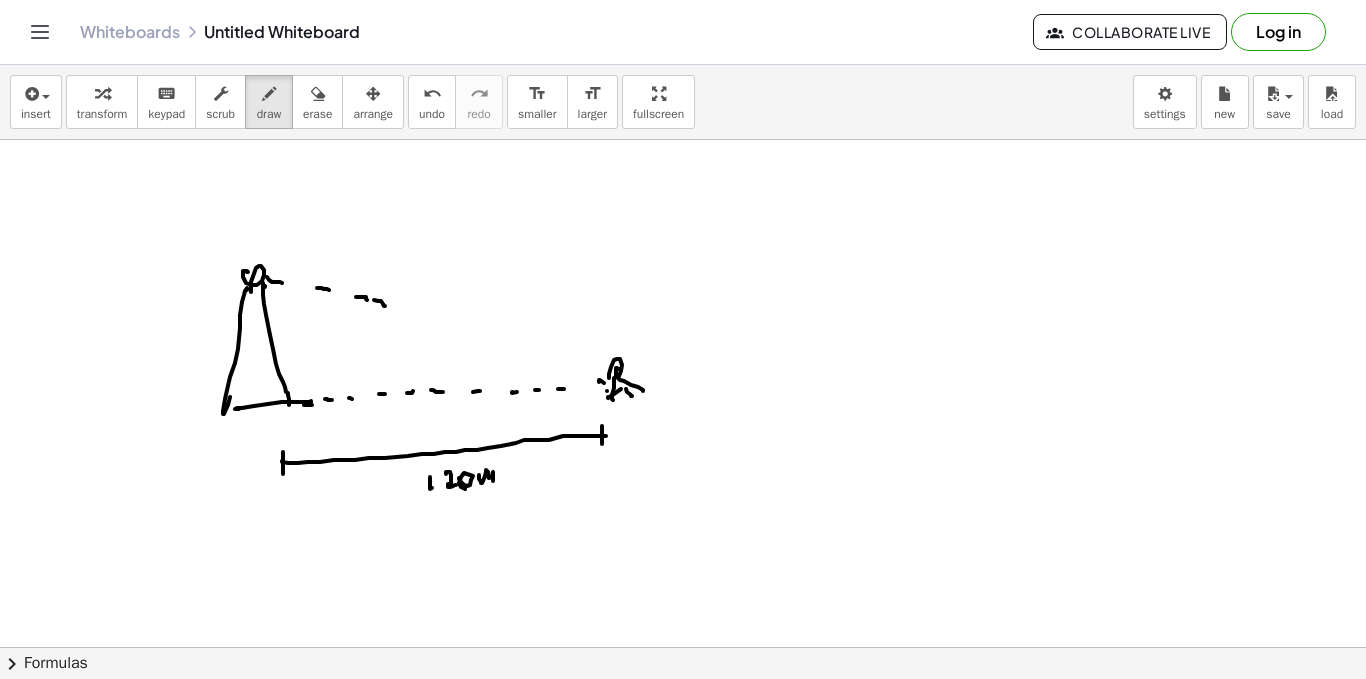 drag, startPoint x: 378, startPoint y: 301, endPoint x: 399, endPoint y: 307, distance: 21.84033 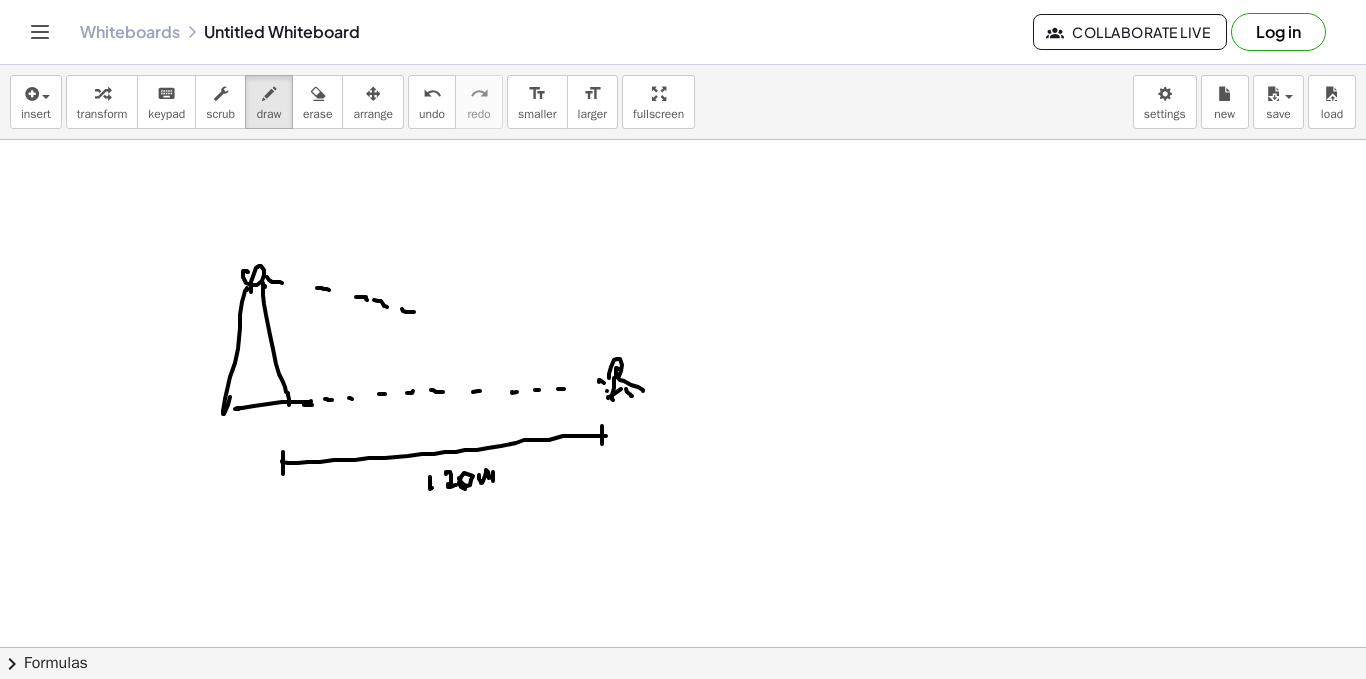 click at bounding box center (683, 40) 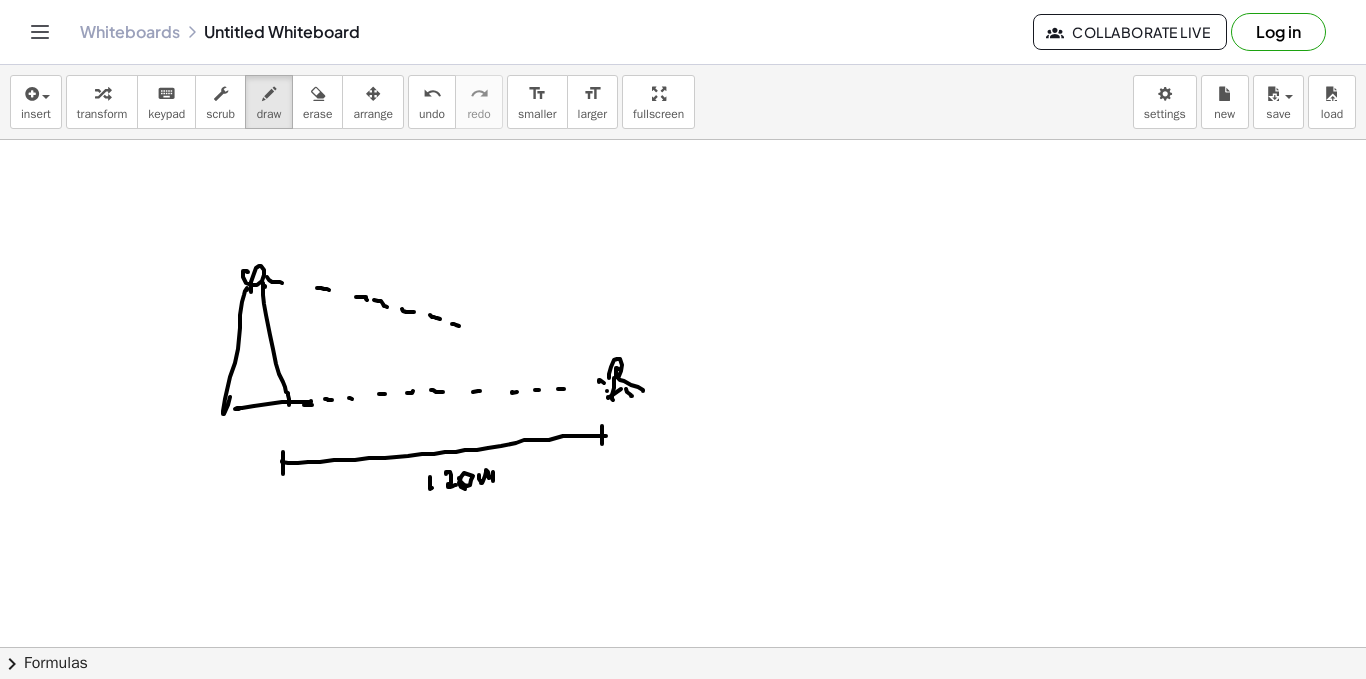 click at bounding box center (683, 40) 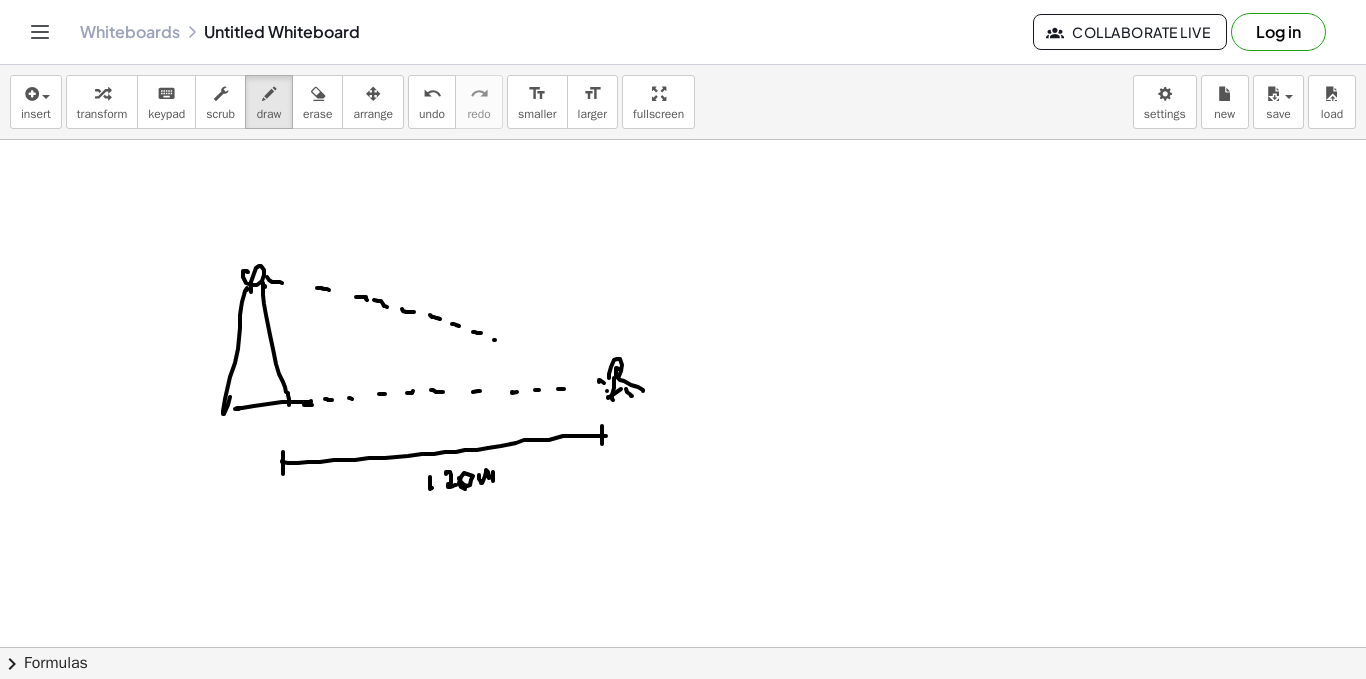 click at bounding box center (683, 40) 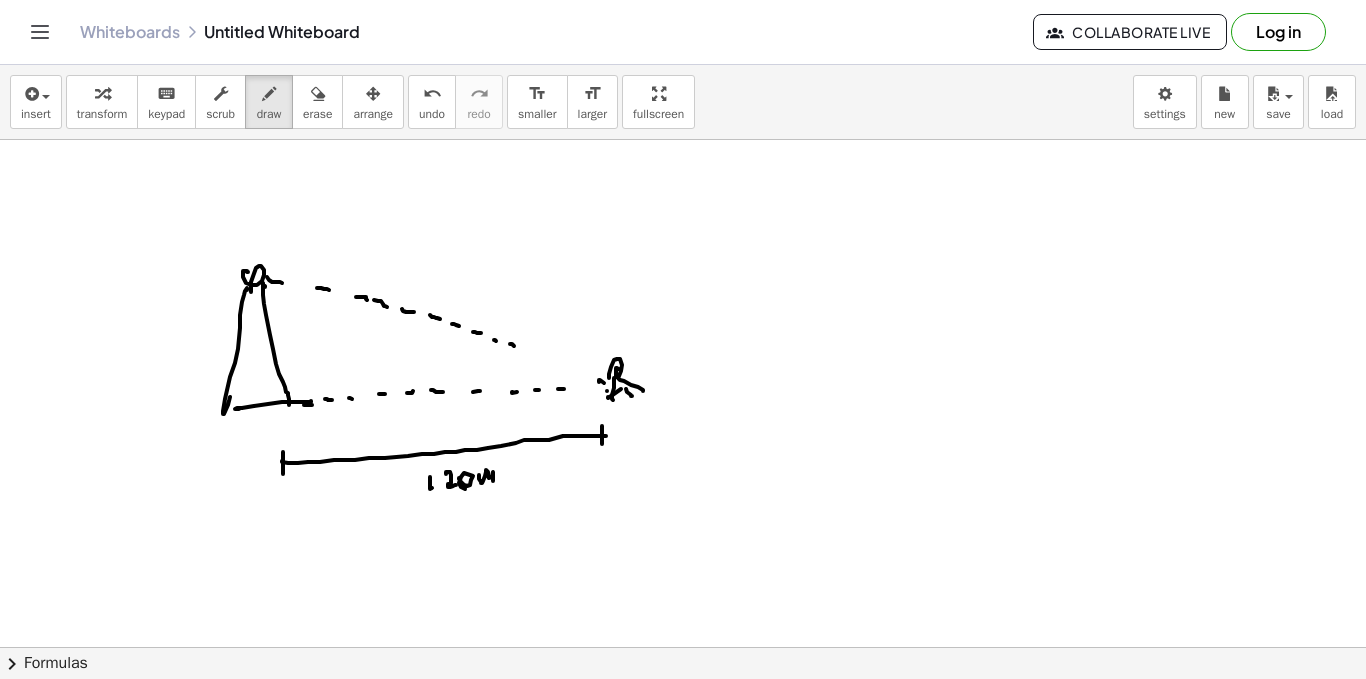 click at bounding box center [683, 40] 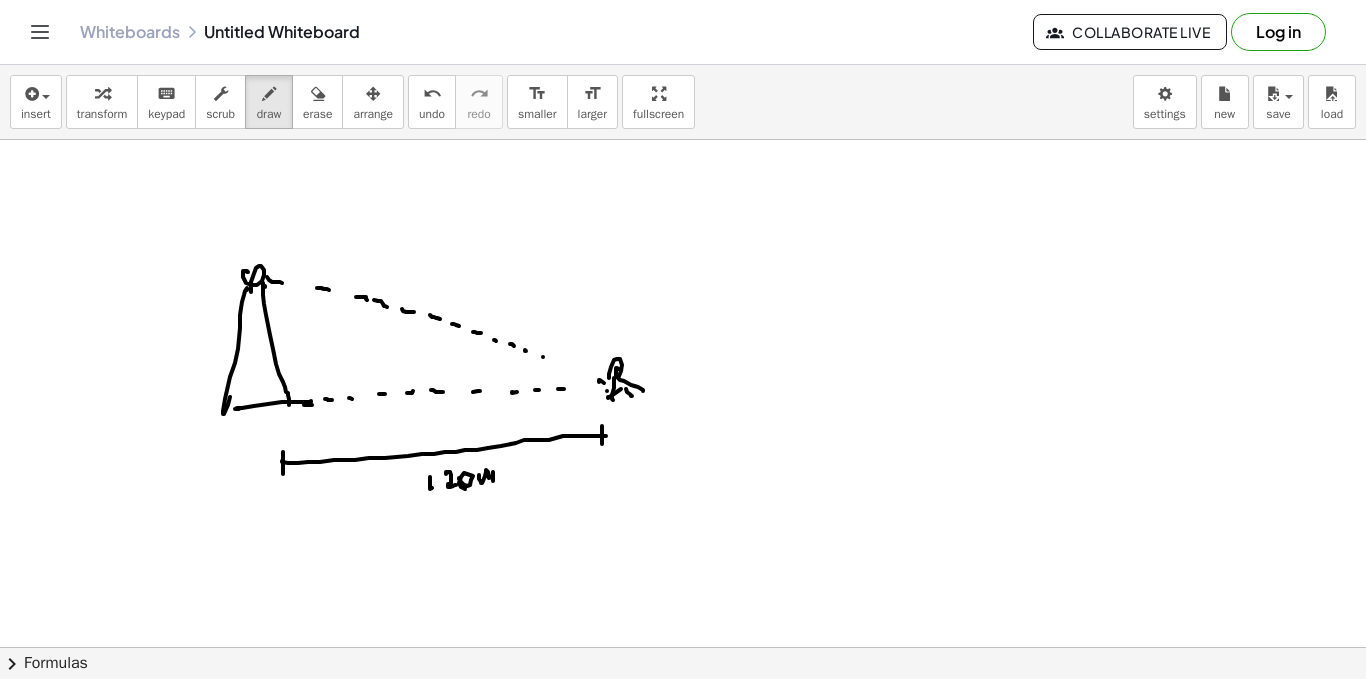 click at bounding box center (683, 40) 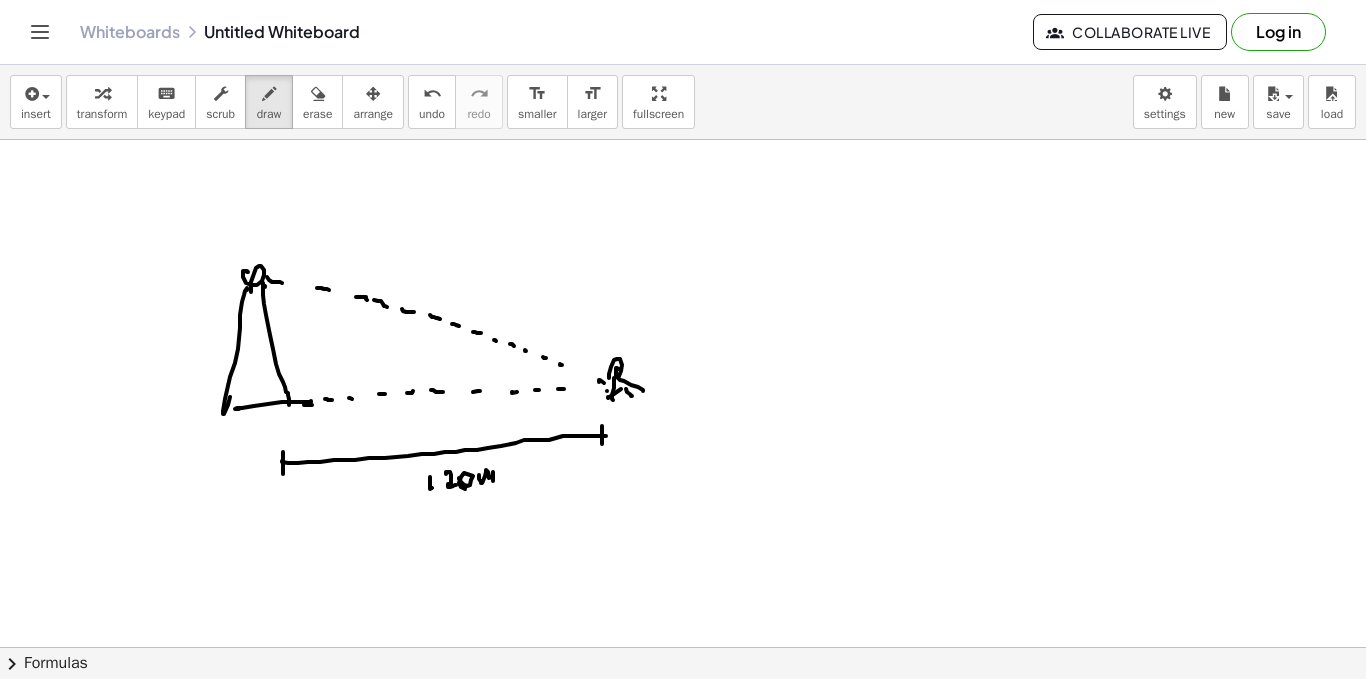 click at bounding box center (683, 40) 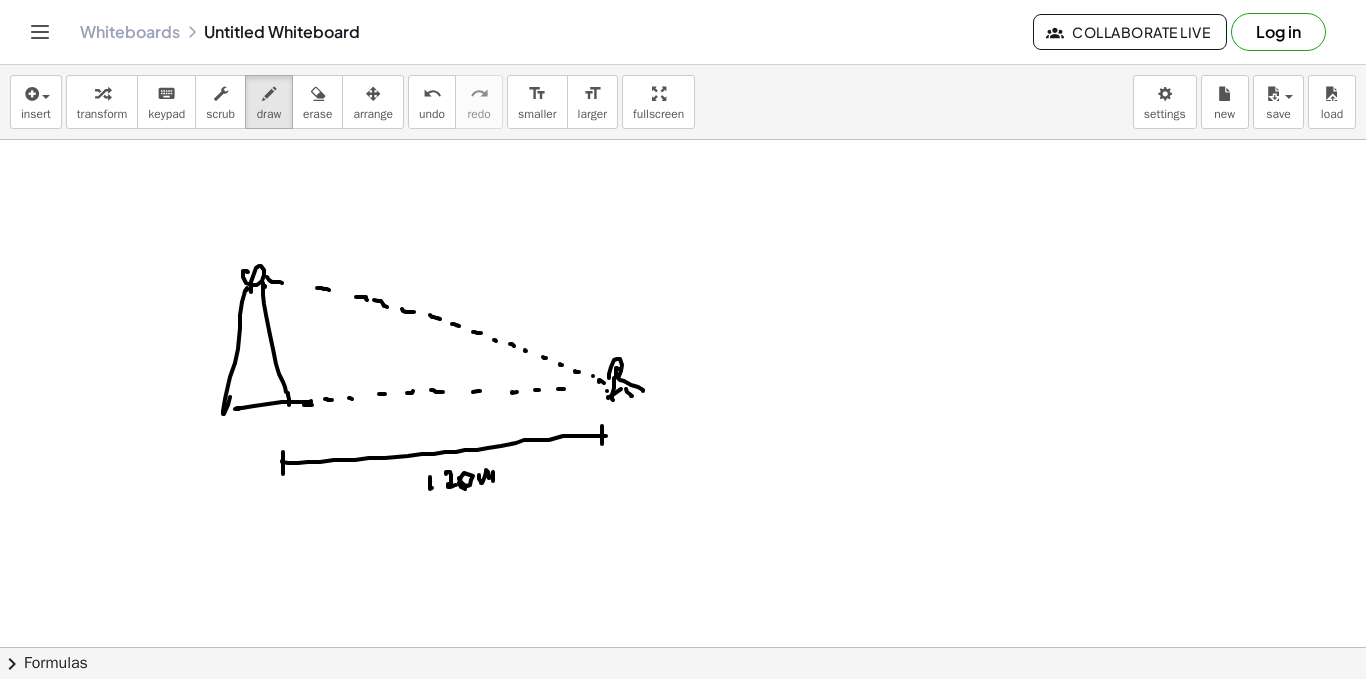 click at bounding box center (683, 40) 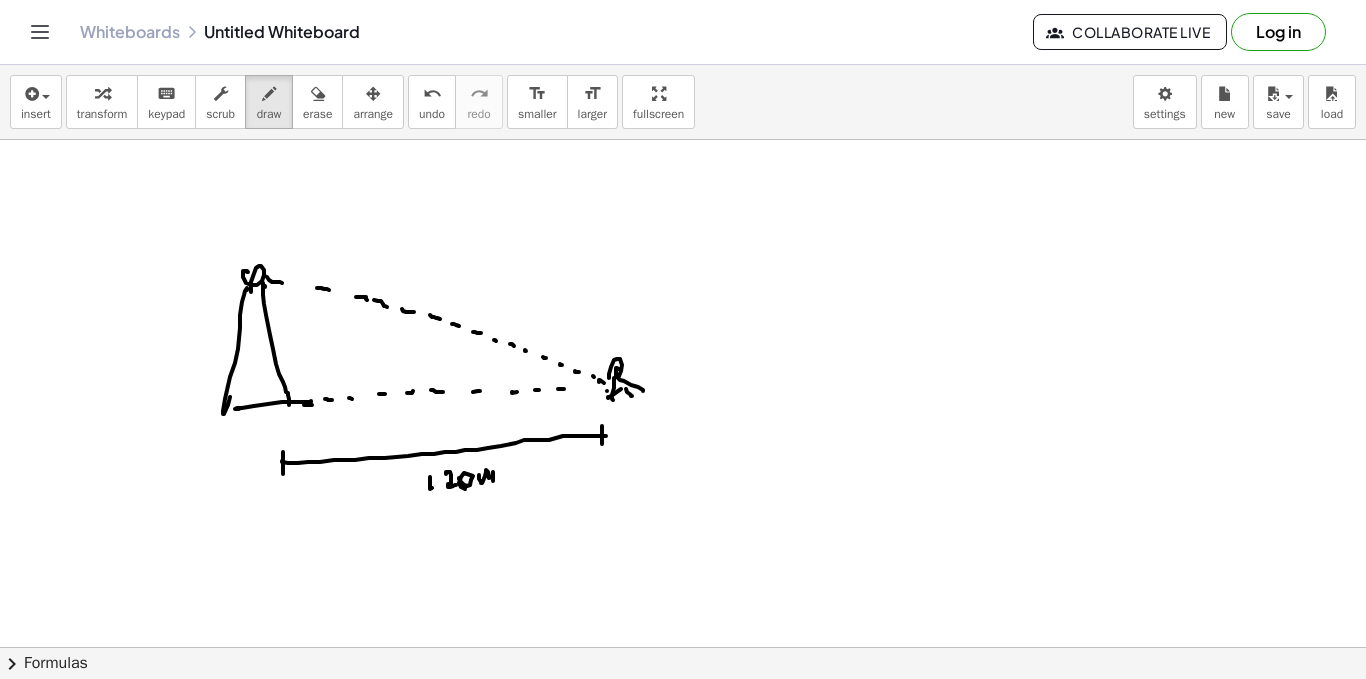 drag, startPoint x: 264, startPoint y: 275, endPoint x: 326, endPoint y: 294, distance: 64.84597 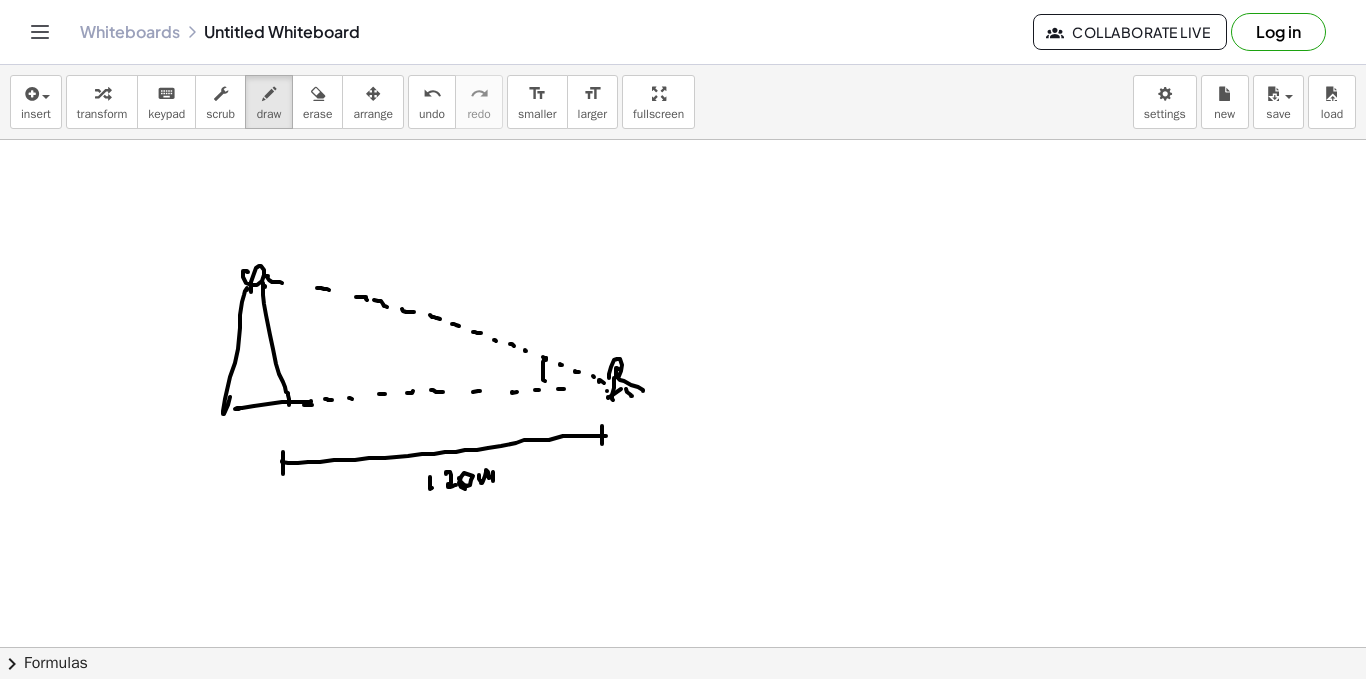 drag, startPoint x: 546, startPoint y: 360, endPoint x: 547, endPoint y: 383, distance: 23.021729 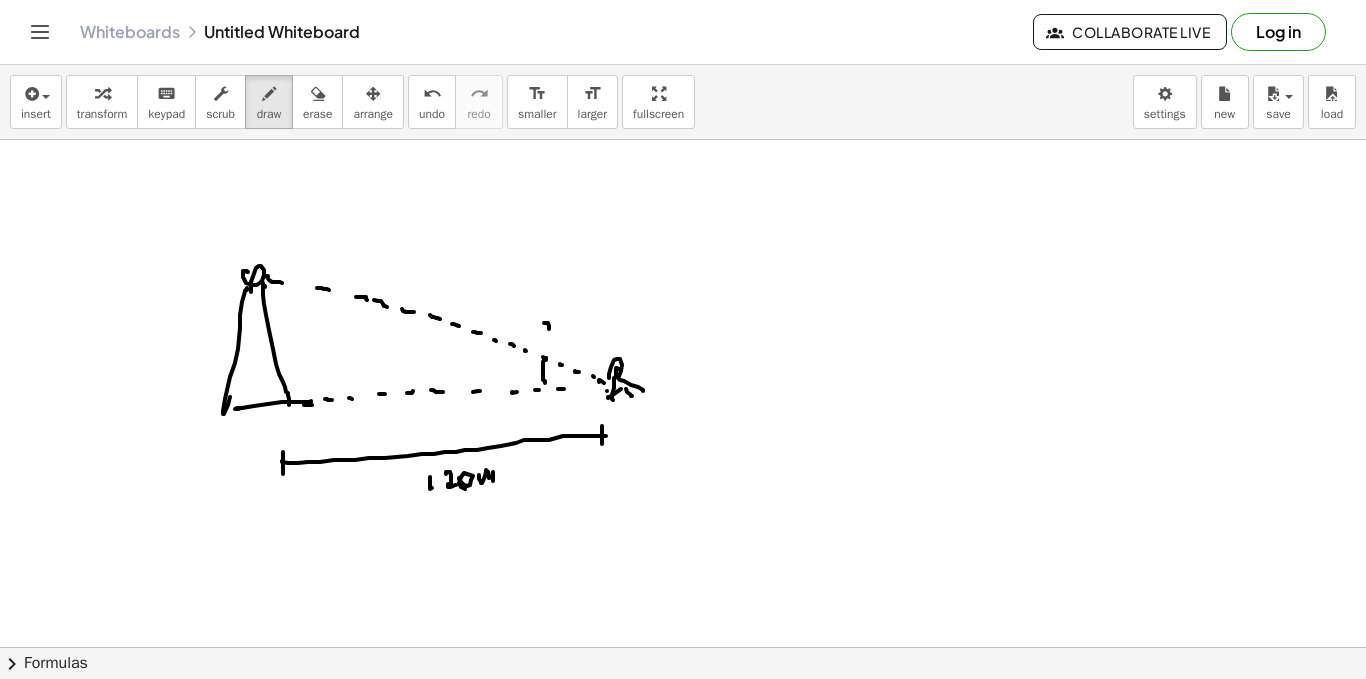 drag, startPoint x: 549, startPoint y: 329, endPoint x: 547, endPoint y: 341, distance: 12.165525 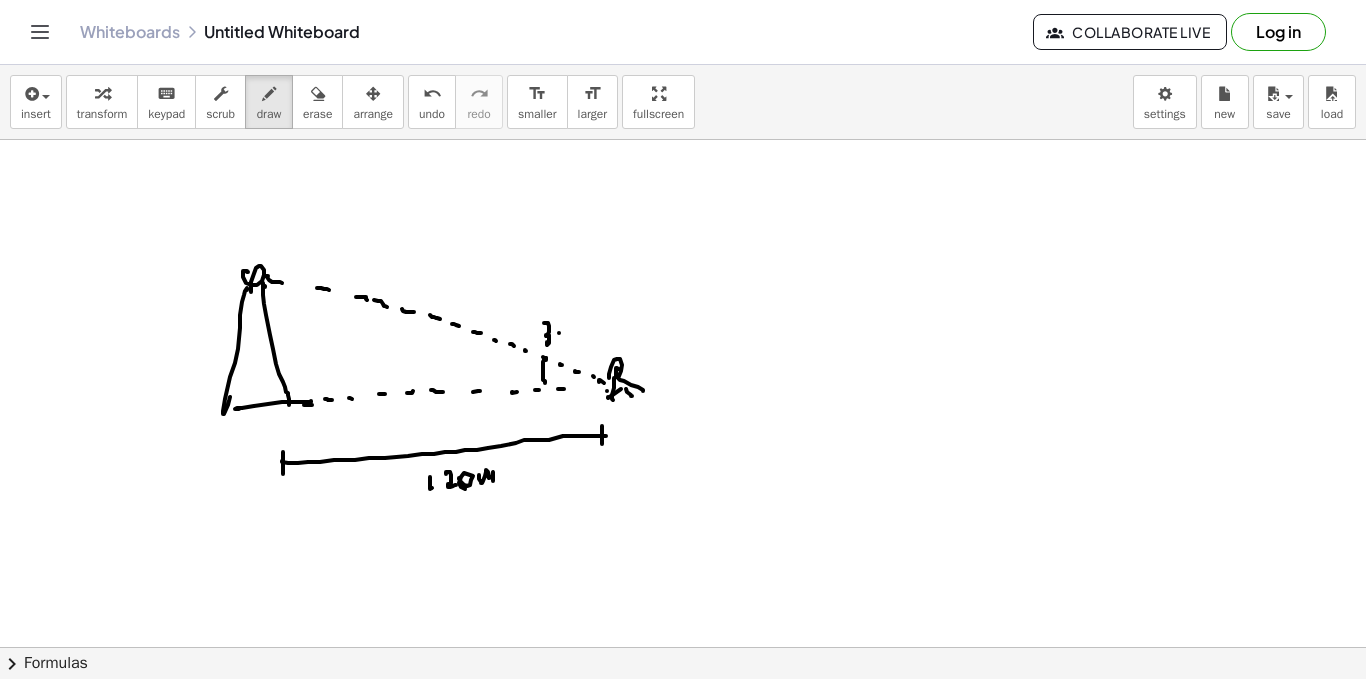 drag, startPoint x: 559, startPoint y: 333, endPoint x: 568, endPoint y: 338, distance: 10.29563 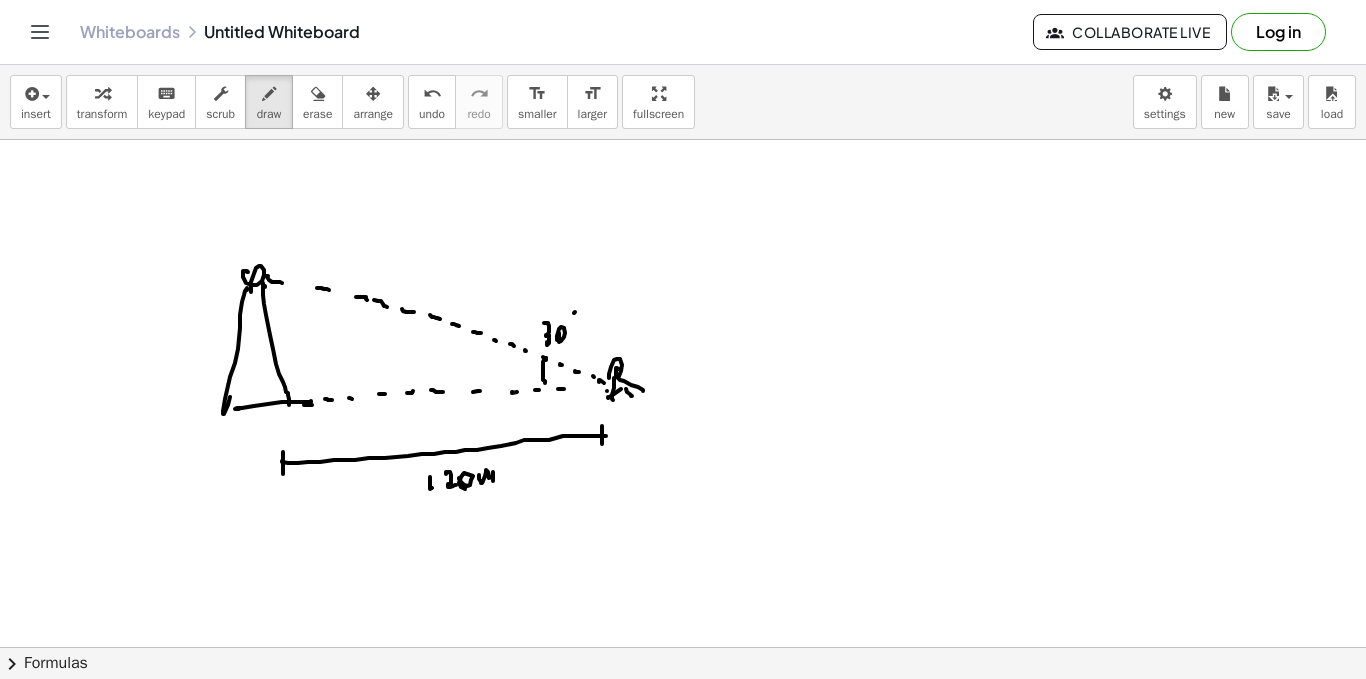 drag, startPoint x: 575, startPoint y: 312, endPoint x: 570, endPoint y: 331, distance: 19.646883 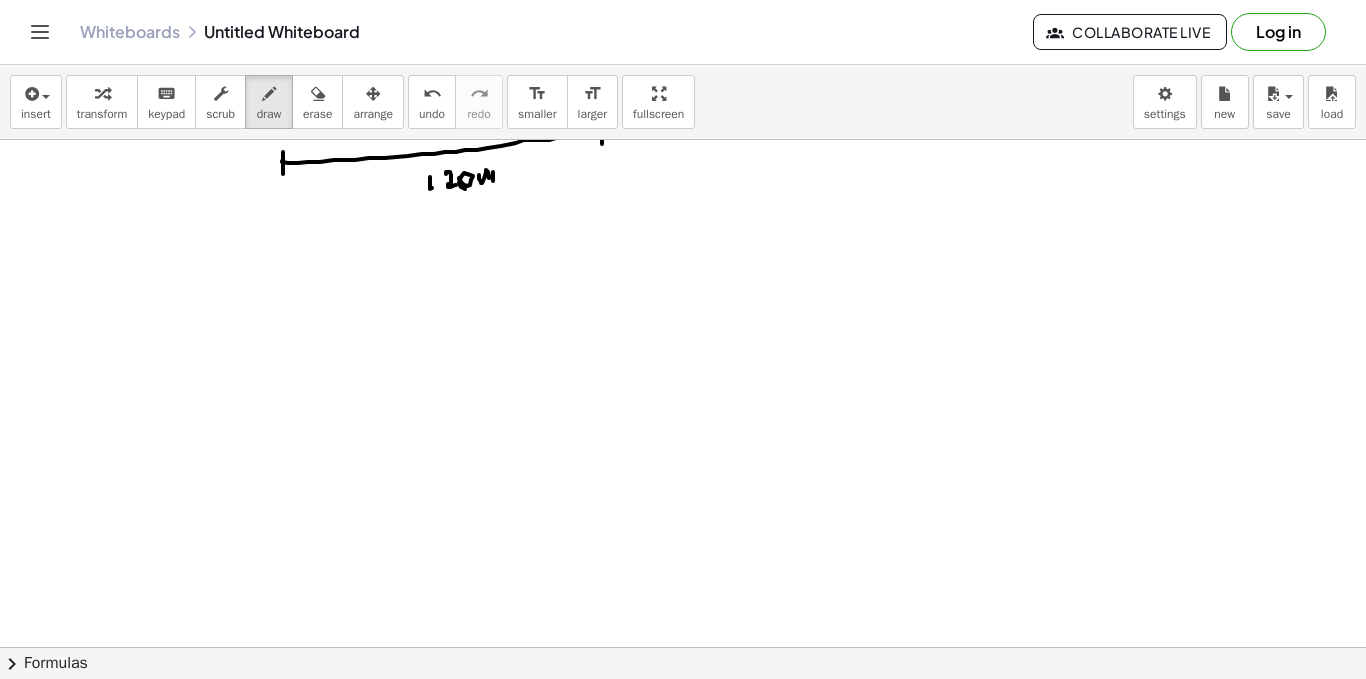 scroll, scrollTop: 1514, scrollLeft: 0, axis: vertical 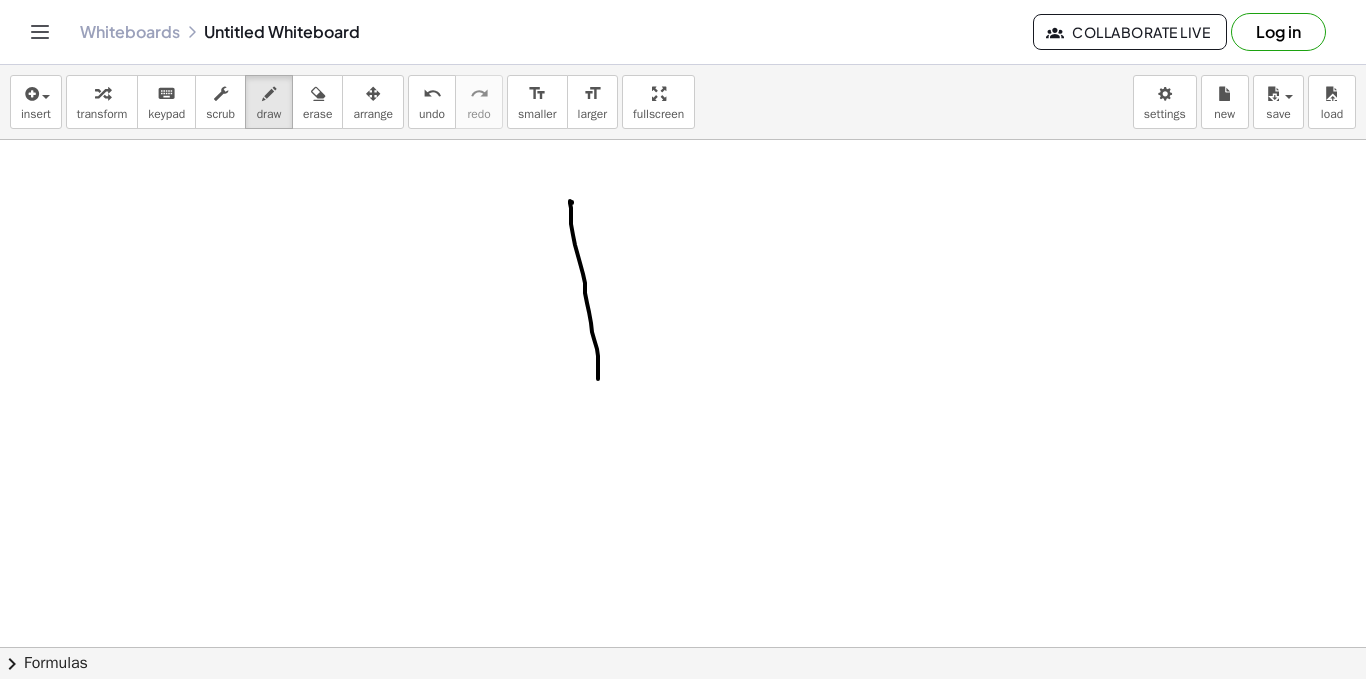 drag, startPoint x: 572, startPoint y: 203, endPoint x: 601, endPoint y: 368, distance: 167.5291 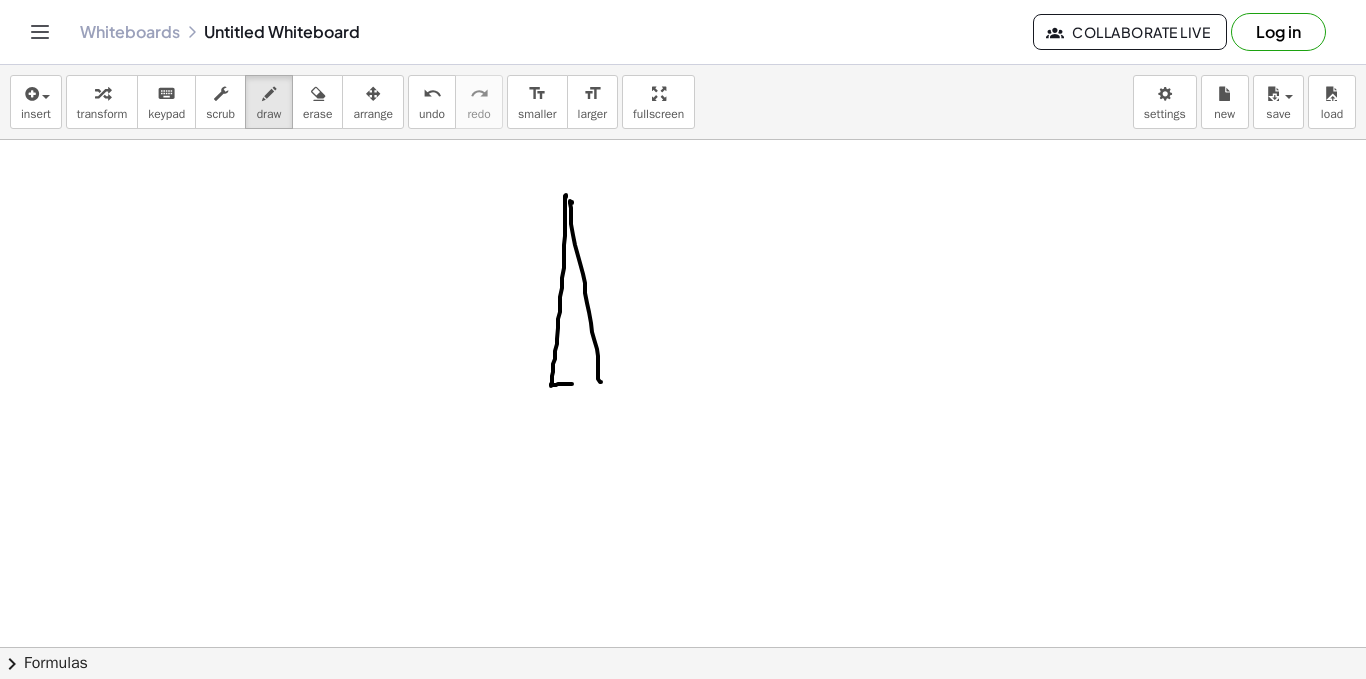 drag, startPoint x: 565, startPoint y: 202, endPoint x: 592, endPoint y: 383, distance: 183.00273 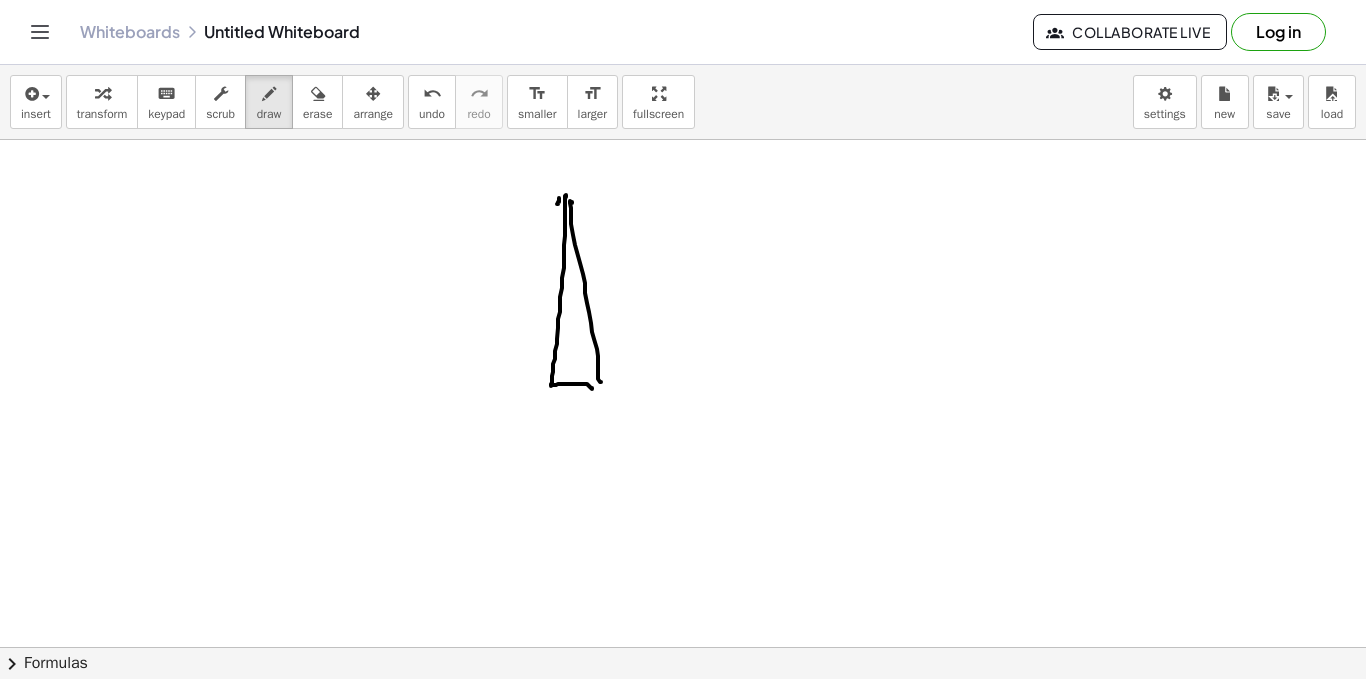 drag, startPoint x: 557, startPoint y: 204, endPoint x: 549, endPoint y: 220, distance: 17.888544 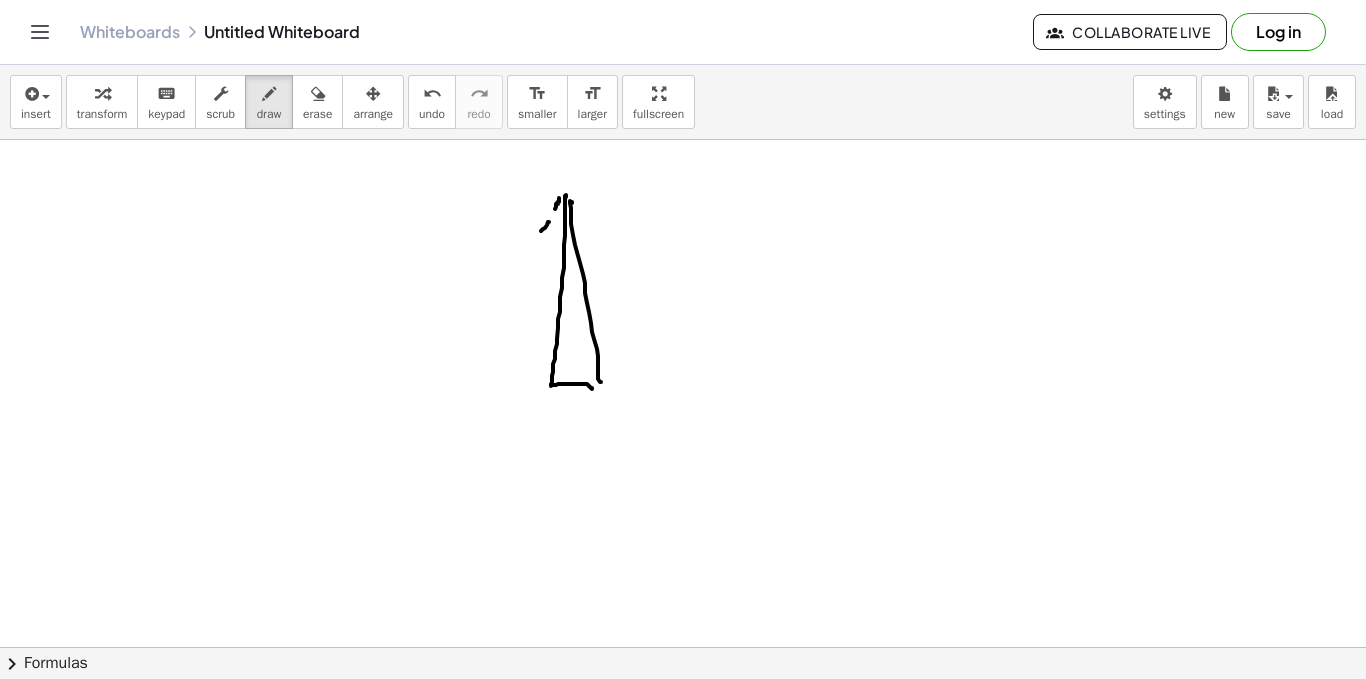 click at bounding box center [683, -360] 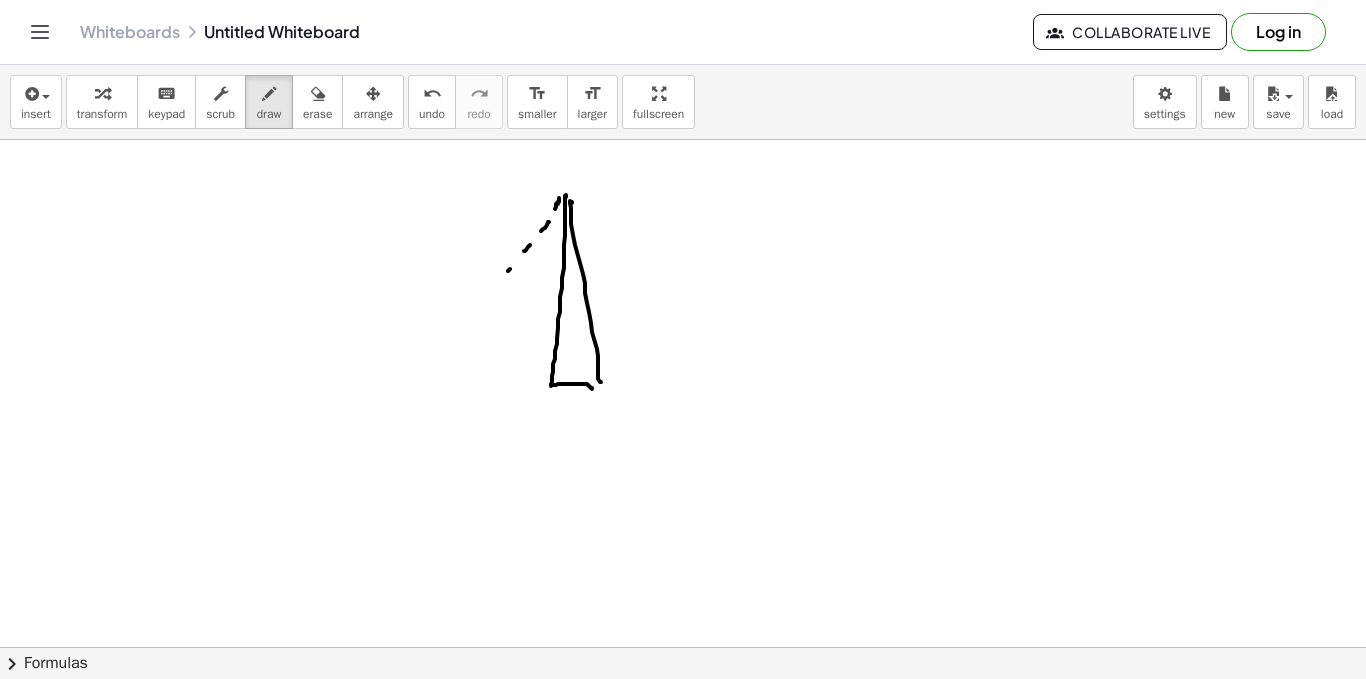 drag, startPoint x: 508, startPoint y: 271, endPoint x: 496, endPoint y: 286, distance: 19.209373 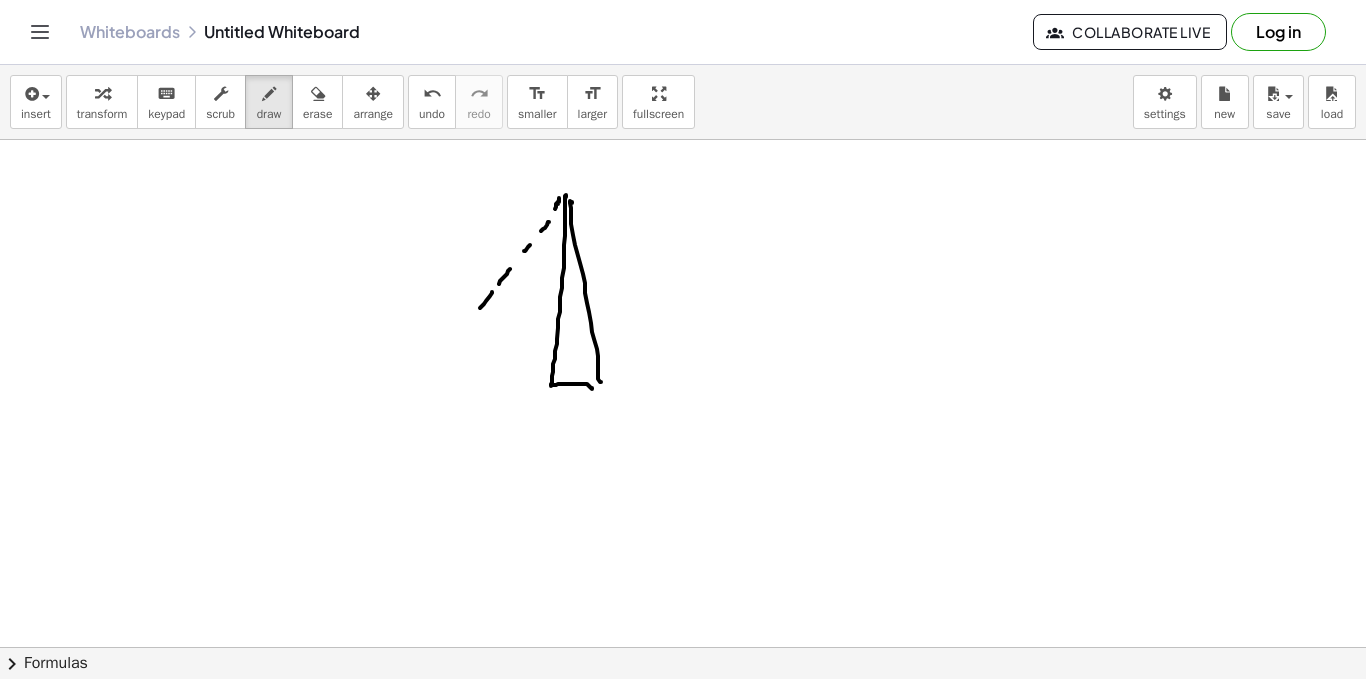 click at bounding box center [683, -360] 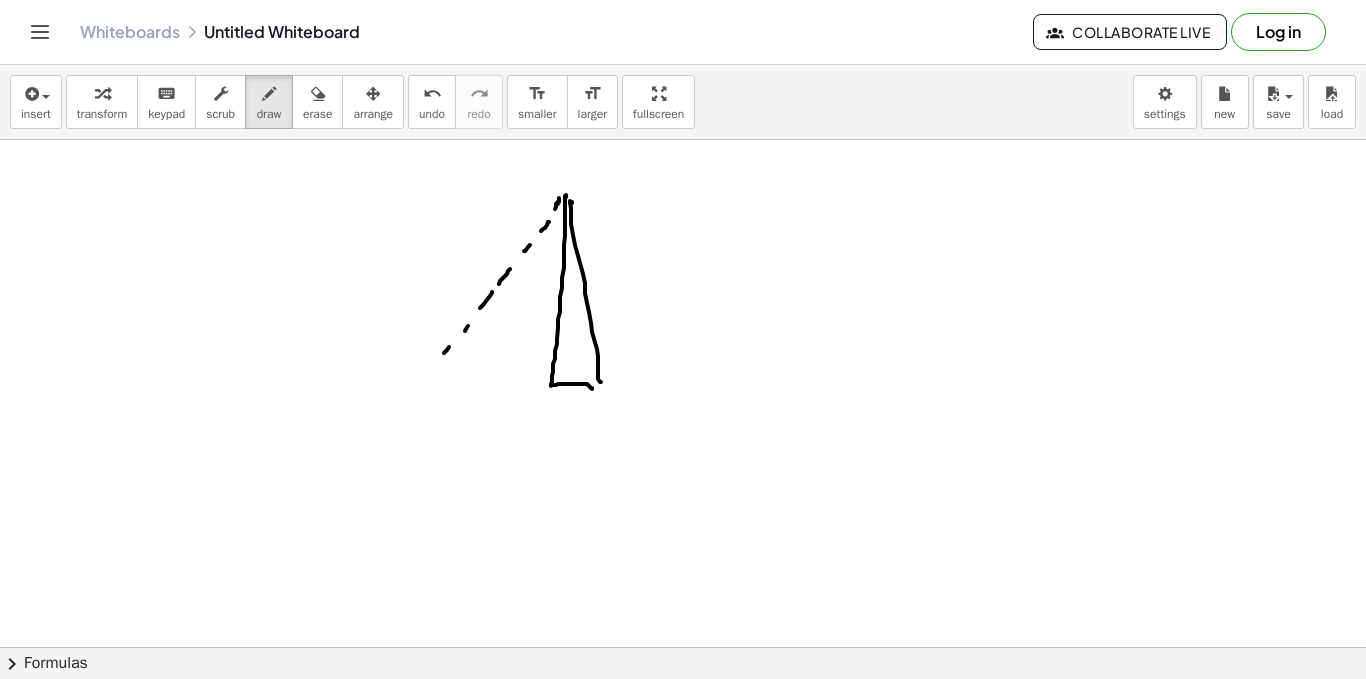 click at bounding box center (683, -360) 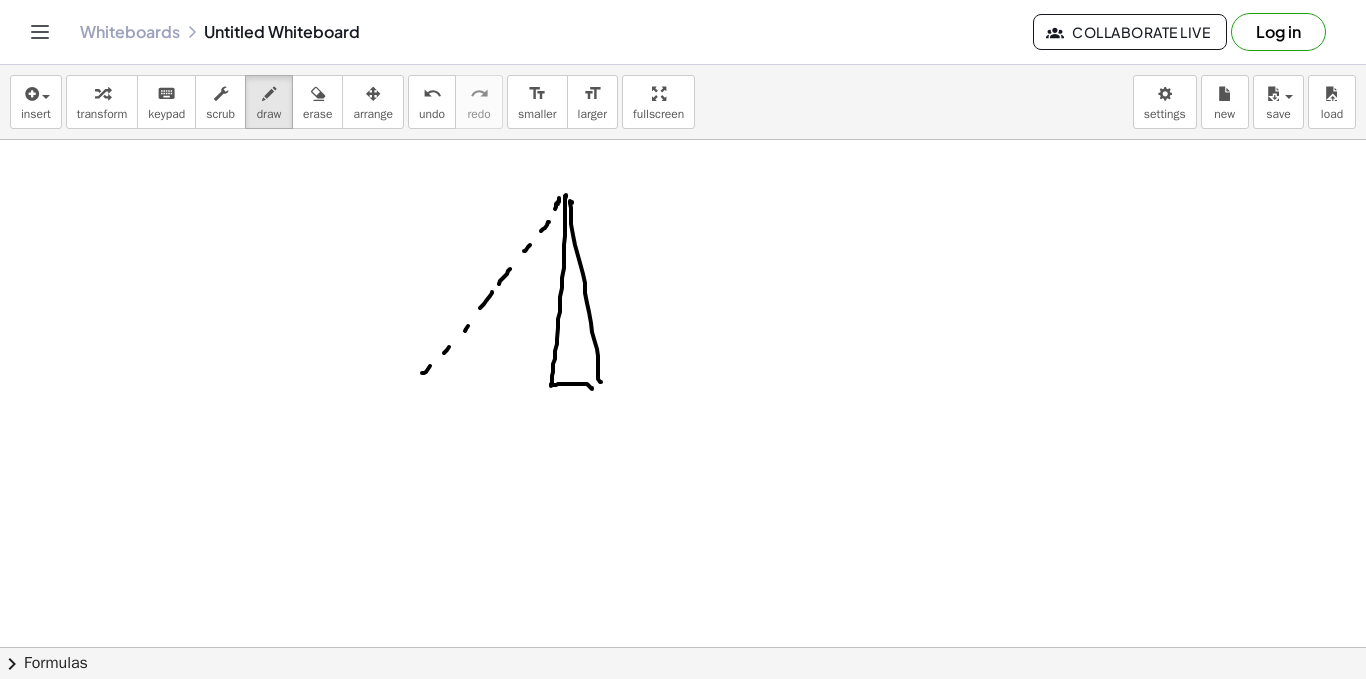 drag, startPoint x: 415, startPoint y: 375, endPoint x: 400, endPoint y: 393, distance: 23.43075 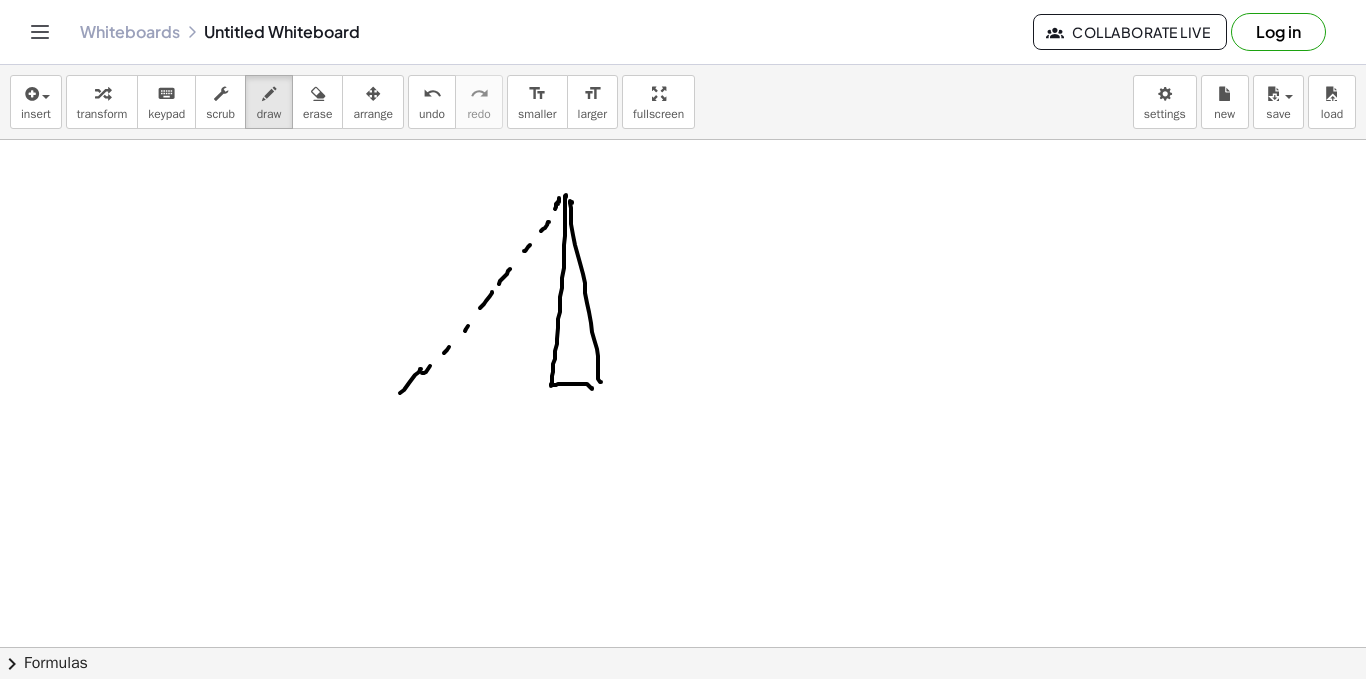 drag, startPoint x: 401, startPoint y: 393, endPoint x: 414, endPoint y: 389, distance: 13.601471 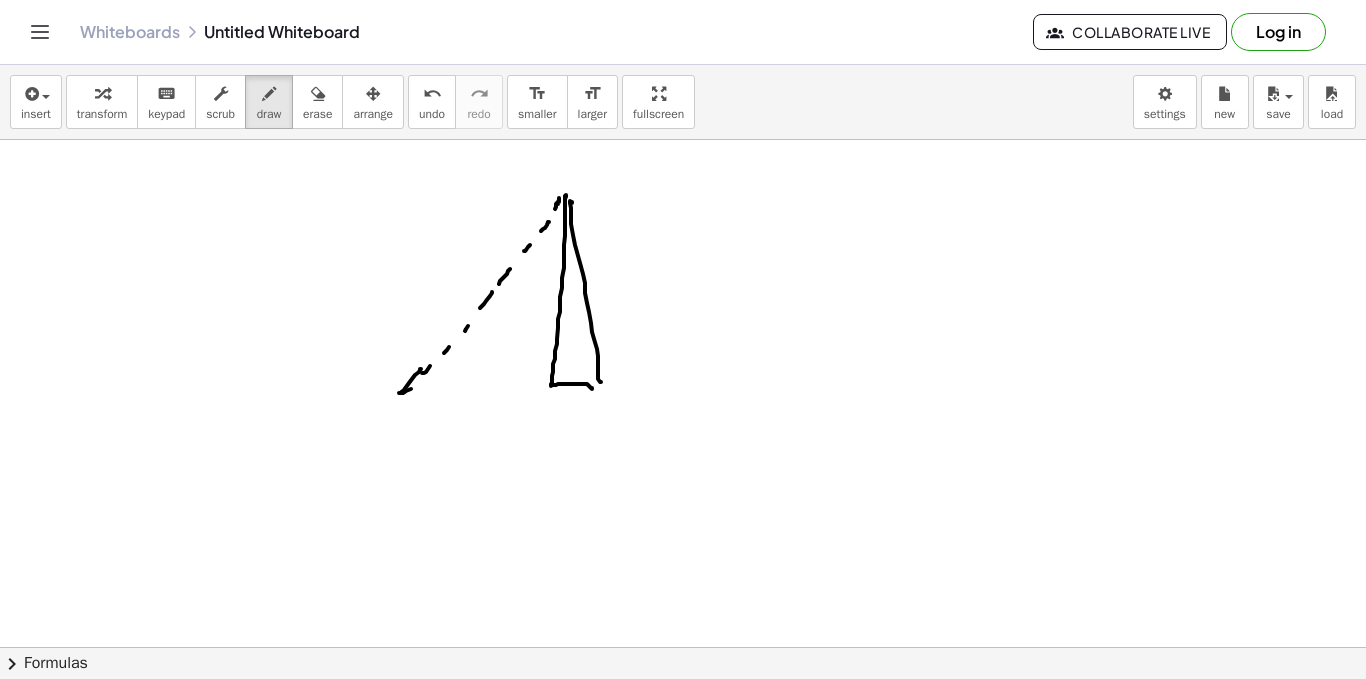 click at bounding box center (683, -360) 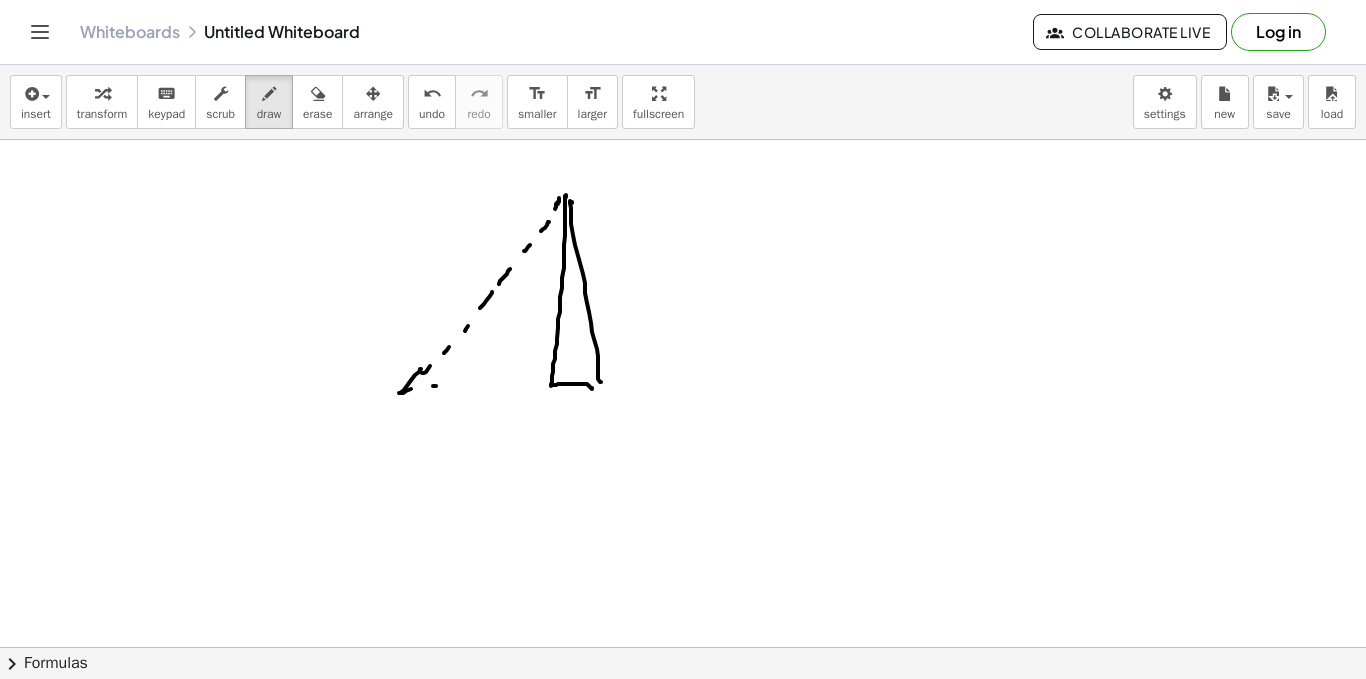 click at bounding box center (683, -360) 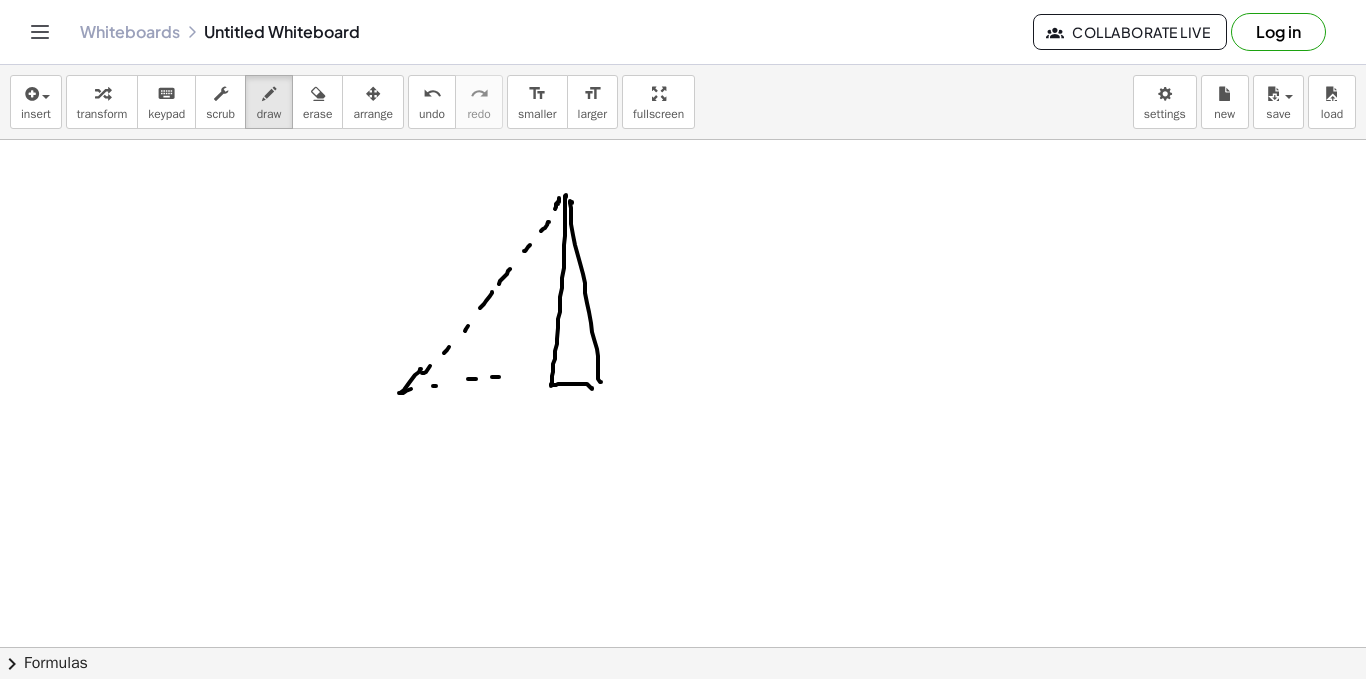 click at bounding box center [683, -360] 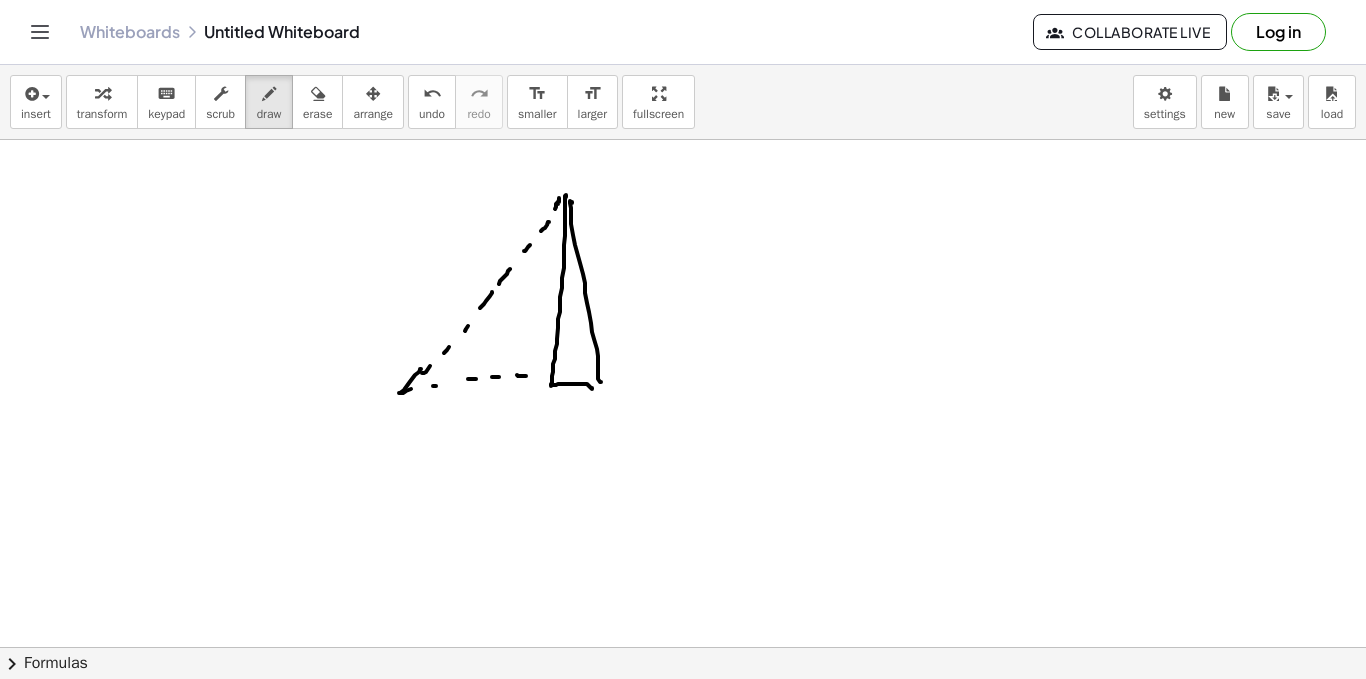 drag, startPoint x: 639, startPoint y: 207, endPoint x: 663, endPoint y: 208, distance: 24.020824 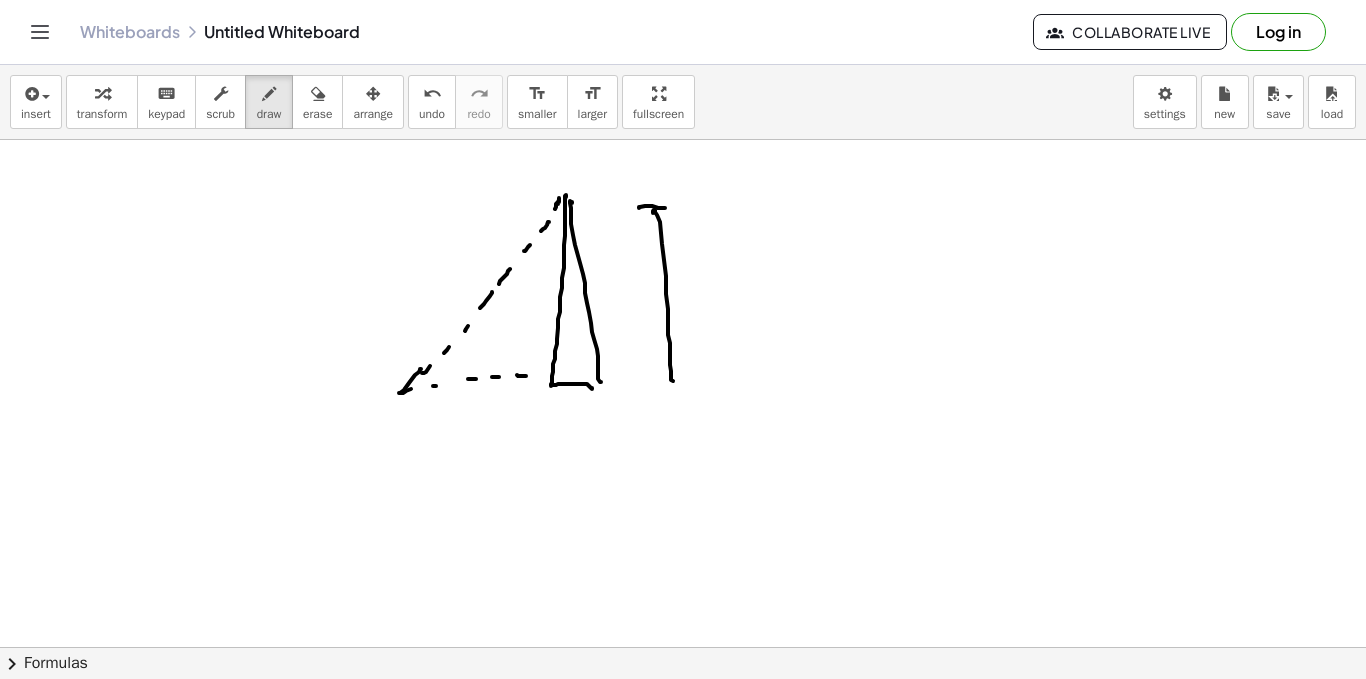 drag, startPoint x: 655, startPoint y: 212, endPoint x: 673, endPoint y: 381, distance: 169.95587 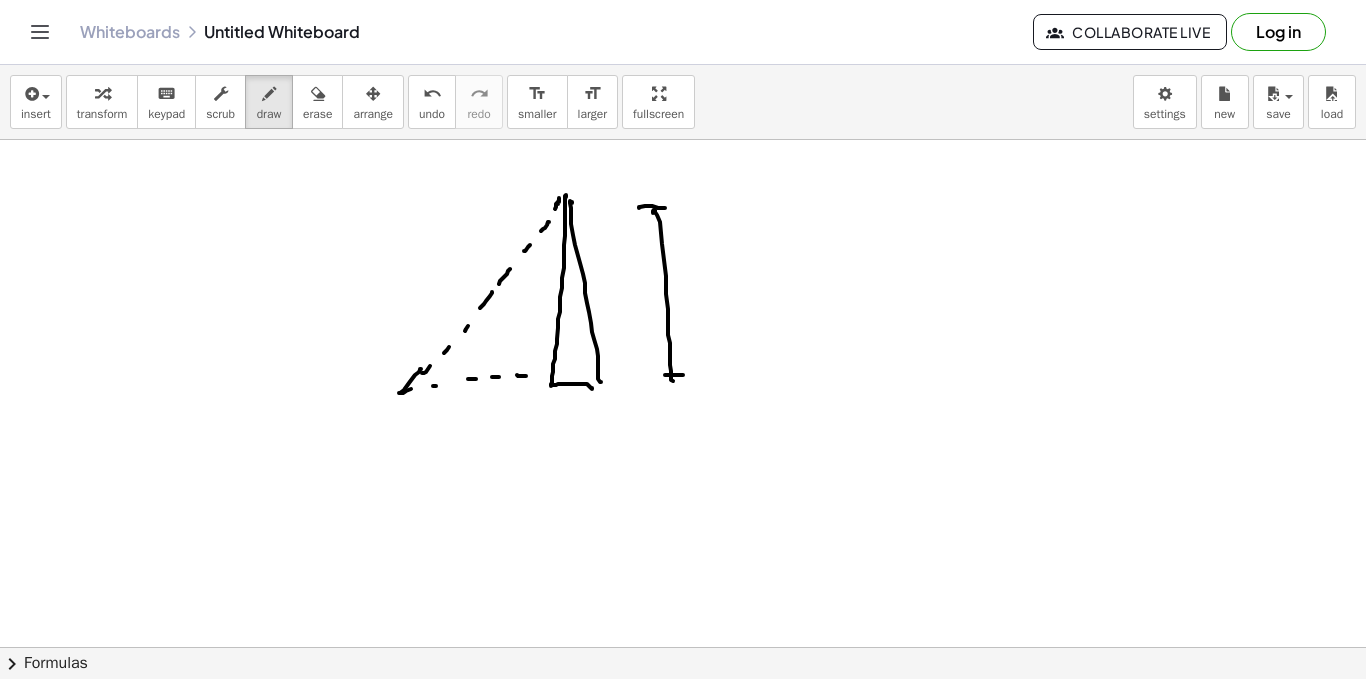 drag, startPoint x: 667, startPoint y: 375, endPoint x: 684, endPoint y: 365, distance: 19.723083 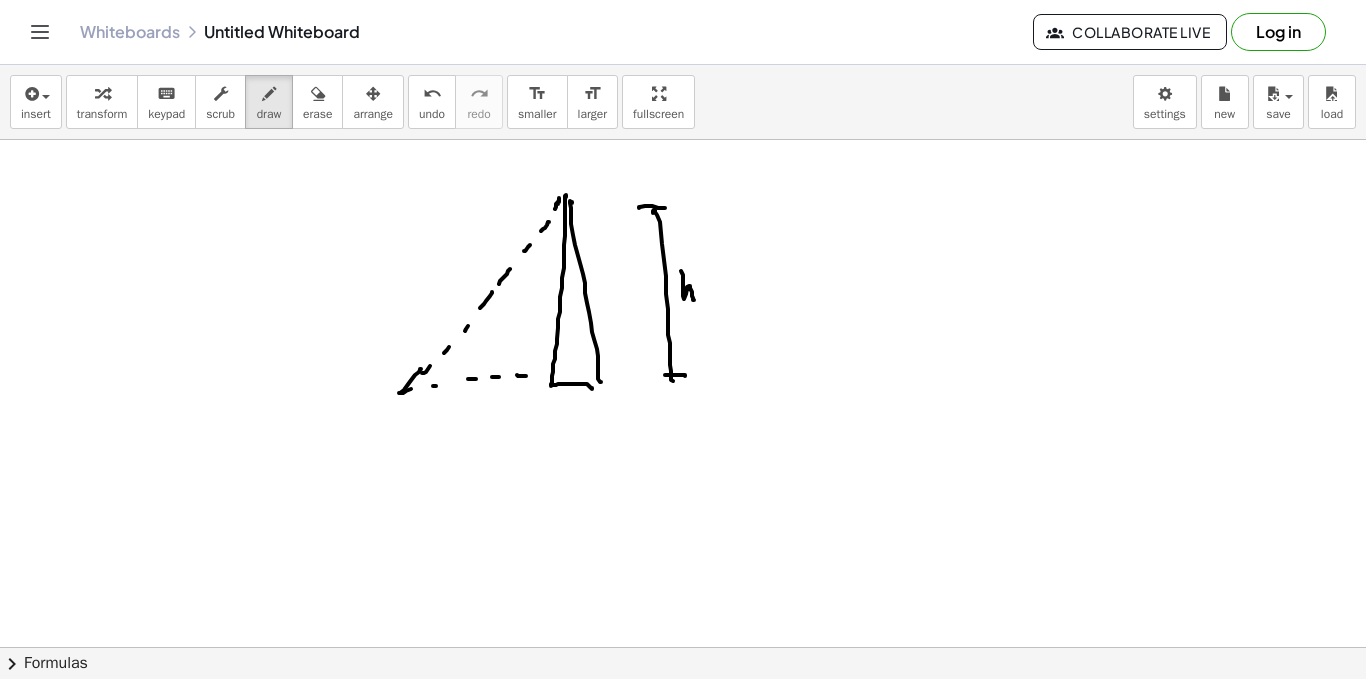 drag, startPoint x: 681, startPoint y: 271, endPoint x: 699, endPoint y: 295, distance: 30 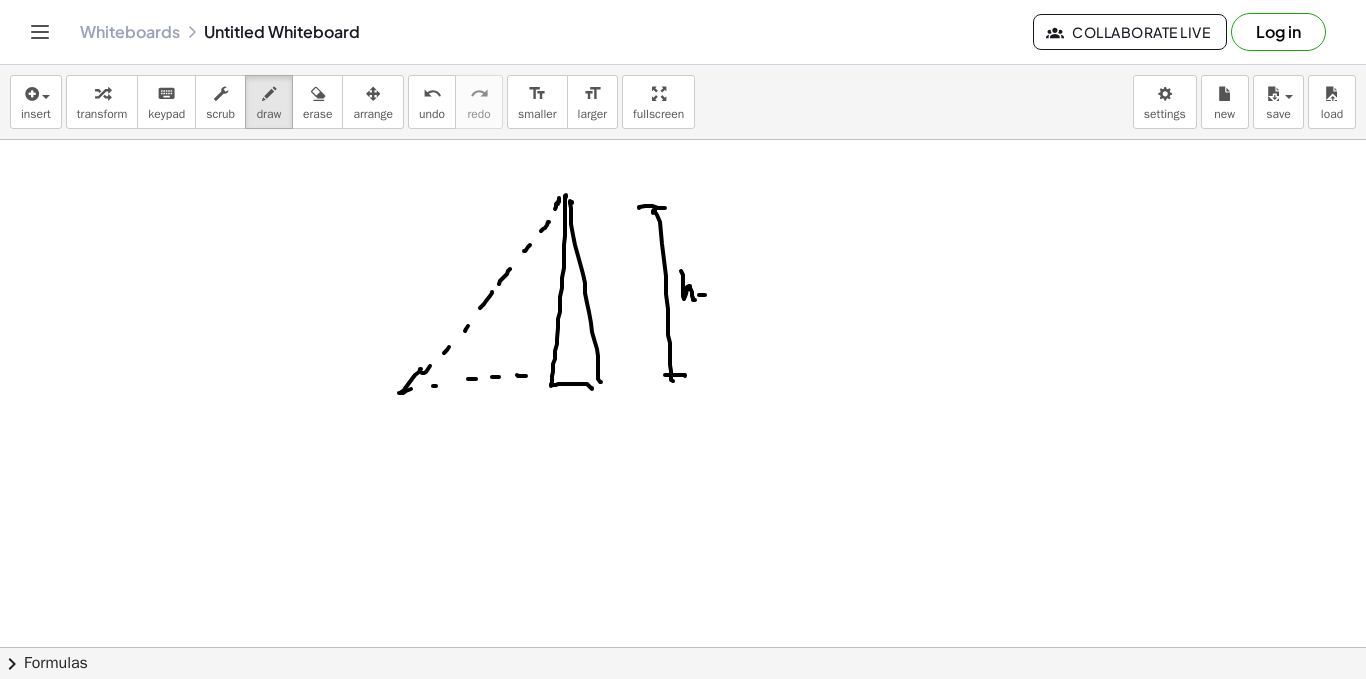 click at bounding box center (683, -360) 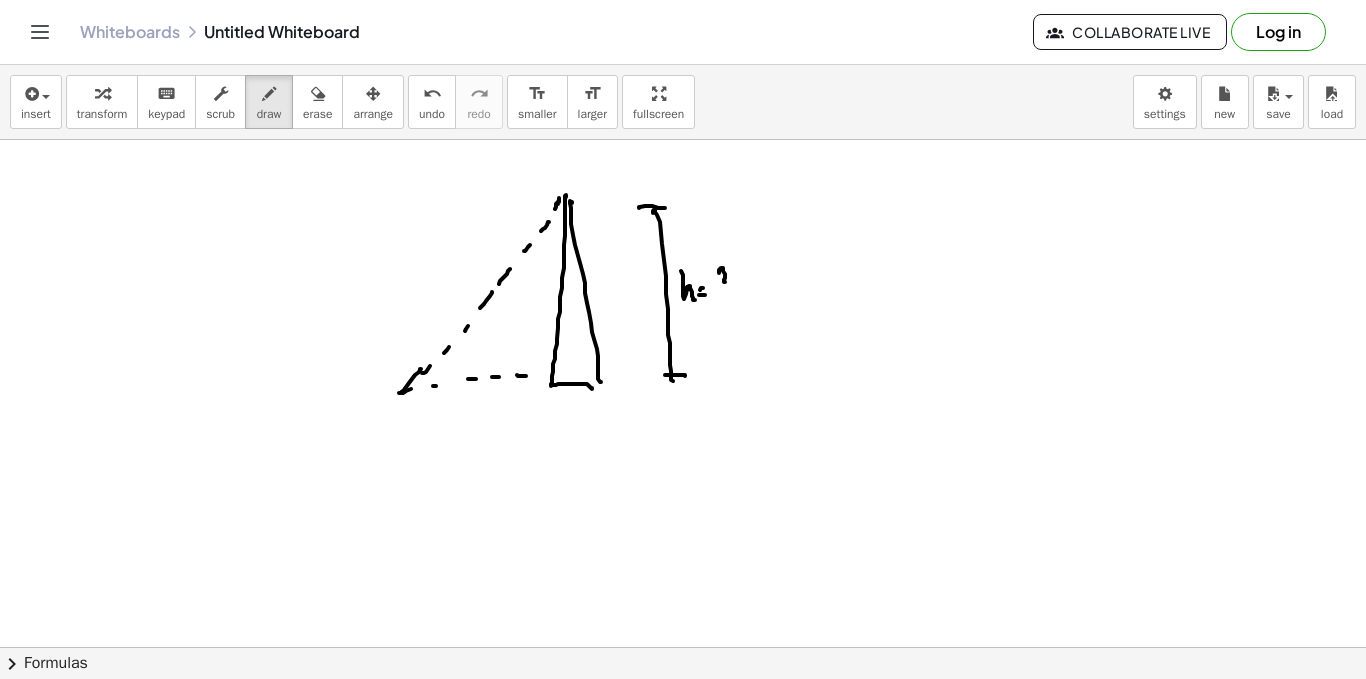 drag, startPoint x: 719, startPoint y: 272, endPoint x: 723, endPoint y: 298, distance: 26.305893 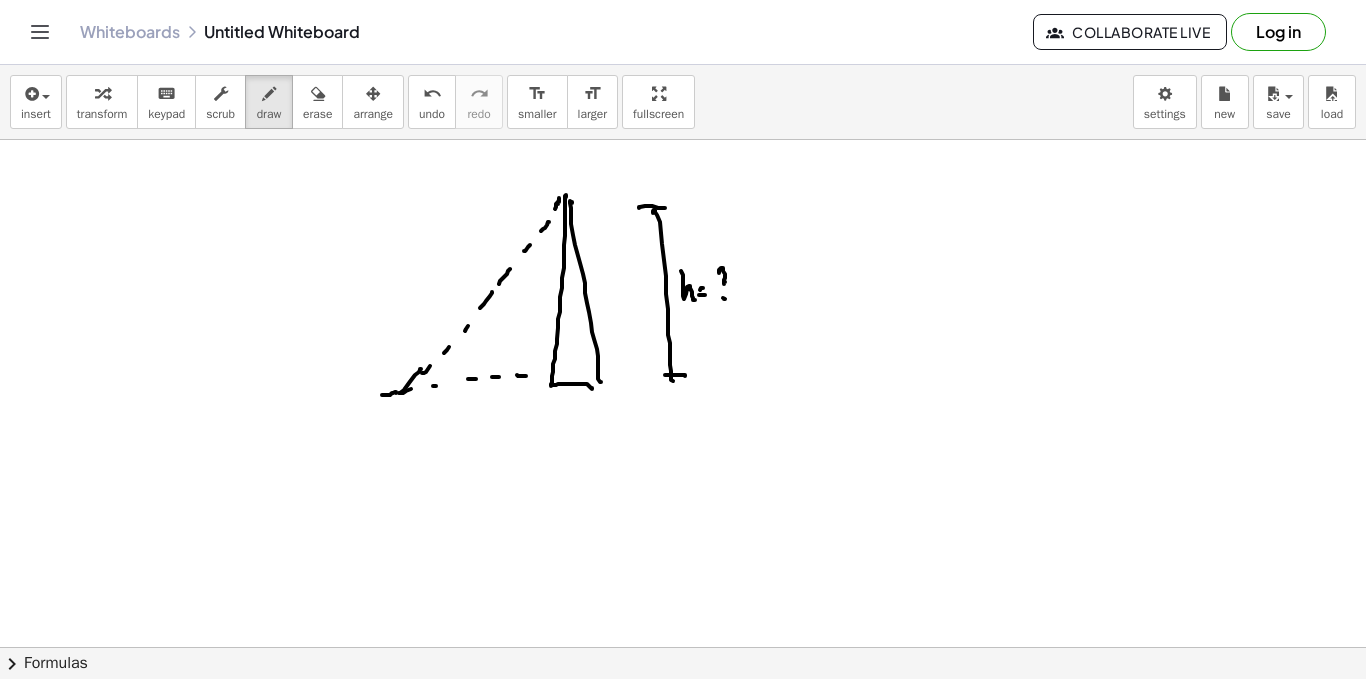 drag, startPoint x: 396, startPoint y: 392, endPoint x: 367, endPoint y: 394, distance: 29.068884 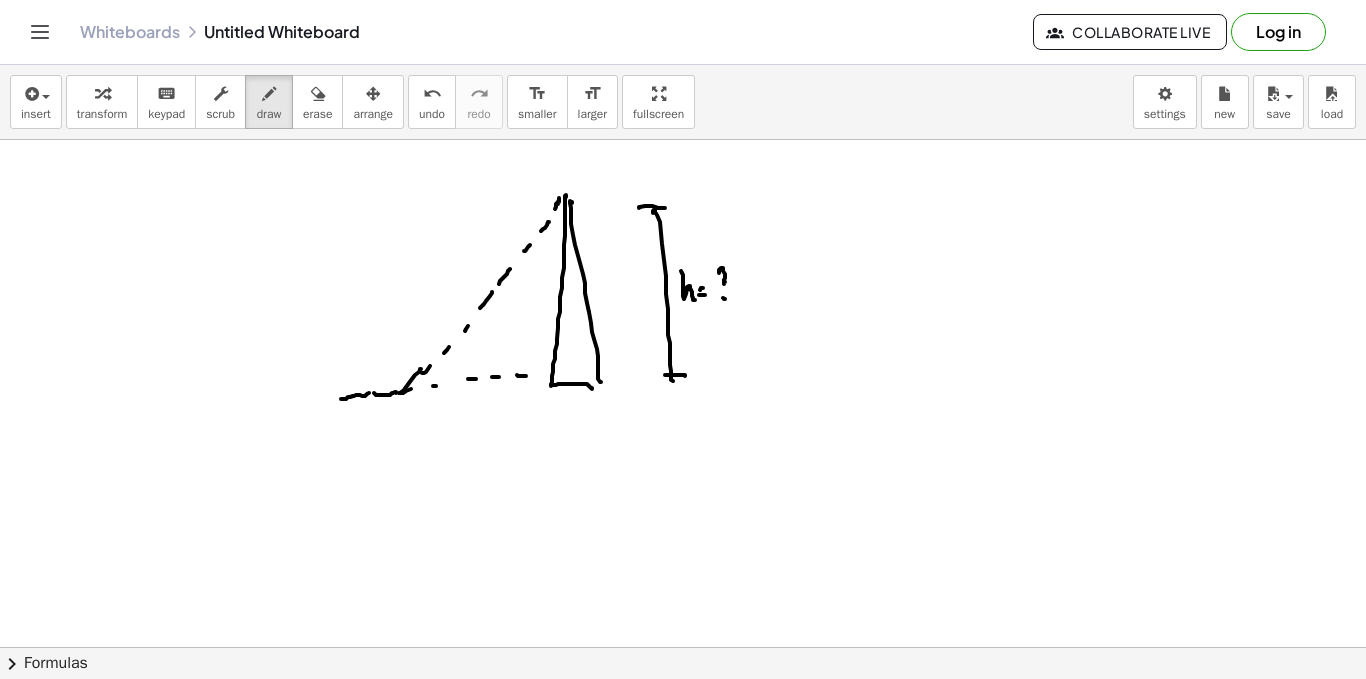 drag, startPoint x: 367, startPoint y: 394, endPoint x: 331, endPoint y: 403, distance: 37.107952 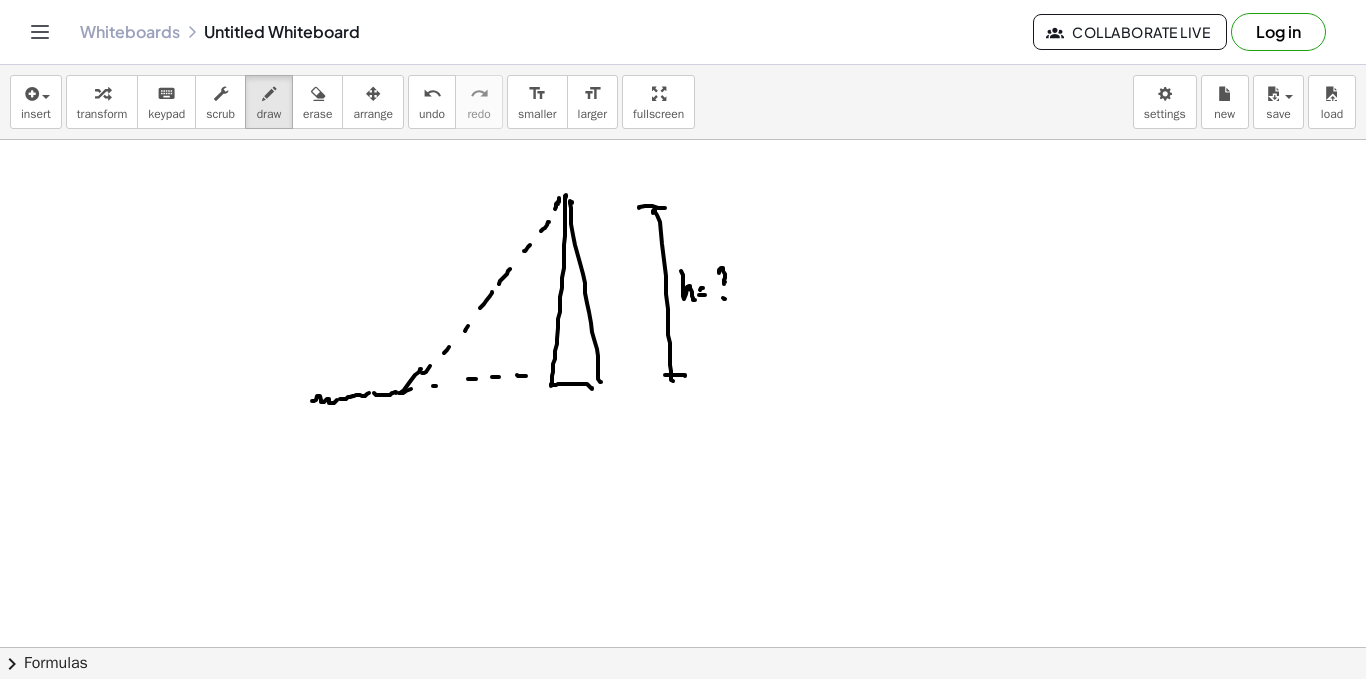 drag, startPoint x: 324, startPoint y: 402, endPoint x: 311, endPoint y: 399, distance: 13.341664 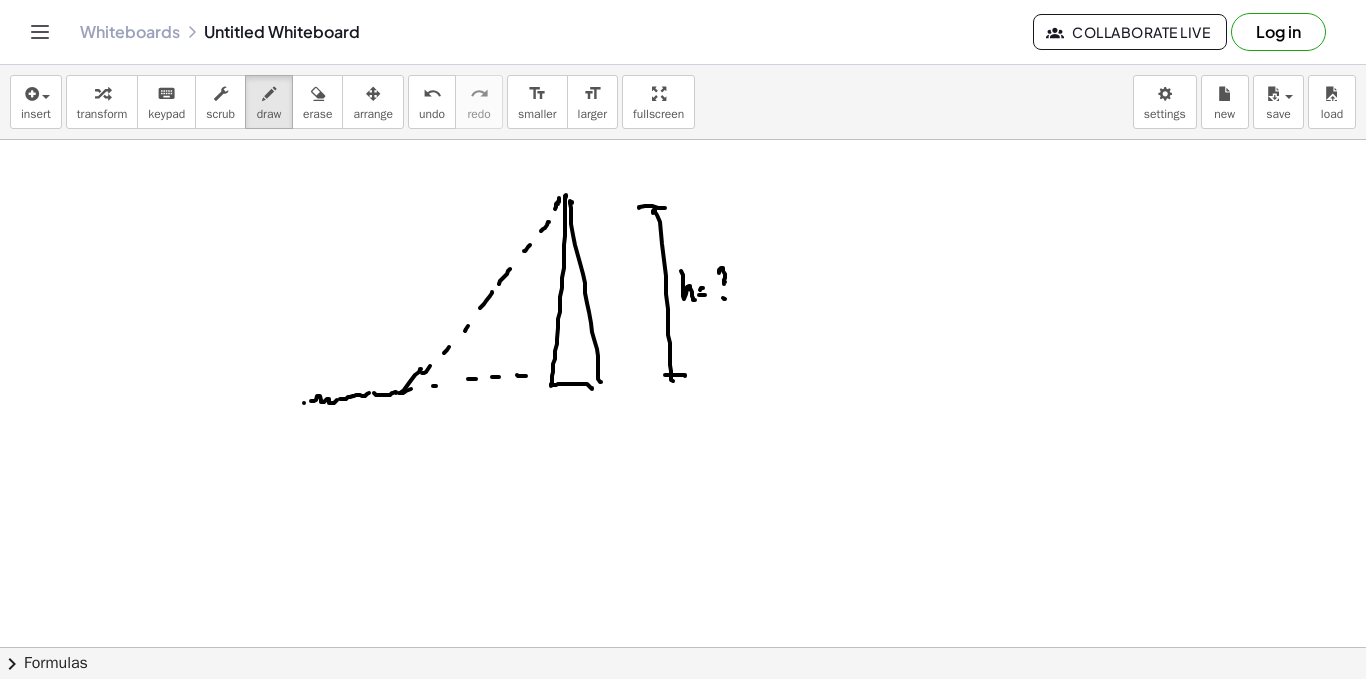 click at bounding box center [683, -360] 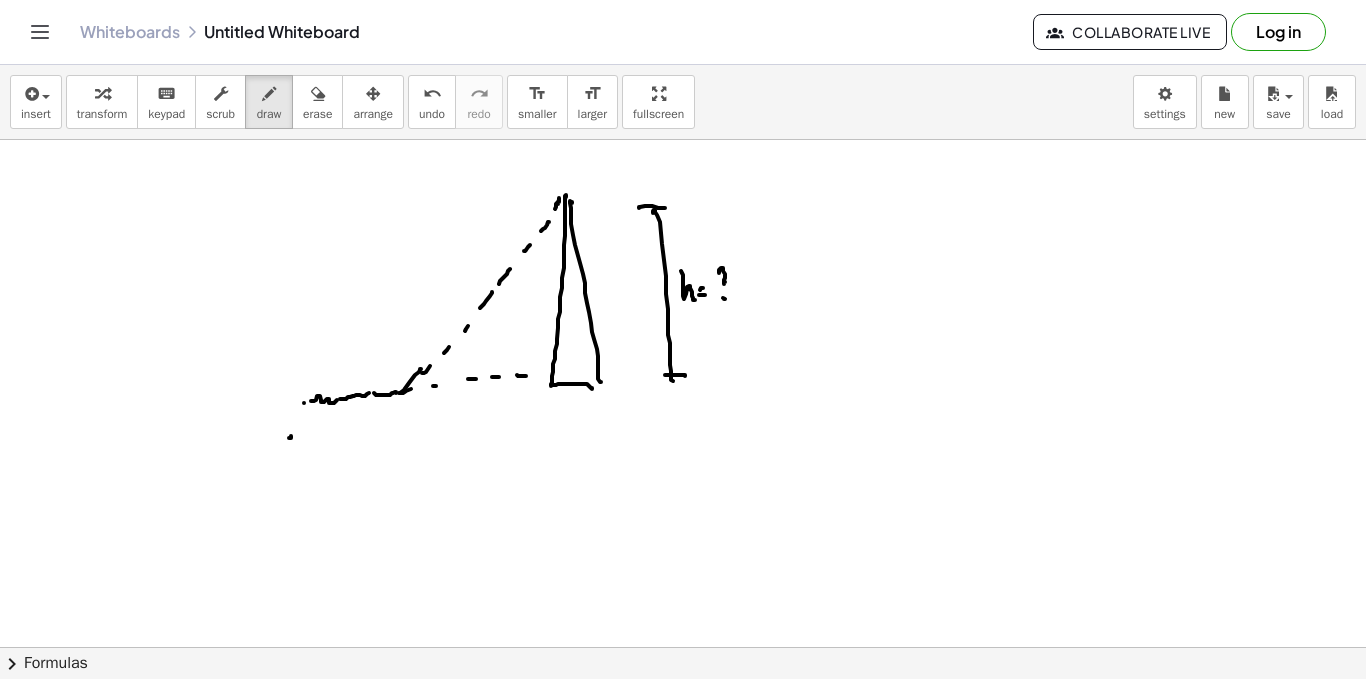 click at bounding box center (683, -360) 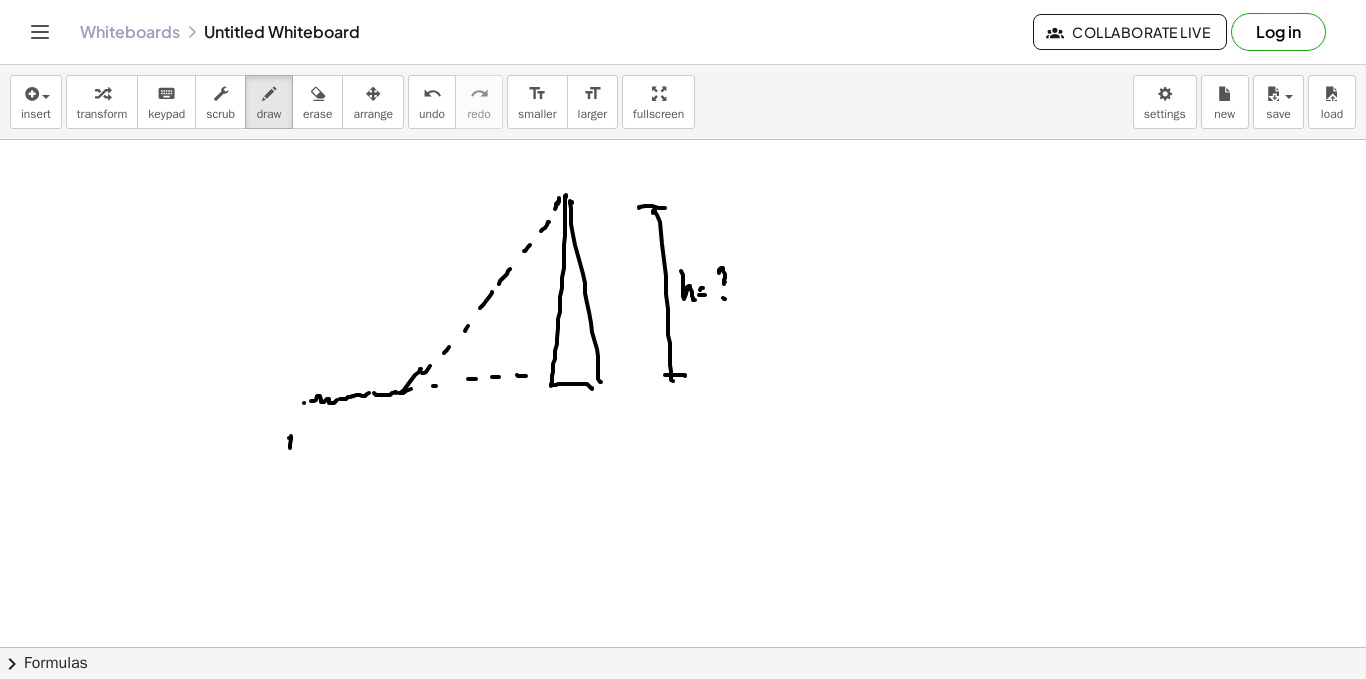 click at bounding box center (683, -360) 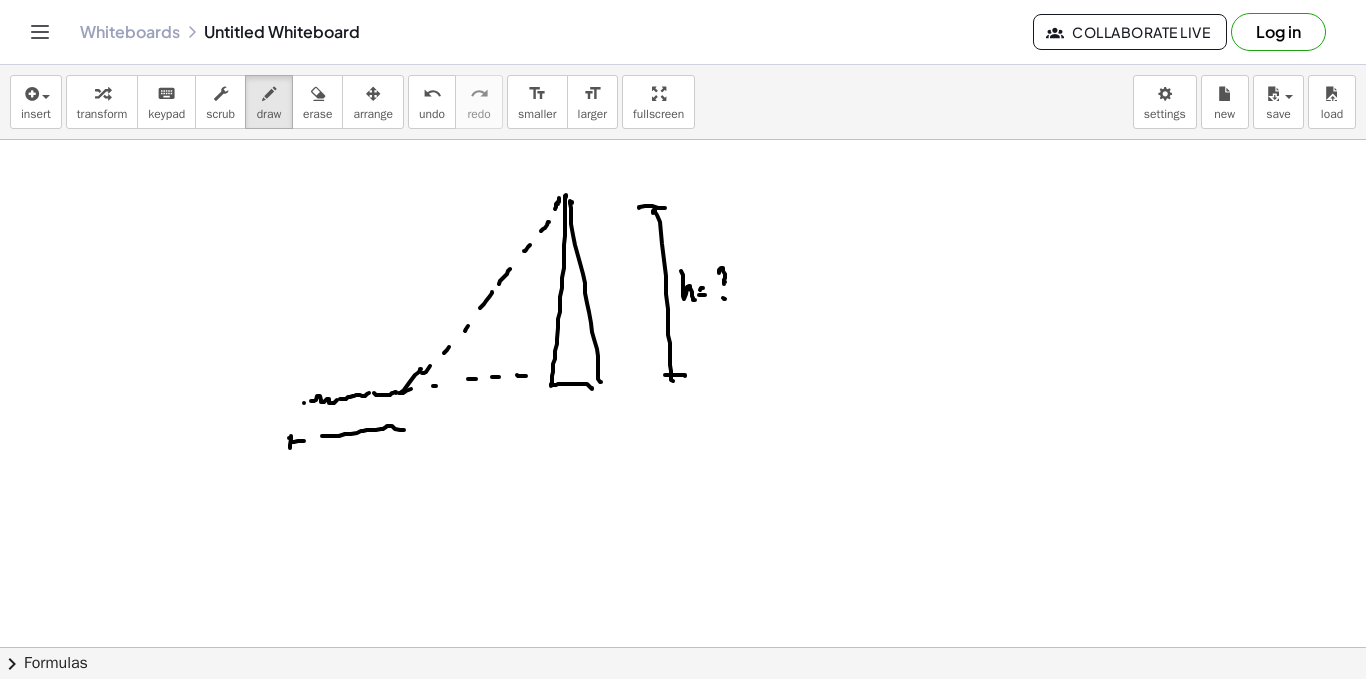 drag, startPoint x: 329, startPoint y: 436, endPoint x: 403, endPoint y: 424, distance: 74.96666 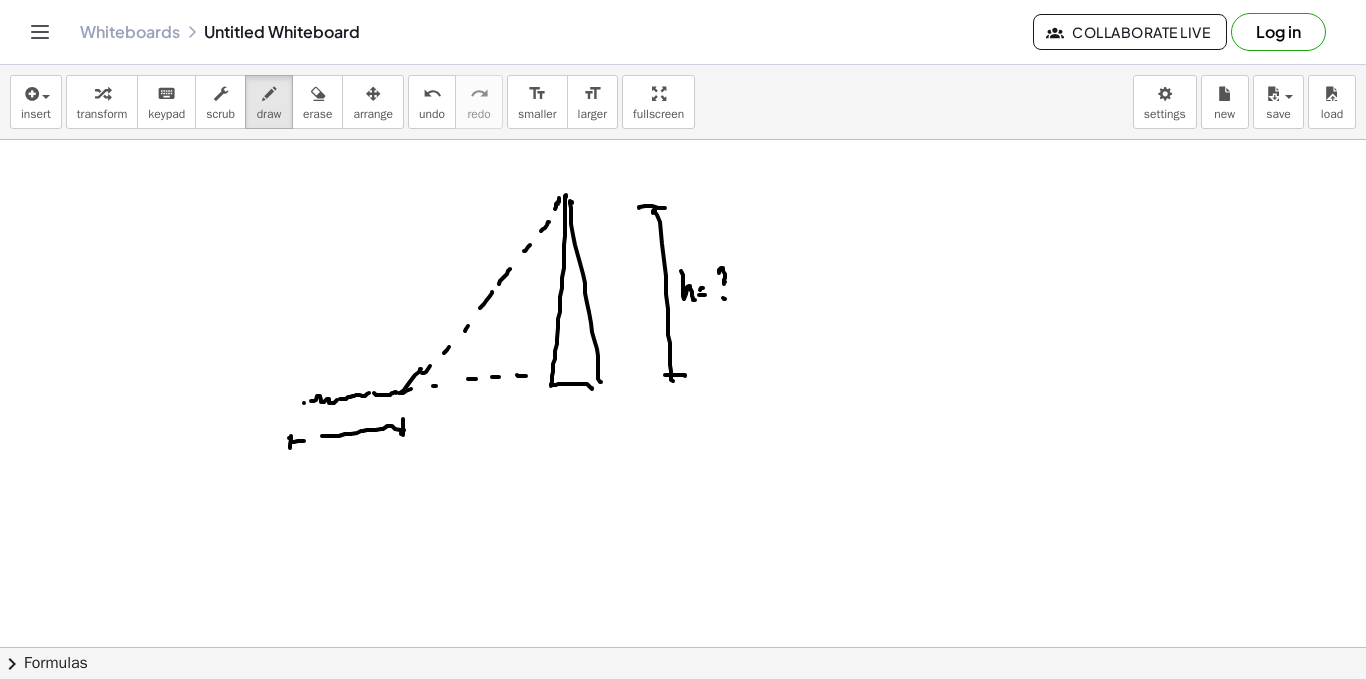 drag, startPoint x: 403, startPoint y: 435, endPoint x: 374, endPoint y: 458, distance: 37.01351 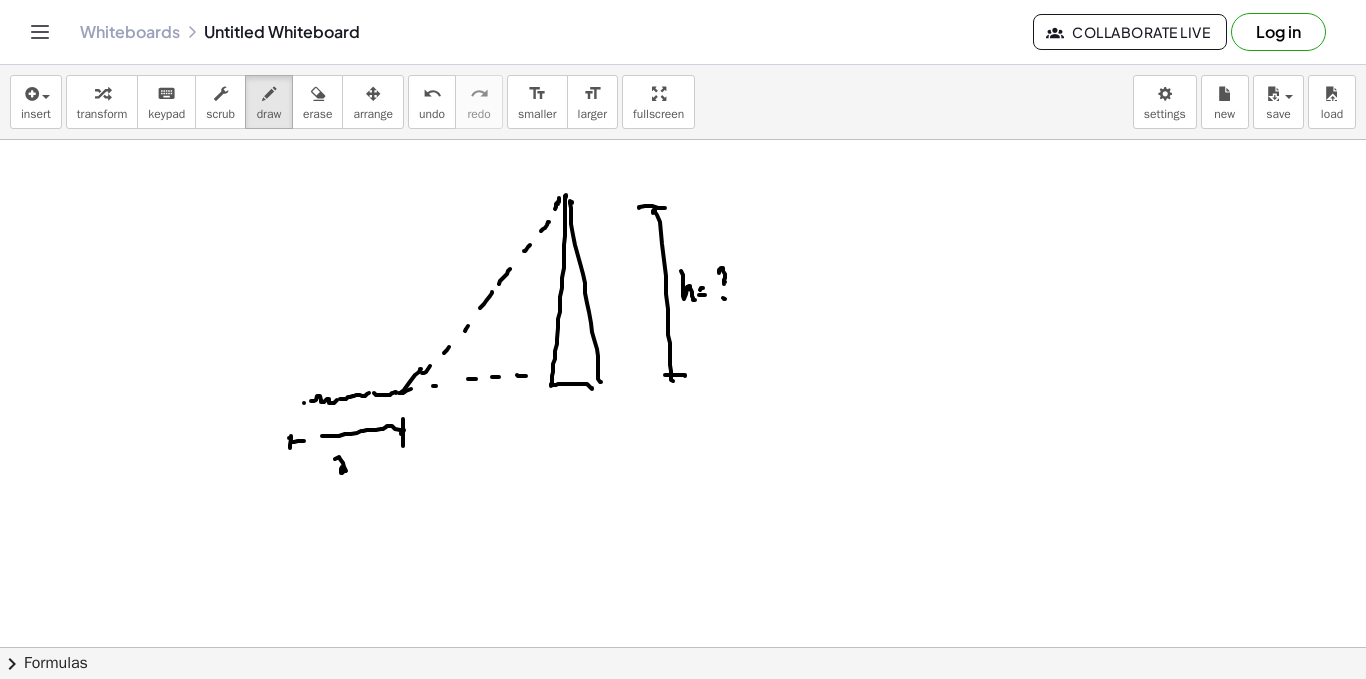 drag, startPoint x: 335, startPoint y: 459, endPoint x: 350, endPoint y: 470, distance: 18.601076 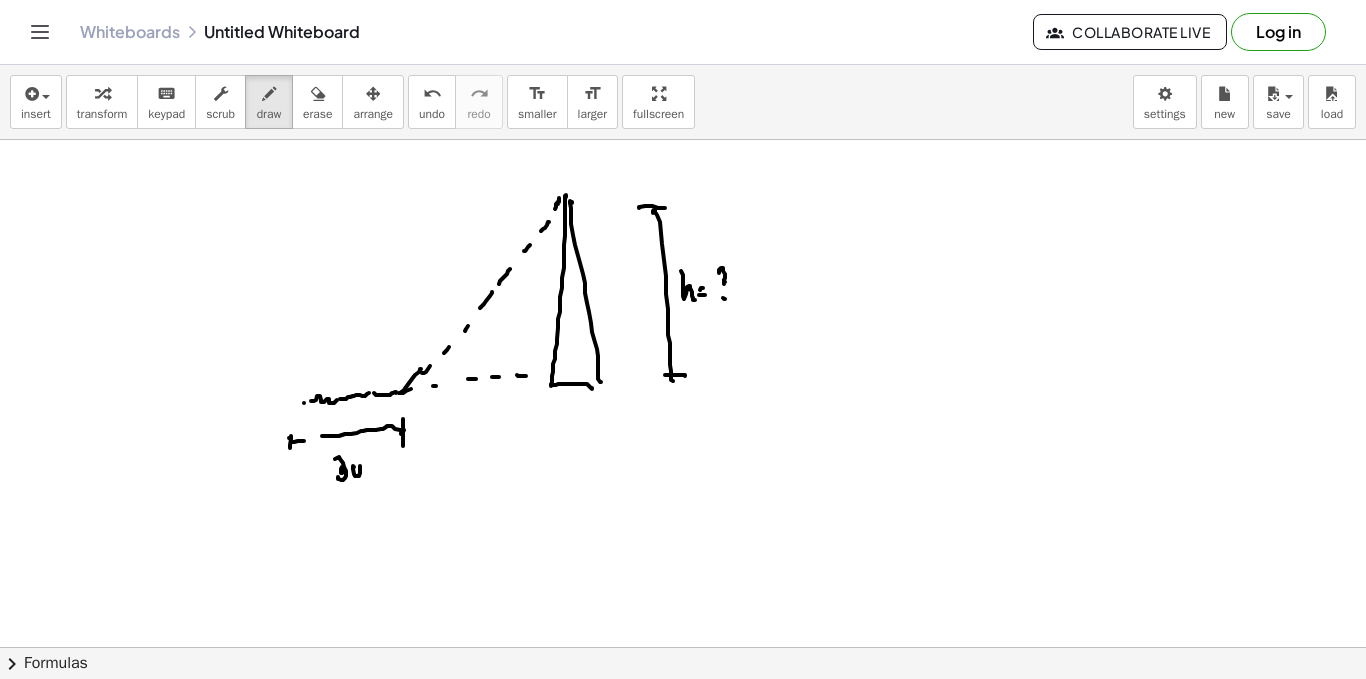 drag, startPoint x: 353, startPoint y: 469, endPoint x: 370, endPoint y: 464, distance: 17.720045 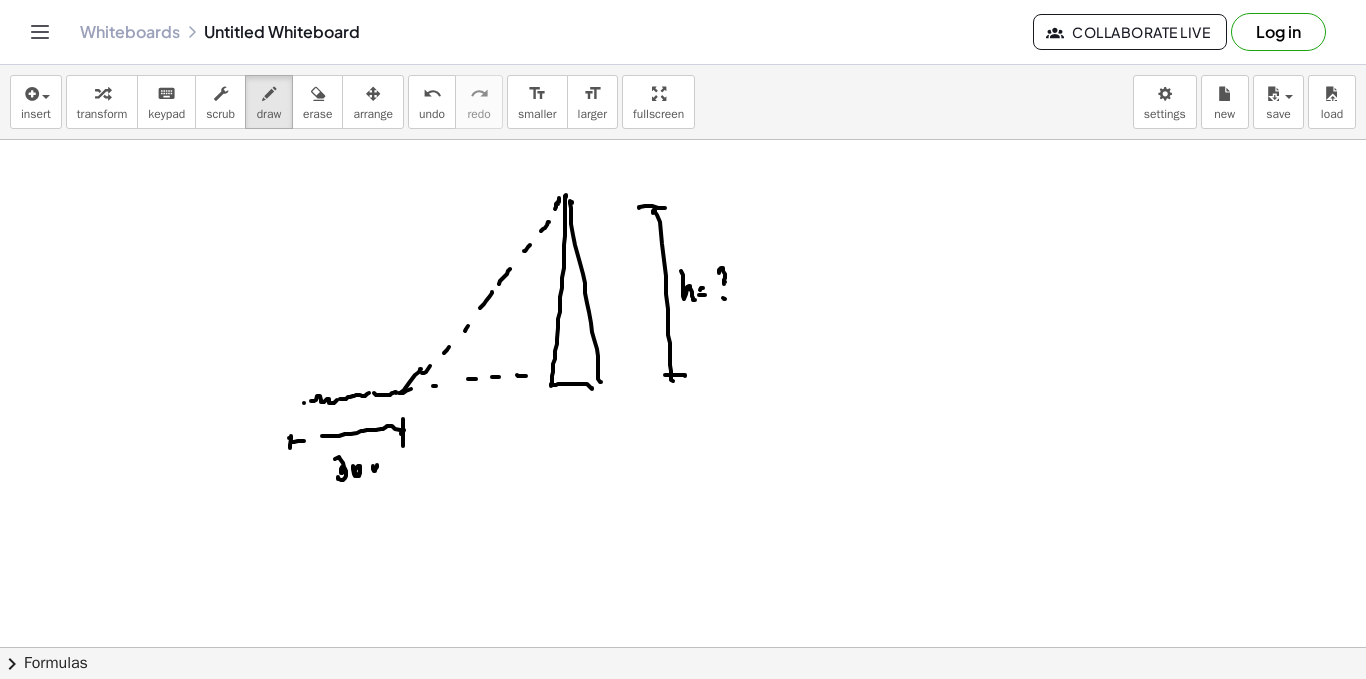 drag, startPoint x: 373, startPoint y: 466, endPoint x: 388, endPoint y: 458, distance: 17 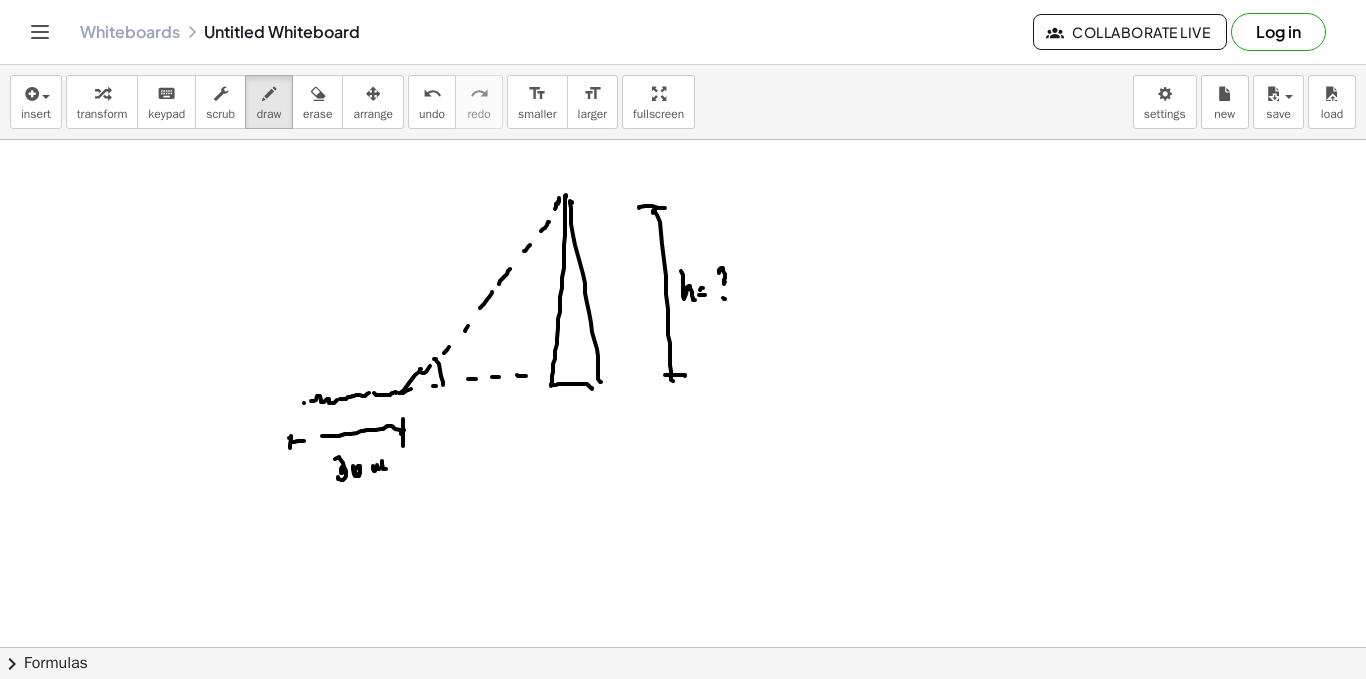 drag, startPoint x: 439, startPoint y: 364, endPoint x: 444, endPoint y: 385, distance: 21.587032 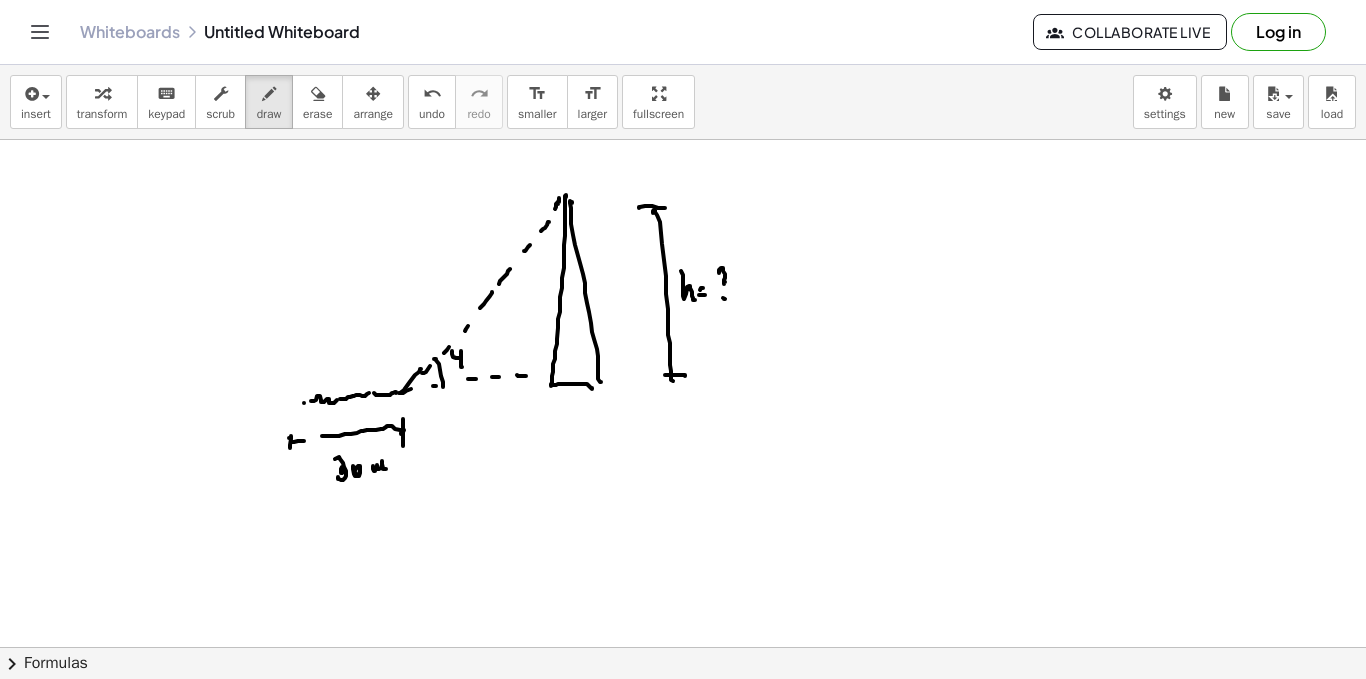 drag, startPoint x: 452, startPoint y: 351, endPoint x: 462, endPoint y: 363, distance: 15.6205 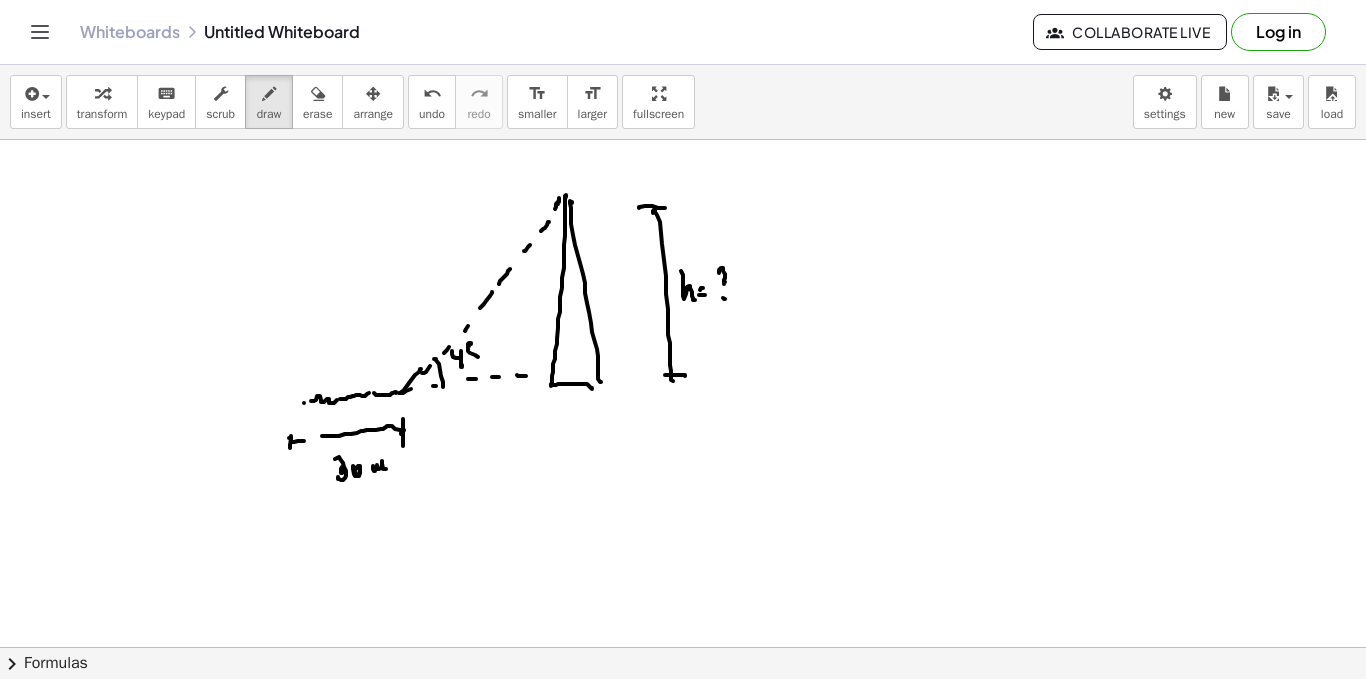 drag, startPoint x: 469, startPoint y: 346, endPoint x: 473, endPoint y: 359, distance: 13.601471 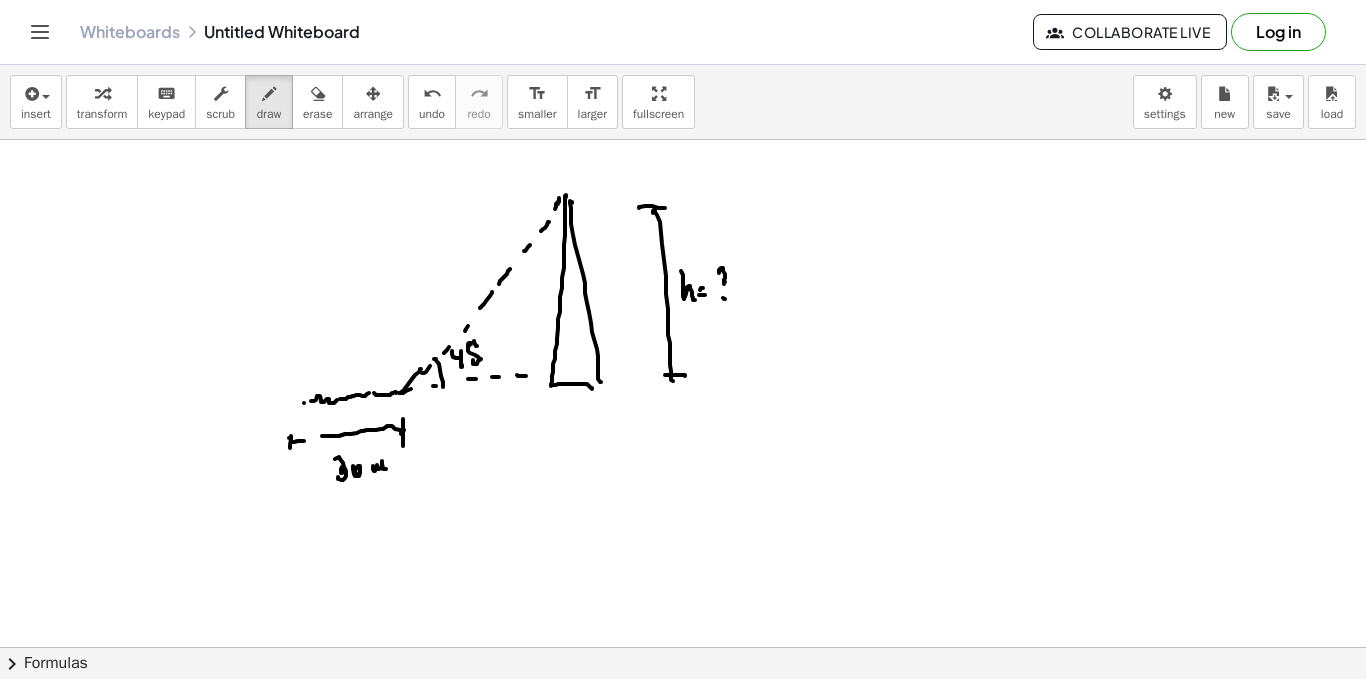 click at bounding box center [683, -360] 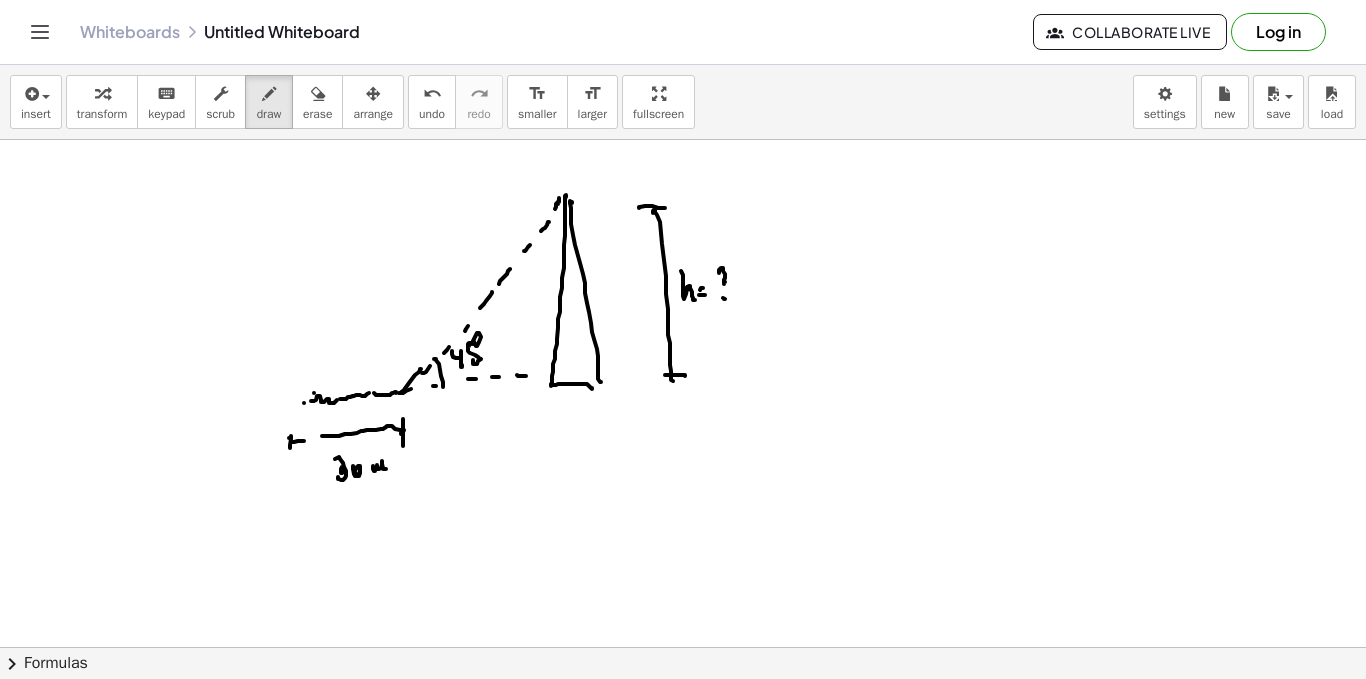 drag, startPoint x: 314, startPoint y: 393, endPoint x: 330, endPoint y: 372, distance: 26.400757 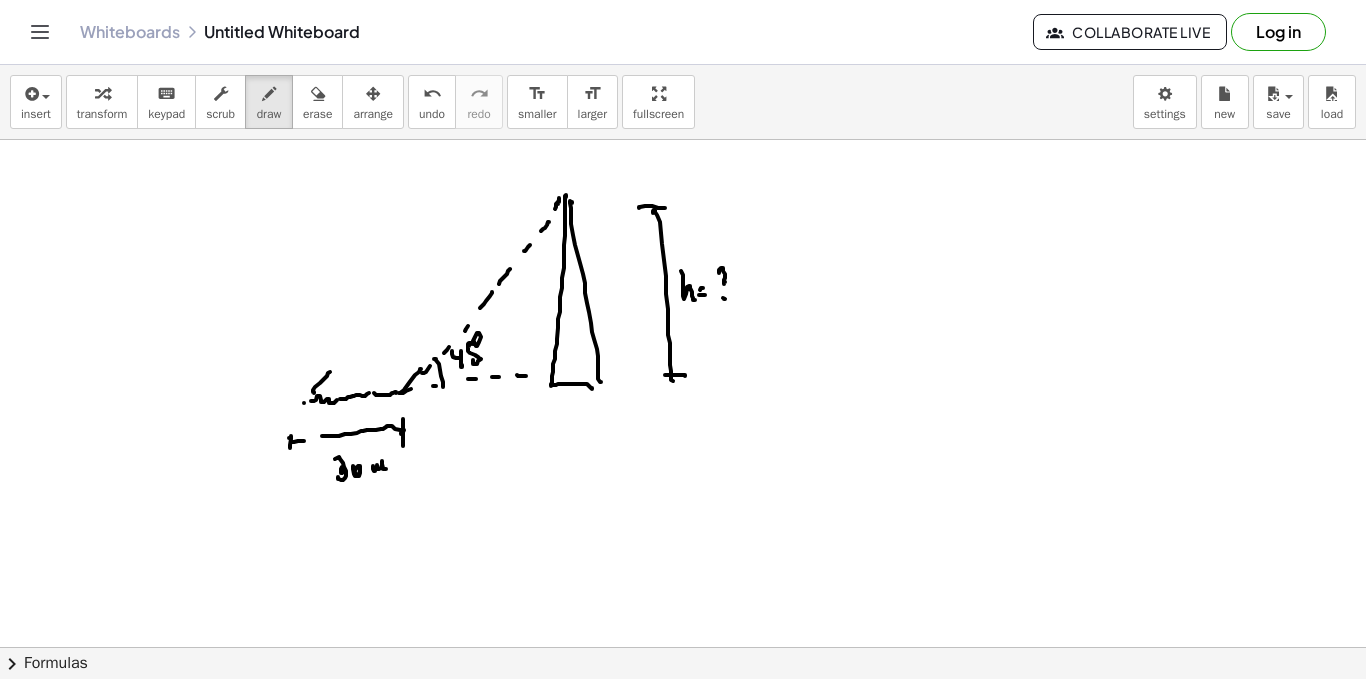 drag, startPoint x: 344, startPoint y: 360, endPoint x: 369, endPoint y: 341, distance: 31.400637 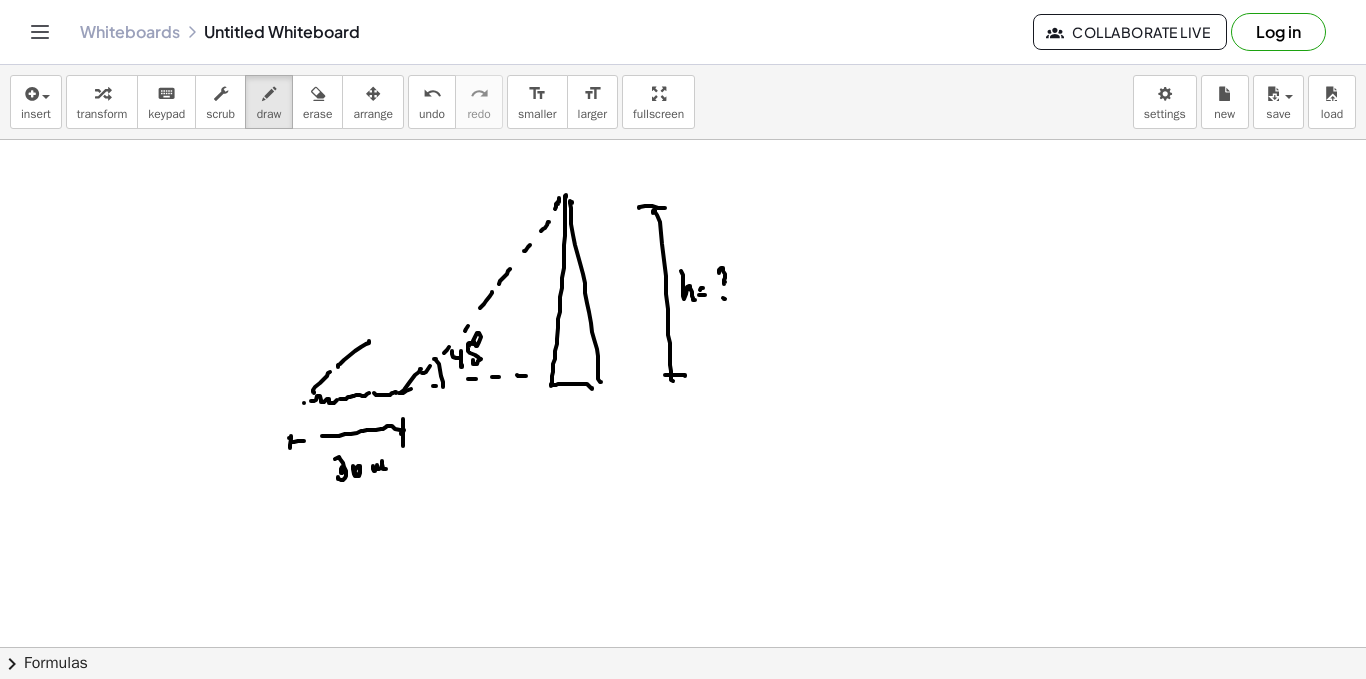 drag, startPoint x: 387, startPoint y: 330, endPoint x: 405, endPoint y: 312, distance: 25.455845 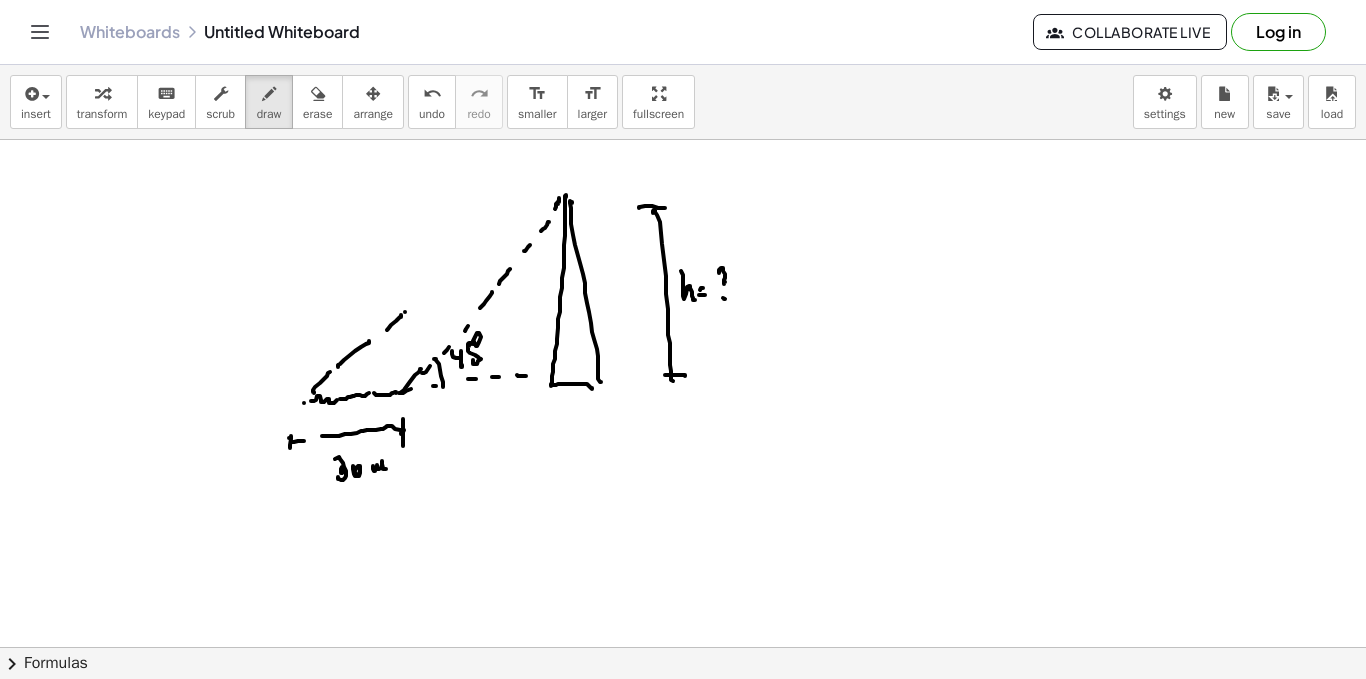 drag, startPoint x: 405, startPoint y: 312, endPoint x: 429, endPoint y: 292, distance: 31.241 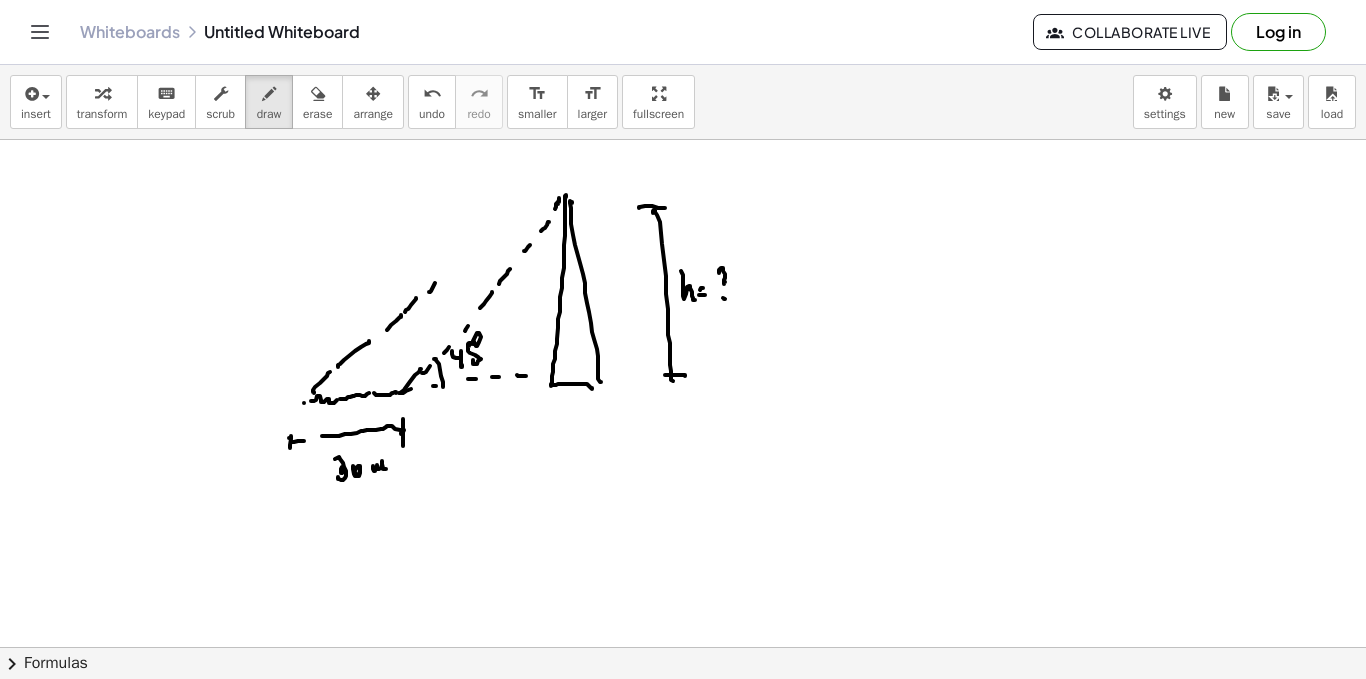 drag, startPoint x: 449, startPoint y: 274, endPoint x: 465, endPoint y: 262, distance: 20 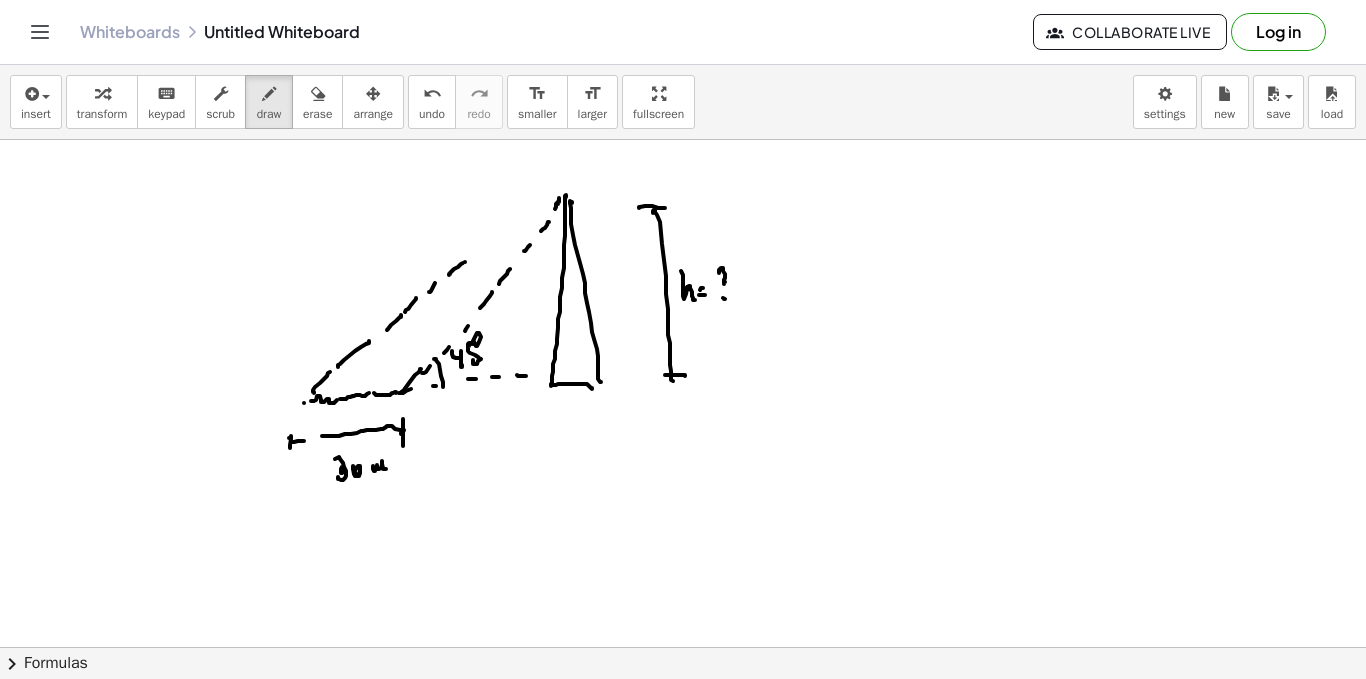 drag, startPoint x: 465, startPoint y: 262, endPoint x: 480, endPoint y: 249, distance: 19.849434 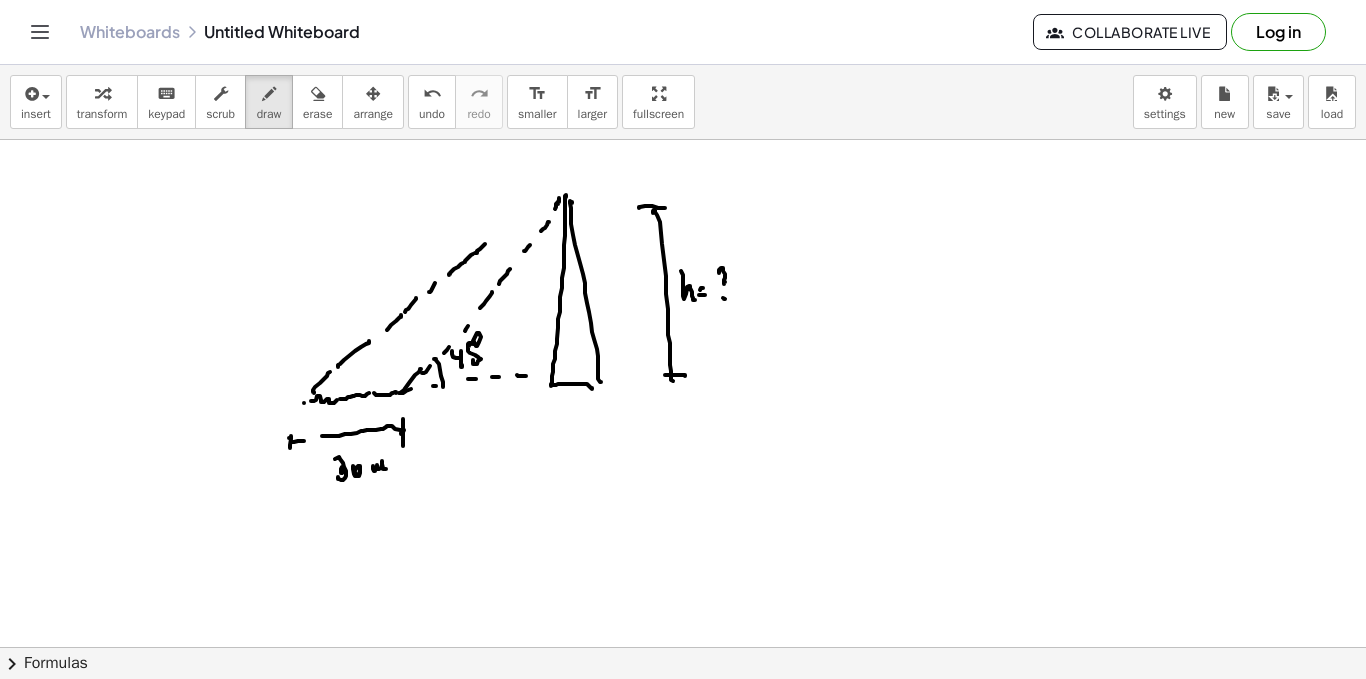 drag, startPoint x: 494, startPoint y: 234, endPoint x: 508, endPoint y: 224, distance: 17.20465 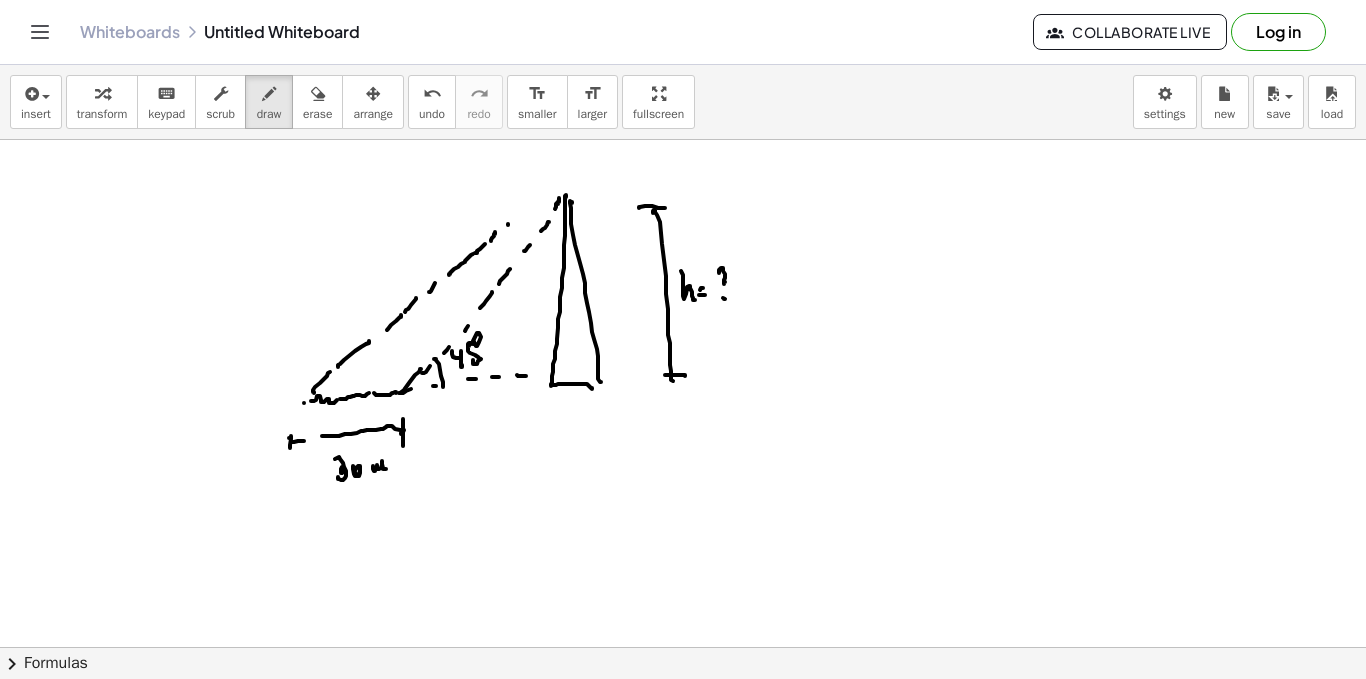 click at bounding box center [683, -360] 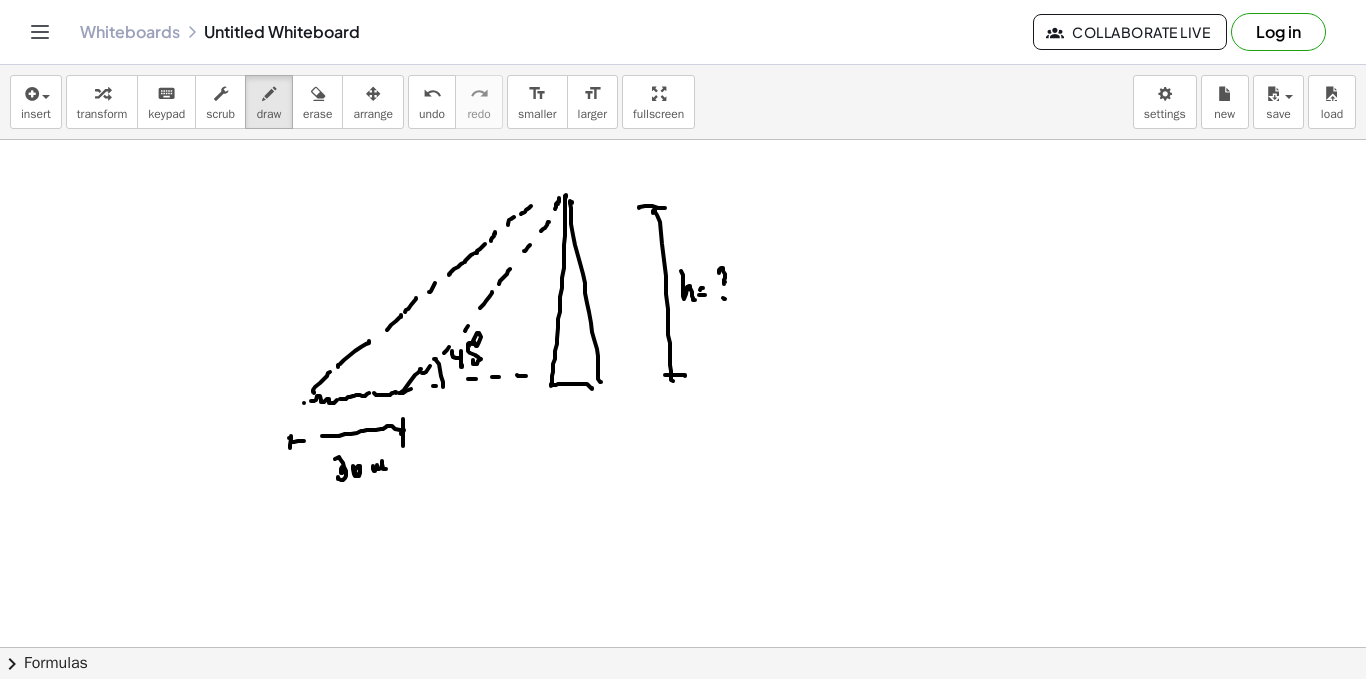 click at bounding box center (683, -360) 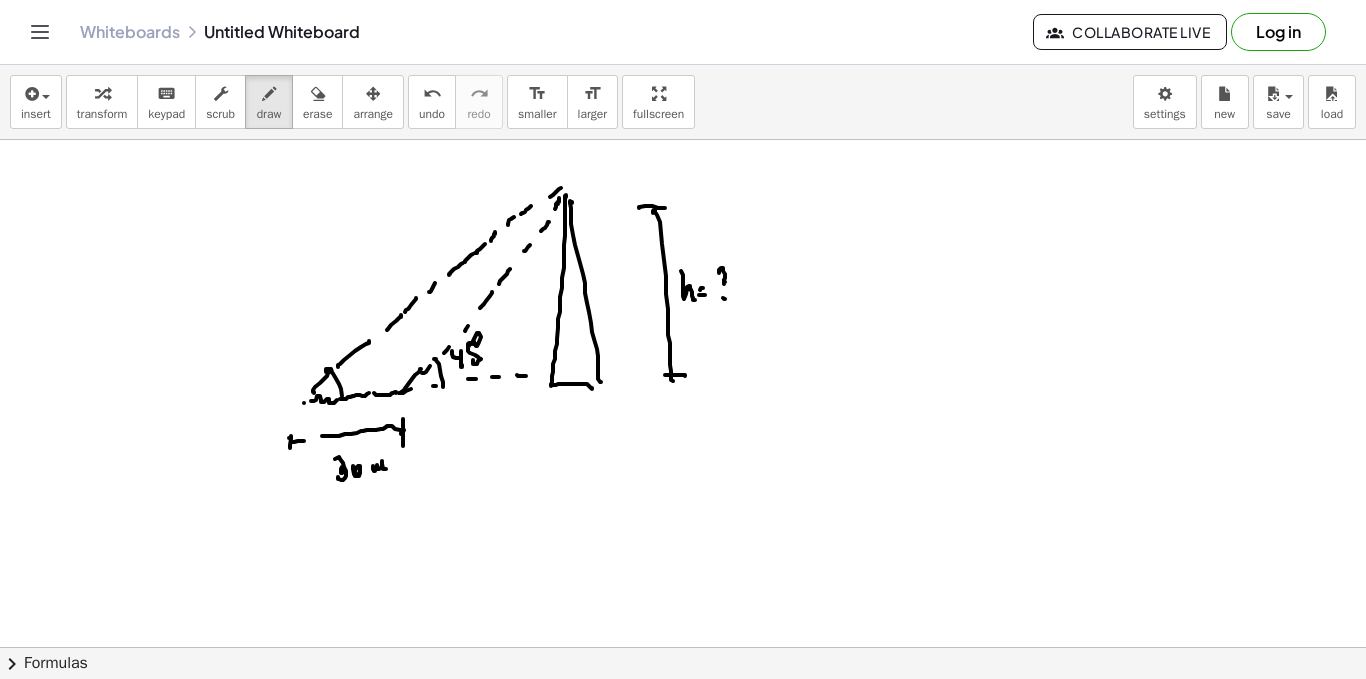 click at bounding box center (683, -360) 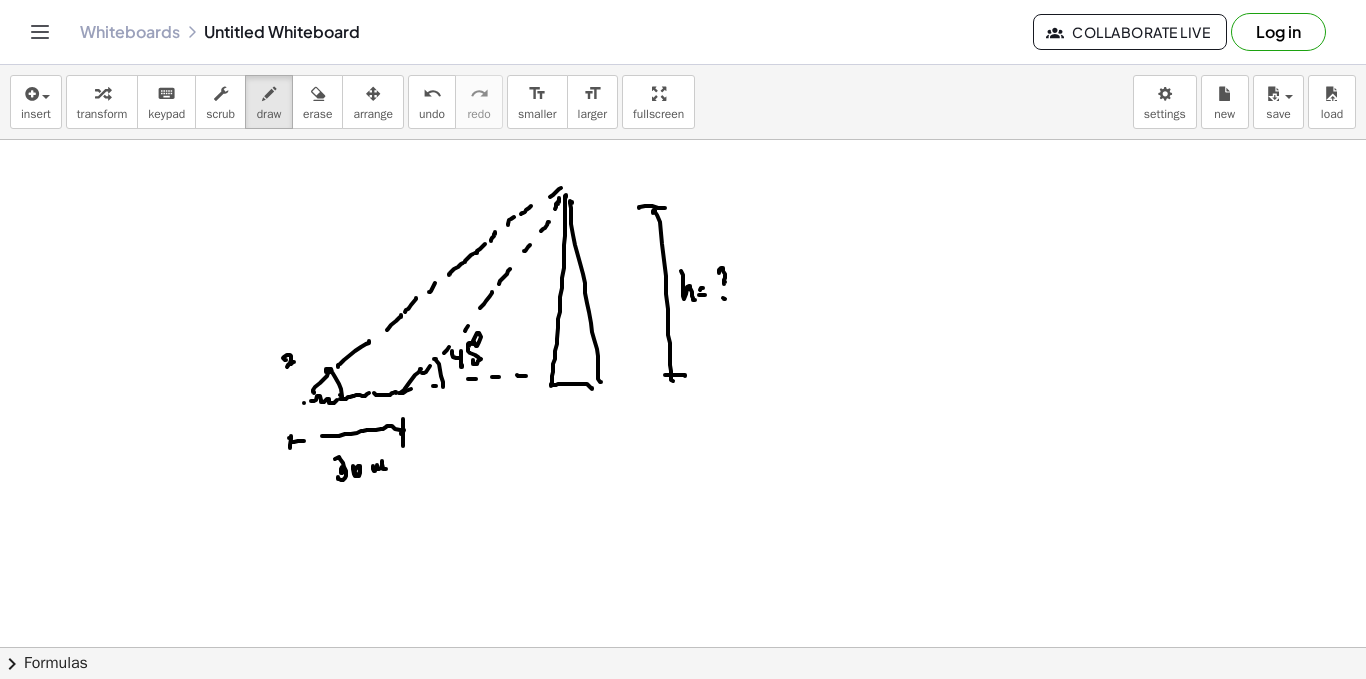 click at bounding box center [683, -360] 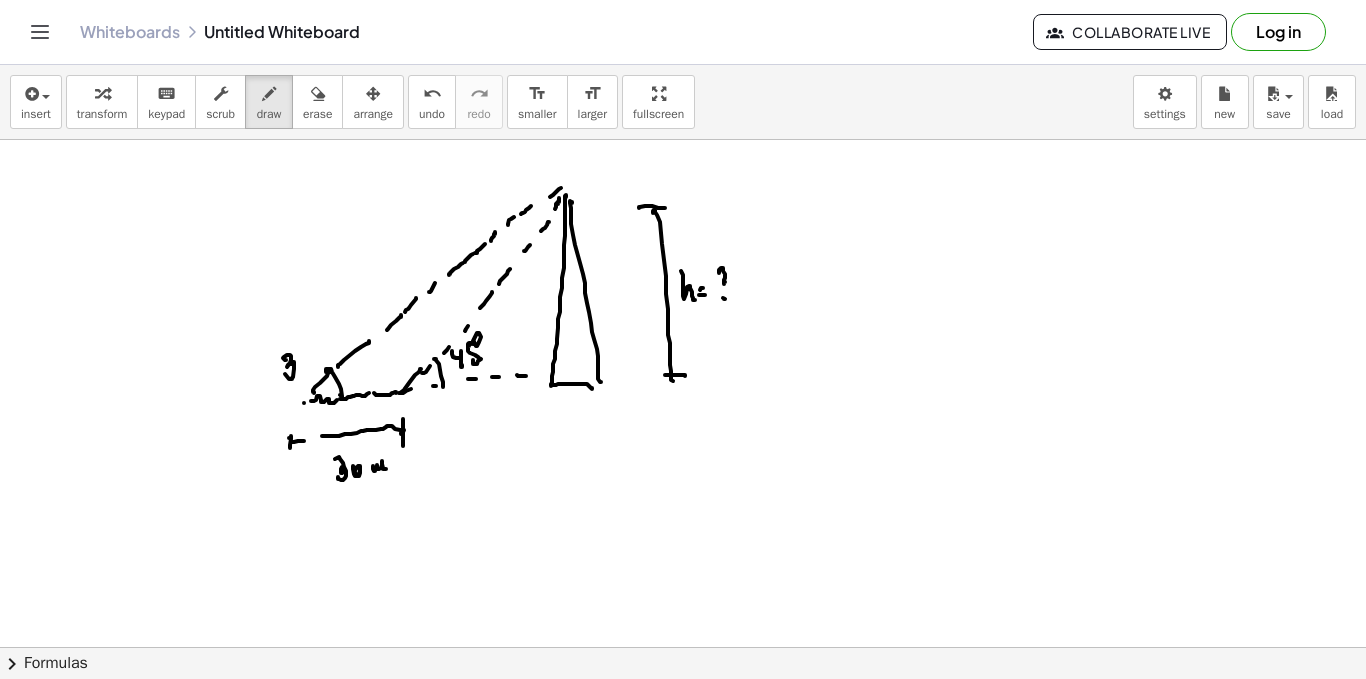 click at bounding box center [683, -360] 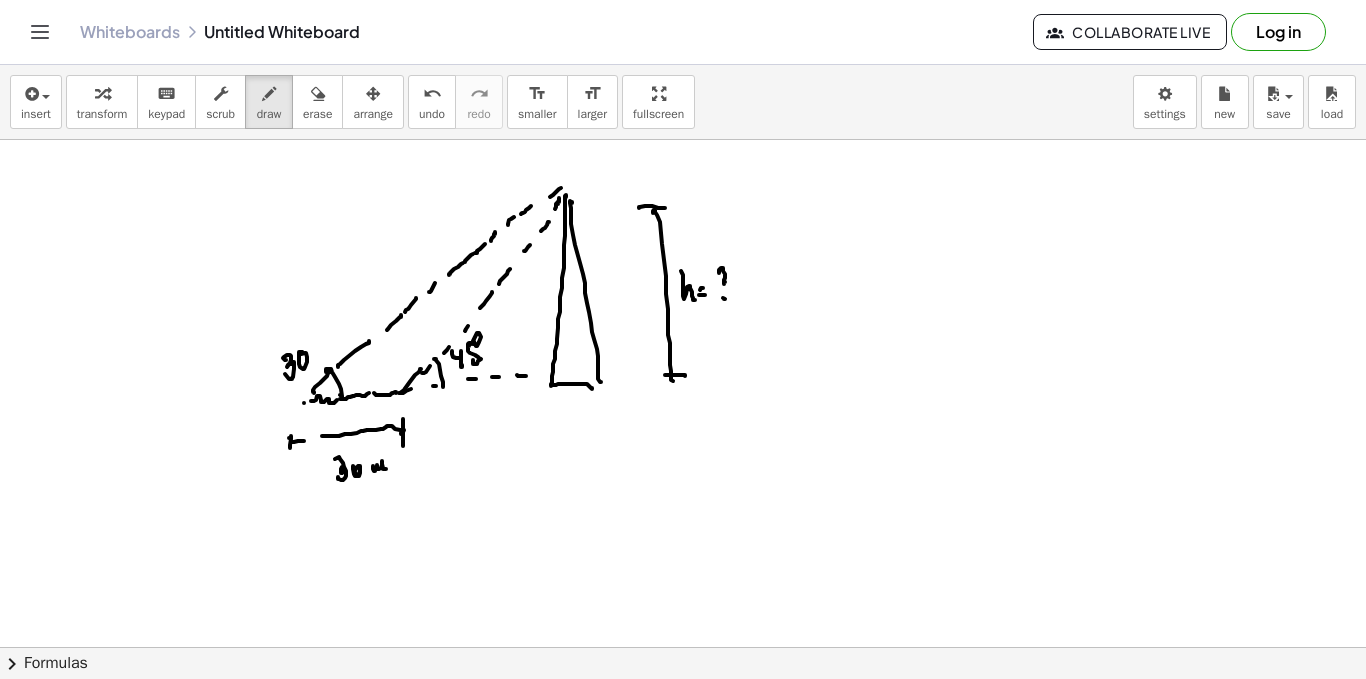 click at bounding box center [683, -360] 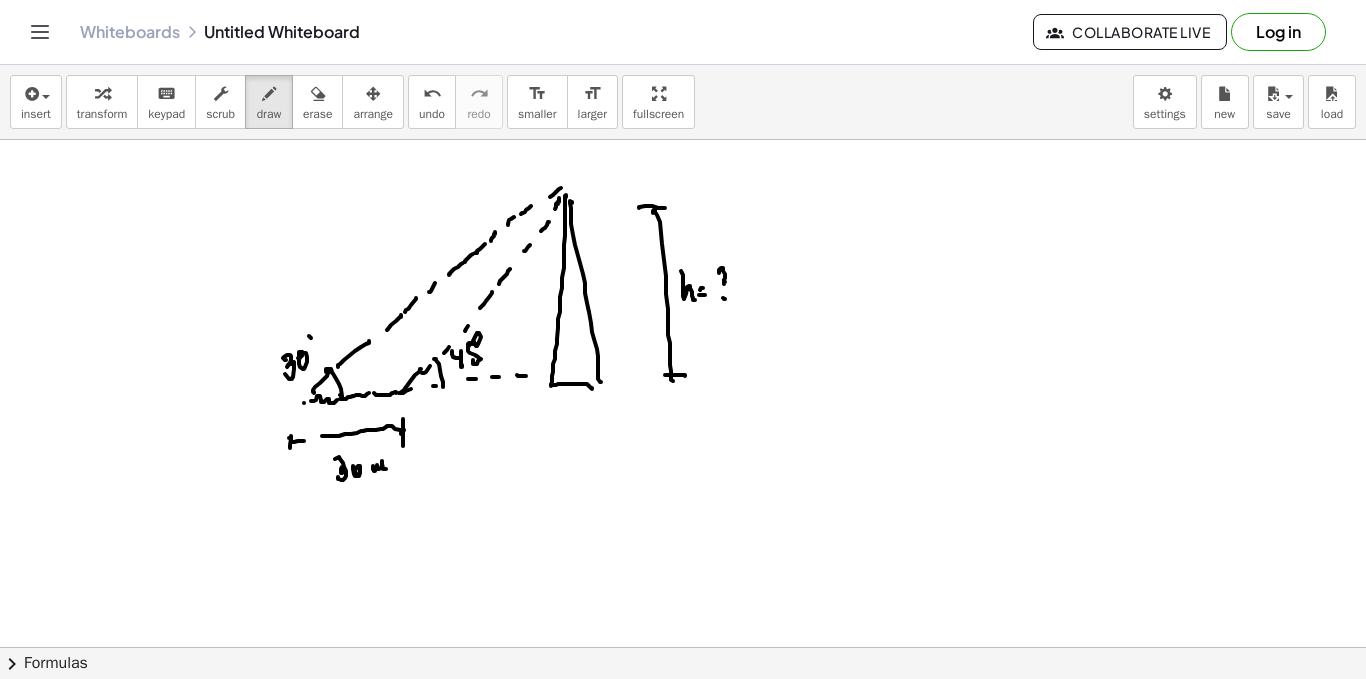 click at bounding box center (683, -360) 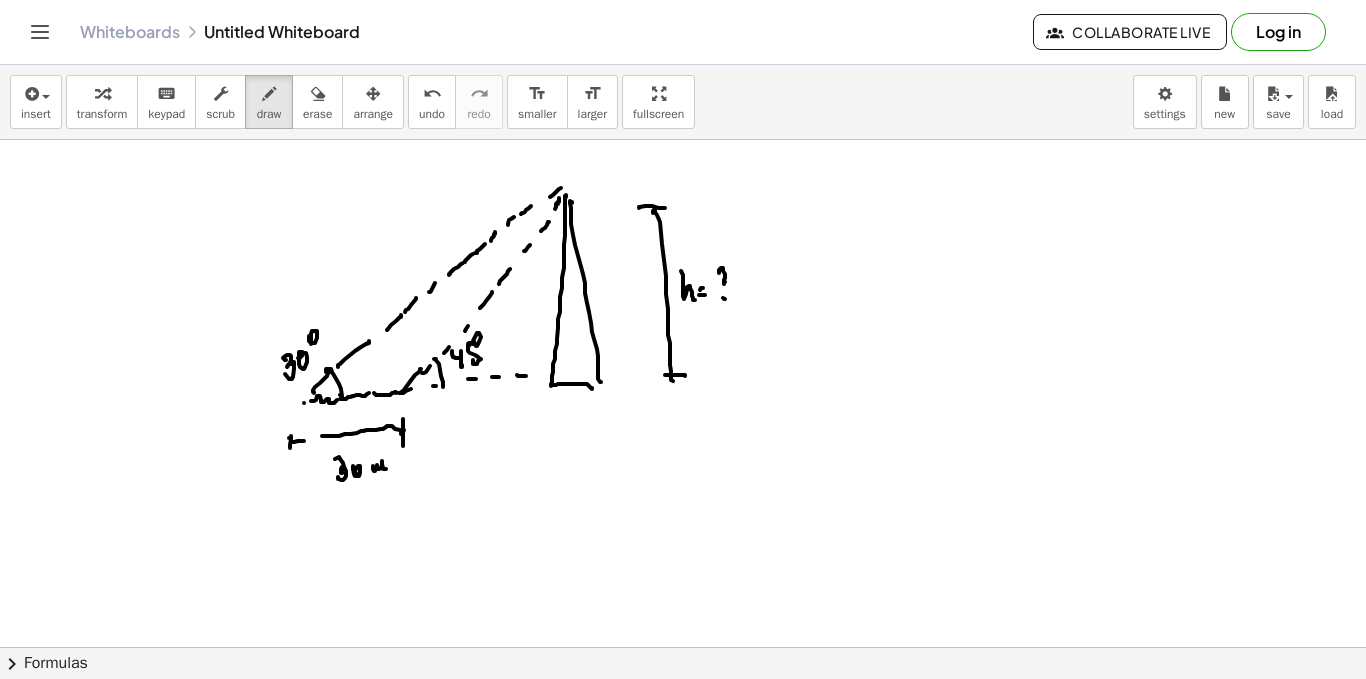 click at bounding box center (683, -360) 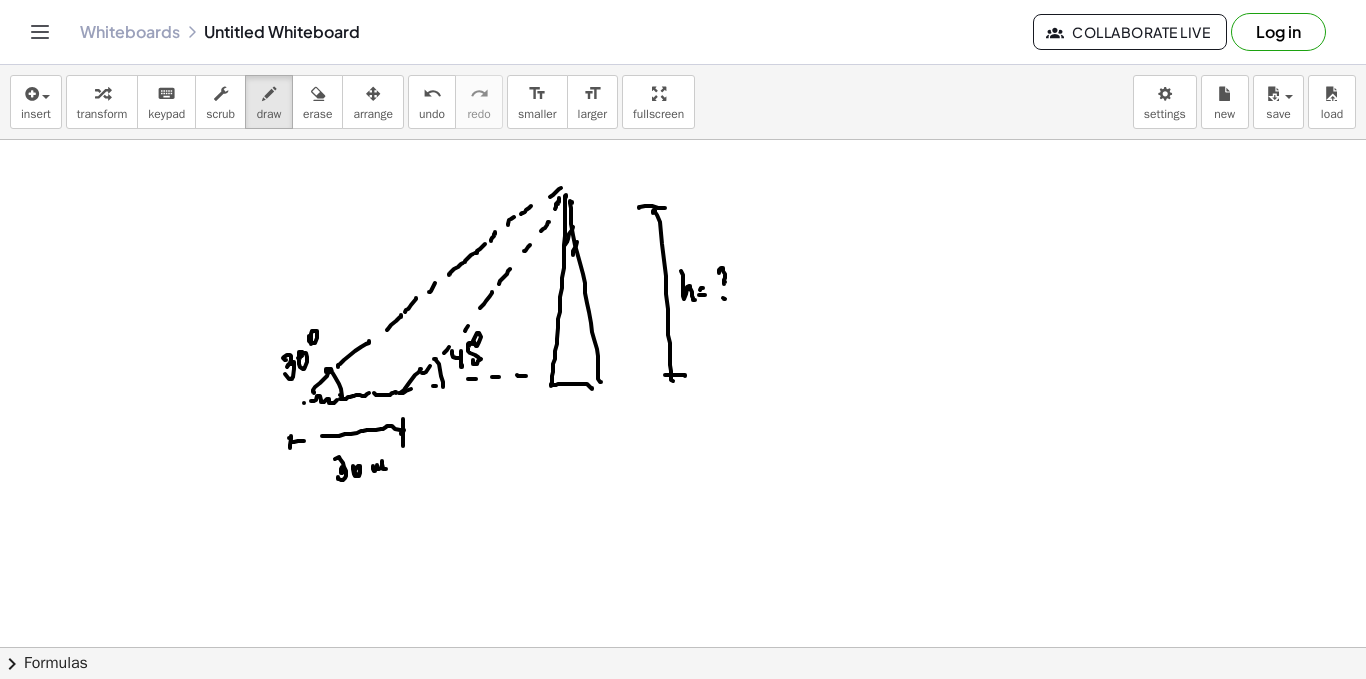 click at bounding box center [683, -360] 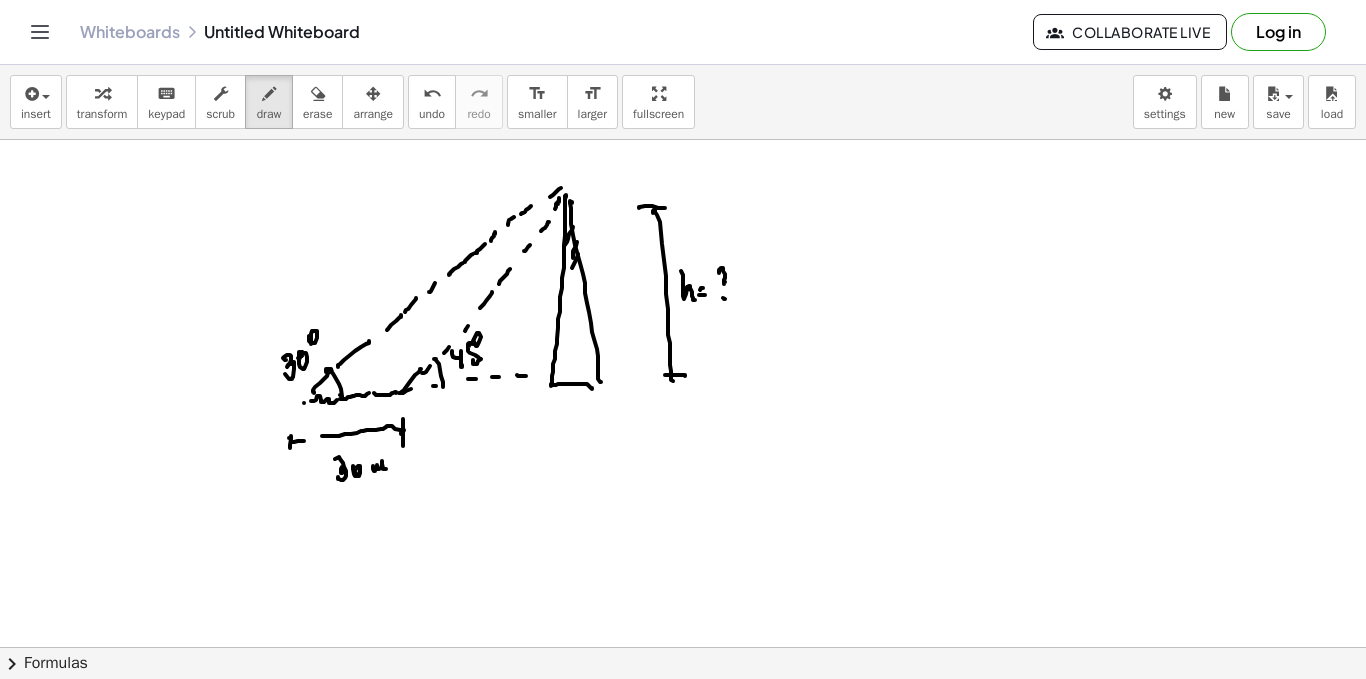 click at bounding box center (683, -360) 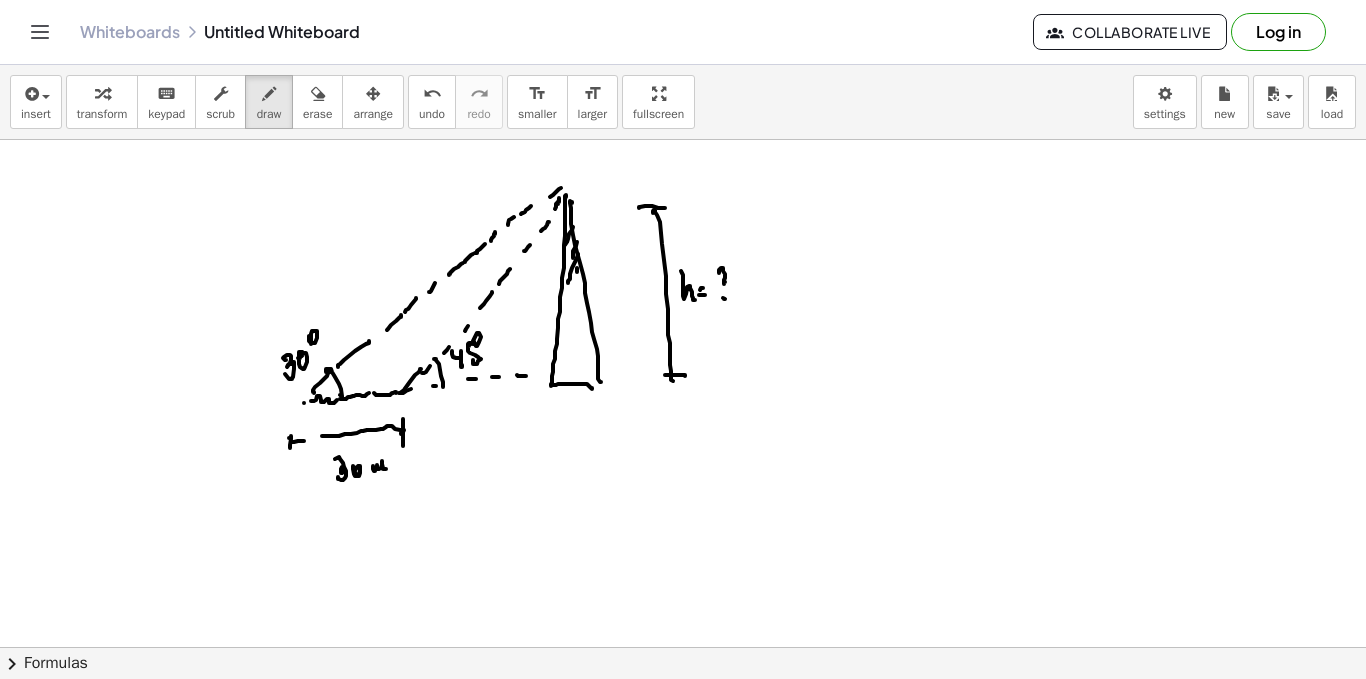 click at bounding box center [683, -360] 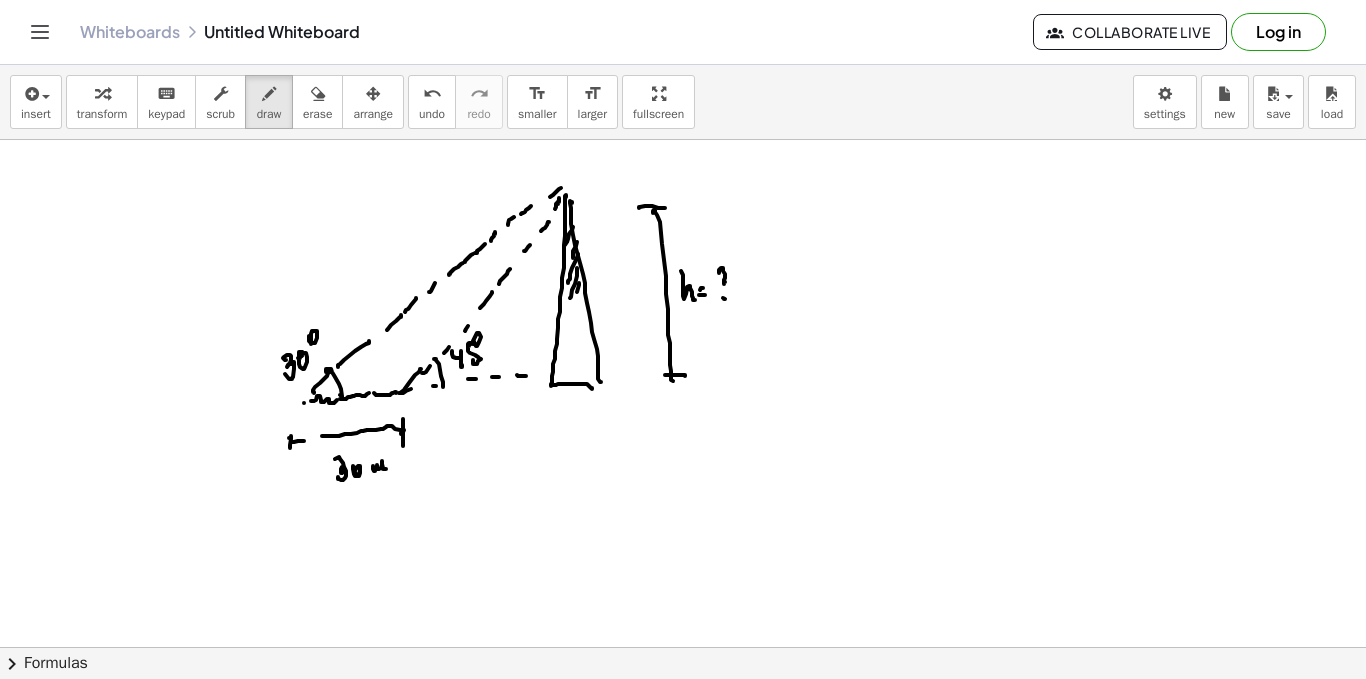 click at bounding box center [683, -360] 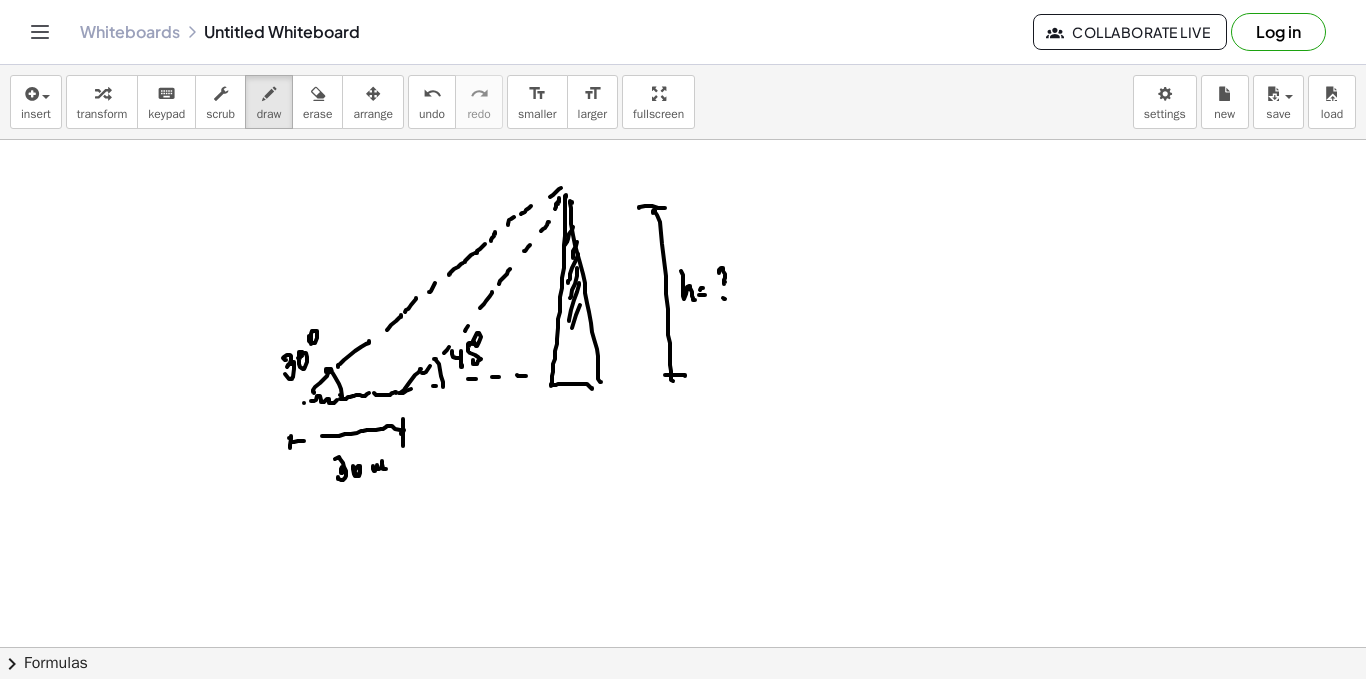 click at bounding box center [683, -360] 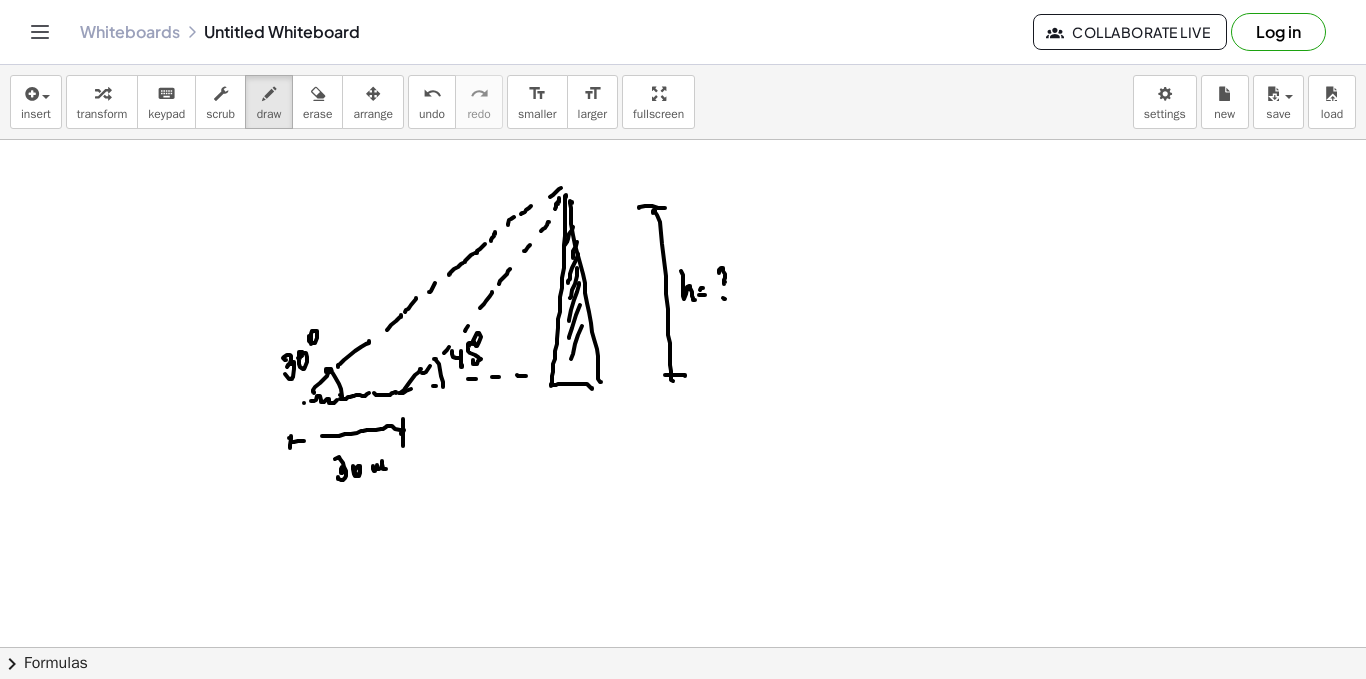 click at bounding box center (683, -360) 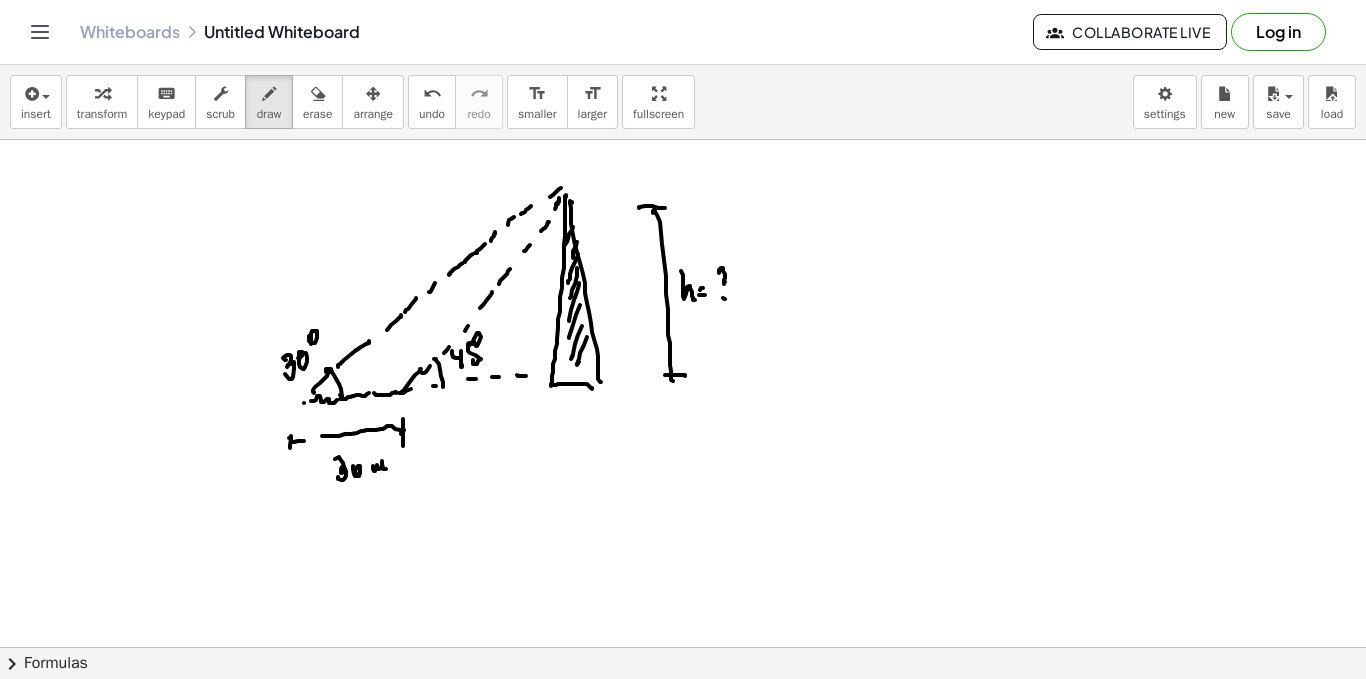 click at bounding box center (683, -360) 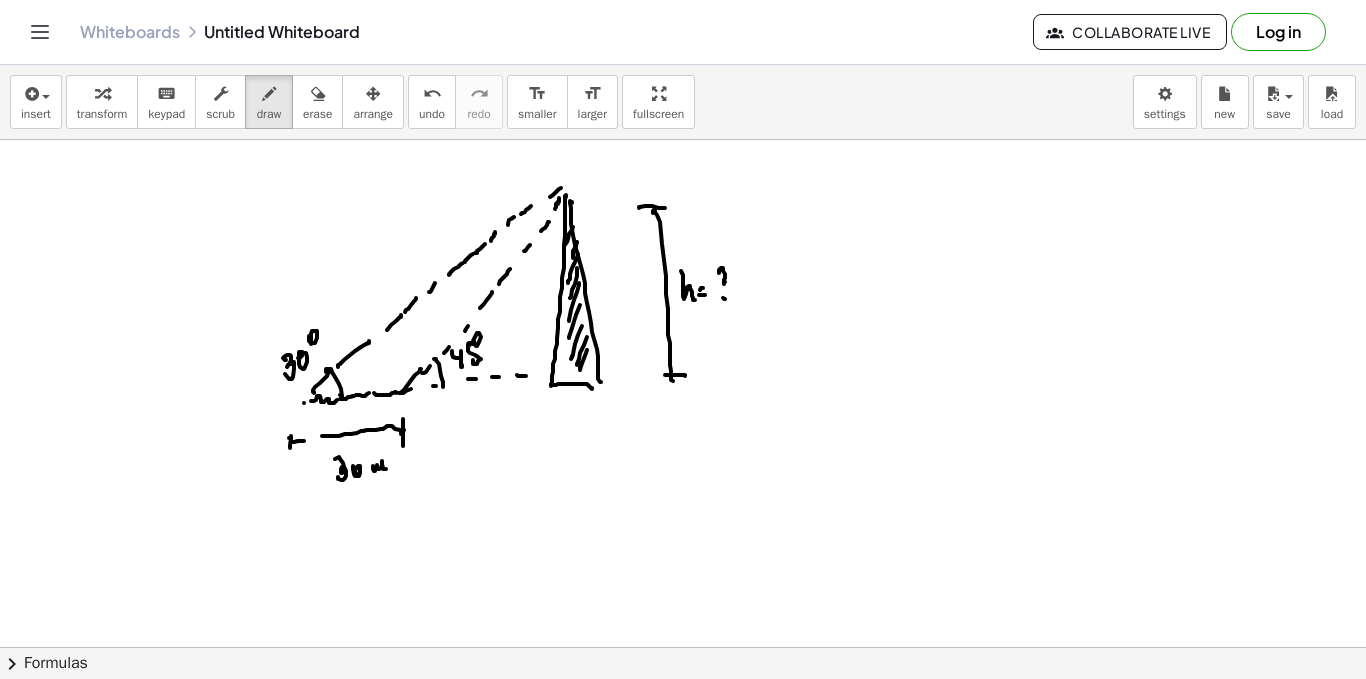 click at bounding box center (683, -360) 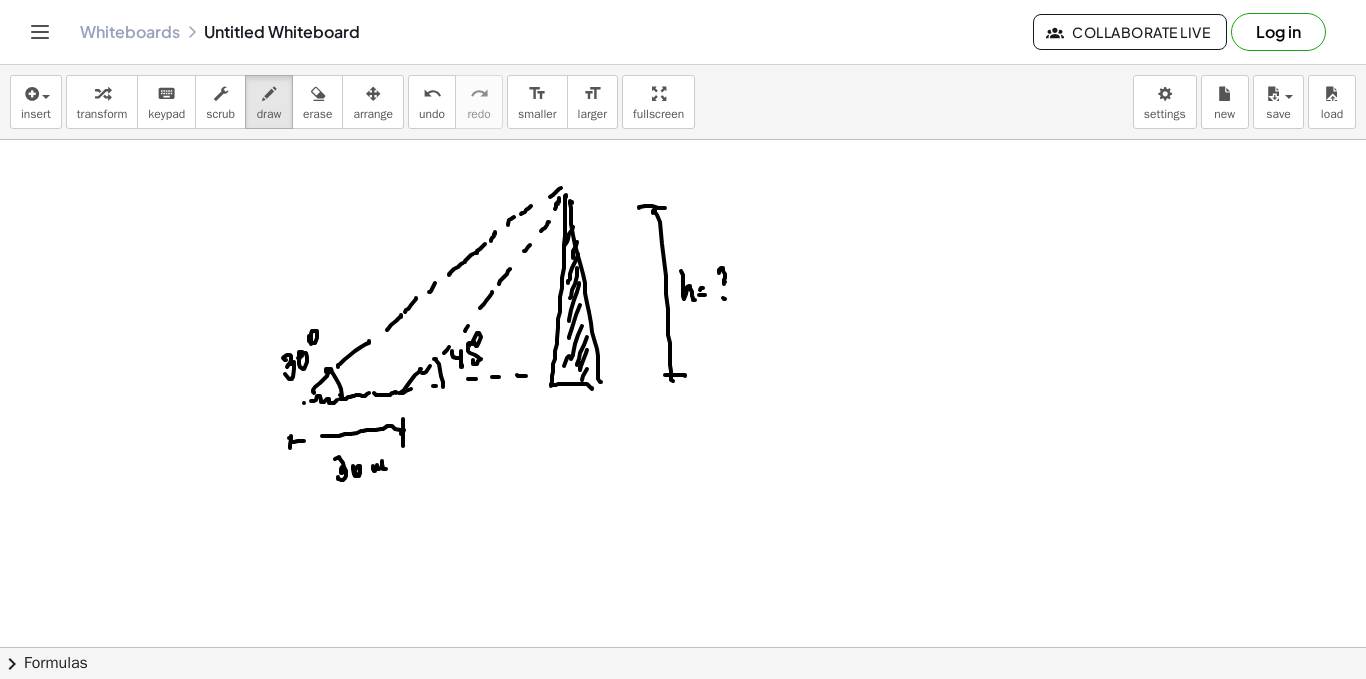 click at bounding box center (683, -360) 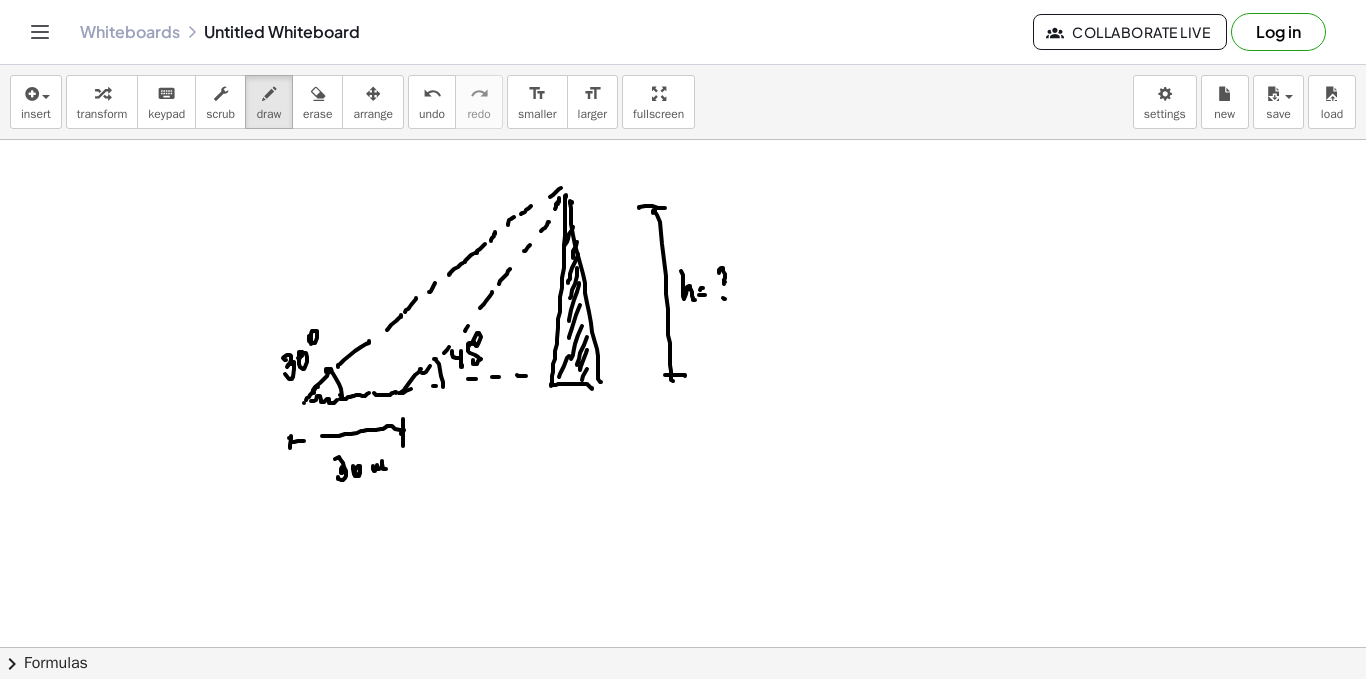 click at bounding box center (683, -360) 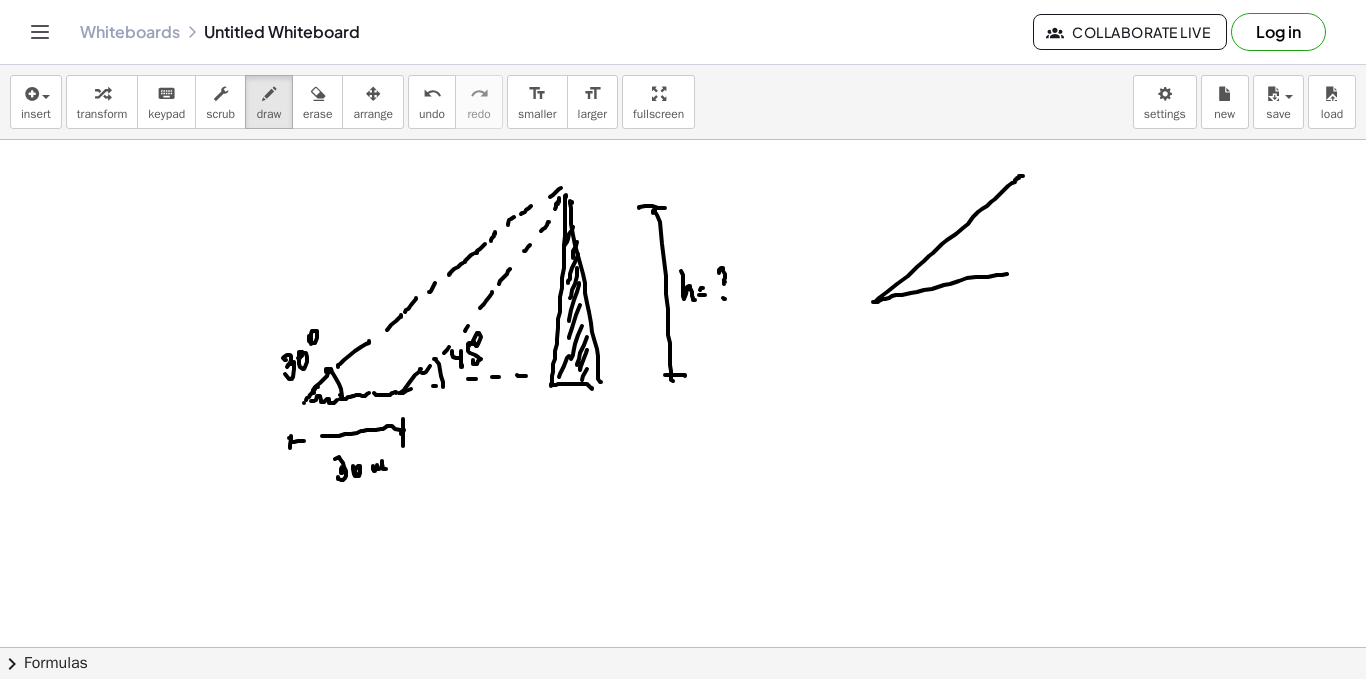 click at bounding box center [683, -360] 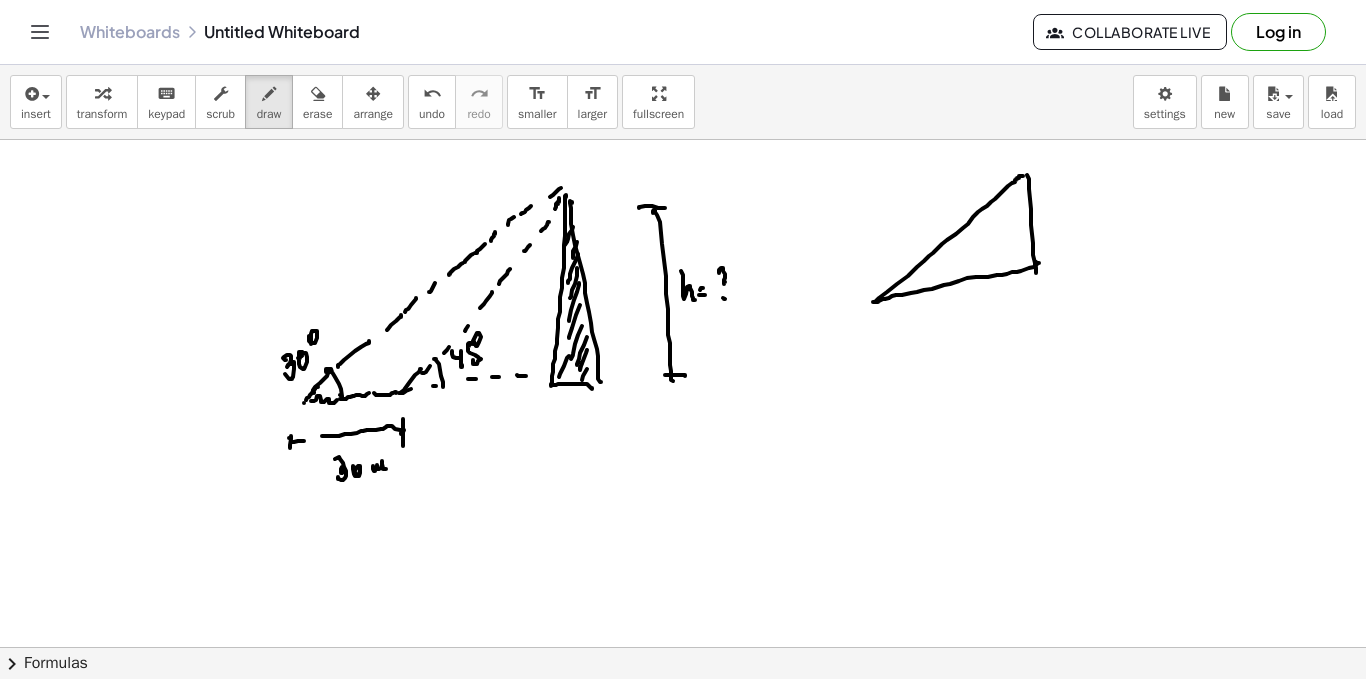 click at bounding box center [683, -360] 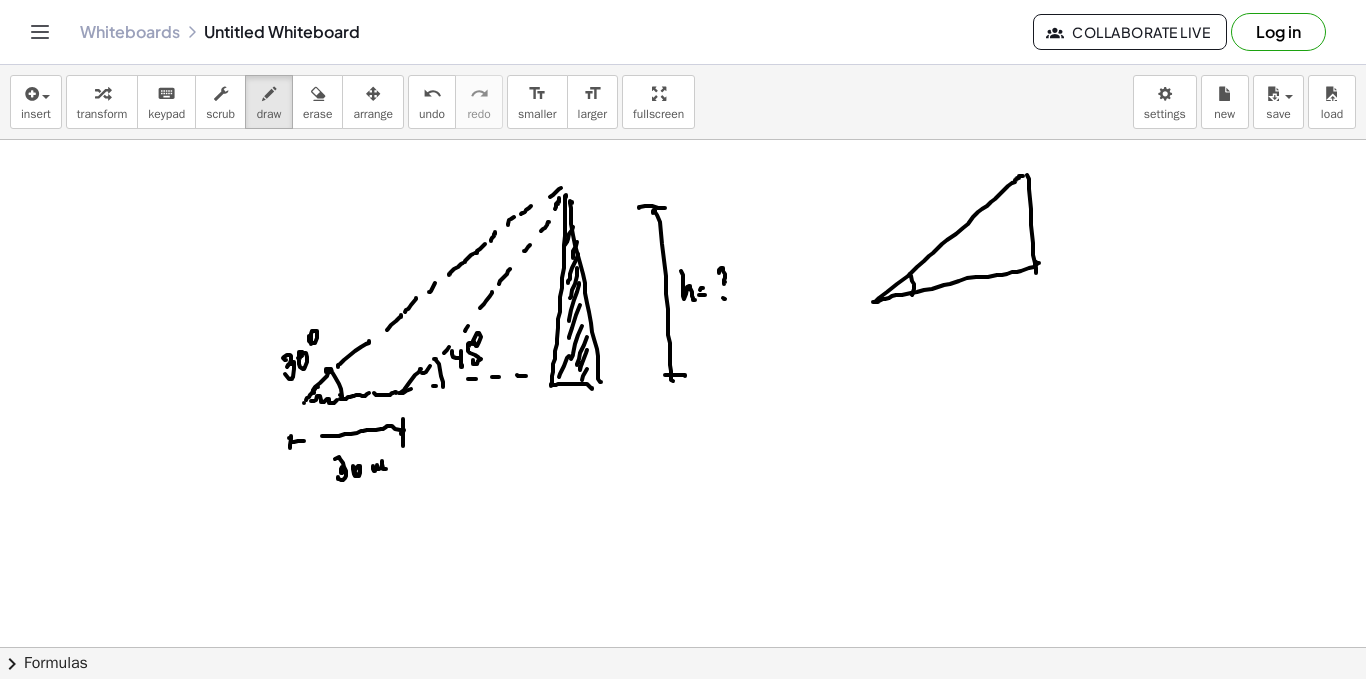click at bounding box center [683, -360] 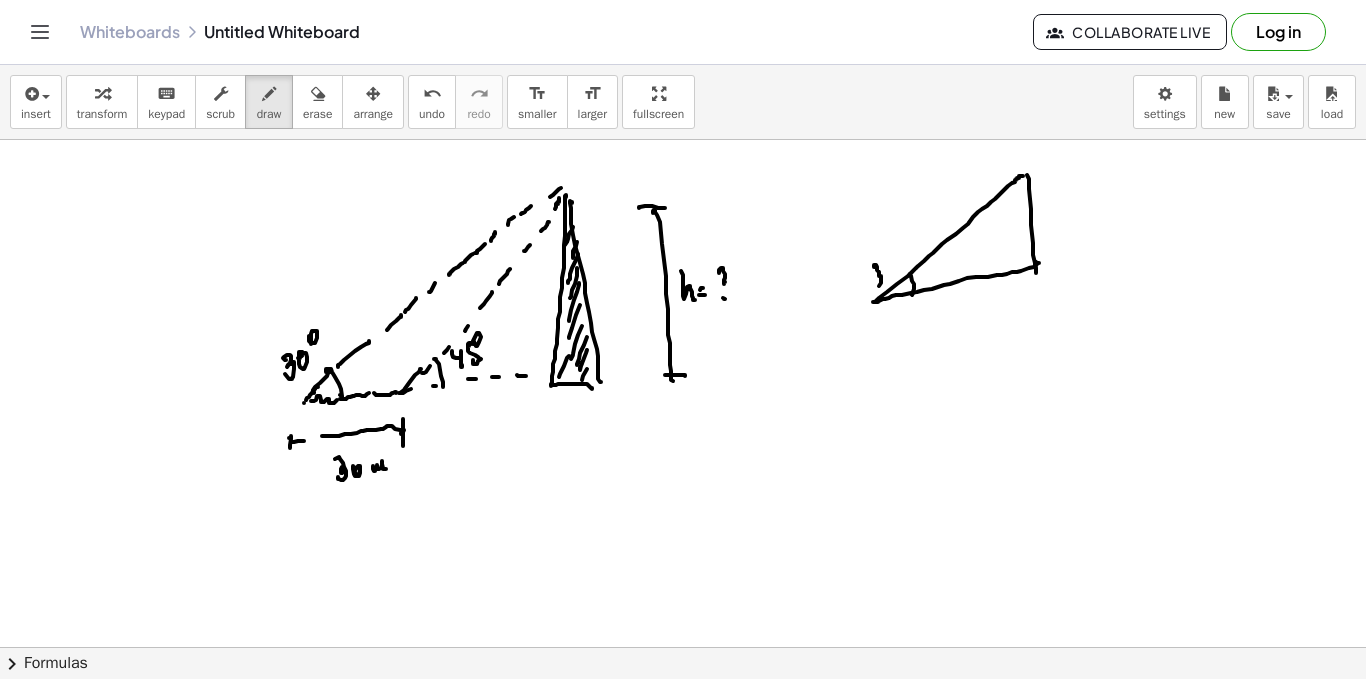 click at bounding box center [683, -360] 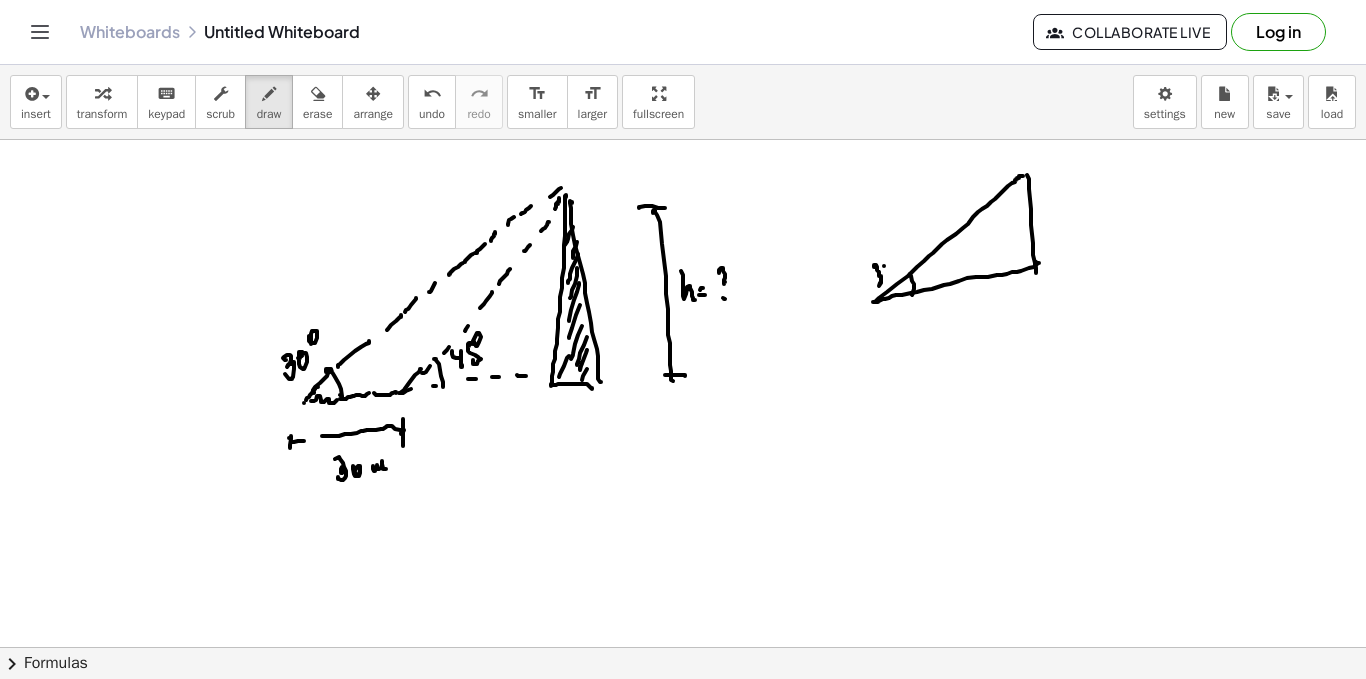 click at bounding box center [683, -360] 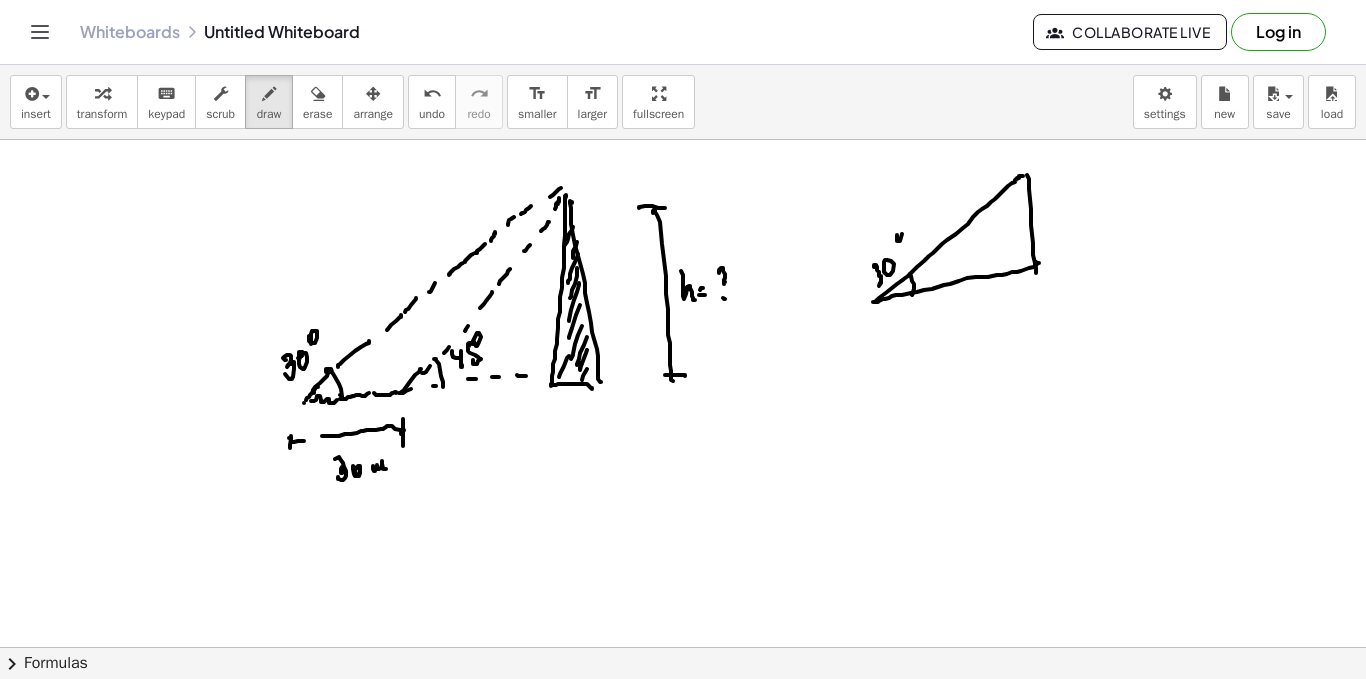 click at bounding box center [683, -360] 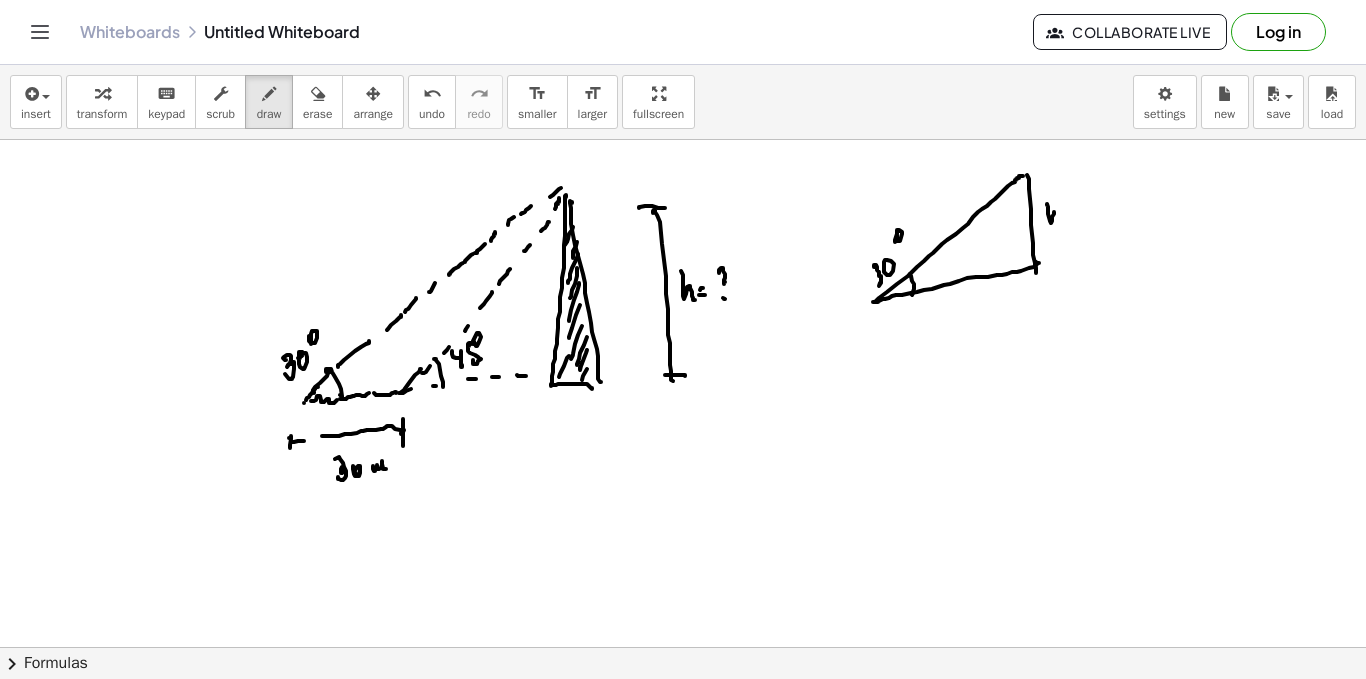 click at bounding box center (683, -360) 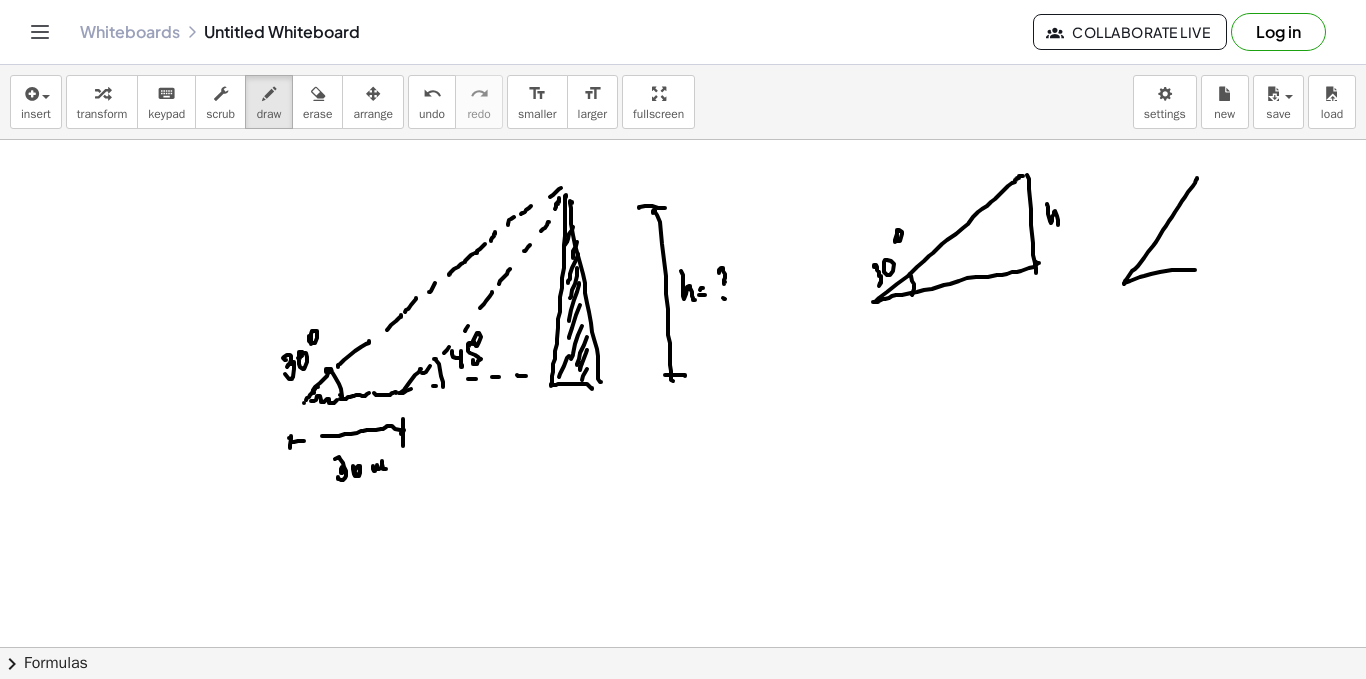 click at bounding box center (683, -360) 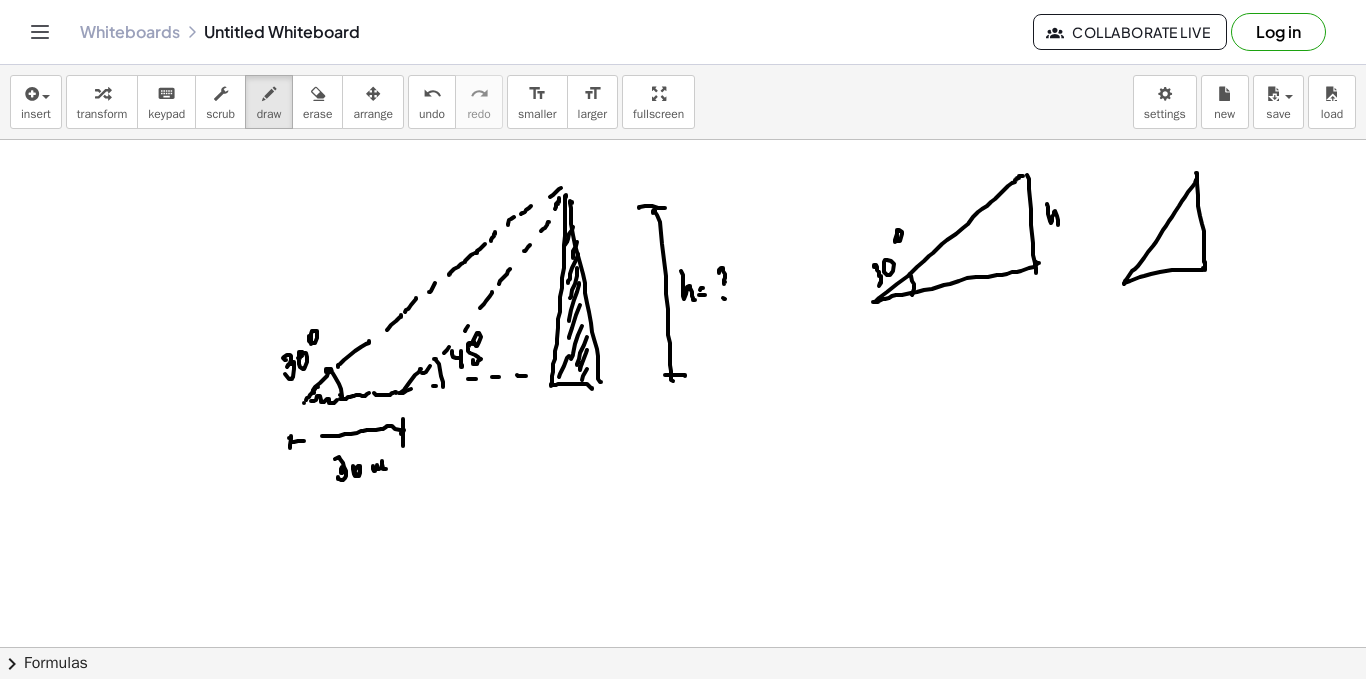 click at bounding box center [683, -360] 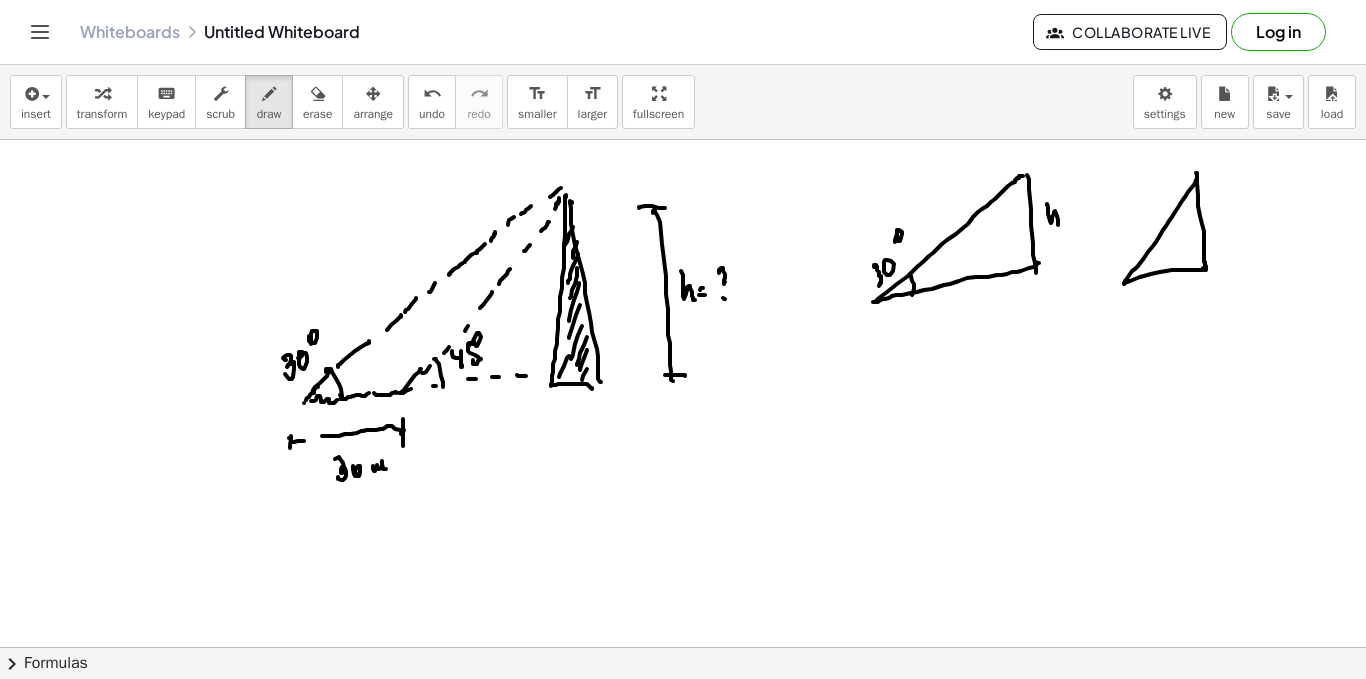 click at bounding box center [683, -360] 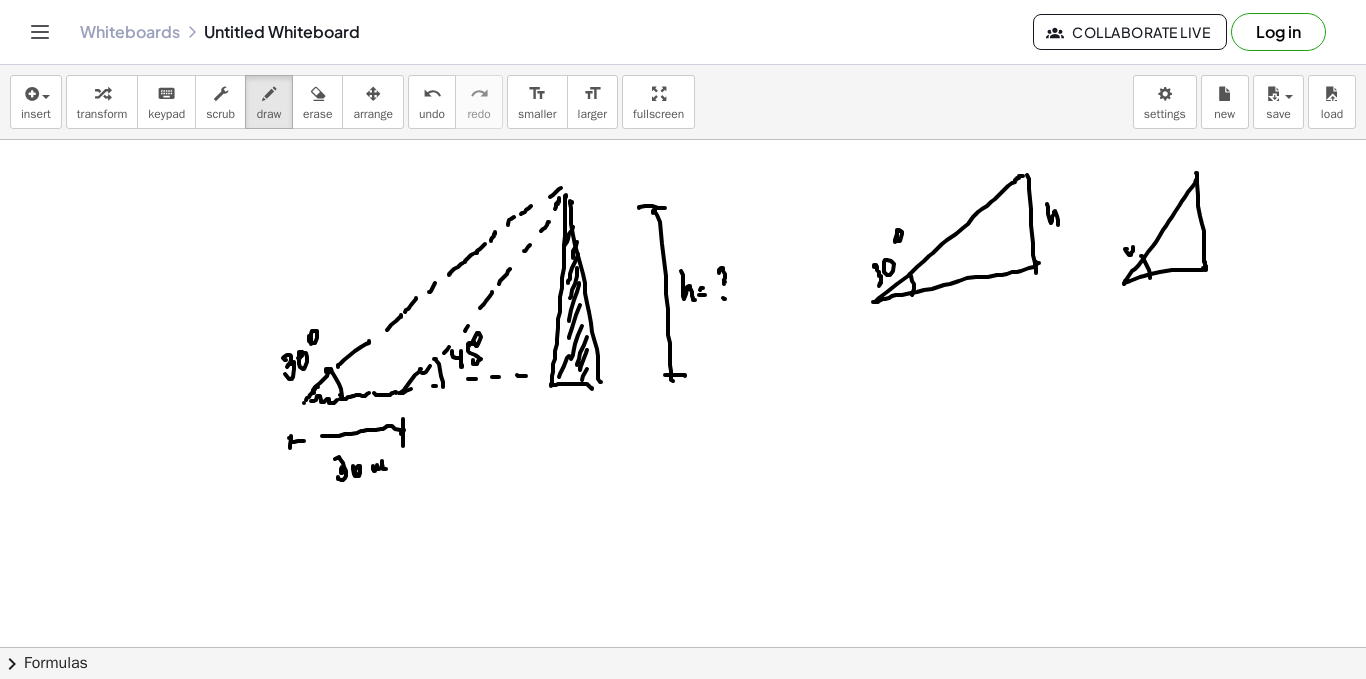 click at bounding box center (683, -360) 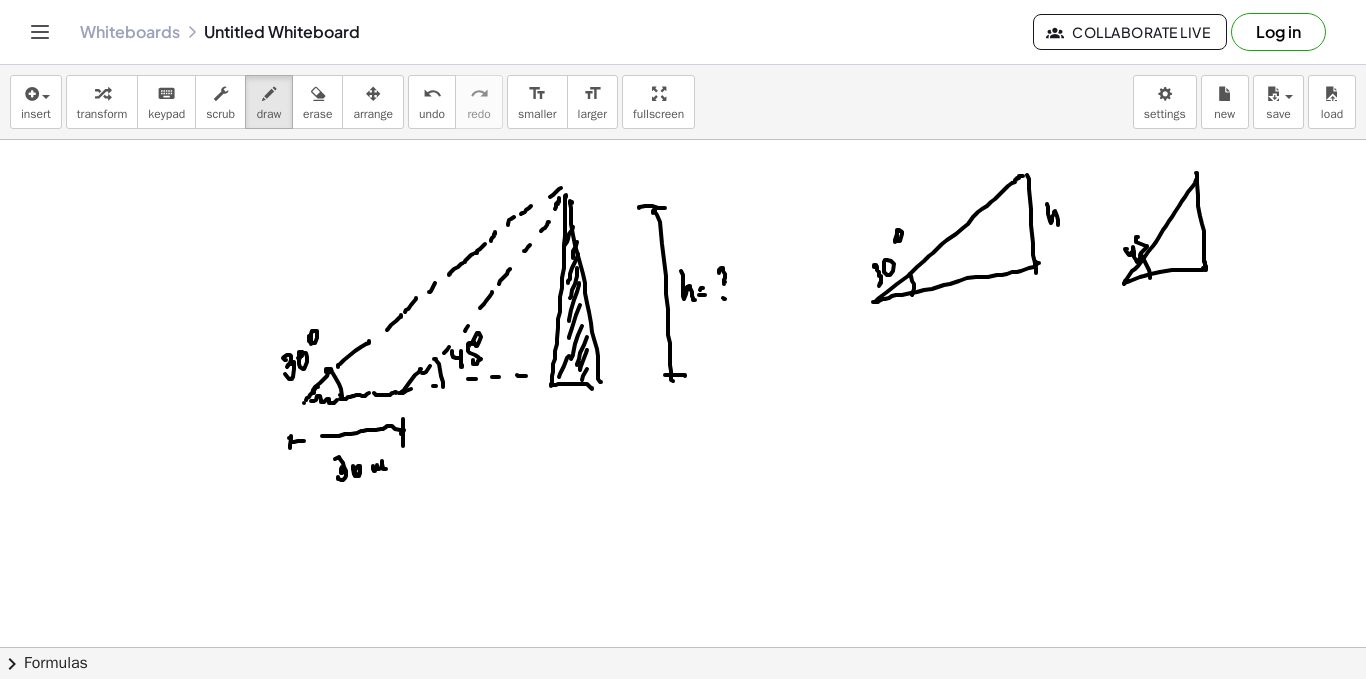 click at bounding box center [683, -360] 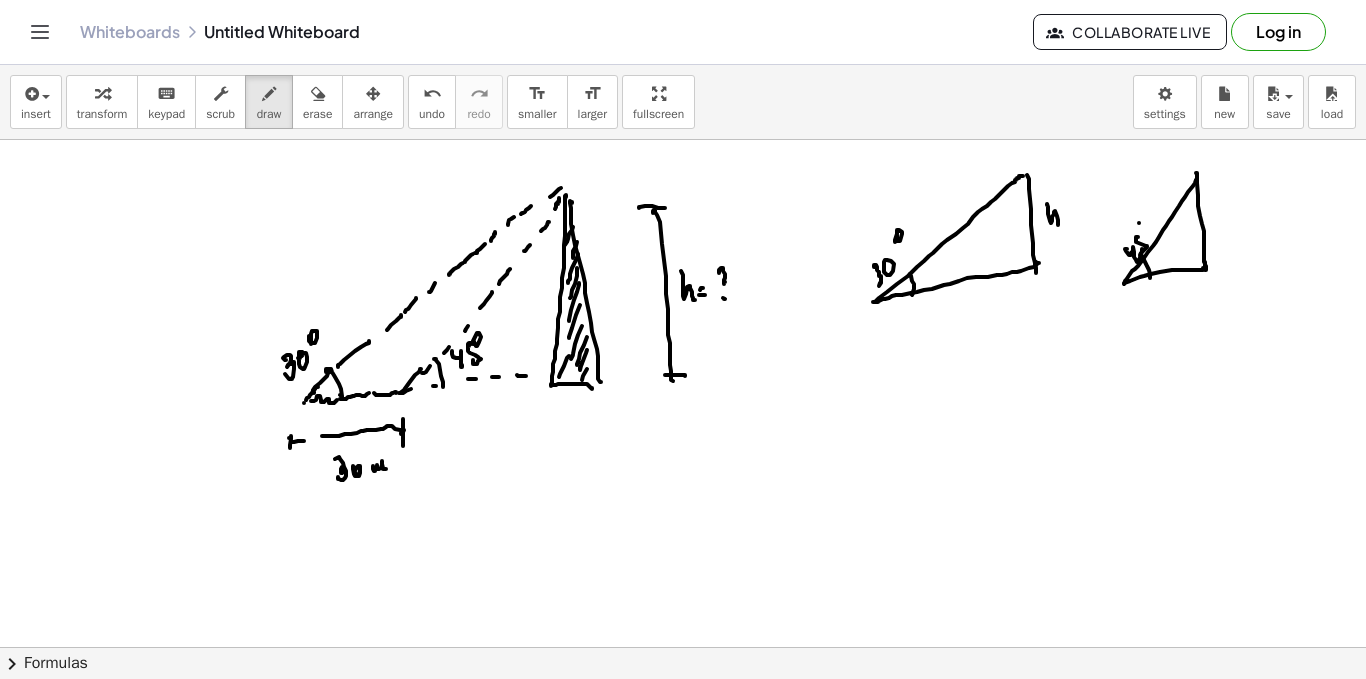 click at bounding box center (683, -360) 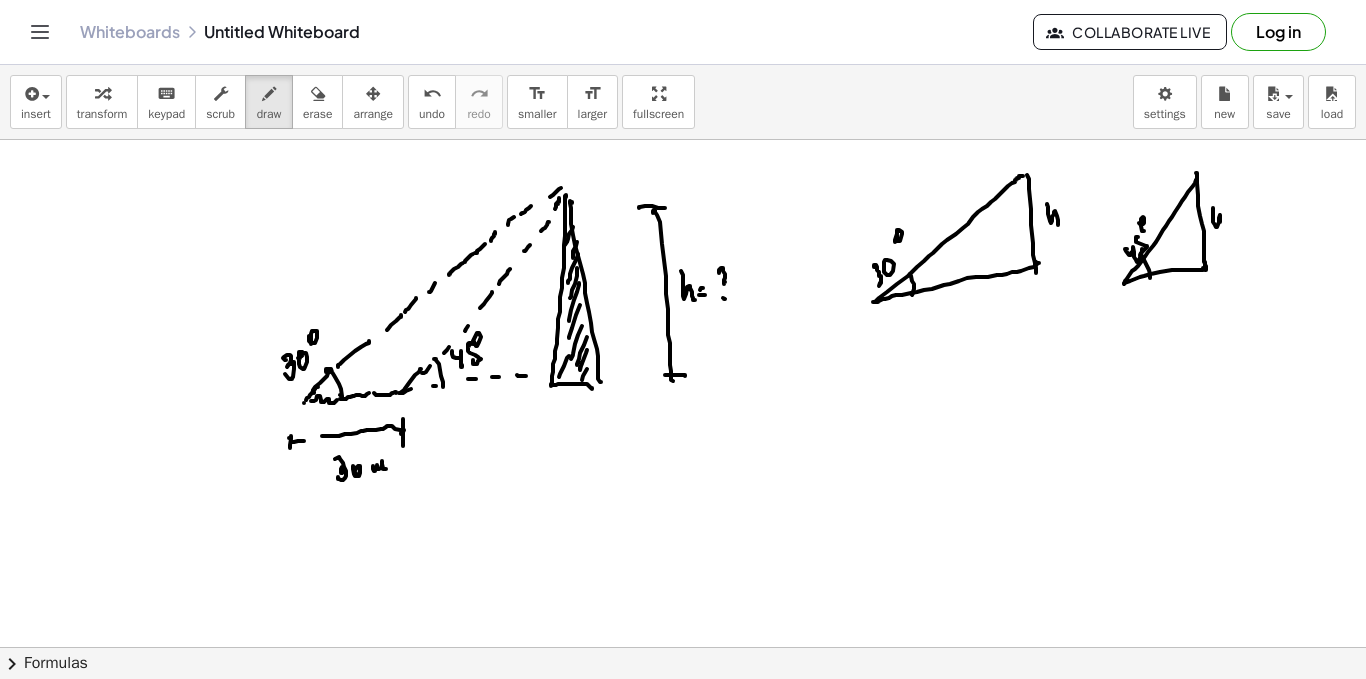 click at bounding box center [683, -360] 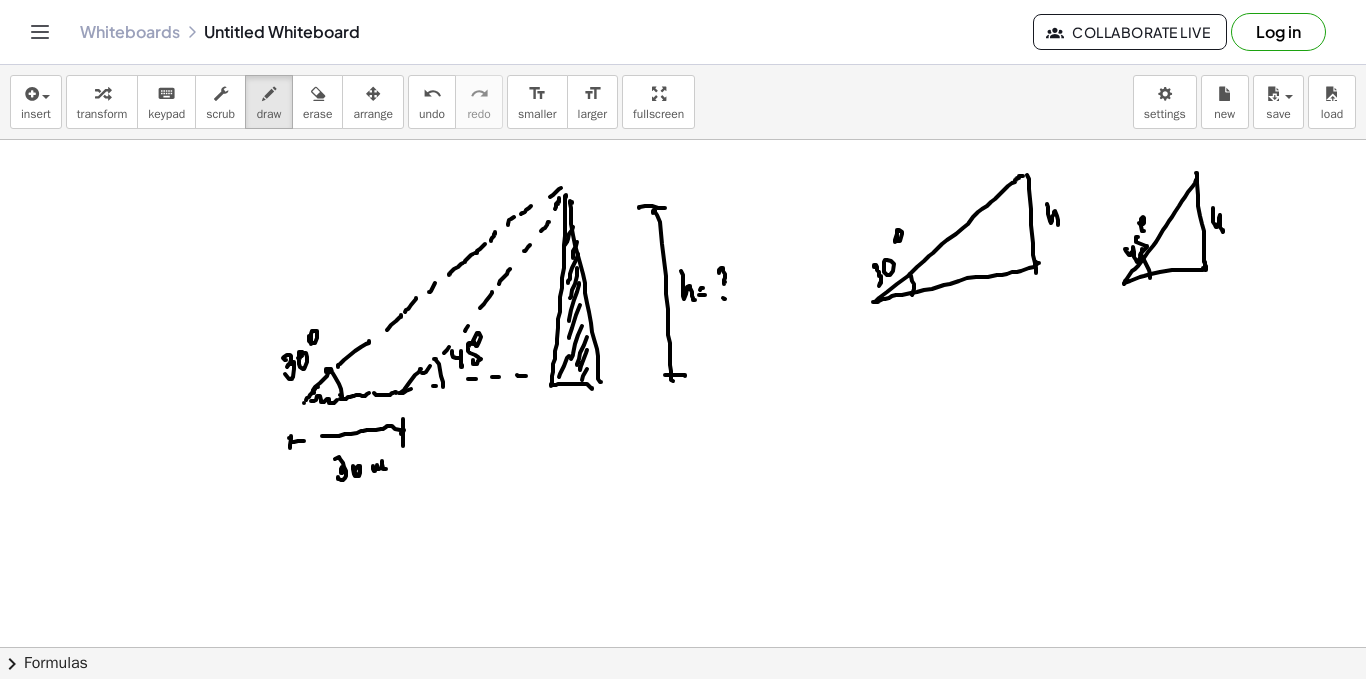 click at bounding box center (683, -360) 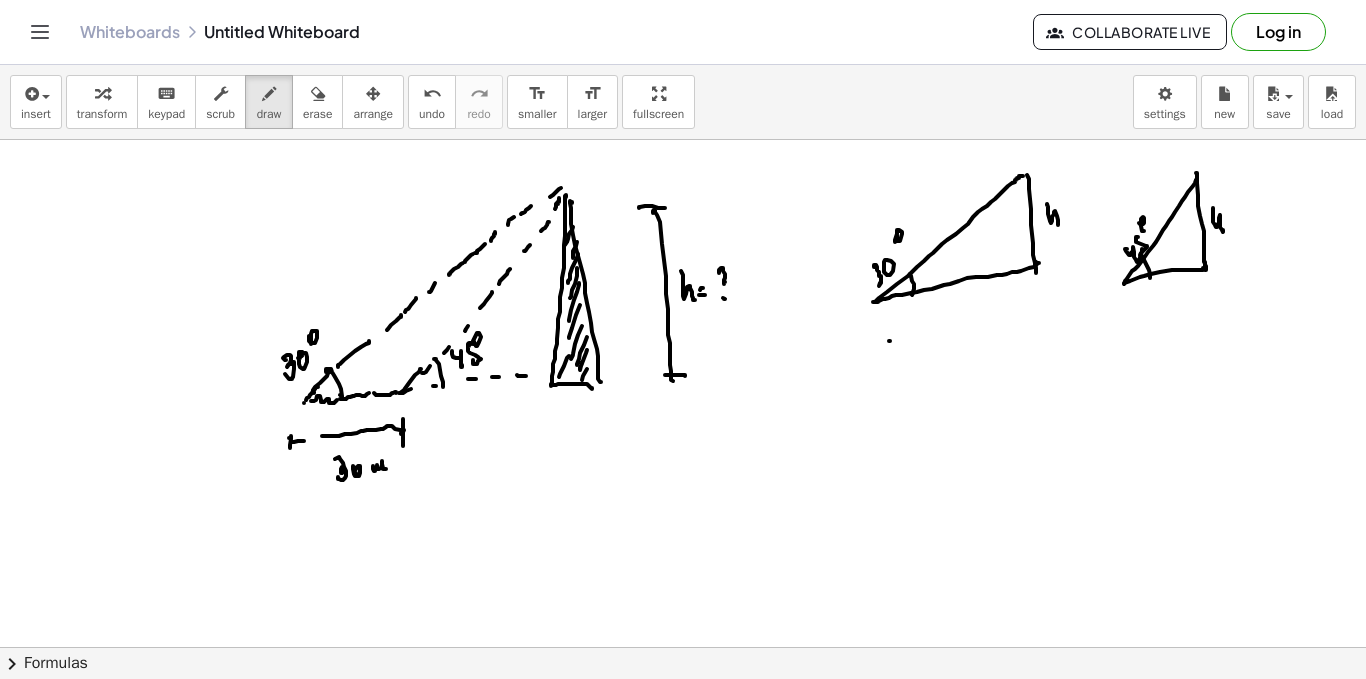 click at bounding box center (683, -360) 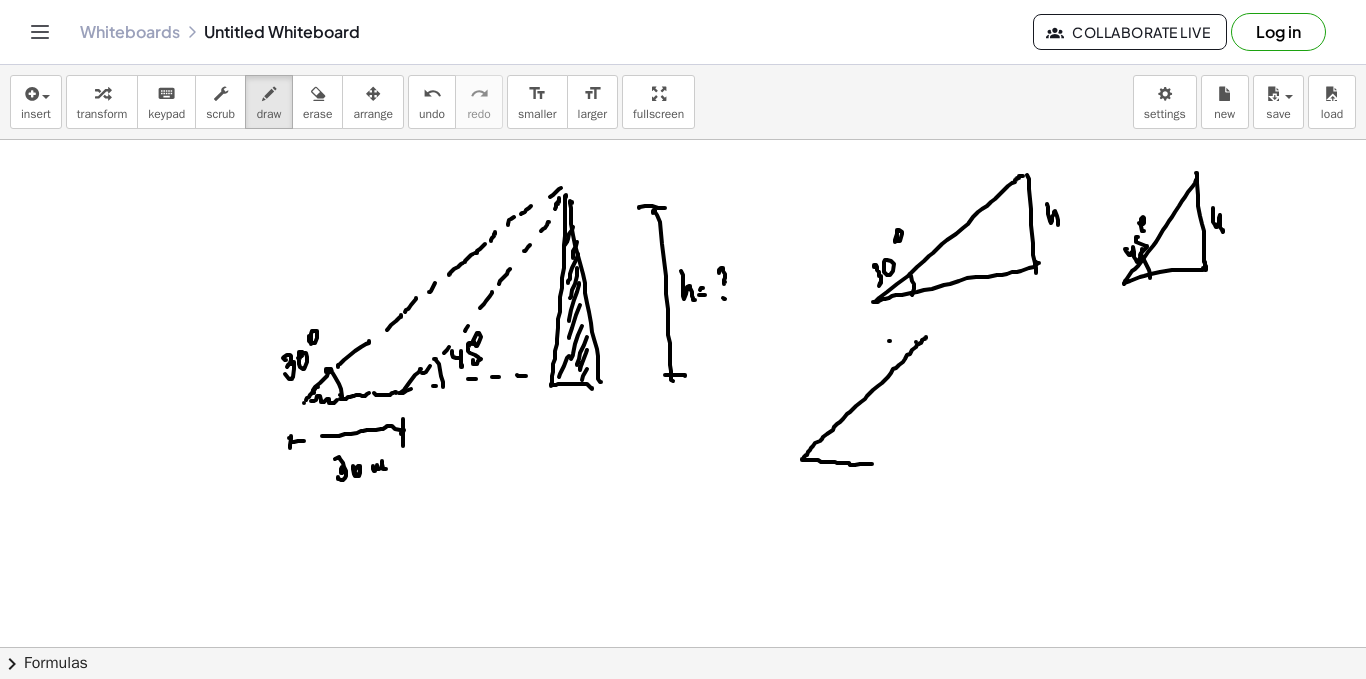 click at bounding box center [683, -360] 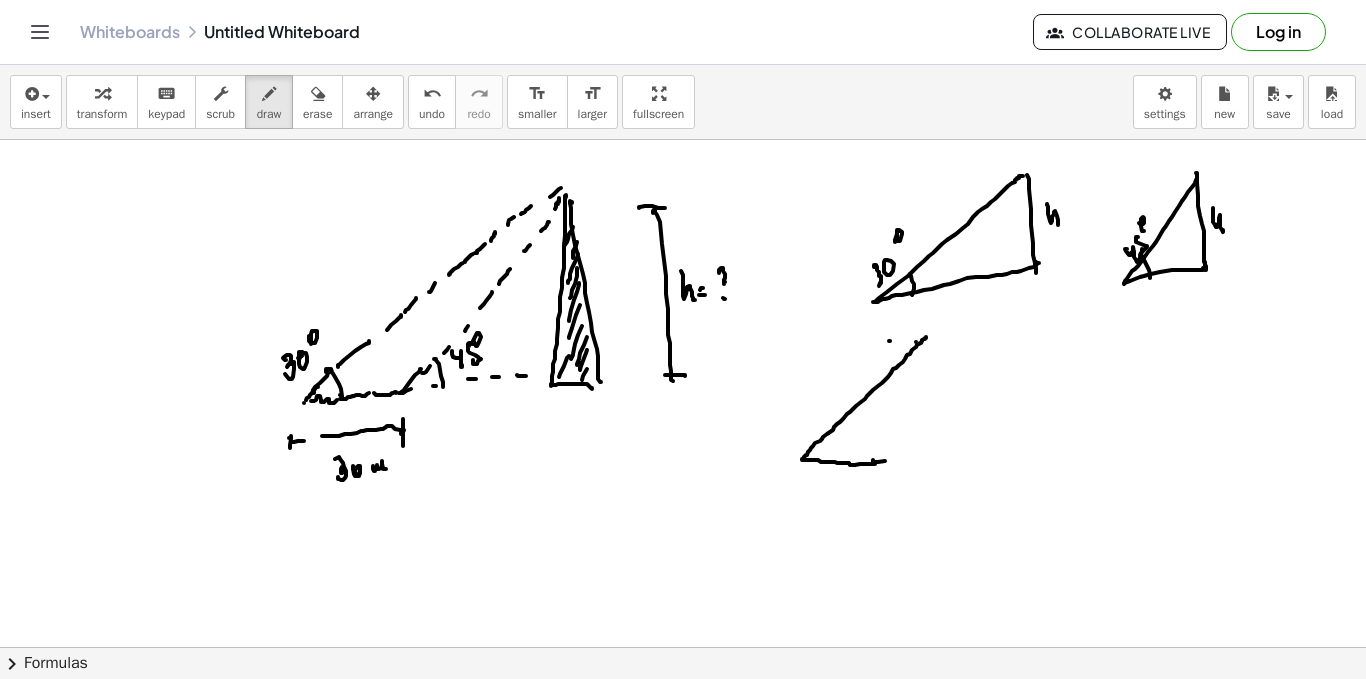 click at bounding box center [683, -360] 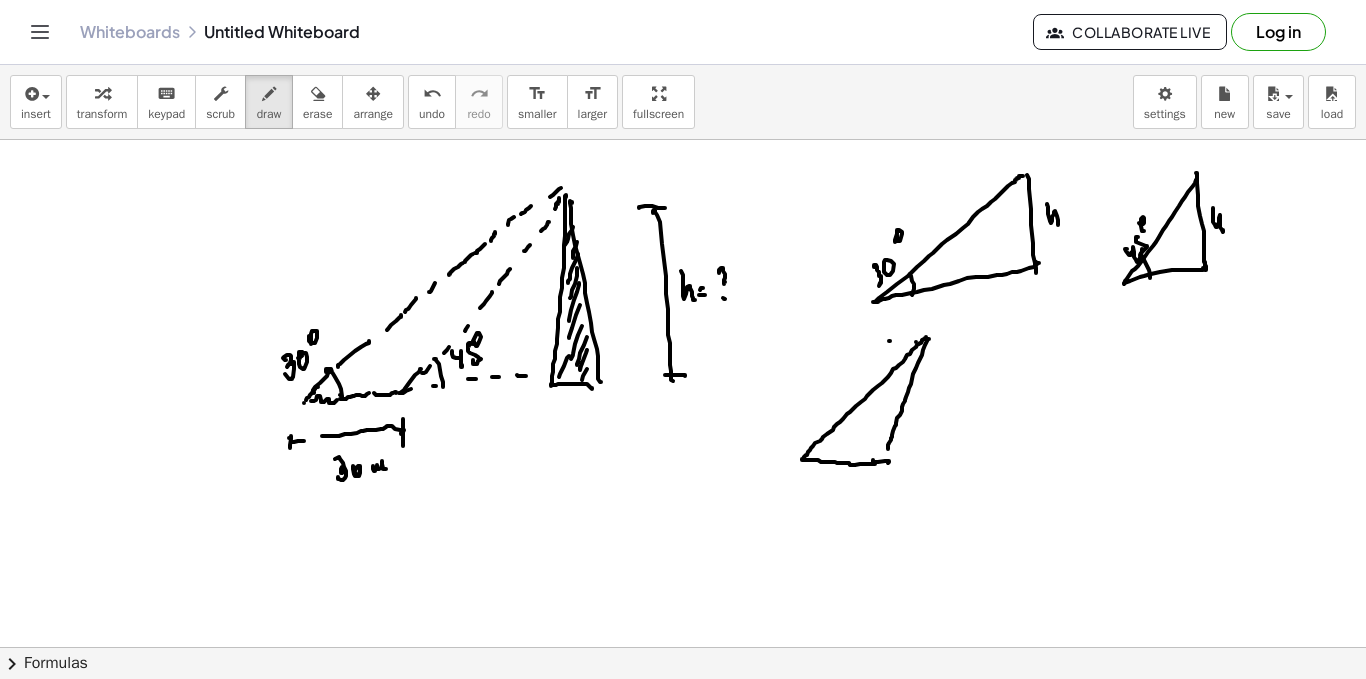 click at bounding box center (683, -360) 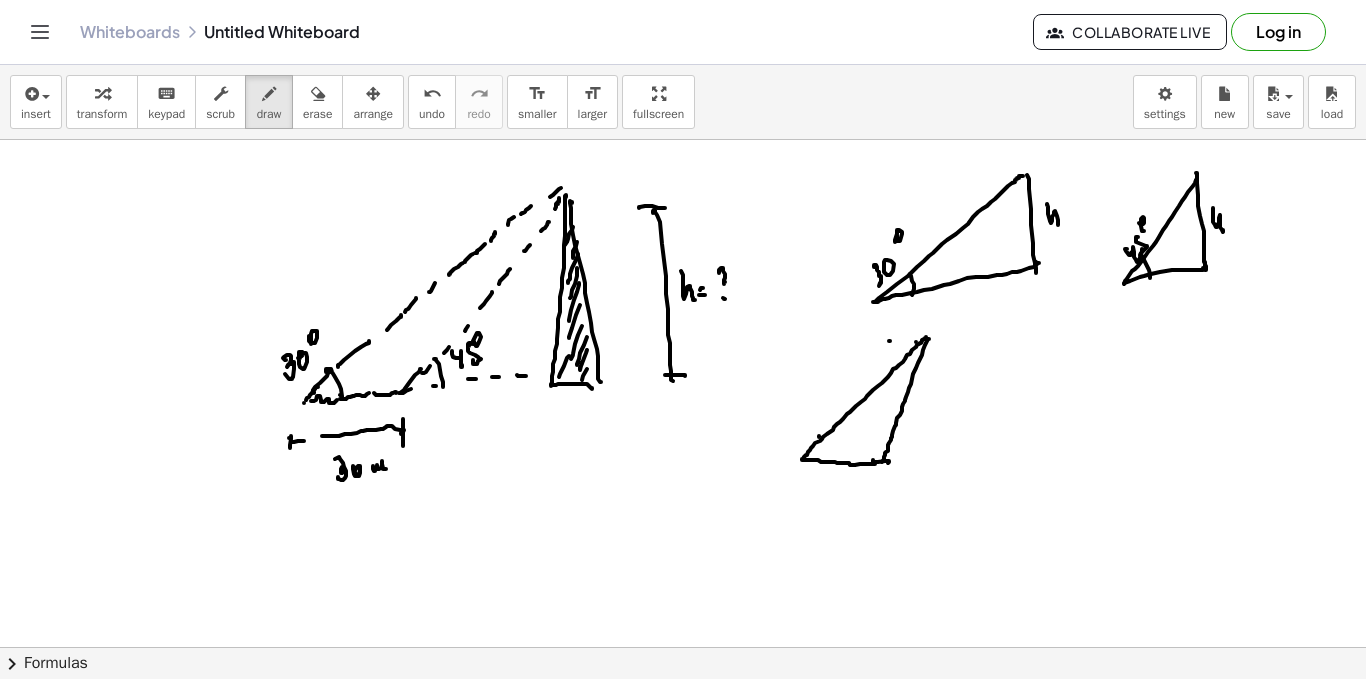 click at bounding box center [683, -360] 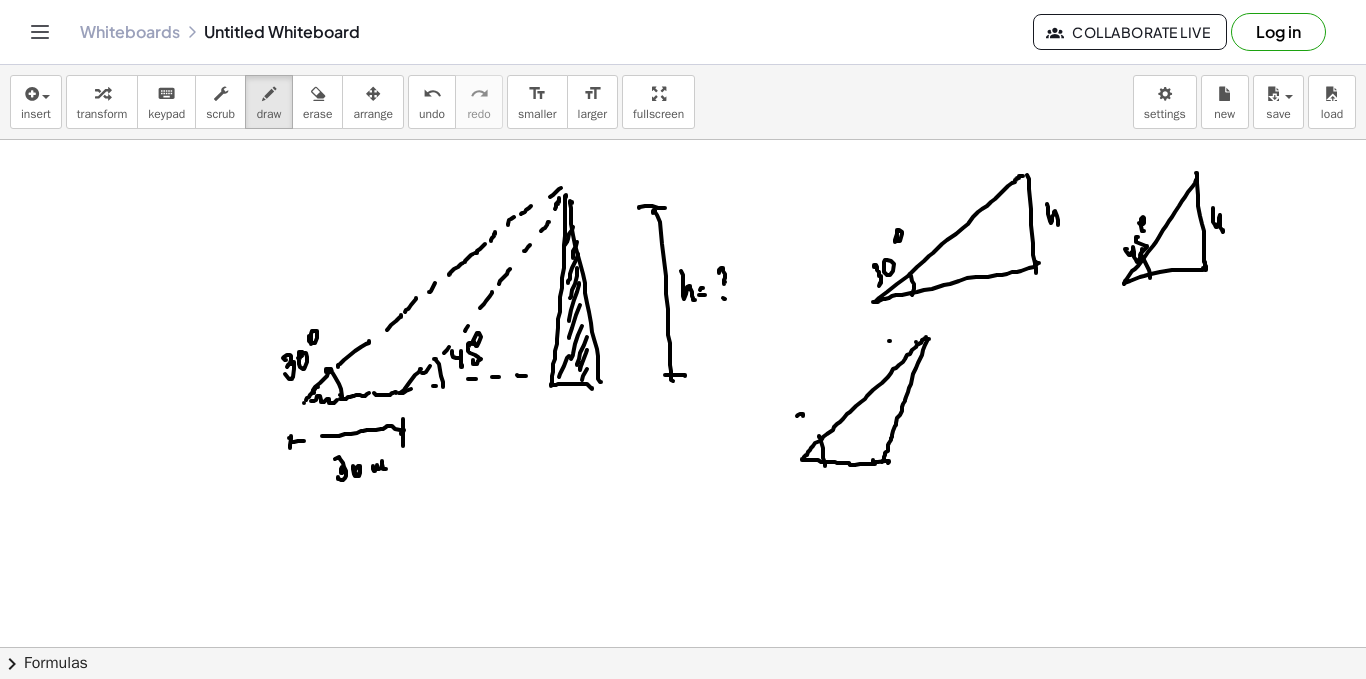 click at bounding box center (683, -360) 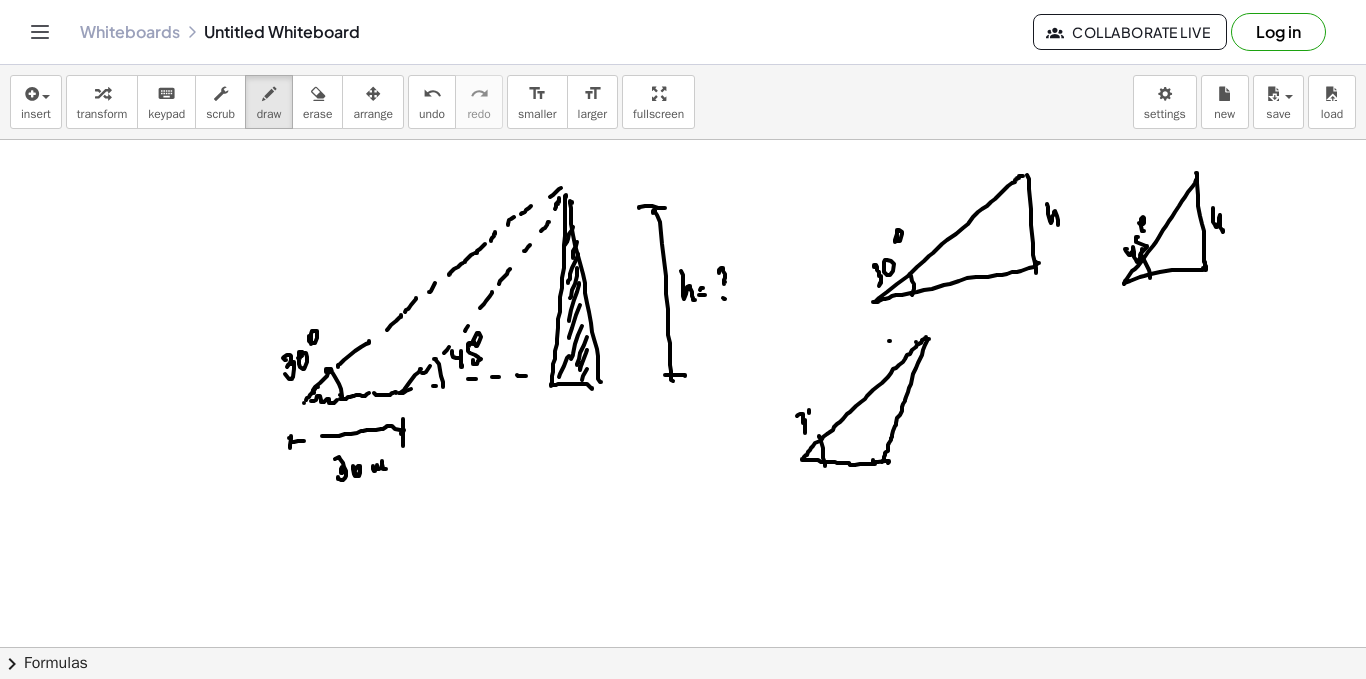 click at bounding box center (683, -360) 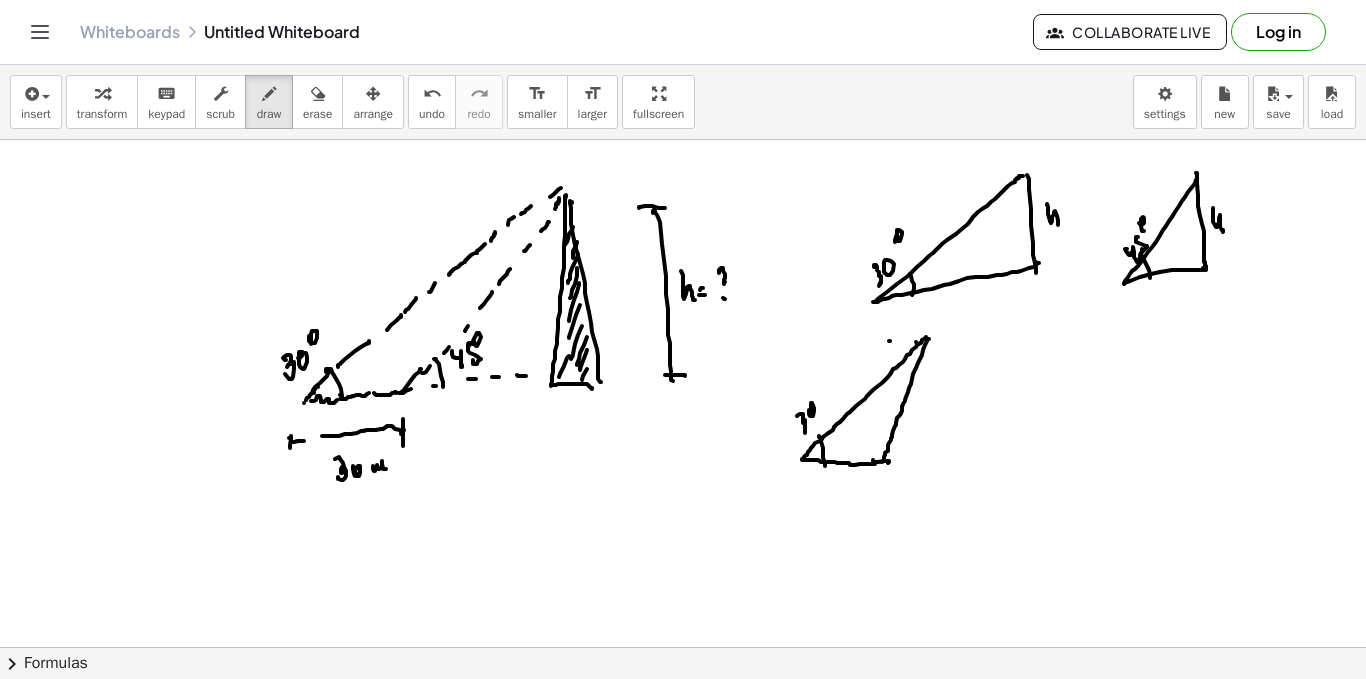 click at bounding box center [683, -360] 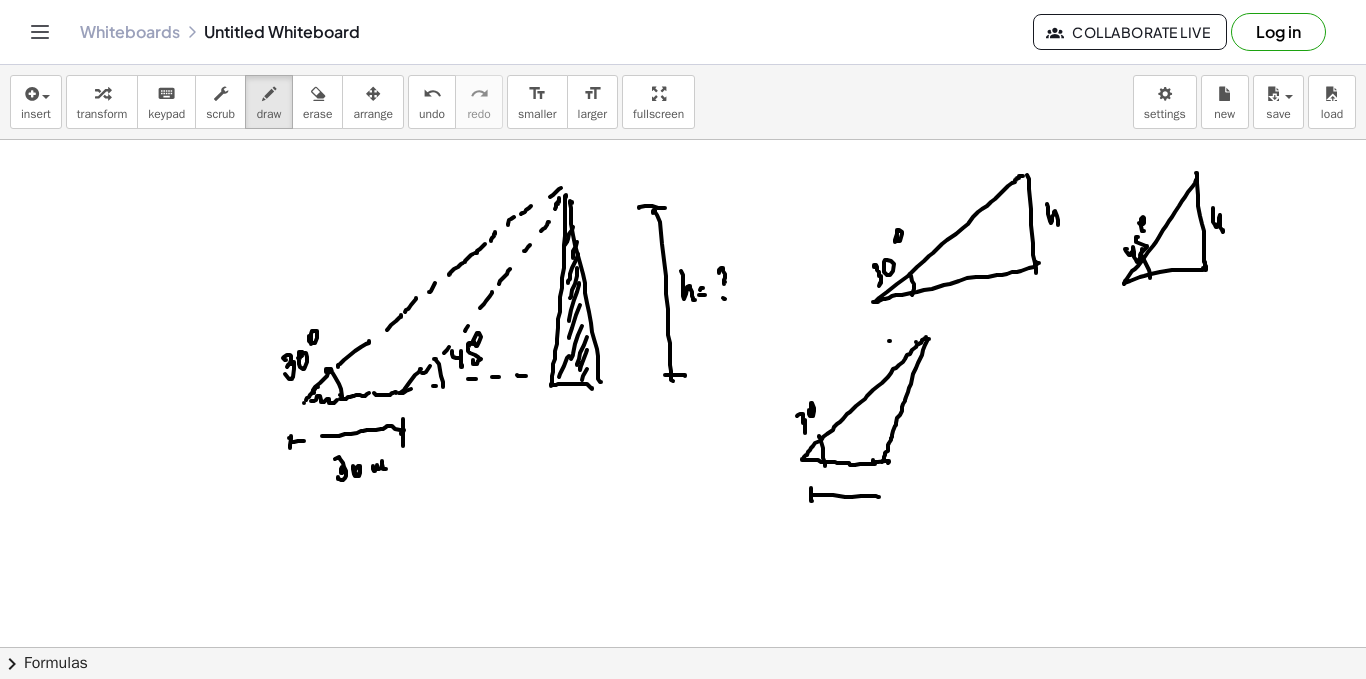 click at bounding box center [683, -360] 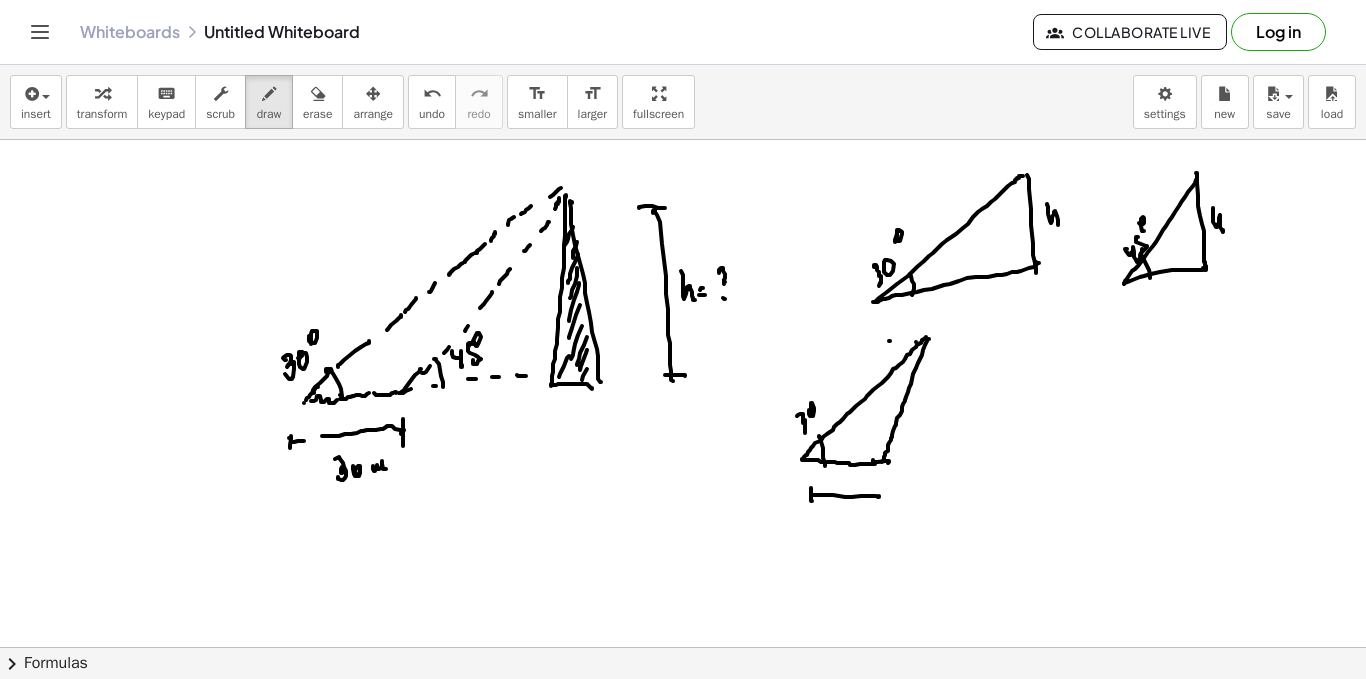 click at bounding box center [683, -360] 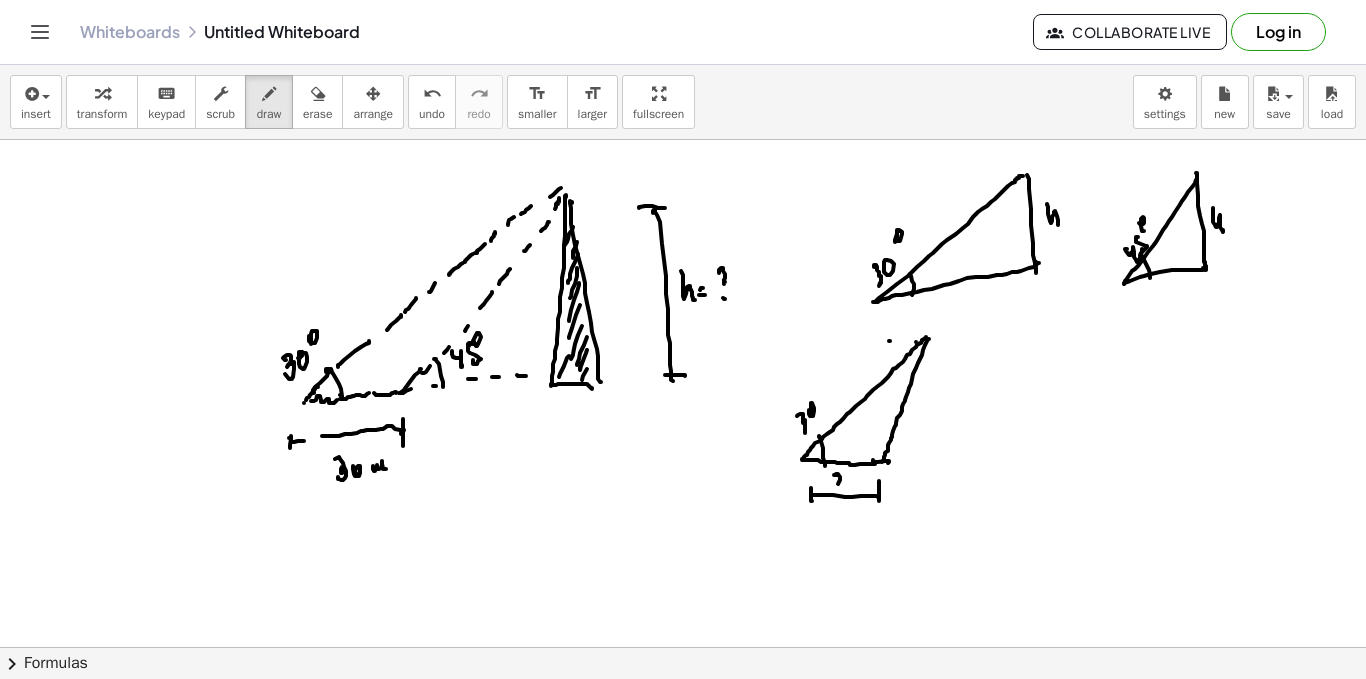 click at bounding box center (683, -360) 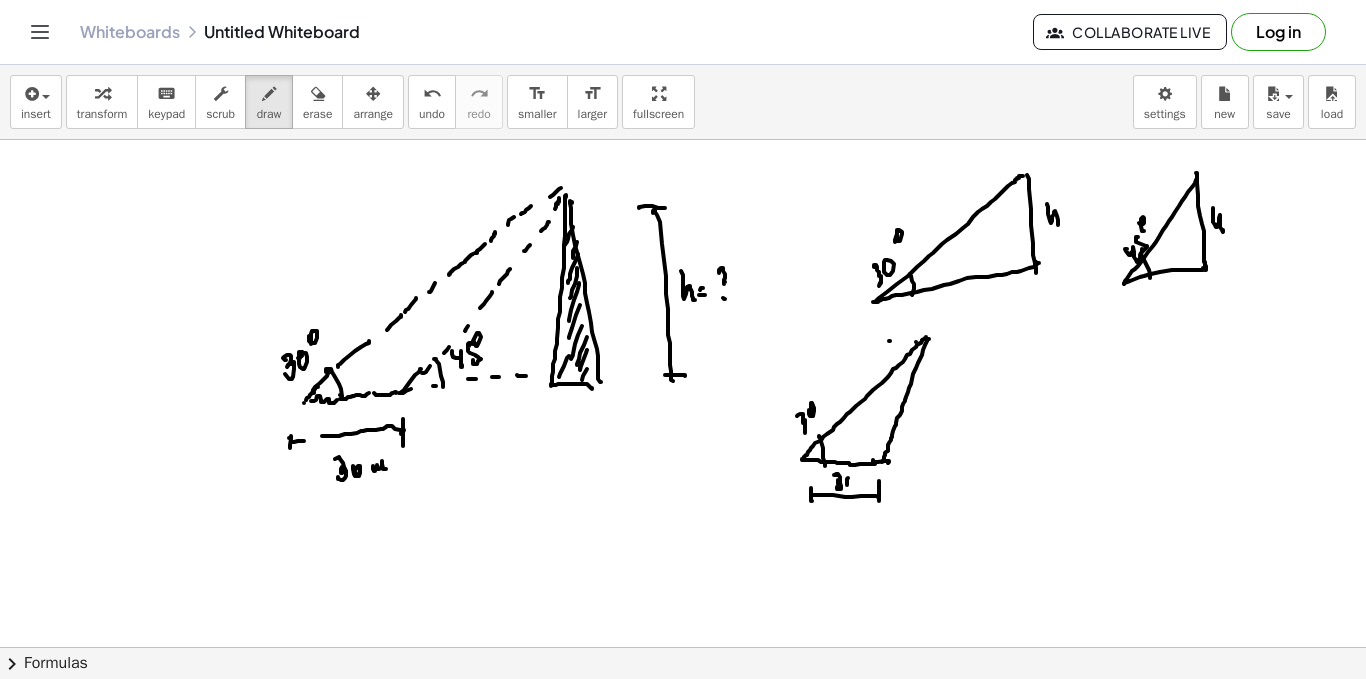 click at bounding box center [683, -360] 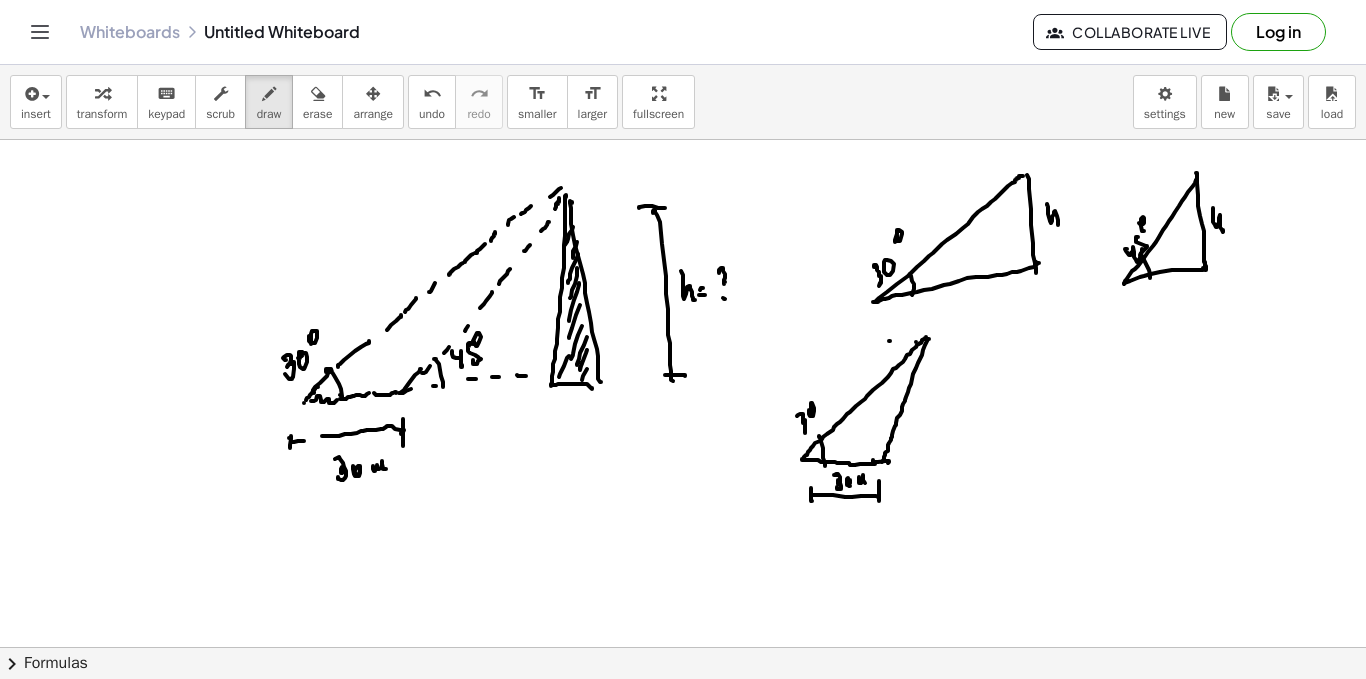 click at bounding box center (683, -360) 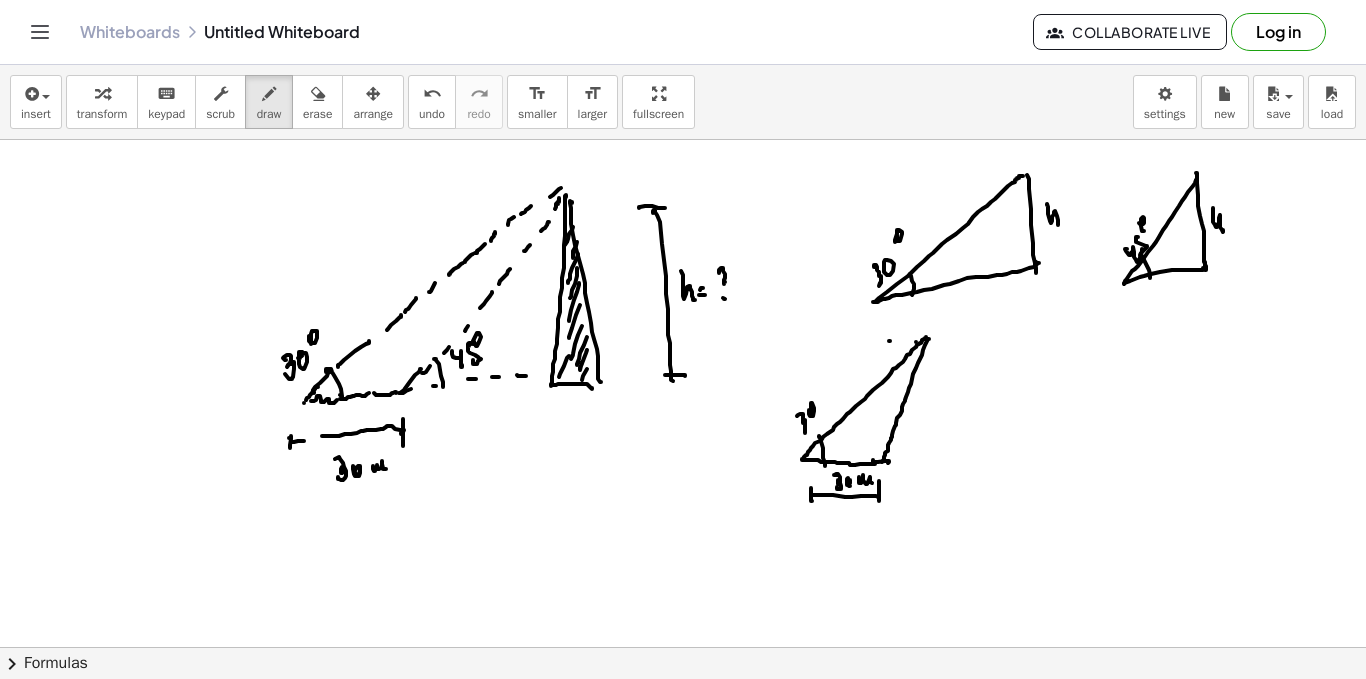 click at bounding box center (683, -360) 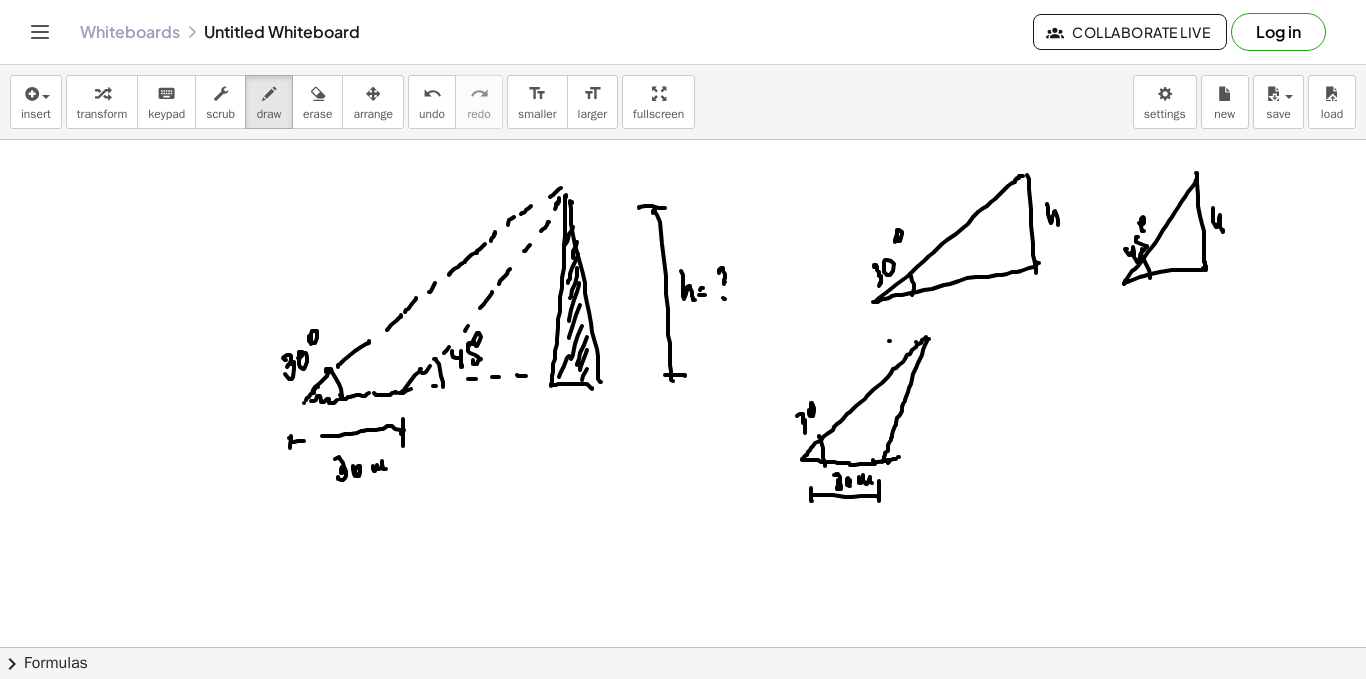 click at bounding box center [683, -360] 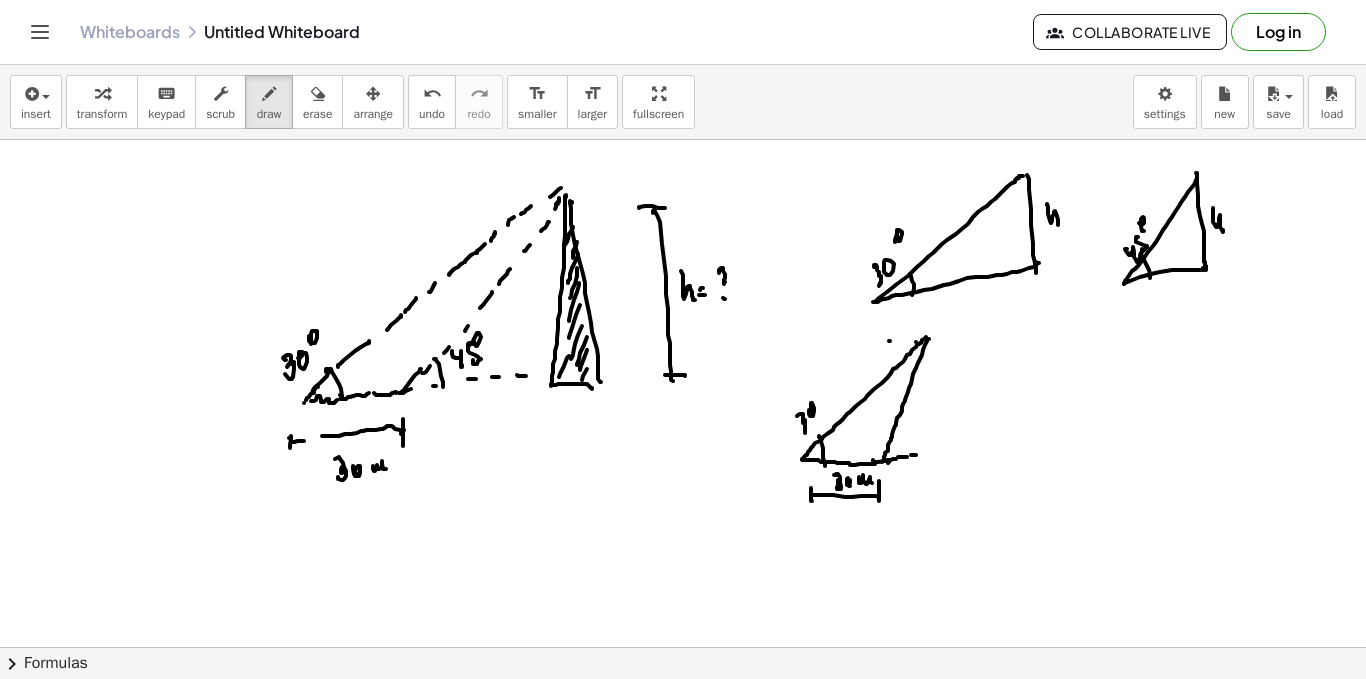 click at bounding box center (683, -360) 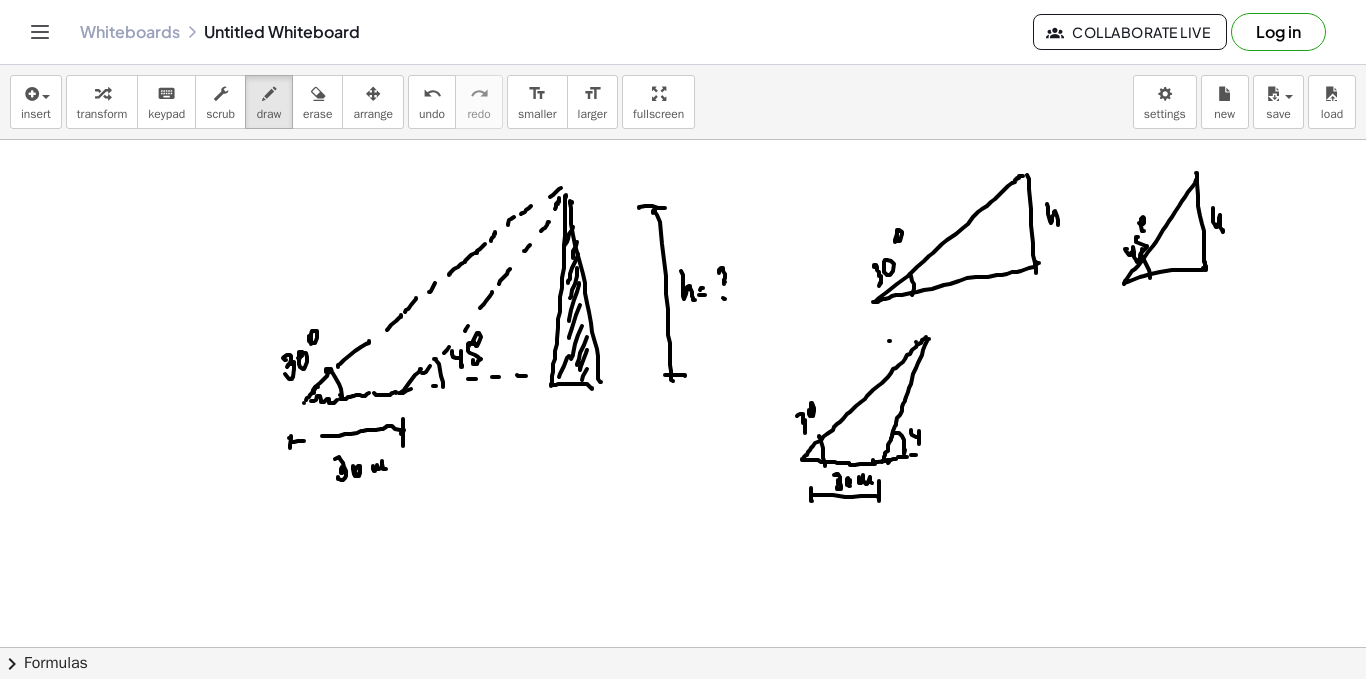 click at bounding box center (683, -360) 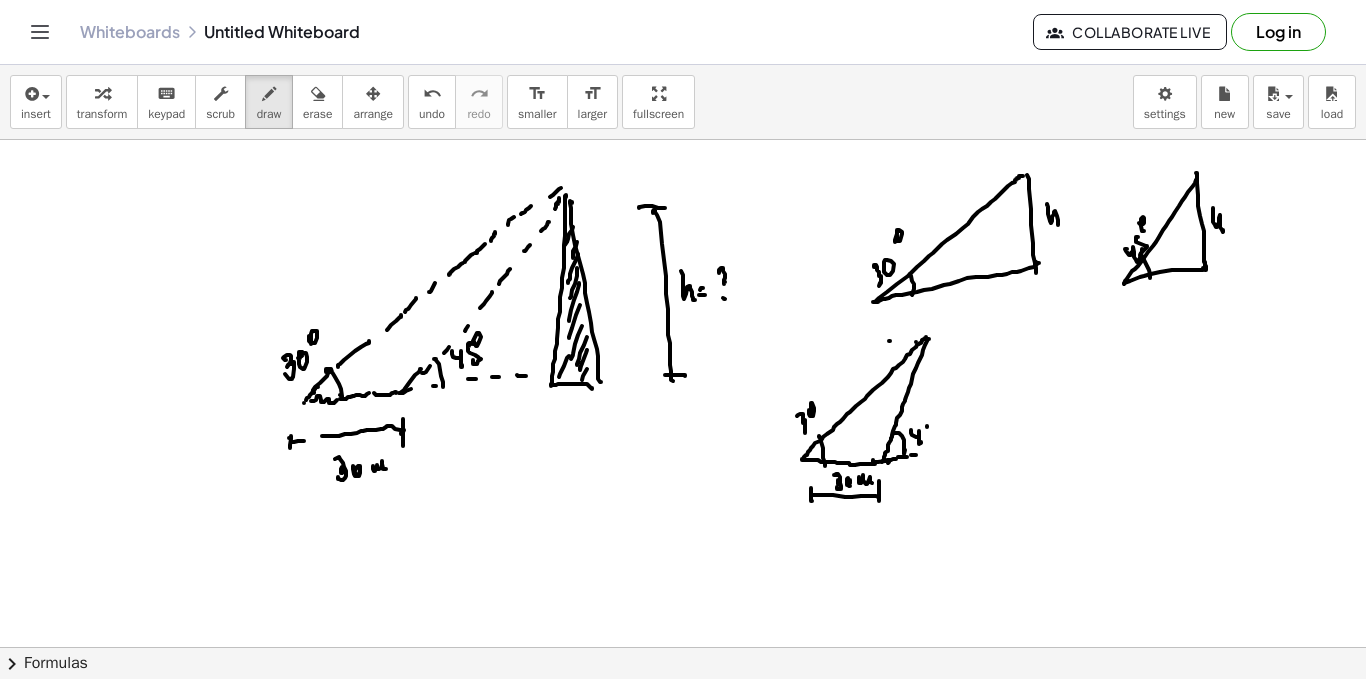 click at bounding box center (683, -360) 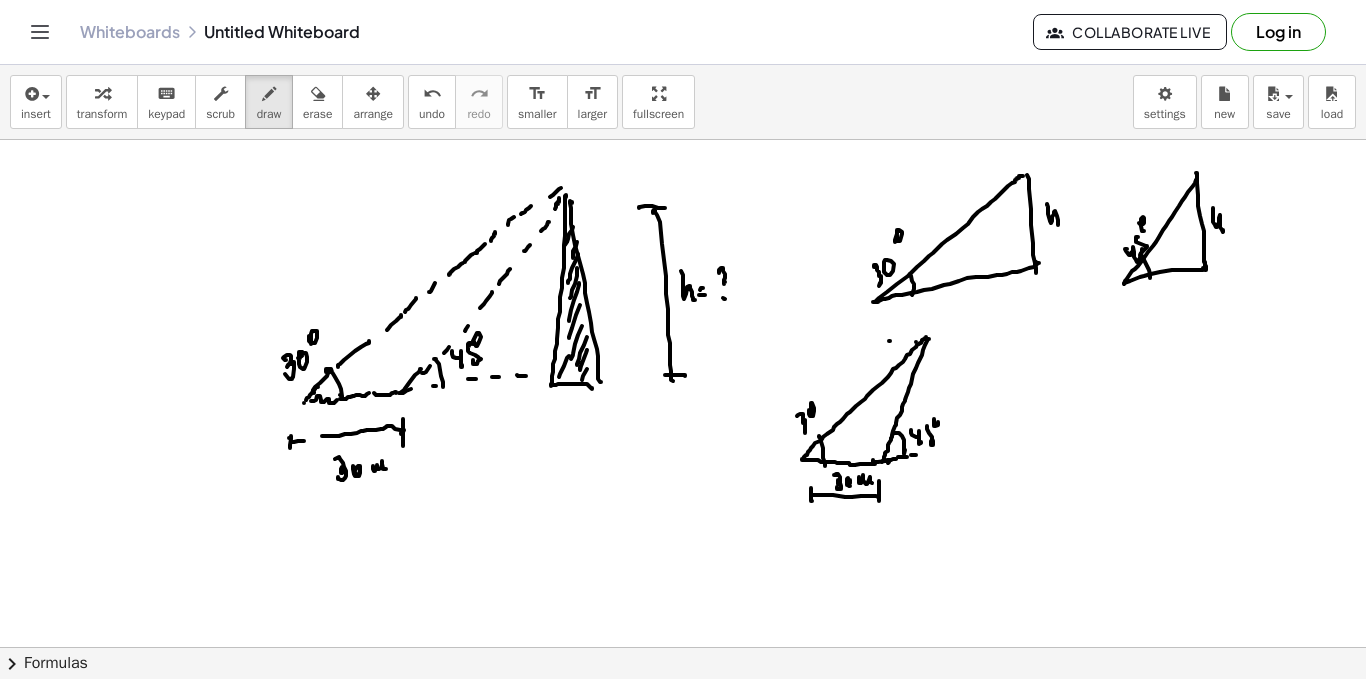 click at bounding box center (683, -360) 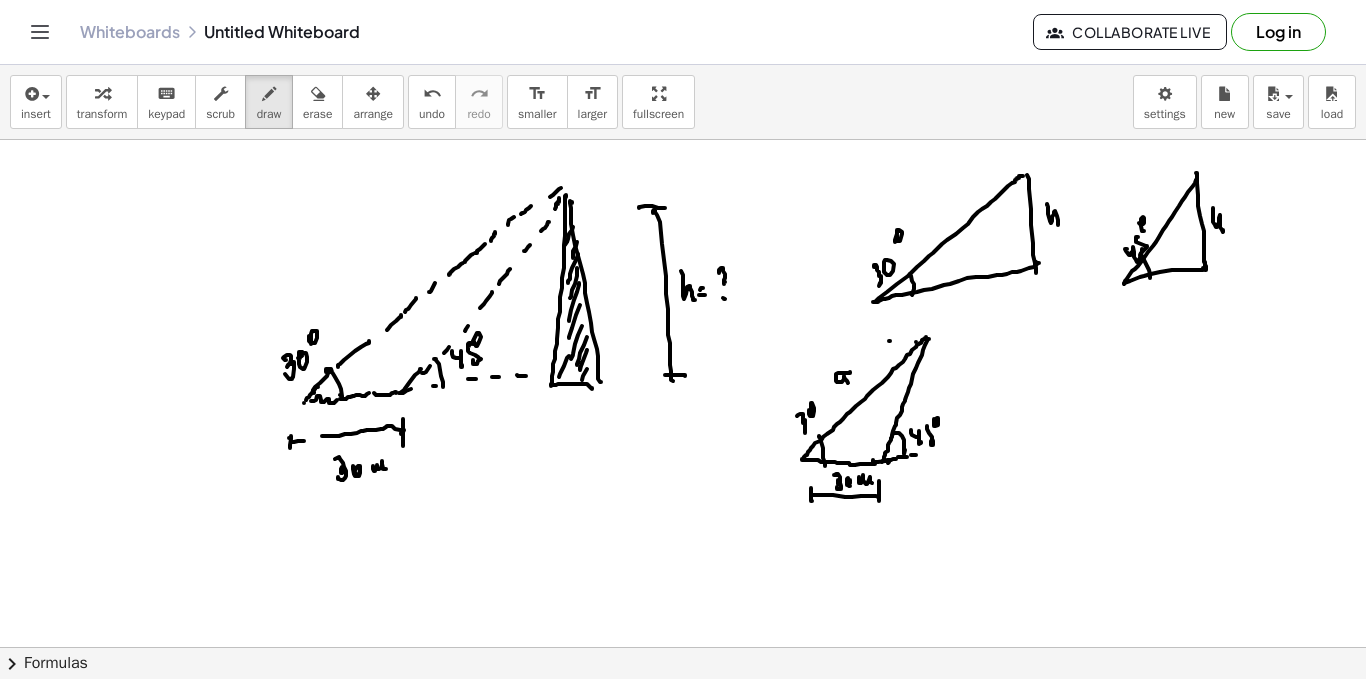drag, startPoint x: 850, startPoint y: 372, endPoint x: 849, endPoint y: 384, distance: 12.0415945 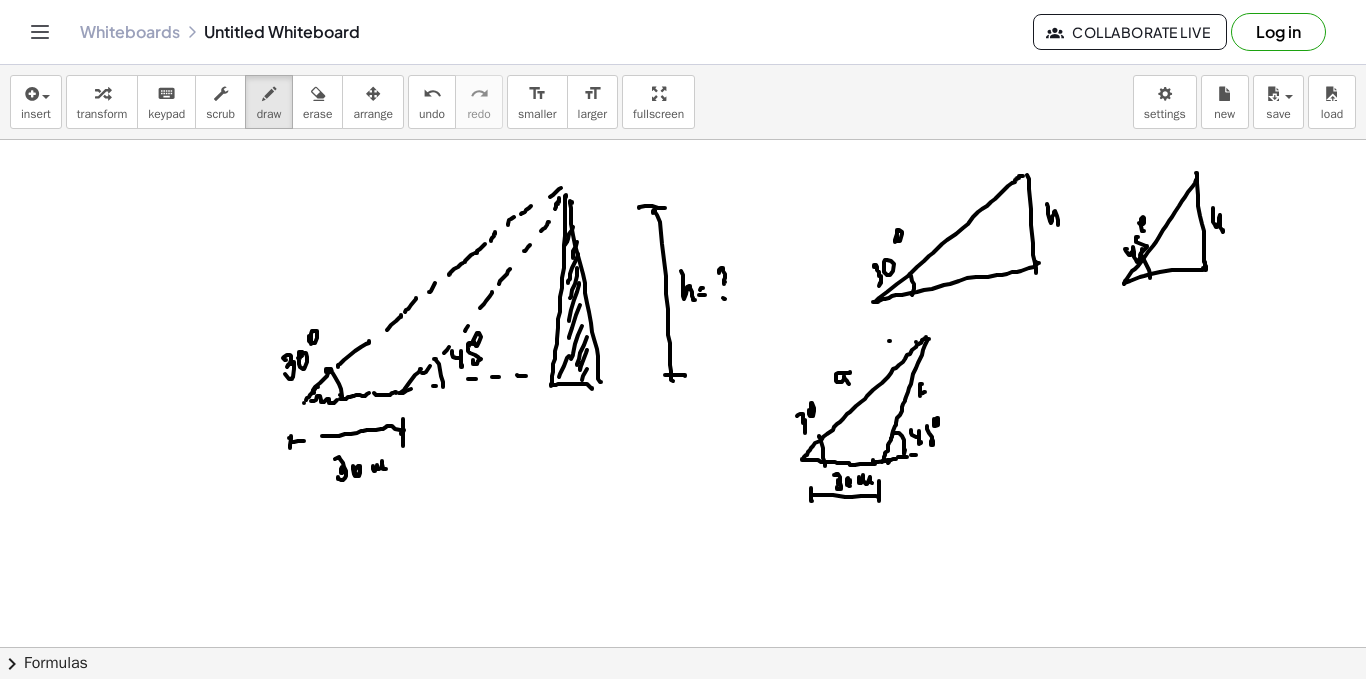 drag, startPoint x: 920, startPoint y: 384, endPoint x: 924, endPoint y: 400, distance: 16.492422 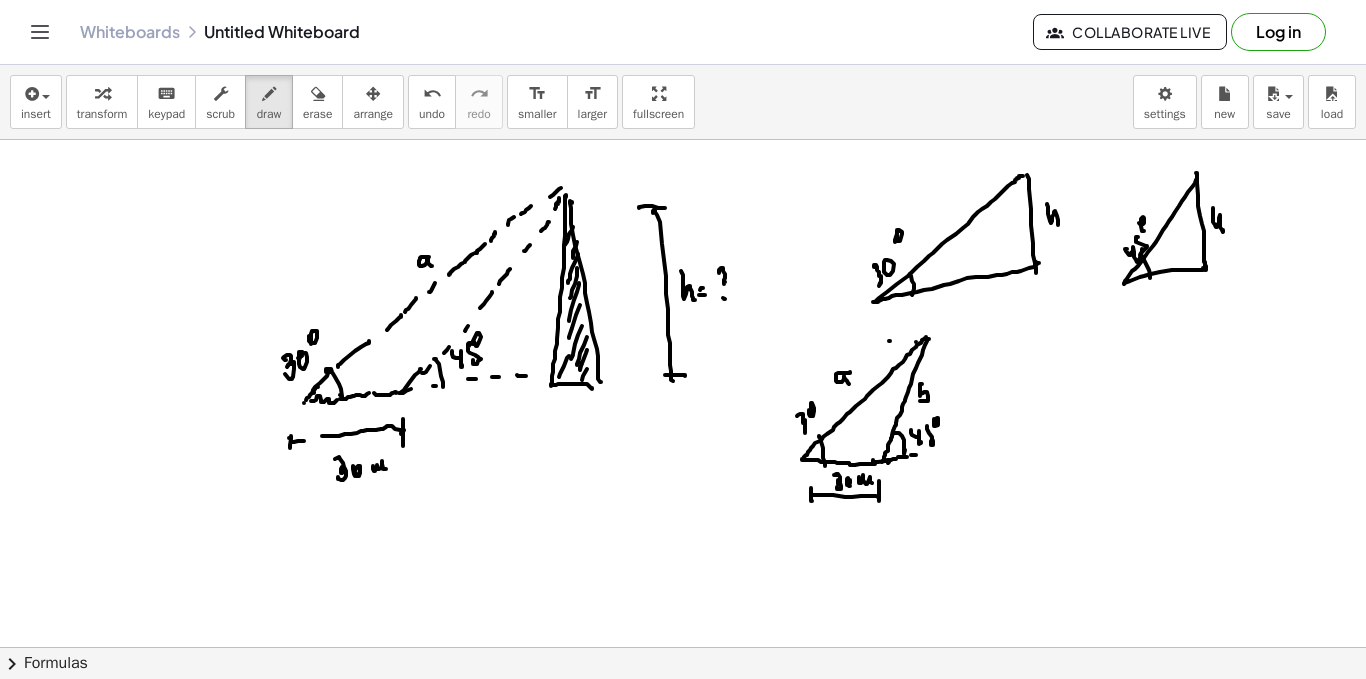 drag, startPoint x: 429, startPoint y: 257, endPoint x: 466, endPoint y: 271, distance: 39.56008 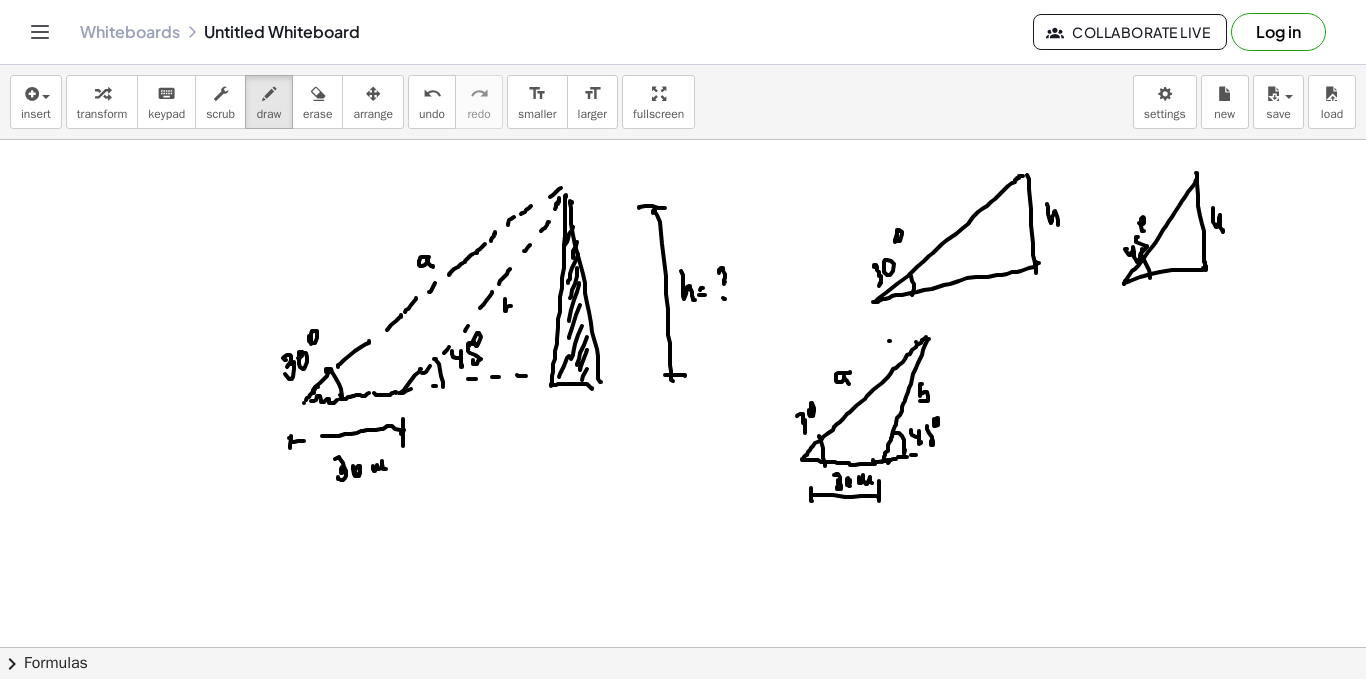 drag, startPoint x: 505, startPoint y: 299, endPoint x: 513, endPoint y: 327, distance: 29.12044 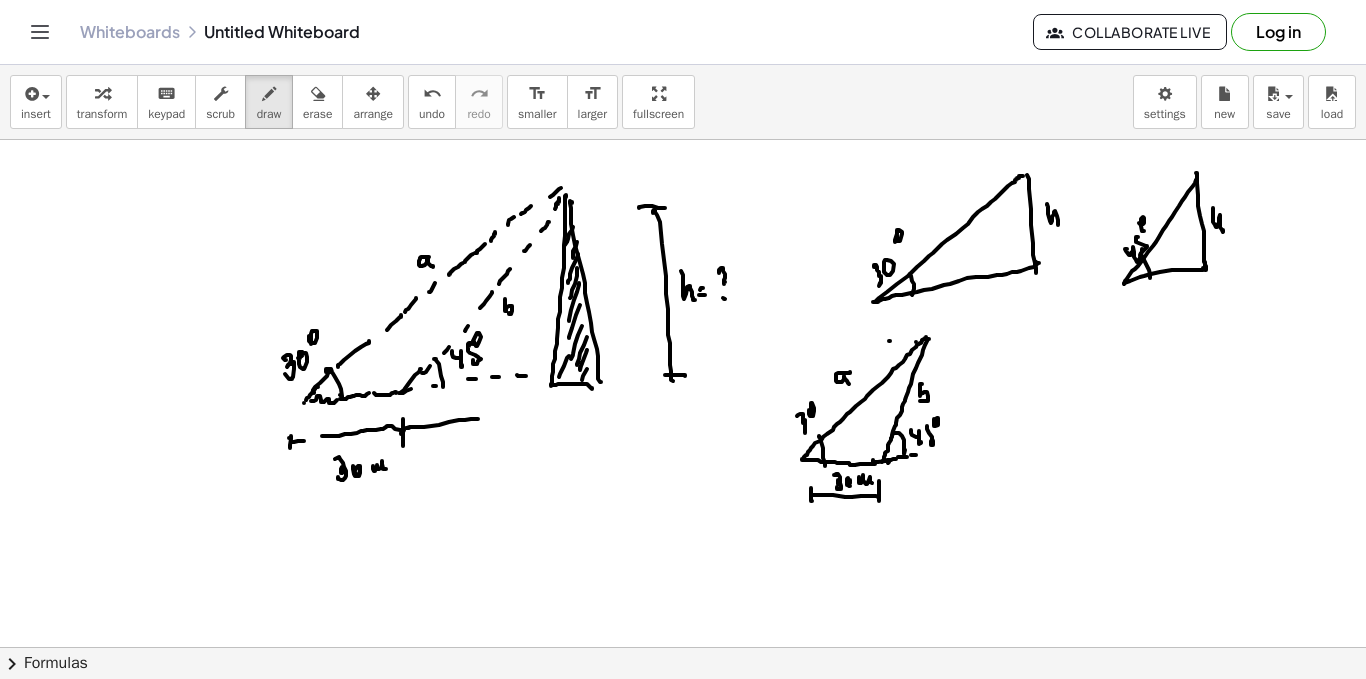 drag, startPoint x: 409, startPoint y: 428, endPoint x: 477, endPoint y: 419, distance: 68.593 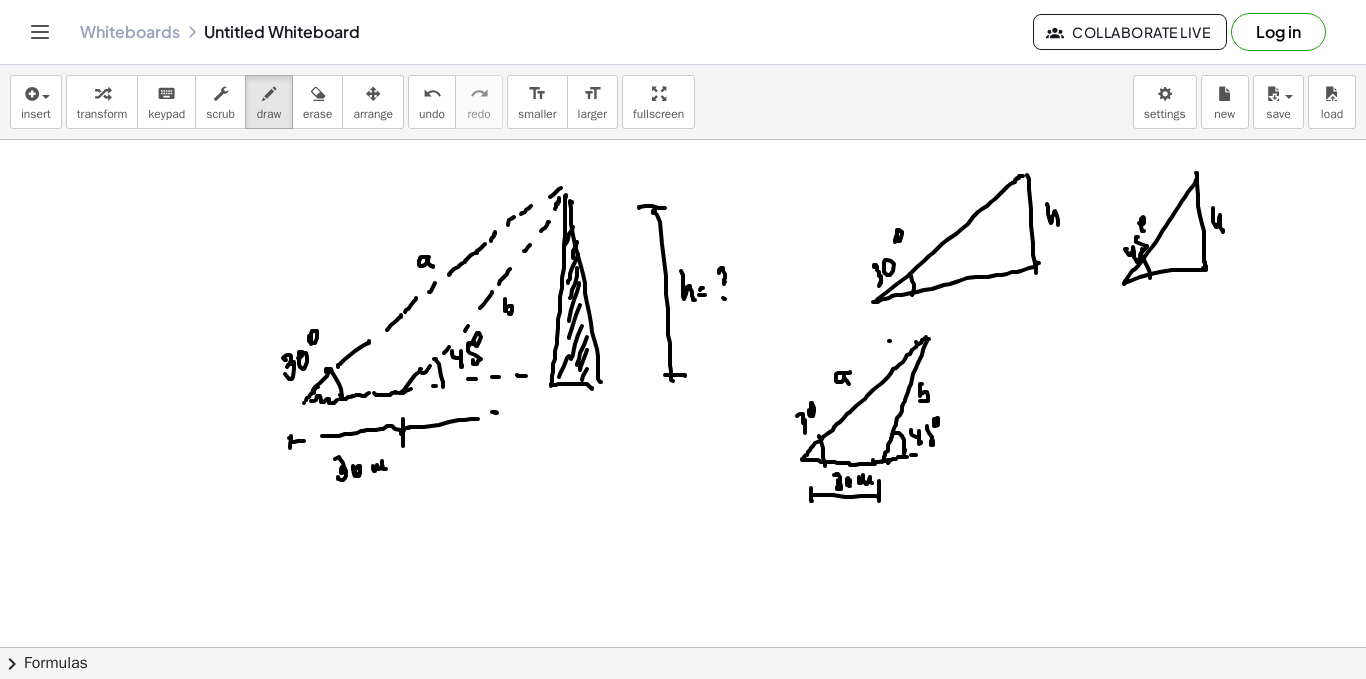 drag, startPoint x: 497, startPoint y: 413, endPoint x: 505, endPoint y: 423, distance: 12.806249 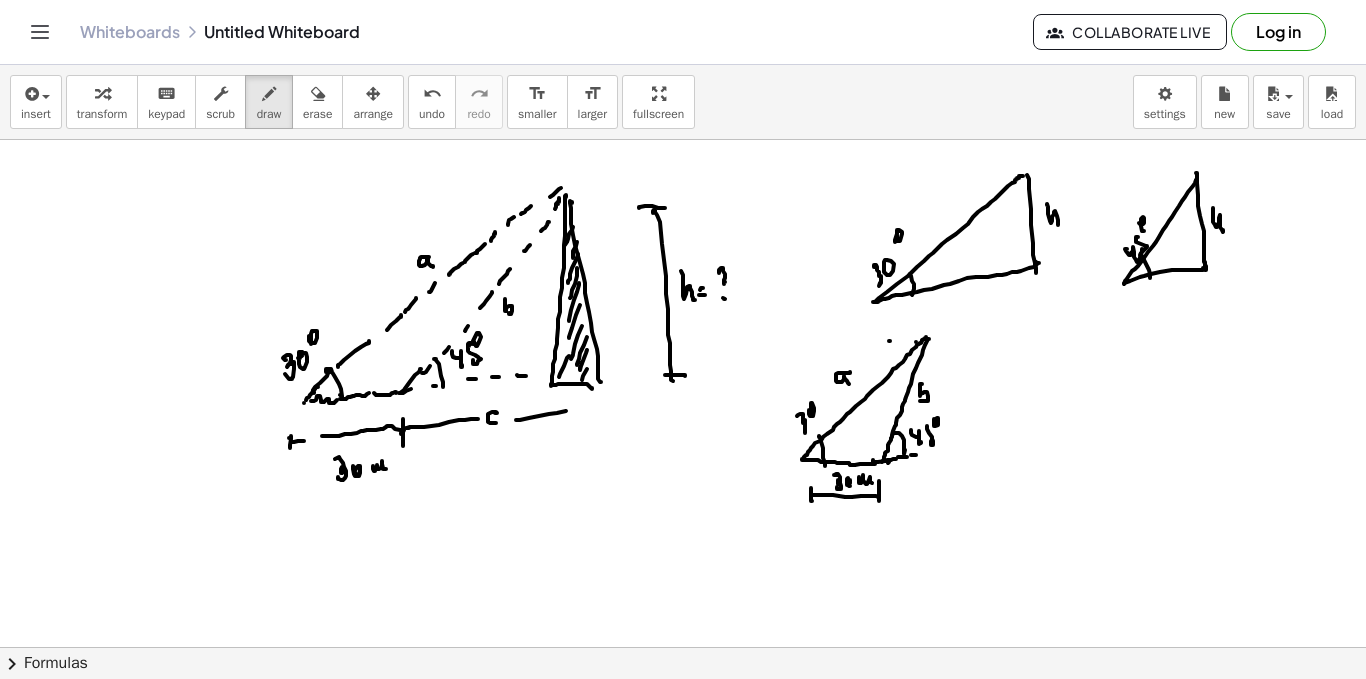 drag, startPoint x: 516, startPoint y: 420, endPoint x: 595, endPoint y: 407, distance: 80.06248 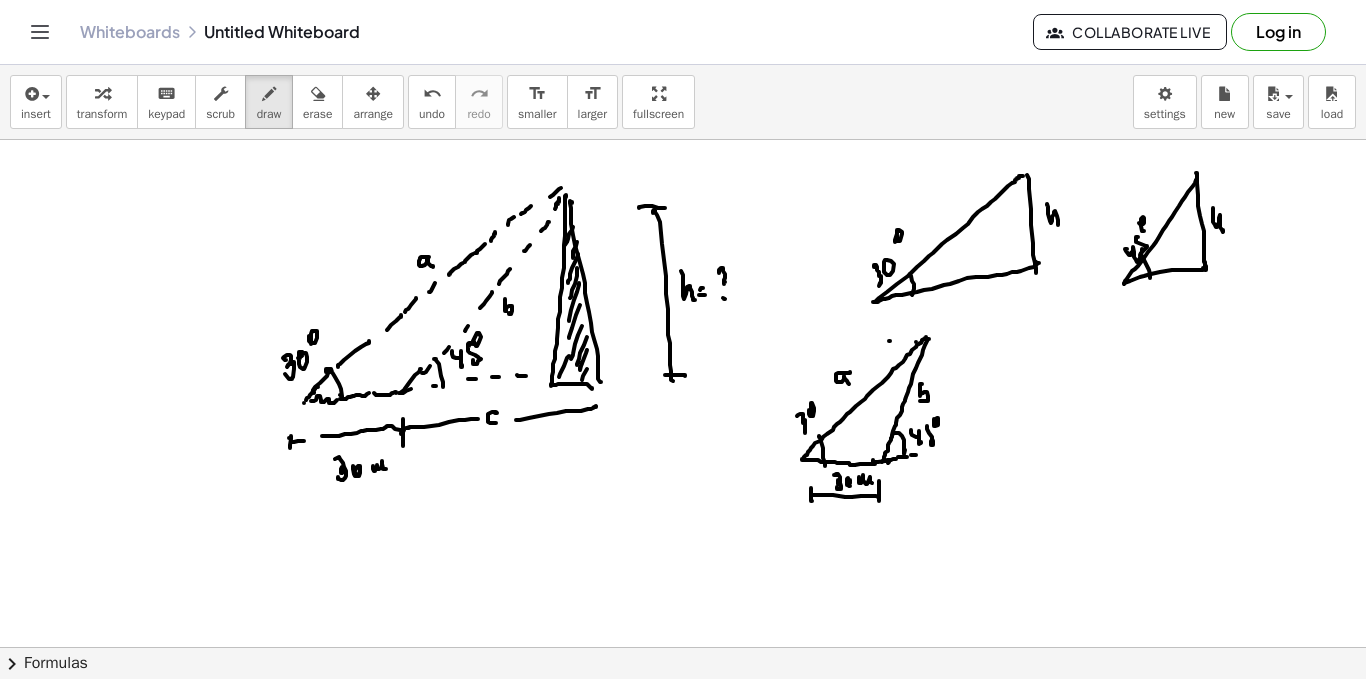 drag, startPoint x: 598, startPoint y: 401, endPoint x: 589, endPoint y: 418, distance: 19.235384 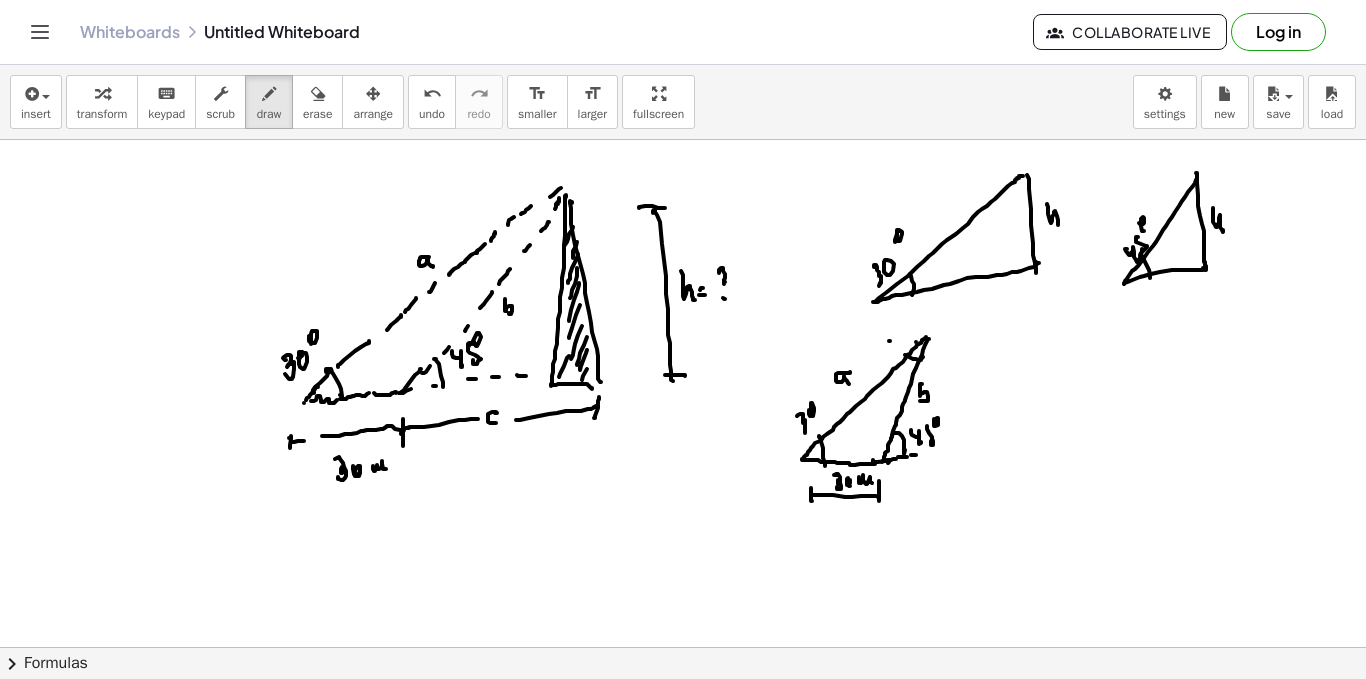 drag, startPoint x: 905, startPoint y: 355, endPoint x: 918, endPoint y: 368, distance: 18.384777 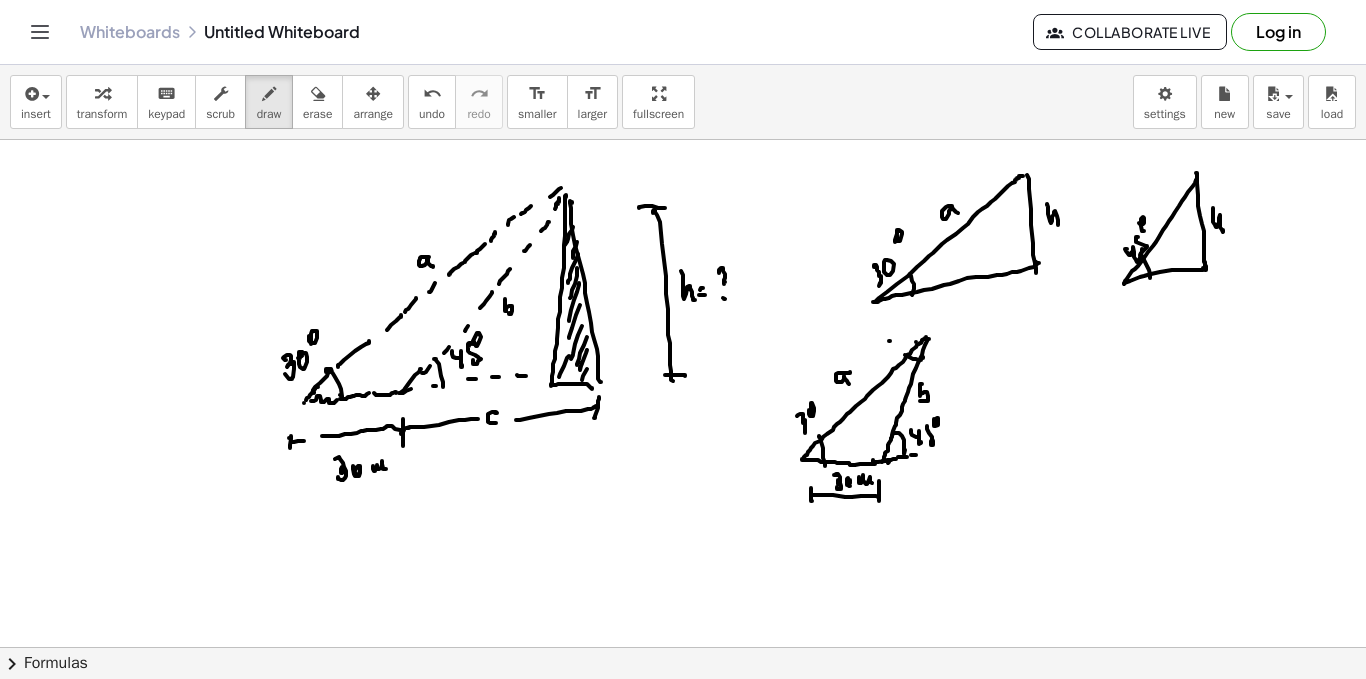 drag, startPoint x: 952, startPoint y: 207, endPoint x: 971, endPoint y: 218, distance: 21.954498 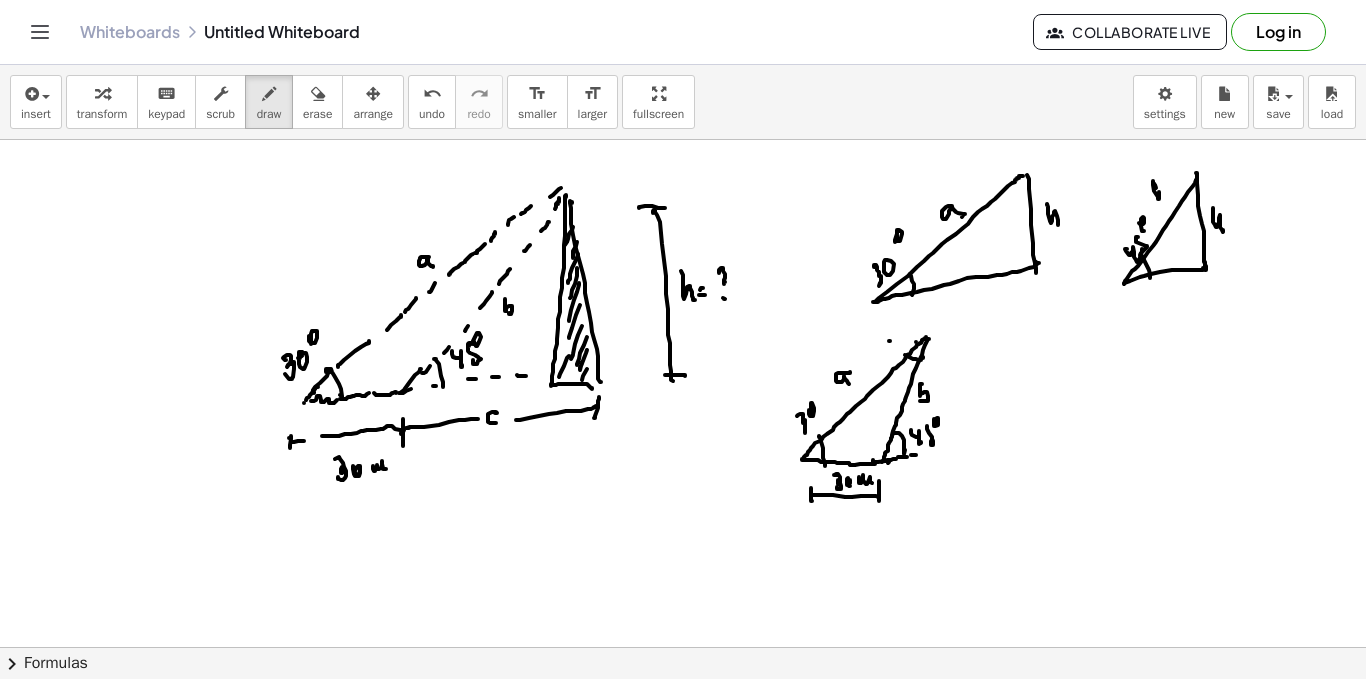 drag, startPoint x: 1153, startPoint y: 182, endPoint x: 1160, endPoint y: 203, distance: 22.135944 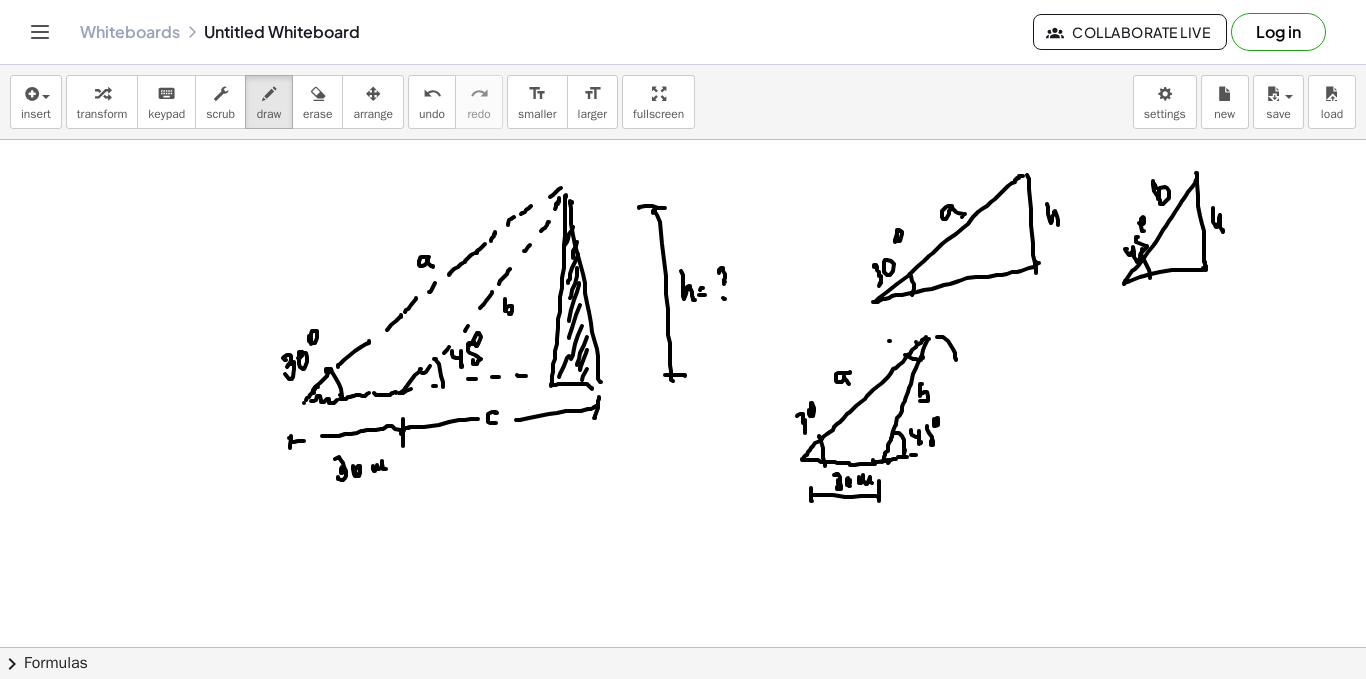 drag, startPoint x: 948, startPoint y: 341, endPoint x: 963, endPoint y: 337, distance: 15.524175 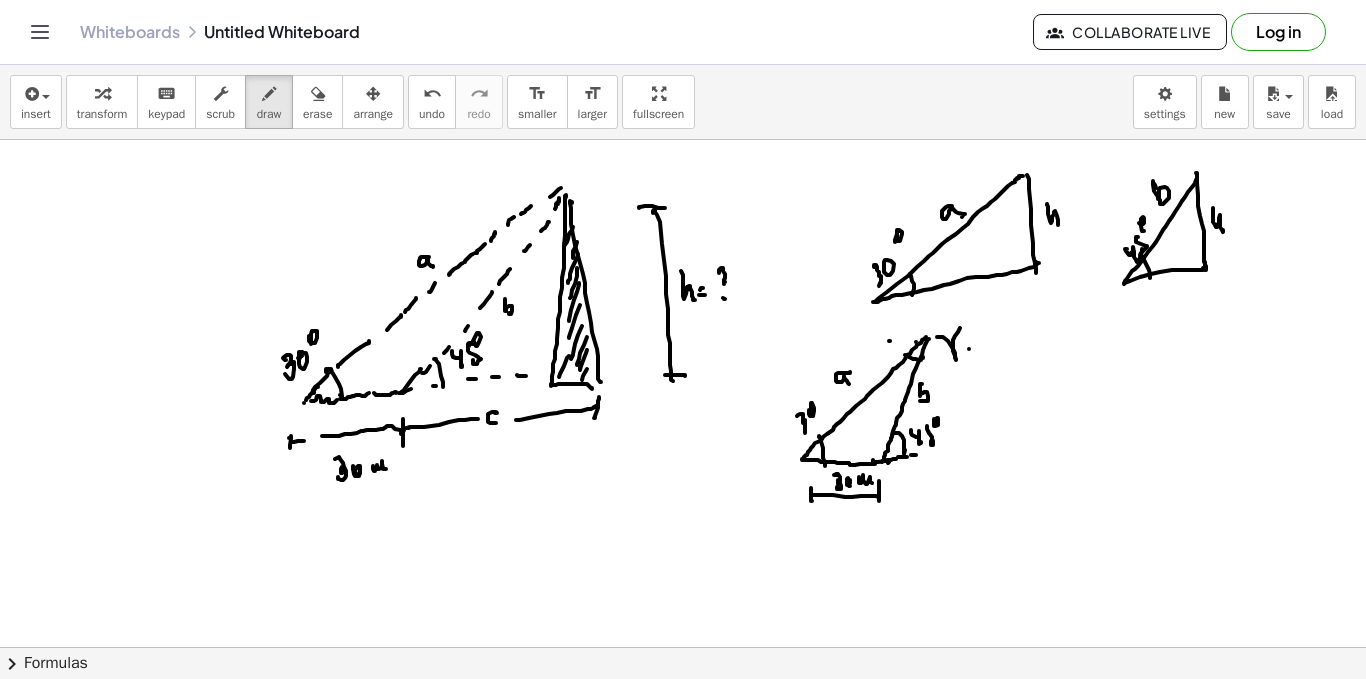 click at bounding box center [683, -360] 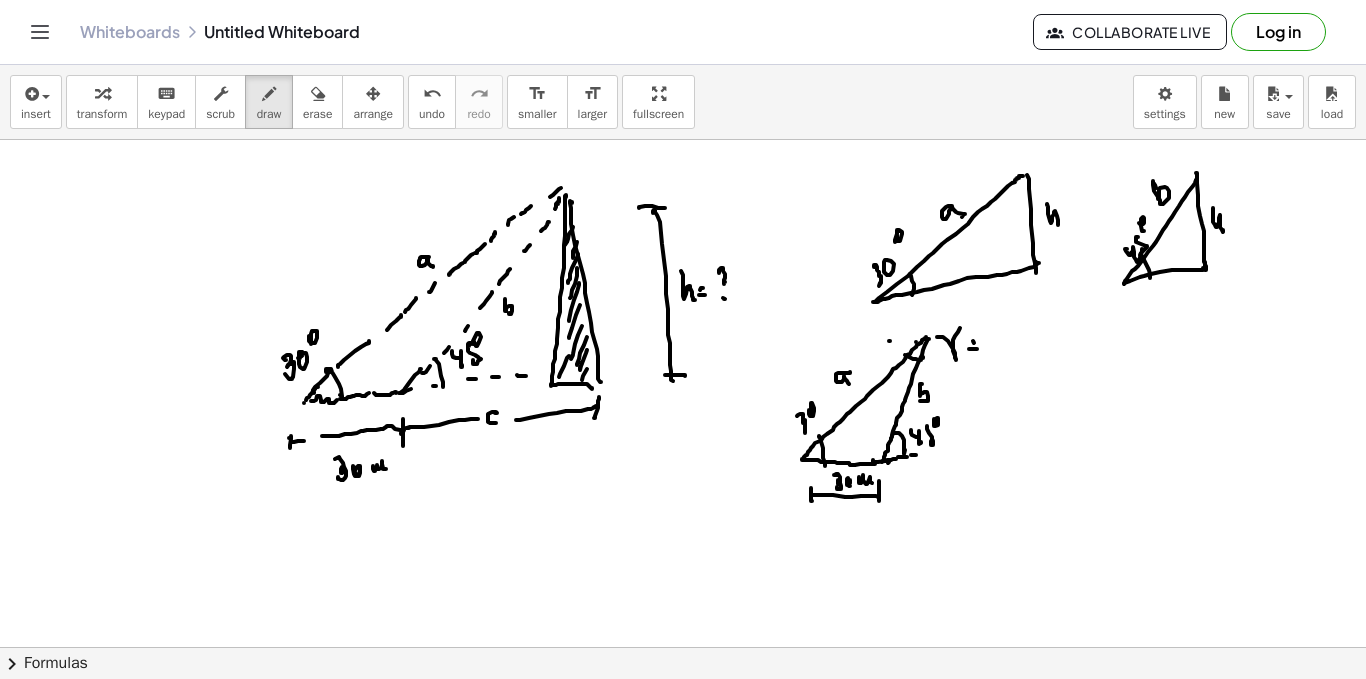 drag, startPoint x: 974, startPoint y: 343, endPoint x: 981, endPoint y: 327, distance: 17.464249 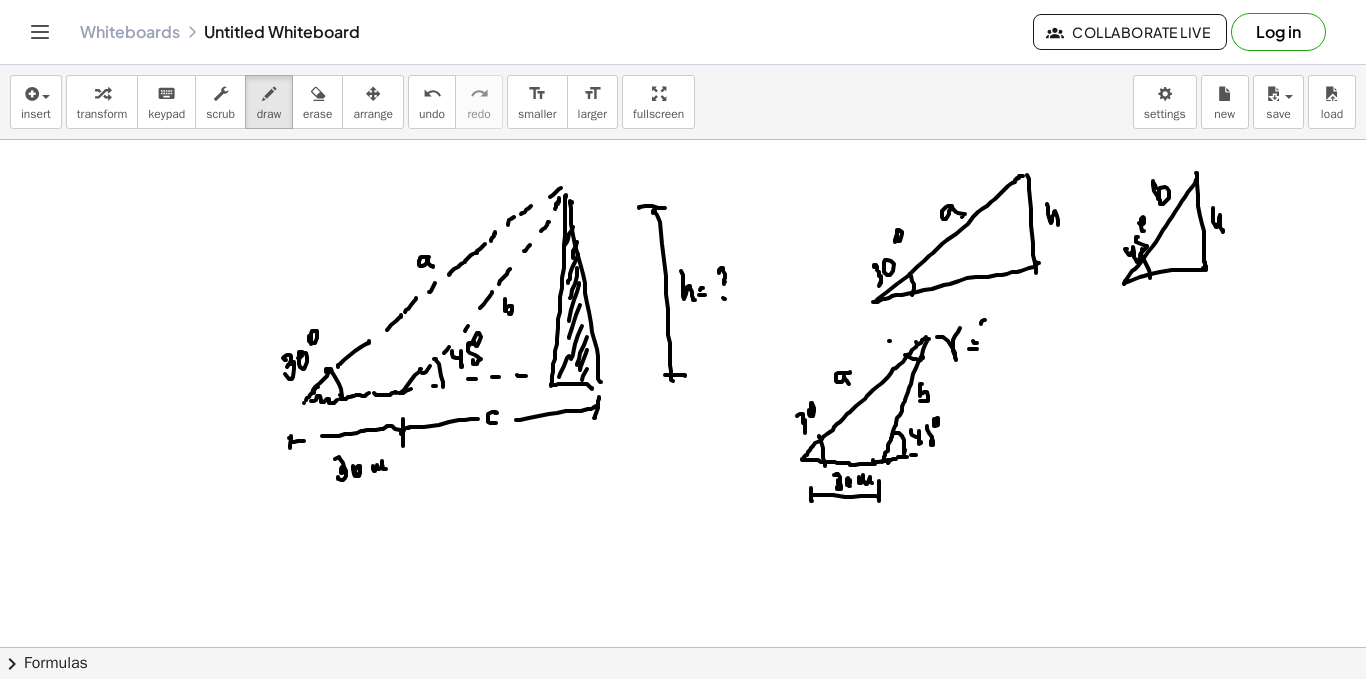 drag, startPoint x: 985, startPoint y: 320, endPoint x: 990, endPoint y: 334, distance: 14.866069 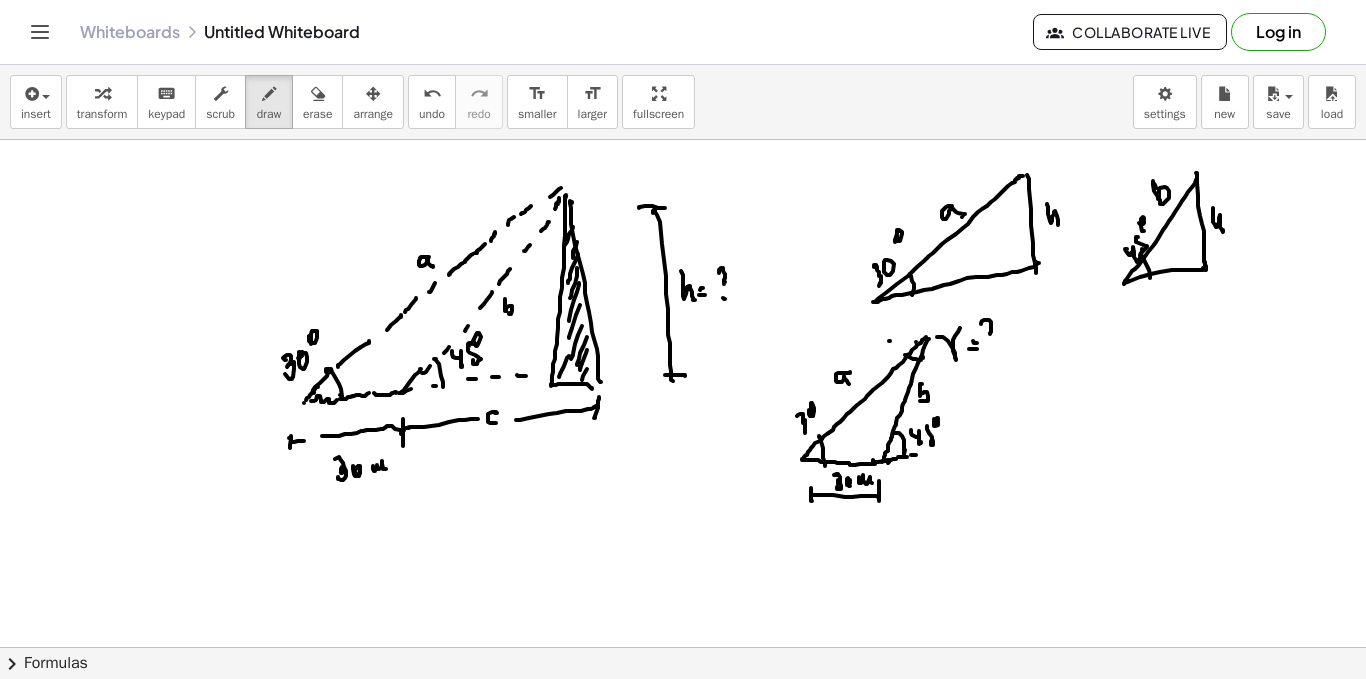 drag, startPoint x: 996, startPoint y: 356, endPoint x: 999, endPoint y: 368, distance: 12.369317 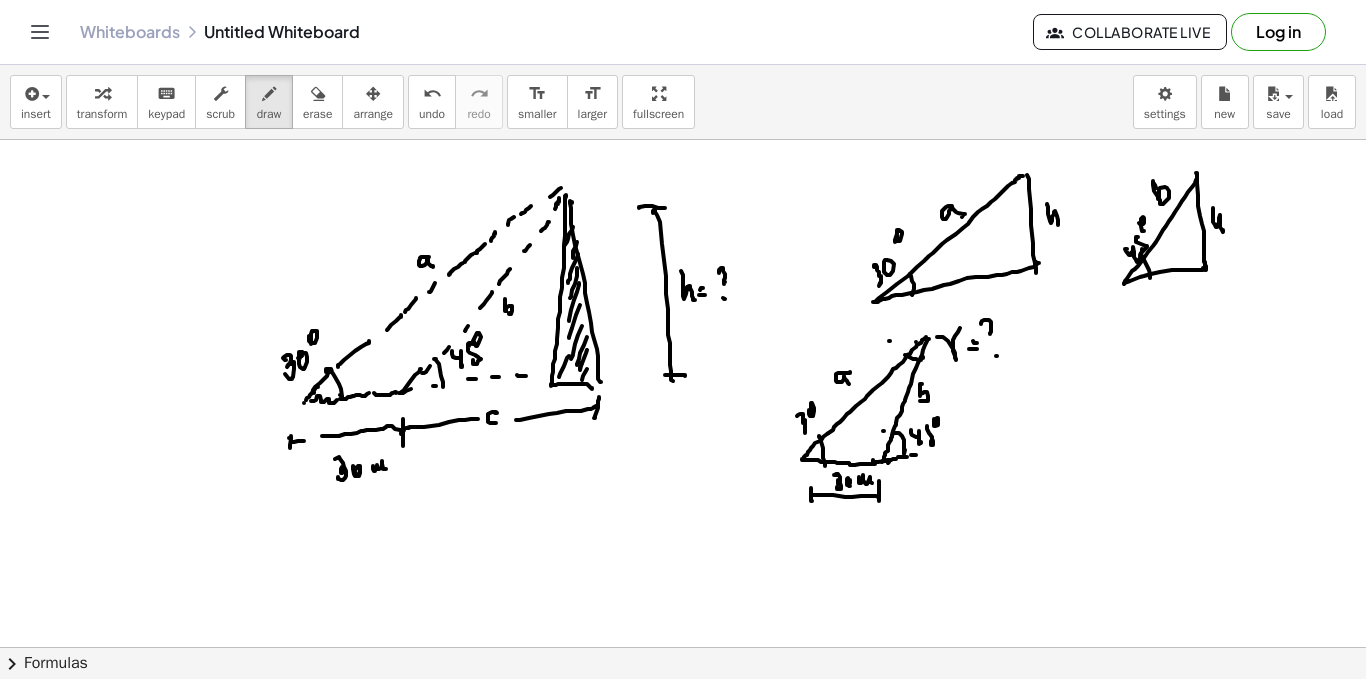 click at bounding box center [683, -360] 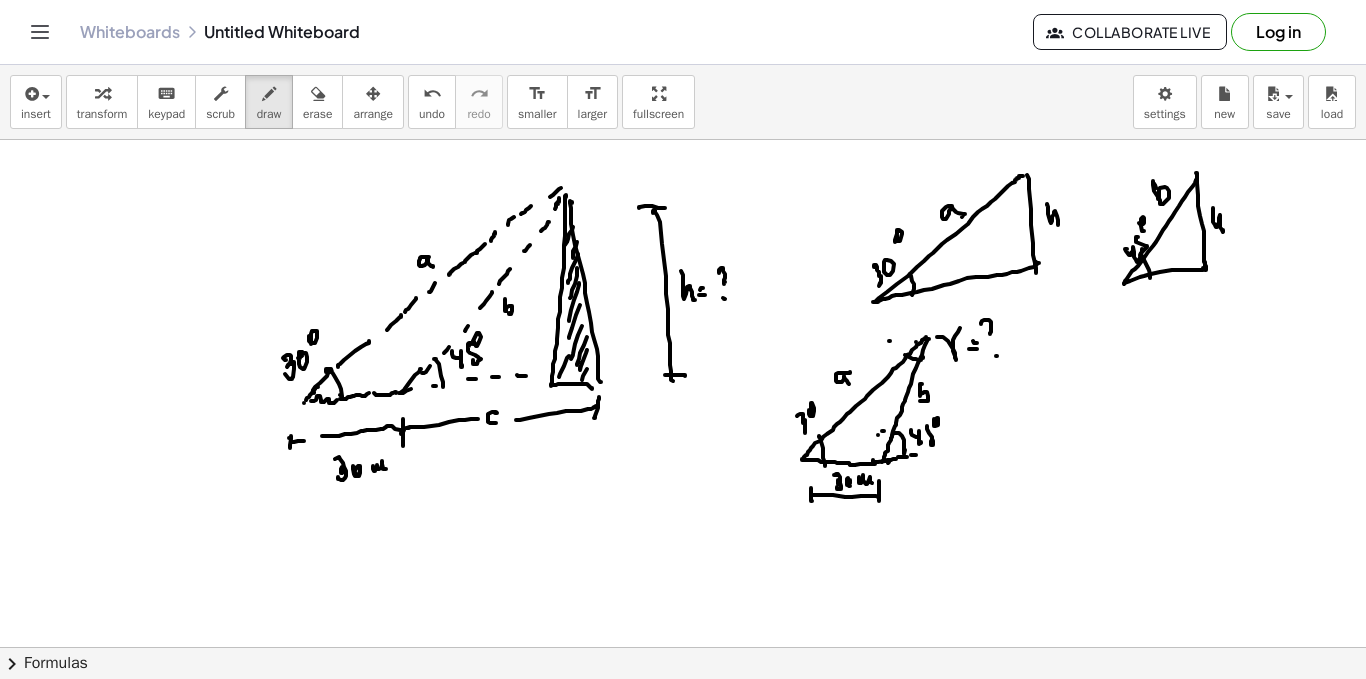 click at bounding box center [683, -360] 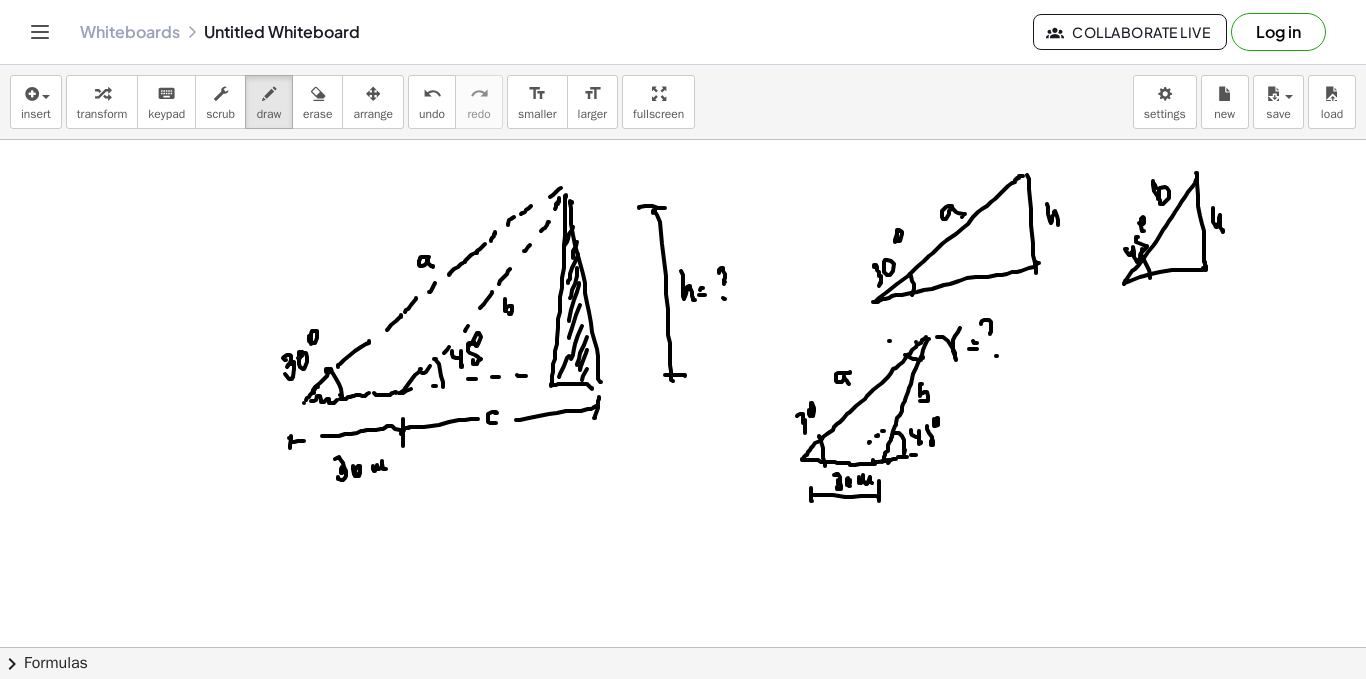click at bounding box center (683, -360) 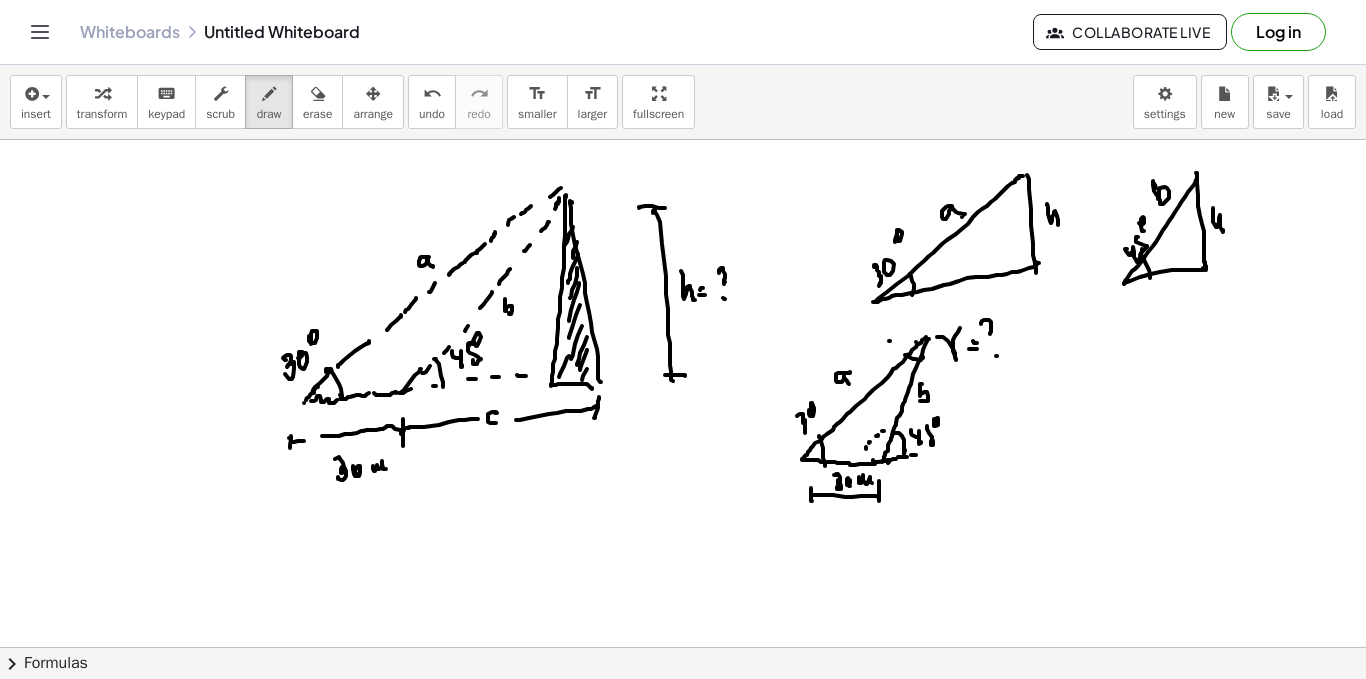 click at bounding box center (683, -360) 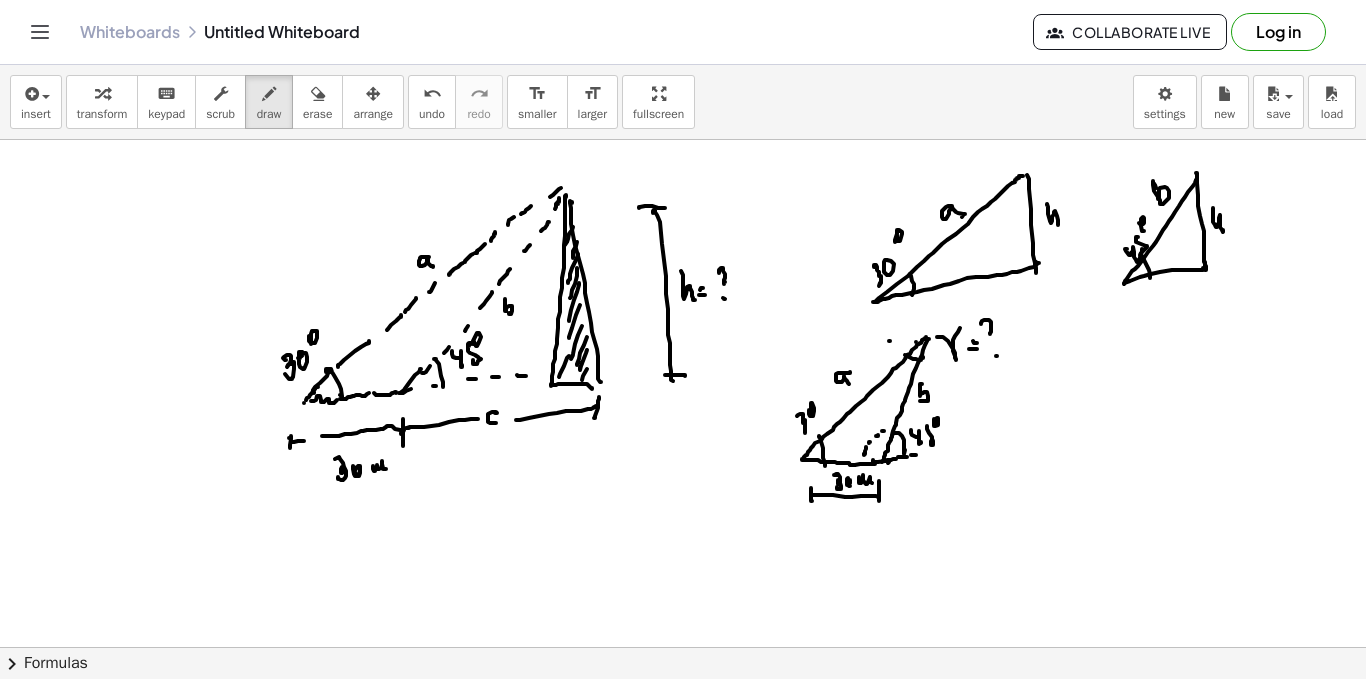 drag, startPoint x: 864, startPoint y: 458, endPoint x: 856, endPoint y: 449, distance: 12.0415945 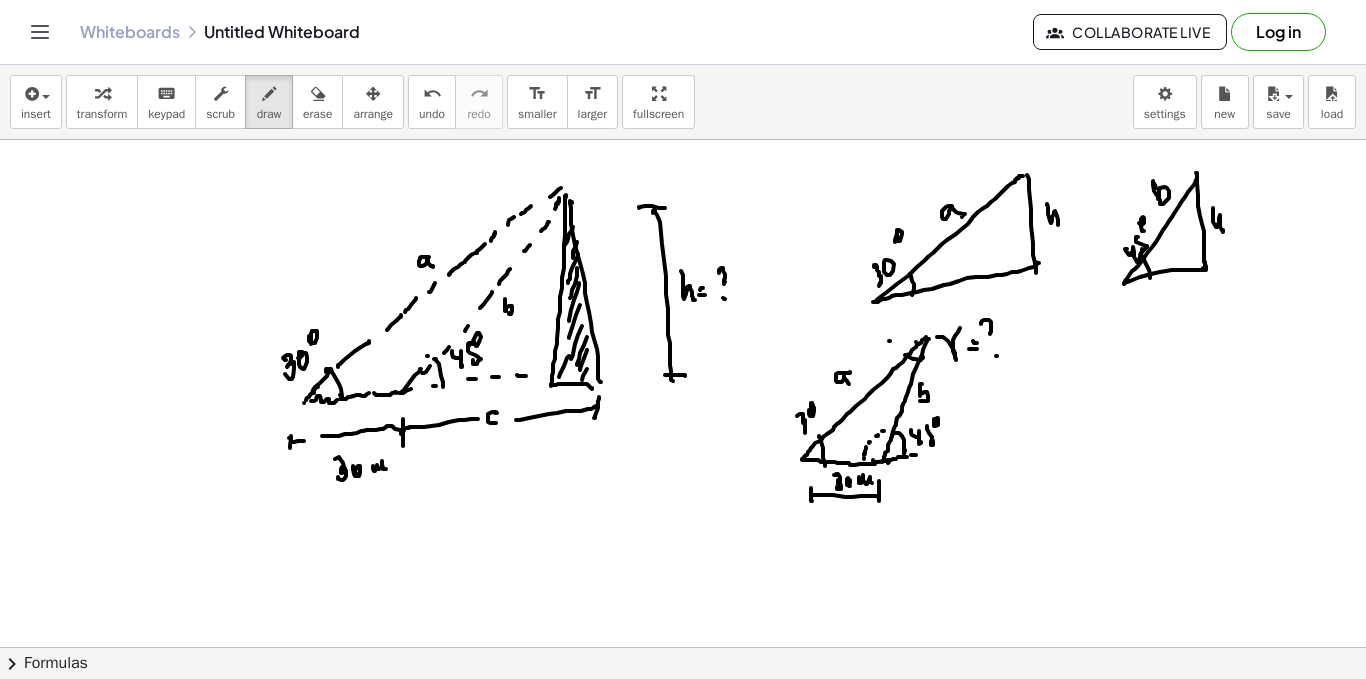 click at bounding box center [683, -360] 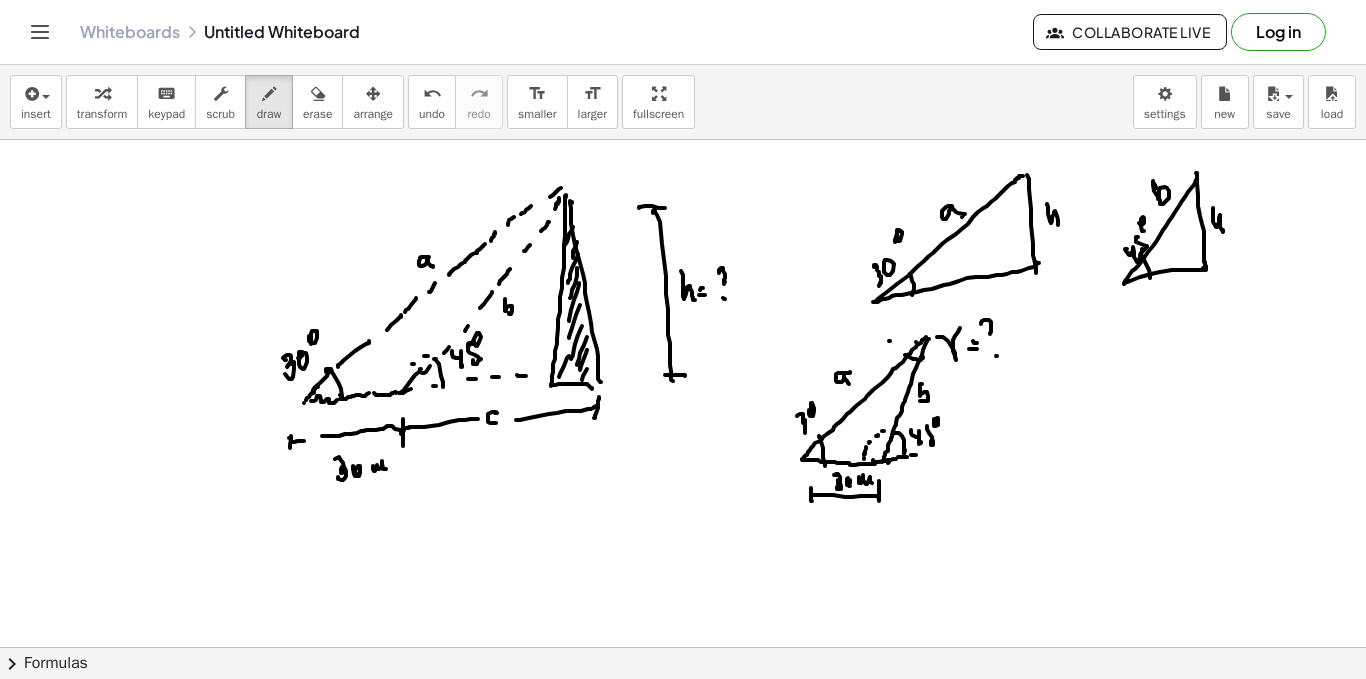 drag, startPoint x: 412, startPoint y: 364, endPoint x: 403, endPoint y: 370, distance: 10.816654 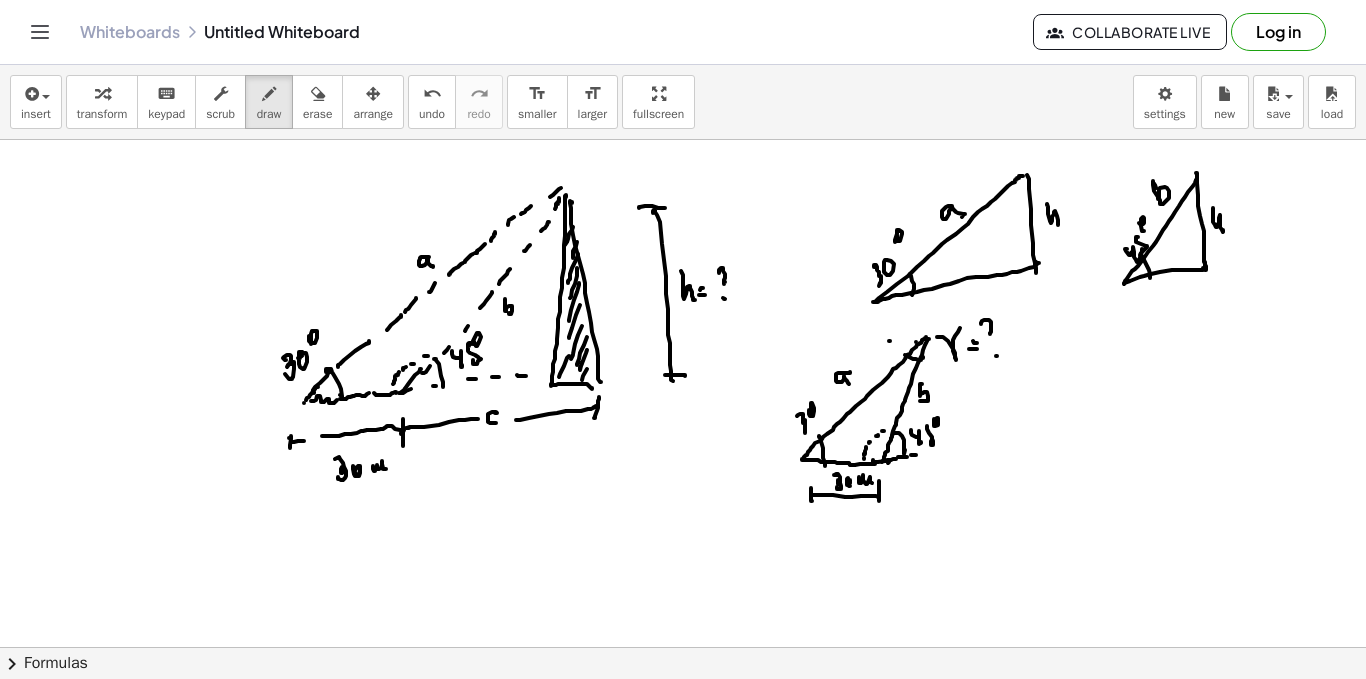 click at bounding box center (683, -360) 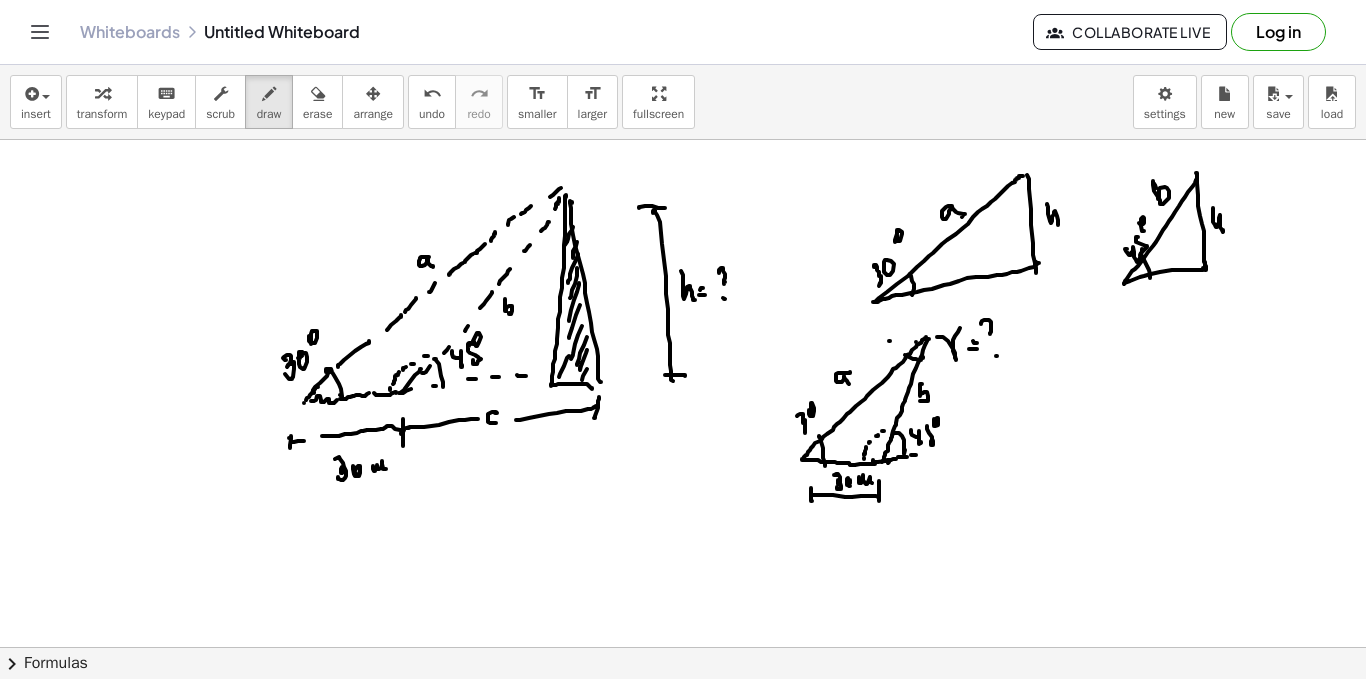 click at bounding box center (683, -360) 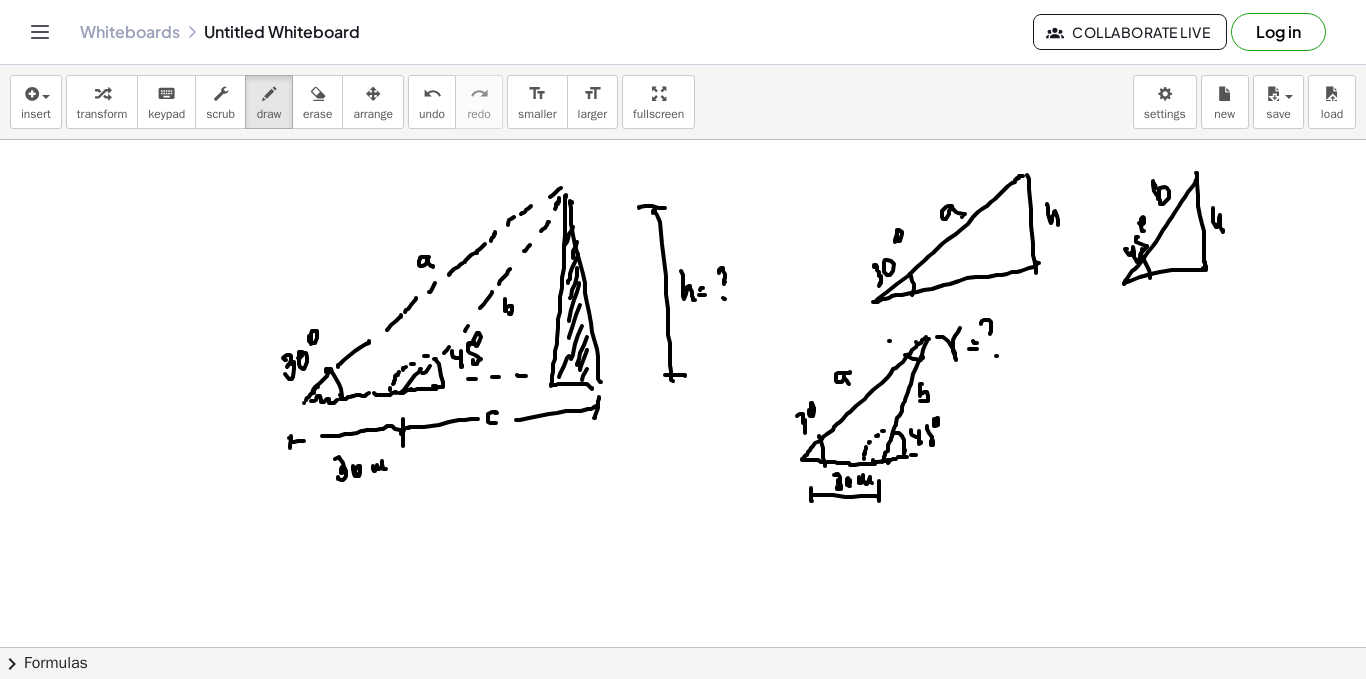 click at bounding box center (683, -360) 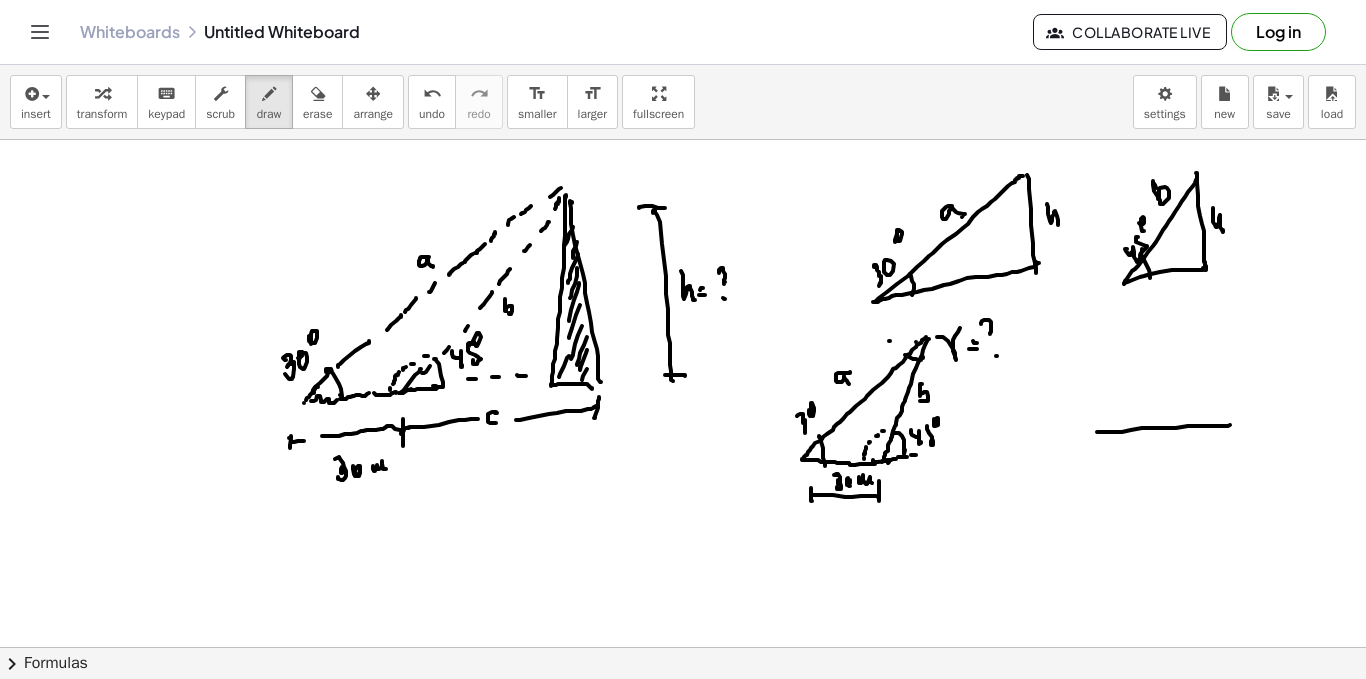 drag, startPoint x: 1097, startPoint y: 432, endPoint x: 1209, endPoint y: 421, distance: 112.53888 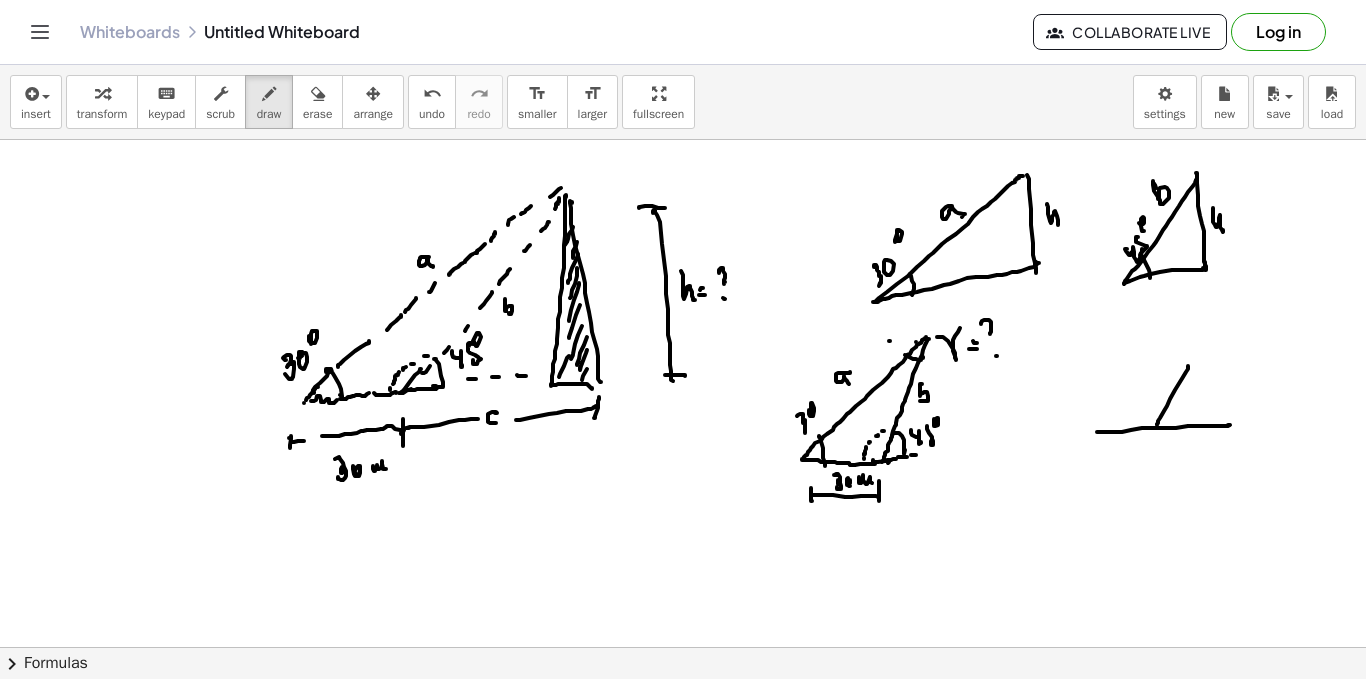 drag, startPoint x: 1164, startPoint y: 411, endPoint x: 1181, endPoint y: 385, distance: 31.06445 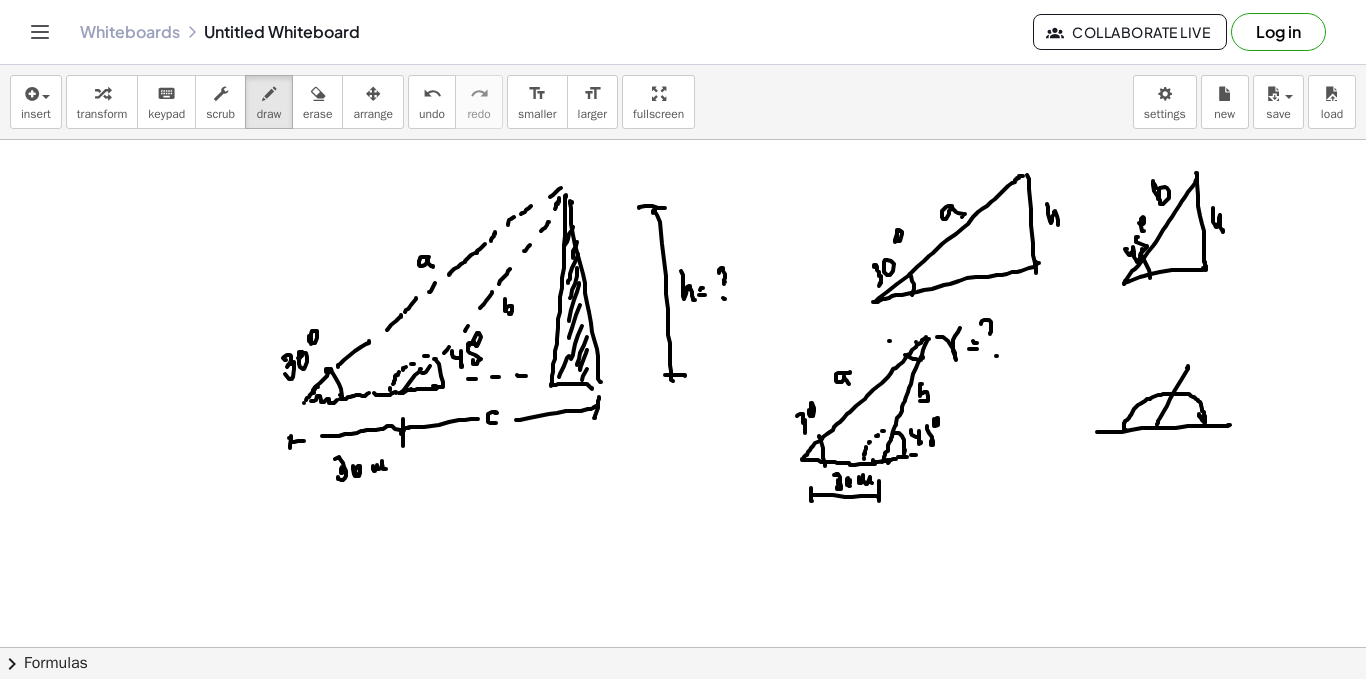 drag, startPoint x: 1124, startPoint y: 429, endPoint x: 1178, endPoint y: 423, distance: 54.33231 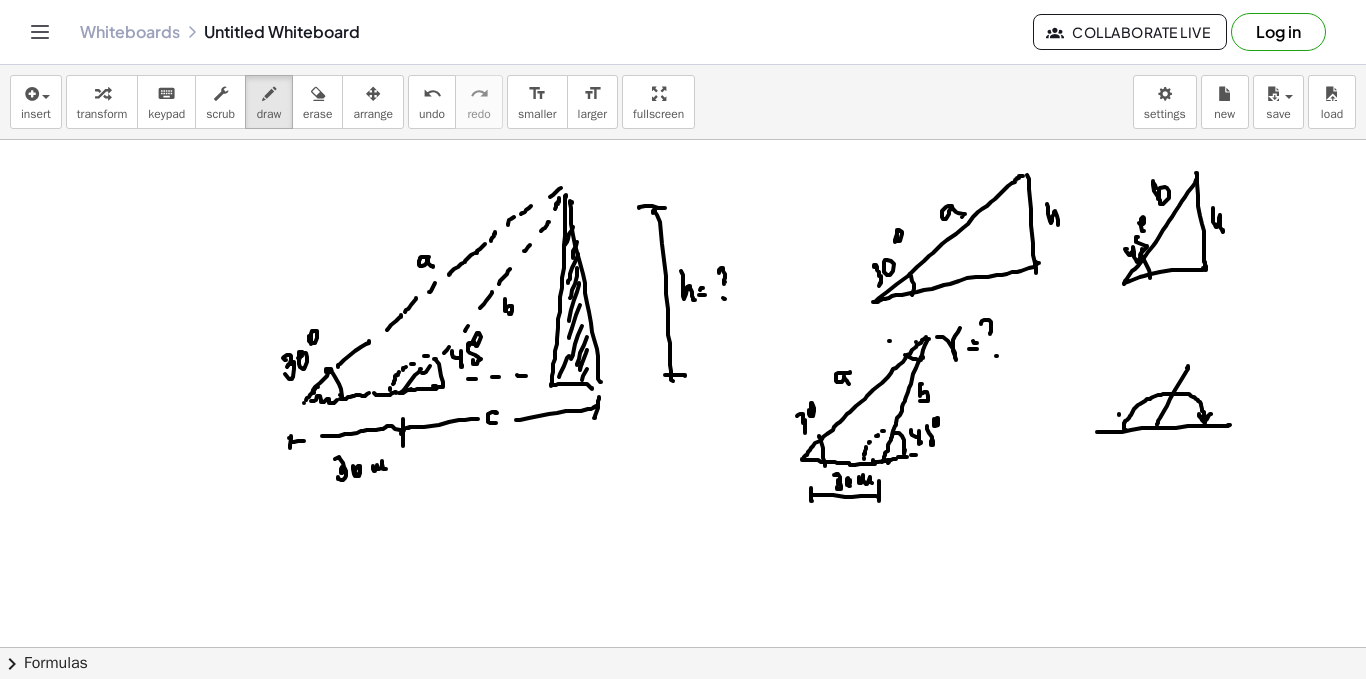 drag, startPoint x: 1119, startPoint y: 415, endPoint x: 1137, endPoint y: 422, distance: 19.313208 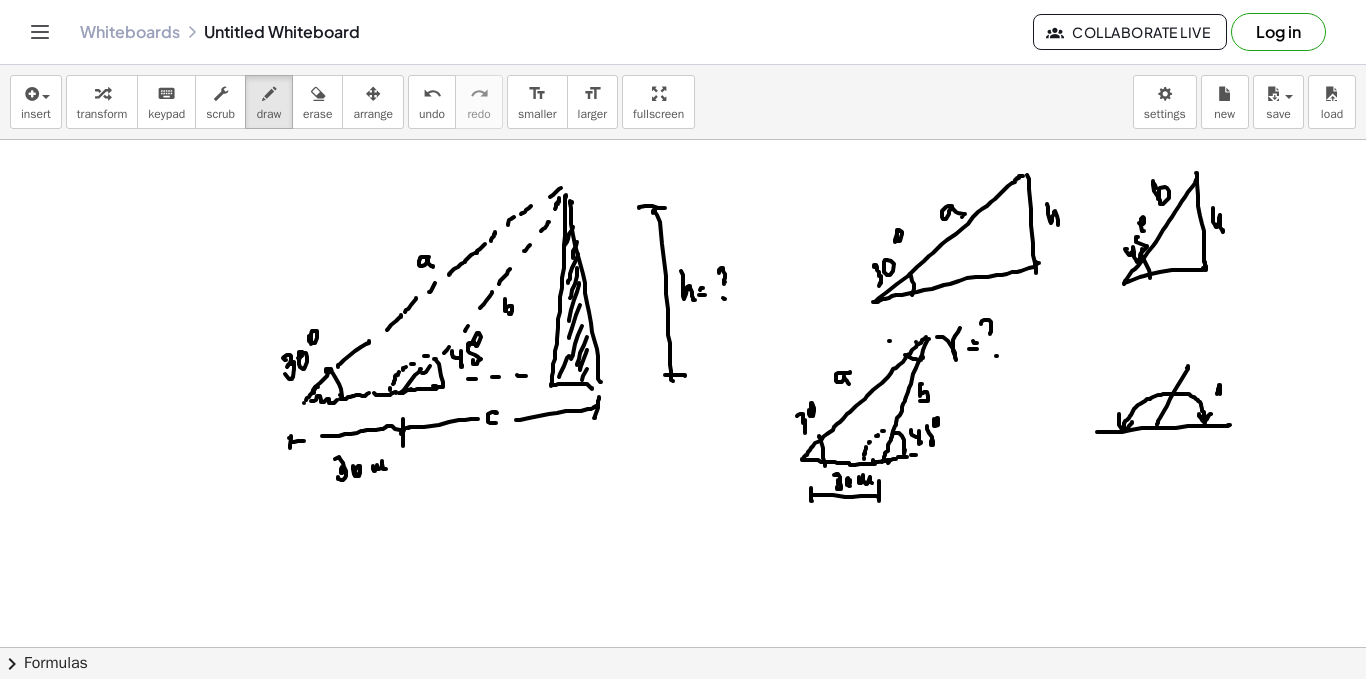 drag, startPoint x: 1217, startPoint y: 394, endPoint x: 1231, endPoint y: 389, distance: 14.866069 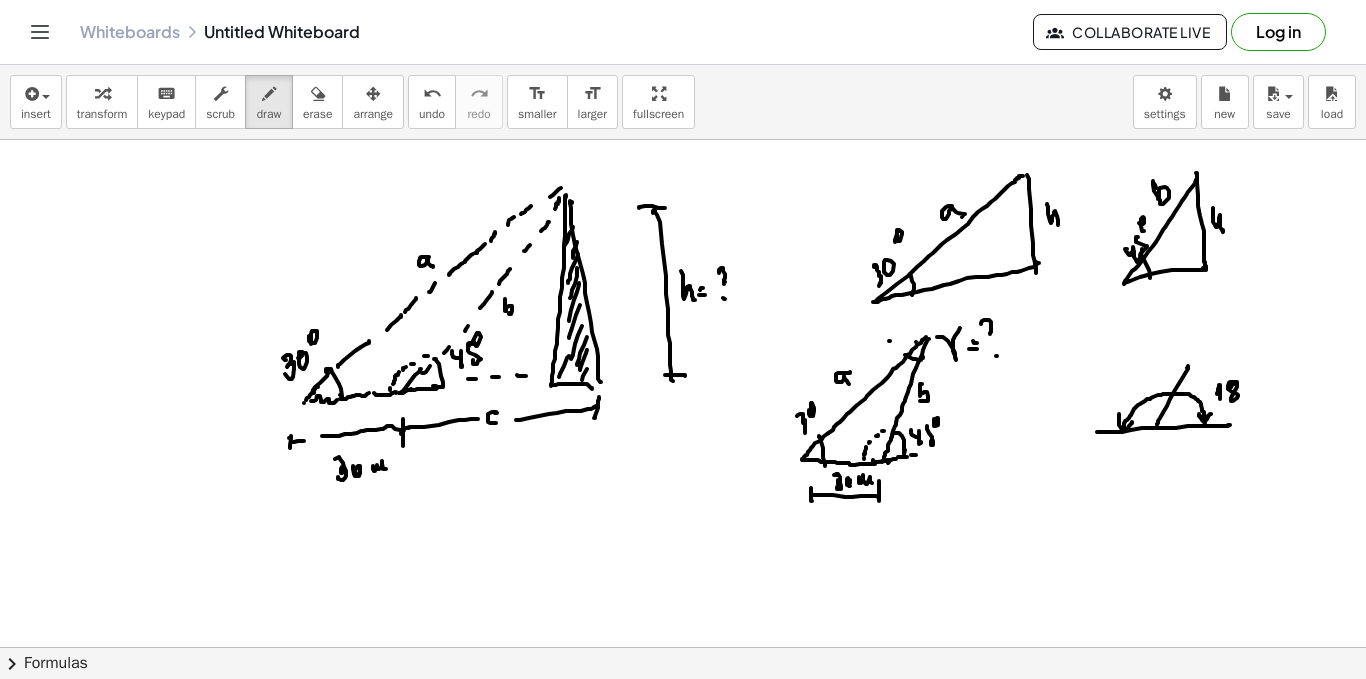 drag, startPoint x: 1230, startPoint y: 382, endPoint x: 1248, endPoint y: 385, distance: 18.248287 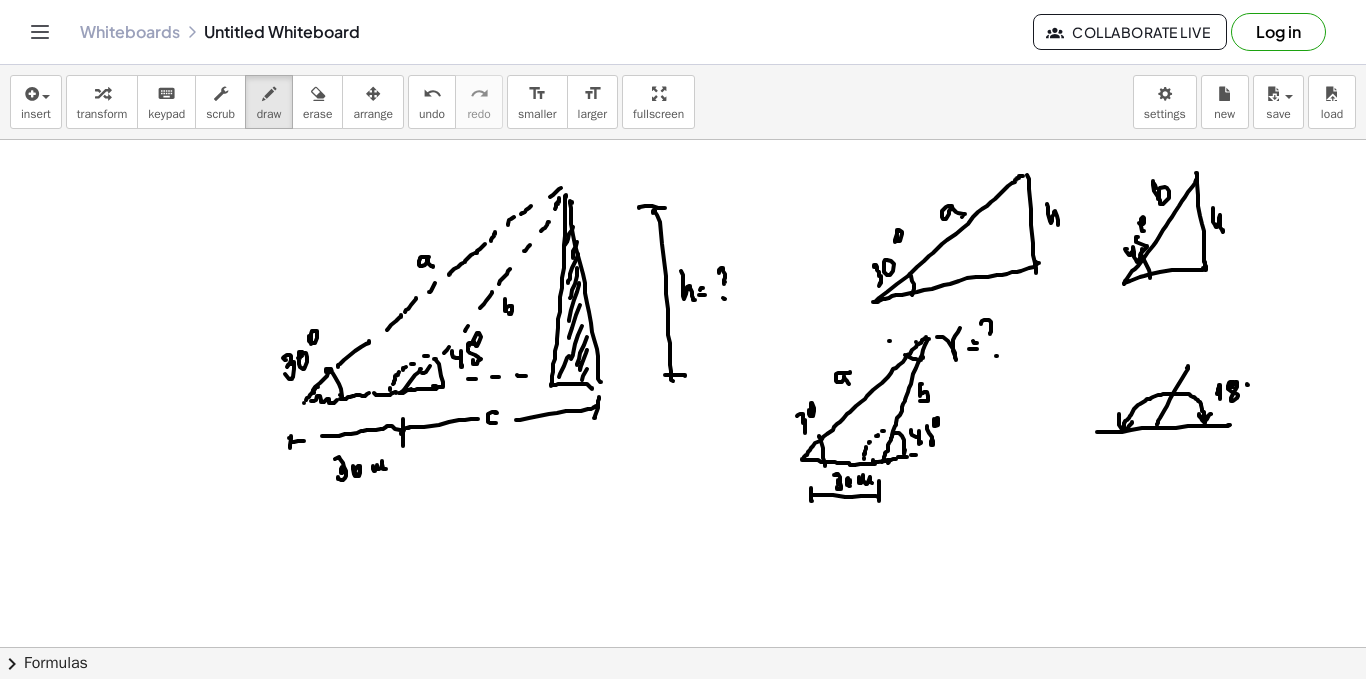 click at bounding box center (683, -360) 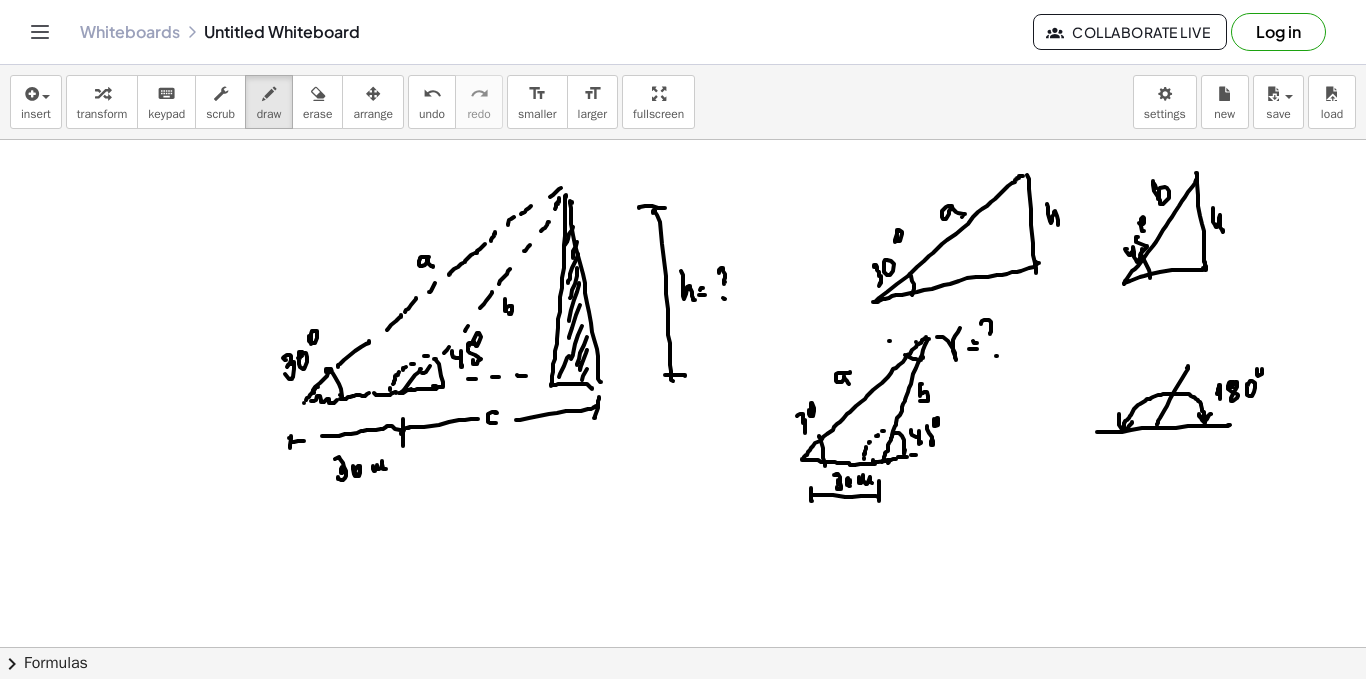 drag, startPoint x: 1257, startPoint y: 369, endPoint x: 1256, endPoint y: 387, distance: 18.027756 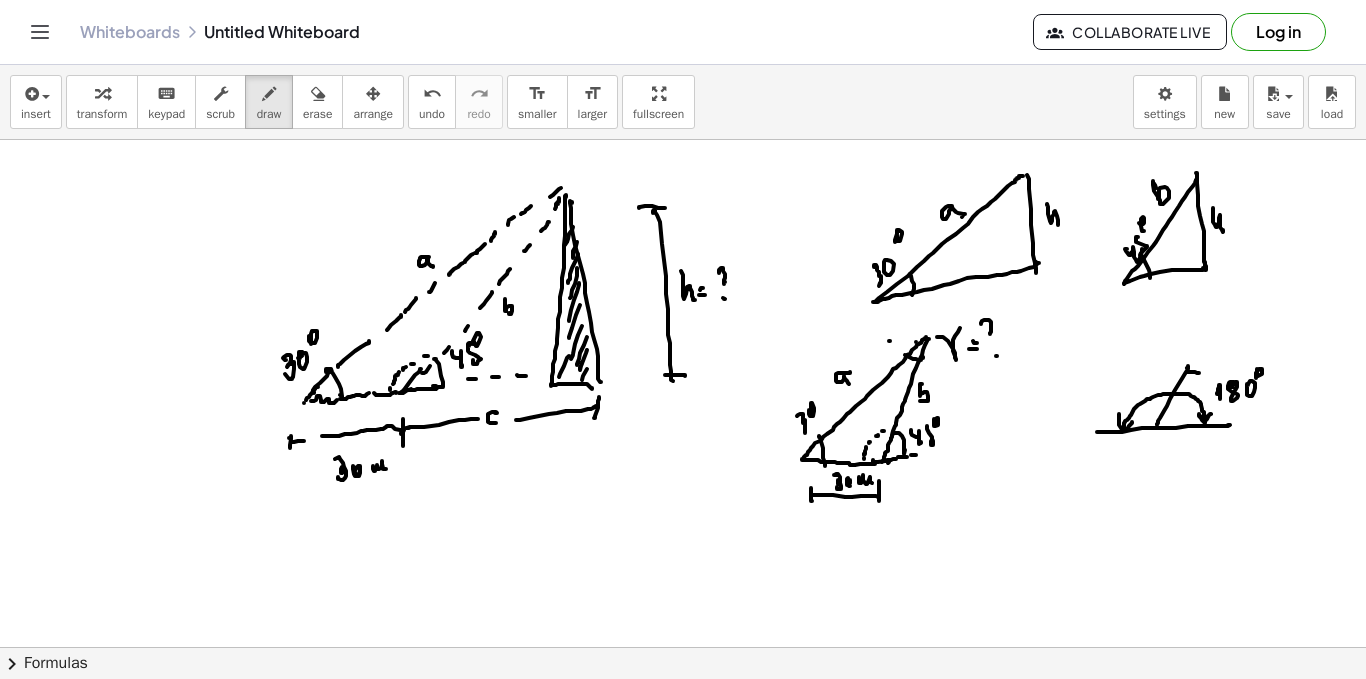 drag, startPoint x: 1187, startPoint y: 372, endPoint x: 1199, endPoint y: 375, distance: 12.369317 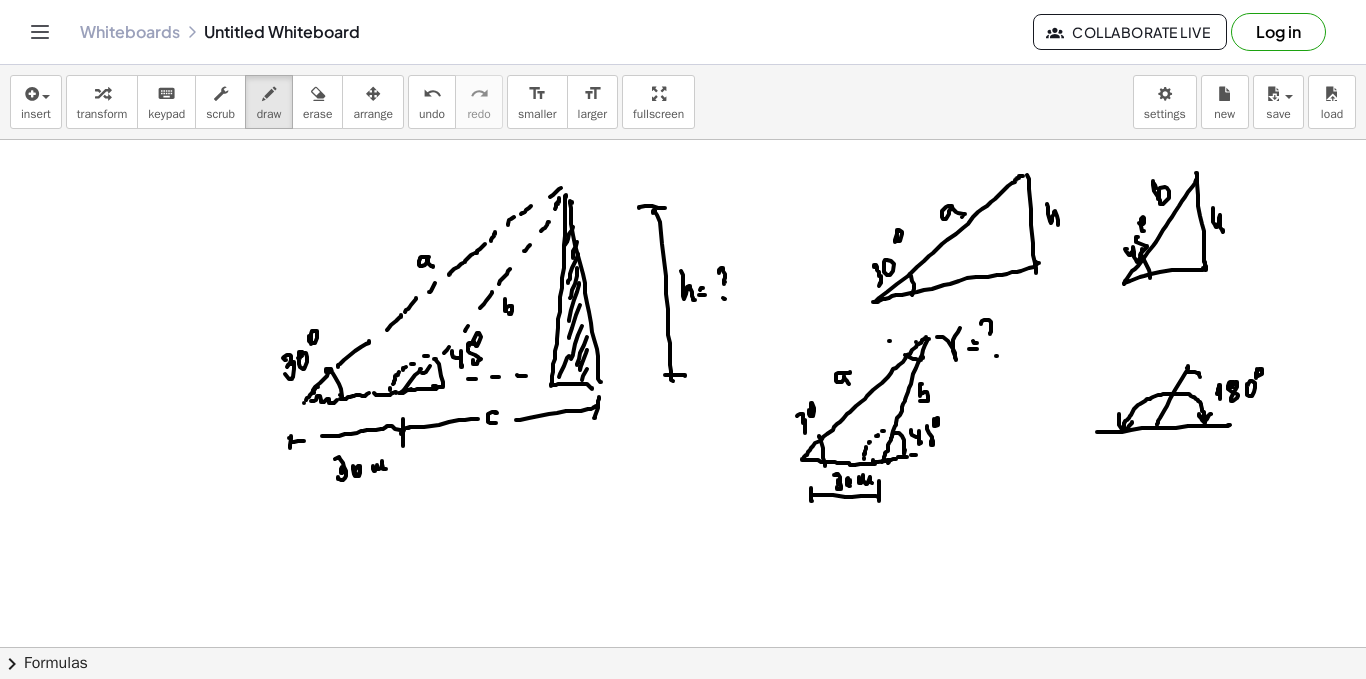 drag, startPoint x: 1200, startPoint y: 377, endPoint x: 1210, endPoint y: 384, distance: 12.206555 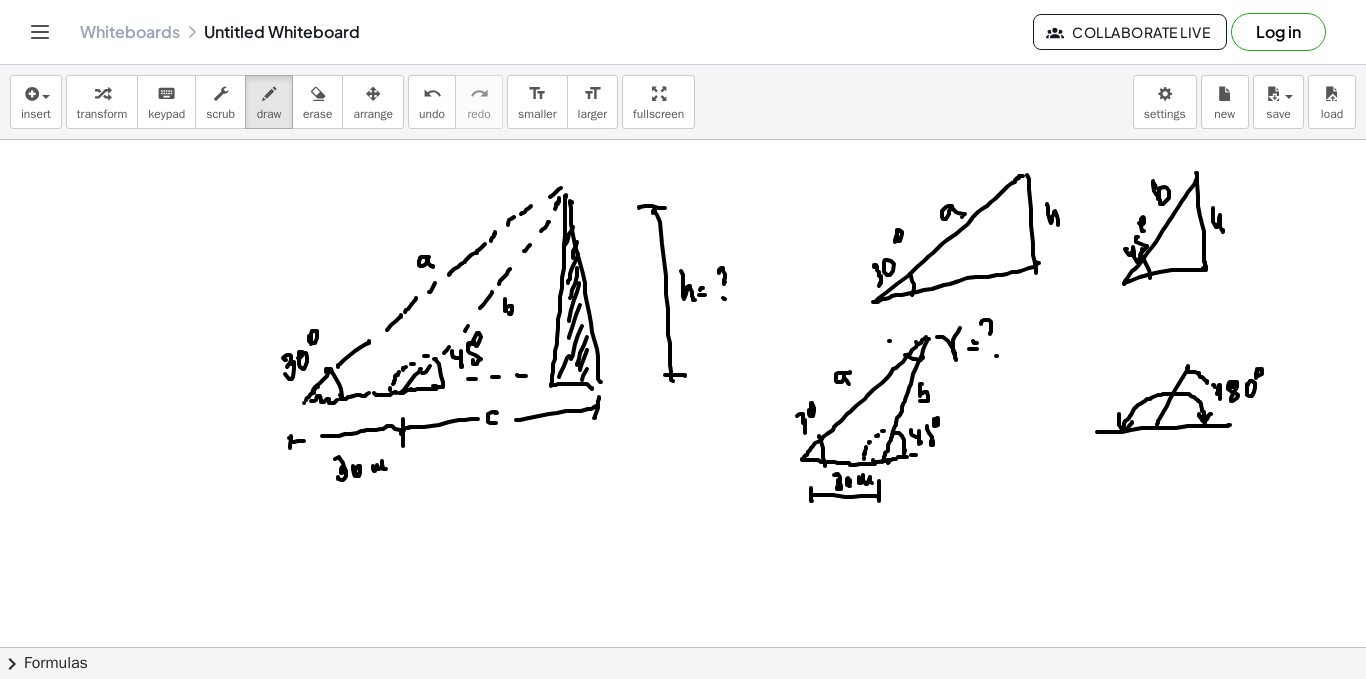 drag, startPoint x: 1219, startPoint y: 392, endPoint x: 1226, endPoint y: 404, distance: 13.892444 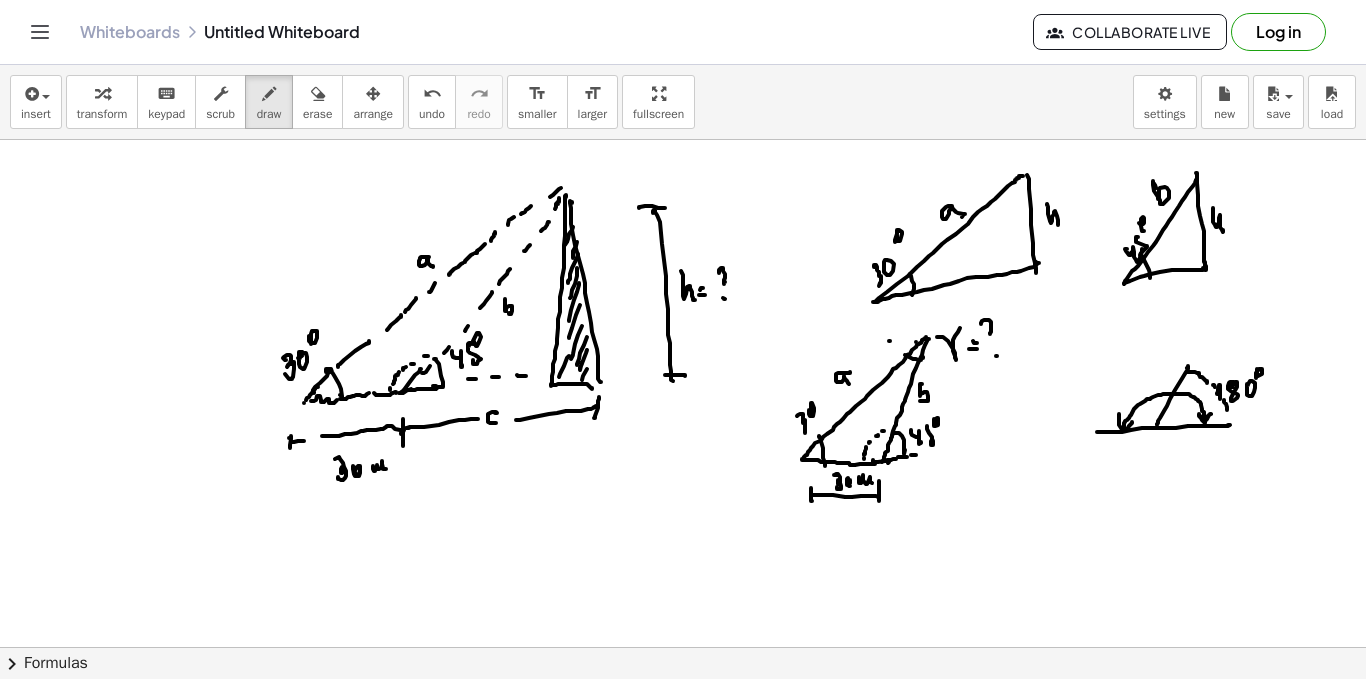 click at bounding box center (683, -360) 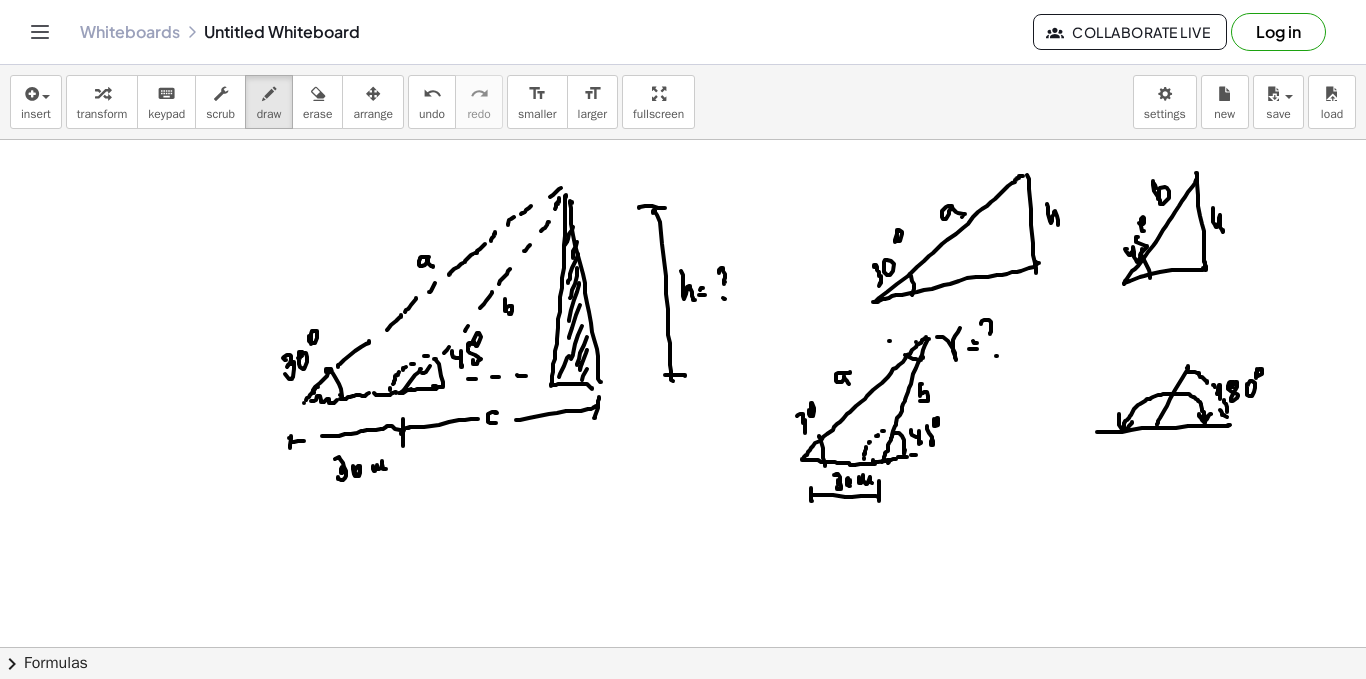 click at bounding box center (683, -360) 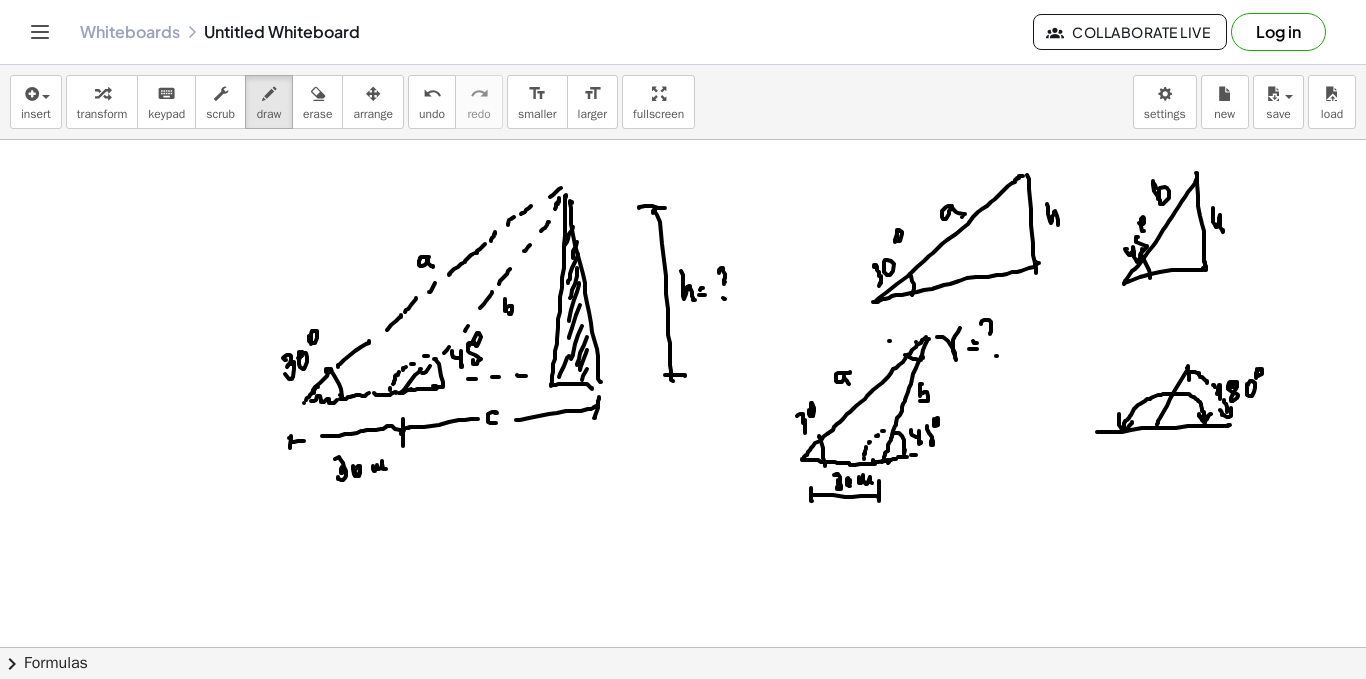 drag, startPoint x: 1189, startPoint y: 373, endPoint x: 1198, endPoint y: 368, distance: 10.29563 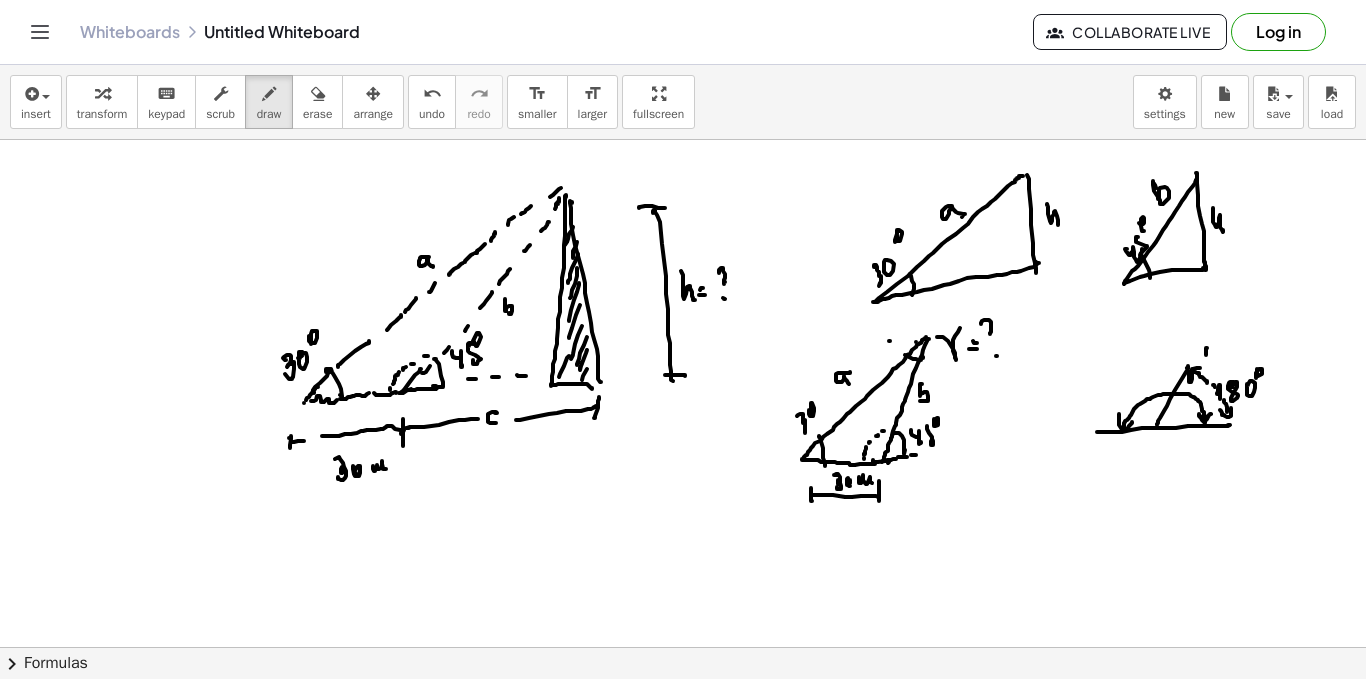 drag, startPoint x: 1206, startPoint y: 352, endPoint x: 1216, endPoint y: 363, distance: 14.866069 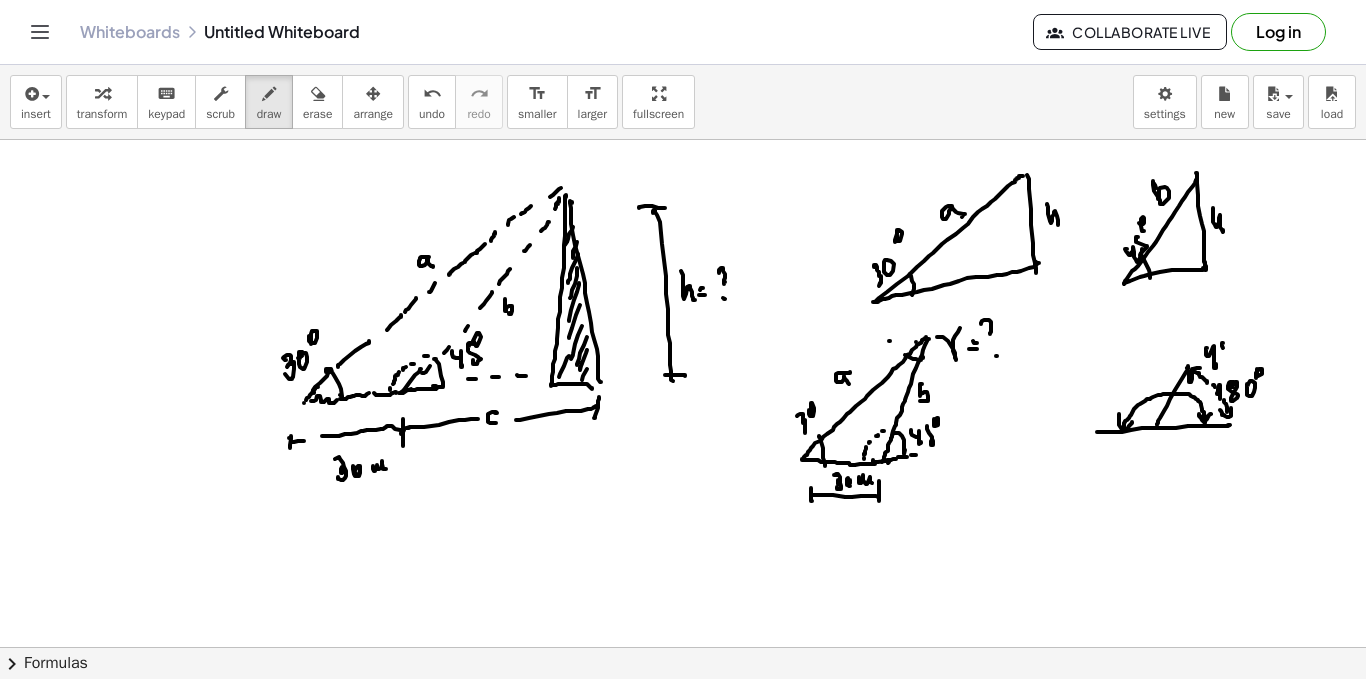 click at bounding box center [683, -360] 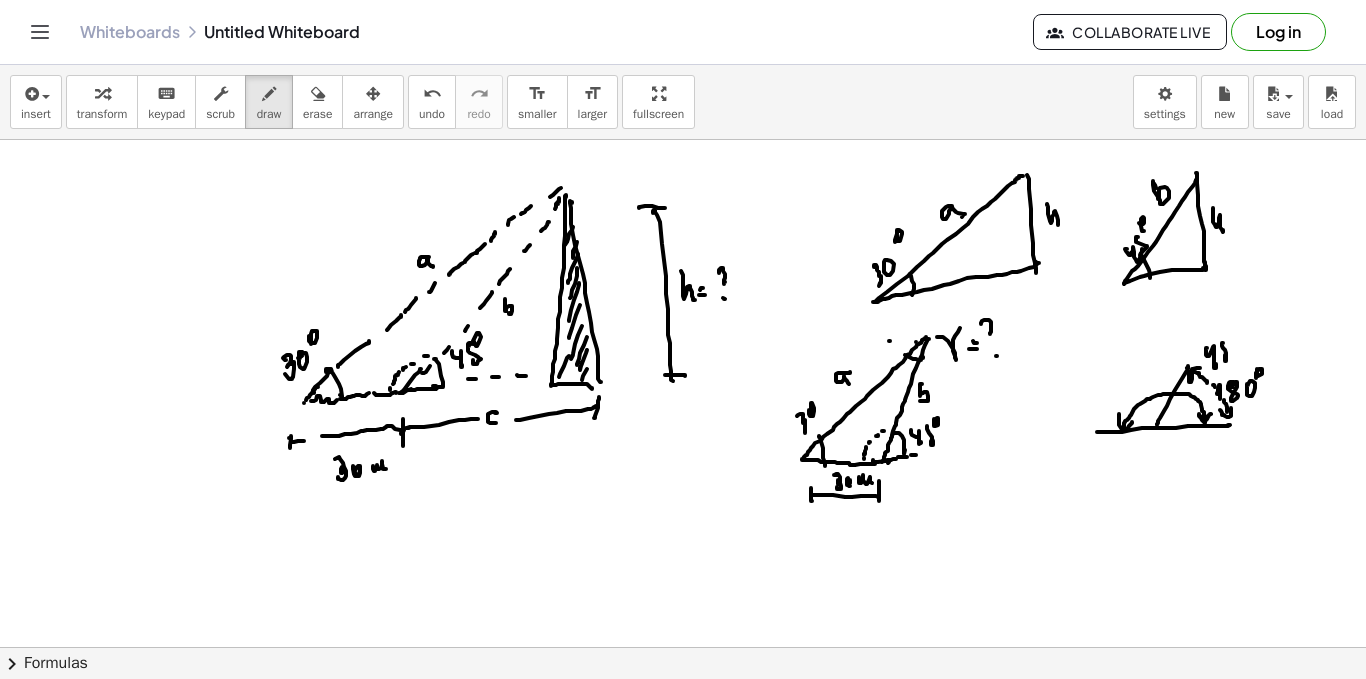 click at bounding box center [683, -360] 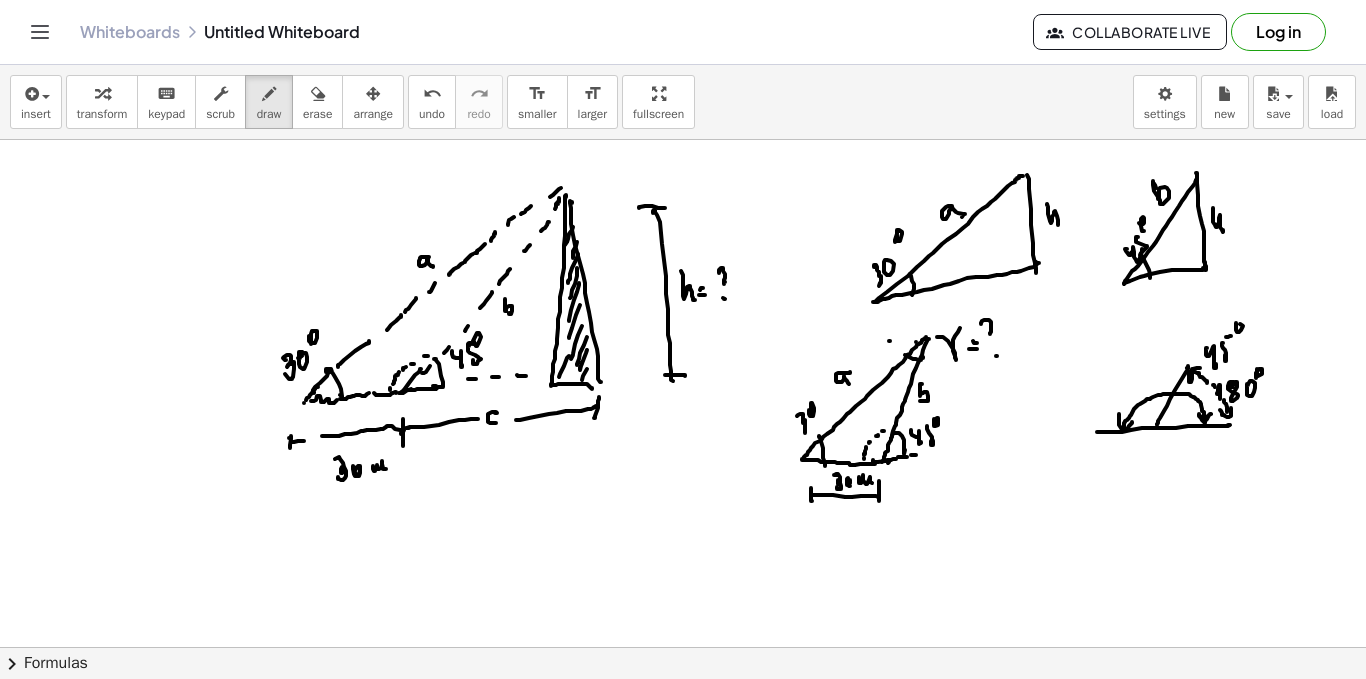drag, startPoint x: 1236, startPoint y: 324, endPoint x: 1225, endPoint y: 354, distance: 31.95309 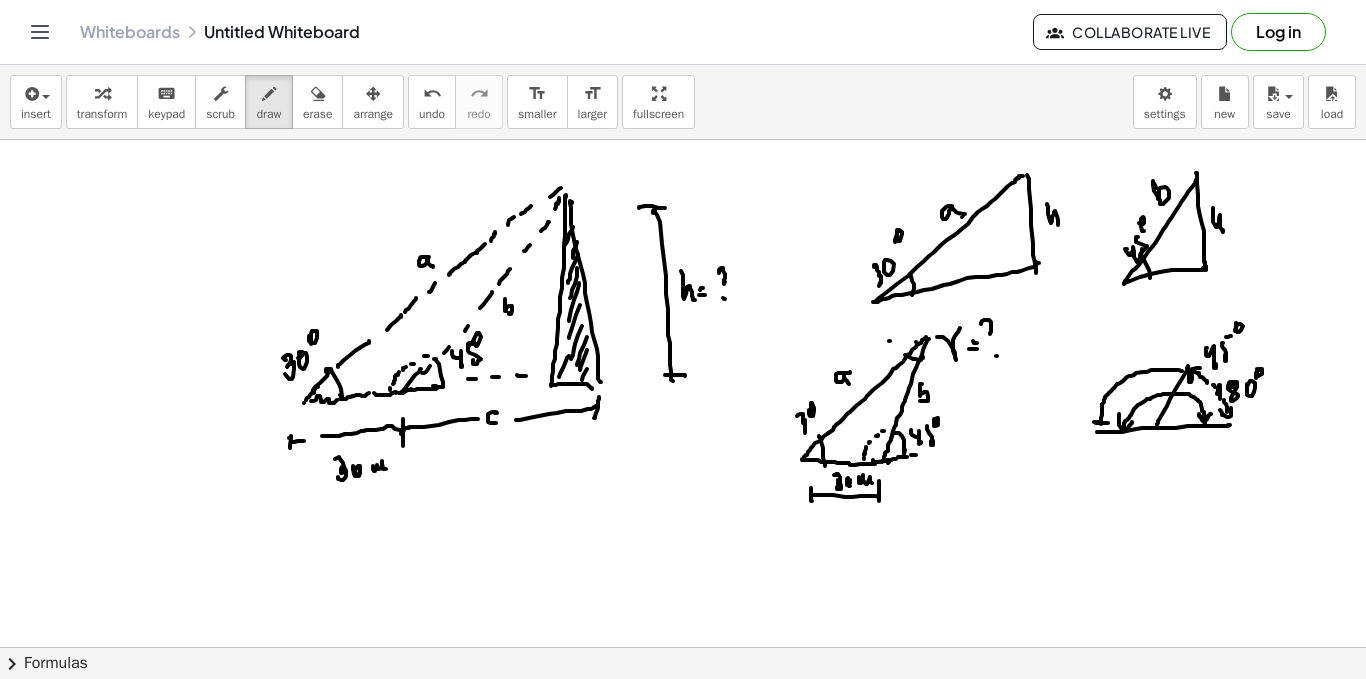 drag, startPoint x: 1179, startPoint y: 370, endPoint x: 1110, endPoint y: 420, distance: 85.2115 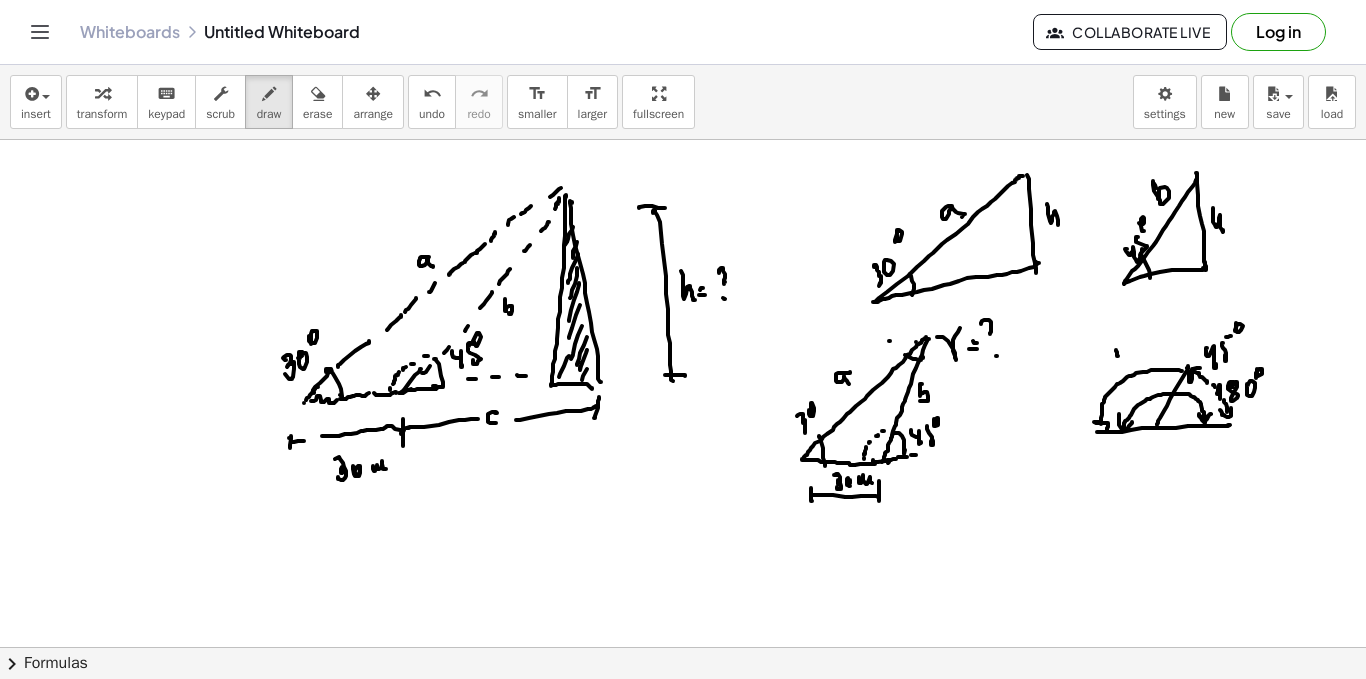 click at bounding box center (683, -360) 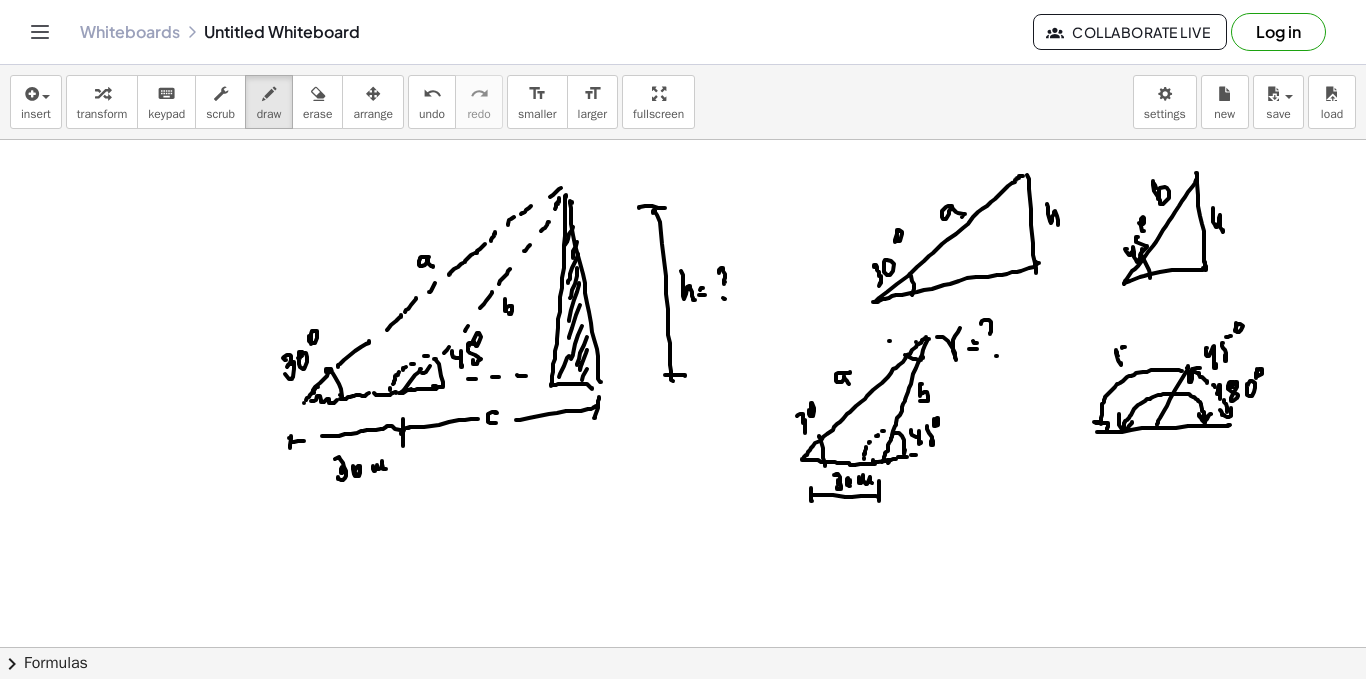 drag, startPoint x: 1122, startPoint y: 348, endPoint x: 1130, endPoint y: 359, distance: 13.601471 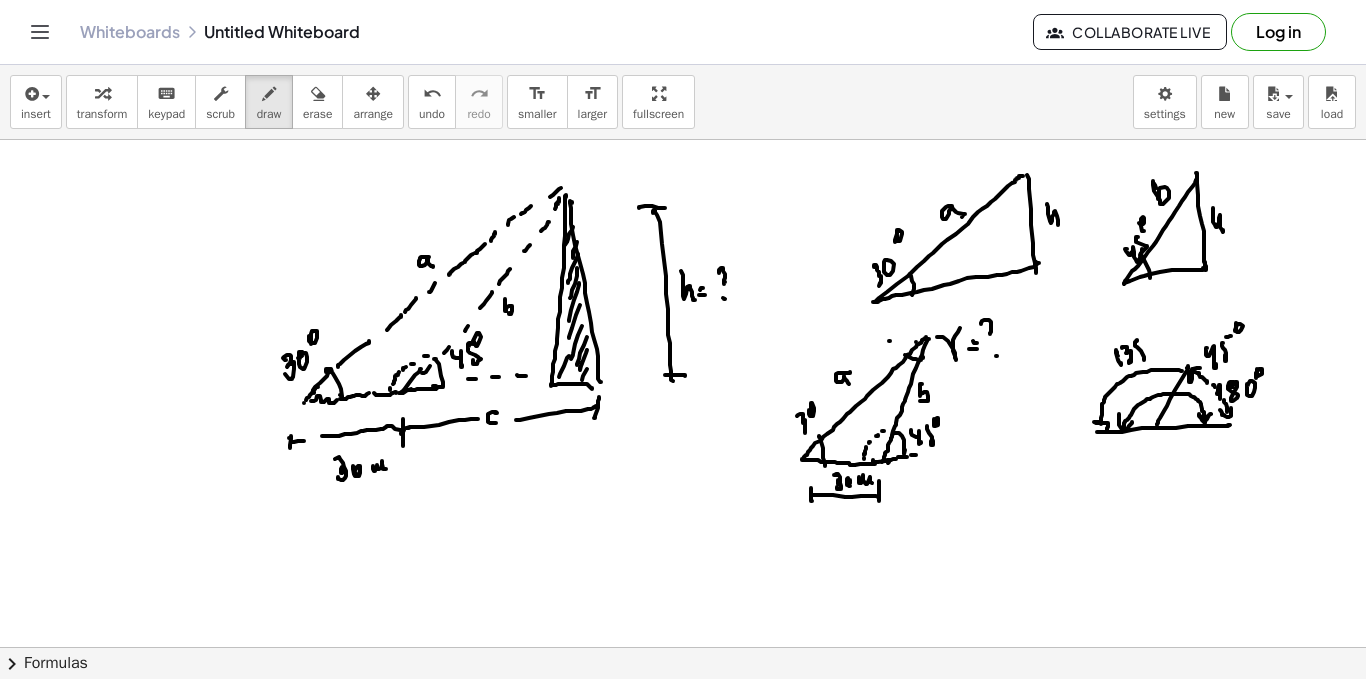 drag, startPoint x: 1137, startPoint y: 340, endPoint x: 1143, endPoint y: 349, distance: 10.816654 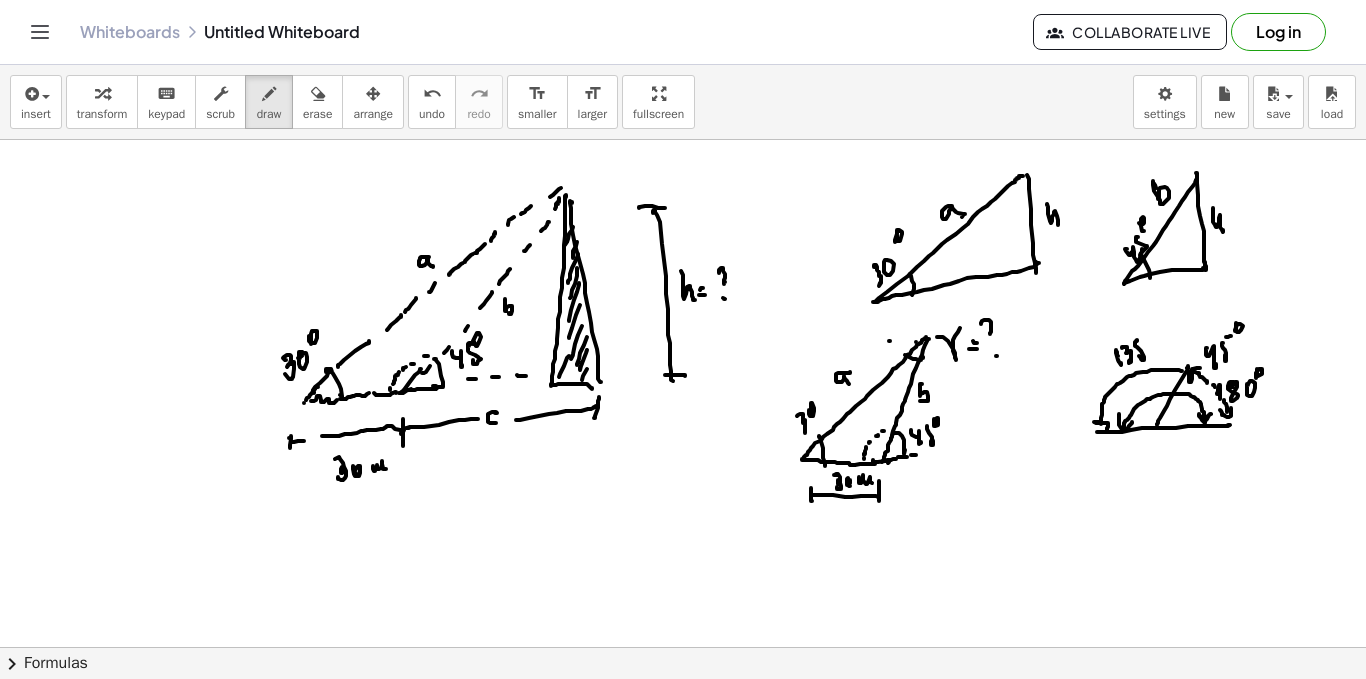 click at bounding box center [683, -360] 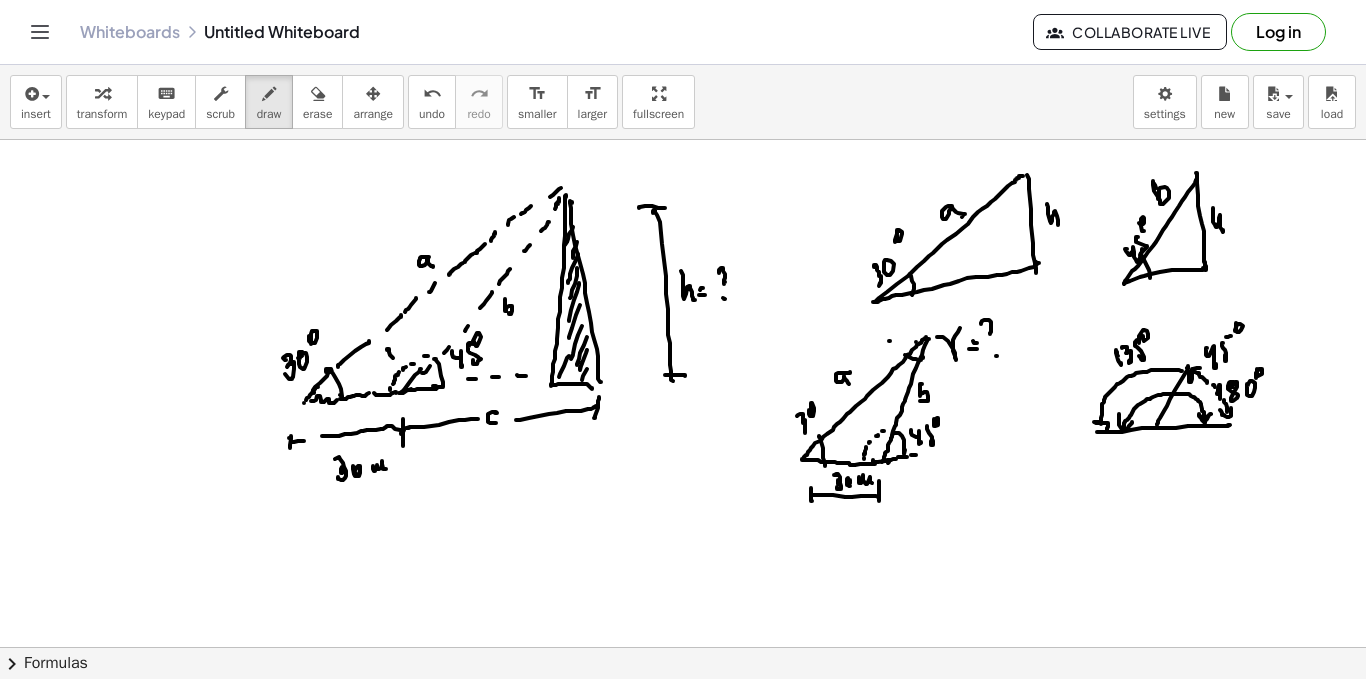 click at bounding box center (683, -360) 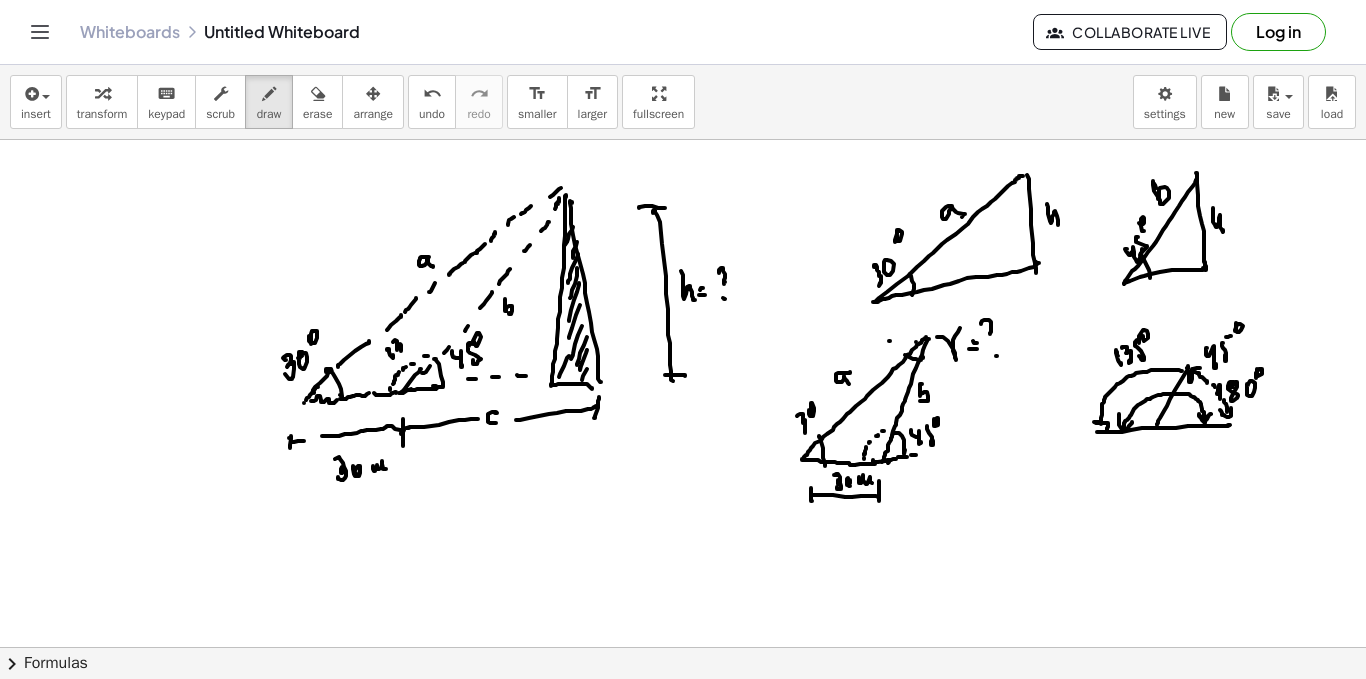 click at bounding box center (683, -360) 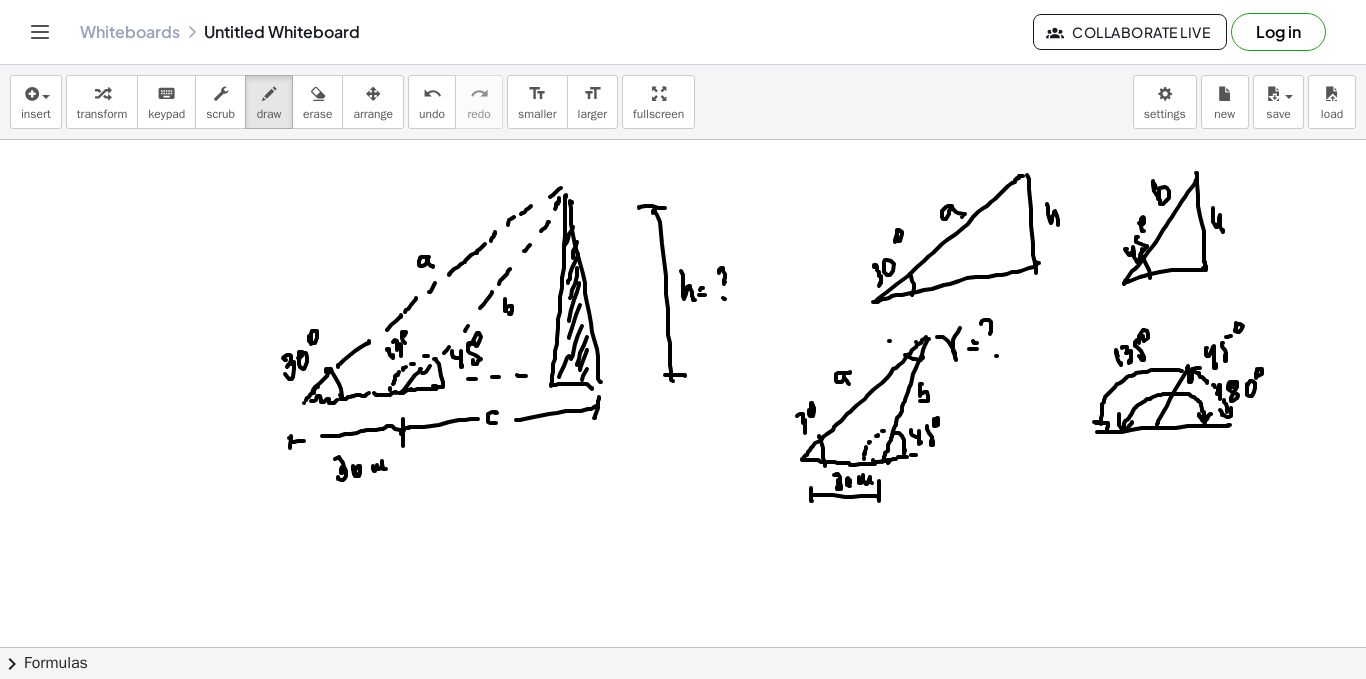 drag, startPoint x: 406, startPoint y: 332, endPoint x: 408, endPoint y: 345, distance: 13.152946 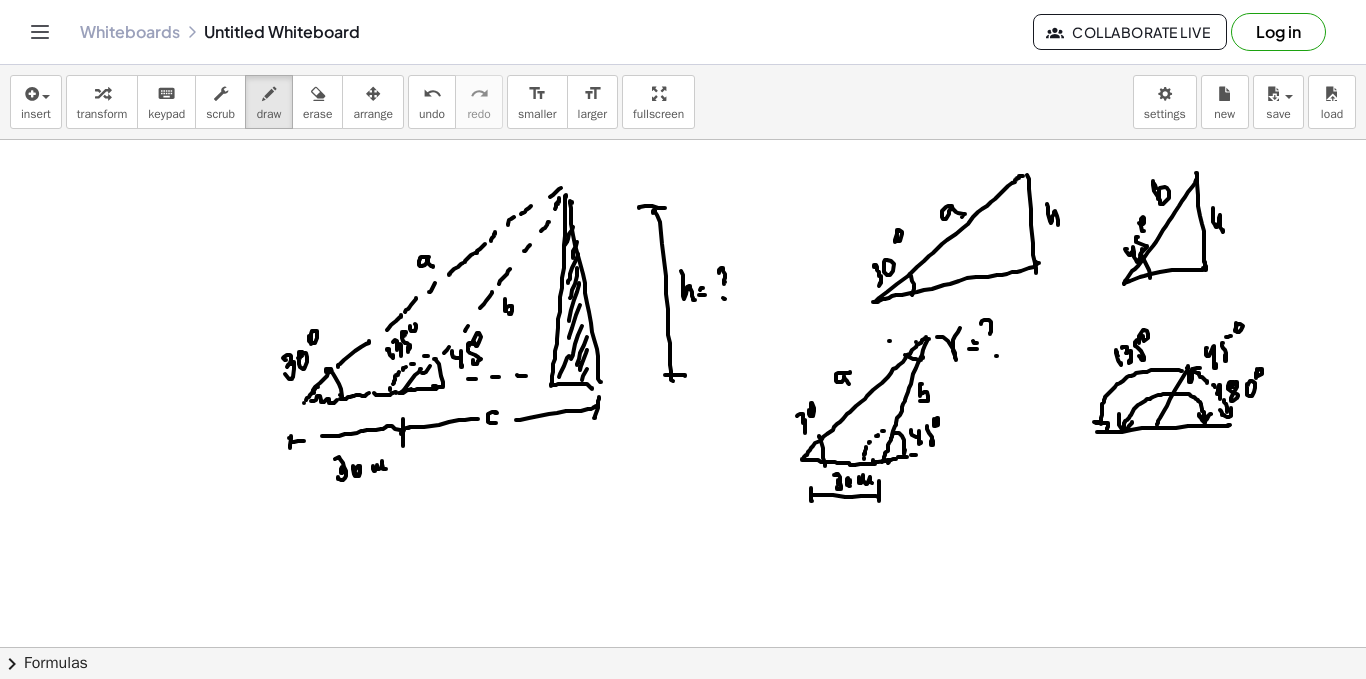 drag, startPoint x: 410, startPoint y: 326, endPoint x: 439, endPoint y: 305, distance: 35.805027 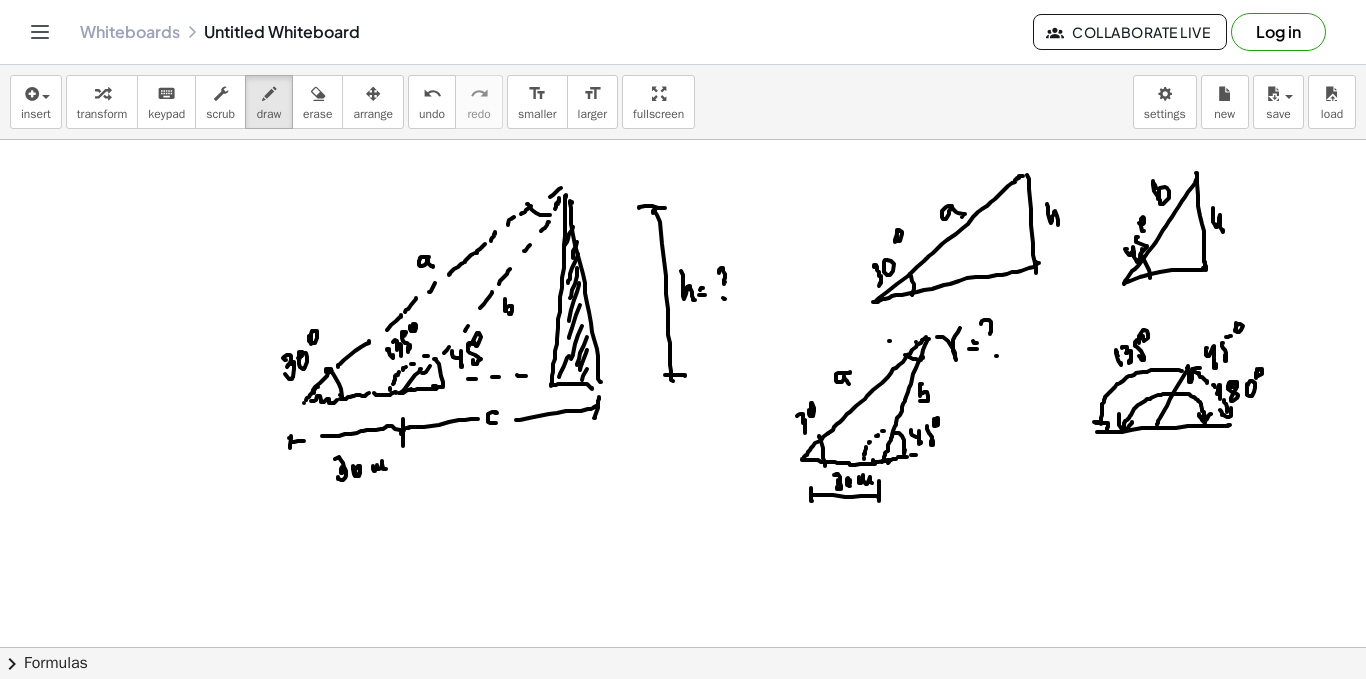 drag, startPoint x: 527, startPoint y: 204, endPoint x: 550, endPoint y: 215, distance: 25.495098 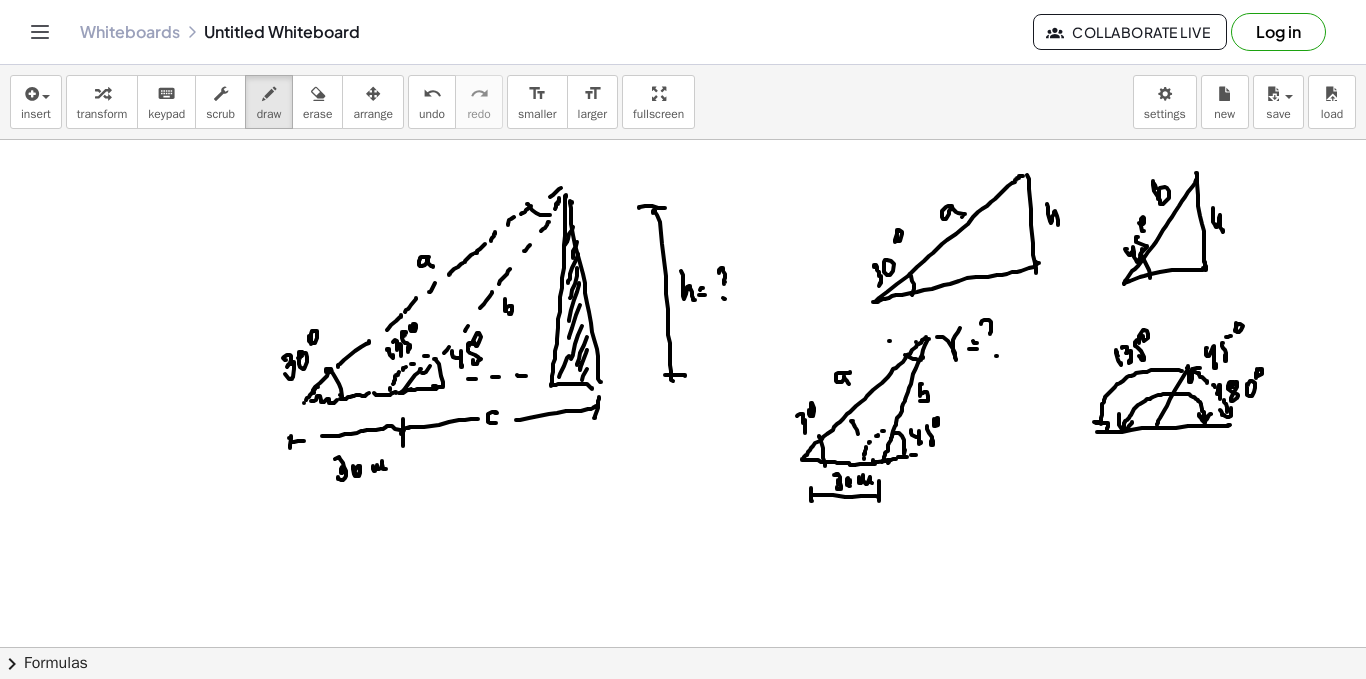 click at bounding box center (683, -360) 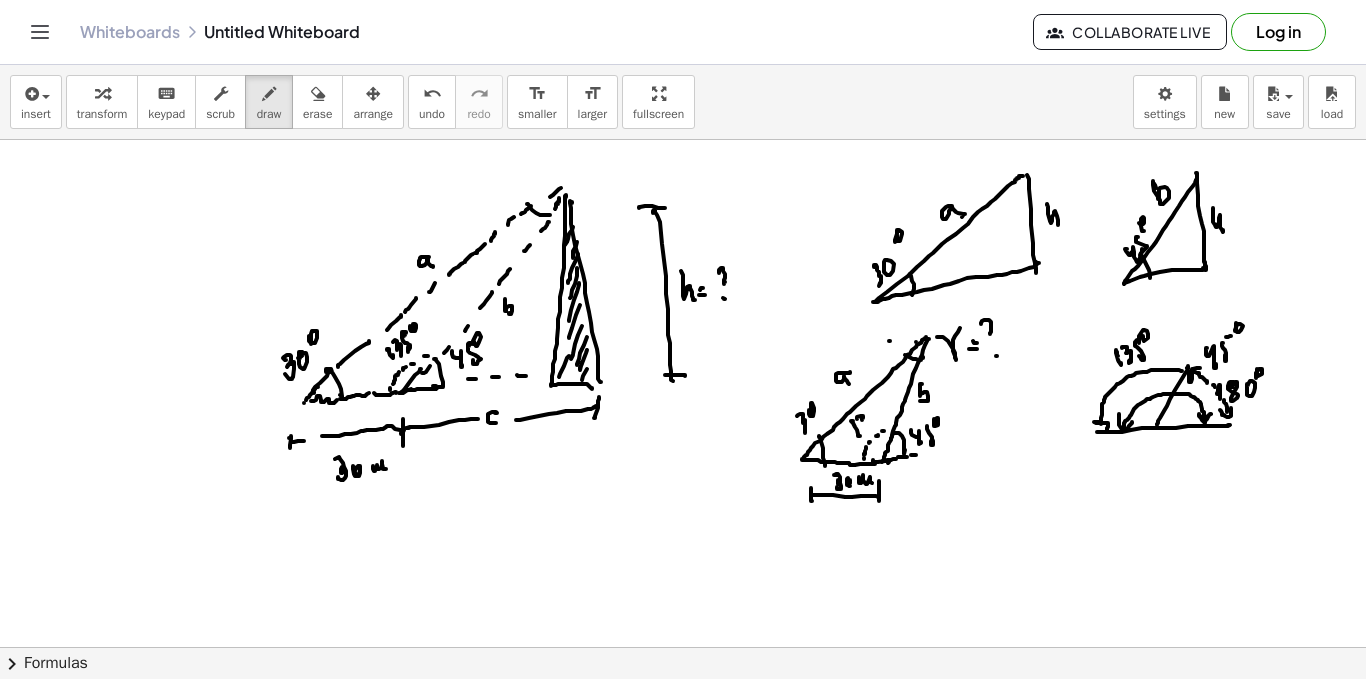 click at bounding box center [683, -360] 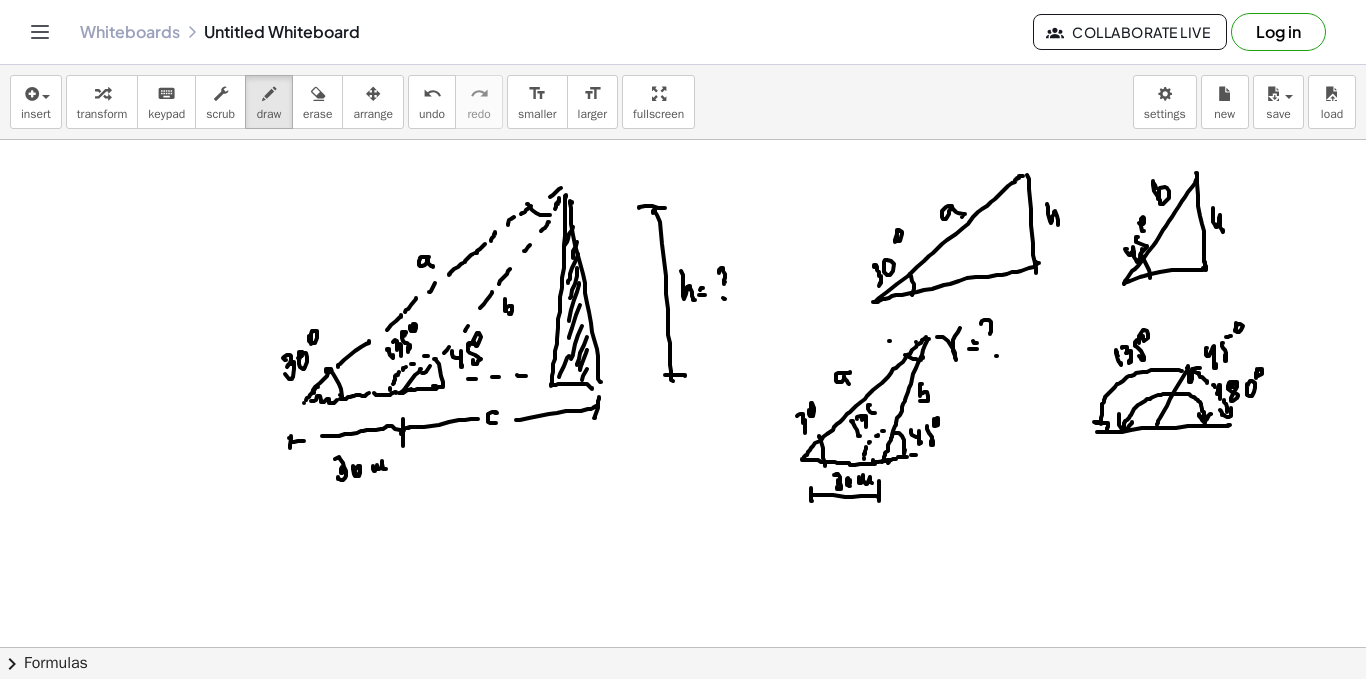 click at bounding box center [683, -360] 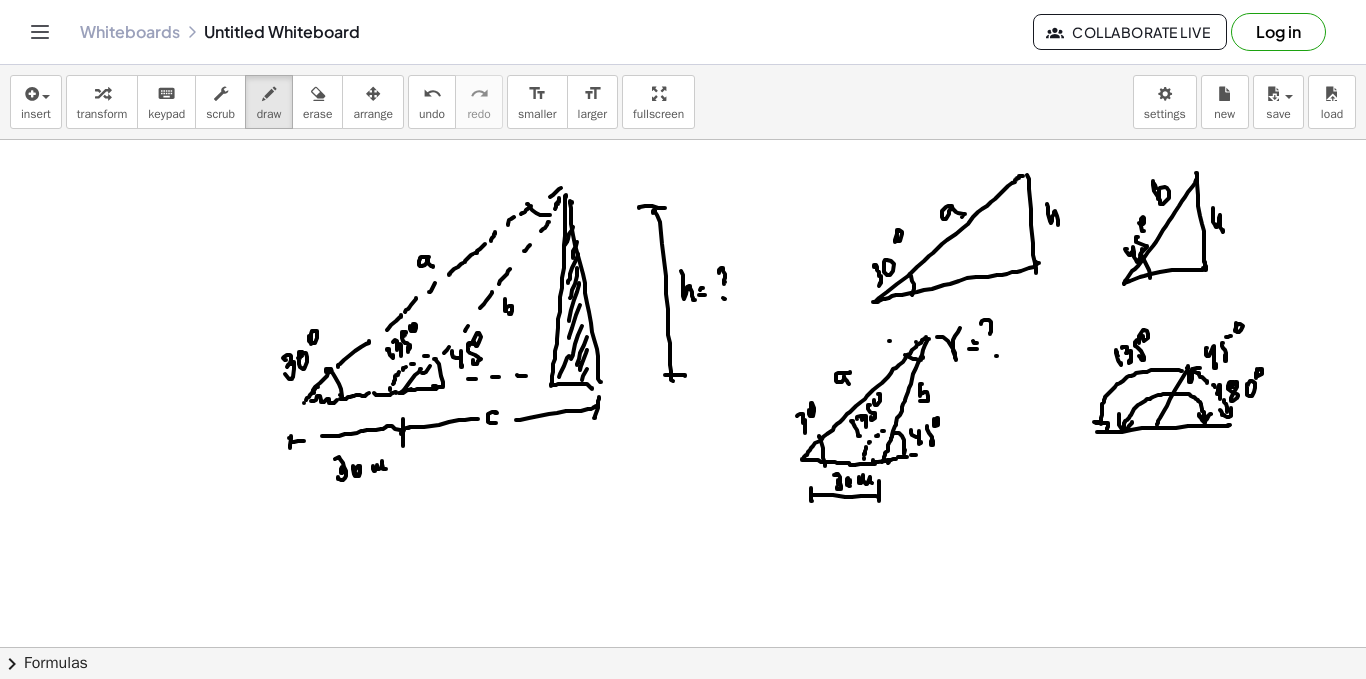 drag, startPoint x: 880, startPoint y: 396, endPoint x: 891, endPoint y: 394, distance: 11.18034 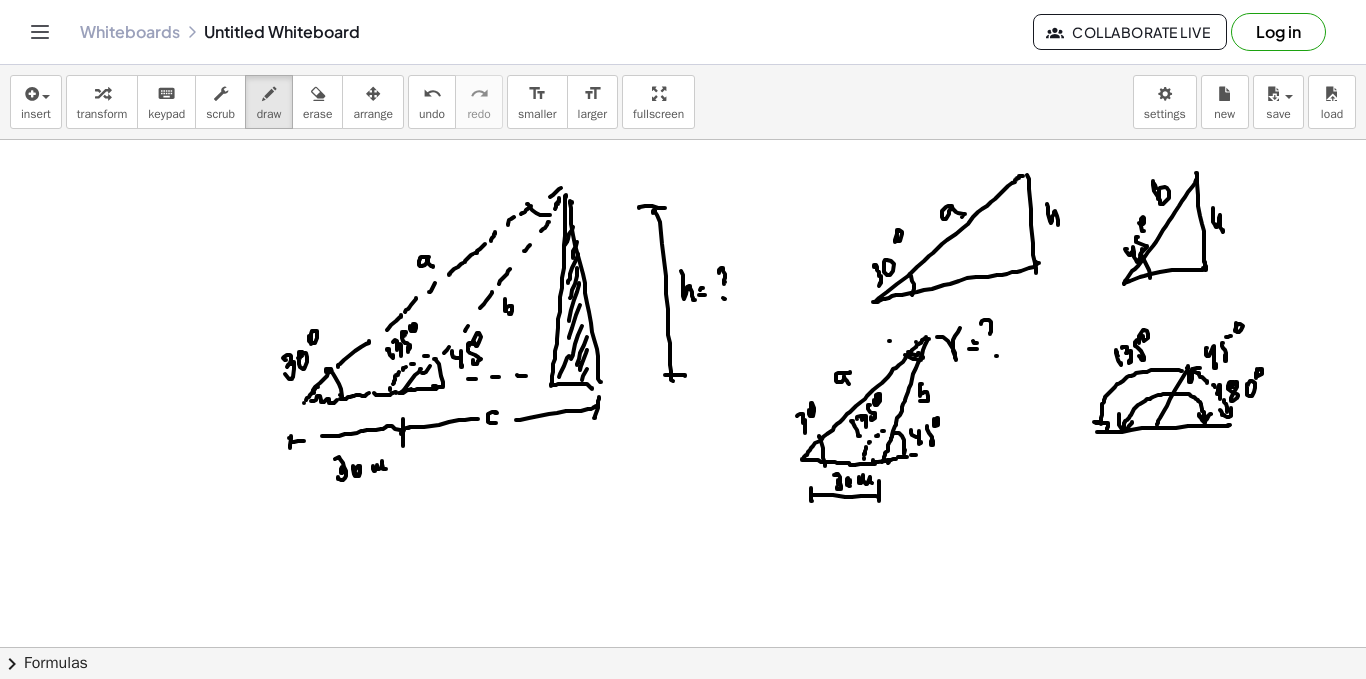 click at bounding box center (683, -360) 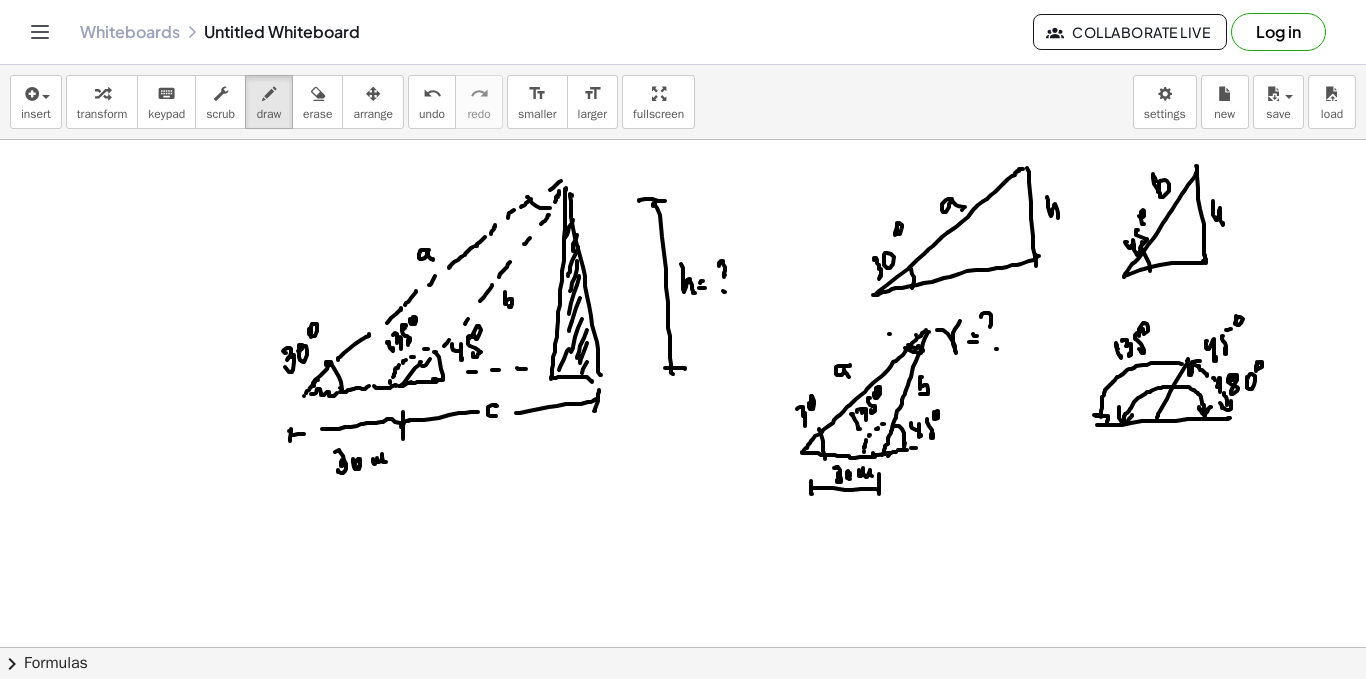 scroll, scrollTop: 1621, scrollLeft: 0, axis: vertical 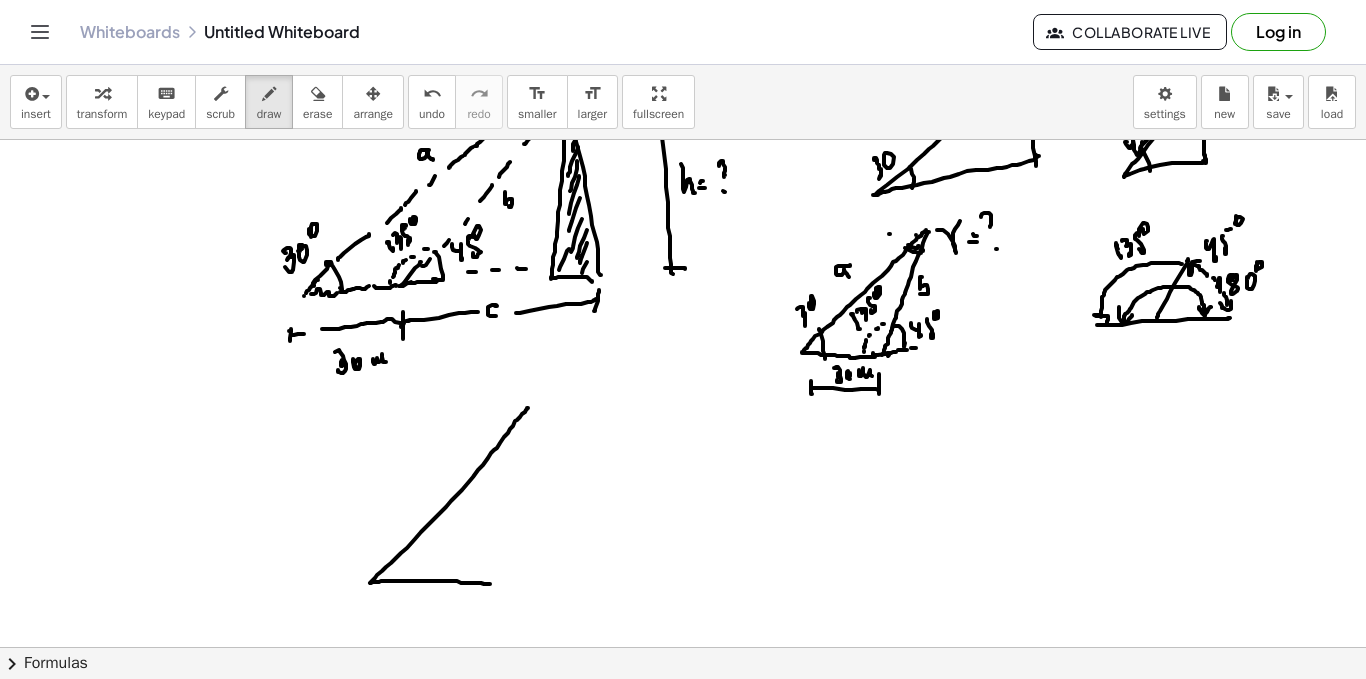drag, startPoint x: 528, startPoint y: 408, endPoint x: 490, endPoint y: 584, distance: 180.05554 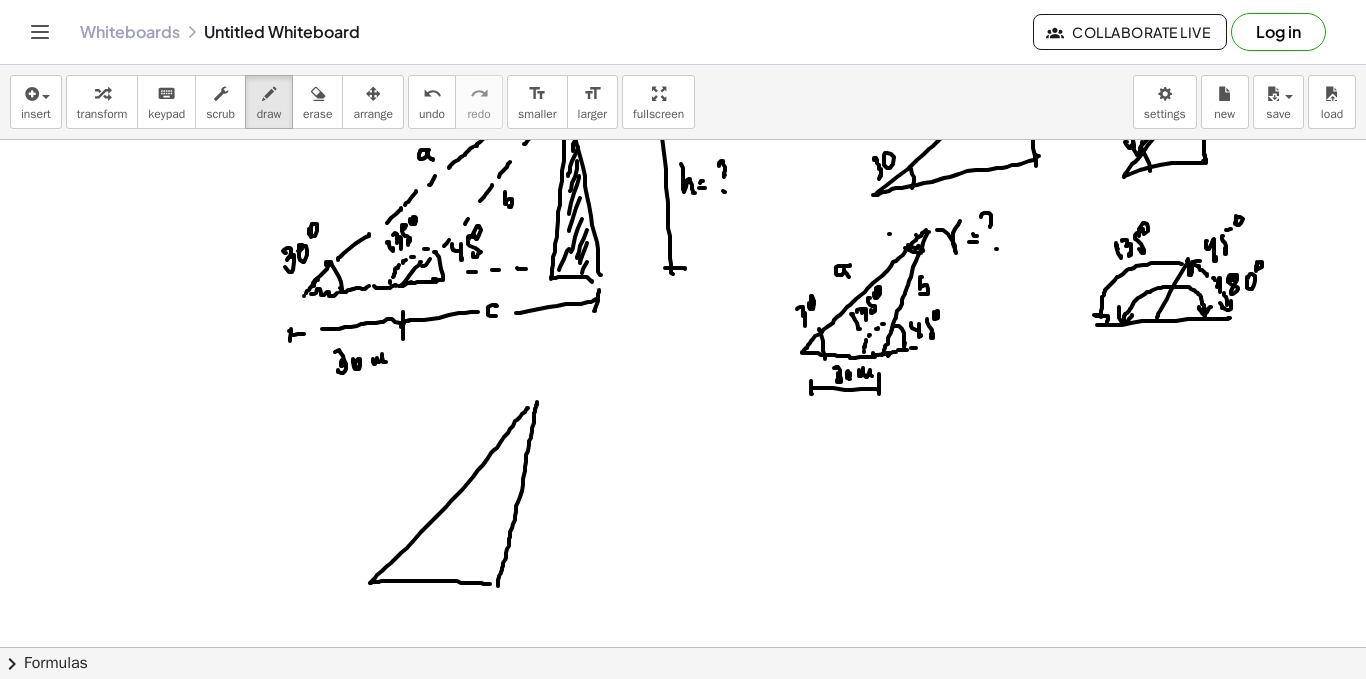 drag, startPoint x: 537, startPoint y: 402, endPoint x: 414, endPoint y: 578, distance: 214.72075 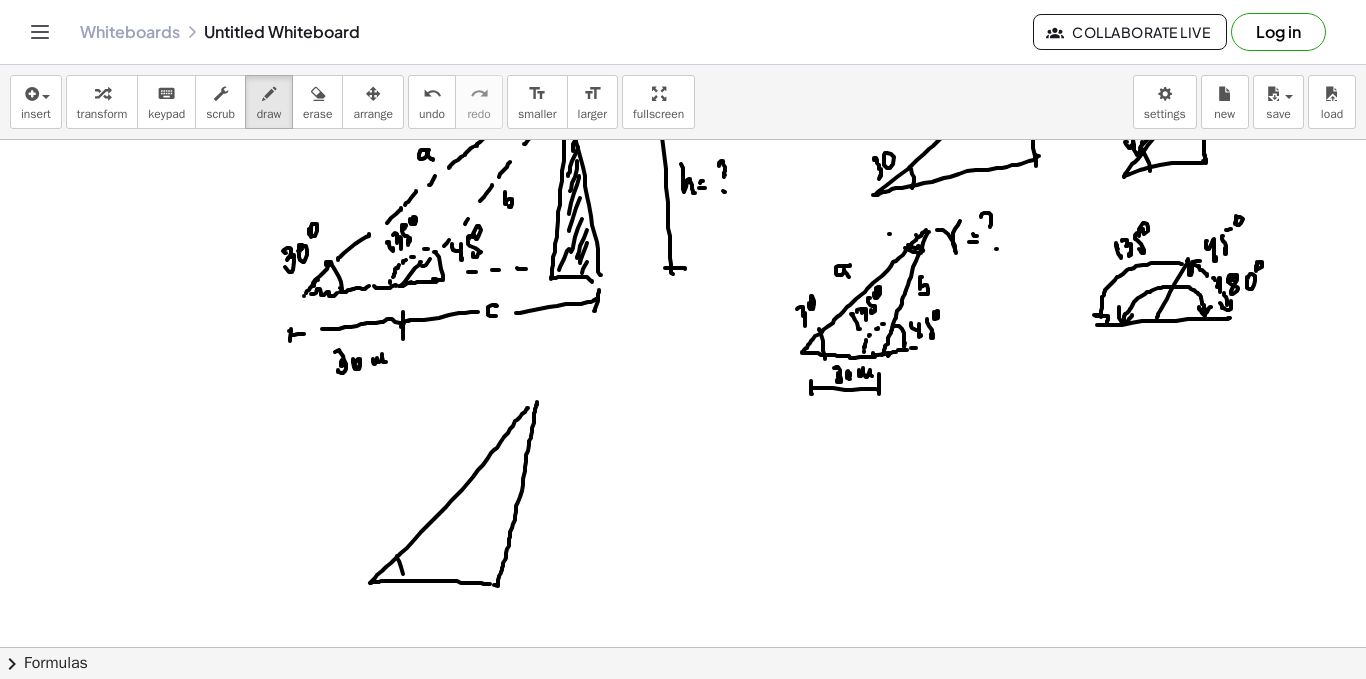 drag, startPoint x: 399, startPoint y: 561, endPoint x: 402, endPoint y: 584, distance: 23.194826 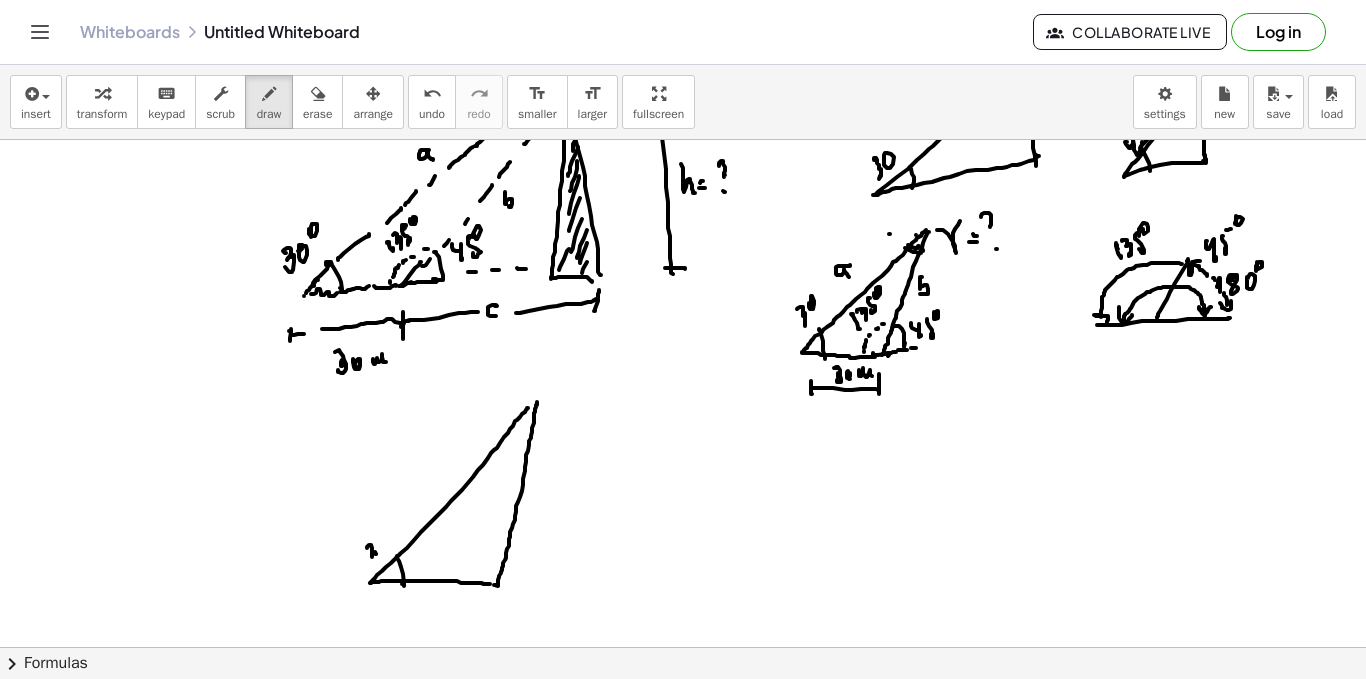 drag, startPoint x: 367, startPoint y: 548, endPoint x: 381, endPoint y: 551, distance: 14.3178215 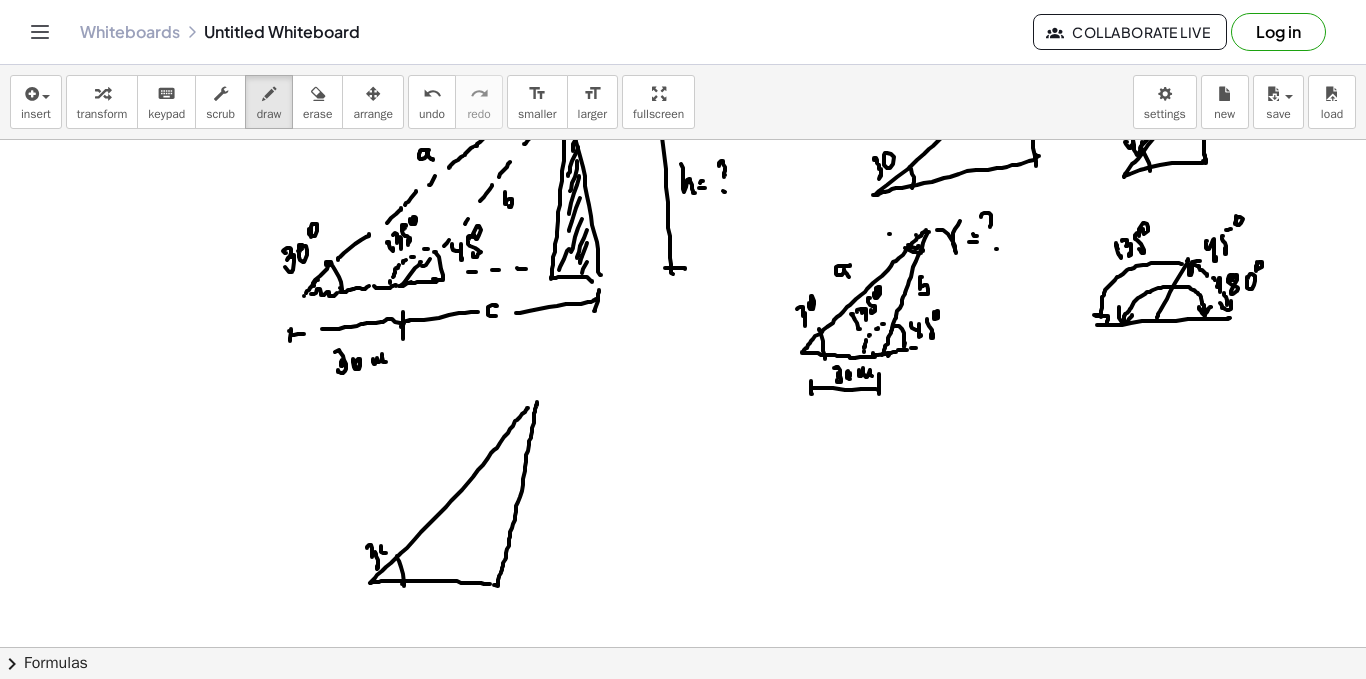 drag, startPoint x: 381, startPoint y: 546, endPoint x: 388, endPoint y: 526, distance: 21.189621 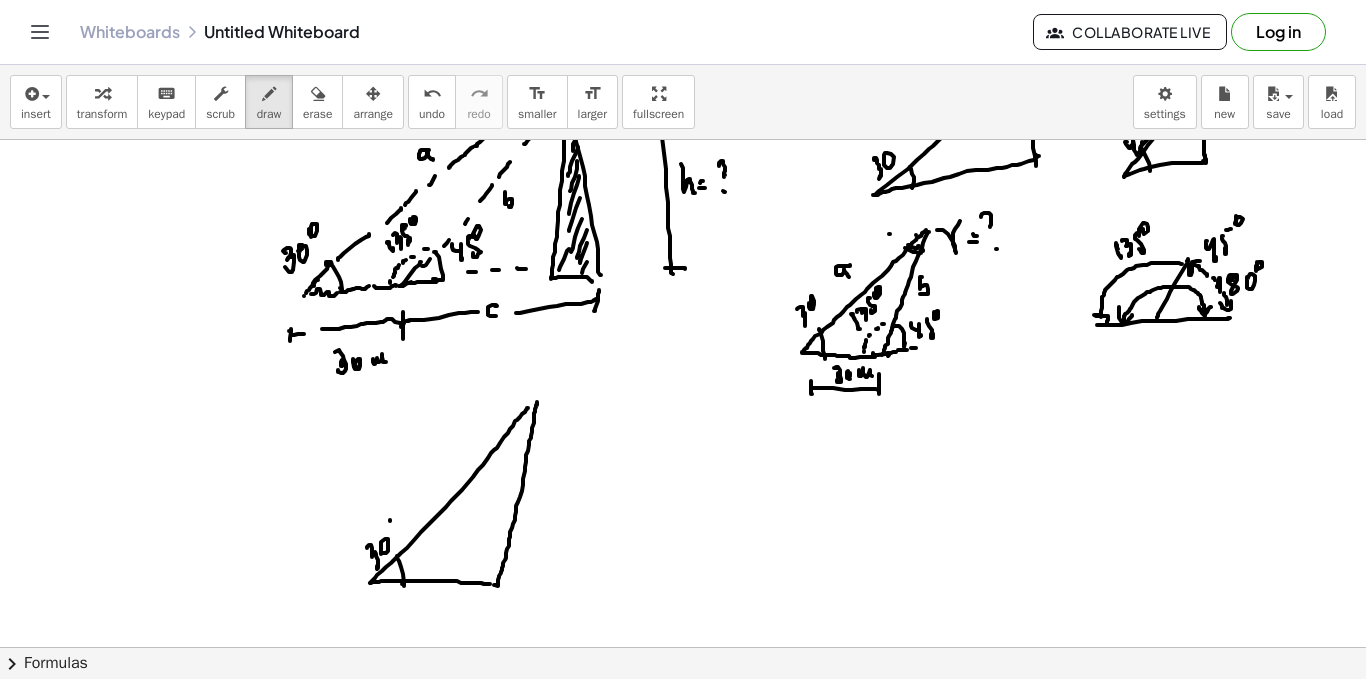 drag, startPoint x: 390, startPoint y: 520, endPoint x: 425, endPoint y: 526, distance: 35.510563 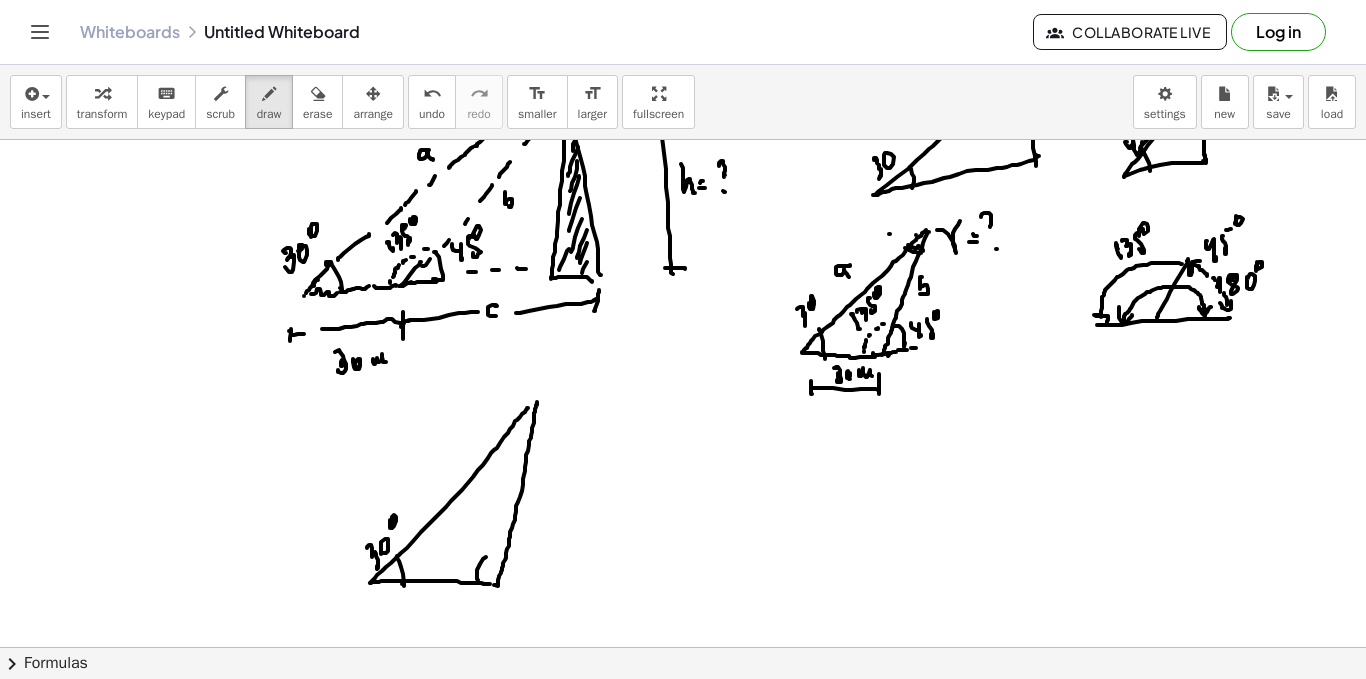 drag, startPoint x: 478, startPoint y: 580, endPoint x: 497, endPoint y: 558, distance: 29.068884 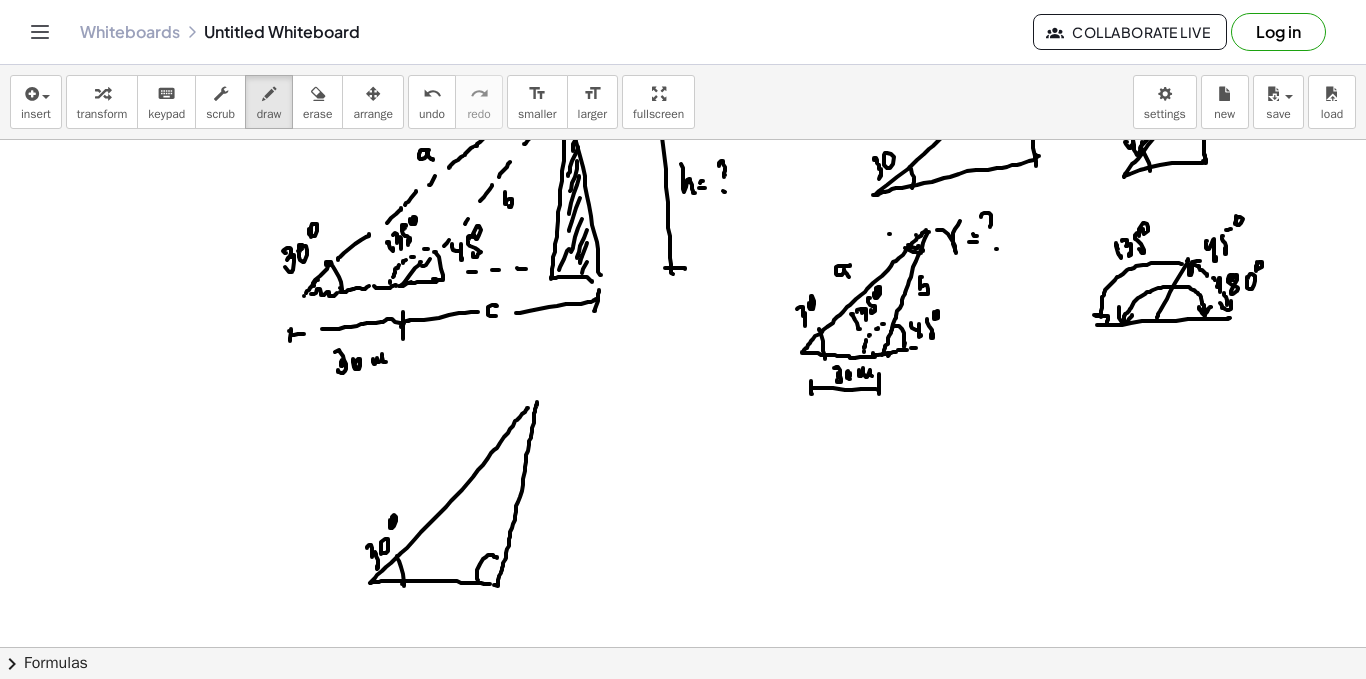 click at bounding box center [683, -214] 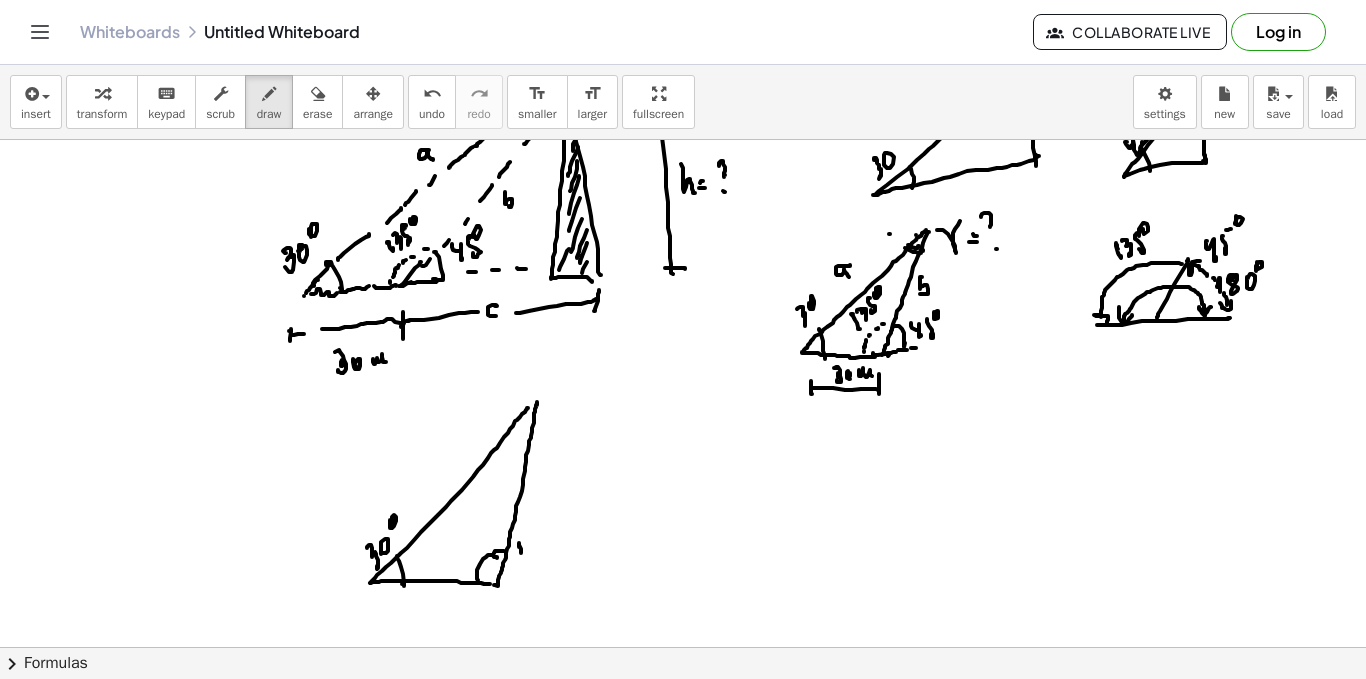 click at bounding box center (683, -214) 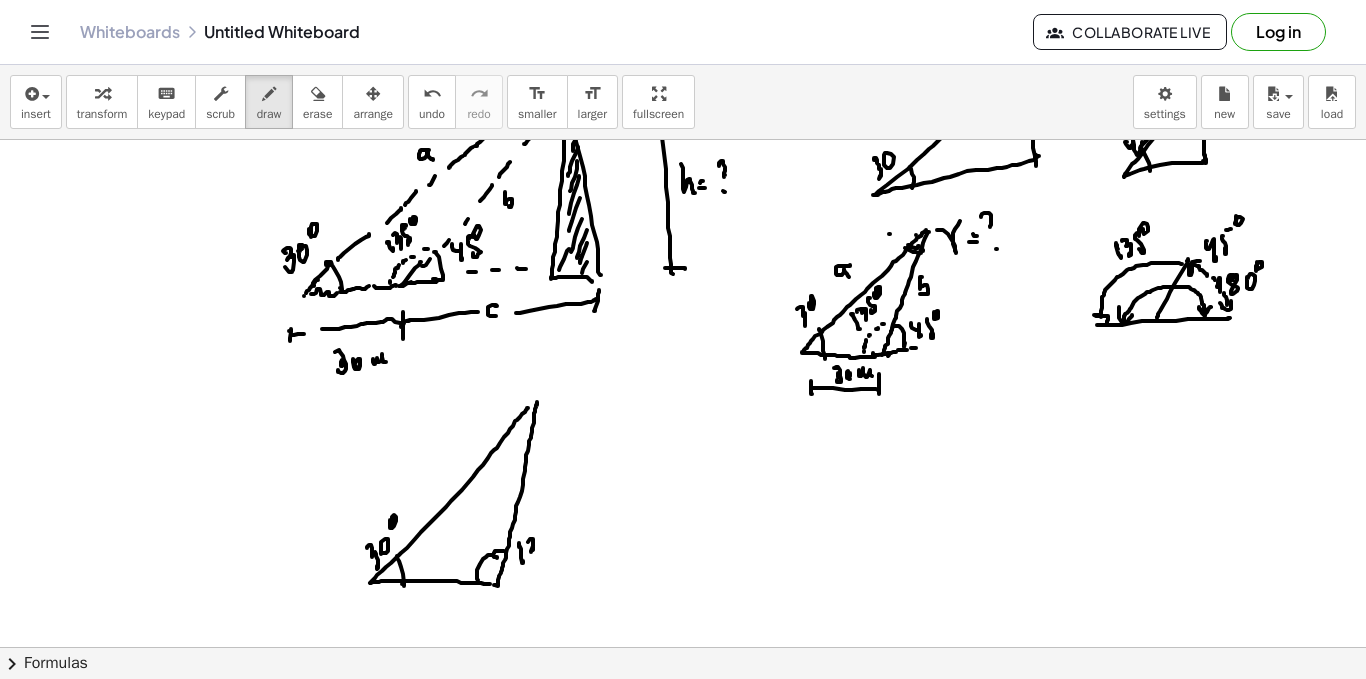 drag, startPoint x: 528, startPoint y: 542, endPoint x: 536, endPoint y: 556, distance: 16.124516 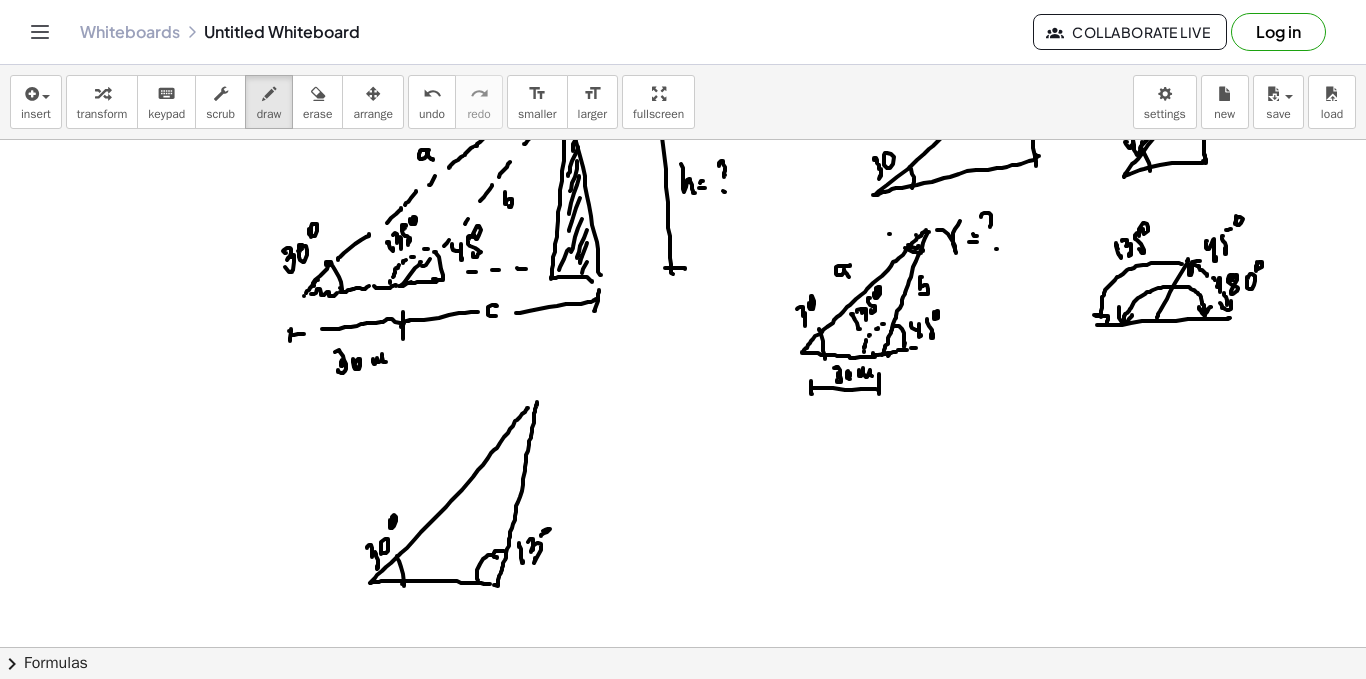 click at bounding box center [683, -214] 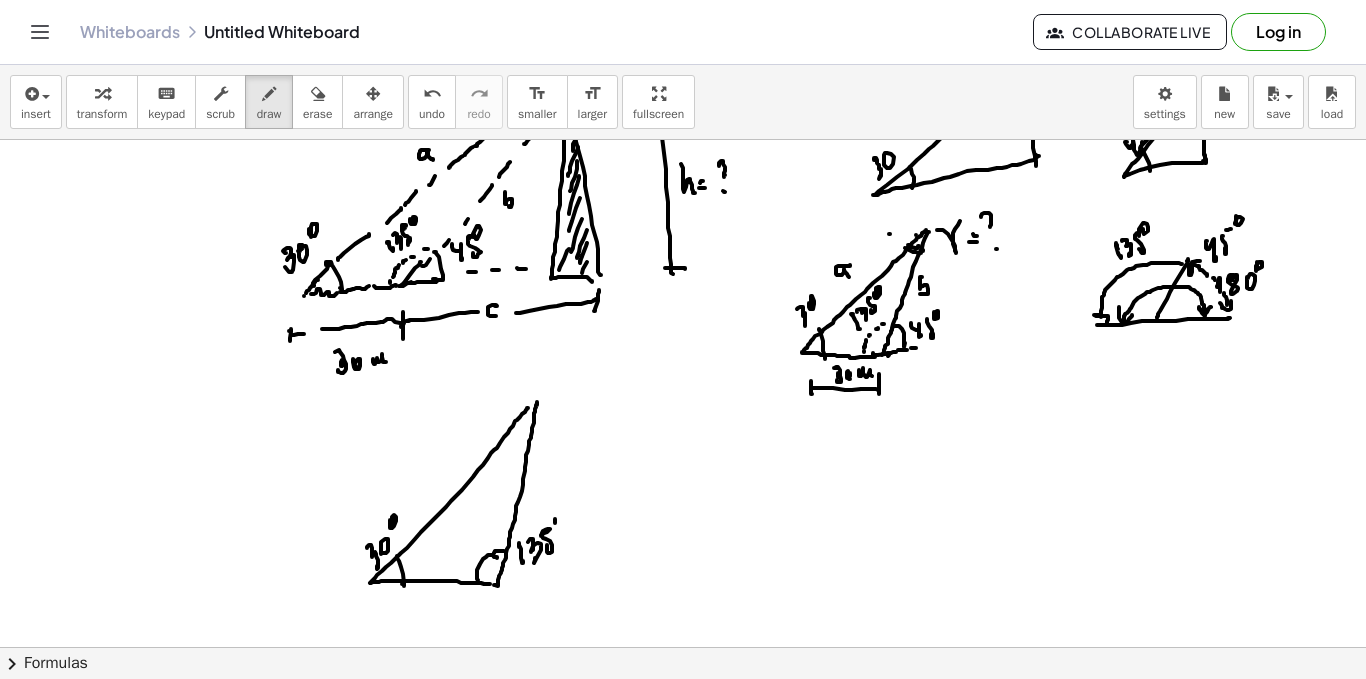 click at bounding box center [683, -214] 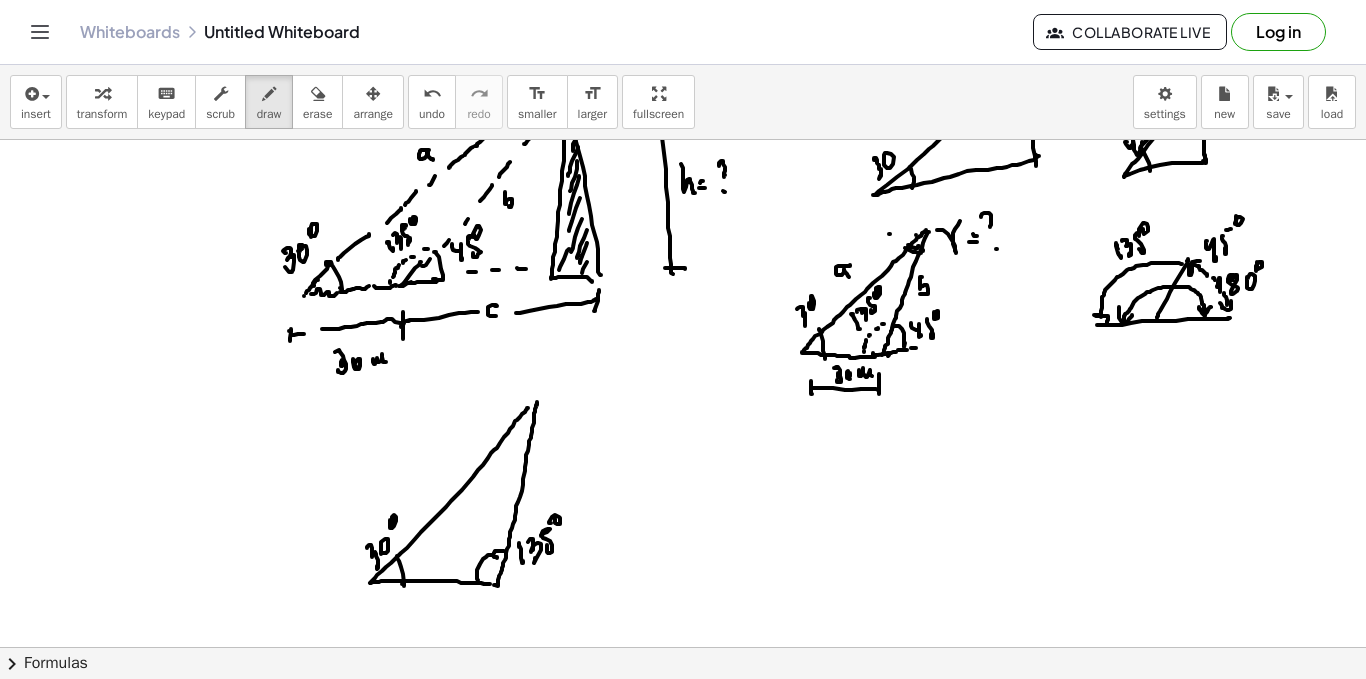 click at bounding box center [683, -214] 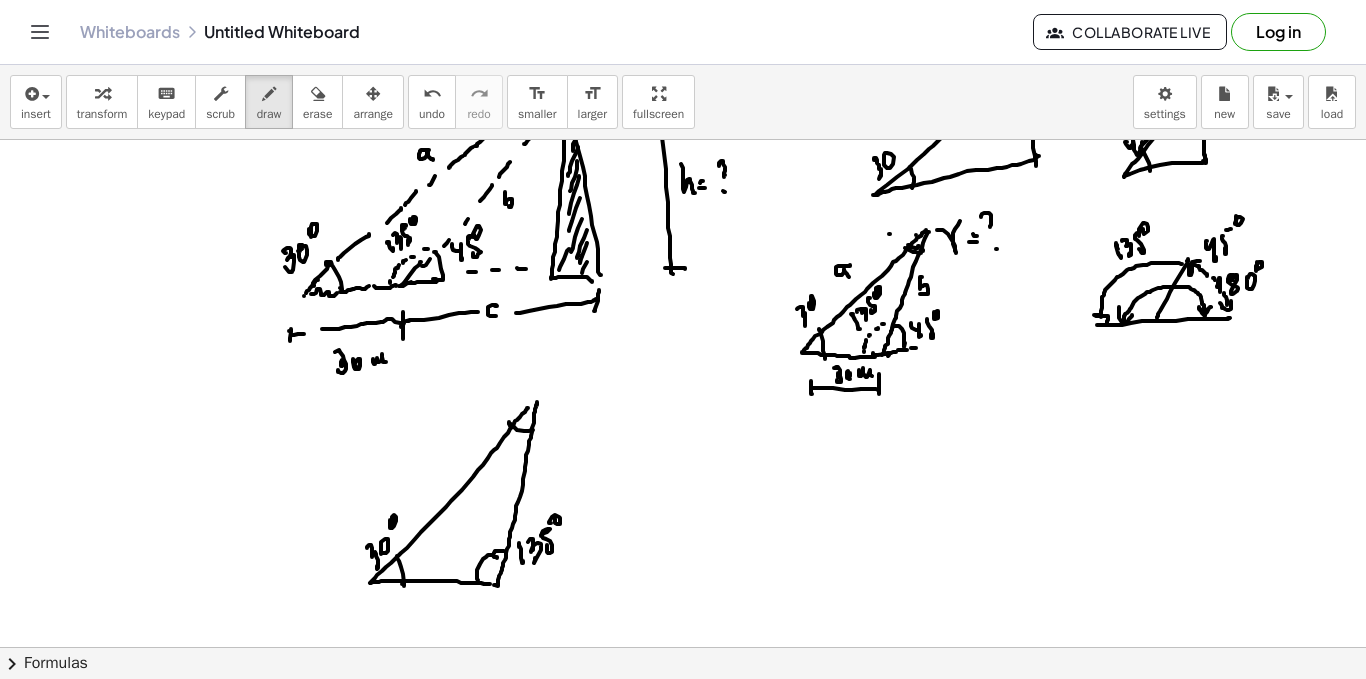 drag, startPoint x: 511, startPoint y: 424, endPoint x: 533, endPoint y: 430, distance: 22.803509 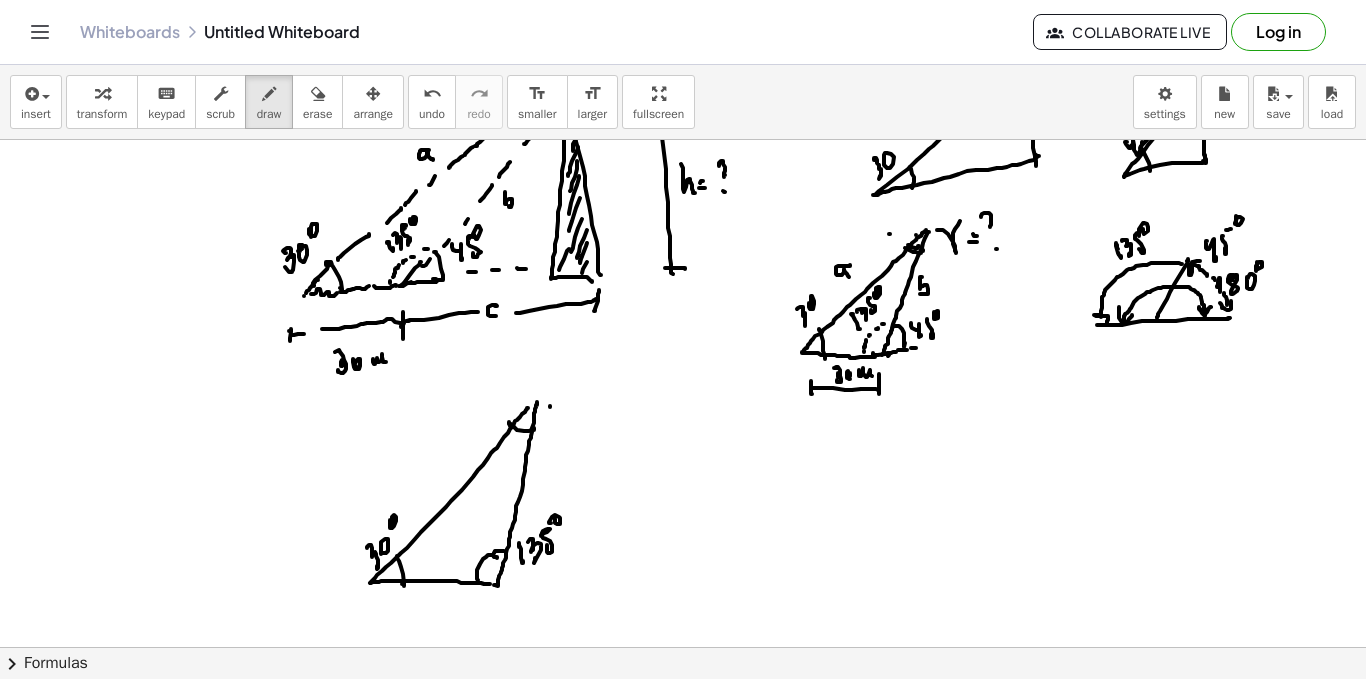 click at bounding box center [683, -214] 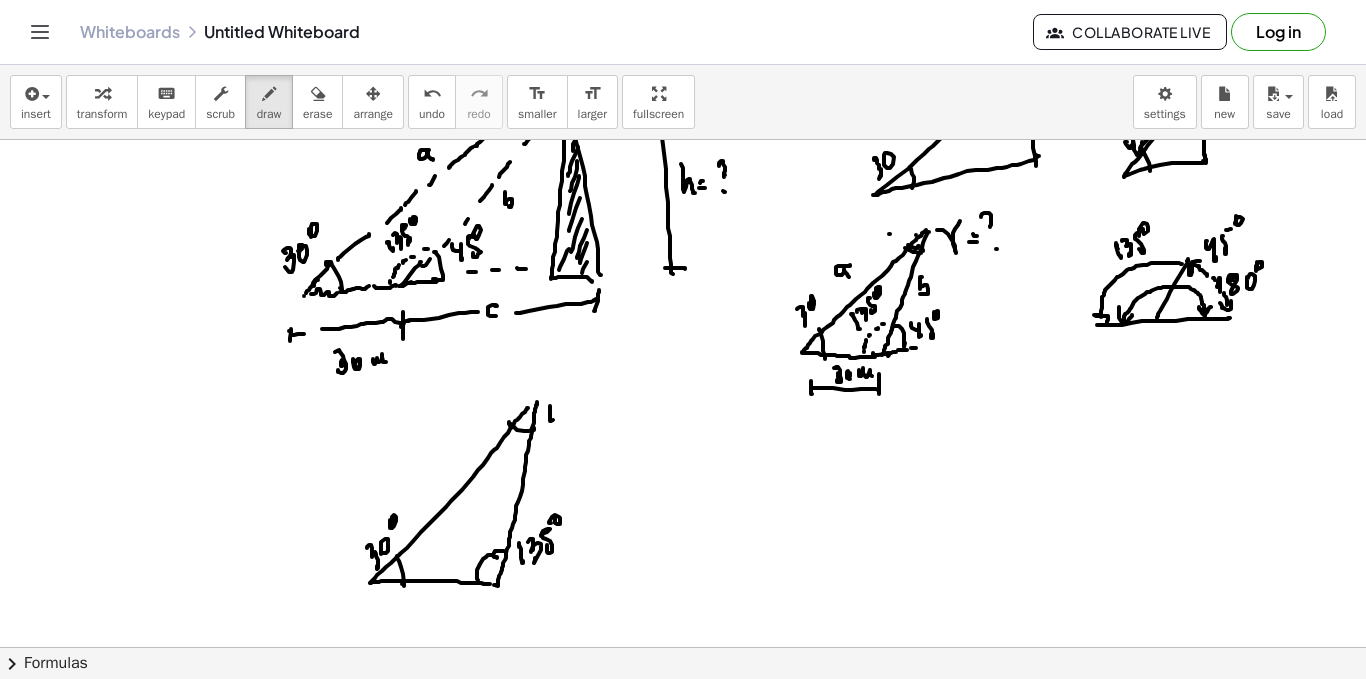 click at bounding box center (683, -214) 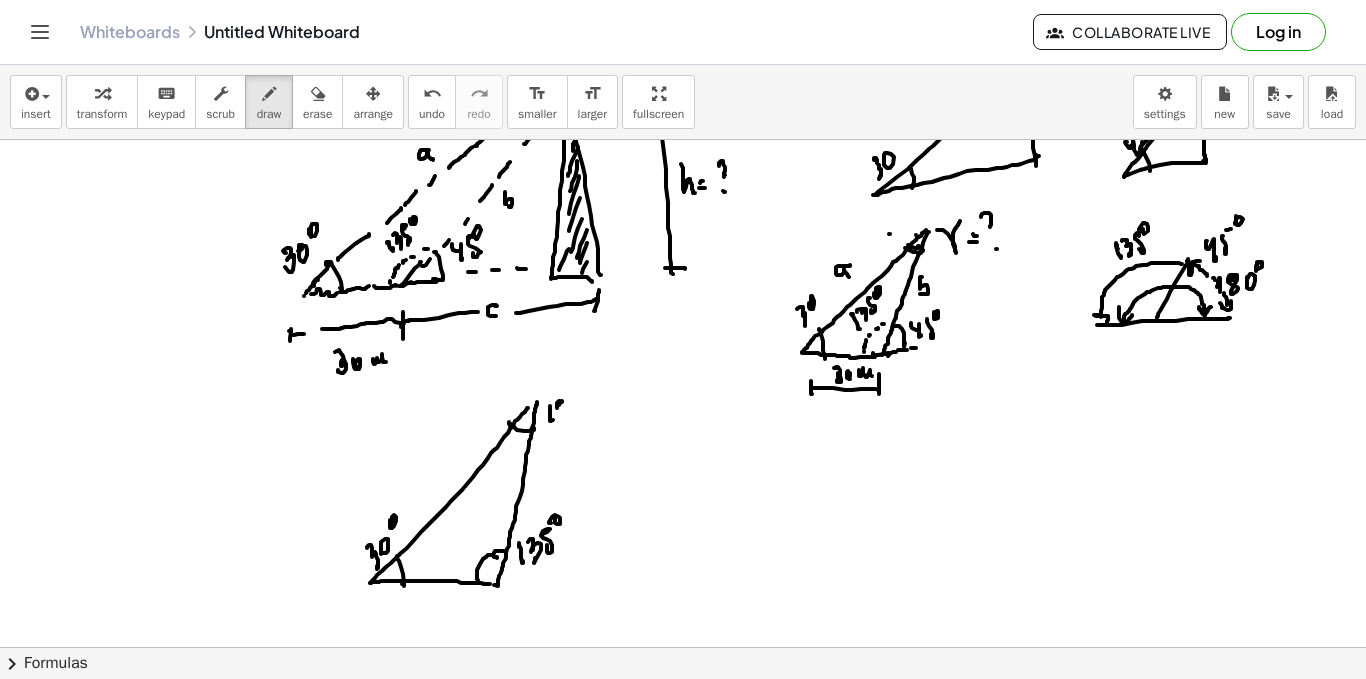 click at bounding box center [683, -214] 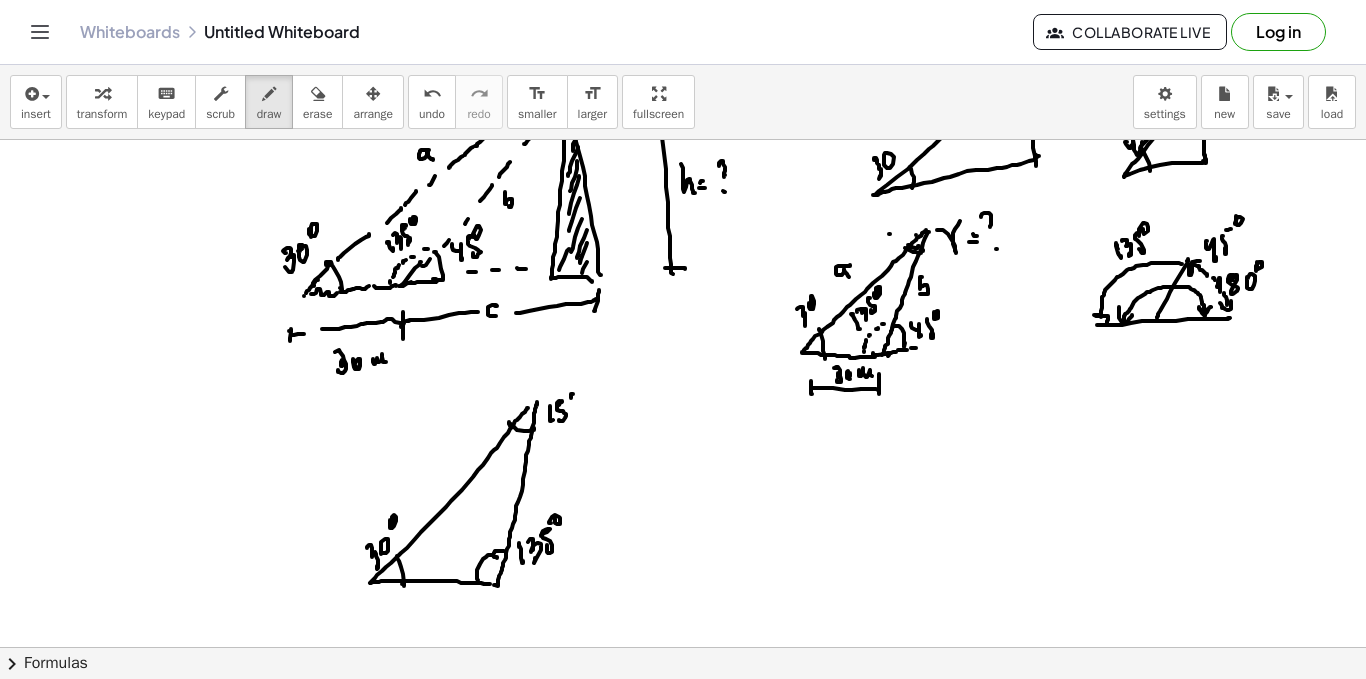 drag, startPoint x: 573, startPoint y: 394, endPoint x: 582, endPoint y: 405, distance: 14.21267 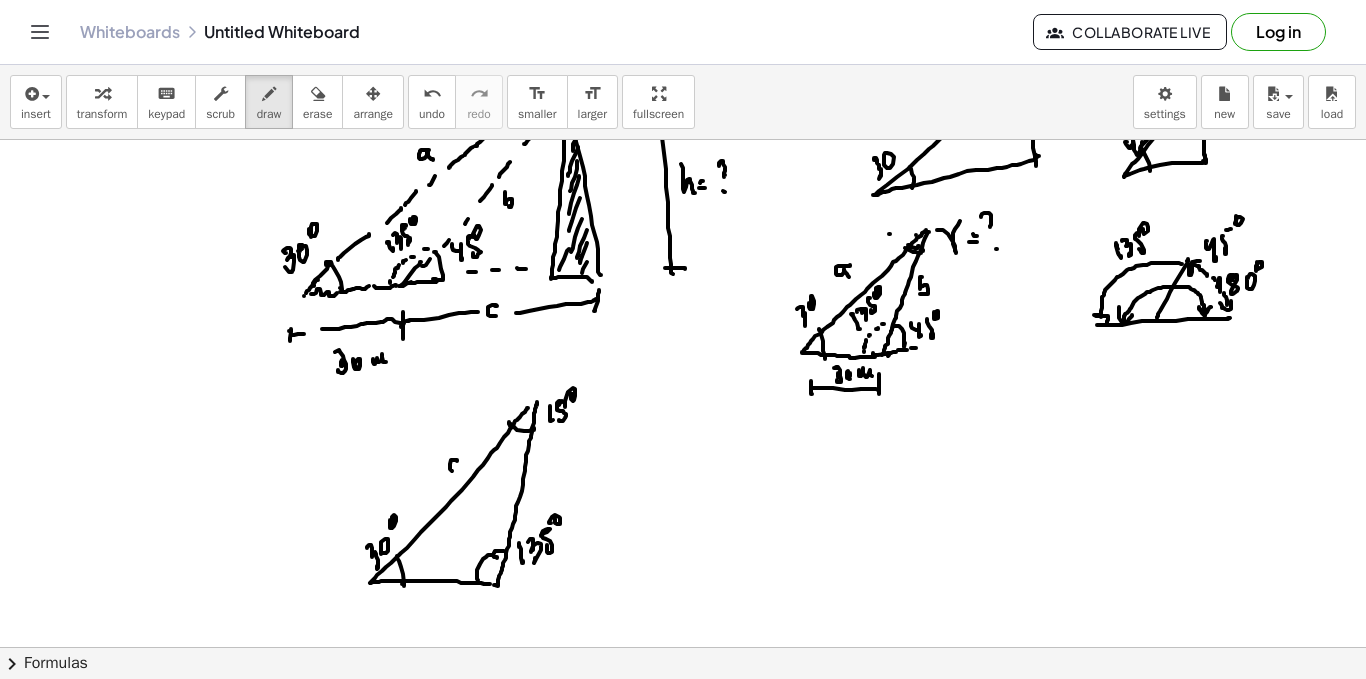 drag, startPoint x: 457, startPoint y: 461, endPoint x: 468, endPoint y: 469, distance: 13.601471 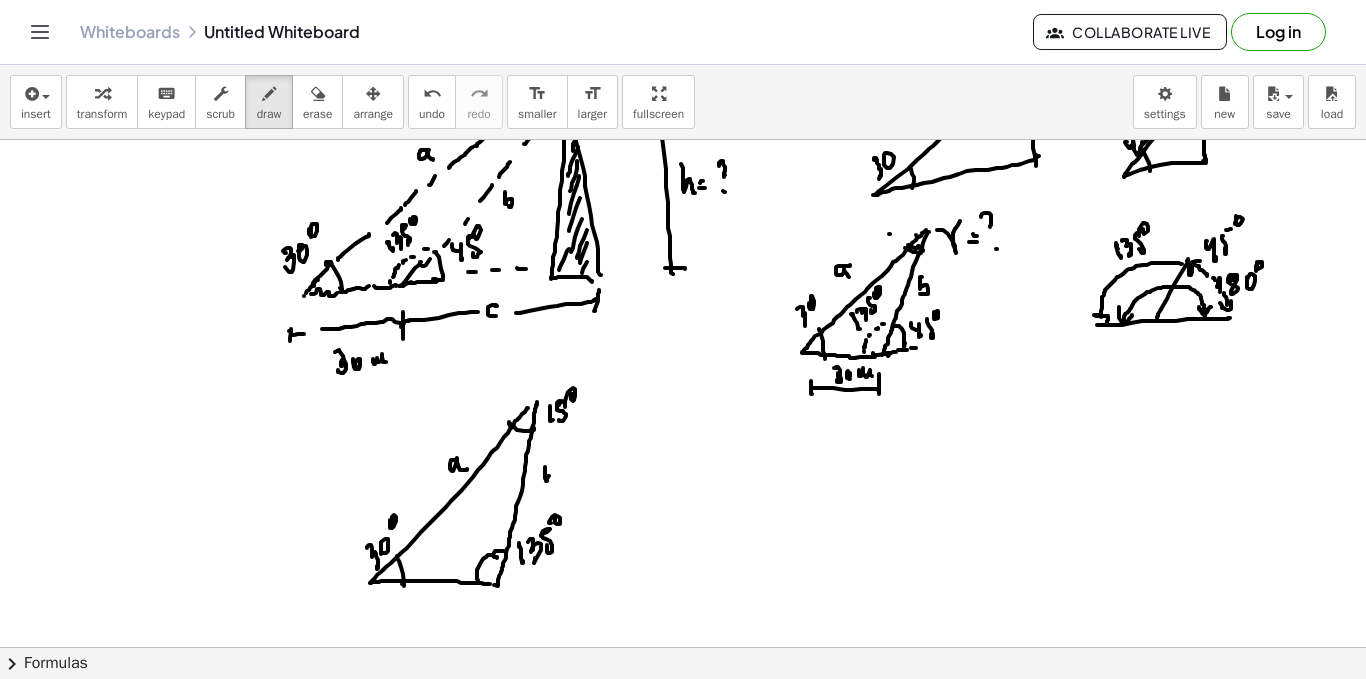 drag, startPoint x: 545, startPoint y: 467, endPoint x: 541, endPoint y: 515, distance: 48.166378 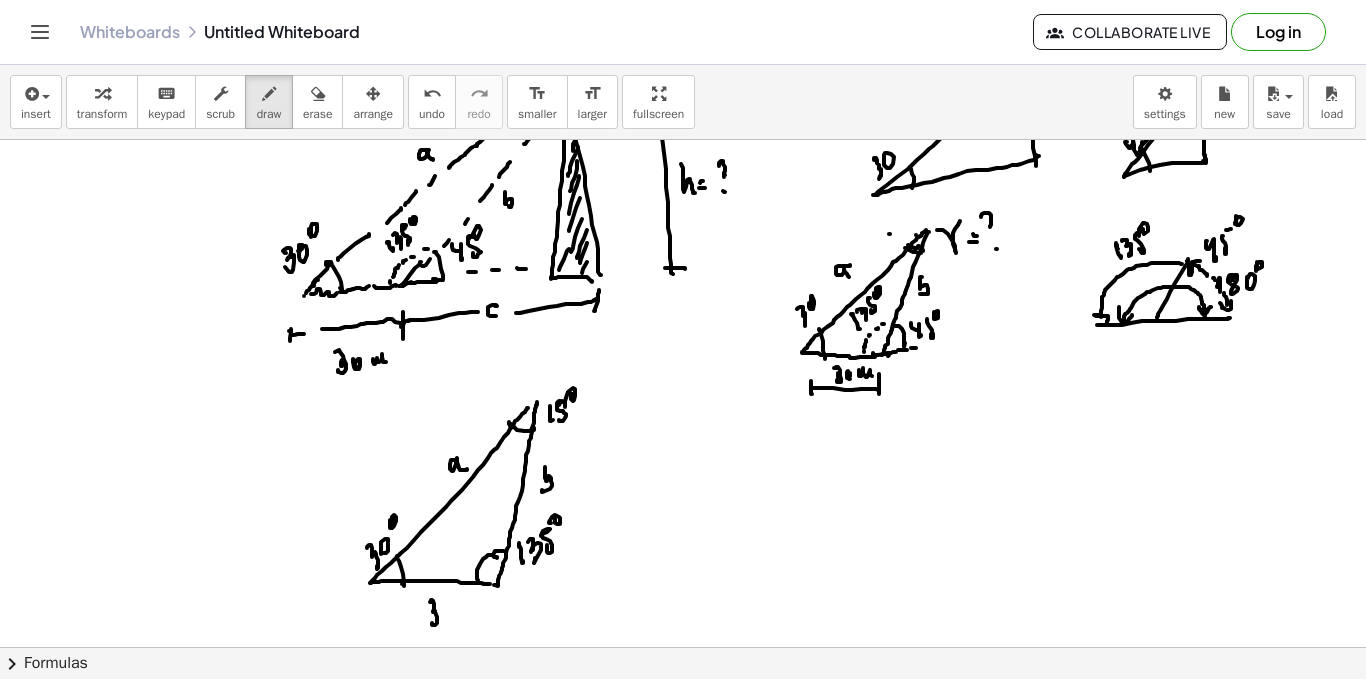 drag, startPoint x: 430, startPoint y: 602, endPoint x: 439, endPoint y: 622, distance: 21.931713 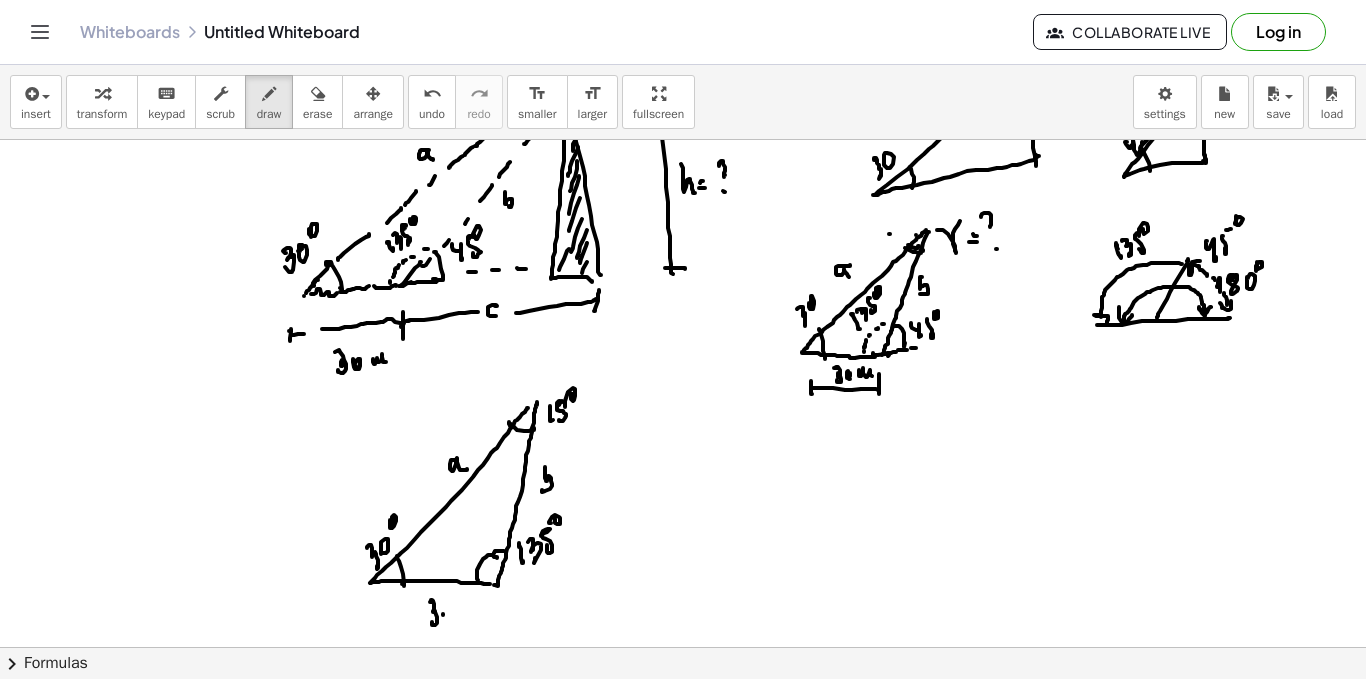 drag, startPoint x: 443, startPoint y: 614, endPoint x: 447, endPoint y: 630, distance: 16.492422 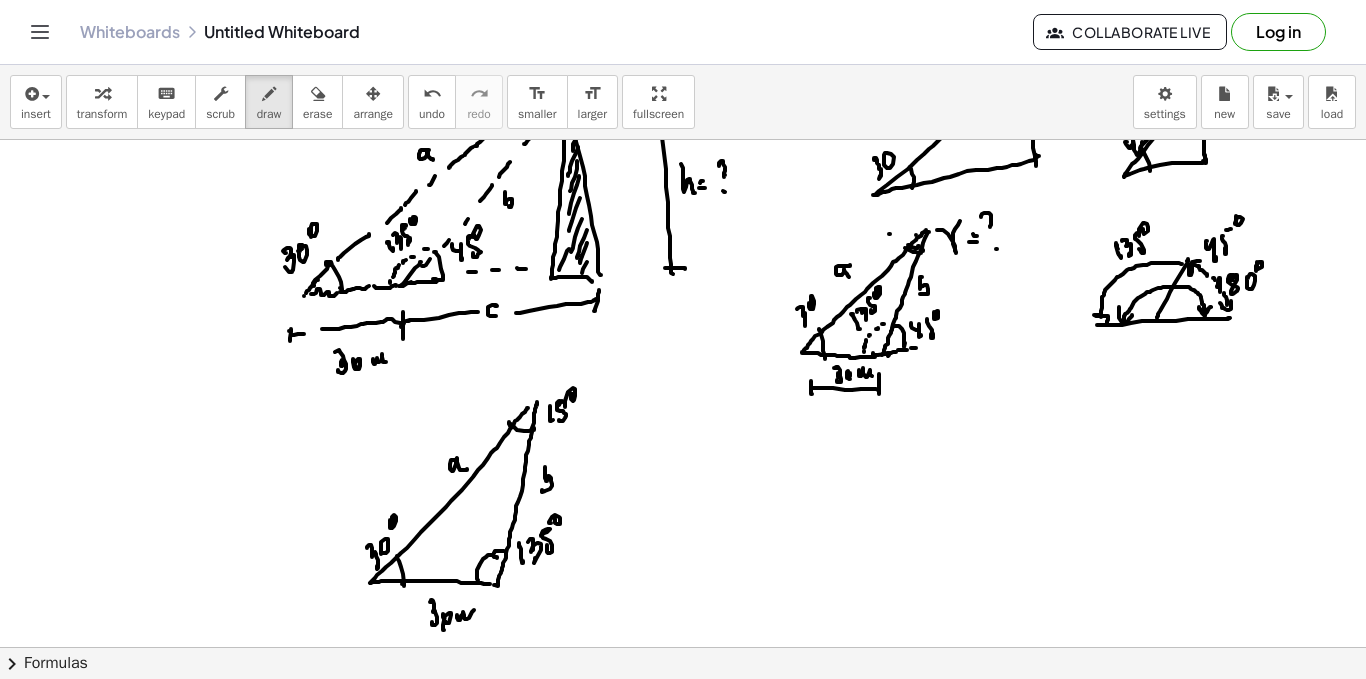 drag, startPoint x: 457, startPoint y: 616, endPoint x: 477, endPoint y: 618, distance: 20.09975 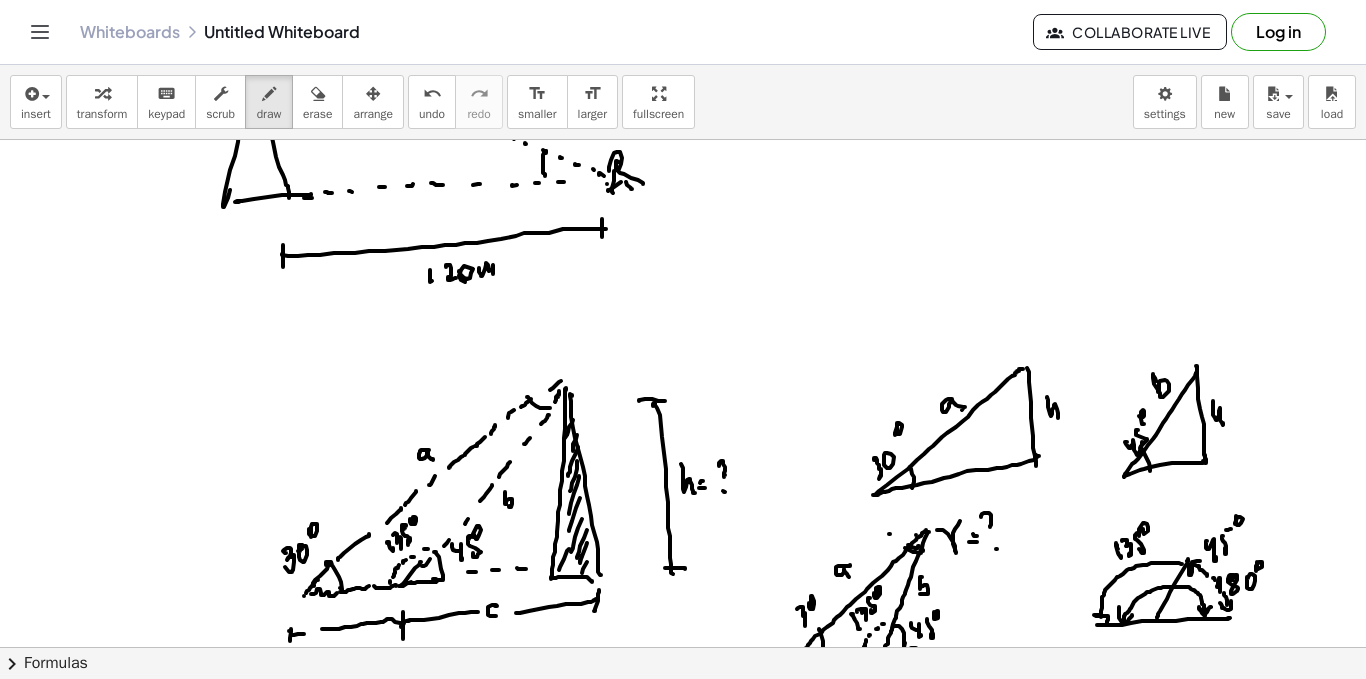 scroll, scrollTop: 1621, scrollLeft: 0, axis: vertical 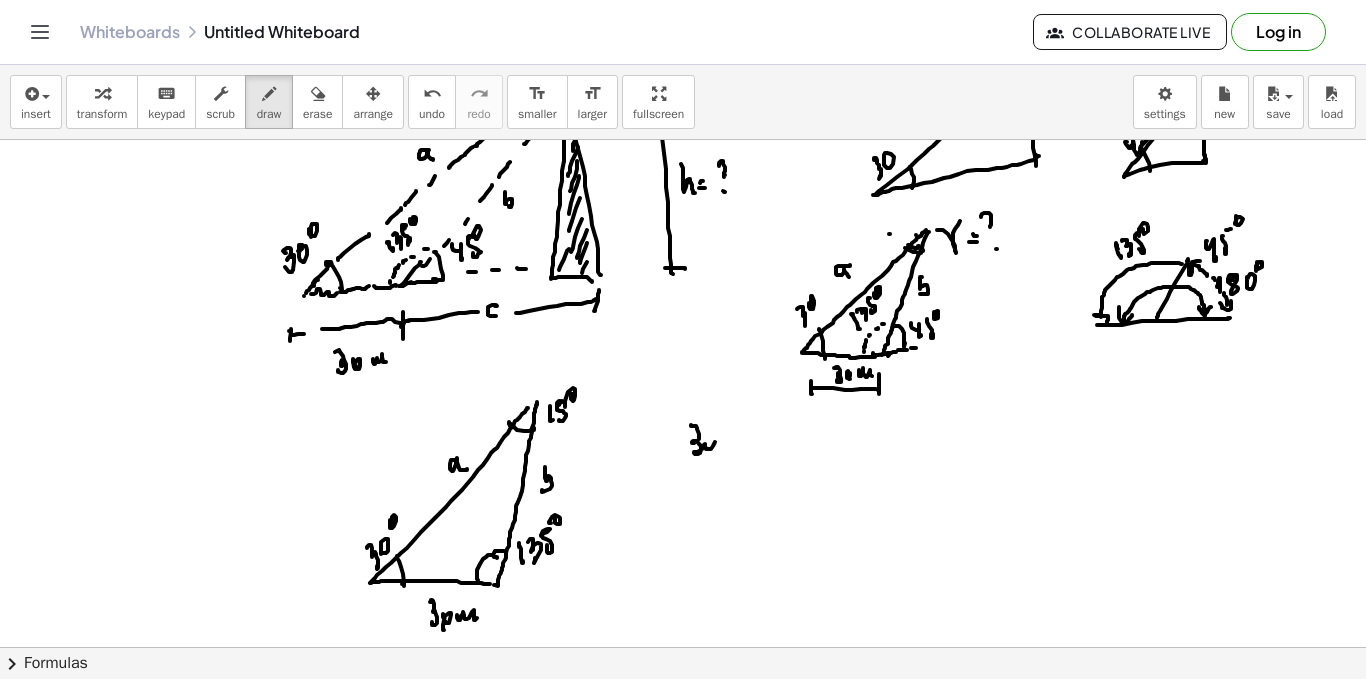 drag, startPoint x: 691, startPoint y: 426, endPoint x: 720, endPoint y: 444, distance: 34.132095 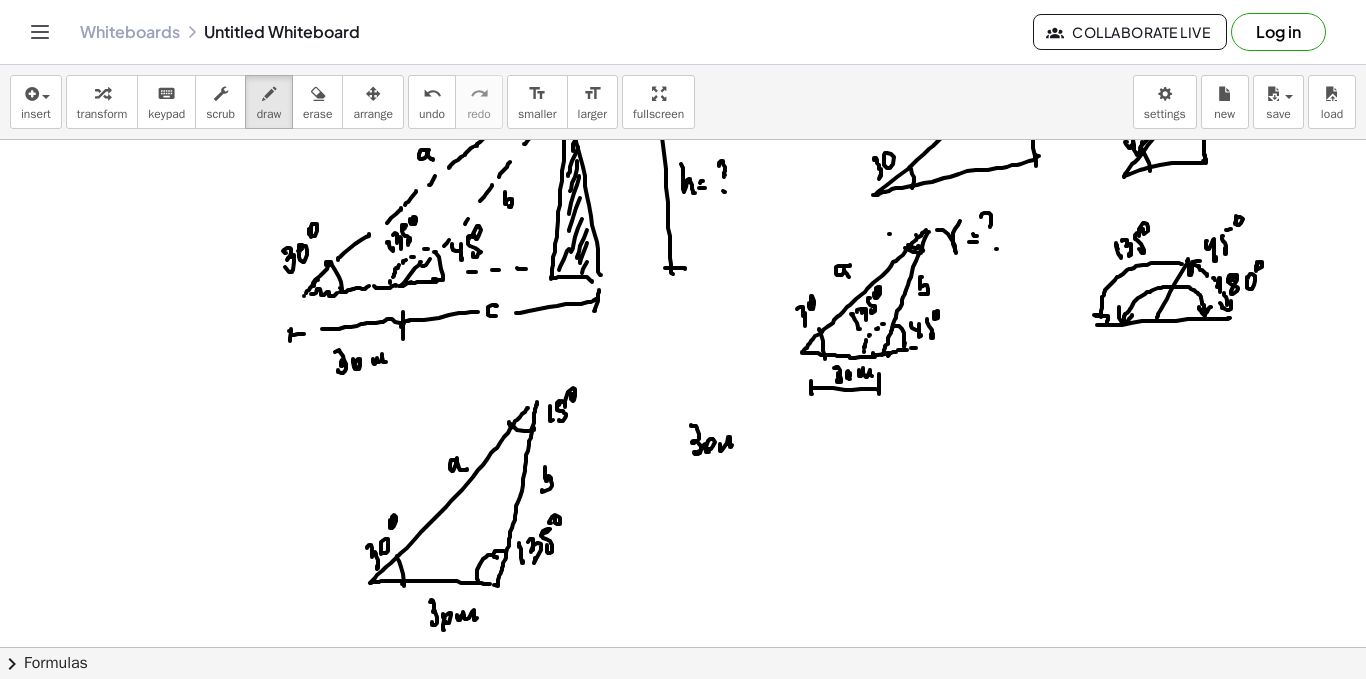 drag, startPoint x: 720, startPoint y: 444, endPoint x: 721, endPoint y: 454, distance: 10.049875 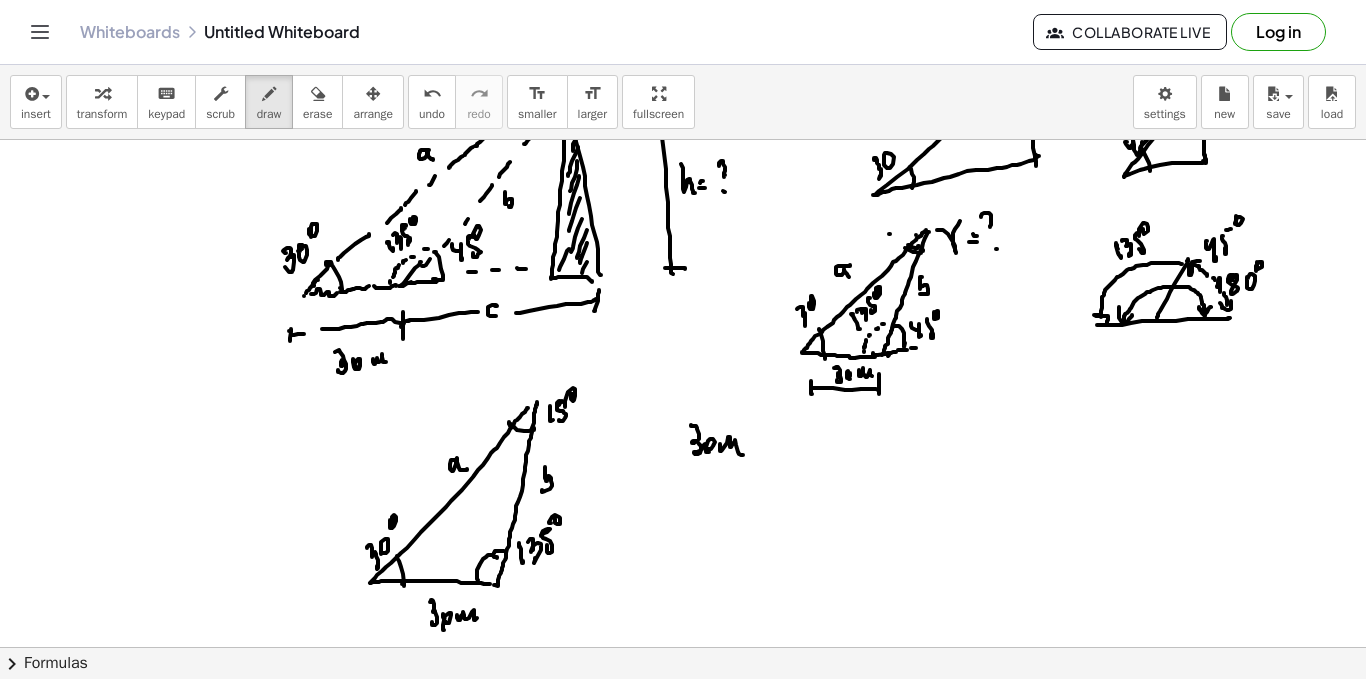 drag, startPoint x: 736, startPoint y: 465, endPoint x: 757, endPoint y: 467, distance: 21.095022 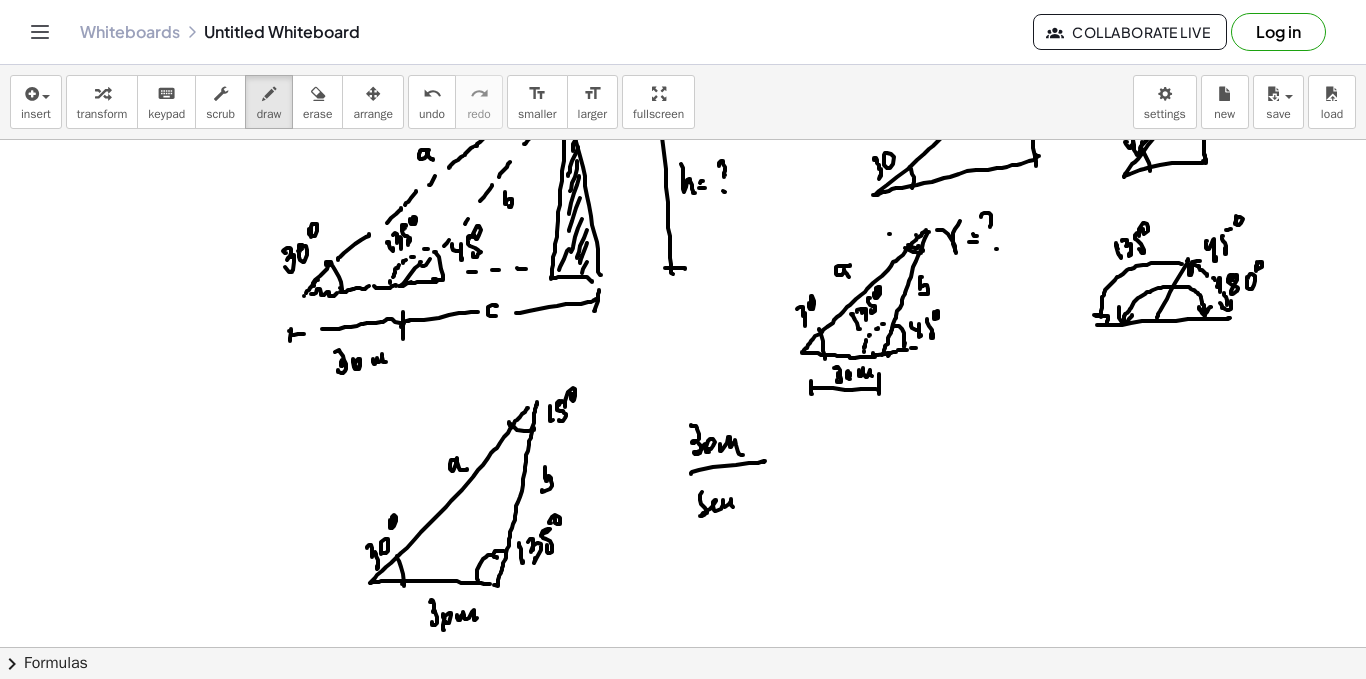 drag, startPoint x: 700, startPoint y: 495, endPoint x: 740, endPoint y: 501, distance: 40.4475 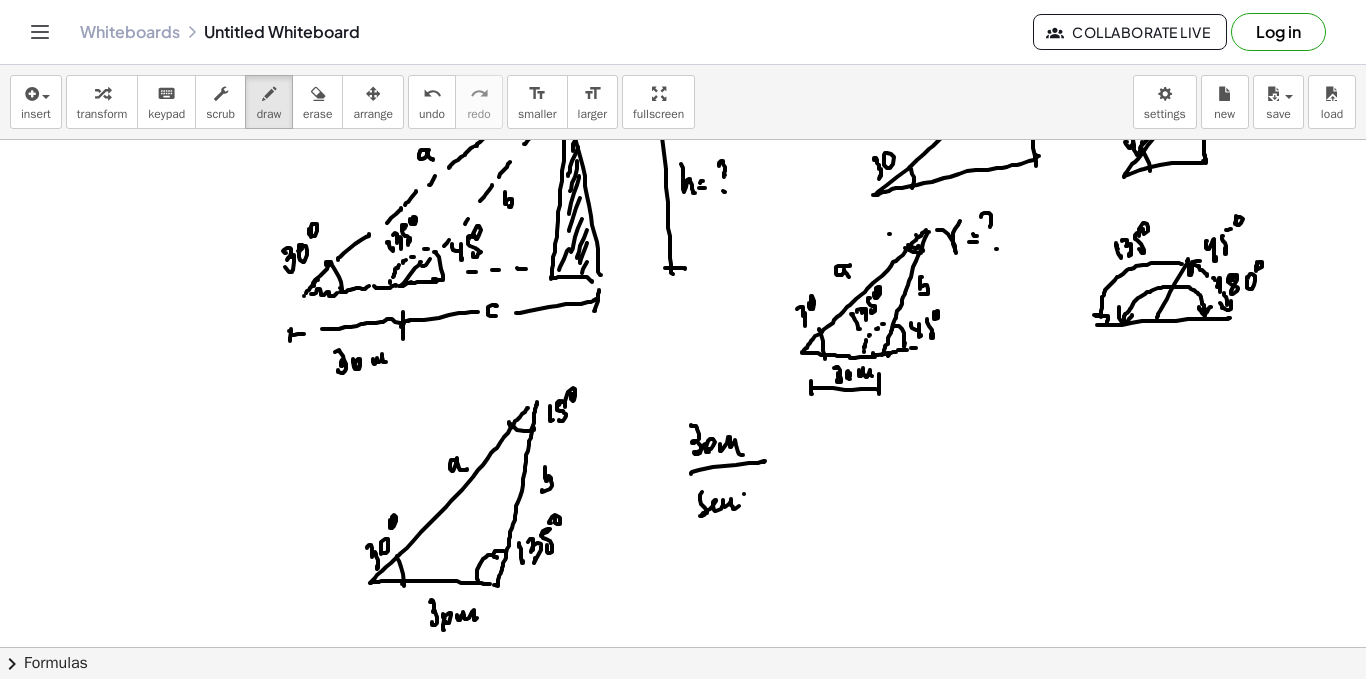click at bounding box center (683, -214) 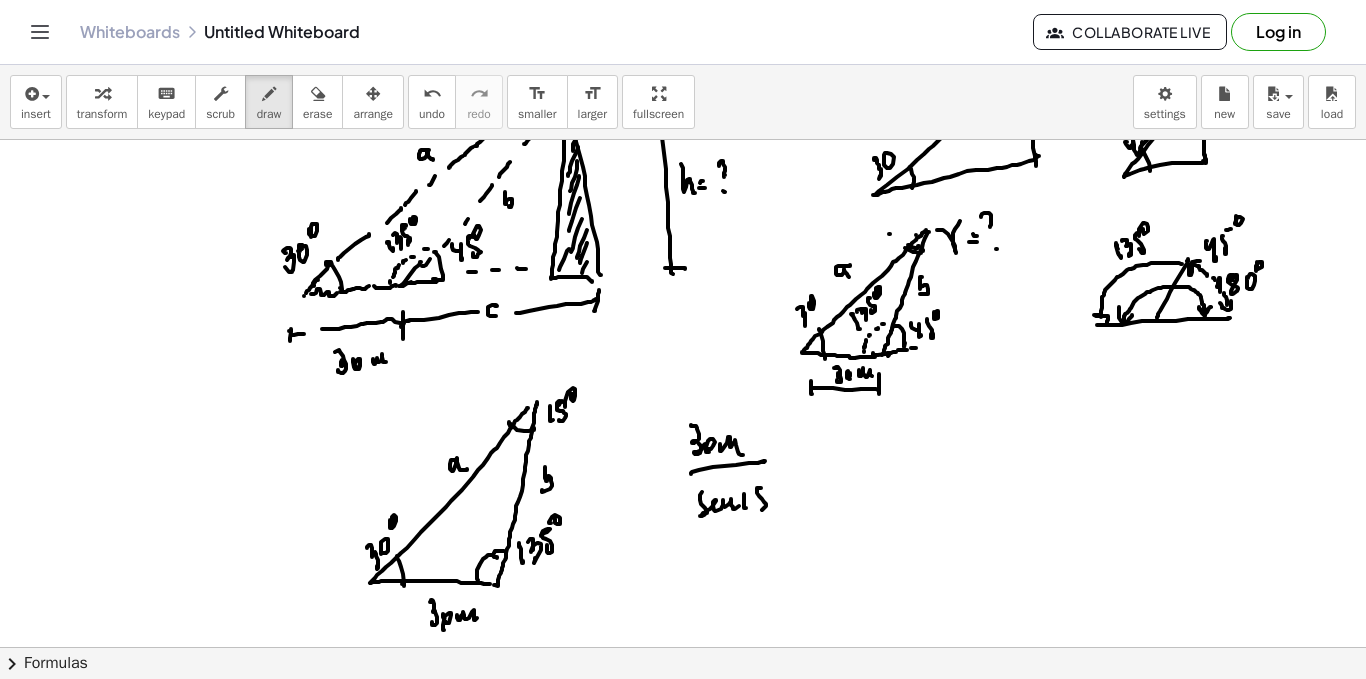 drag, startPoint x: 758, startPoint y: 488, endPoint x: 764, endPoint y: 502, distance: 15.231546 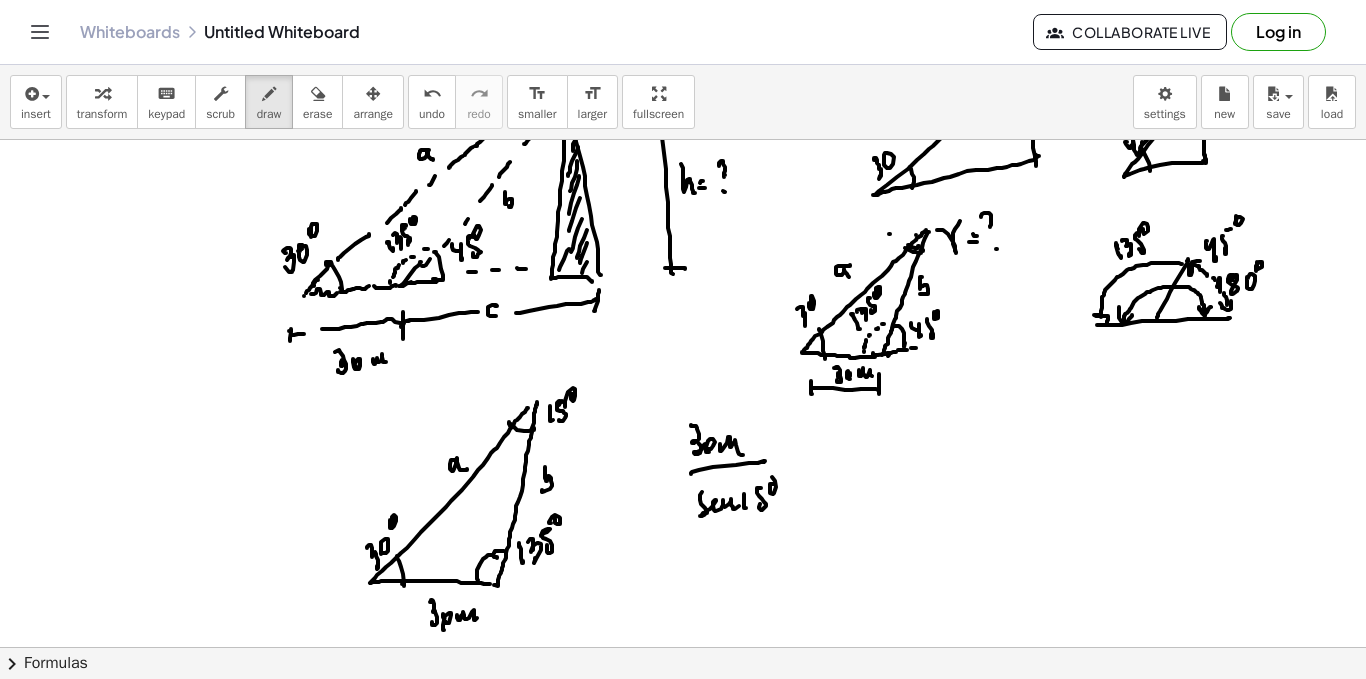 drag, startPoint x: 773, startPoint y: 484, endPoint x: 784, endPoint y: 482, distance: 11.18034 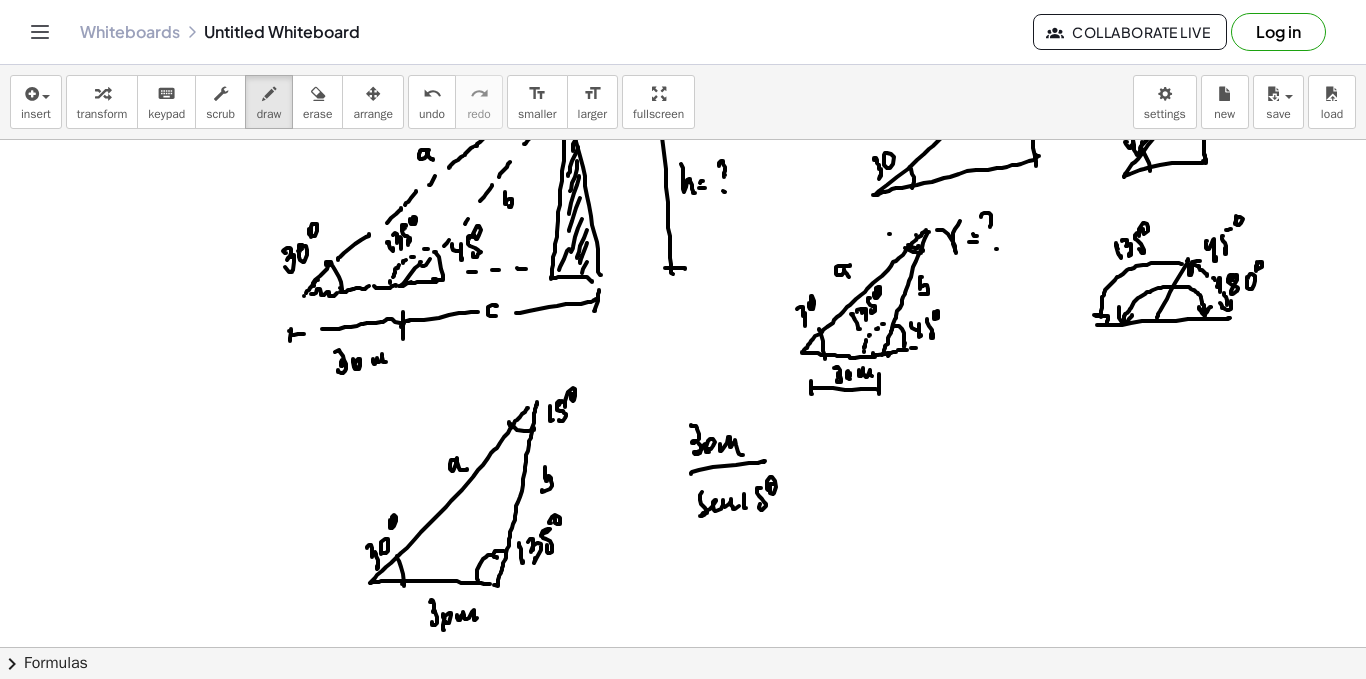 click at bounding box center (683, -214) 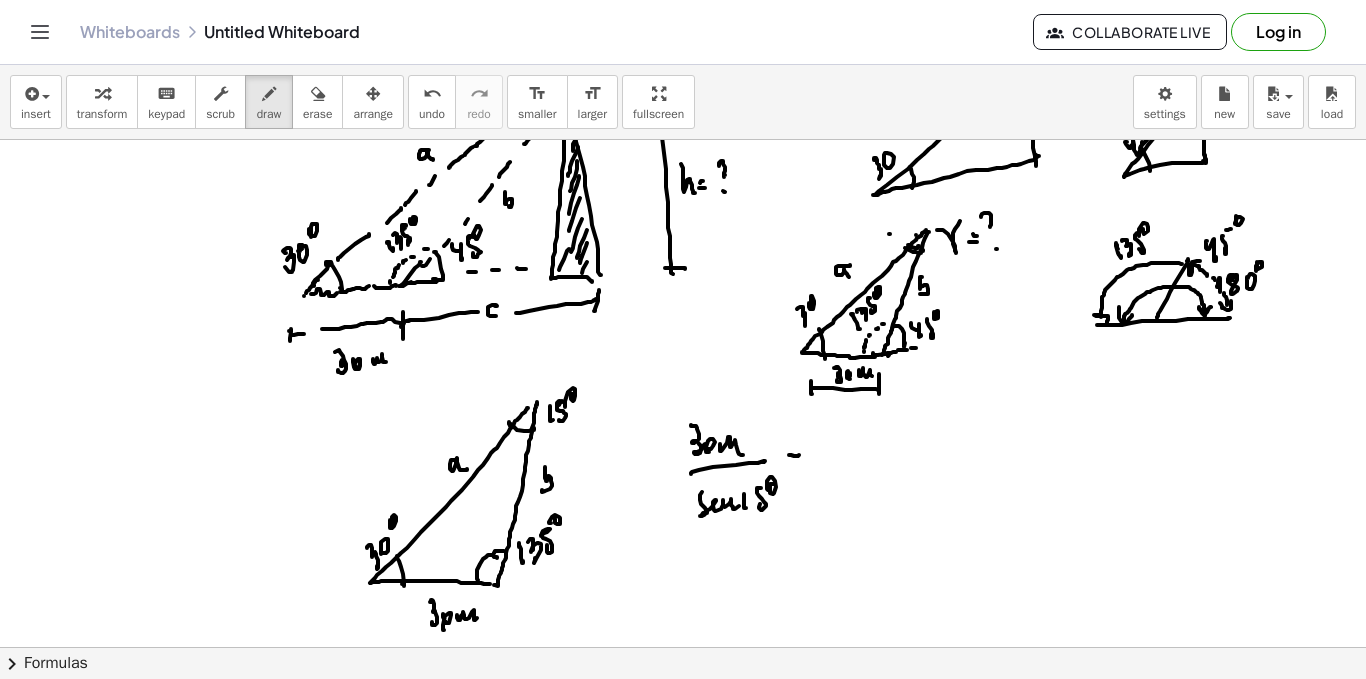 drag, startPoint x: 792, startPoint y: 447, endPoint x: 808, endPoint y: 444, distance: 16.27882 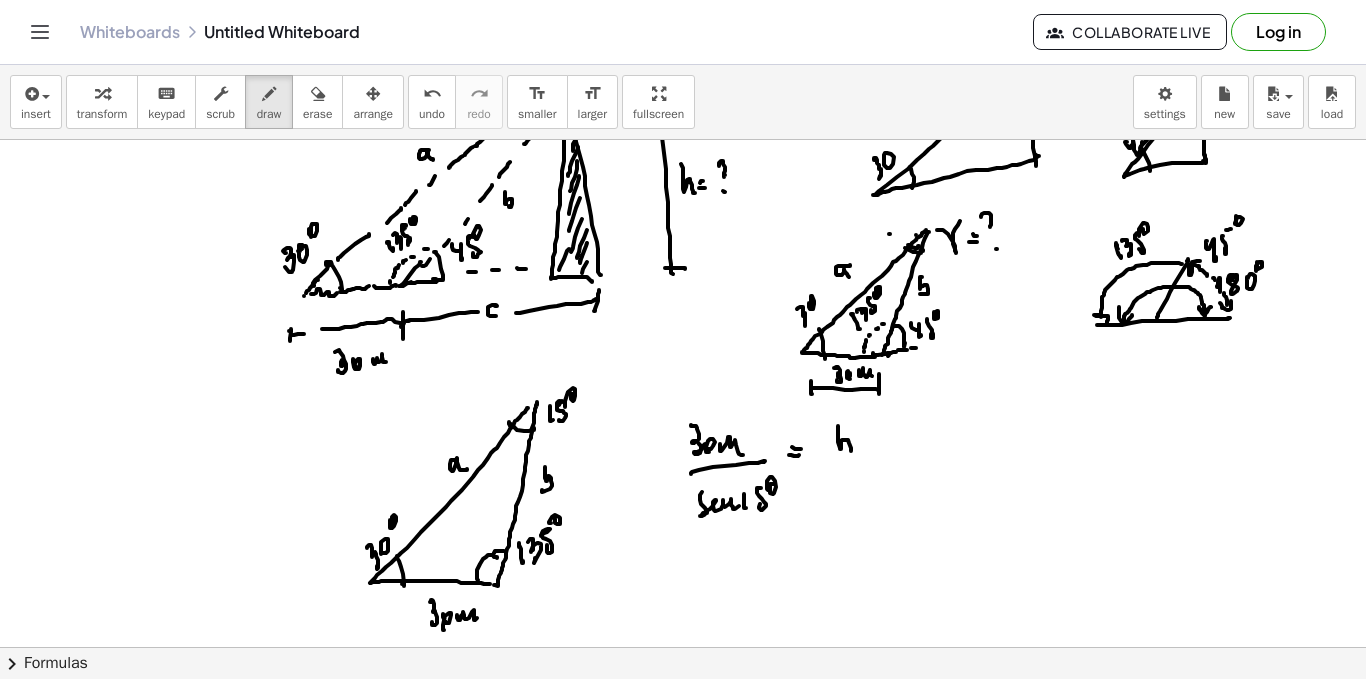 drag, startPoint x: 838, startPoint y: 426, endPoint x: 841, endPoint y: 459, distance: 33.13608 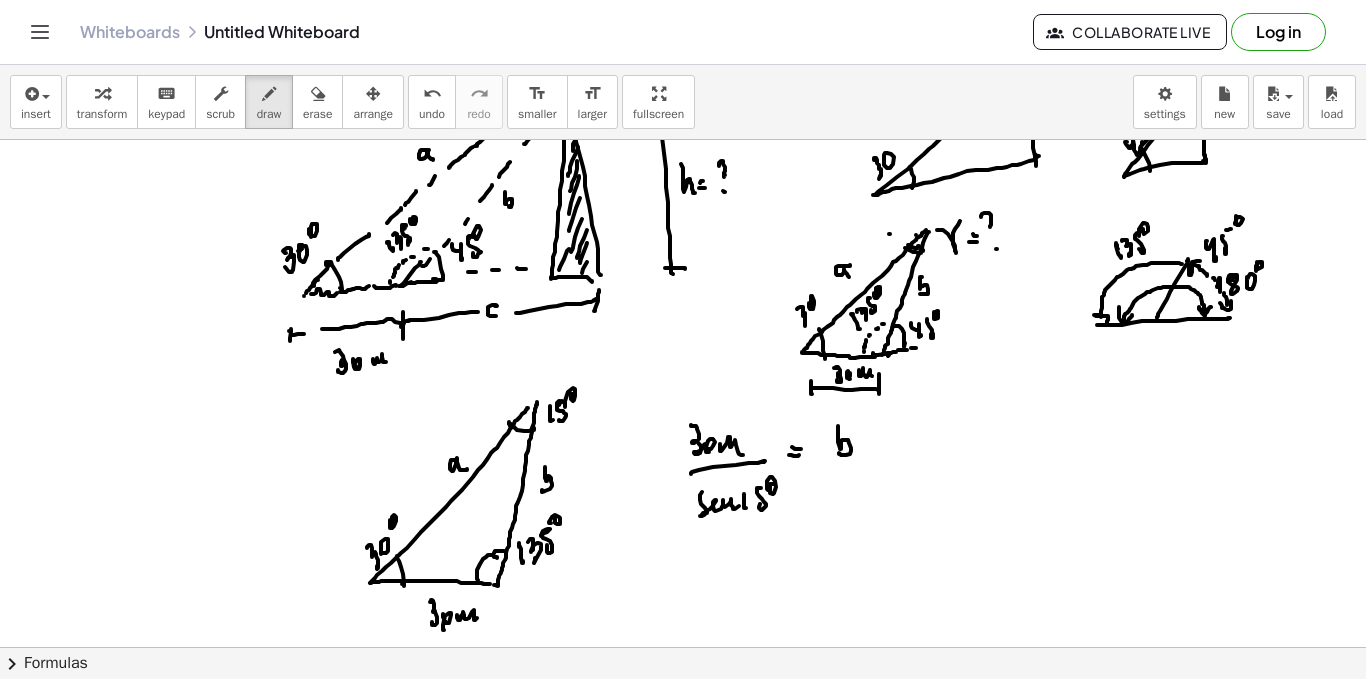 drag, startPoint x: 857, startPoint y: 459, endPoint x: 878, endPoint y: 461, distance: 21.095022 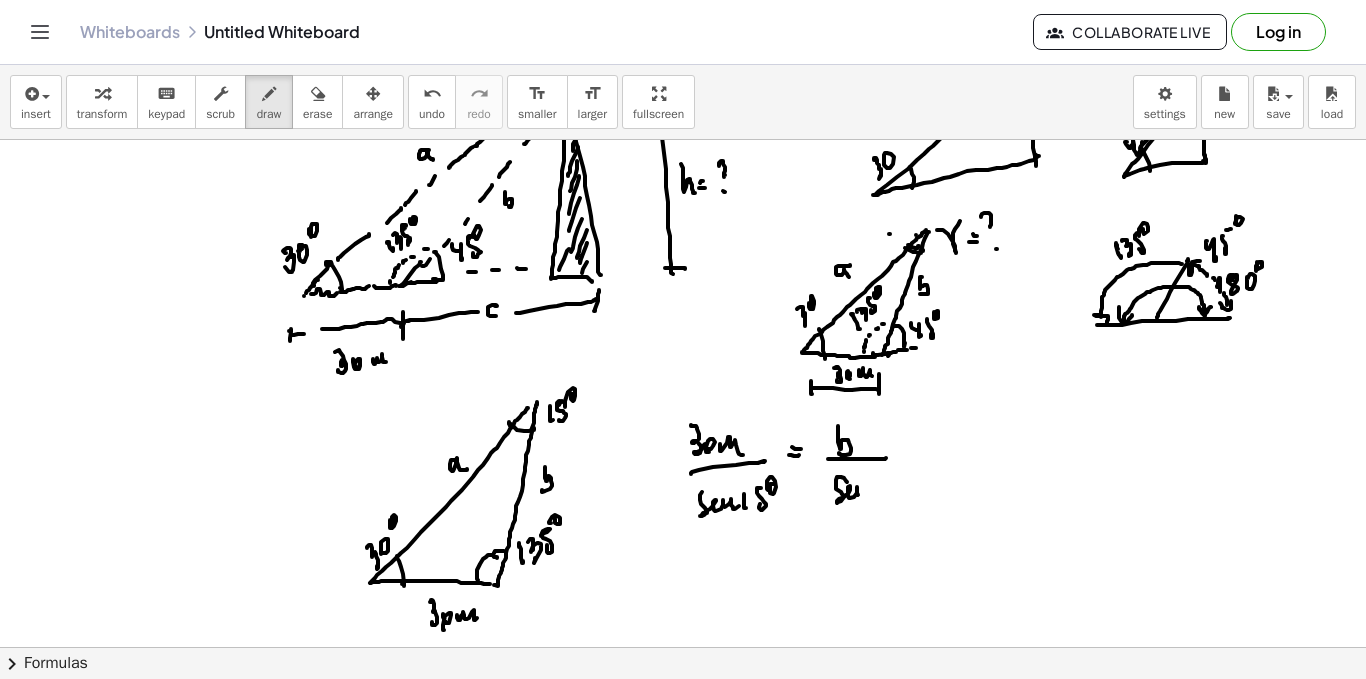 drag, startPoint x: 844, startPoint y: 478, endPoint x: 866, endPoint y: 495, distance: 27.802877 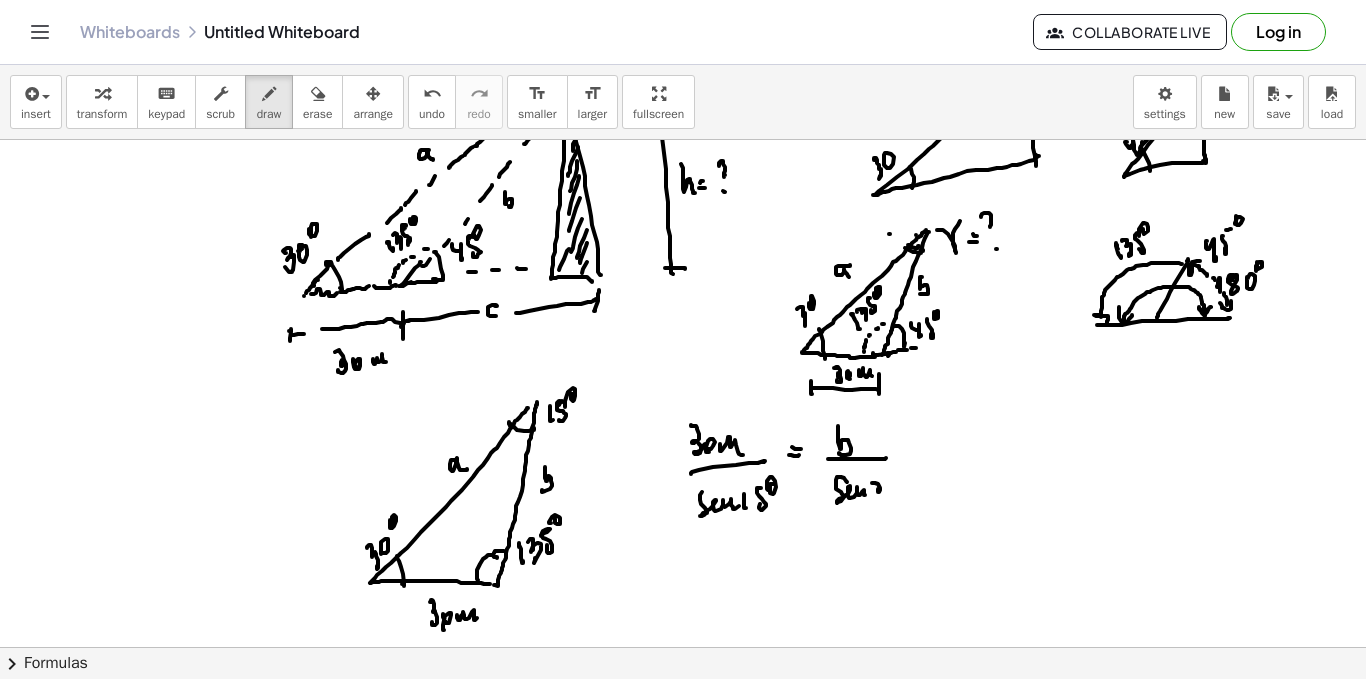 drag, startPoint x: 872, startPoint y: 483, endPoint x: 884, endPoint y: 495, distance: 16.970562 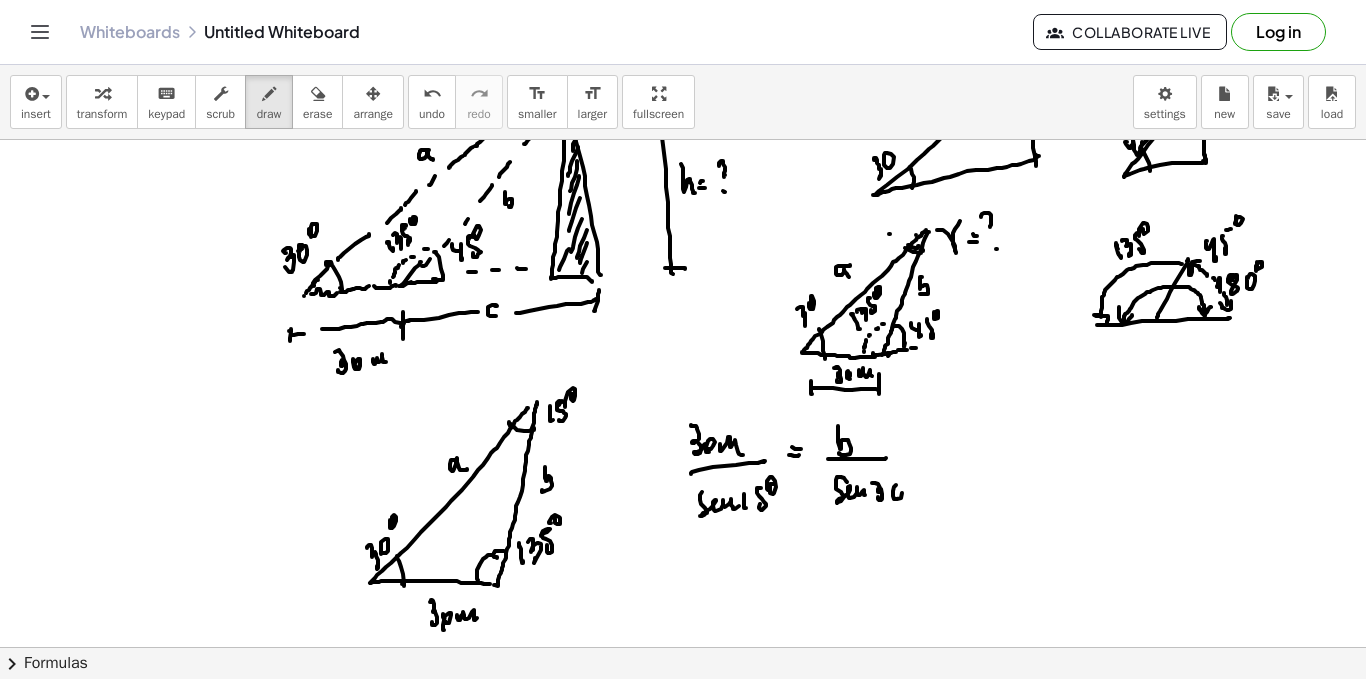 click at bounding box center (683, -214) 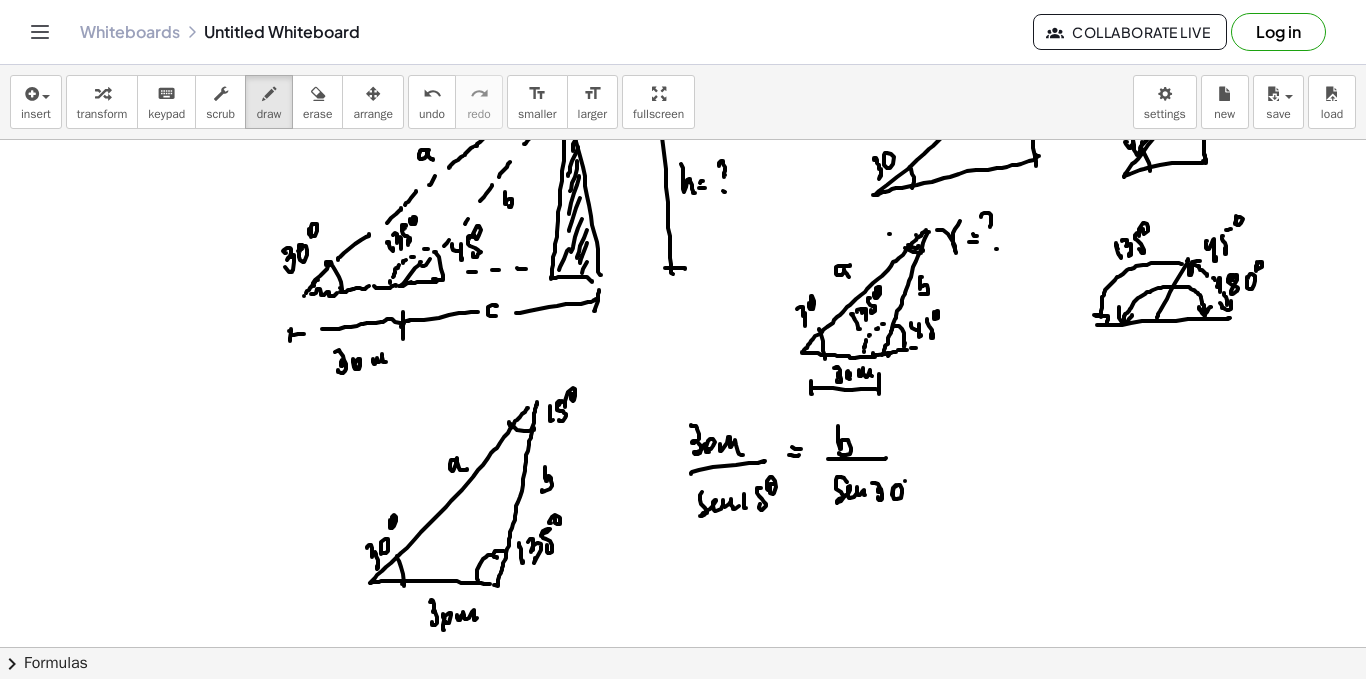 click at bounding box center (683, -214) 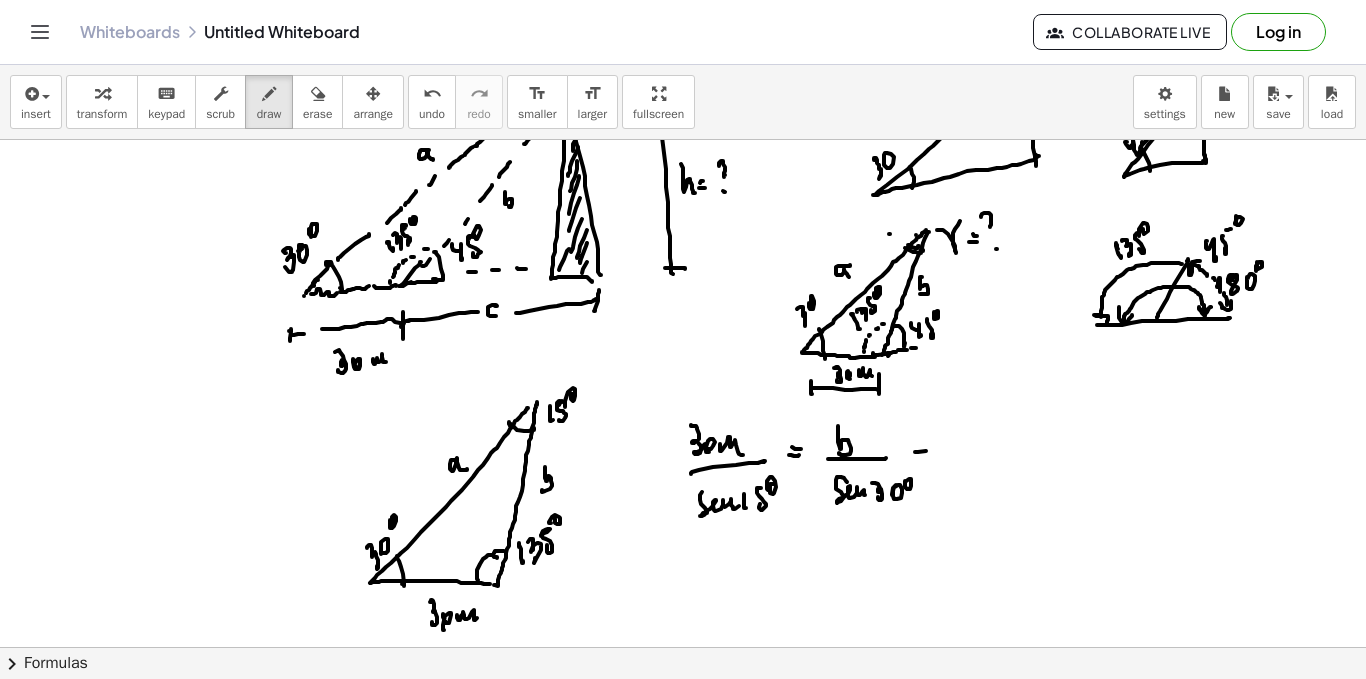 click at bounding box center (683, -214) 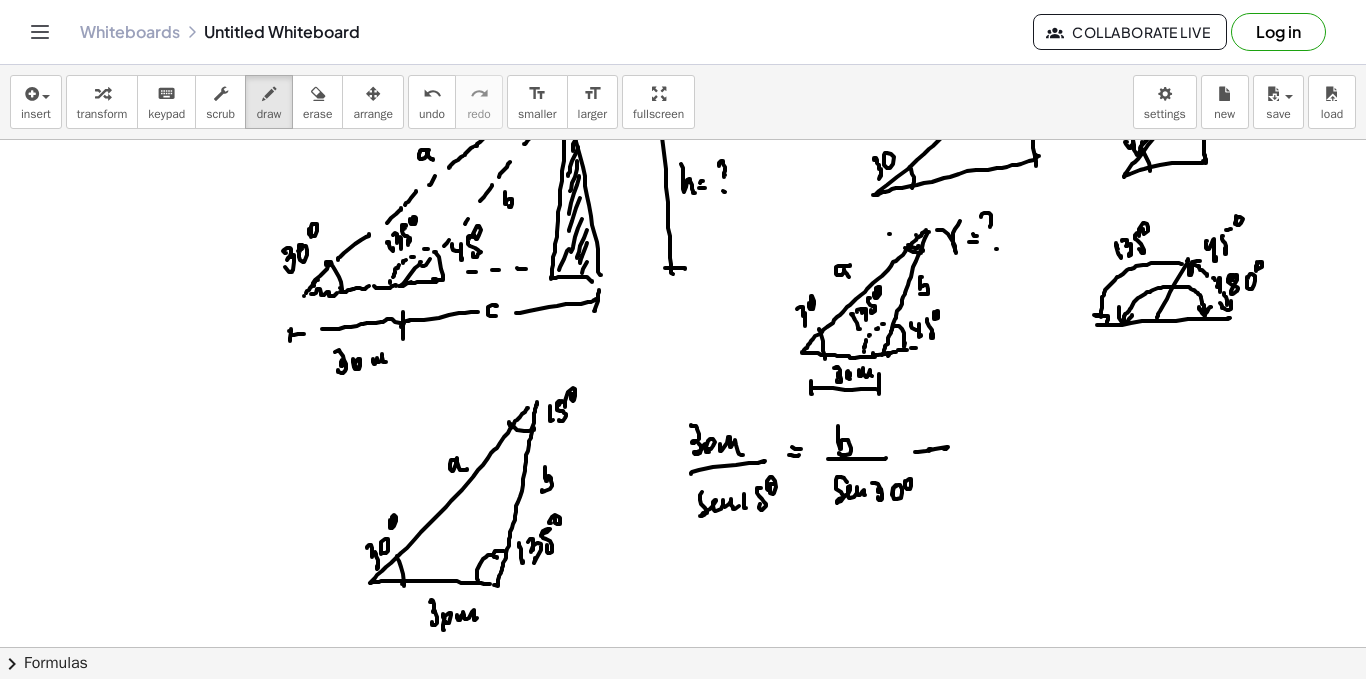 drag, startPoint x: 929, startPoint y: 451, endPoint x: 946, endPoint y: 451, distance: 17 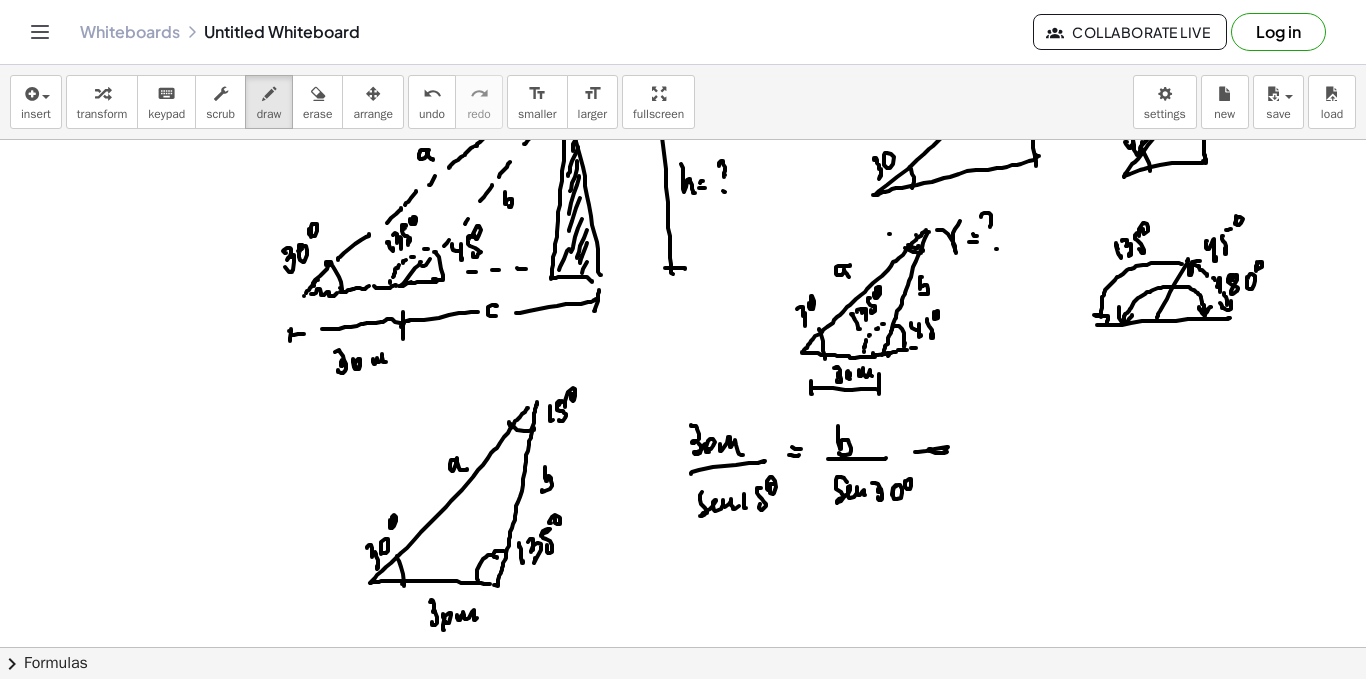 drag, startPoint x: 948, startPoint y: 431, endPoint x: 957, endPoint y: 462, distance: 32.280025 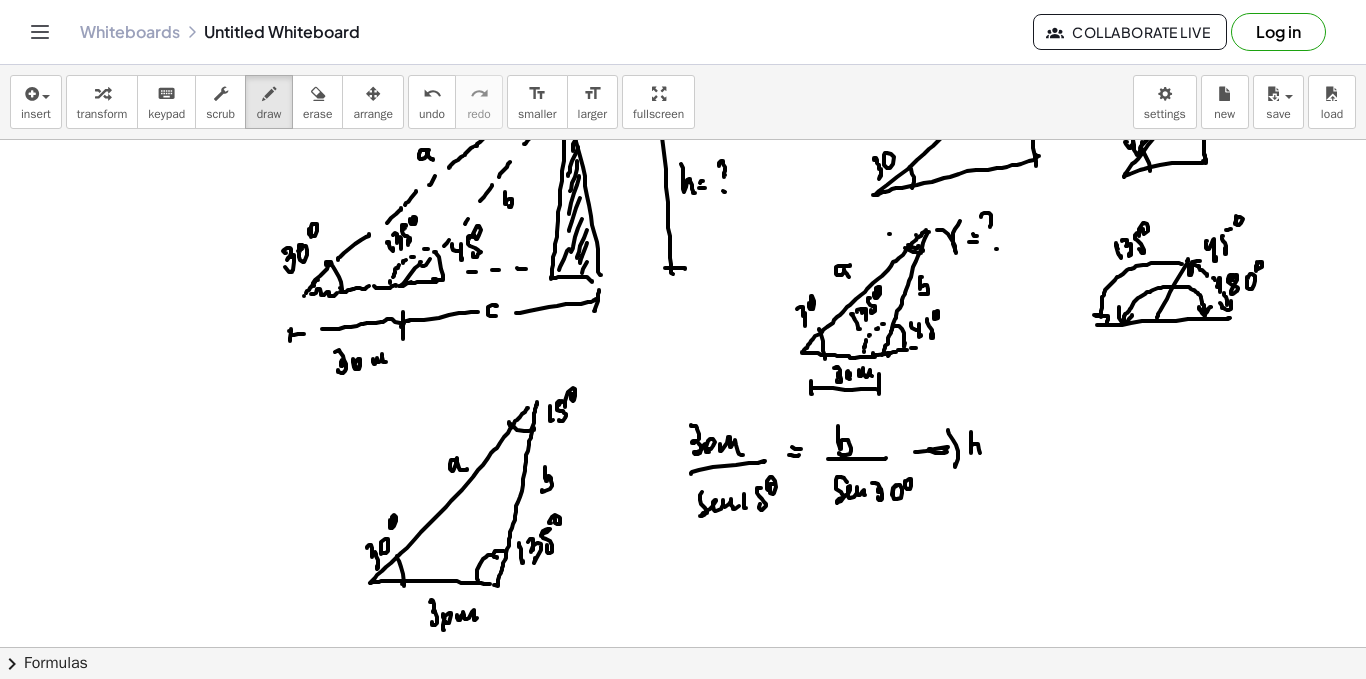 drag, startPoint x: 971, startPoint y: 432, endPoint x: 991, endPoint y: 451, distance: 27.58623 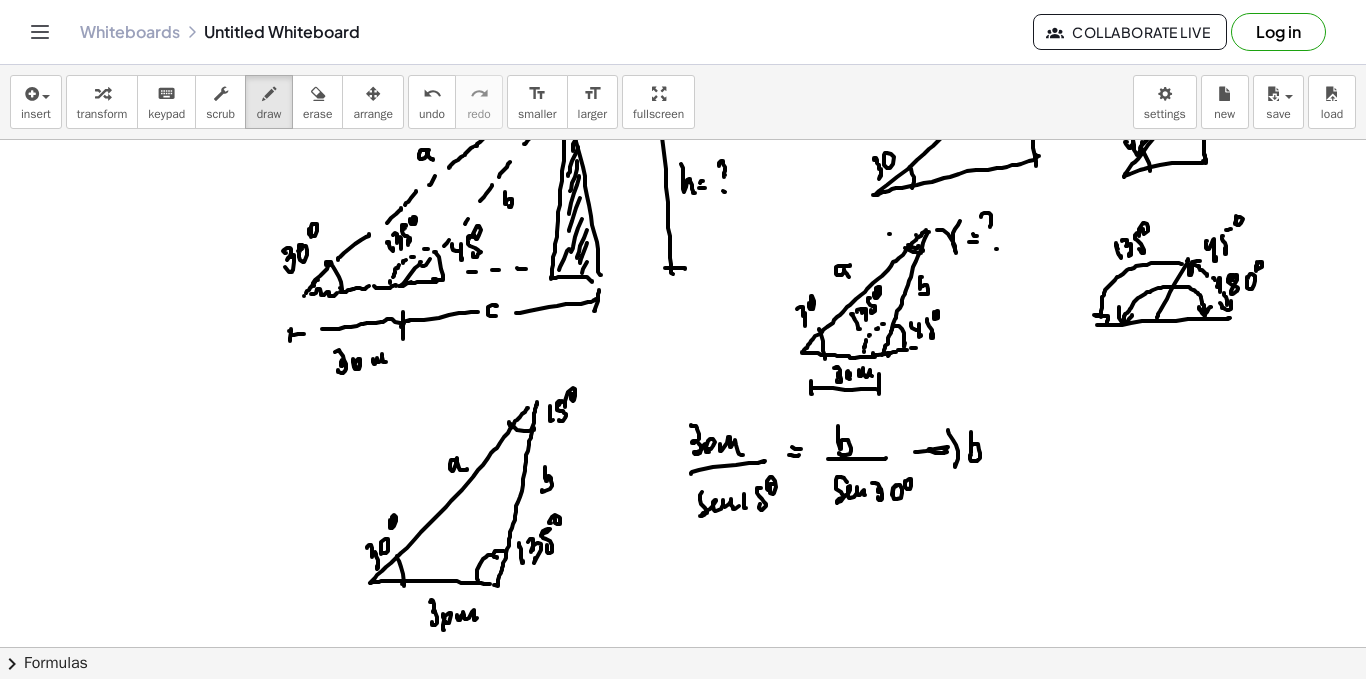 drag, startPoint x: 991, startPoint y: 451, endPoint x: 996, endPoint y: 442, distance: 10.29563 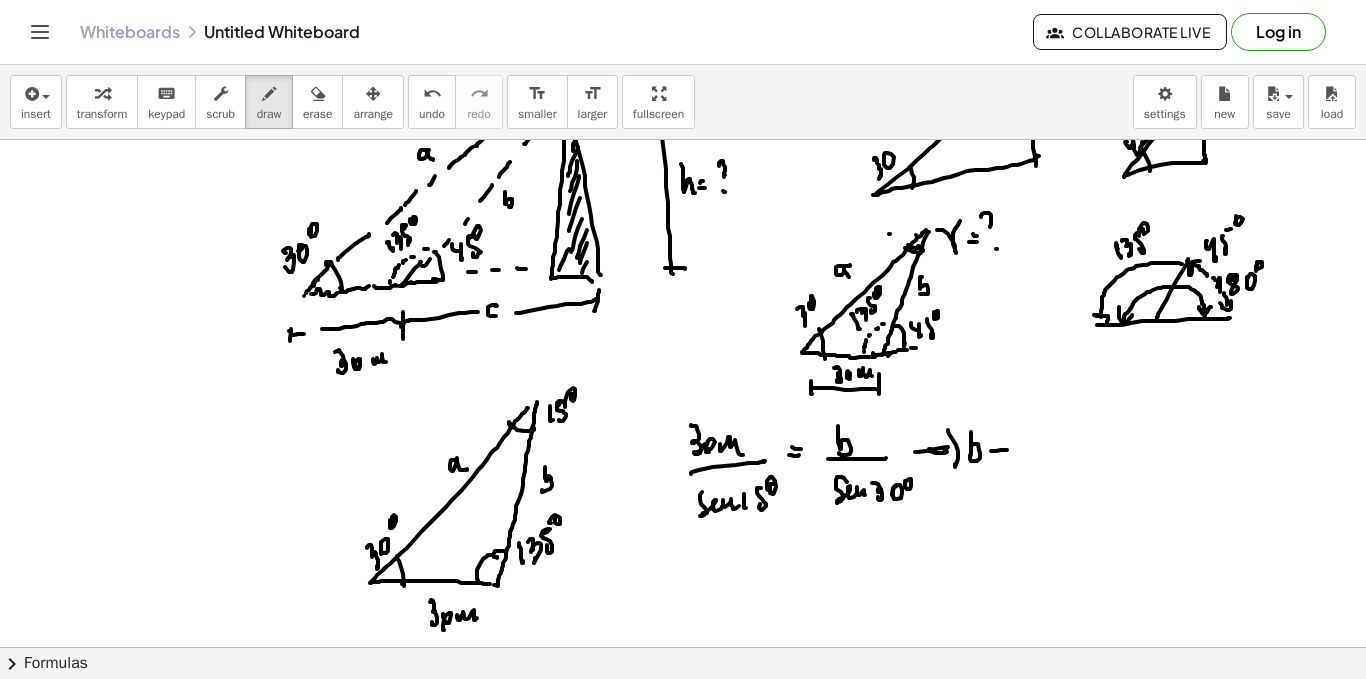 click at bounding box center [683, -214] 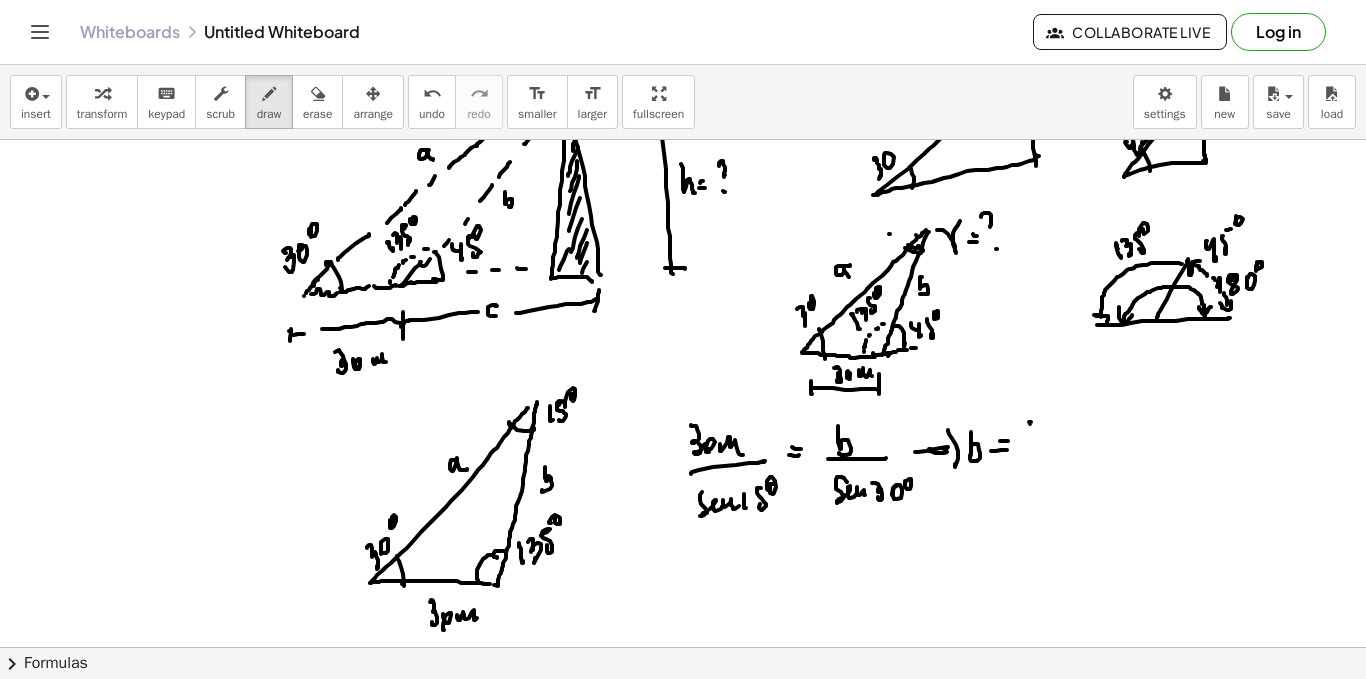 click at bounding box center (683, -214) 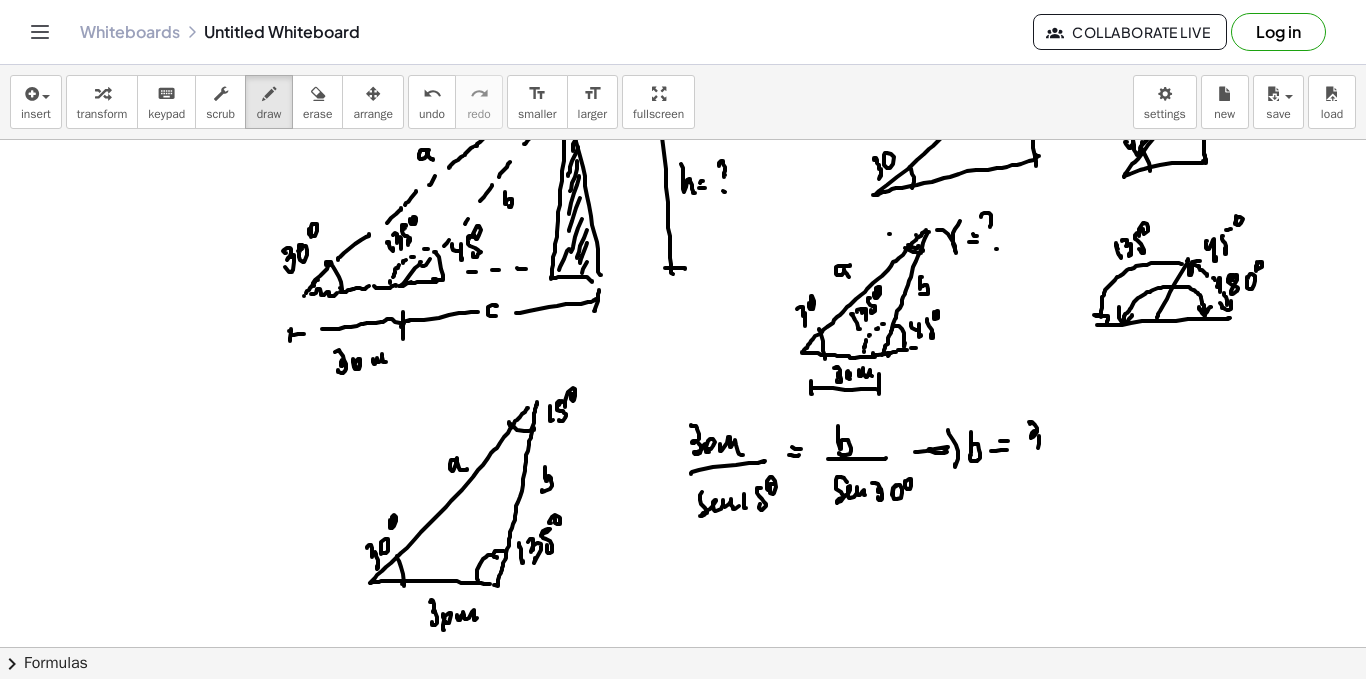 click at bounding box center (683, -214) 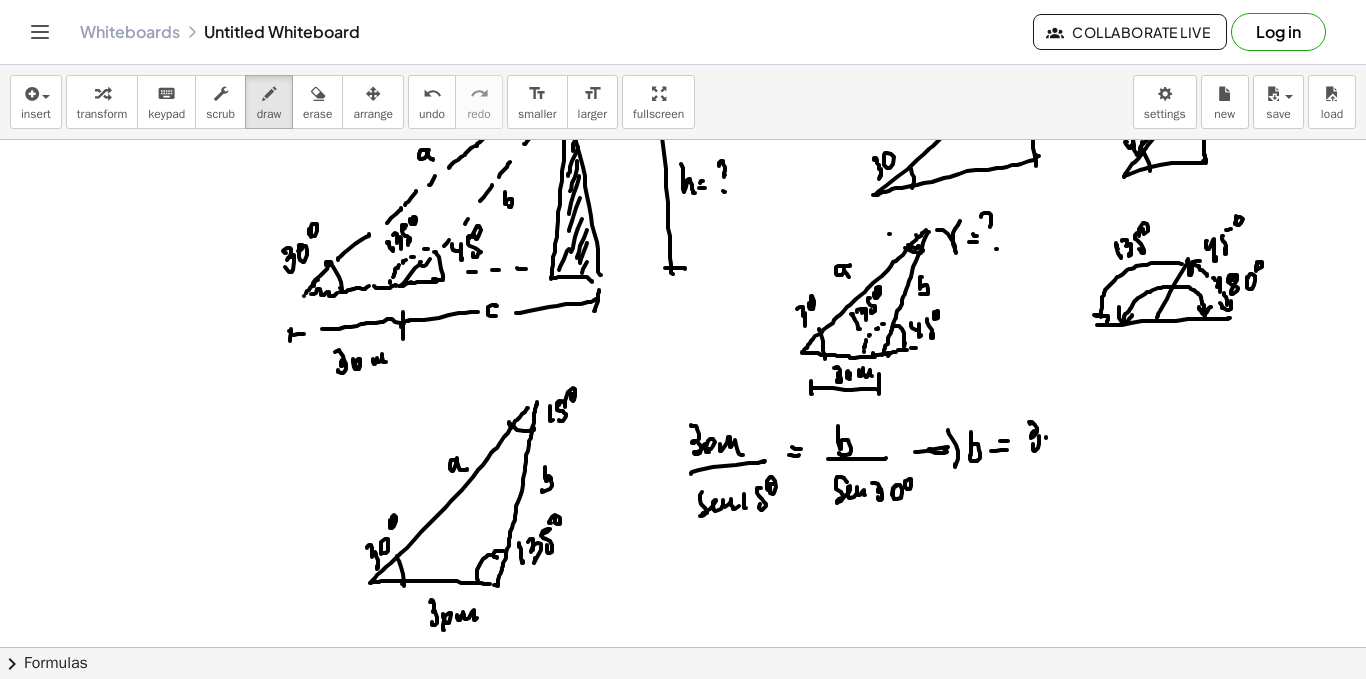 click at bounding box center [683, -214] 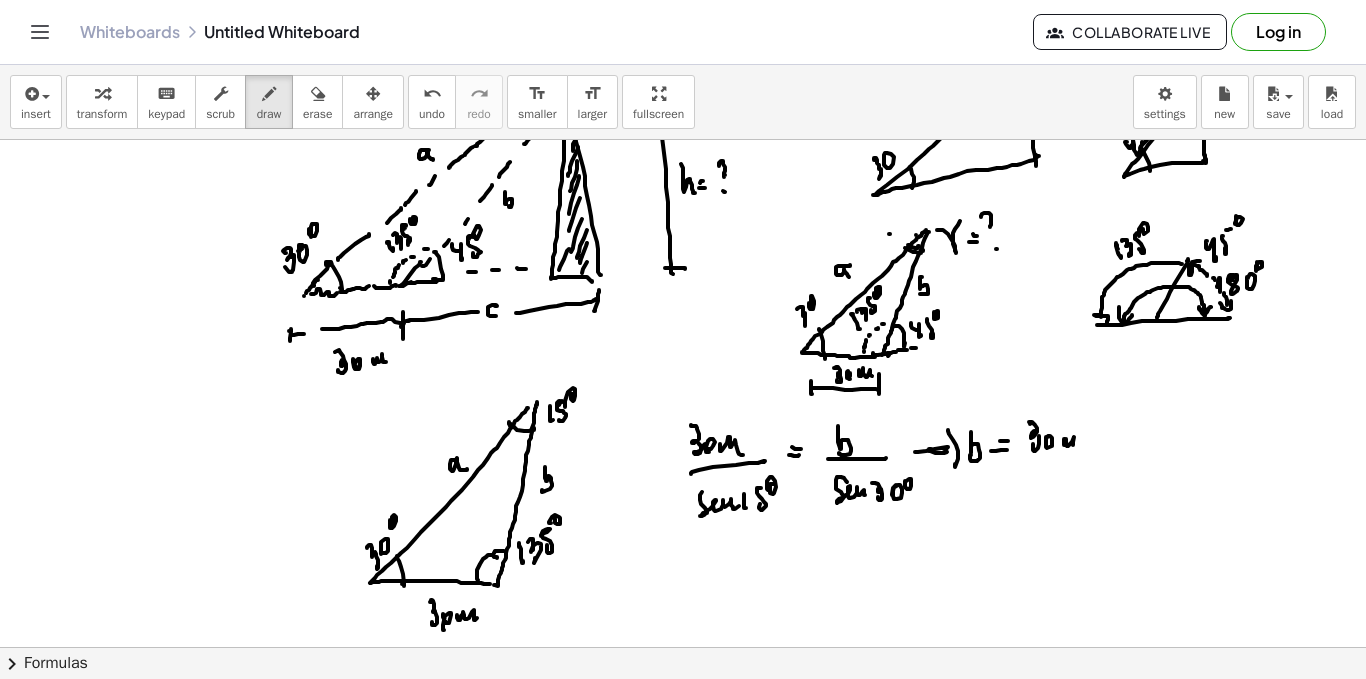 click at bounding box center (683, -214) 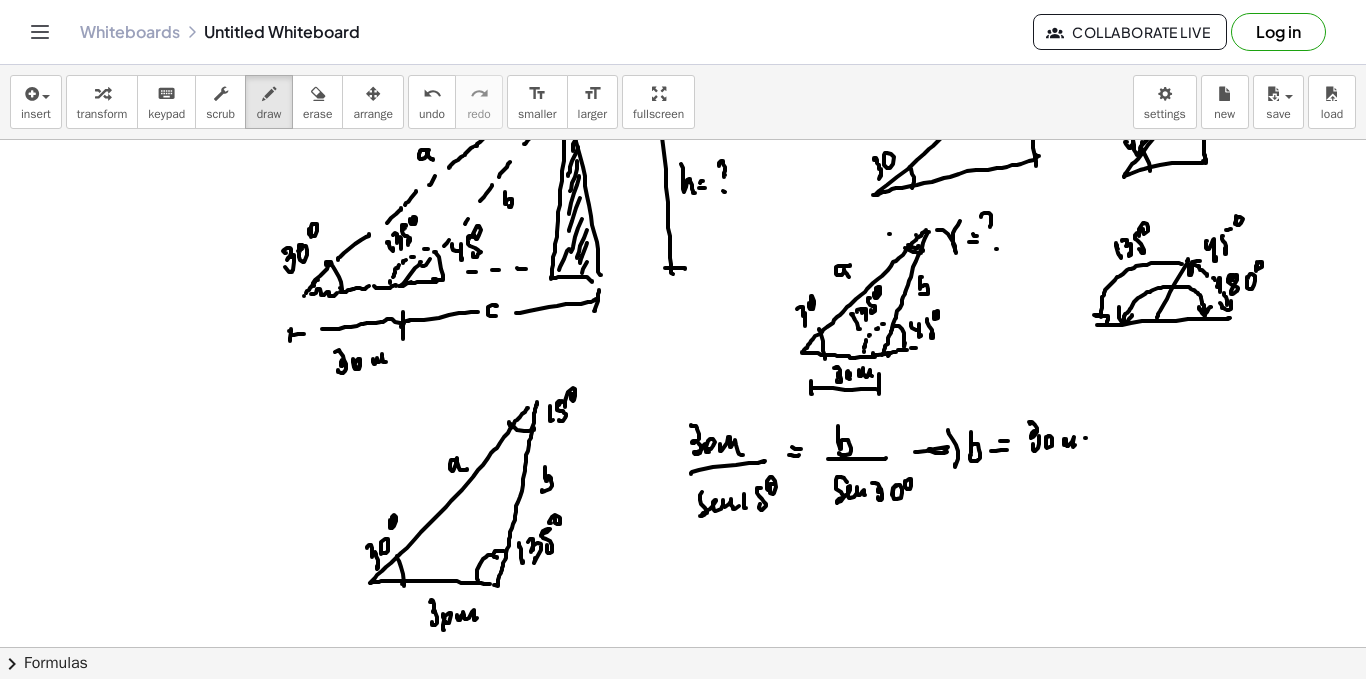 click at bounding box center [683, -214] 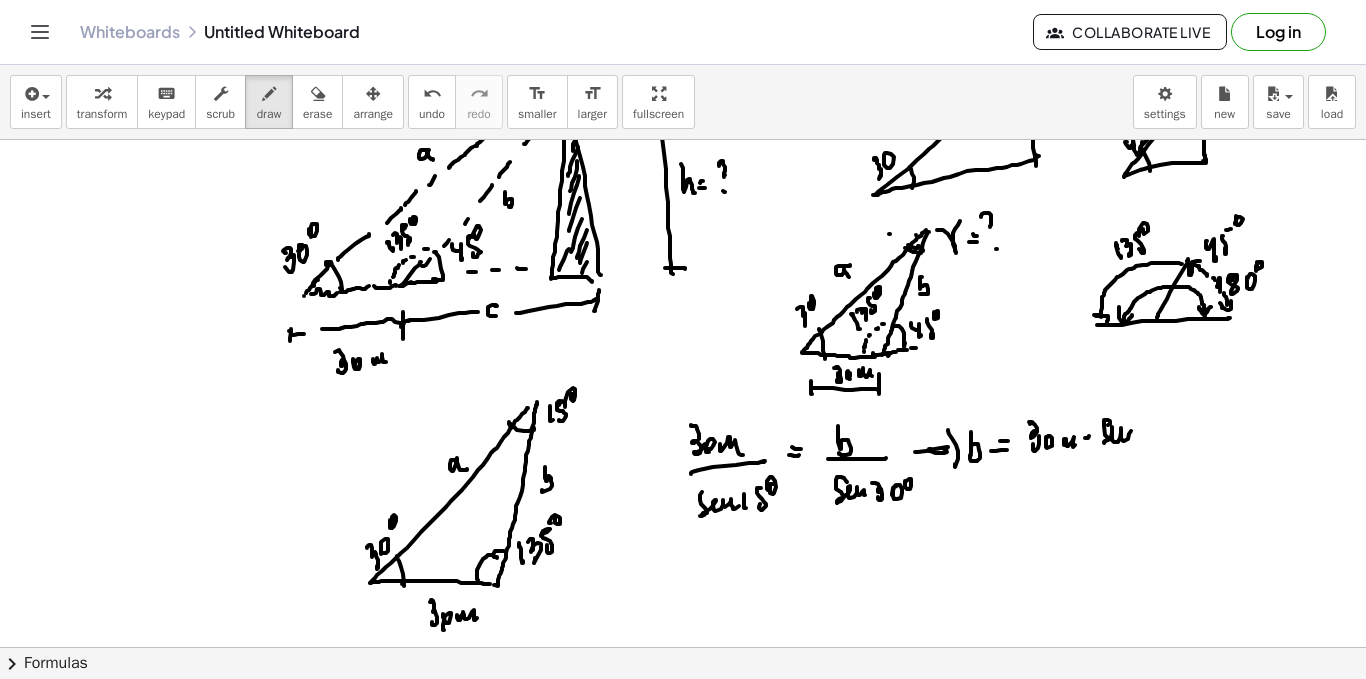click at bounding box center [683, -214] 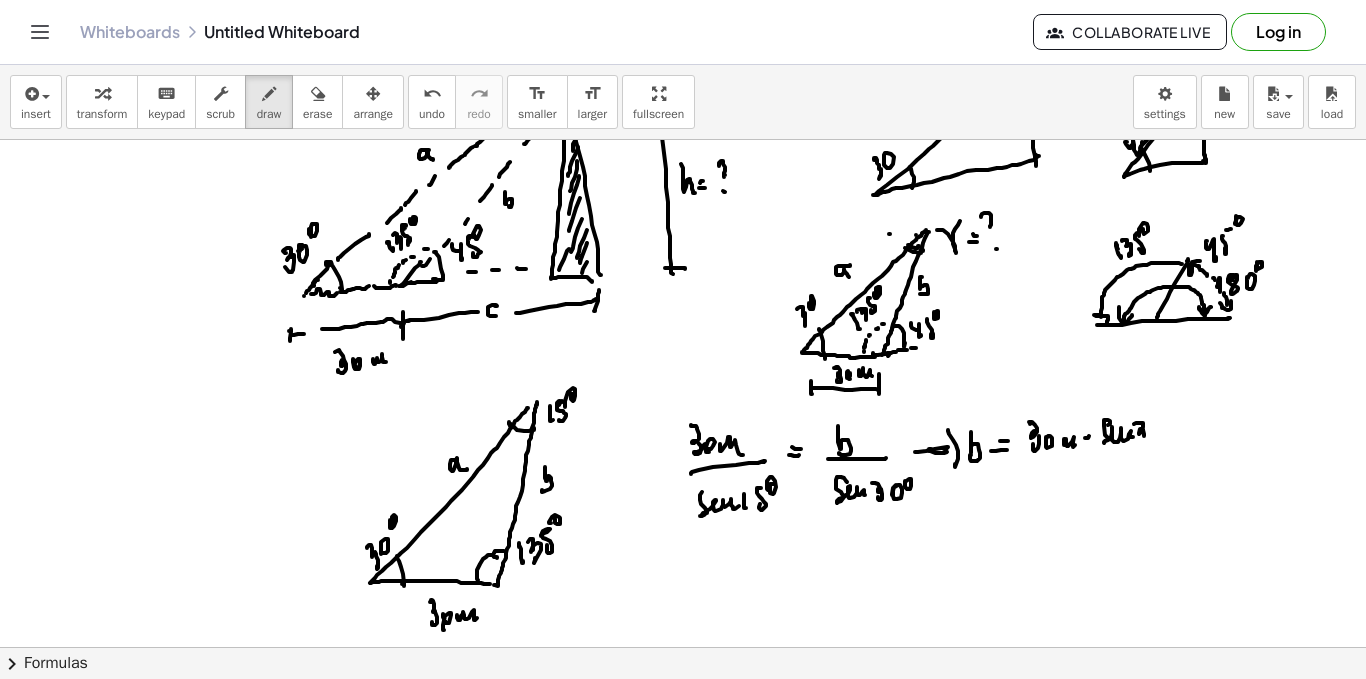 click at bounding box center [683, -214] 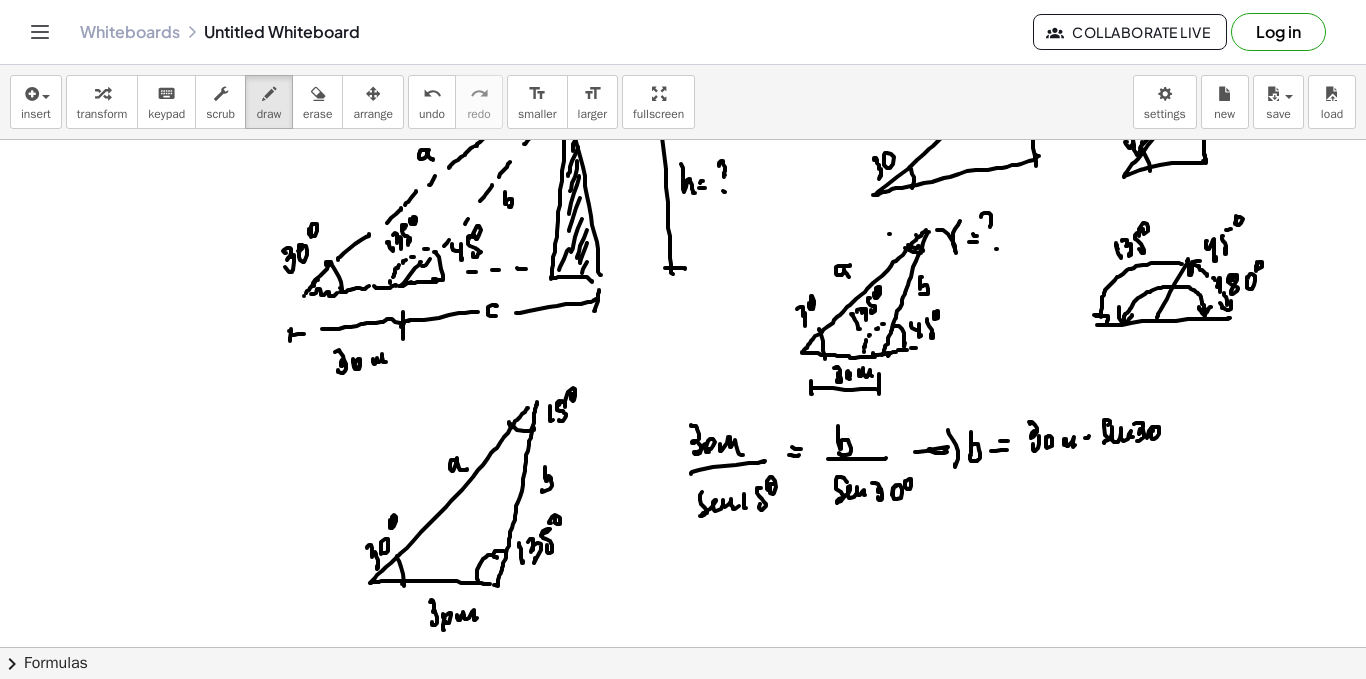 click at bounding box center [683, -214] 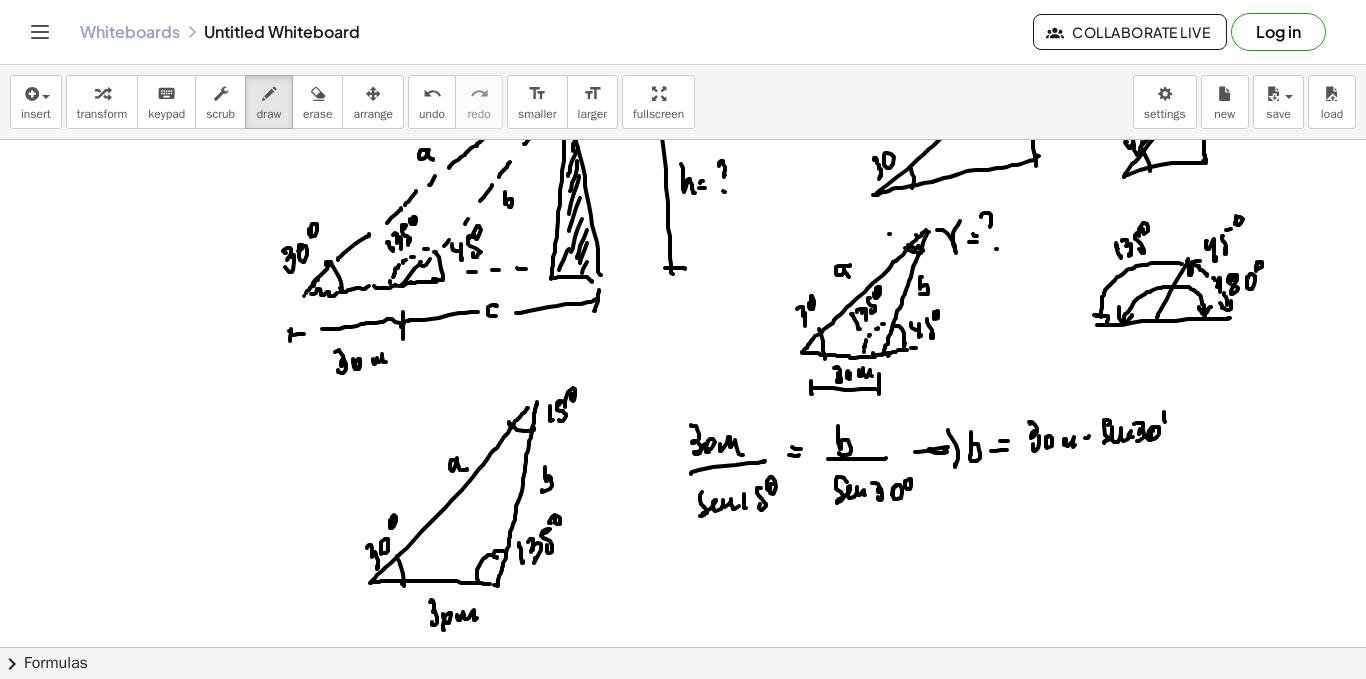 click at bounding box center [683, -214] 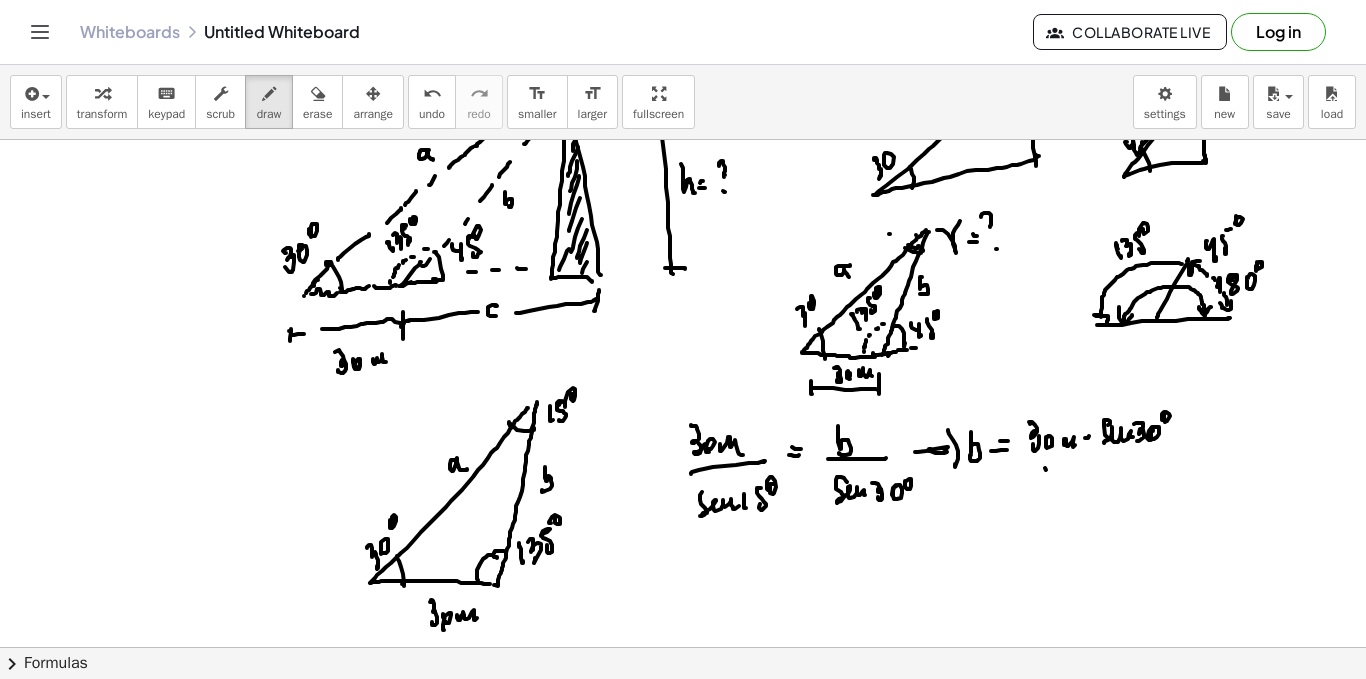 click at bounding box center [683, -214] 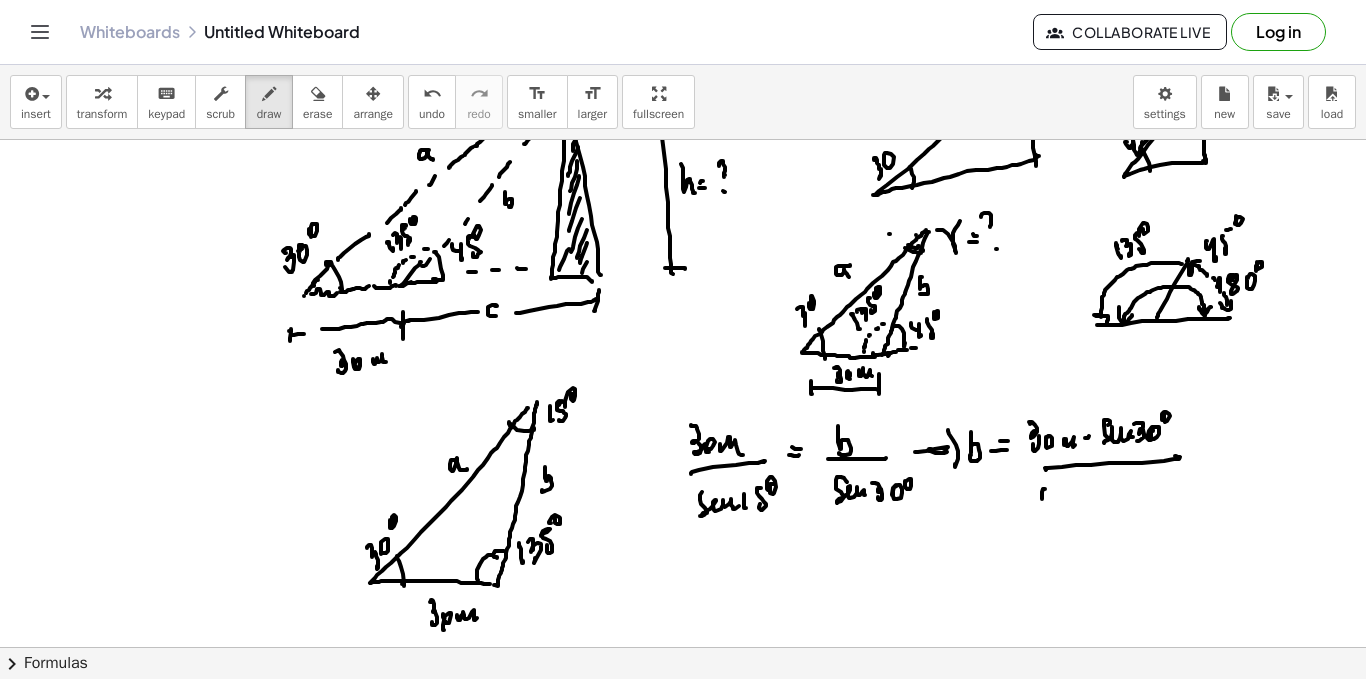 click at bounding box center [683, -214] 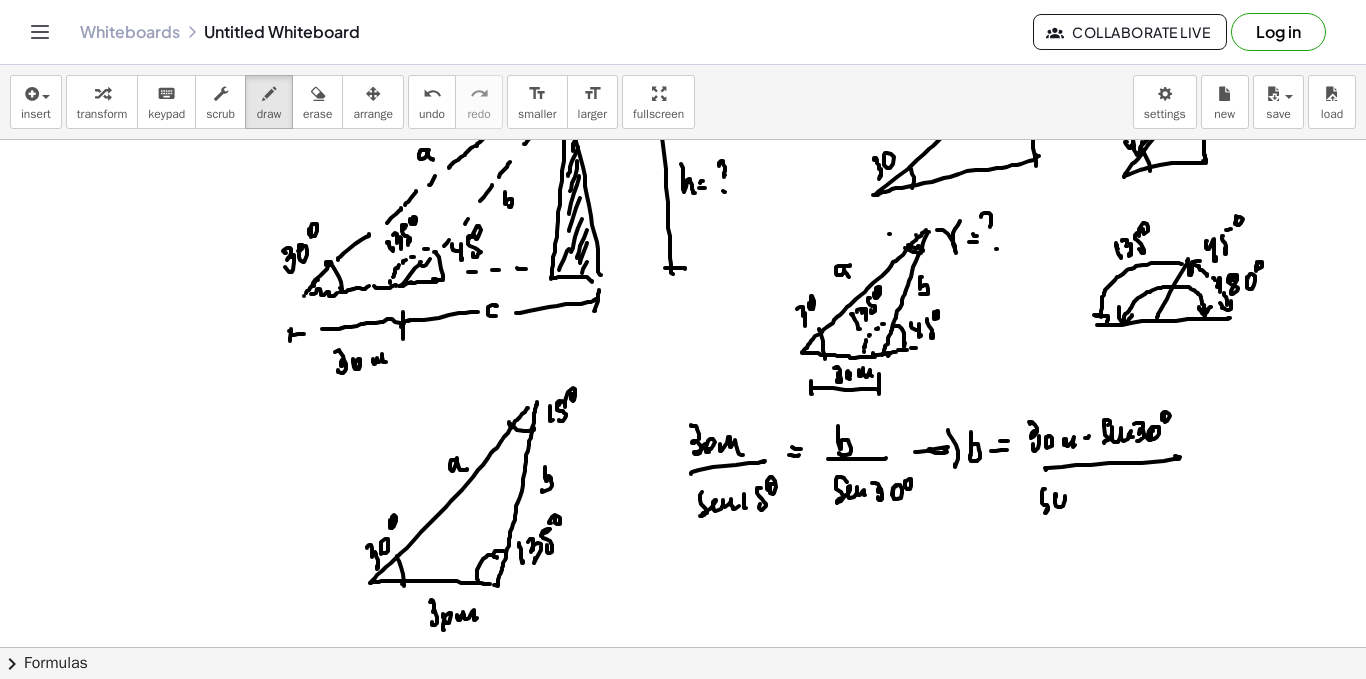 click at bounding box center (683, -214) 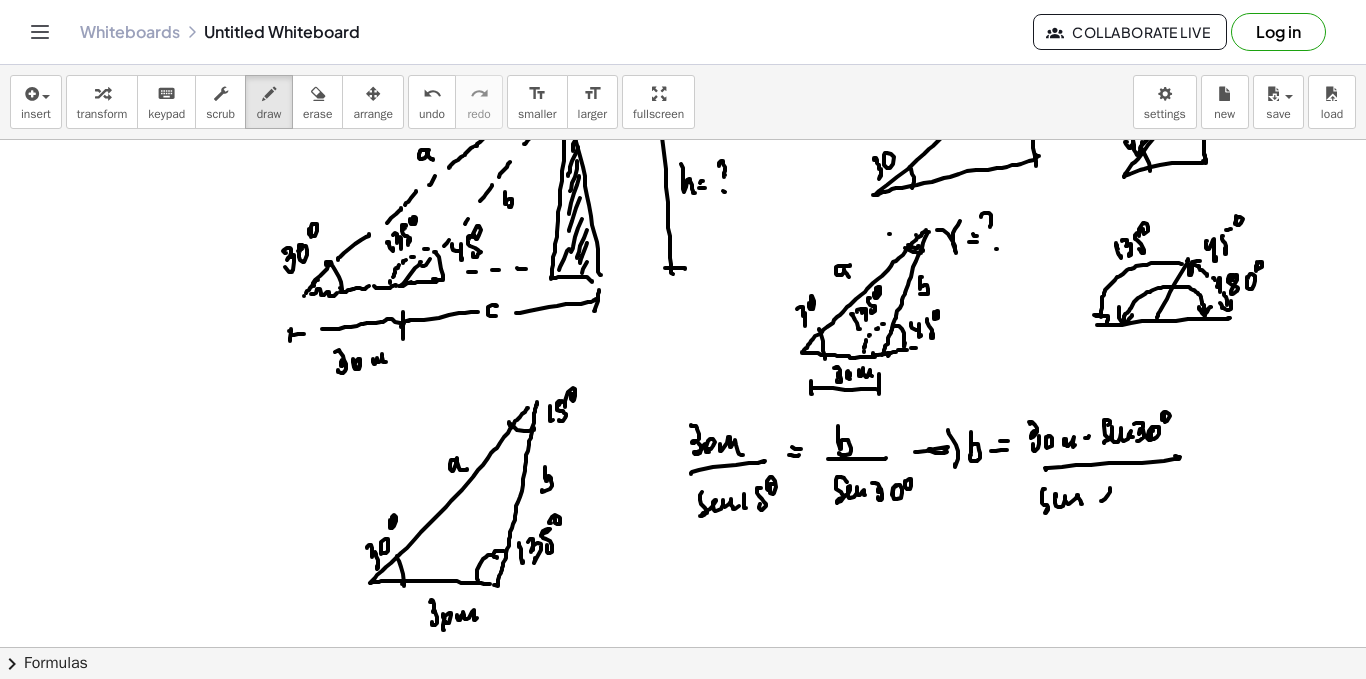 click at bounding box center [683, -214] 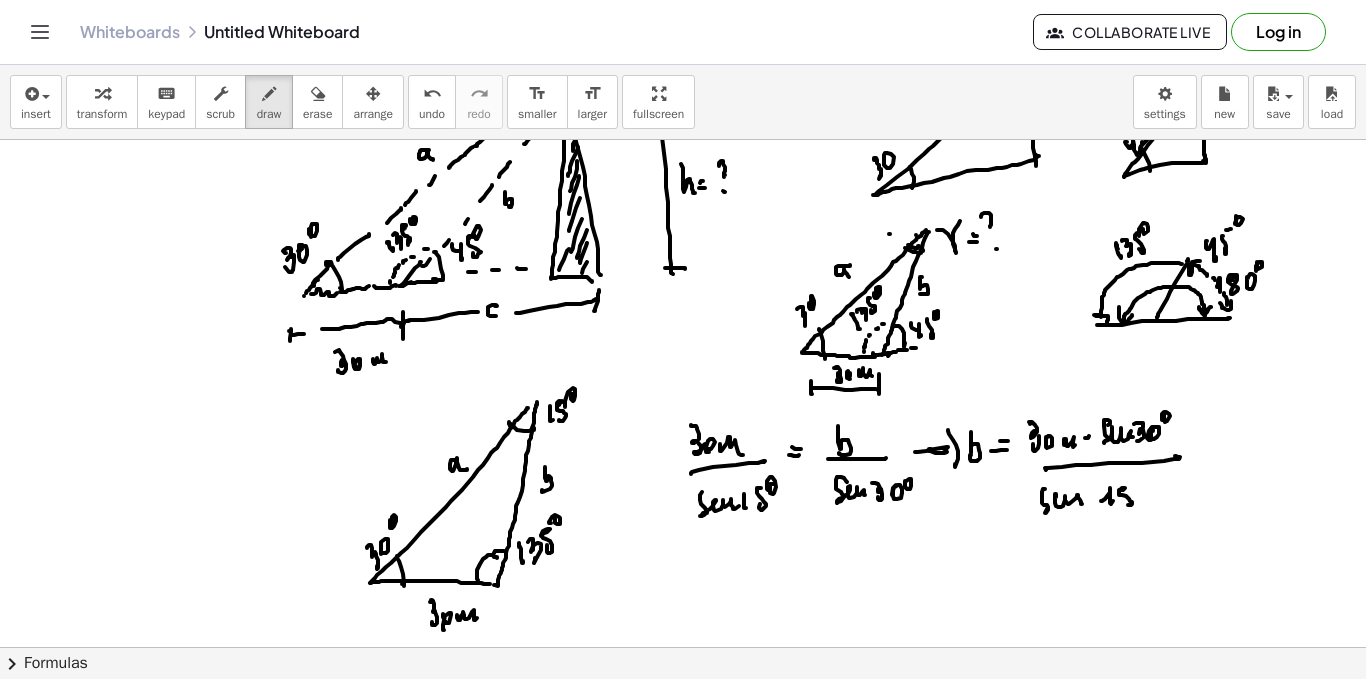 click at bounding box center [683, -214] 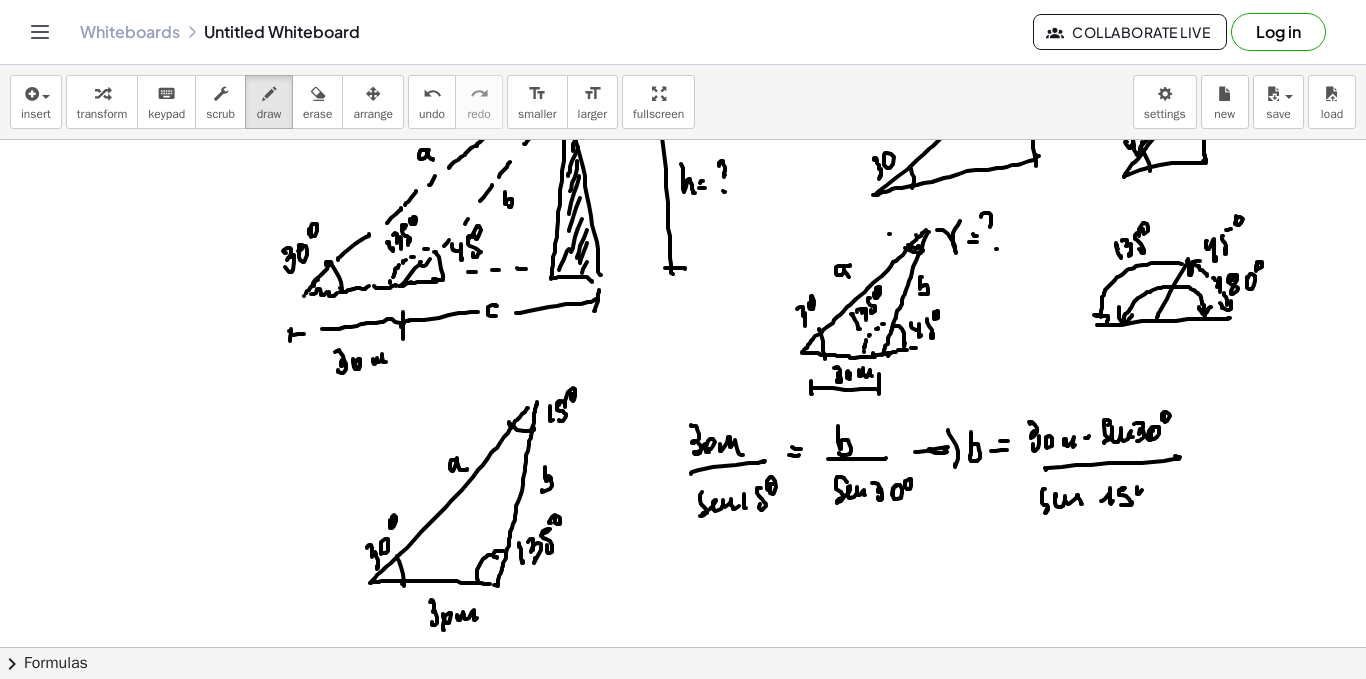 click at bounding box center [683, -214] 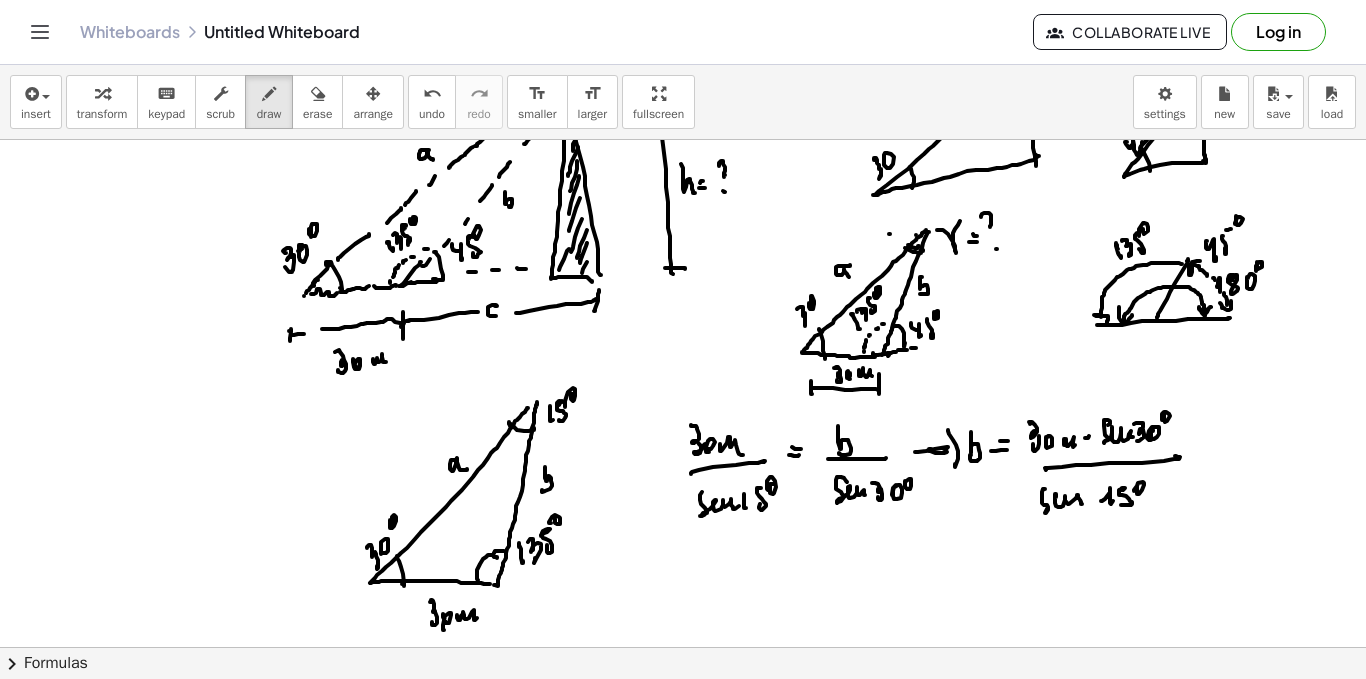 click at bounding box center (683, -214) 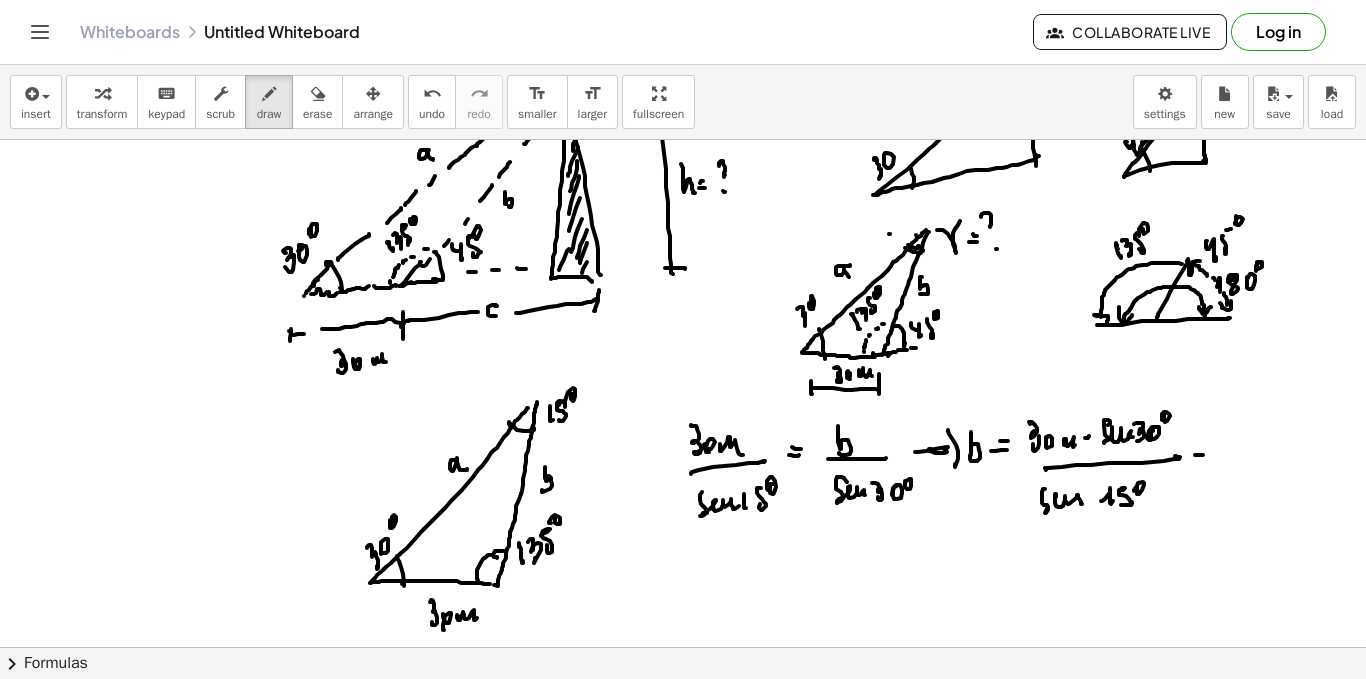click at bounding box center (683, -214) 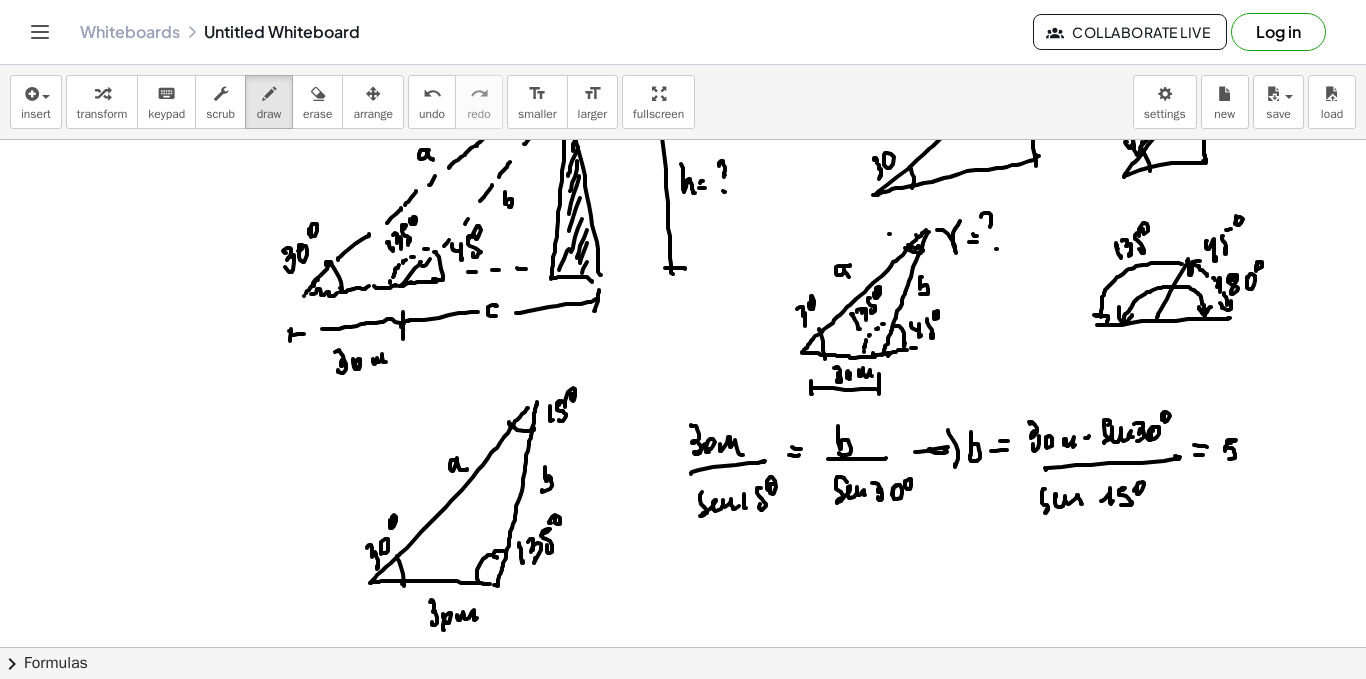 click at bounding box center (683, -214) 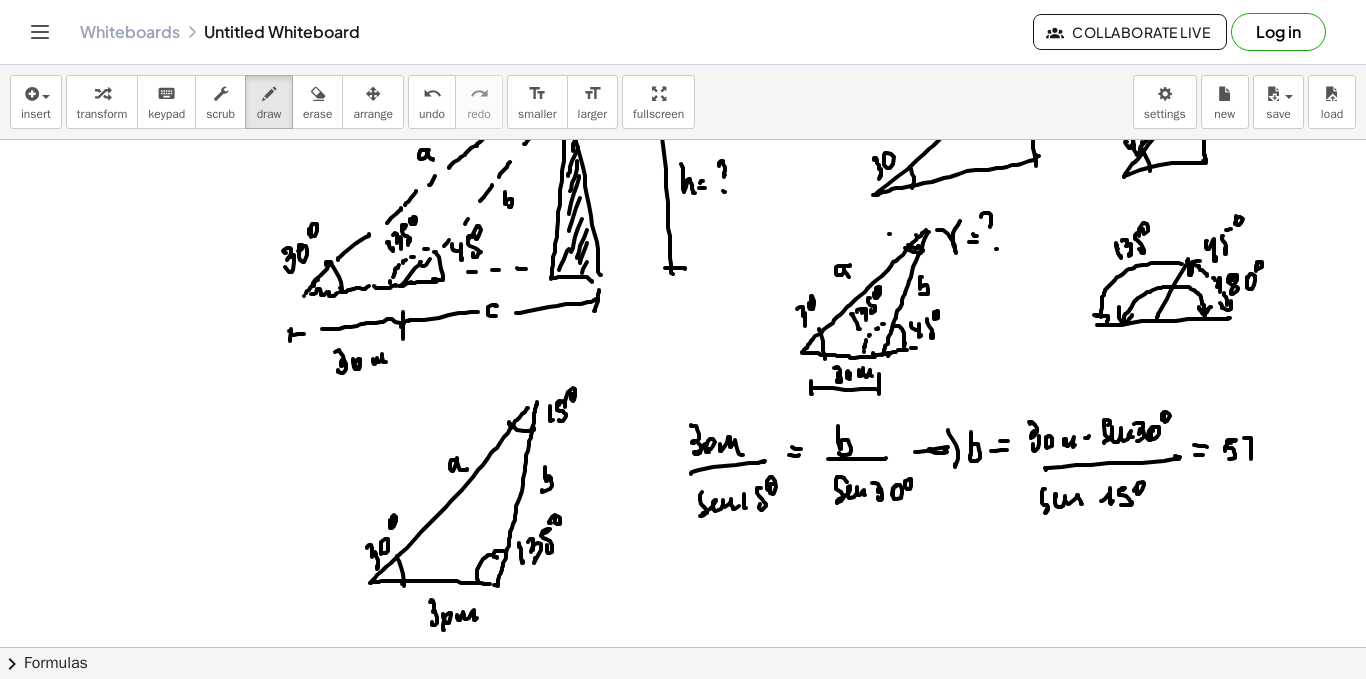 click at bounding box center (683, -214) 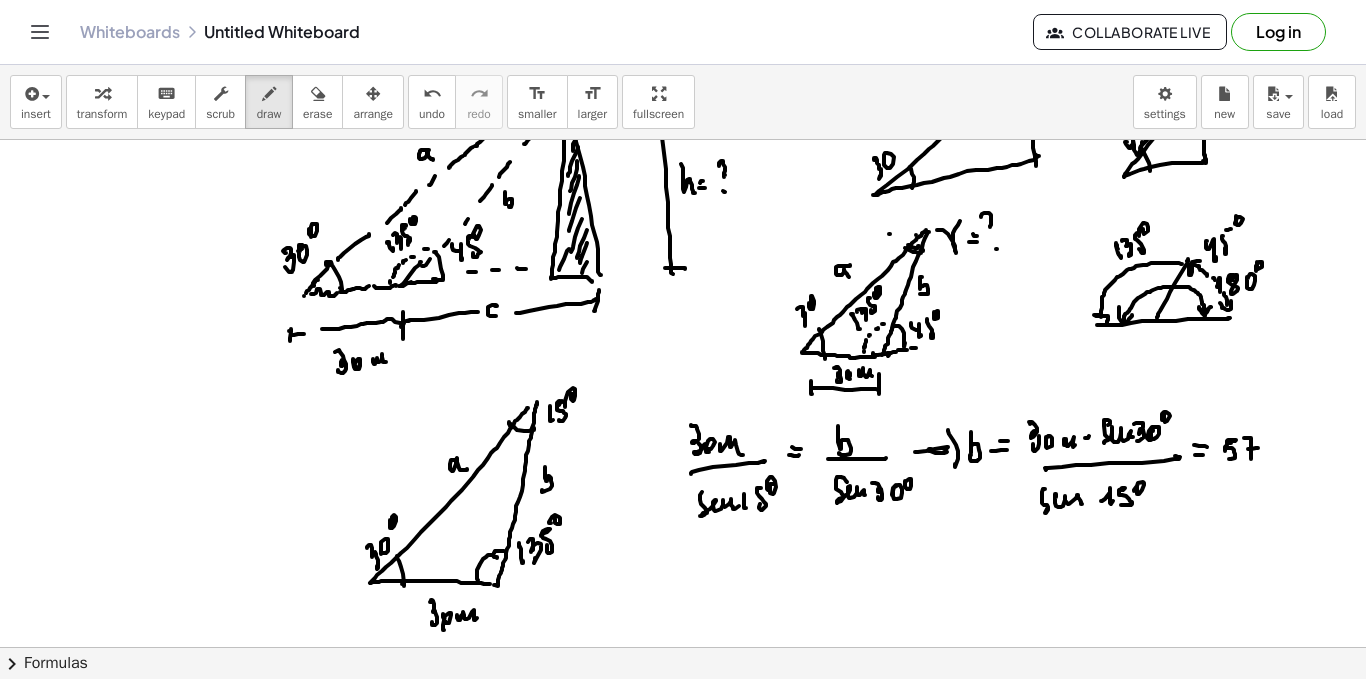 click at bounding box center [683, -214] 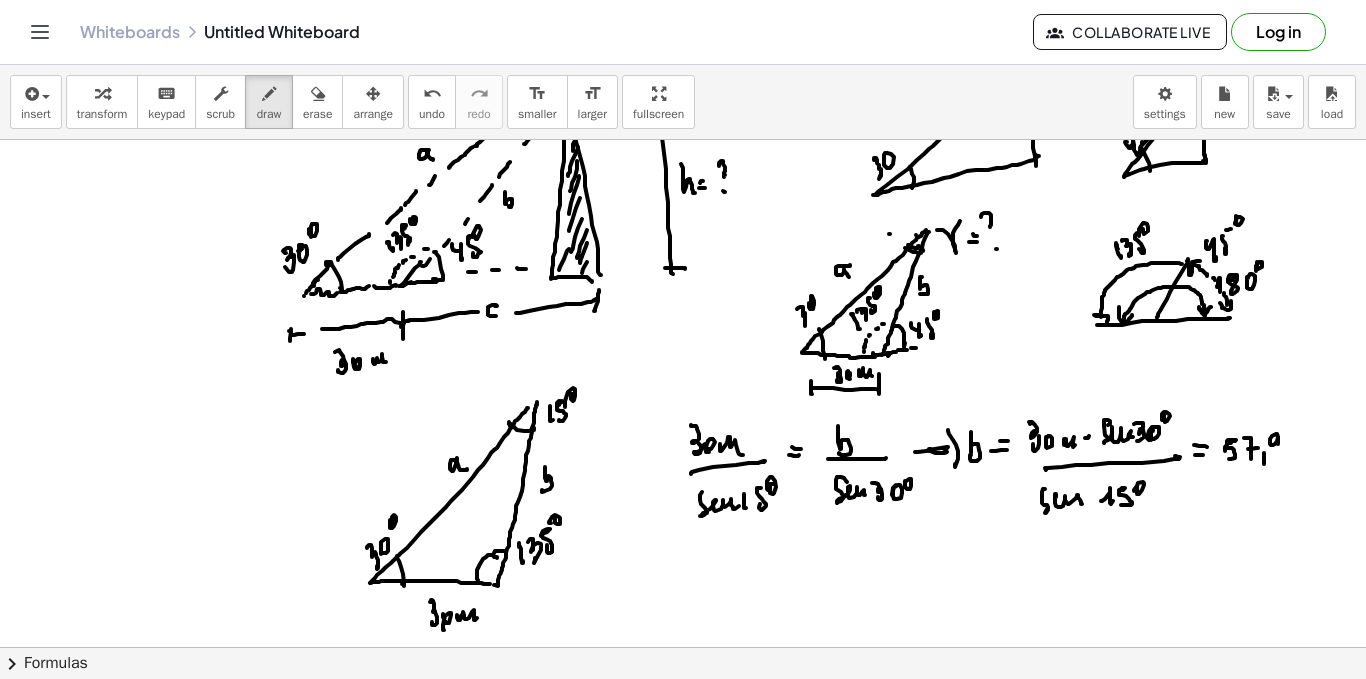click at bounding box center (683, -214) 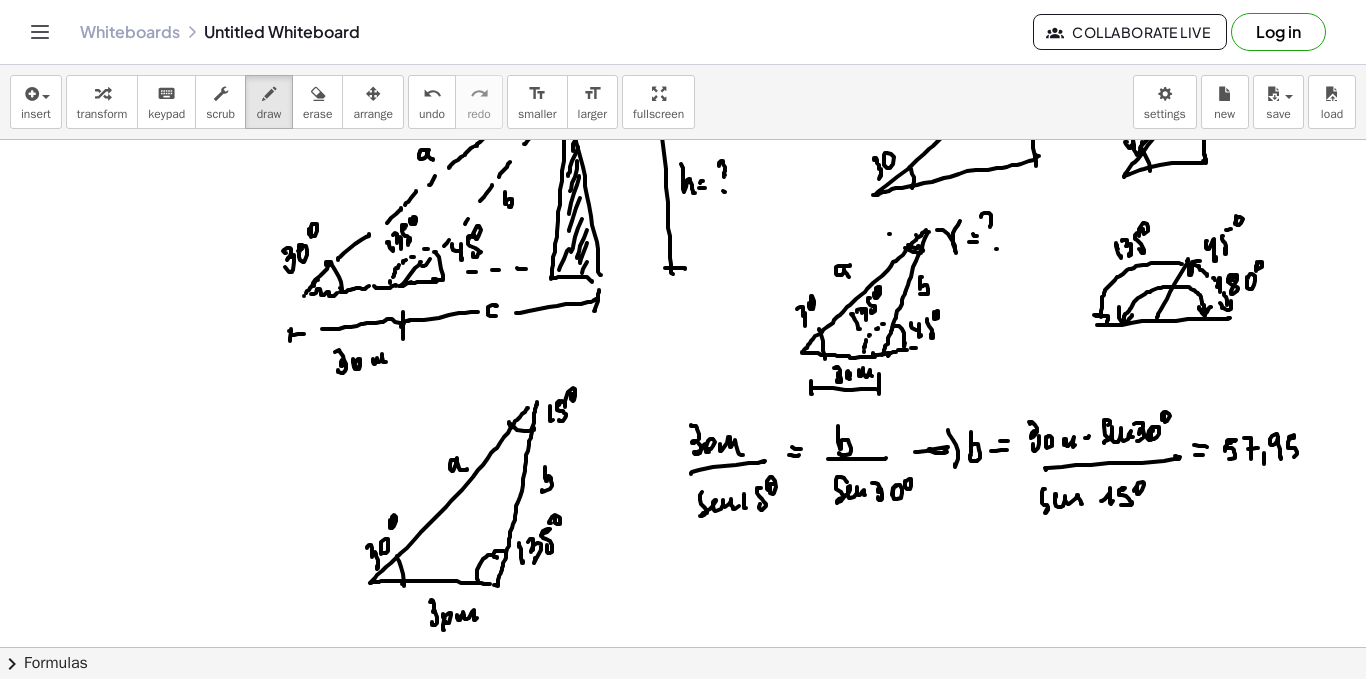 click at bounding box center [683, -214] 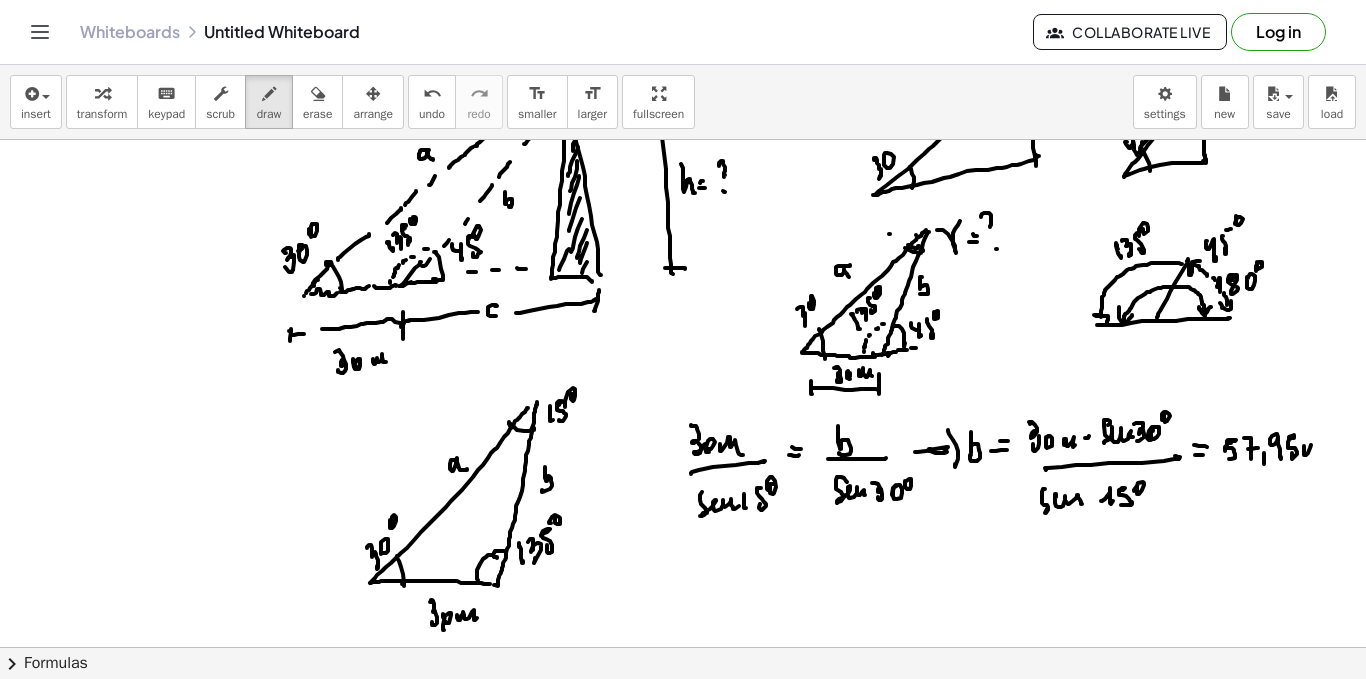 click at bounding box center [683, -214] 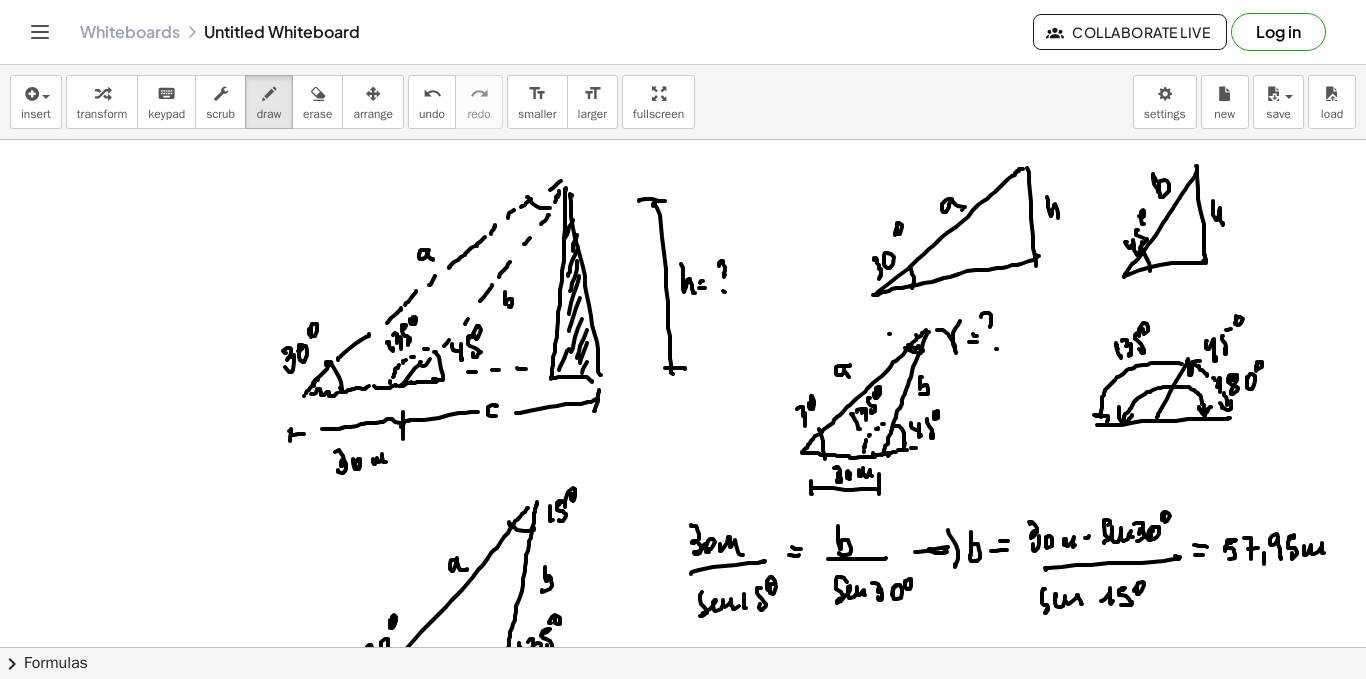scroll, scrollTop: 1721, scrollLeft: 0, axis: vertical 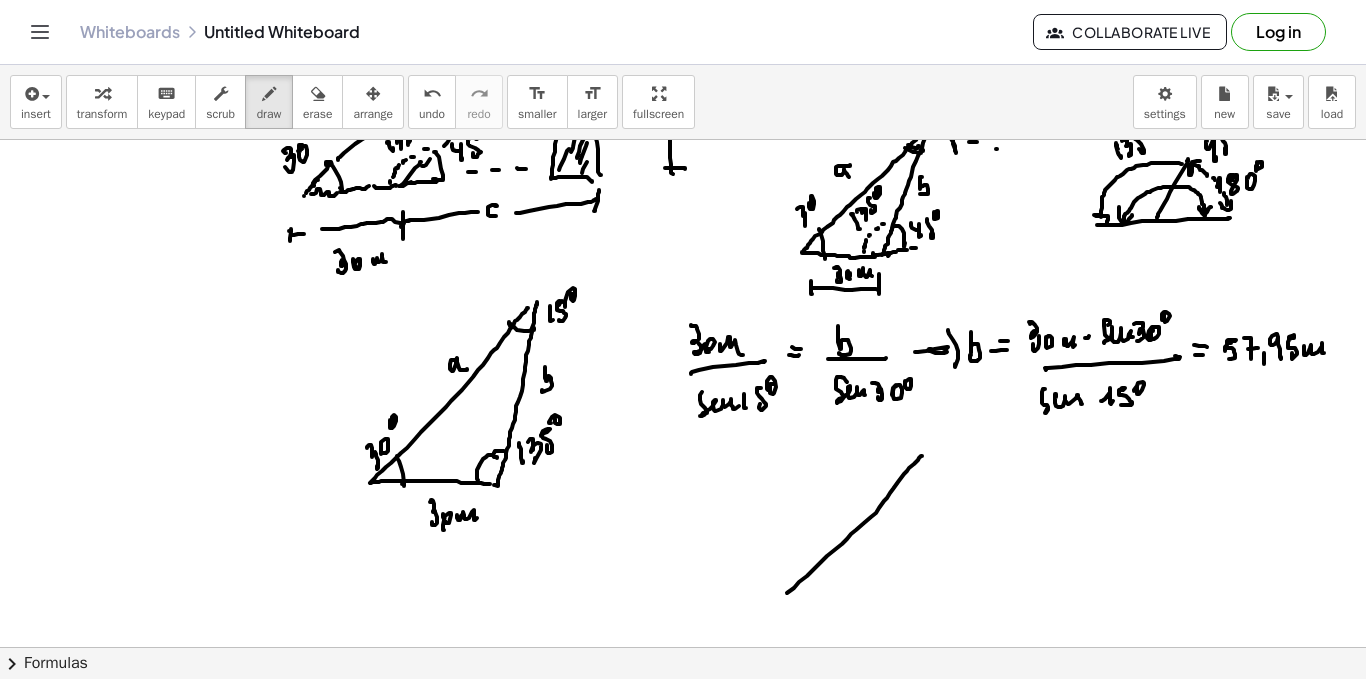 click at bounding box center (683, -314) 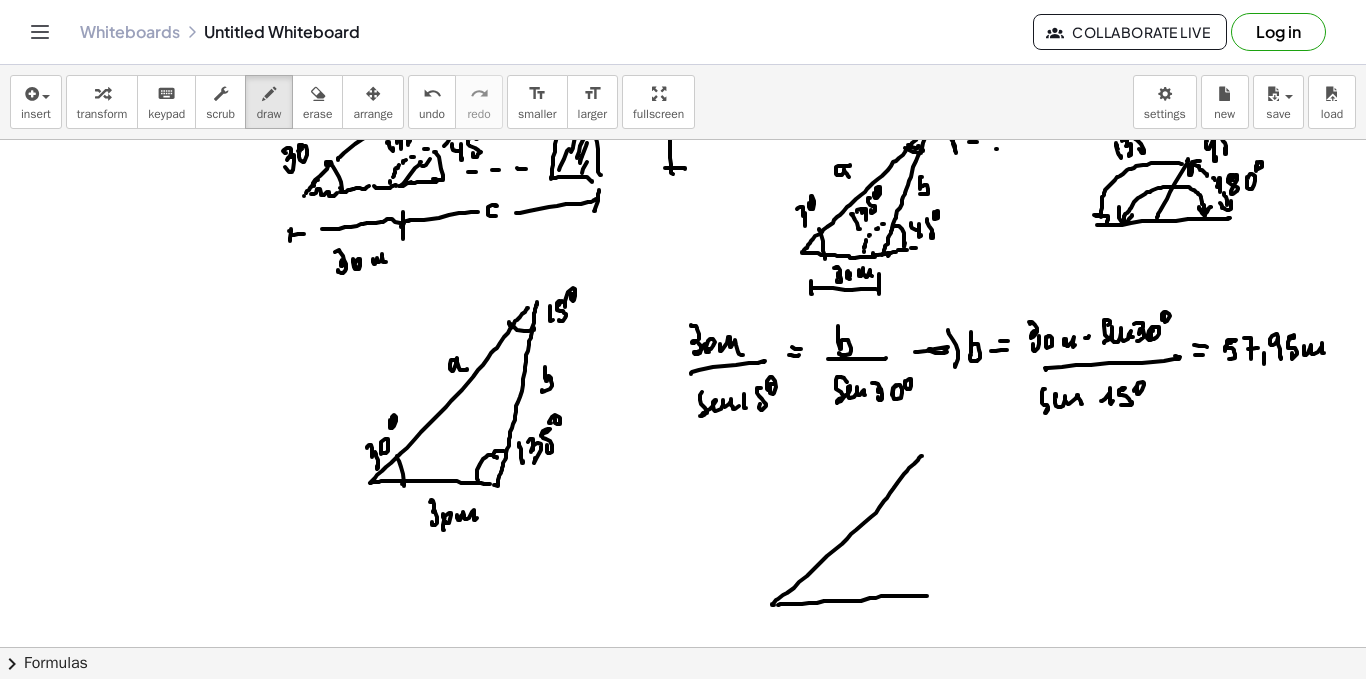 click at bounding box center [683, -314] 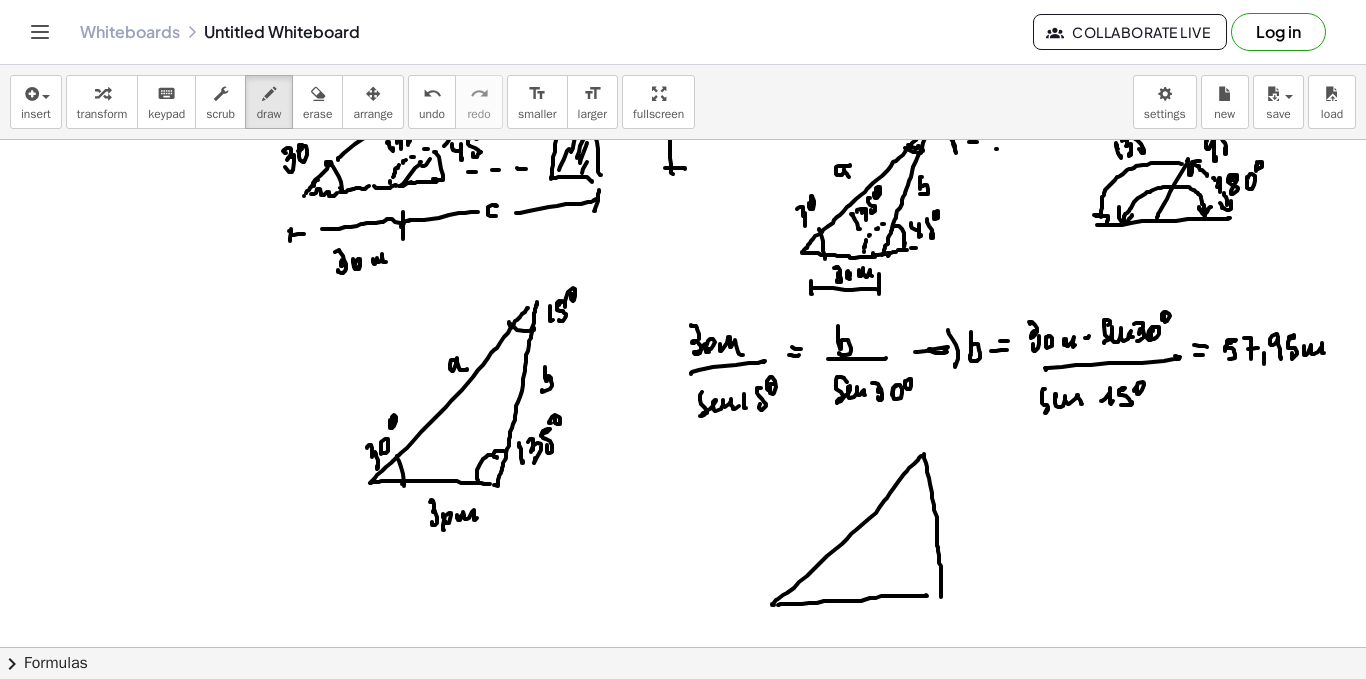 click at bounding box center (683, -314) 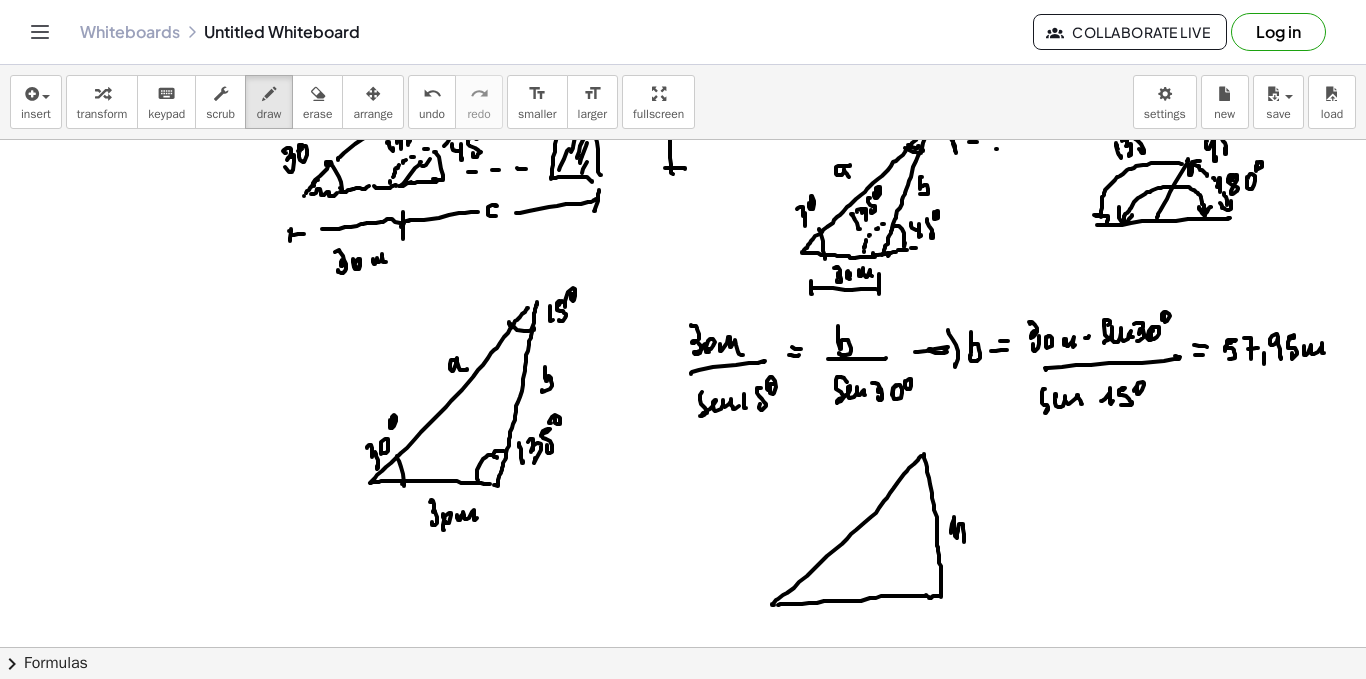 click at bounding box center [683, -314] 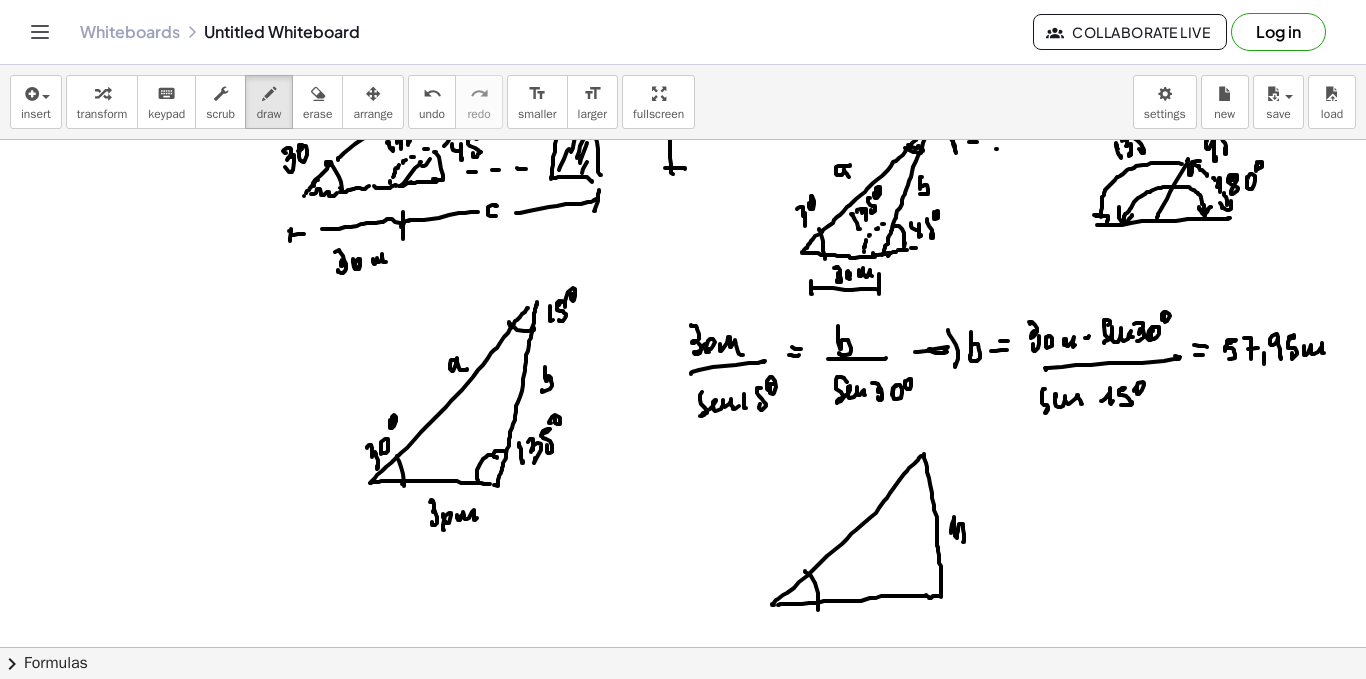 click at bounding box center (683, -314) 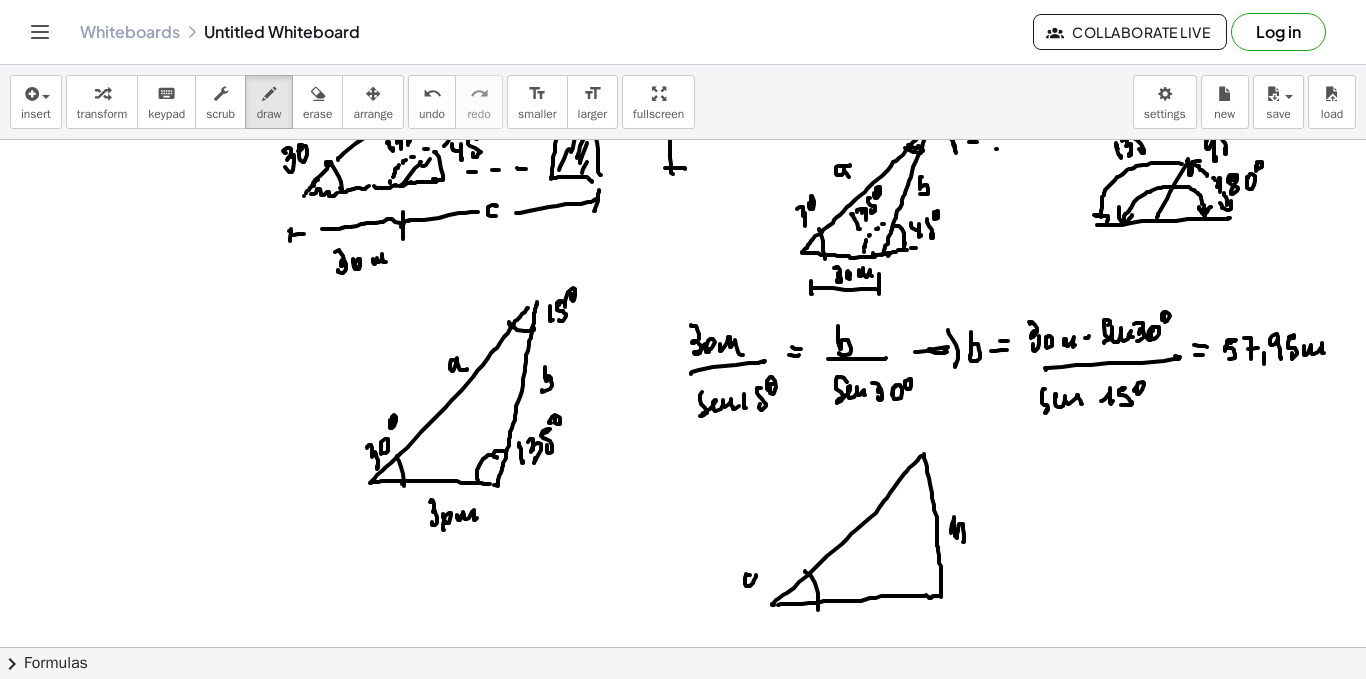 click at bounding box center [683, -314] 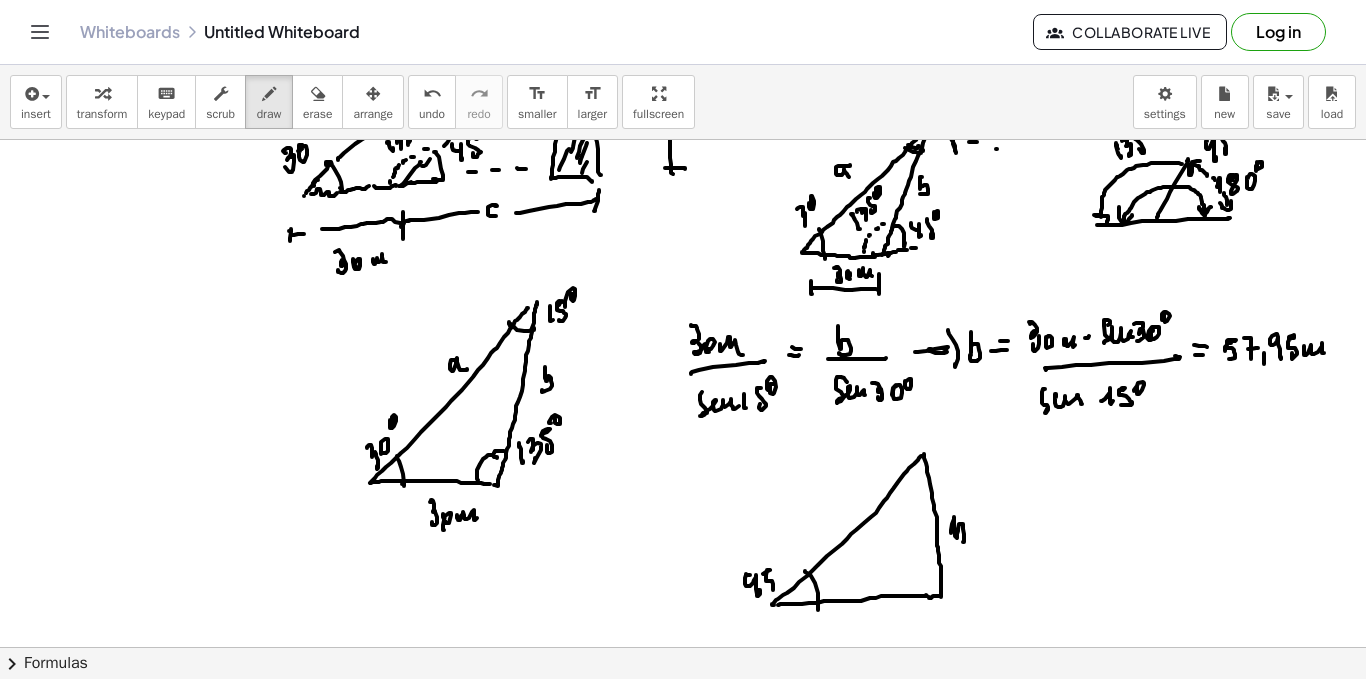 click at bounding box center [683, -314] 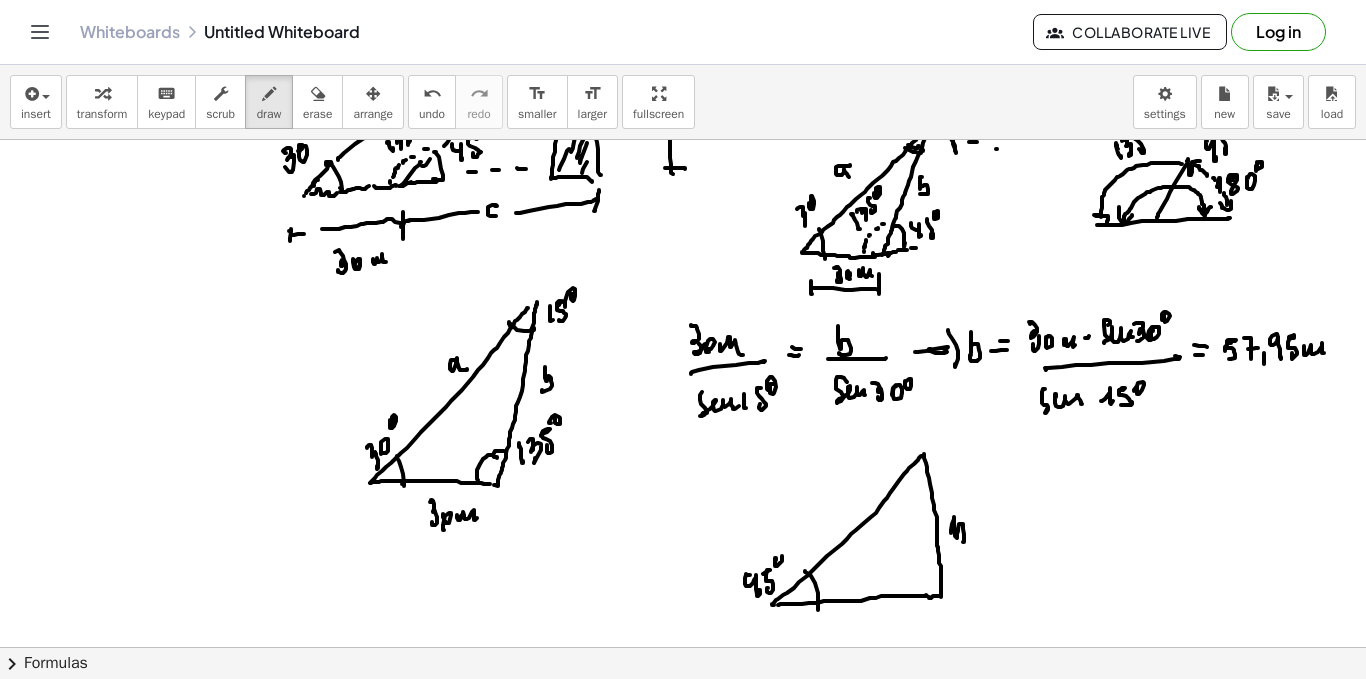 click at bounding box center (683, -314) 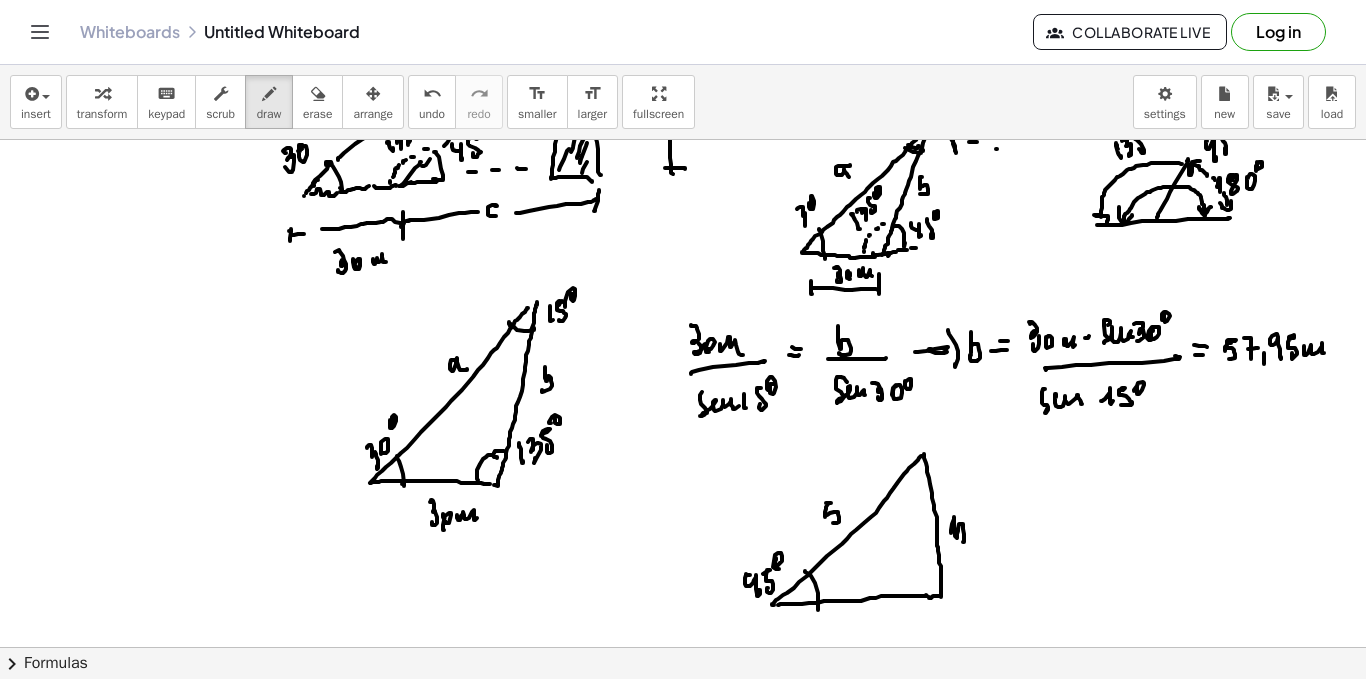 click at bounding box center [683, -314] 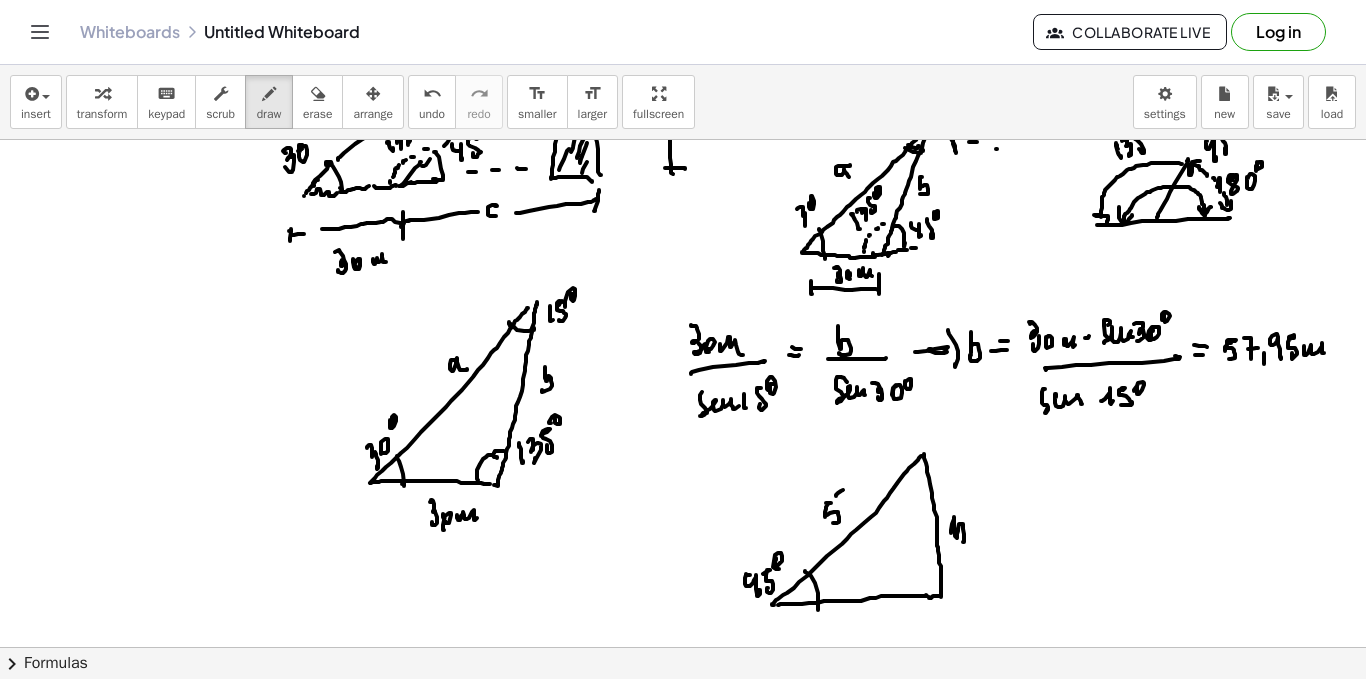 click at bounding box center (683, -314) 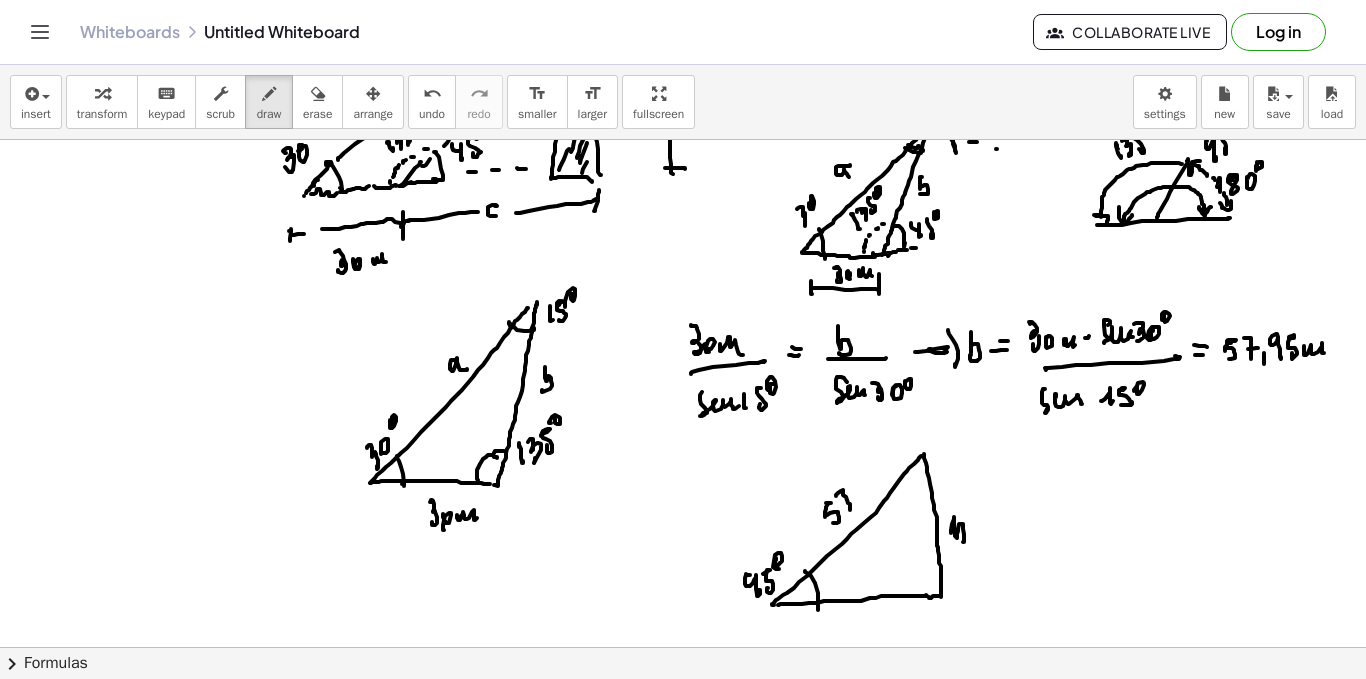 click at bounding box center (683, -314) 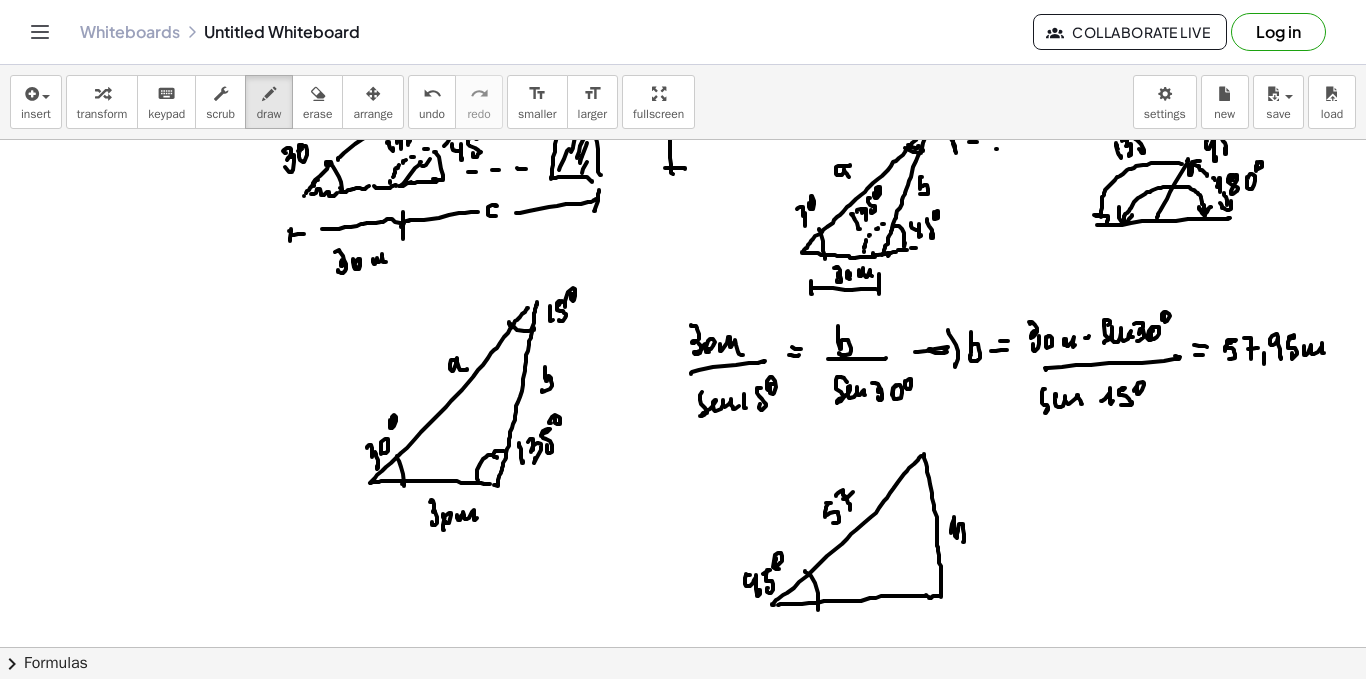click at bounding box center [683, -314] 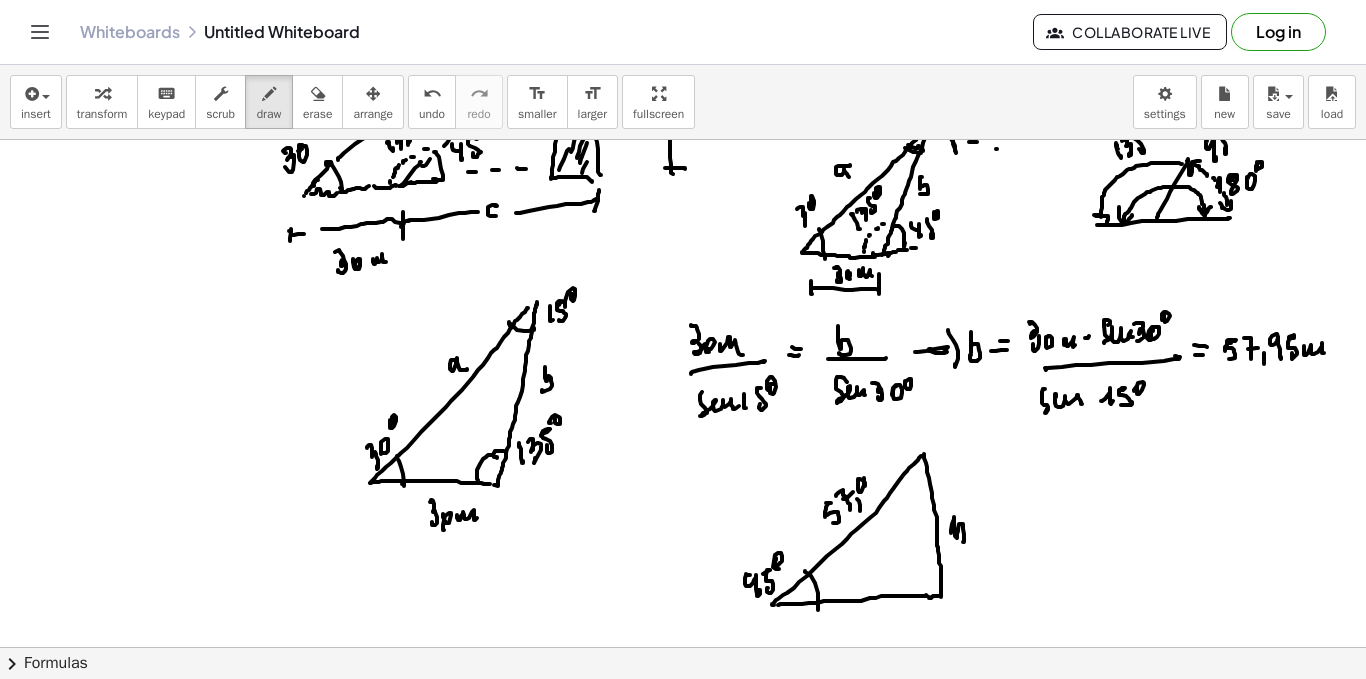 click at bounding box center [683, -314] 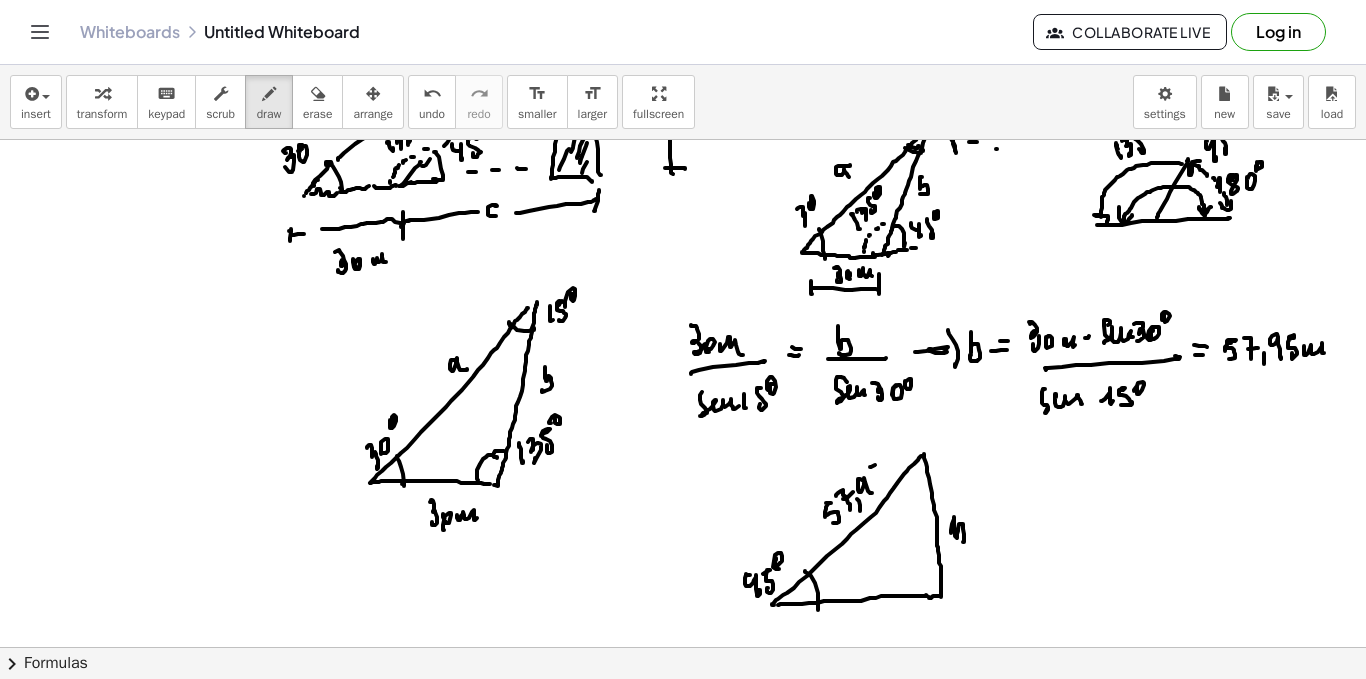 click at bounding box center [683, -314] 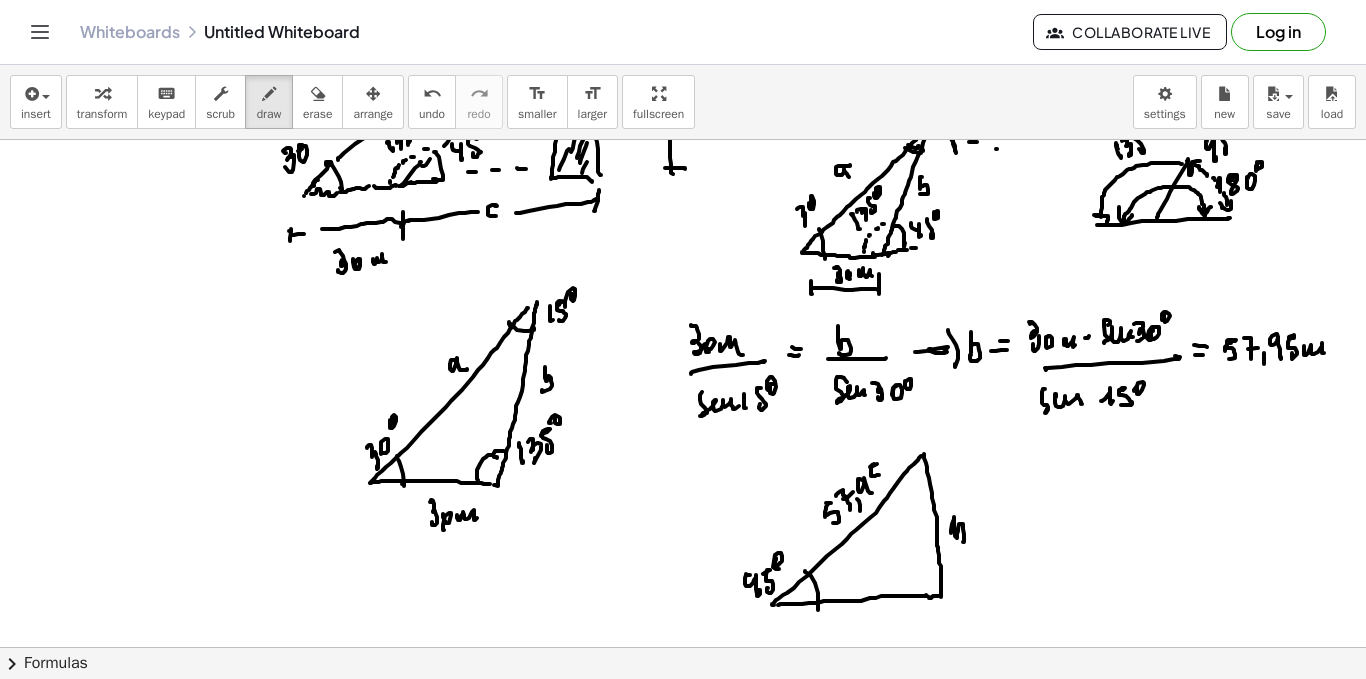 click at bounding box center [683, -314] 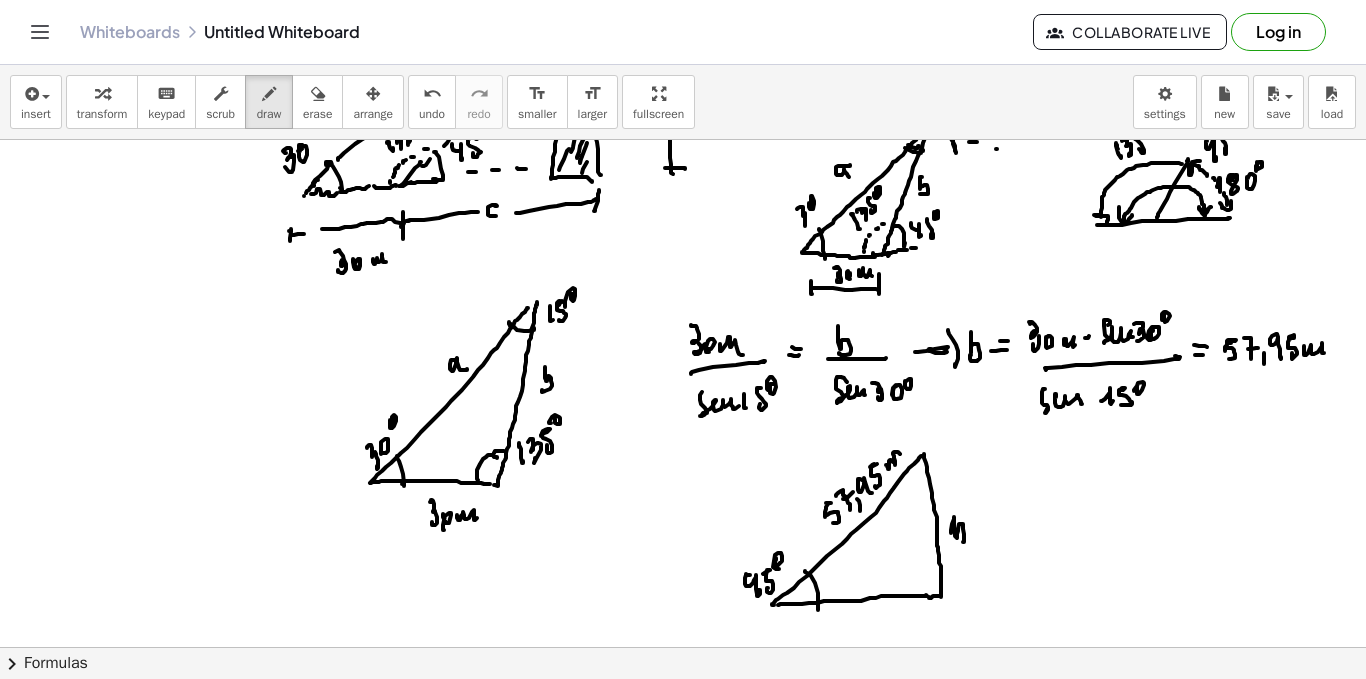 click at bounding box center [683, -314] 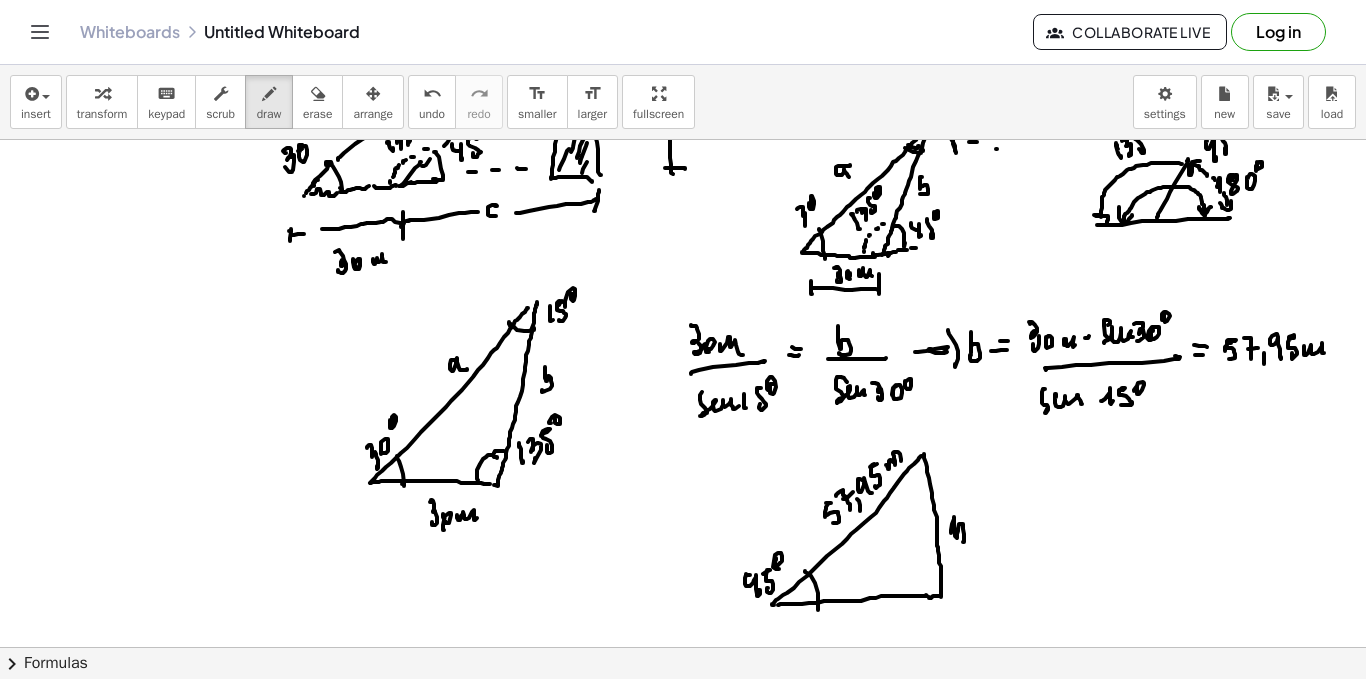 click at bounding box center [683, -314] 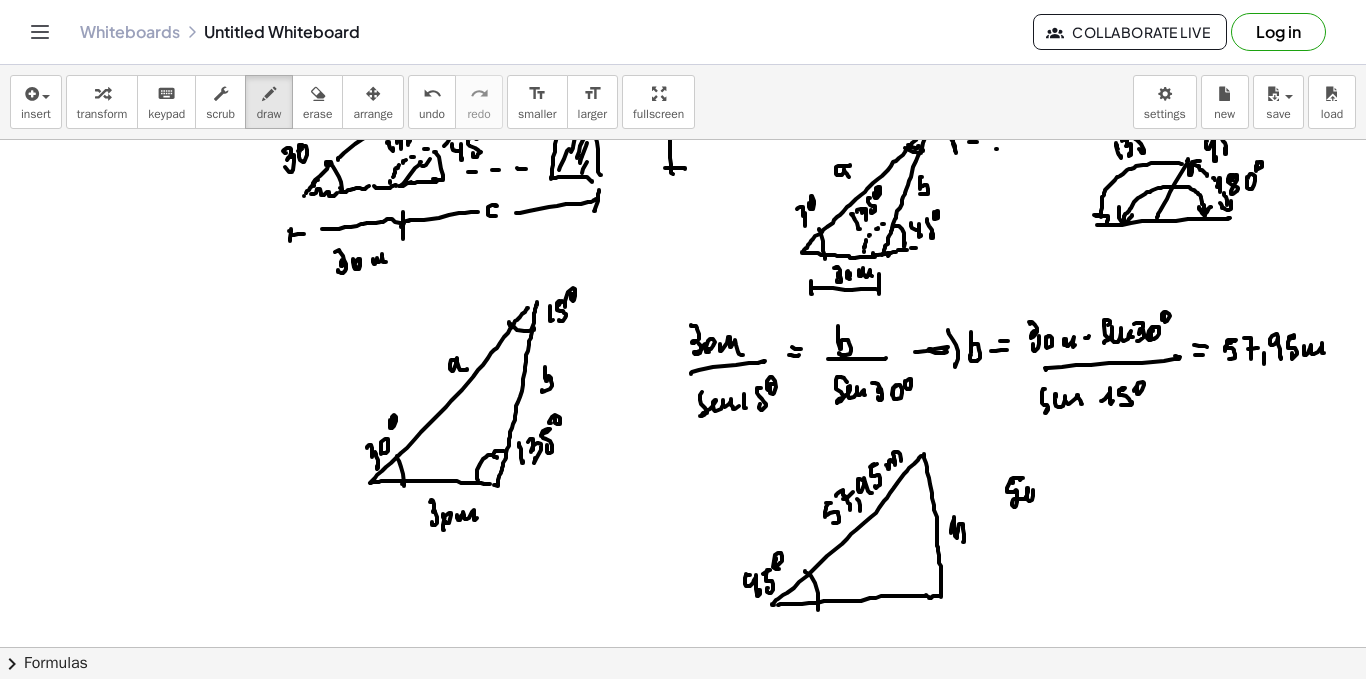 drag, startPoint x: 1020, startPoint y: 480, endPoint x: 1040, endPoint y: 503, distance: 30.479502 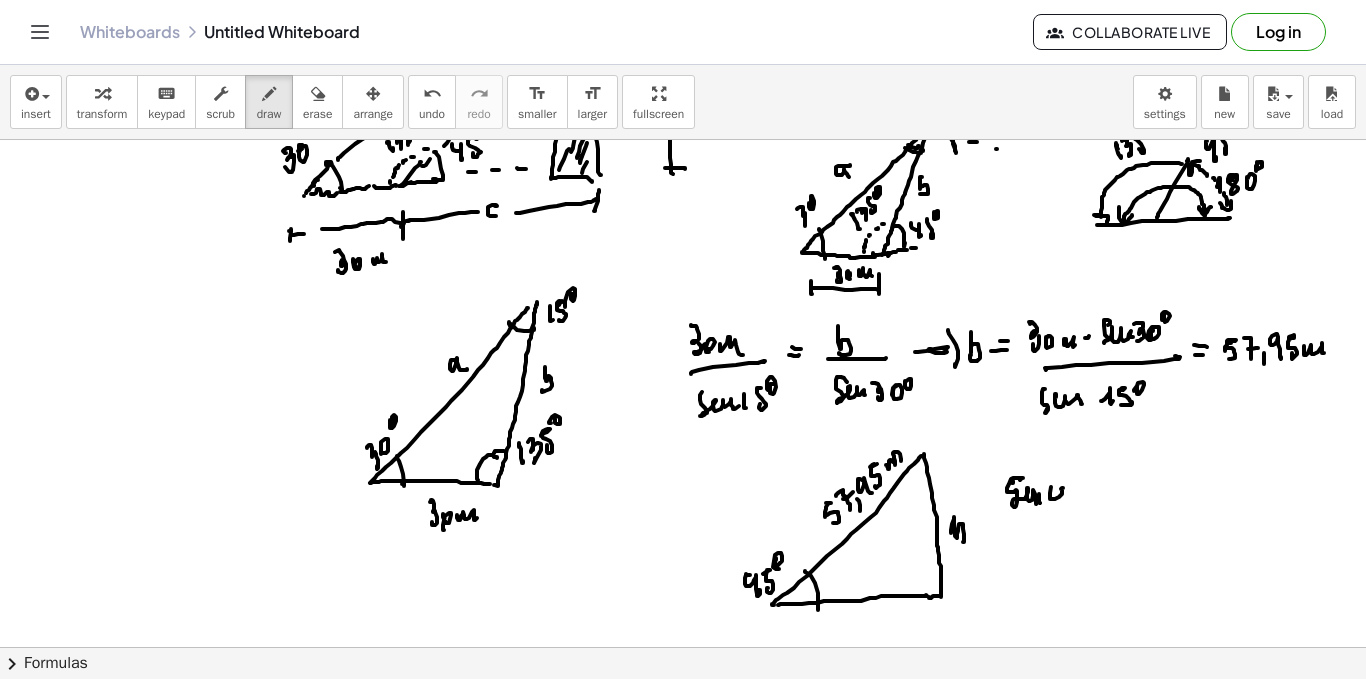 drag, startPoint x: 1051, startPoint y: 487, endPoint x: 1064, endPoint y: 502, distance: 19.849434 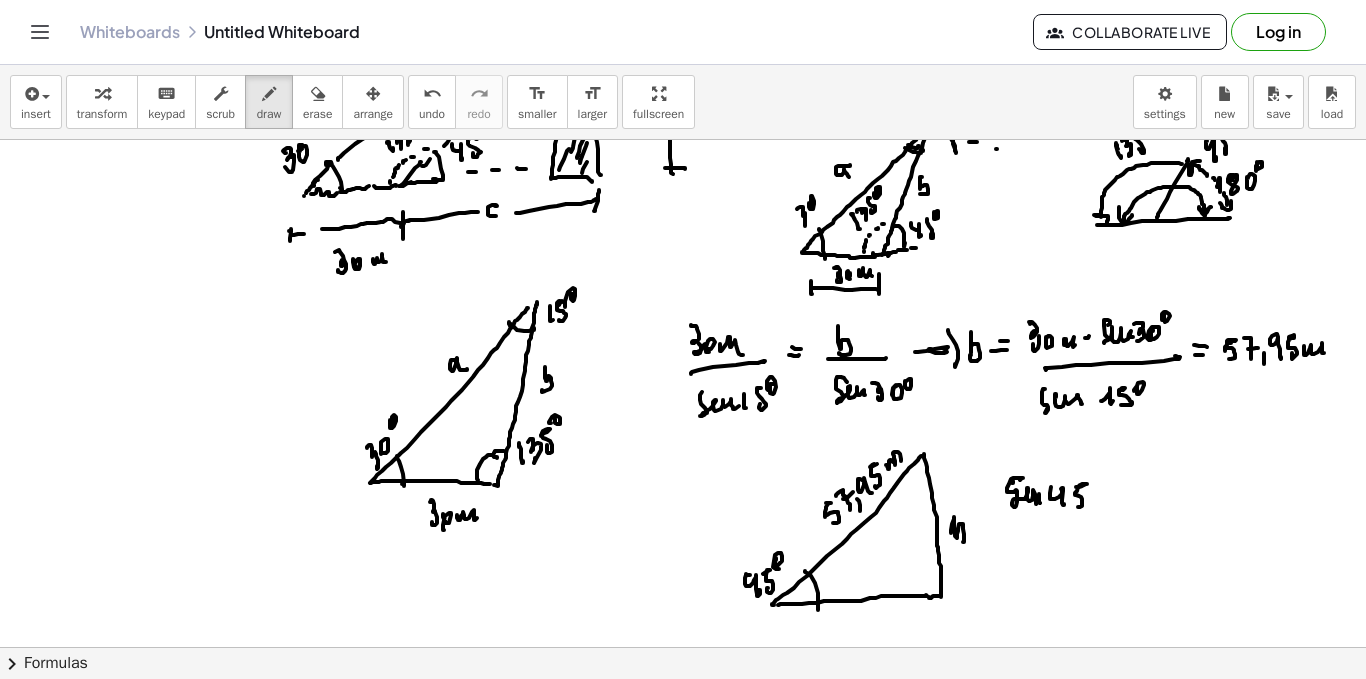 drag, startPoint x: 1076, startPoint y: 487, endPoint x: 1077, endPoint y: 501, distance: 14.035668 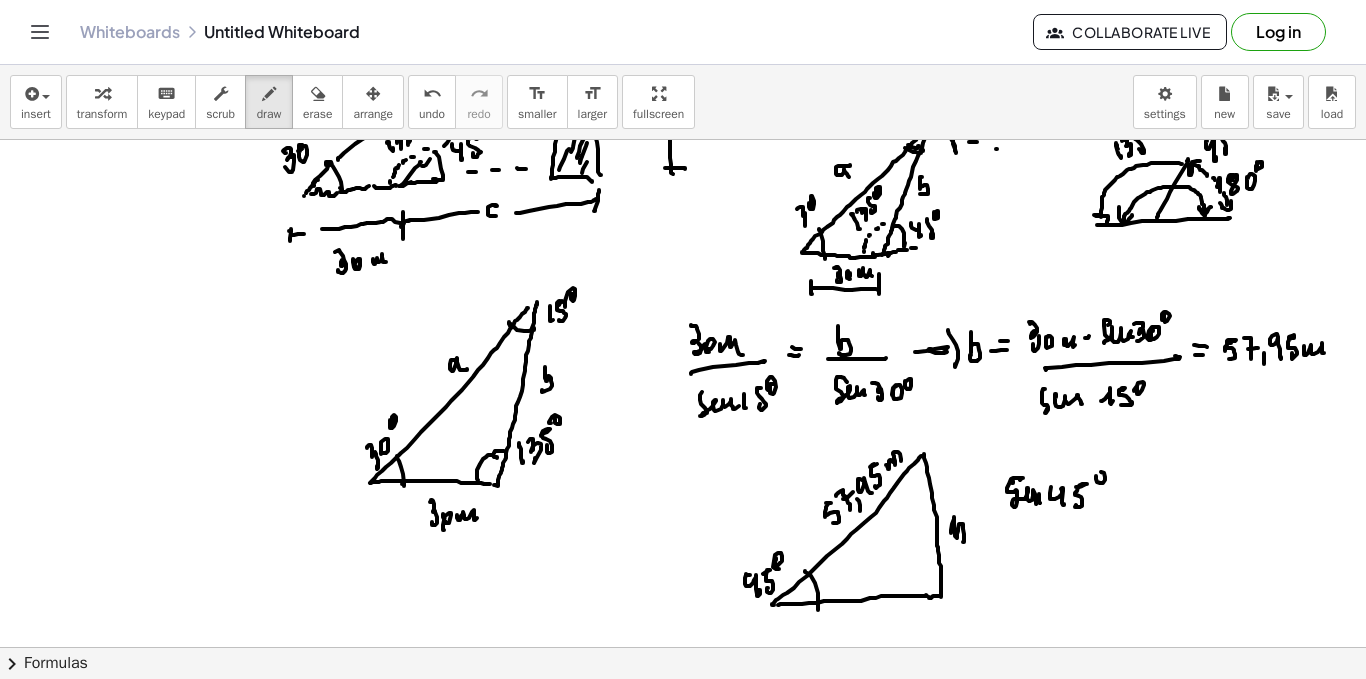 click at bounding box center [683, -314] 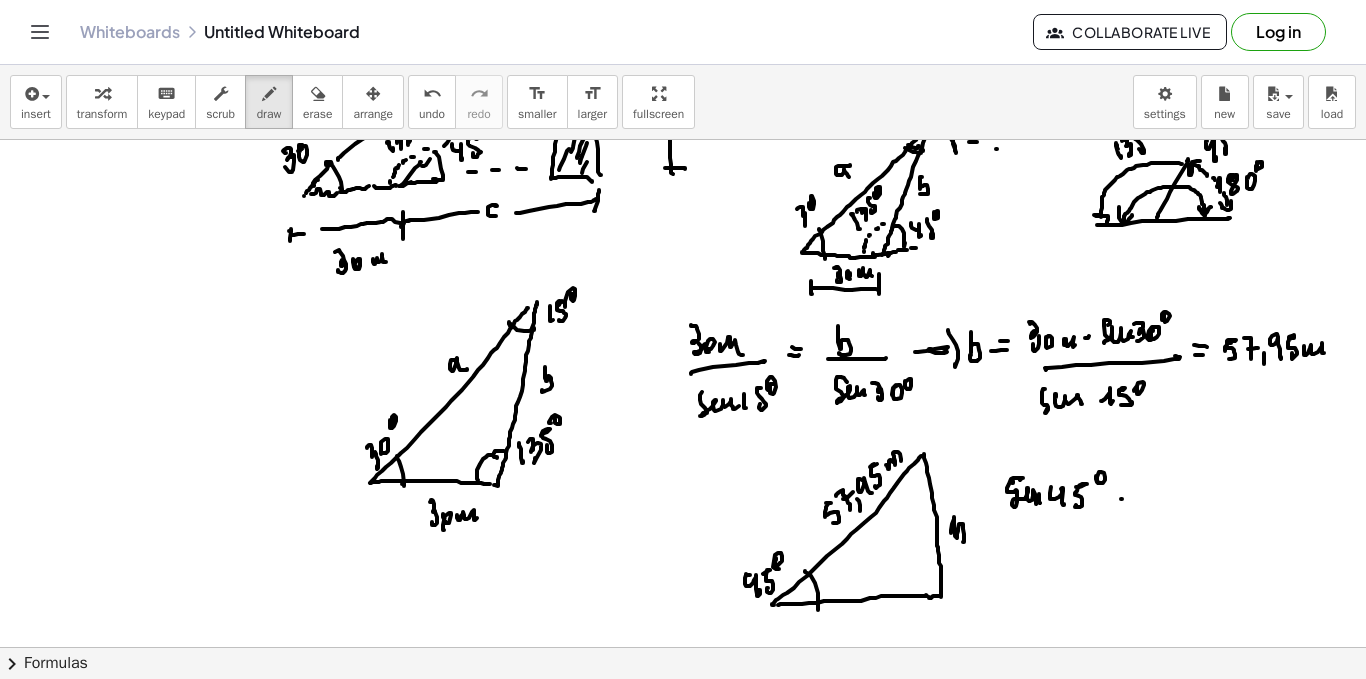 click at bounding box center (683, -314) 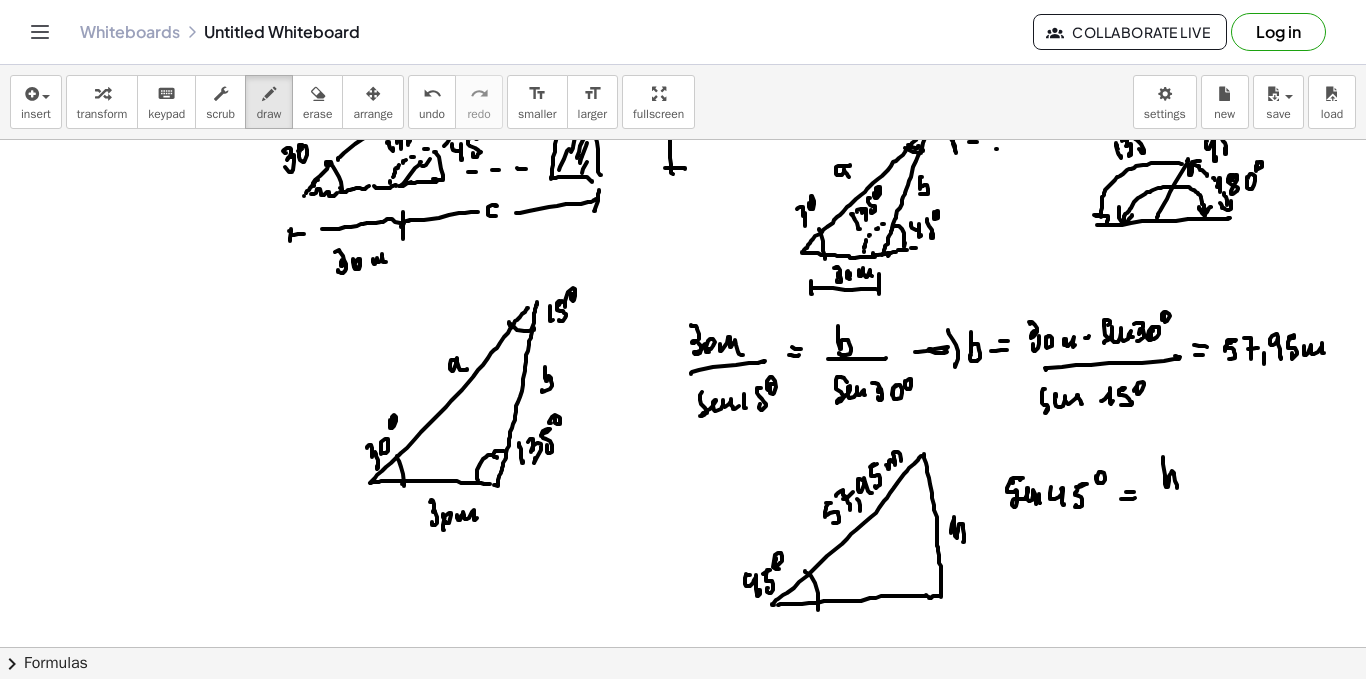 drag, startPoint x: 1163, startPoint y: 457, endPoint x: 1161, endPoint y: 498, distance: 41.04875 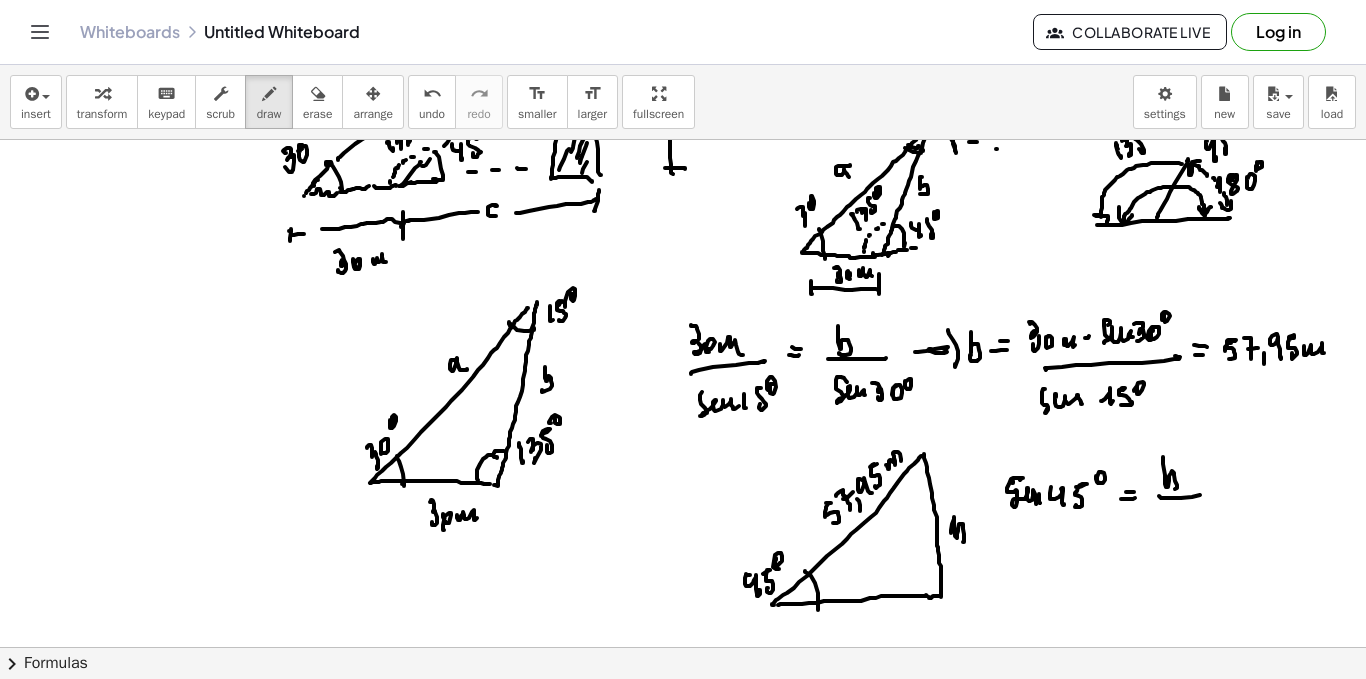 drag, startPoint x: 1161, startPoint y: 498, endPoint x: 1200, endPoint y: 497, distance: 39.012817 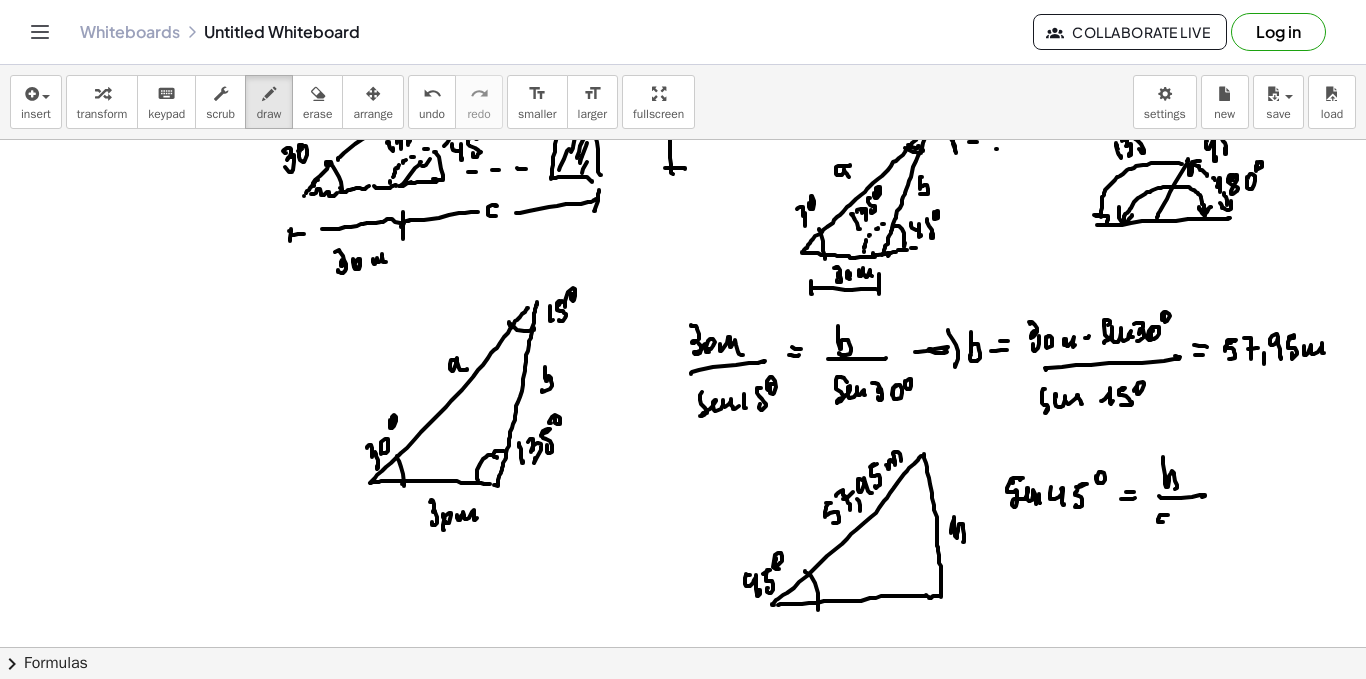 drag, startPoint x: 1168, startPoint y: 515, endPoint x: 1164, endPoint y: 533, distance: 18.439089 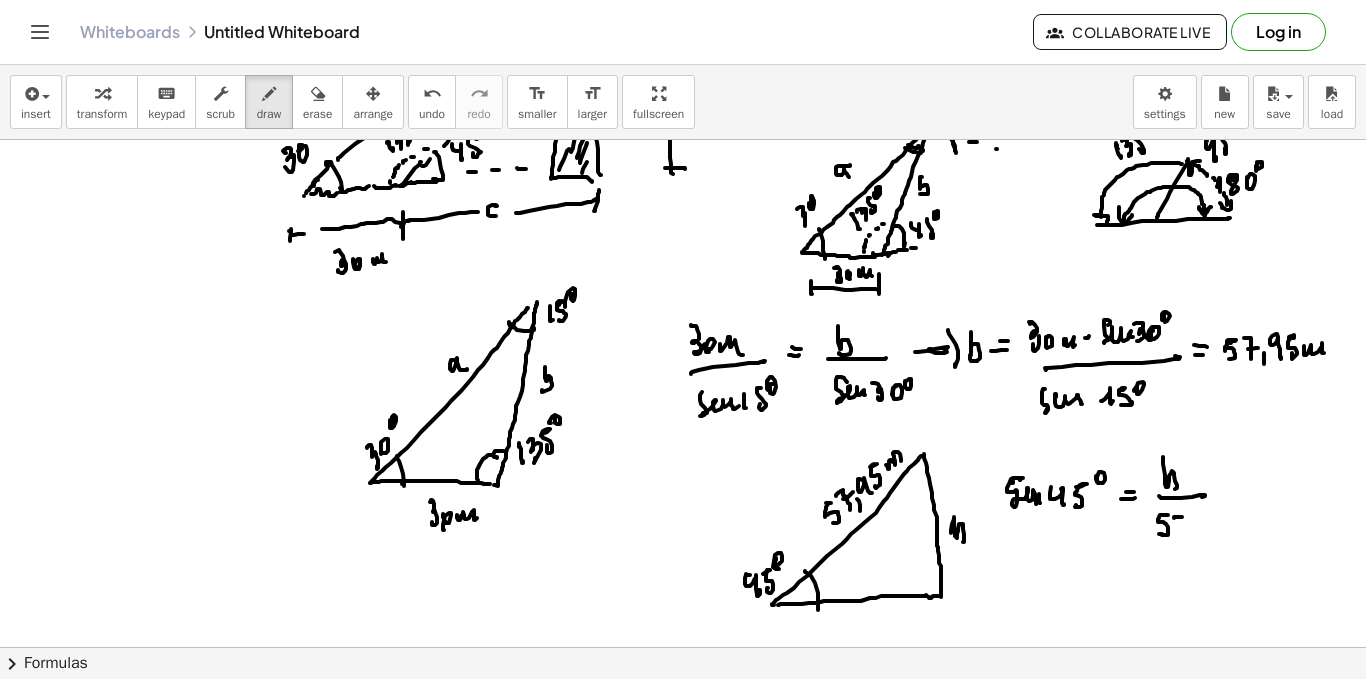 drag, startPoint x: 1182, startPoint y: 517, endPoint x: 1180, endPoint y: 537, distance: 20.09975 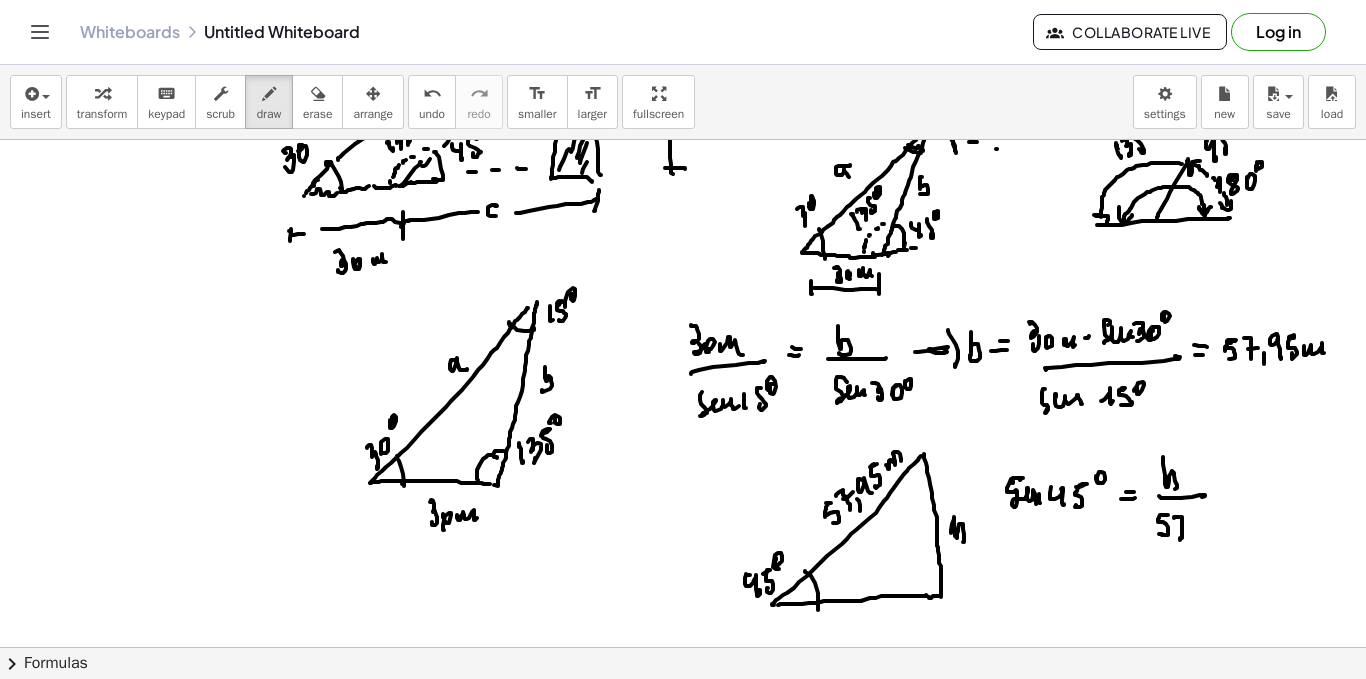 drag, startPoint x: 1179, startPoint y: 529, endPoint x: 1190, endPoint y: 532, distance: 11.401754 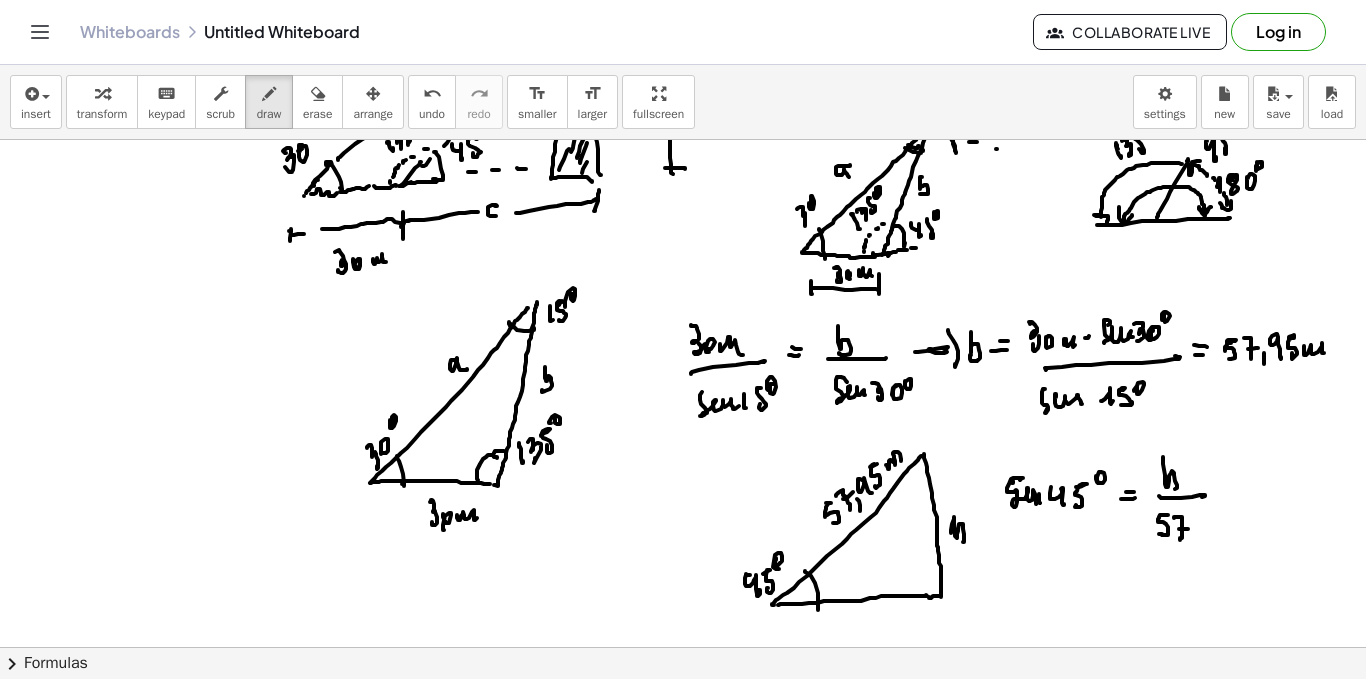 click at bounding box center [683, -314] 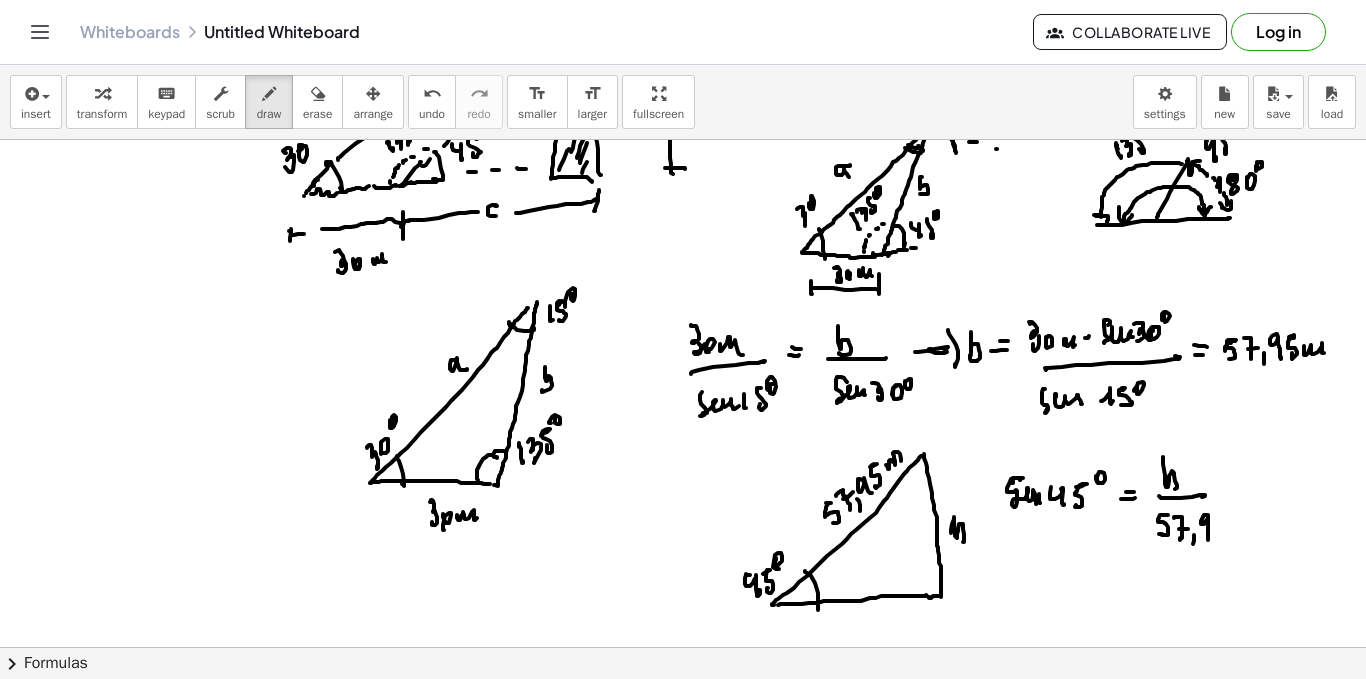 drag, startPoint x: 1208, startPoint y: 519, endPoint x: 1214, endPoint y: 528, distance: 10.816654 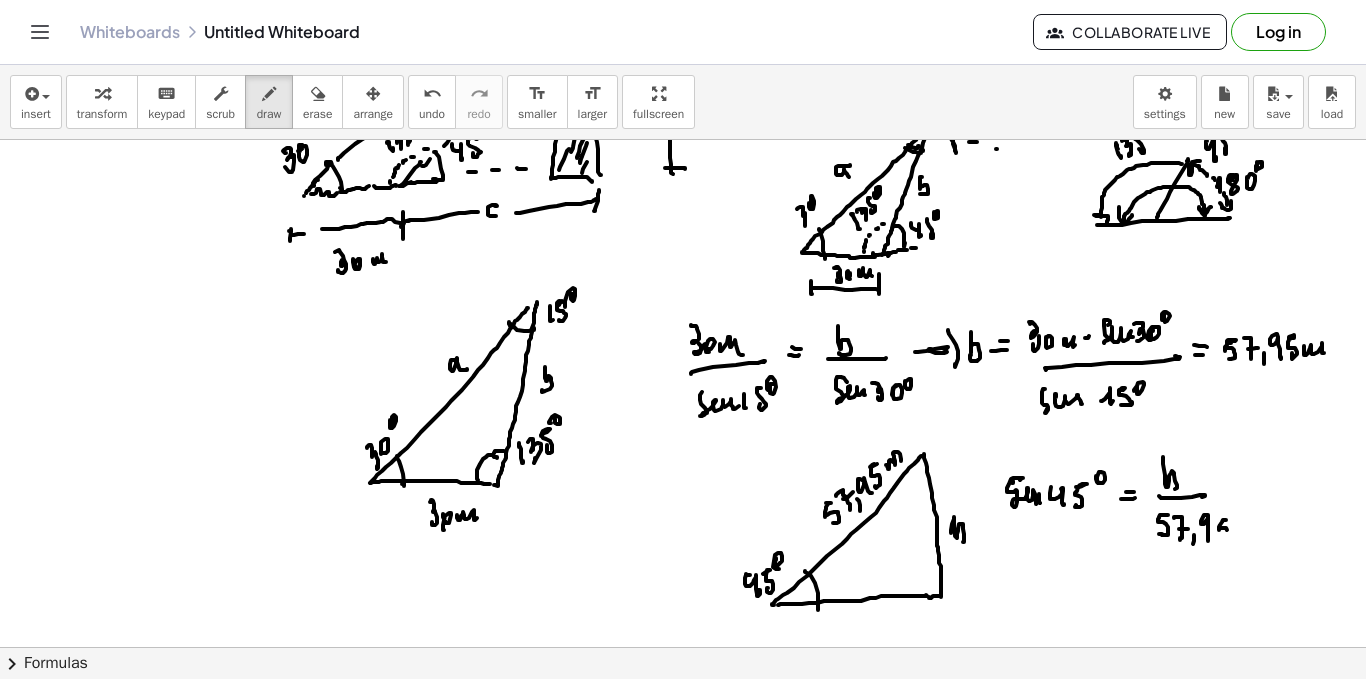 drag, startPoint x: 1223, startPoint y: 520, endPoint x: 1222, endPoint y: 533, distance: 13.038404 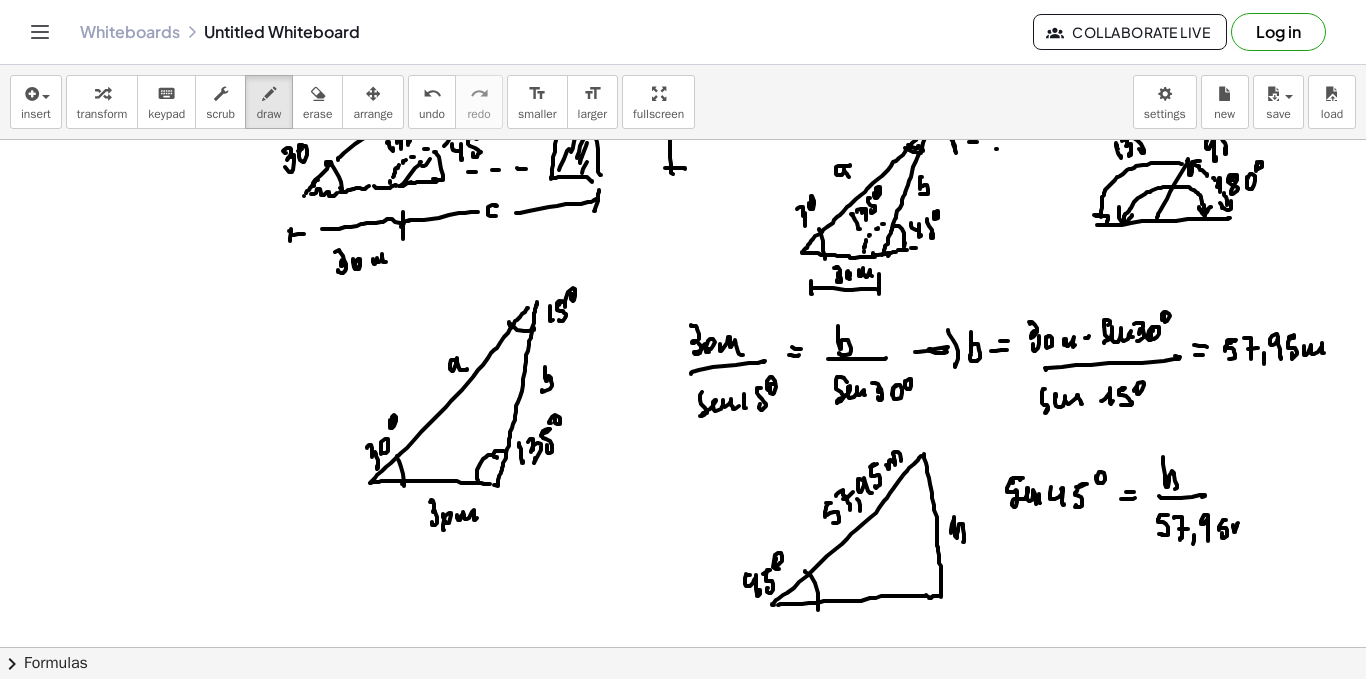 drag, startPoint x: 1233, startPoint y: 525, endPoint x: 1247, endPoint y: 529, distance: 14.56022 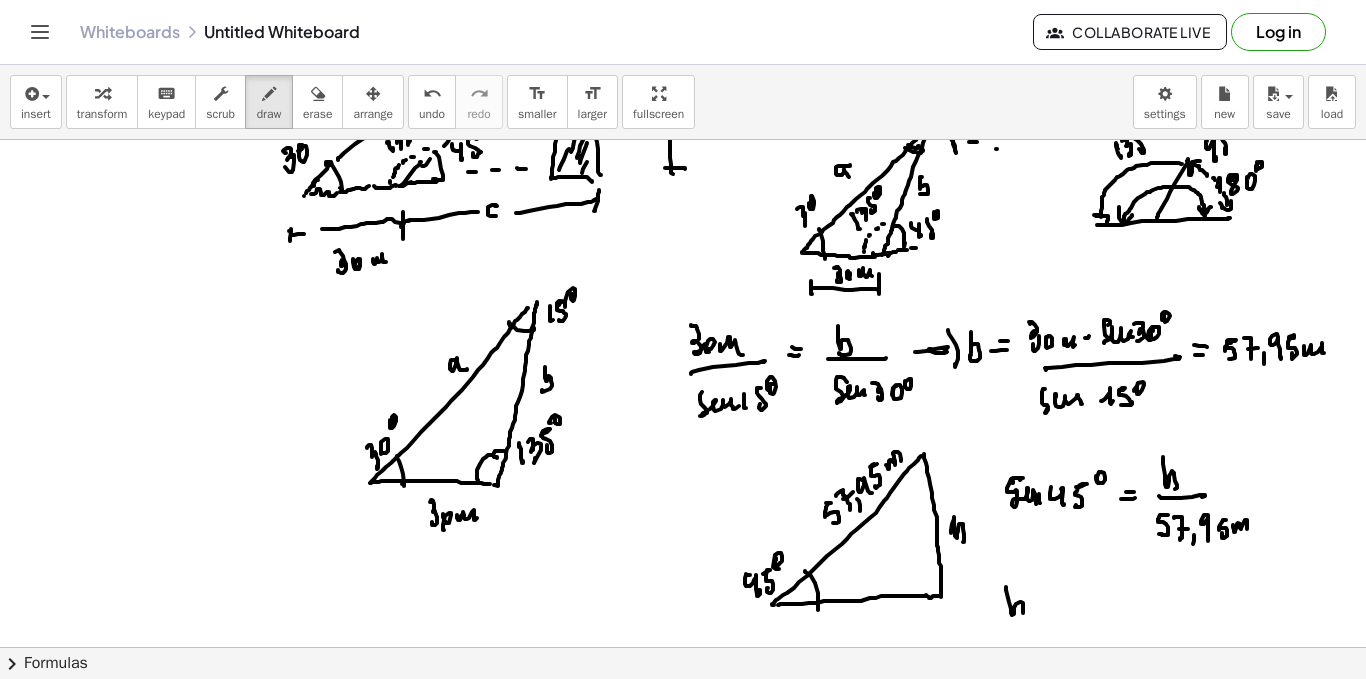 drag, startPoint x: 1011, startPoint y: 613, endPoint x: 1026, endPoint y: 615, distance: 15.132746 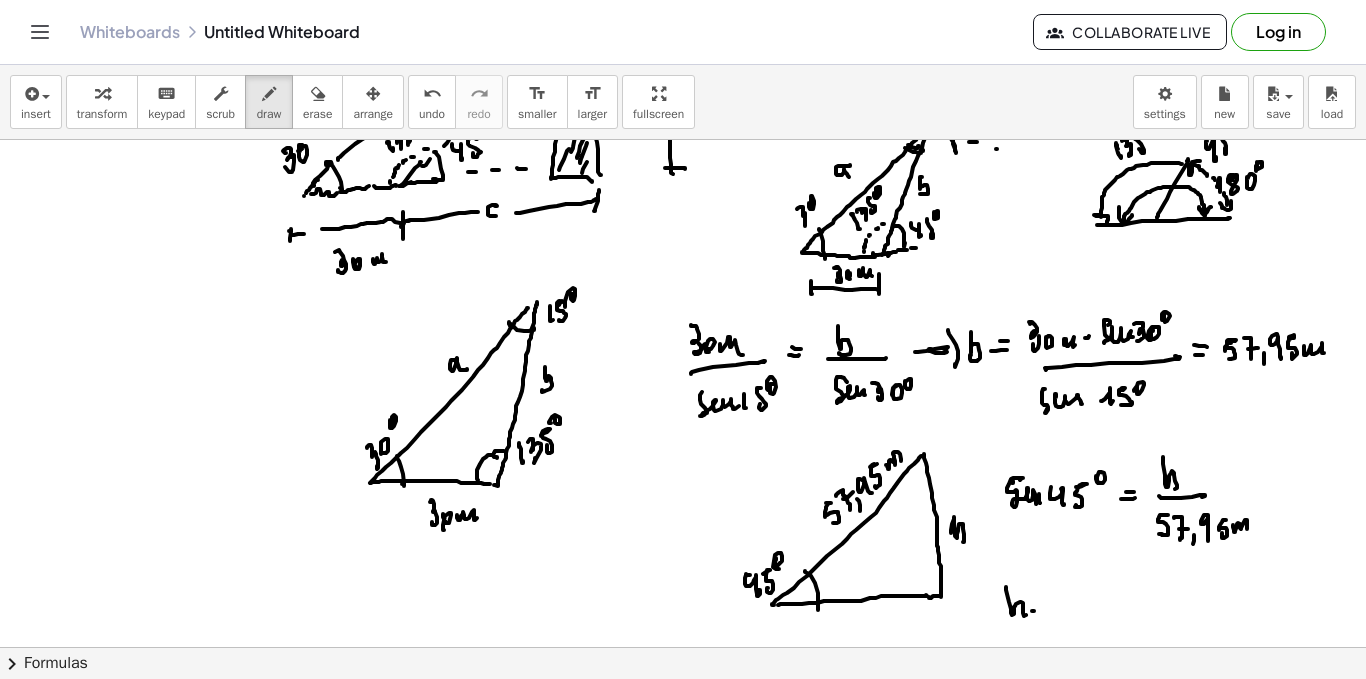click at bounding box center (683, -314) 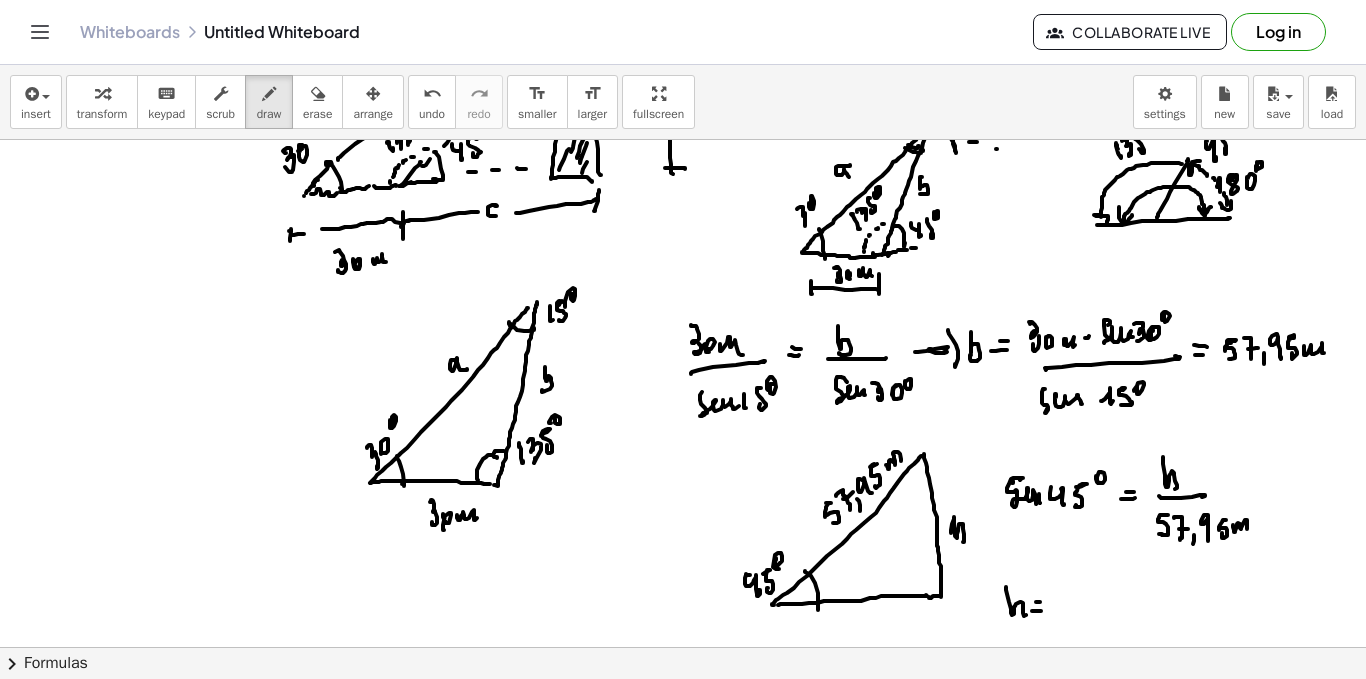 click at bounding box center [683, -314] 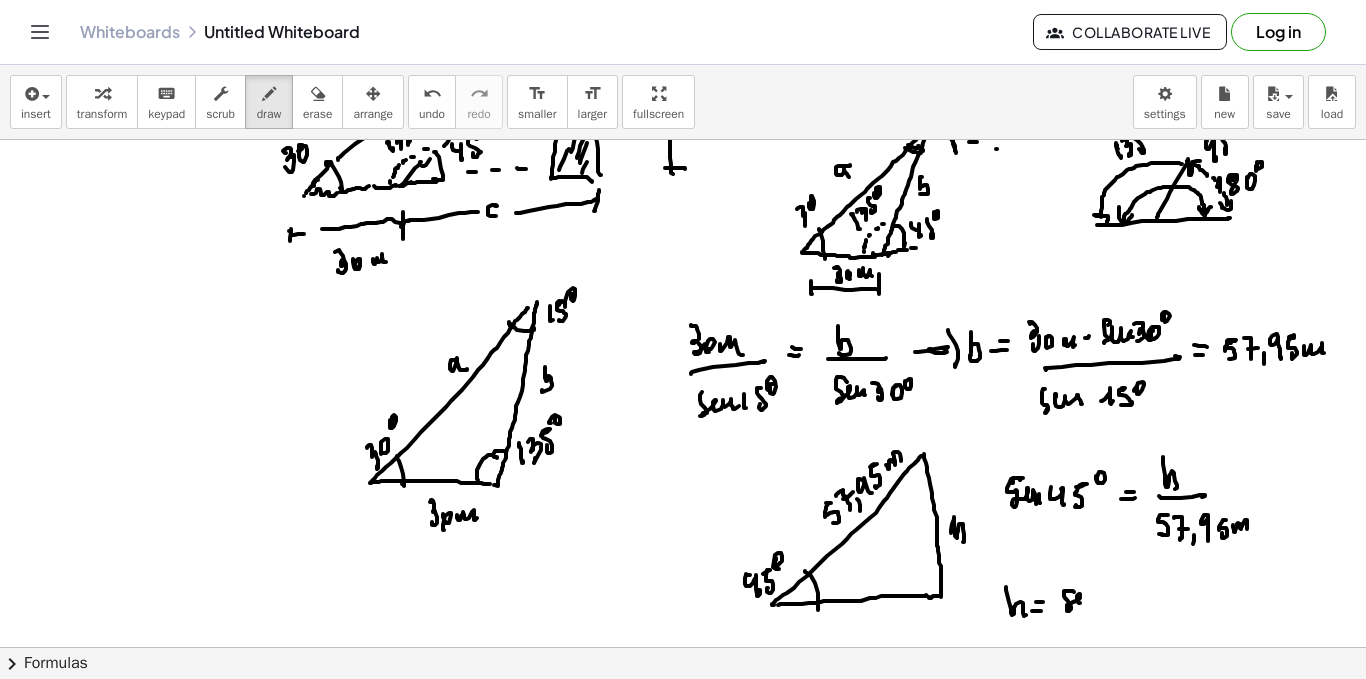drag, startPoint x: 1073, startPoint y: 591, endPoint x: 1092, endPoint y: 595, distance: 19.416489 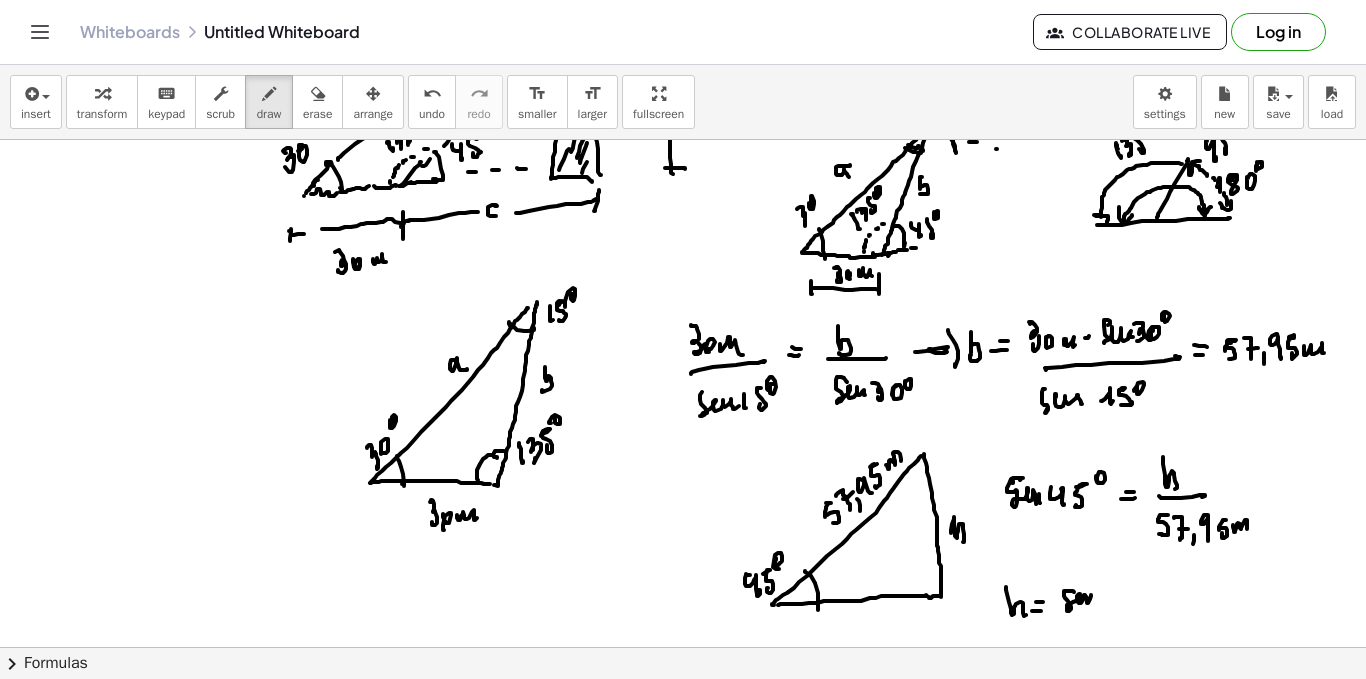 click at bounding box center [683, -314] 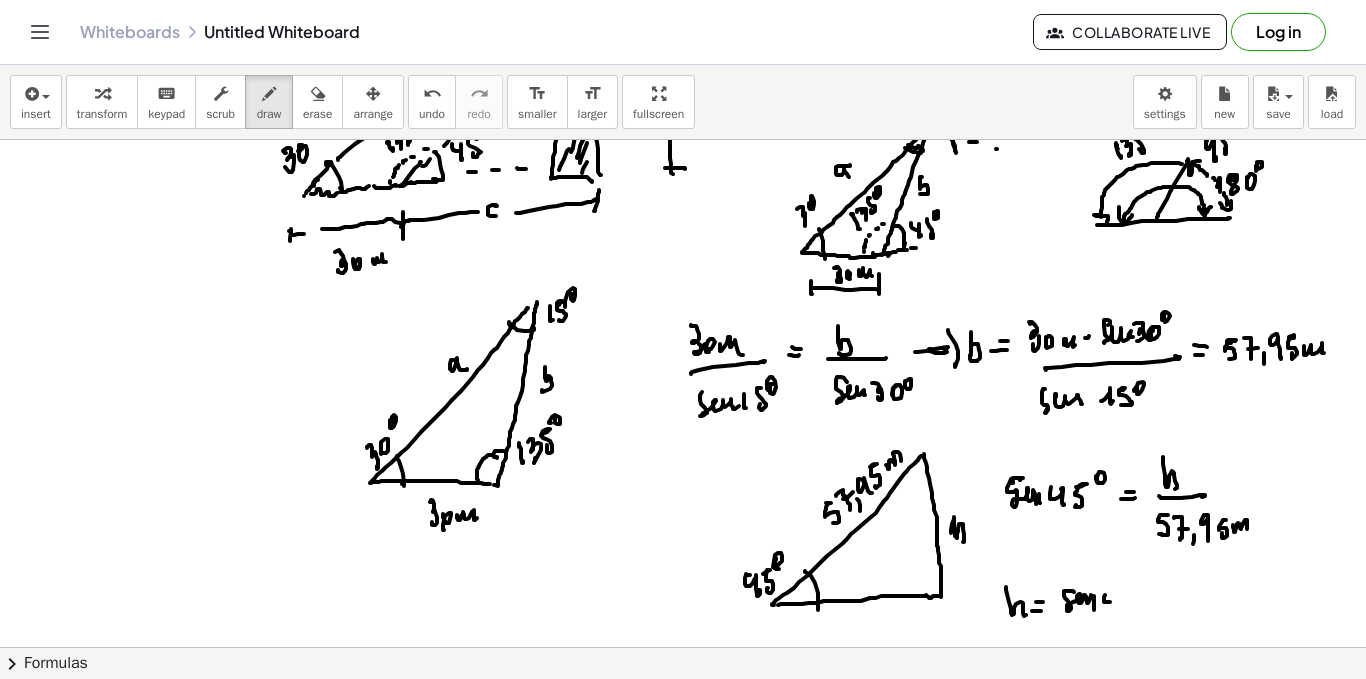 drag, startPoint x: 1105, startPoint y: 595, endPoint x: 1114, endPoint y: 606, distance: 14.21267 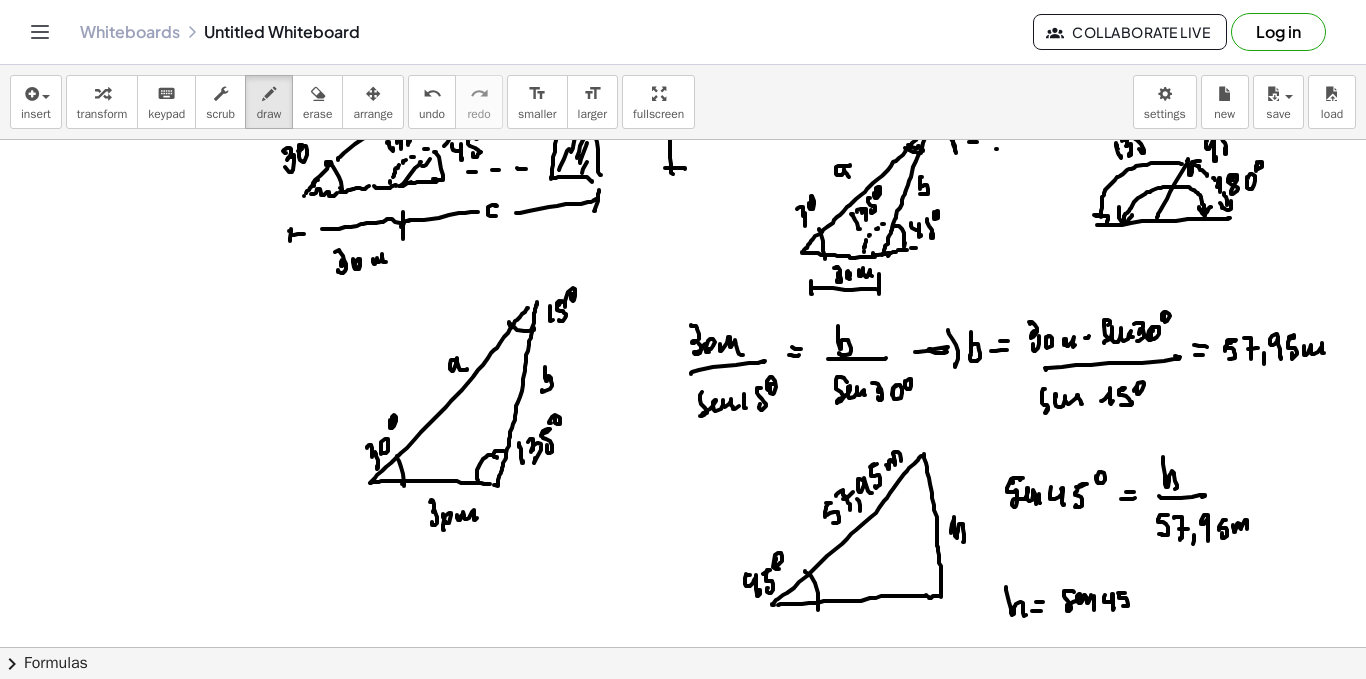 drag, startPoint x: 1118, startPoint y: 593, endPoint x: 1122, endPoint y: 604, distance: 11.7046995 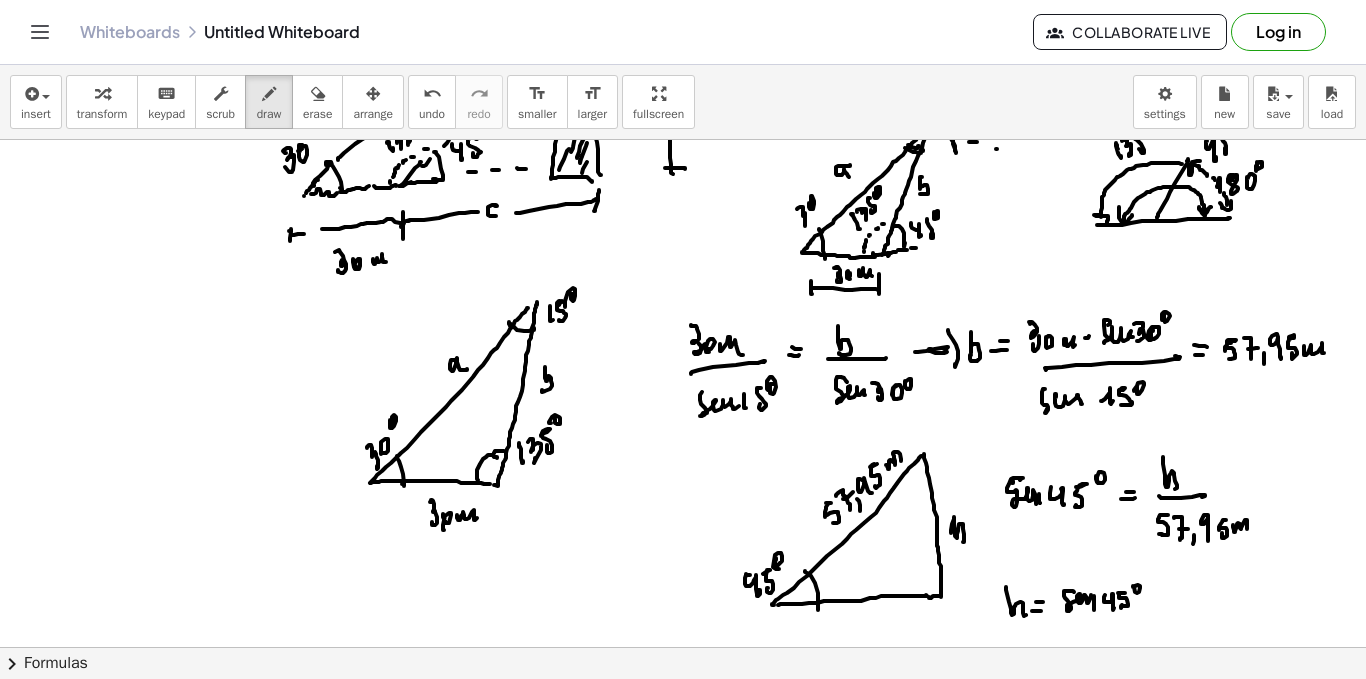 drag, startPoint x: 1133, startPoint y: 586, endPoint x: 1146, endPoint y: 597, distance: 17.029387 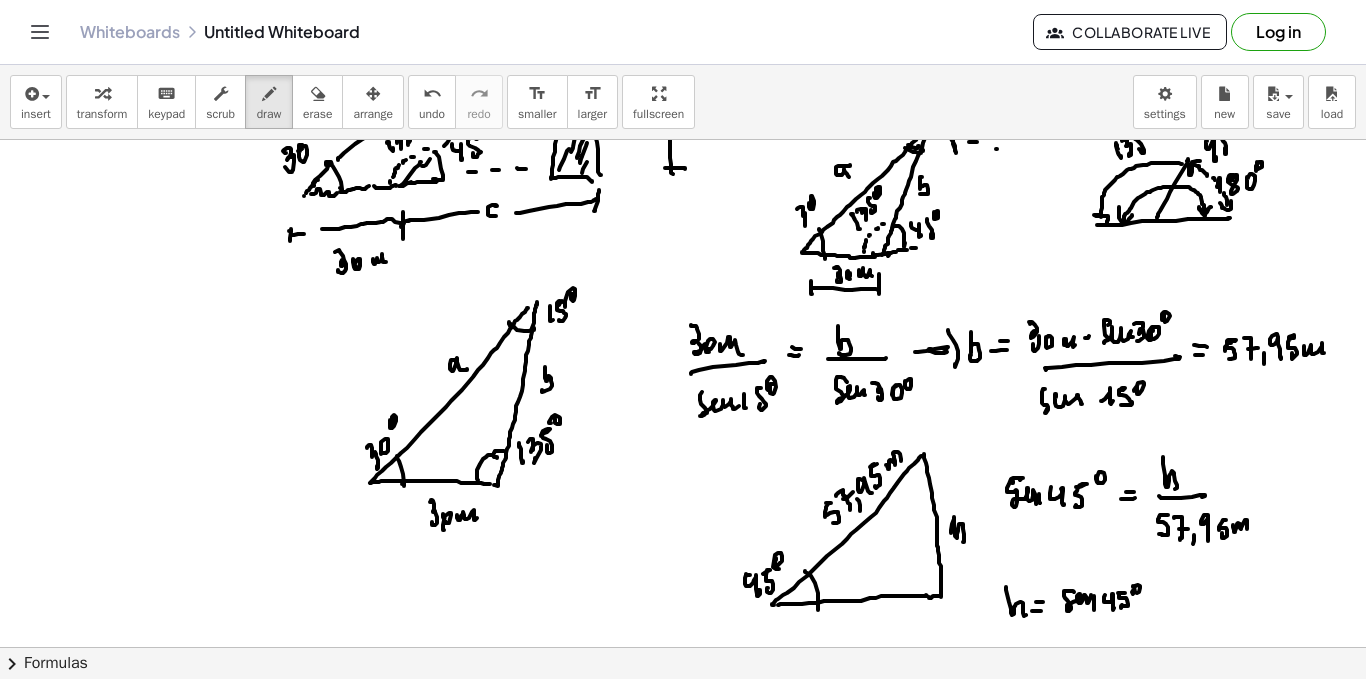 click at bounding box center (683, -314) 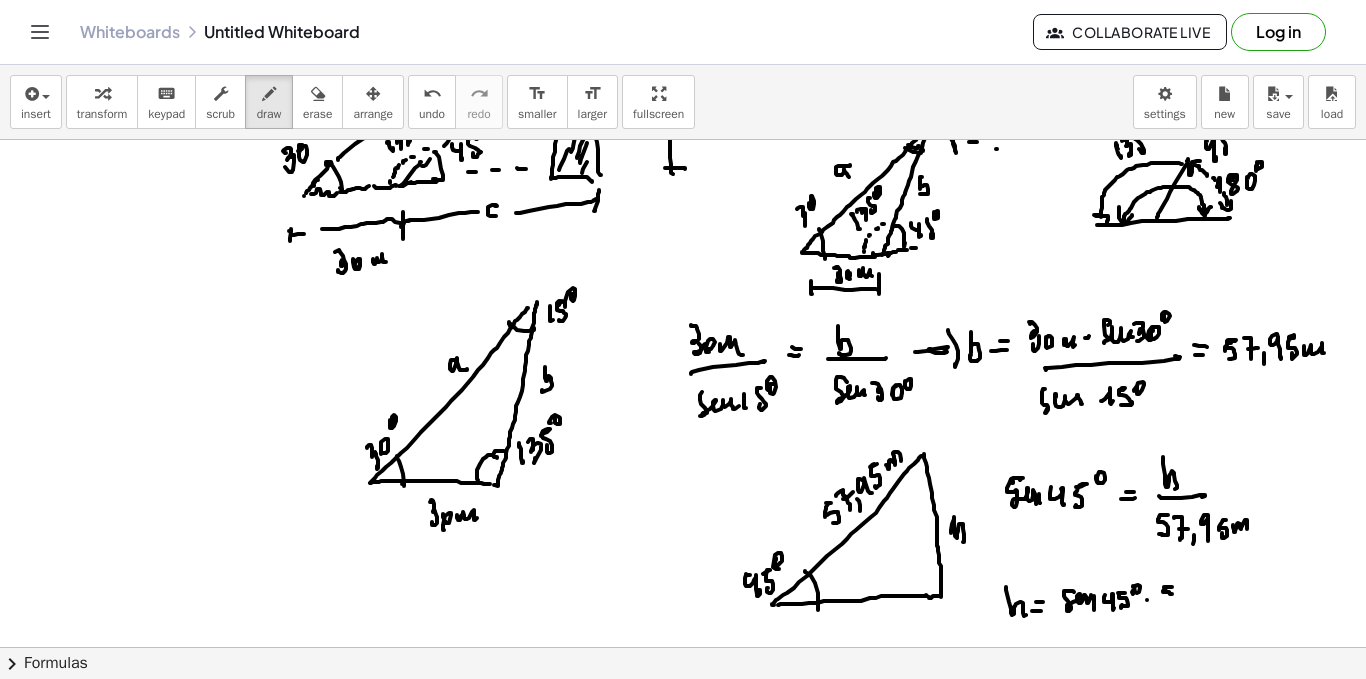 drag, startPoint x: 1172, startPoint y: 587, endPoint x: 1162, endPoint y: 602, distance: 18.027756 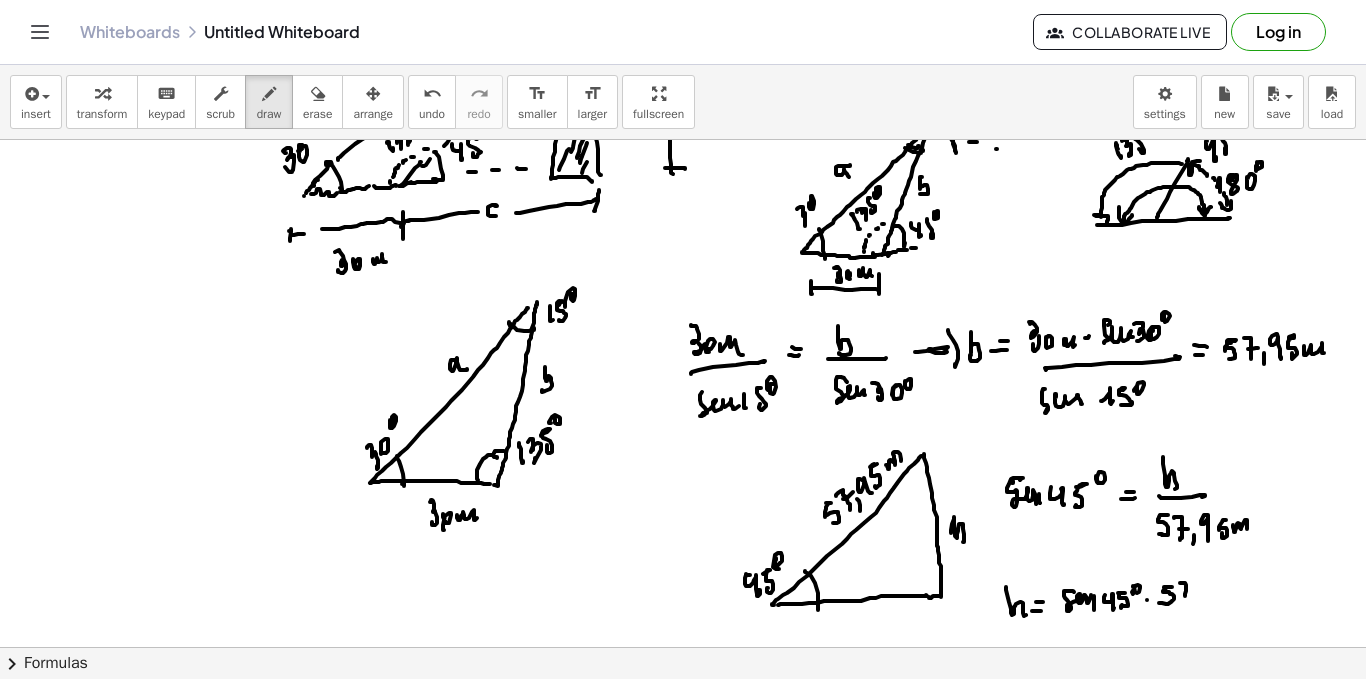 click at bounding box center (683, -314) 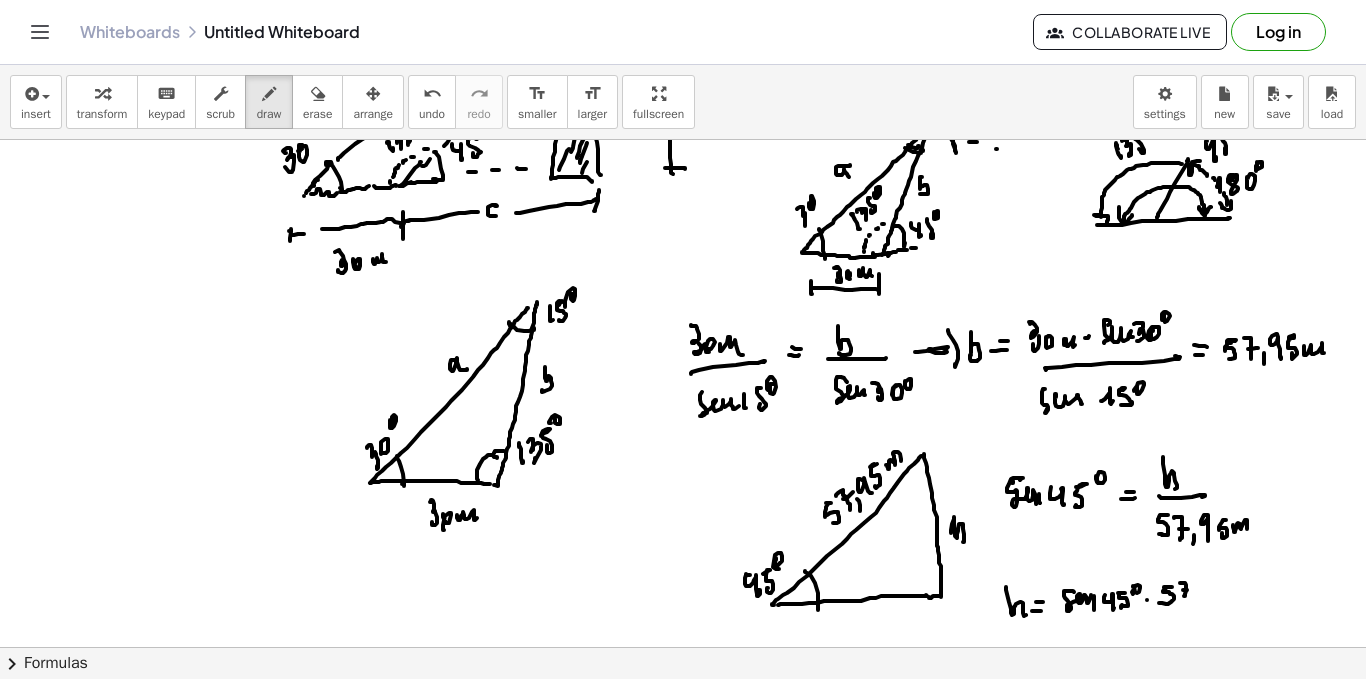 drag, startPoint x: 1183, startPoint y: 590, endPoint x: 1193, endPoint y: 591, distance: 10.049875 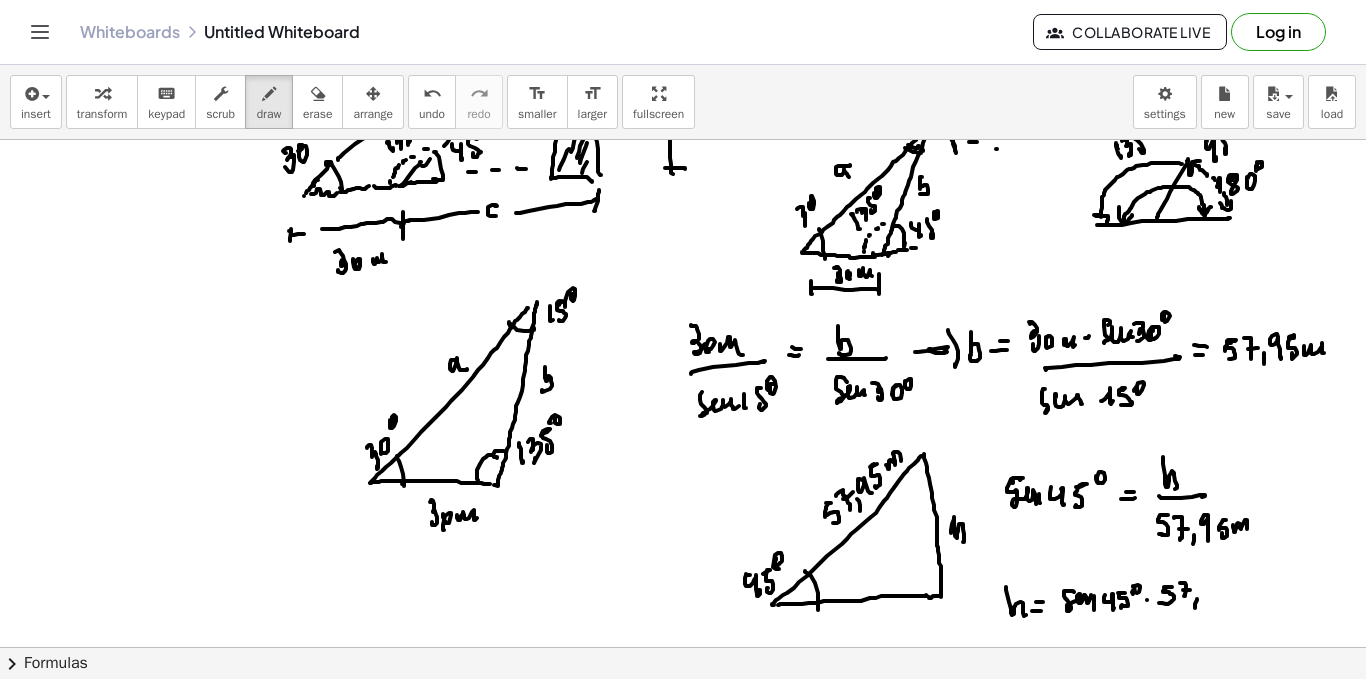 click at bounding box center (683, -314) 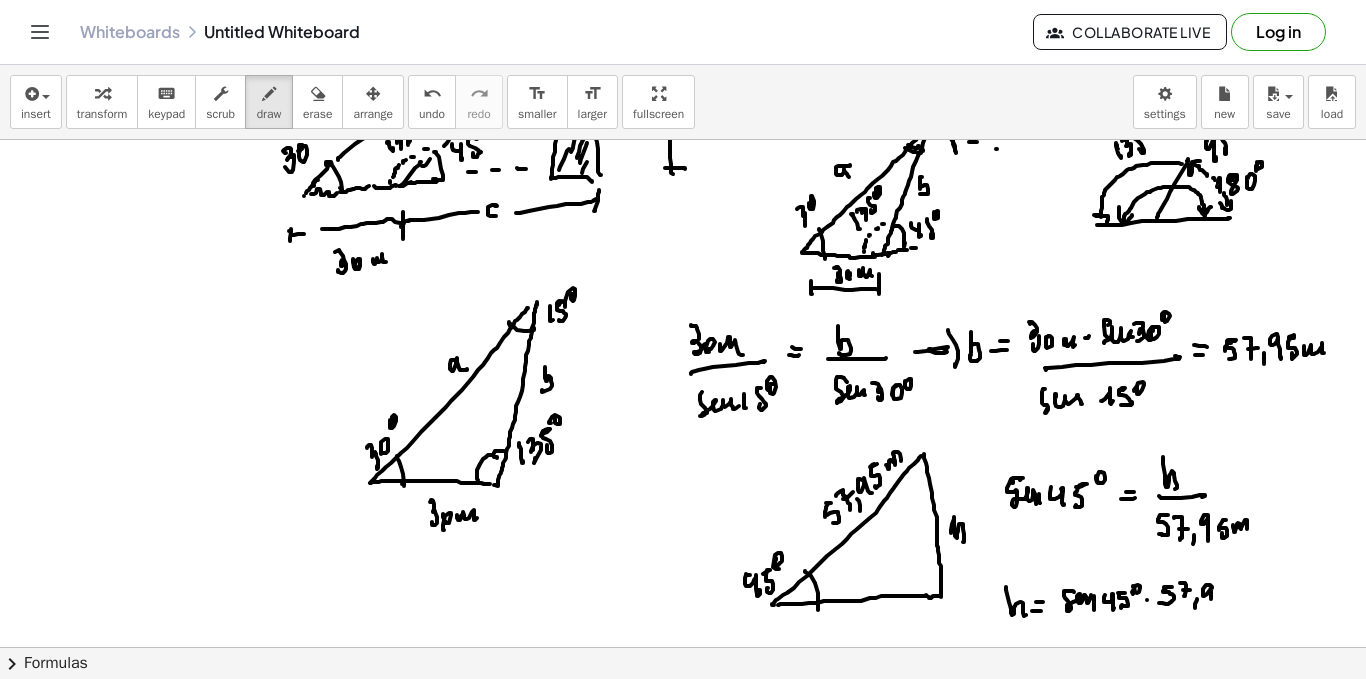 drag, startPoint x: 1212, startPoint y: 587, endPoint x: 1227, endPoint y: 589, distance: 15.132746 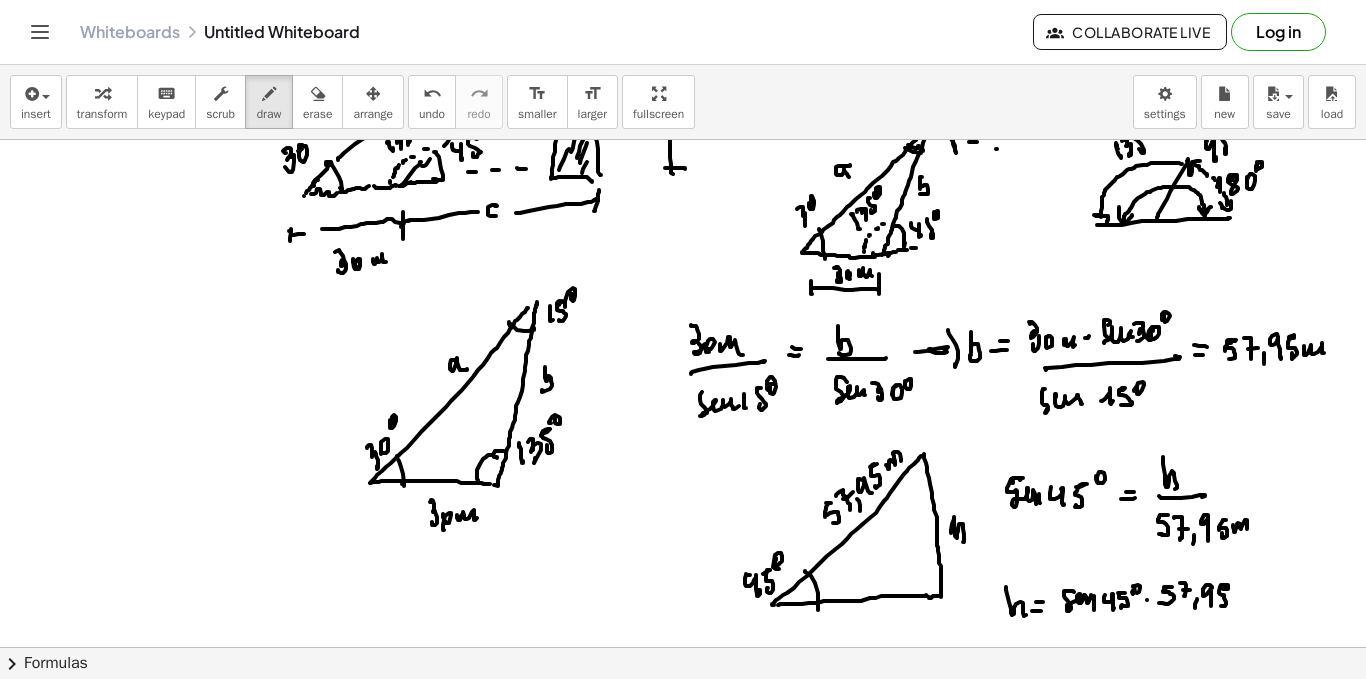 drag, startPoint x: 1224, startPoint y: 589, endPoint x: 1230, endPoint y: 599, distance: 11.661903 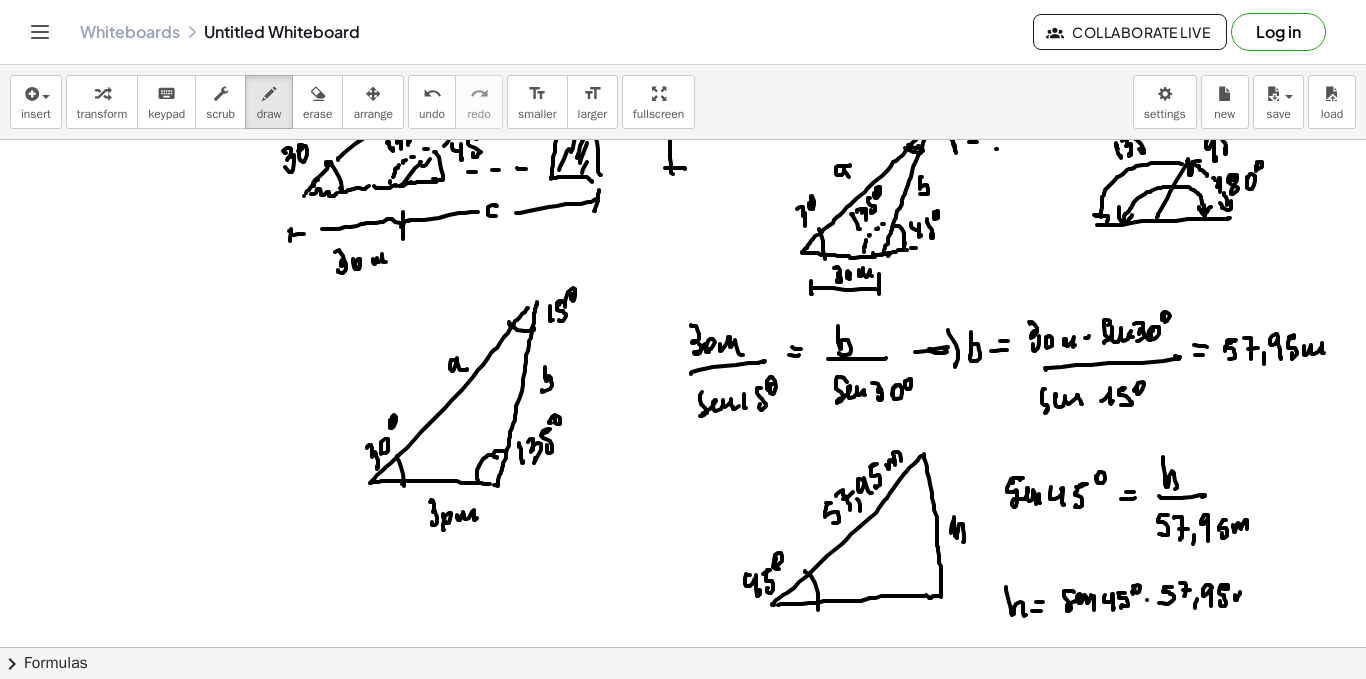 click at bounding box center [683, -314] 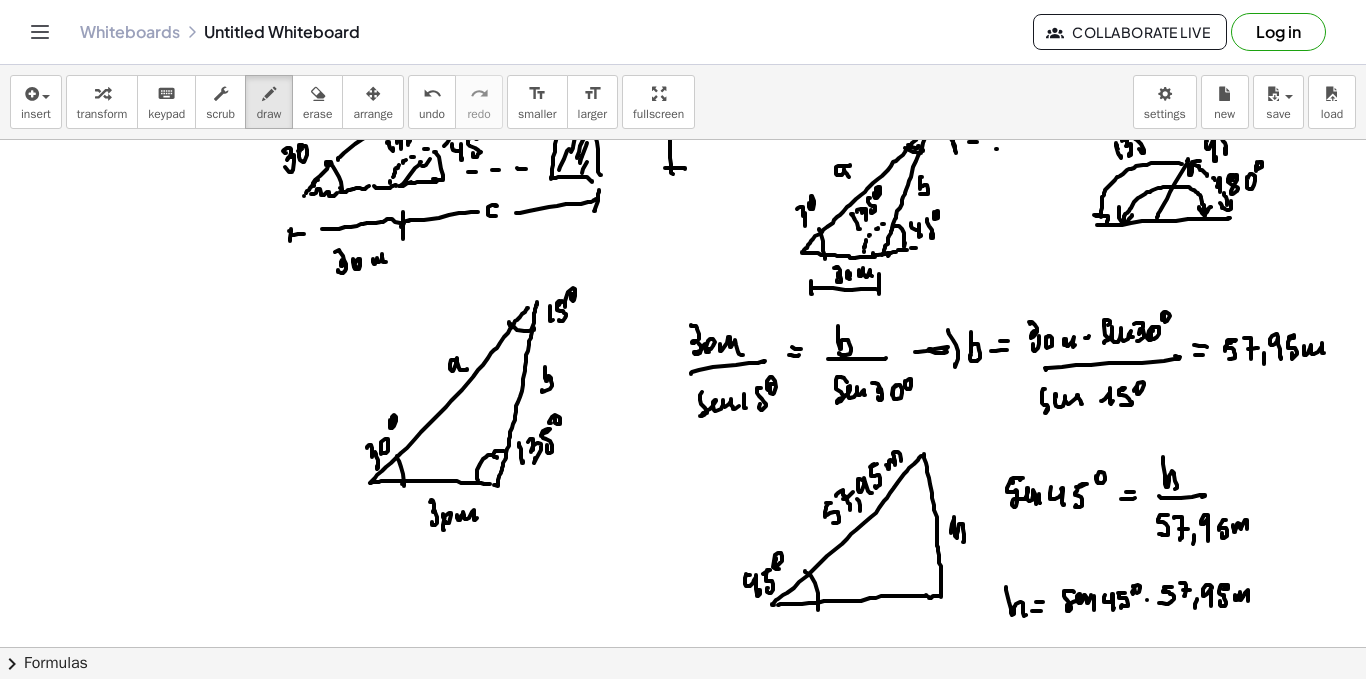 click at bounding box center [683, -314] 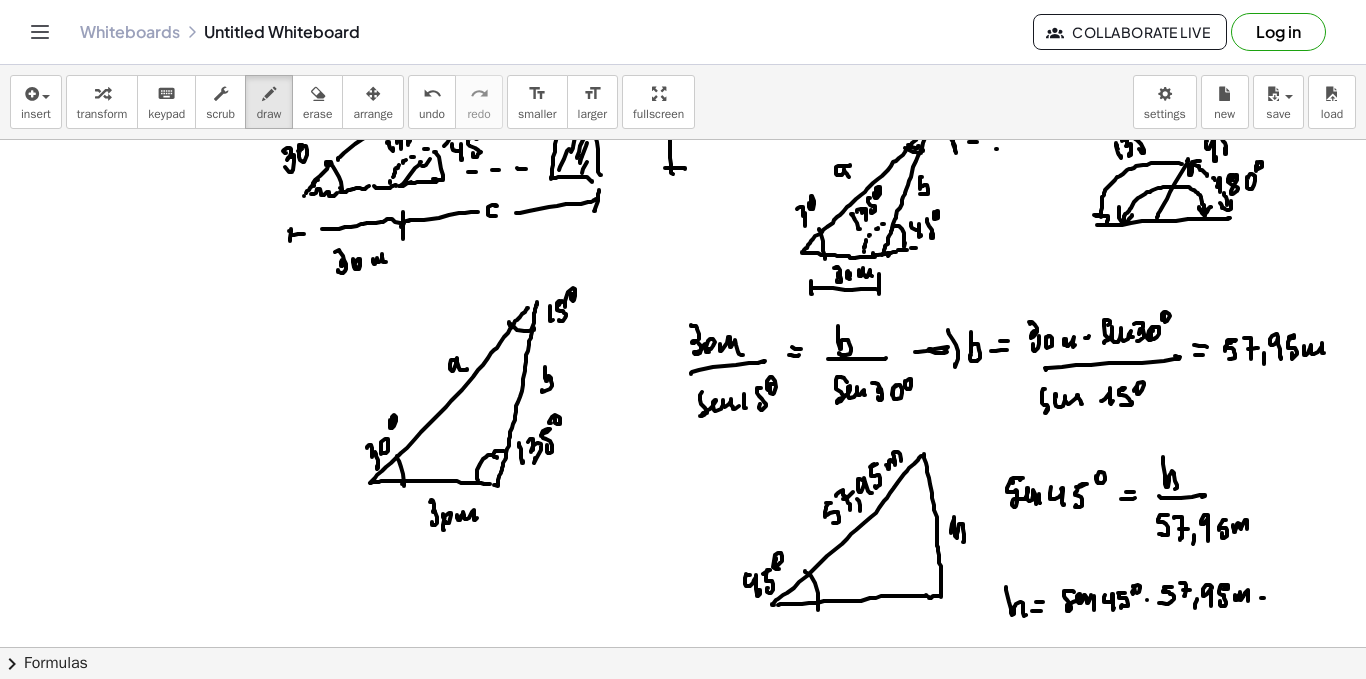click at bounding box center [683, -314] 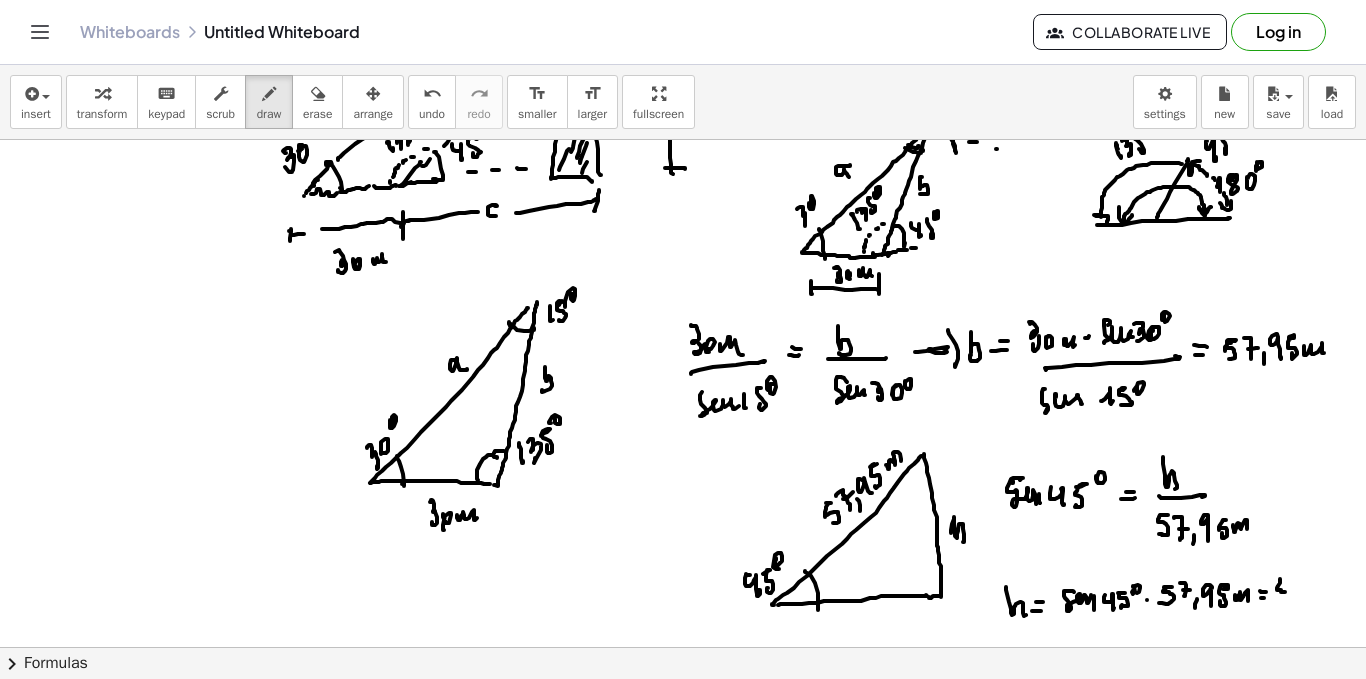 drag, startPoint x: 1280, startPoint y: 580, endPoint x: 1285, endPoint y: 601, distance: 21.587032 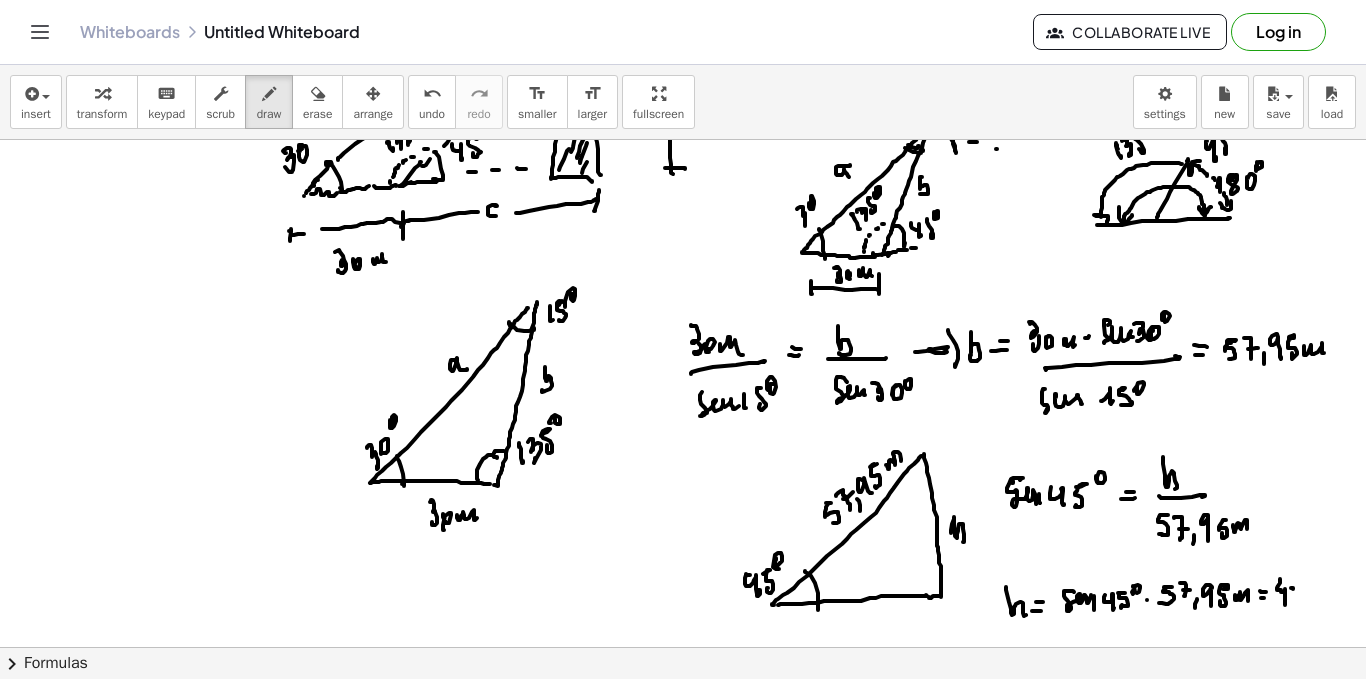 drag, startPoint x: 1293, startPoint y: 588, endPoint x: 1300, endPoint y: 605, distance: 18.384777 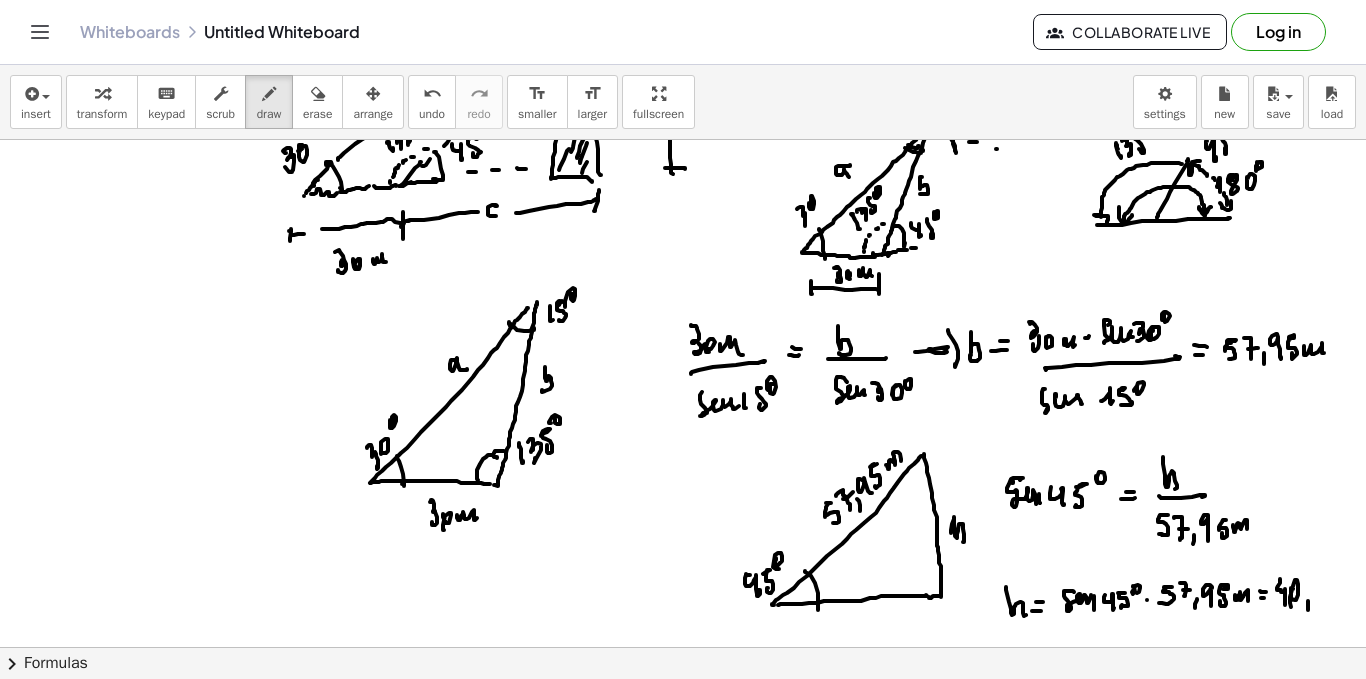 click at bounding box center (683, -314) 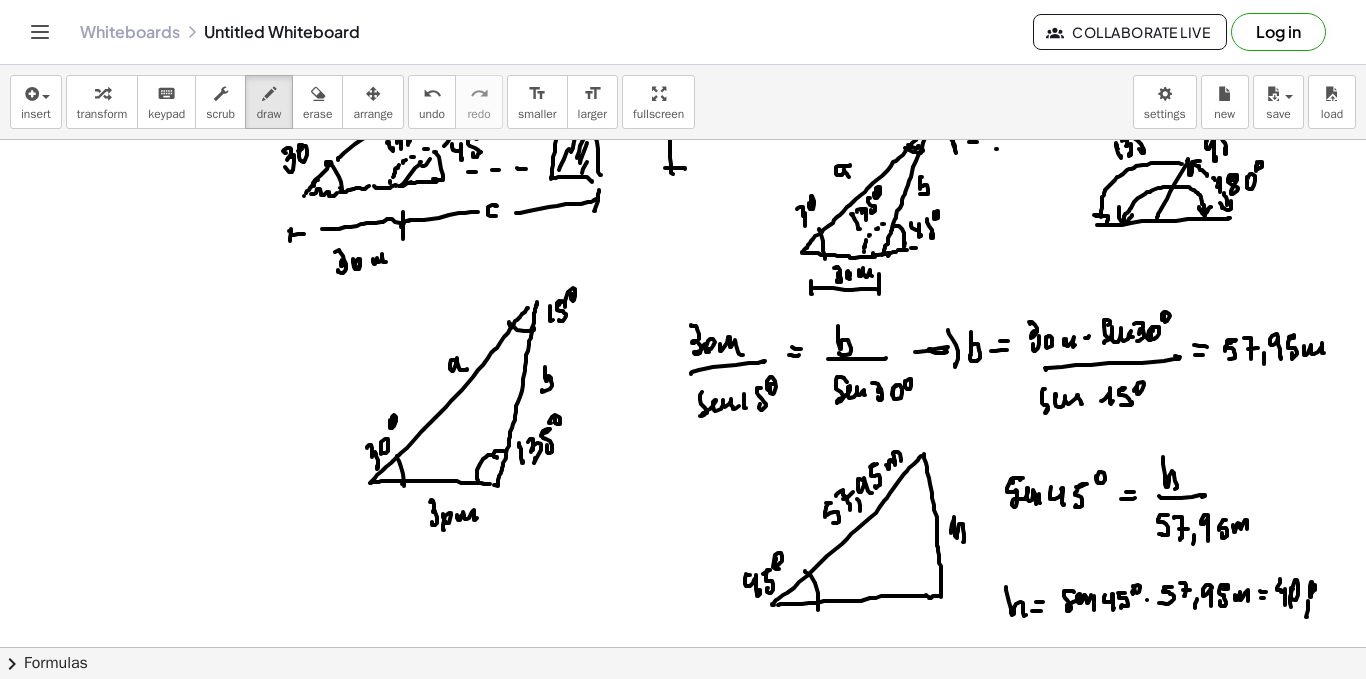click at bounding box center (683, -314) 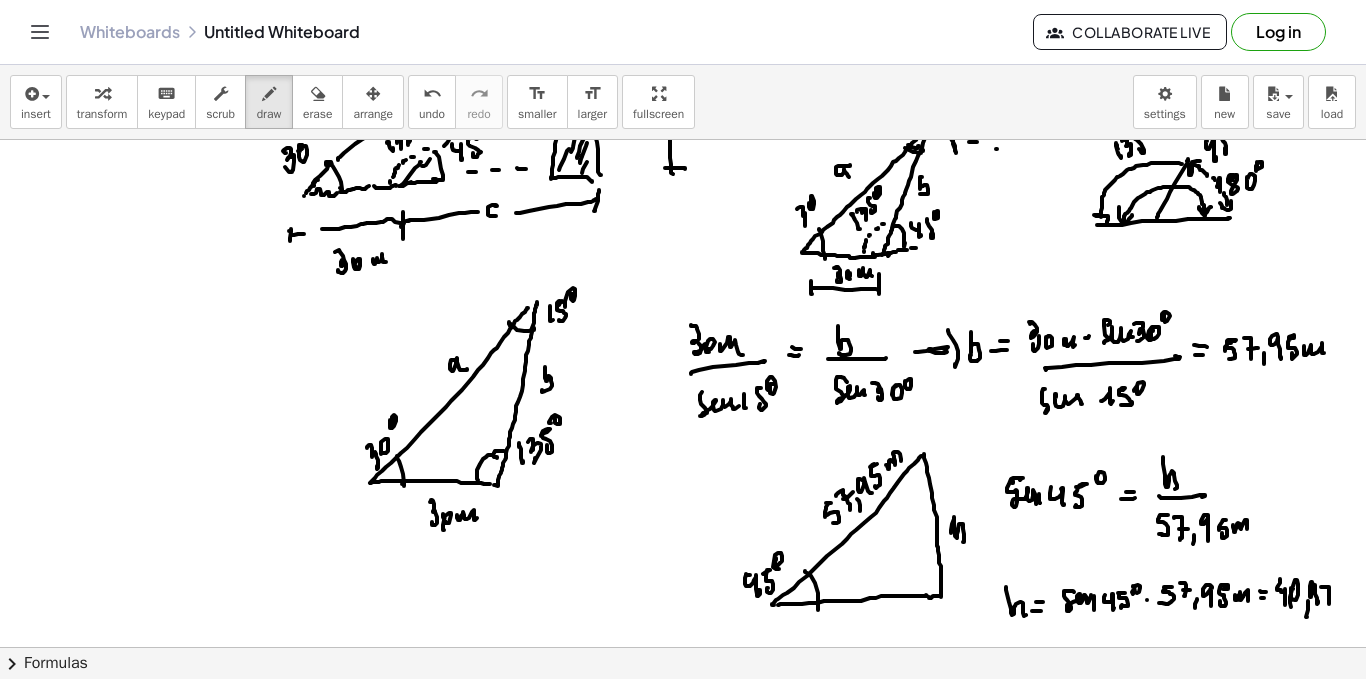 click at bounding box center [683, -314] 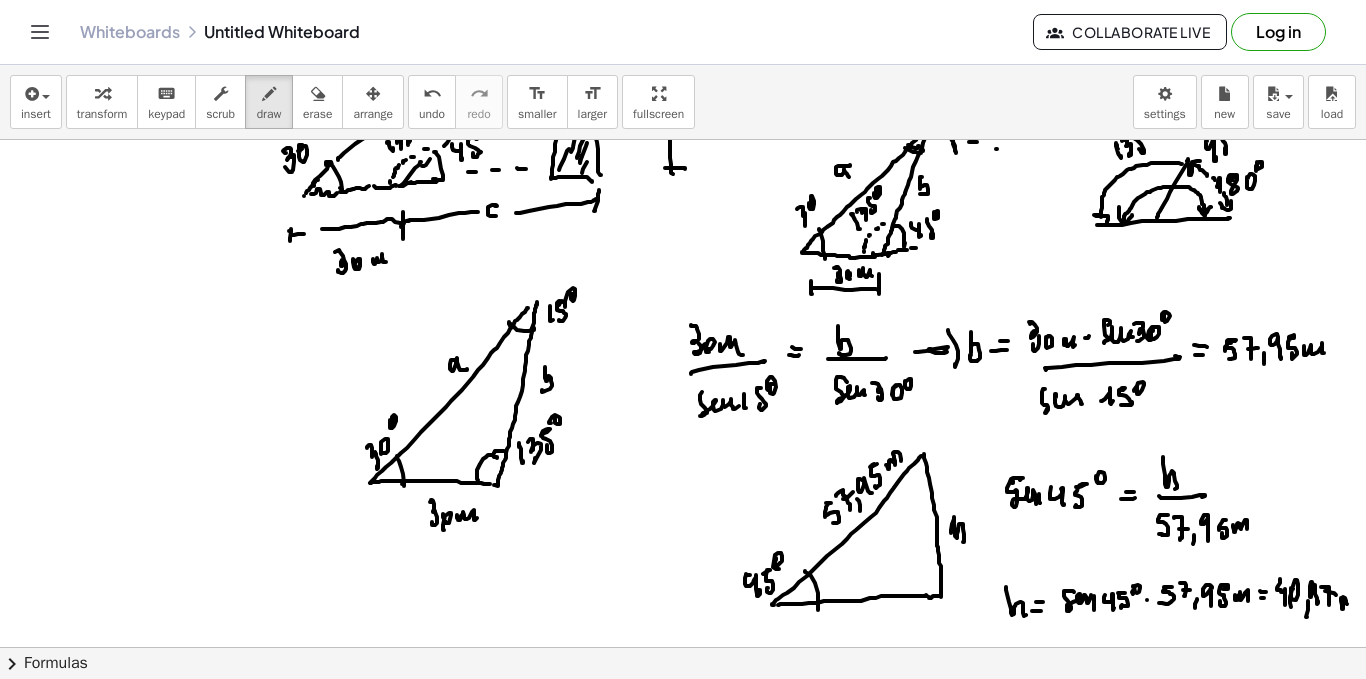 drag, startPoint x: 1341, startPoint y: 598, endPoint x: 1349, endPoint y: 605, distance: 10.630146 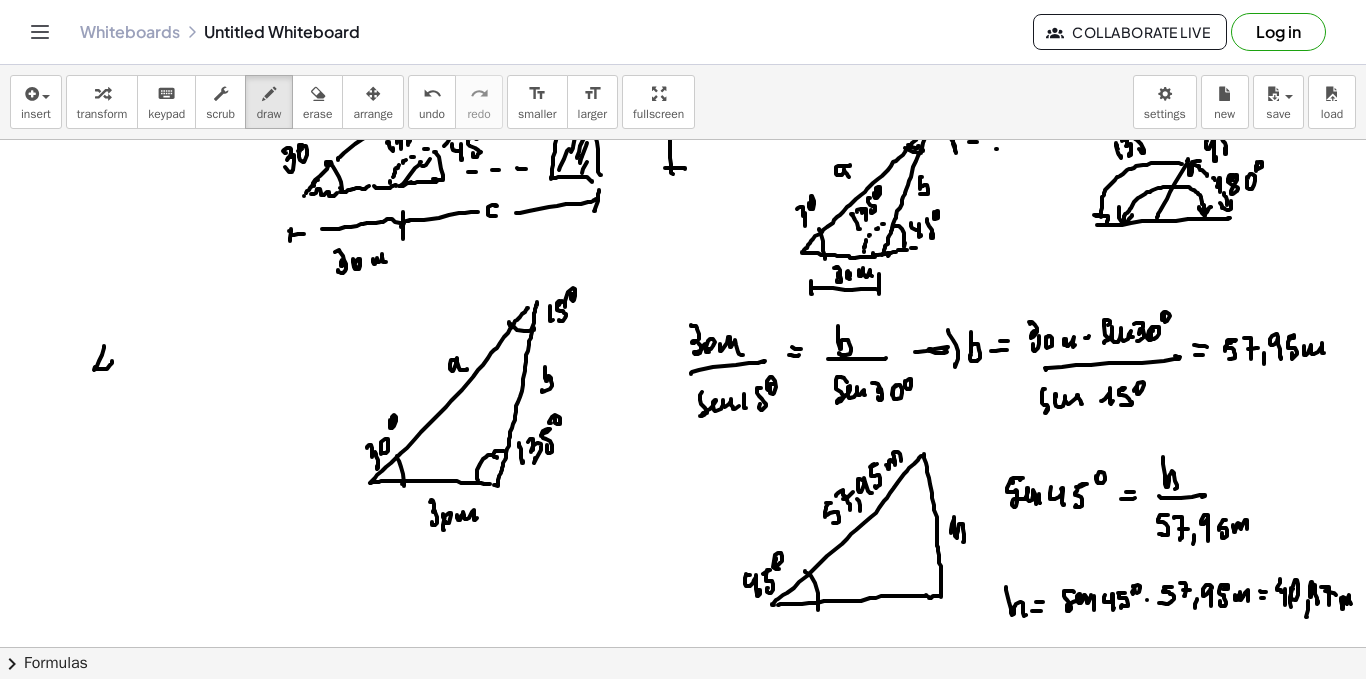 drag, startPoint x: 104, startPoint y: 346, endPoint x: 110, endPoint y: 375, distance: 29.614185 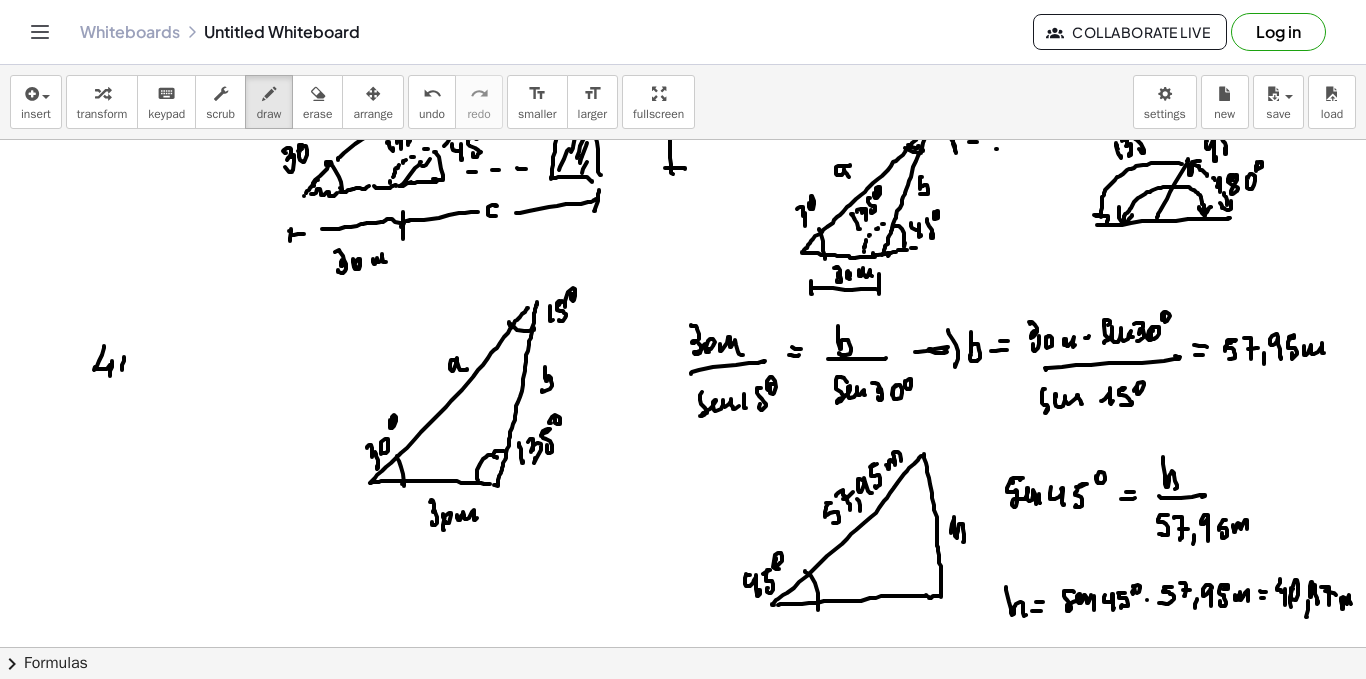 drag, startPoint x: 124, startPoint y: 357, endPoint x: 133, endPoint y: 372, distance: 17.492855 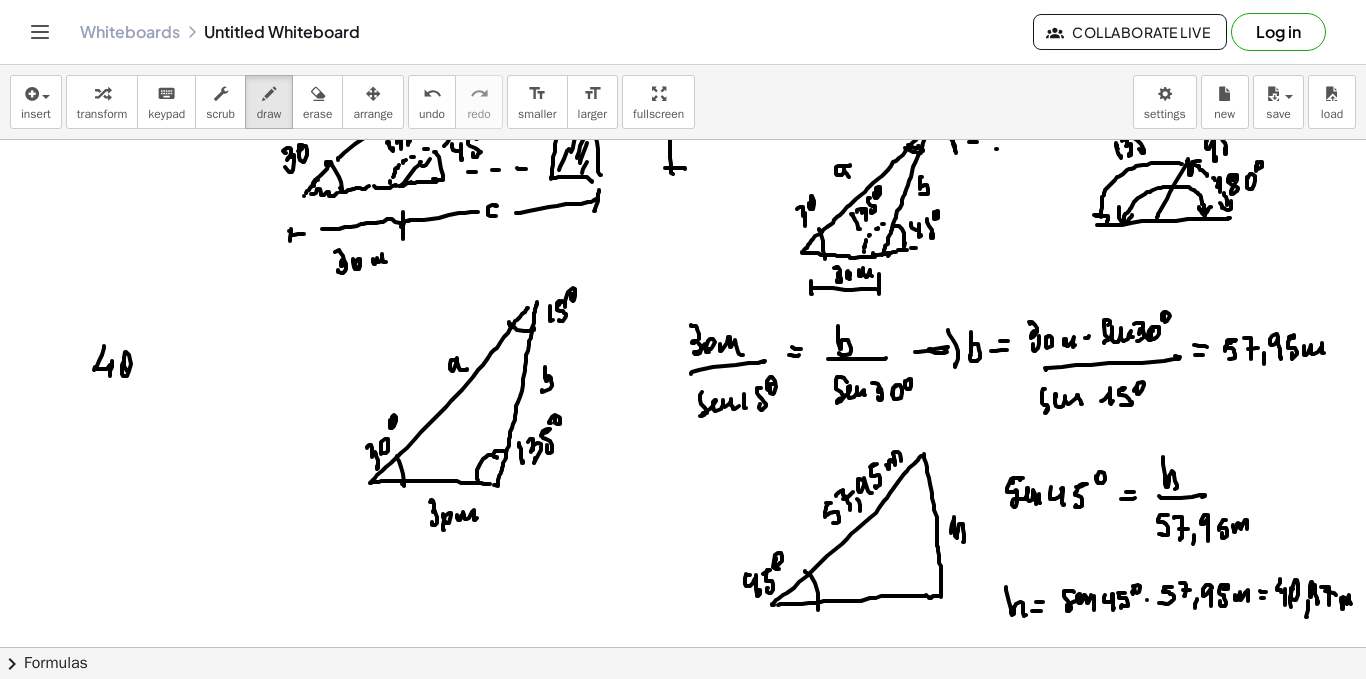 drag, startPoint x: 139, startPoint y: 392, endPoint x: 147, endPoint y: 380, distance: 14.422205 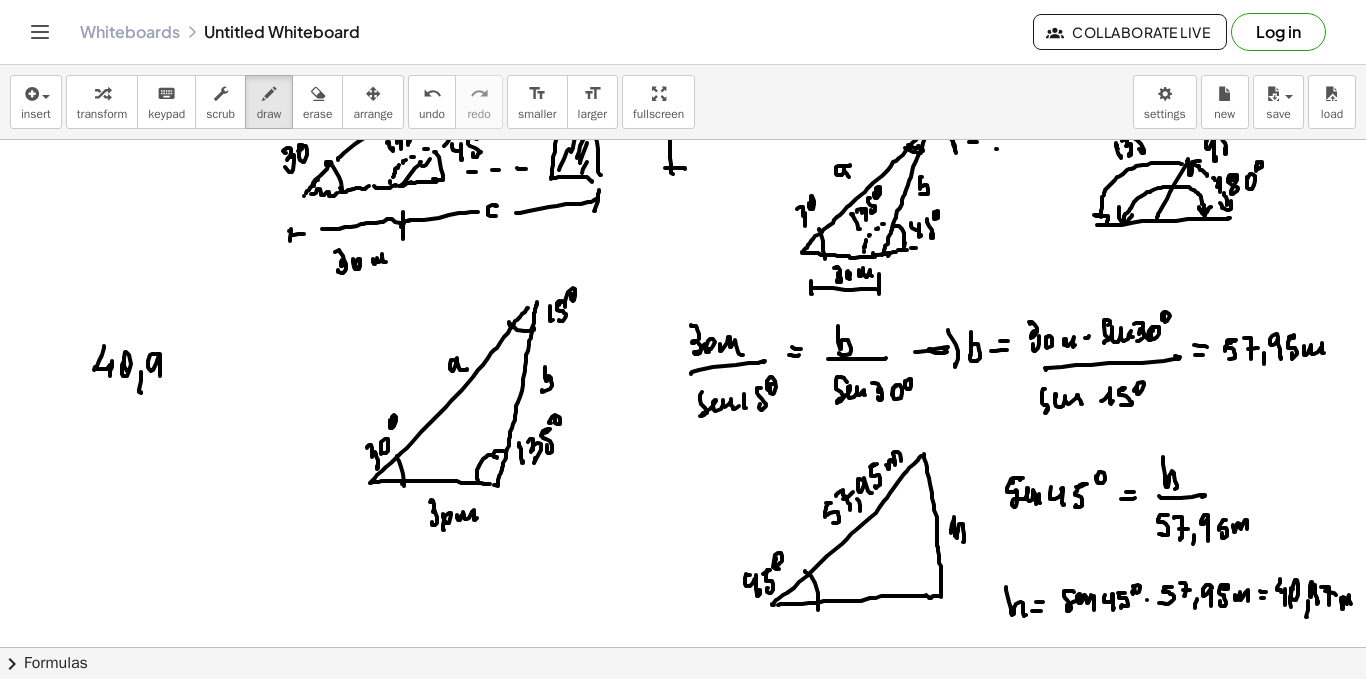 drag, startPoint x: 157, startPoint y: 354, endPoint x: 169, endPoint y: 349, distance: 13 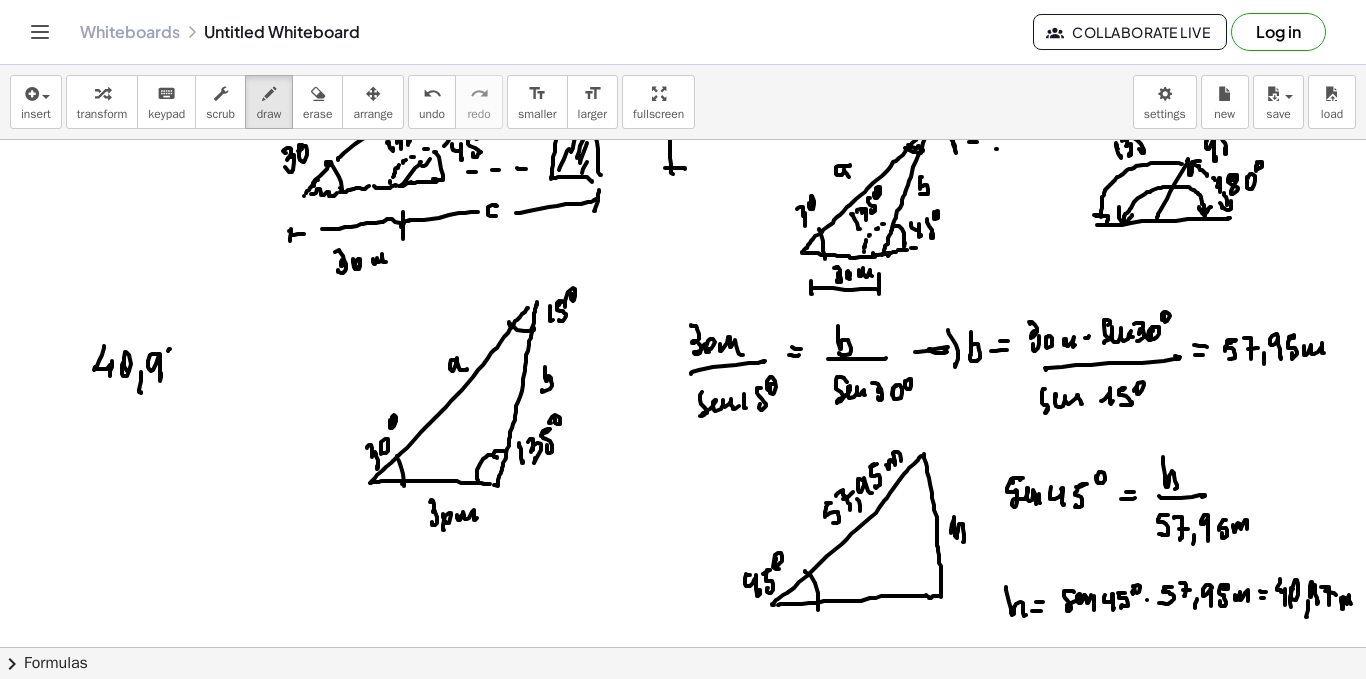 drag, startPoint x: 169, startPoint y: 349, endPoint x: 179, endPoint y: 381, distance: 33.526108 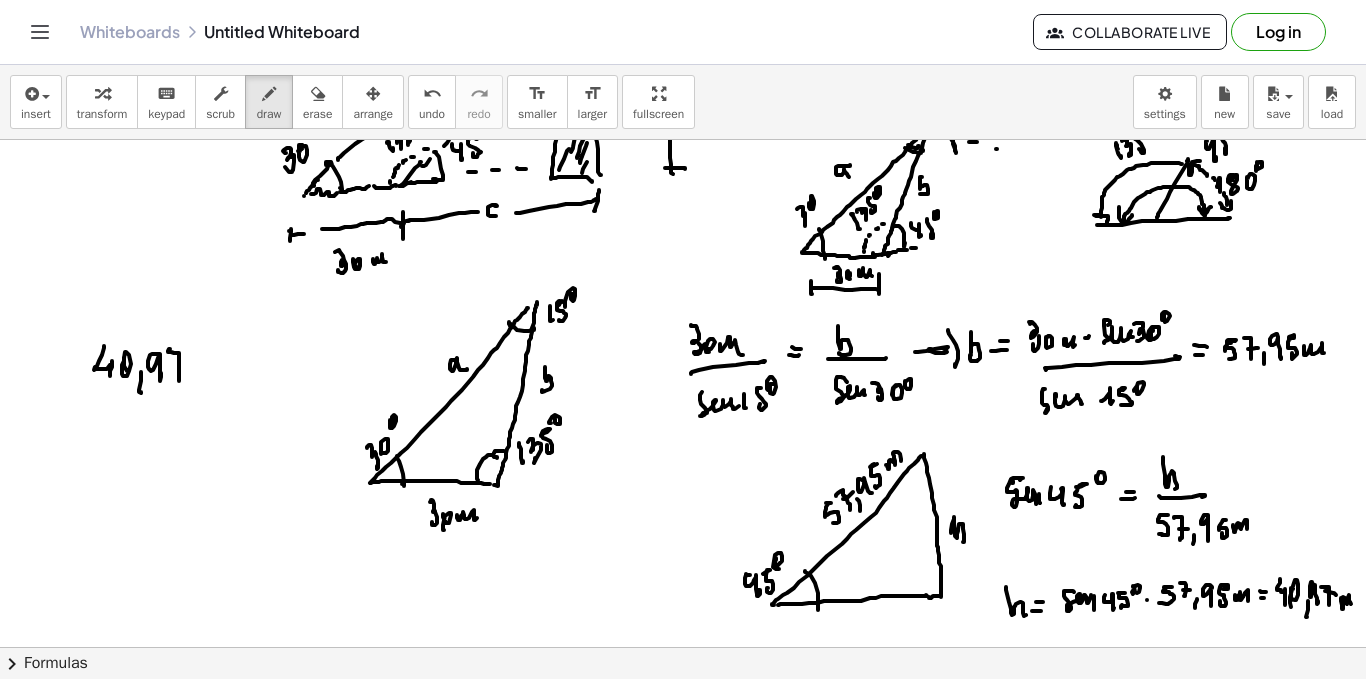 click at bounding box center (683, -314) 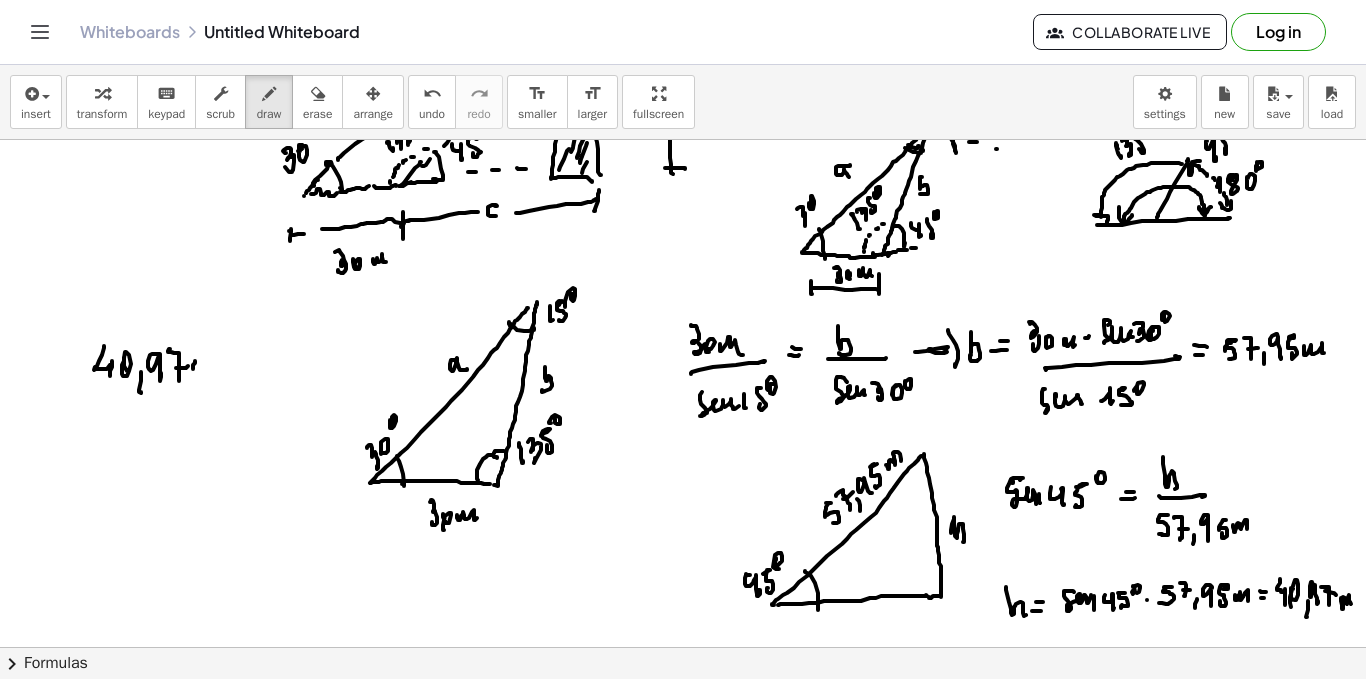 drag, startPoint x: 195, startPoint y: 362, endPoint x: 212, endPoint y: 365, distance: 17.262676 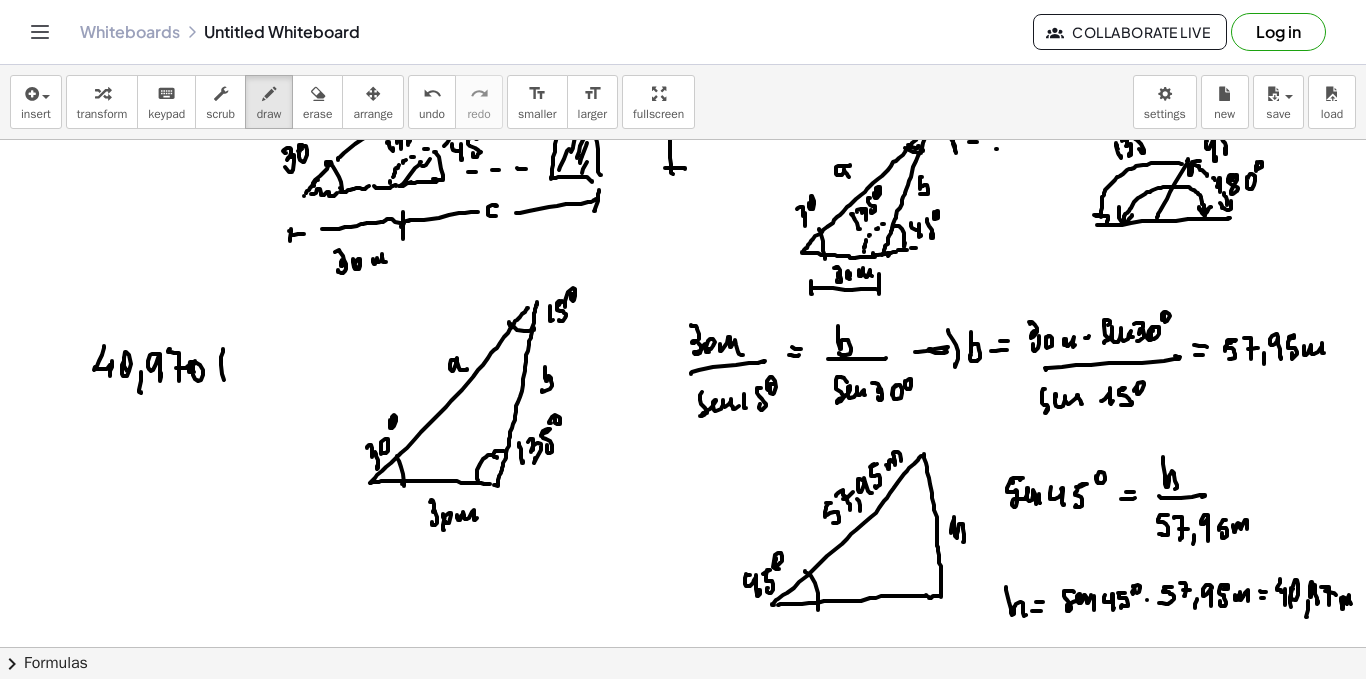 drag, startPoint x: 223, startPoint y: 350, endPoint x: 233, endPoint y: 377, distance: 28.79236 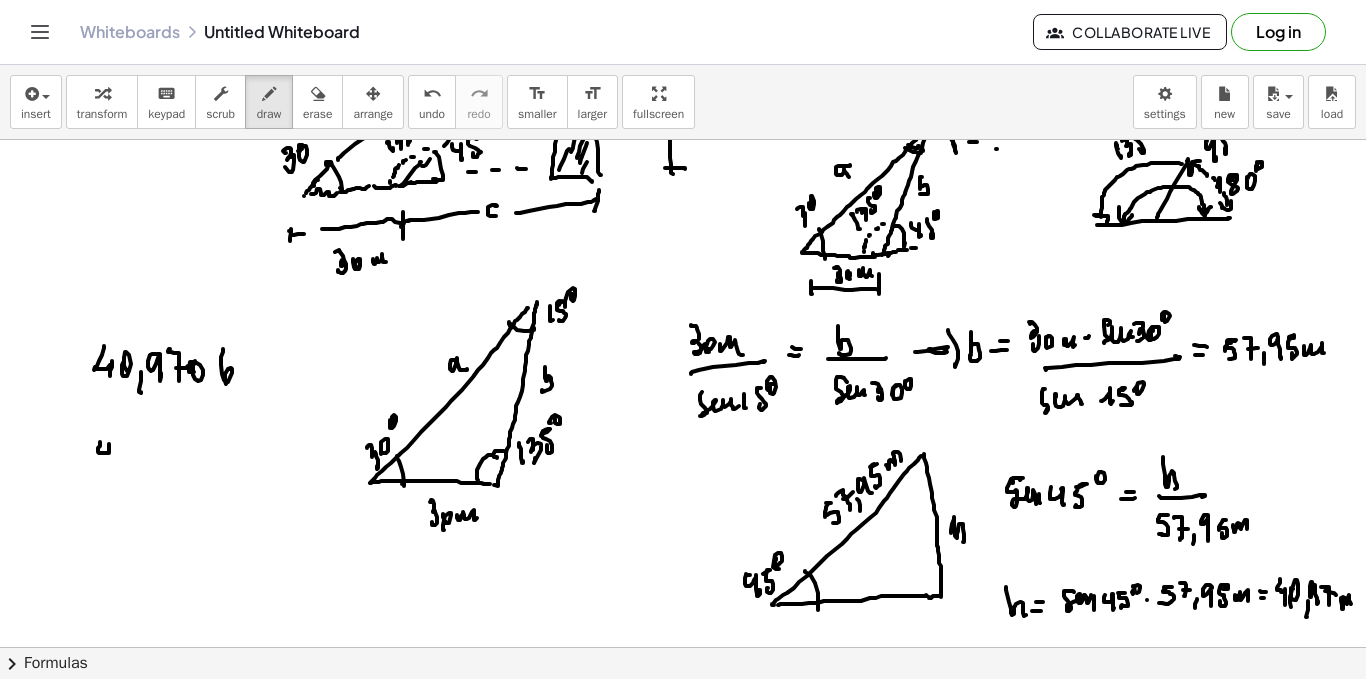 drag, startPoint x: 100, startPoint y: 442, endPoint x: 121, endPoint y: 447, distance: 21.587032 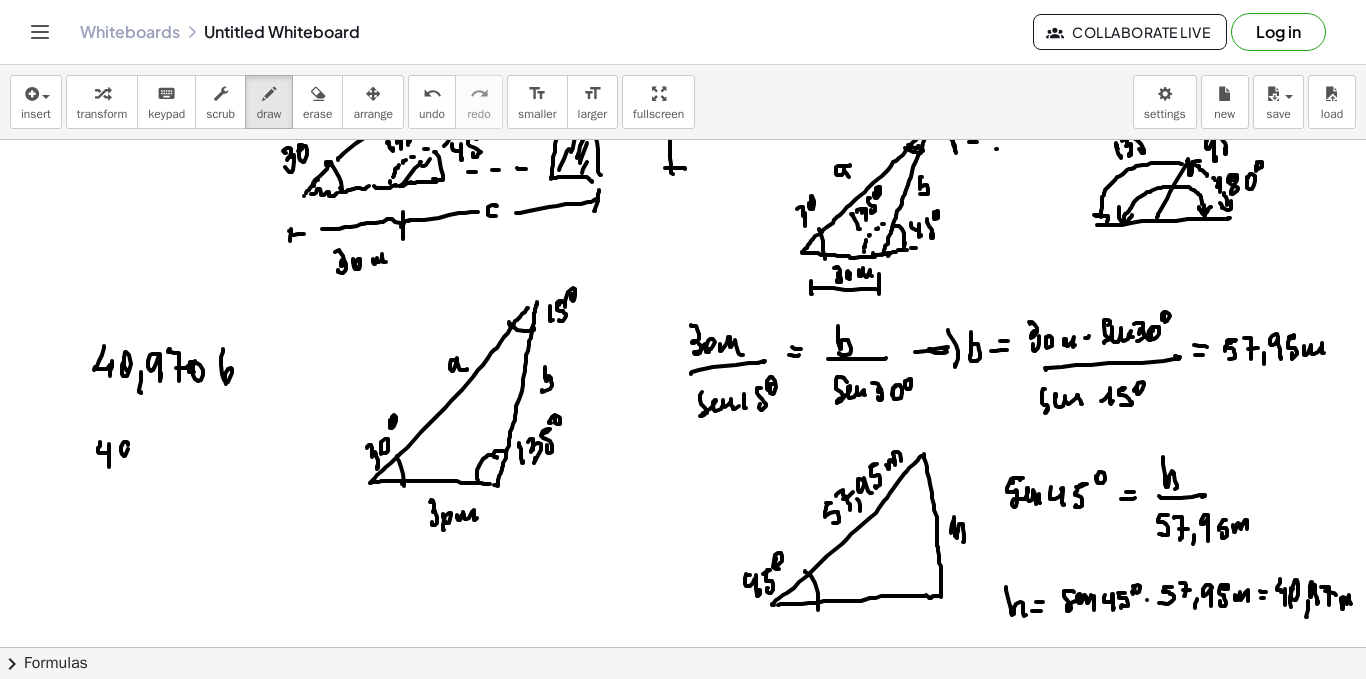 drag, startPoint x: 128, startPoint y: 445, endPoint x: 136, endPoint y: 454, distance: 12.0415945 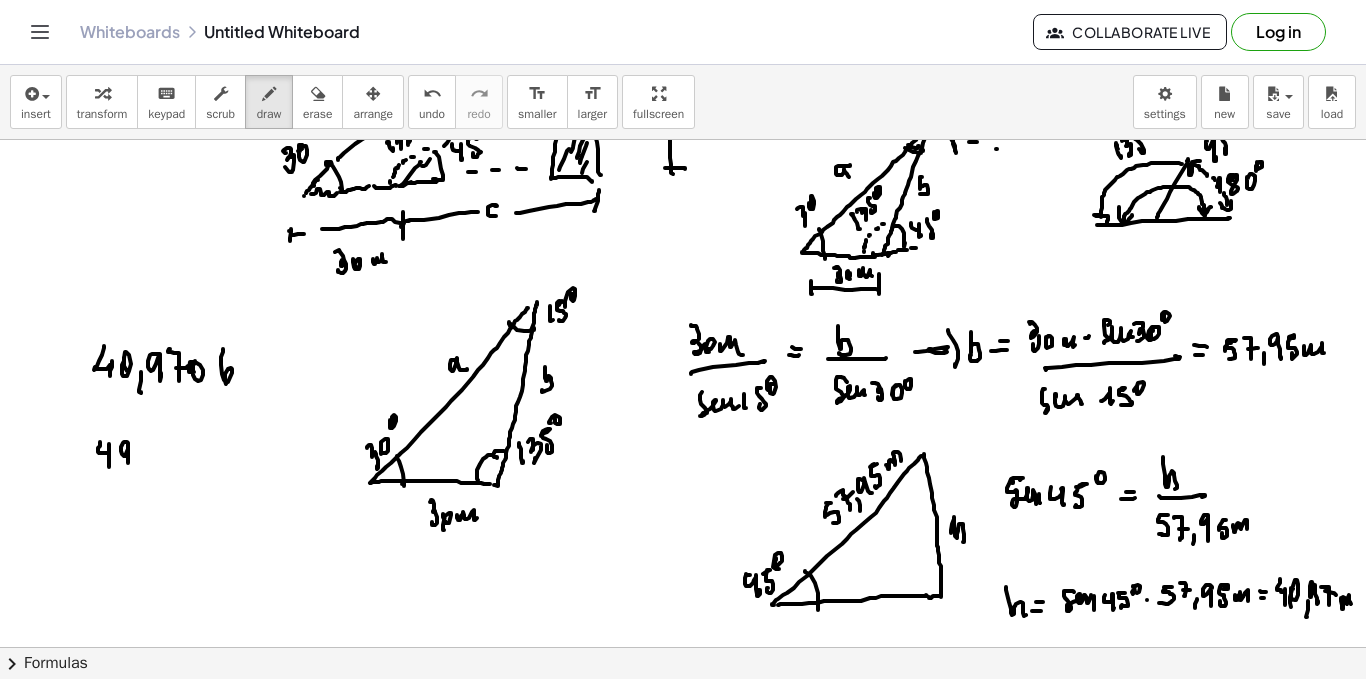 drag, startPoint x: 138, startPoint y: 469, endPoint x: 144, endPoint y: 438, distance: 31.575306 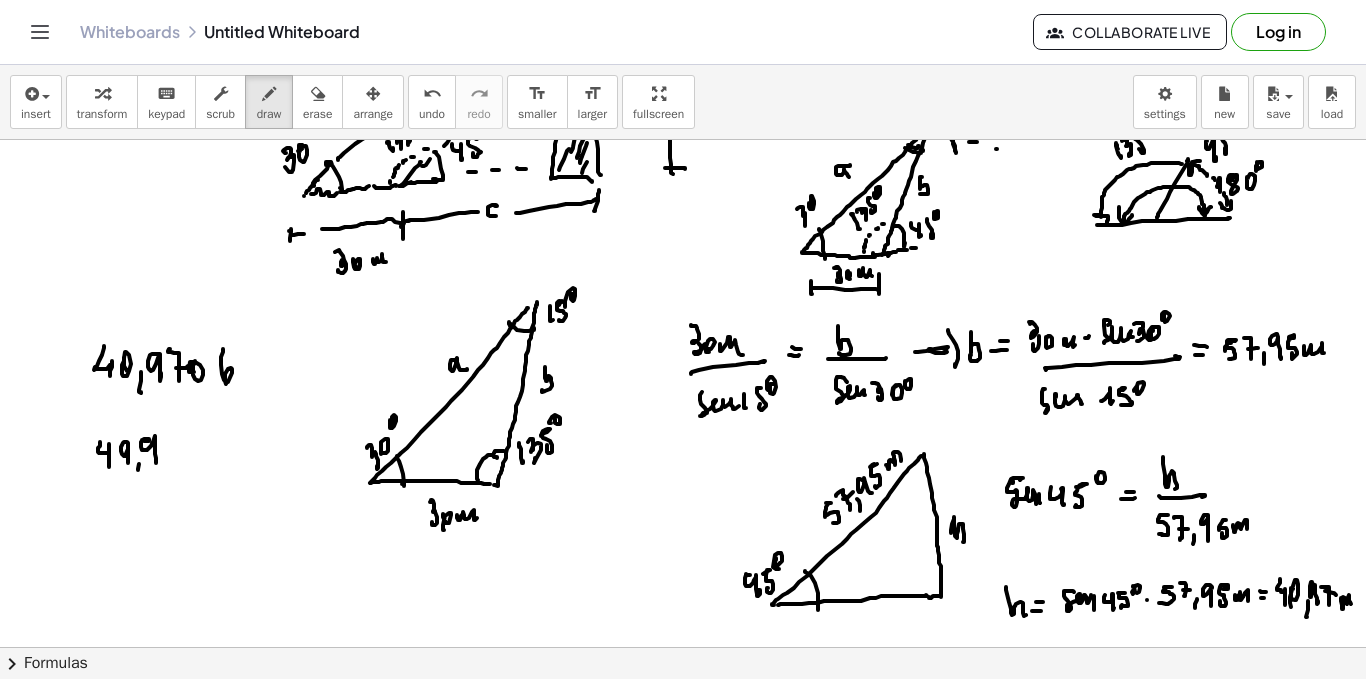 drag, startPoint x: 143, startPoint y: 440, endPoint x: 162, endPoint y: 445, distance: 19.646883 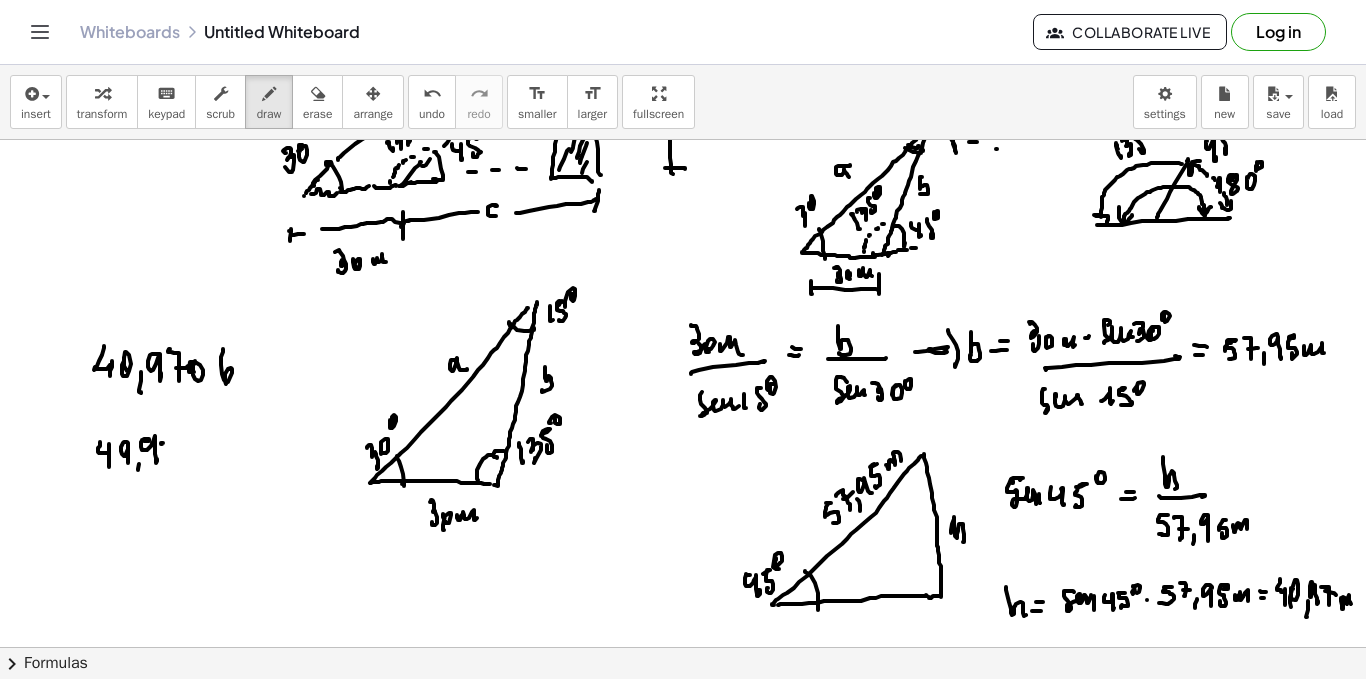 drag, startPoint x: 163, startPoint y: 443, endPoint x: 170, endPoint y: 457, distance: 15.652476 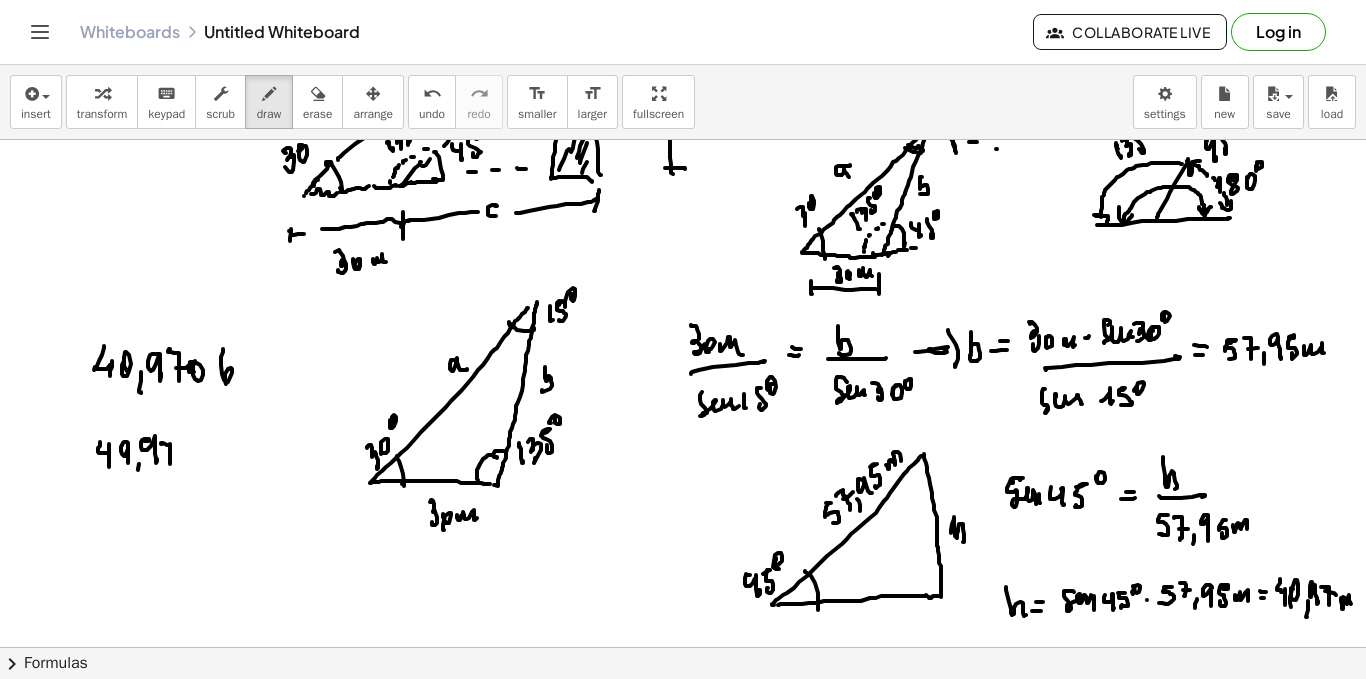 drag, startPoint x: 172, startPoint y: 452, endPoint x: 188, endPoint y: 443, distance: 18.35756 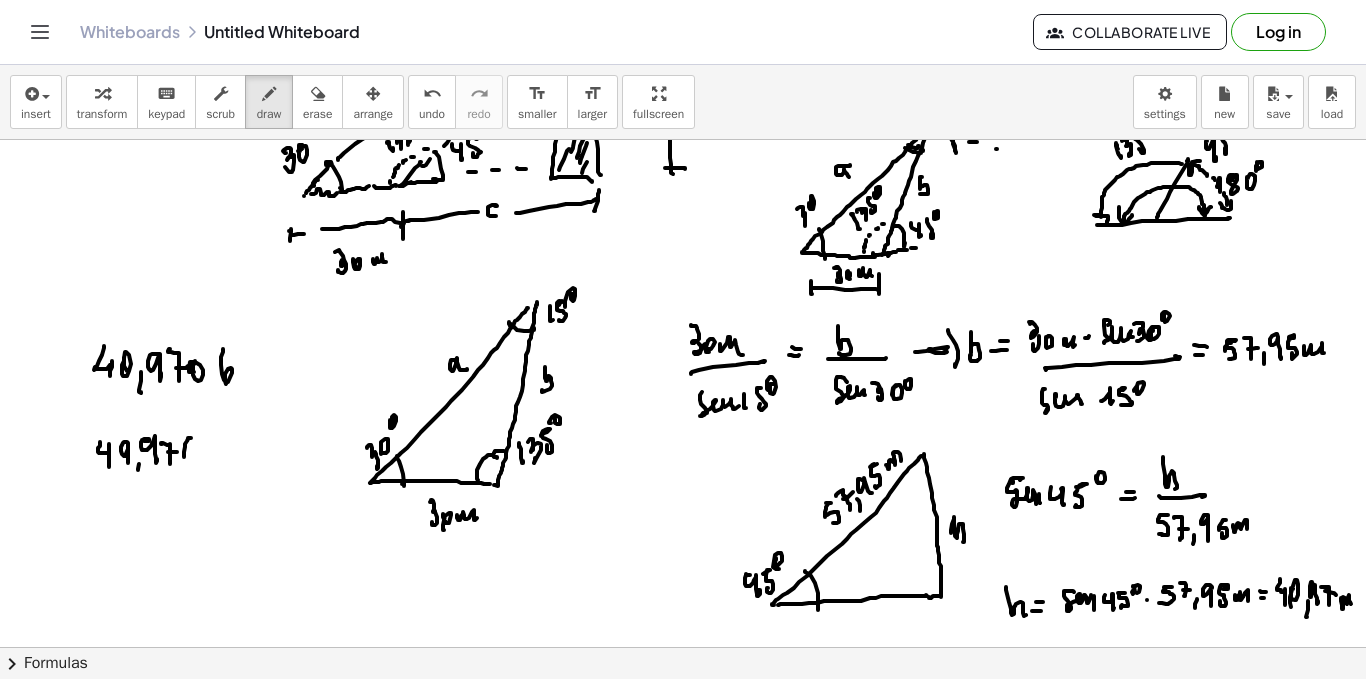 drag, startPoint x: 189, startPoint y: 438, endPoint x: 194, endPoint y: 459, distance: 21.587032 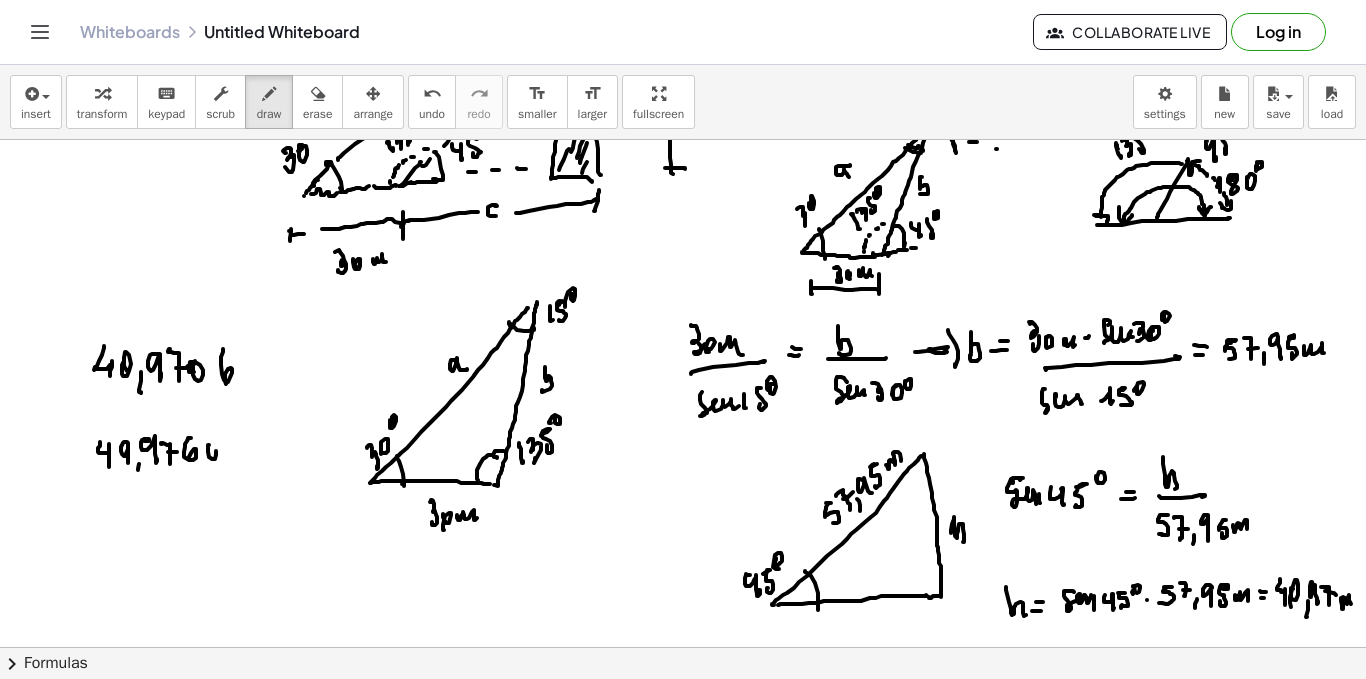 click at bounding box center [683, -314] 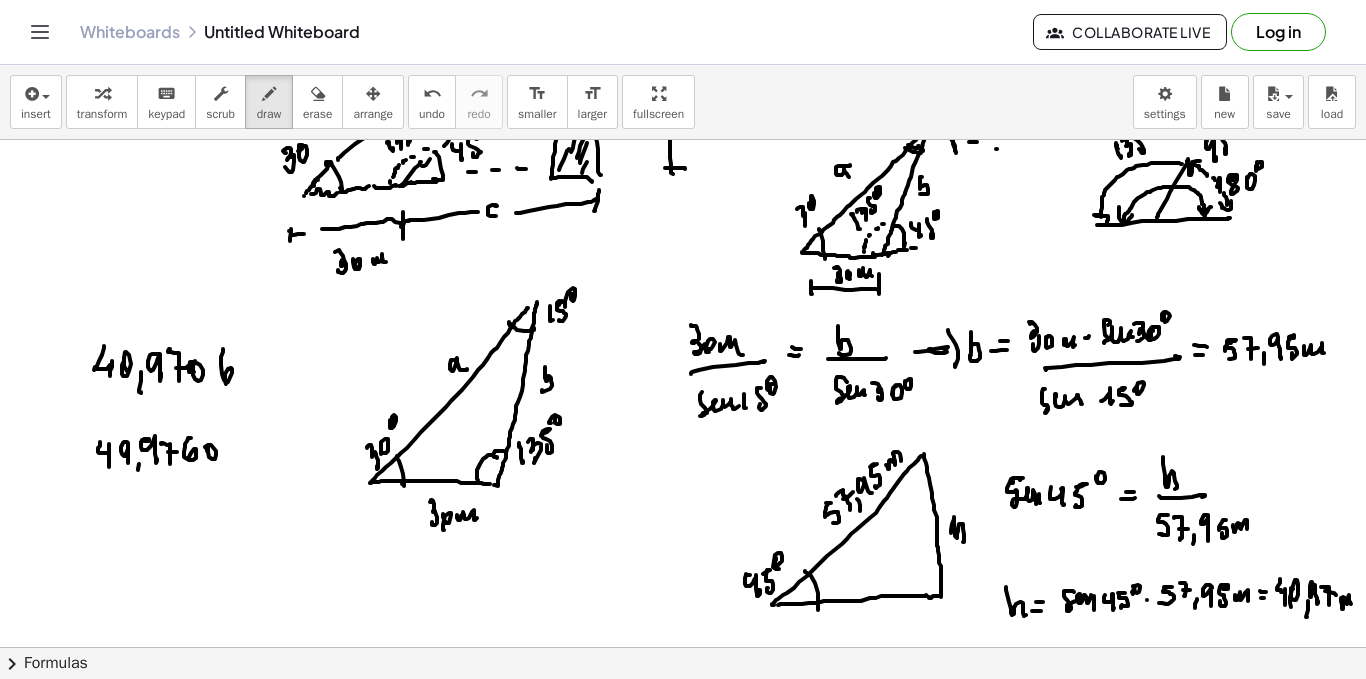 click at bounding box center [683, -314] 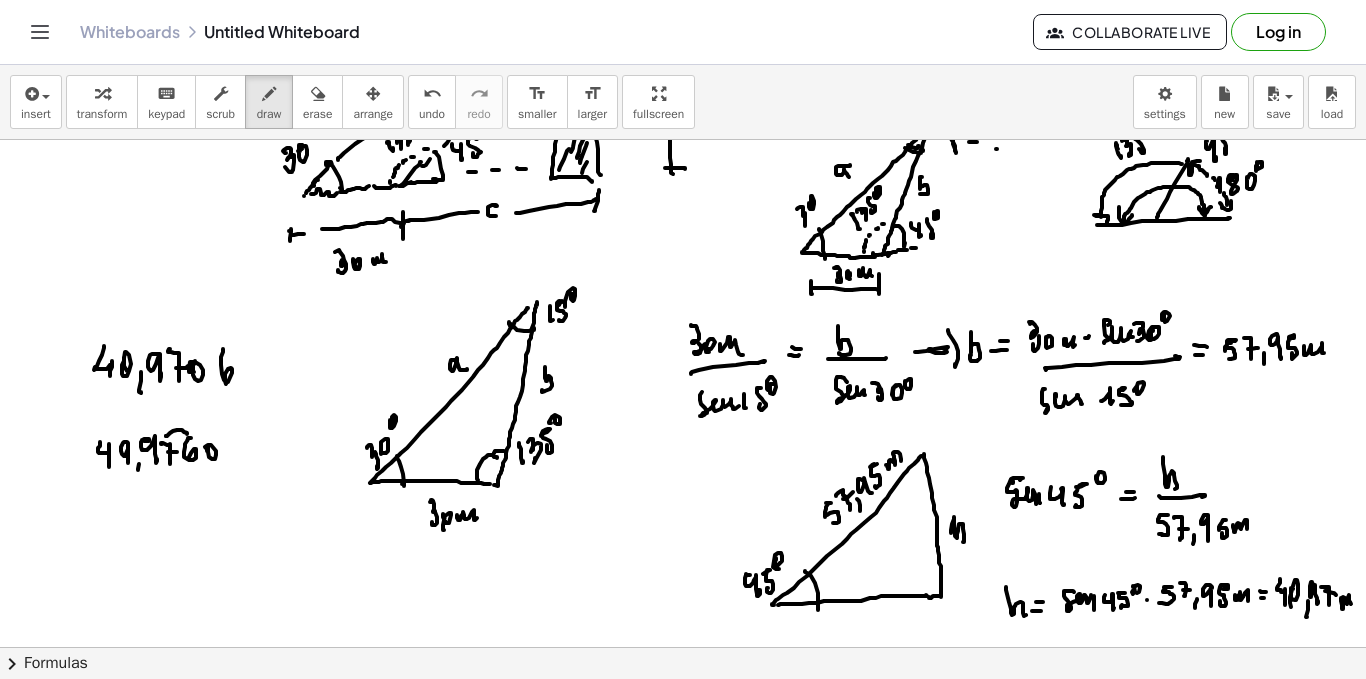 drag, startPoint x: 166, startPoint y: 436, endPoint x: 187, endPoint y: 434, distance: 21.095022 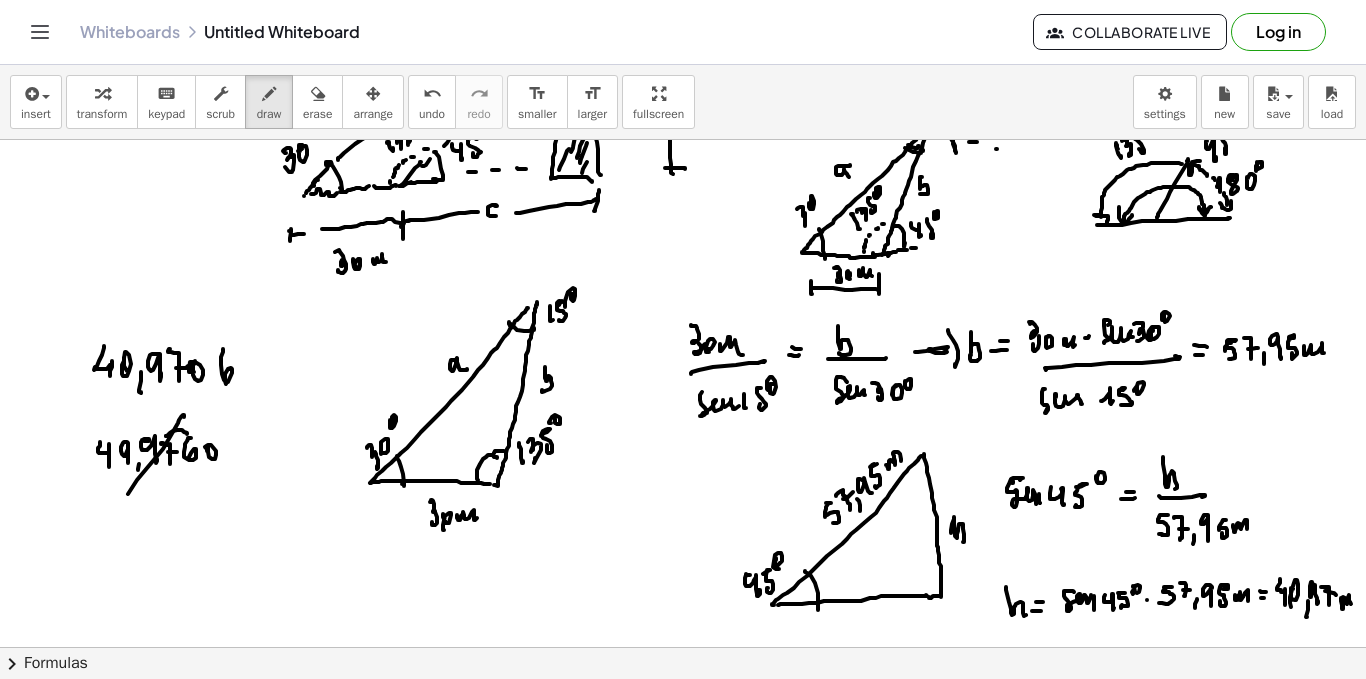 drag, startPoint x: 183, startPoint y: 415, endPoint x: 123, endPoint y: 493, distance: 98.40732 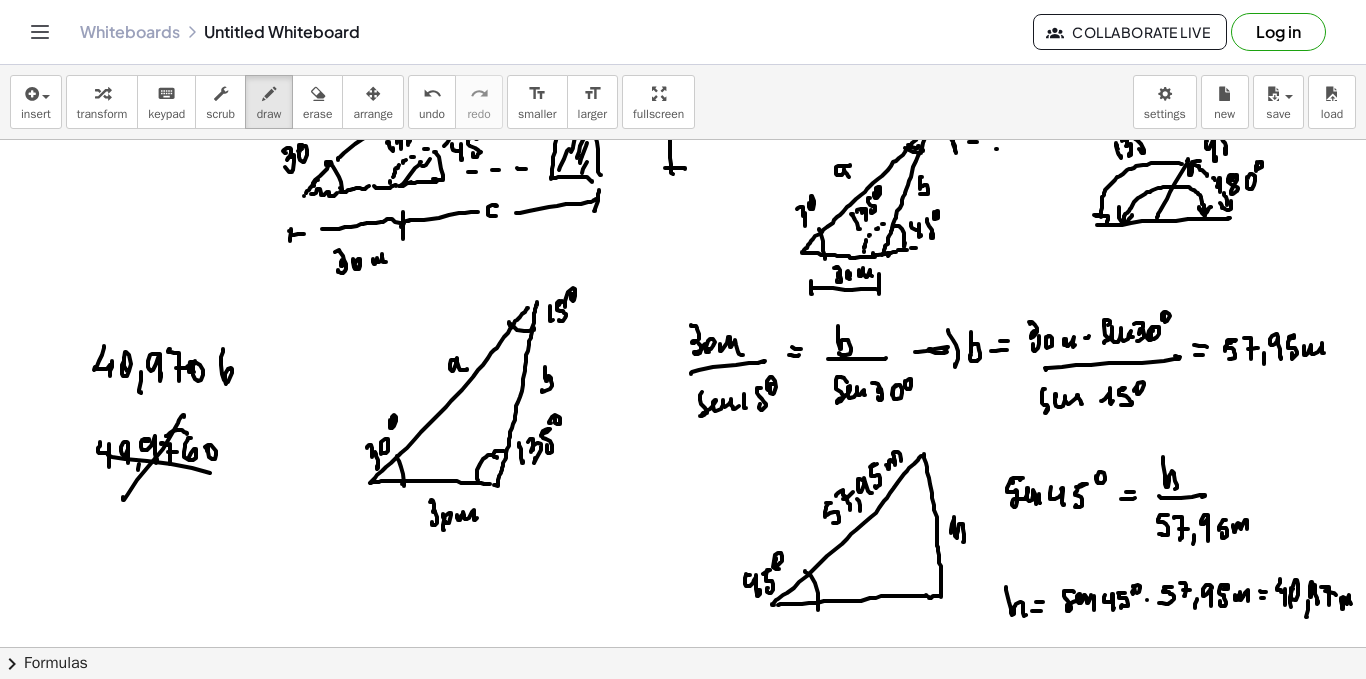 drag, startPoint x: 147, startPoint y: 461, endPoint x: 209, endPoint y: 482, distance: 65.459915 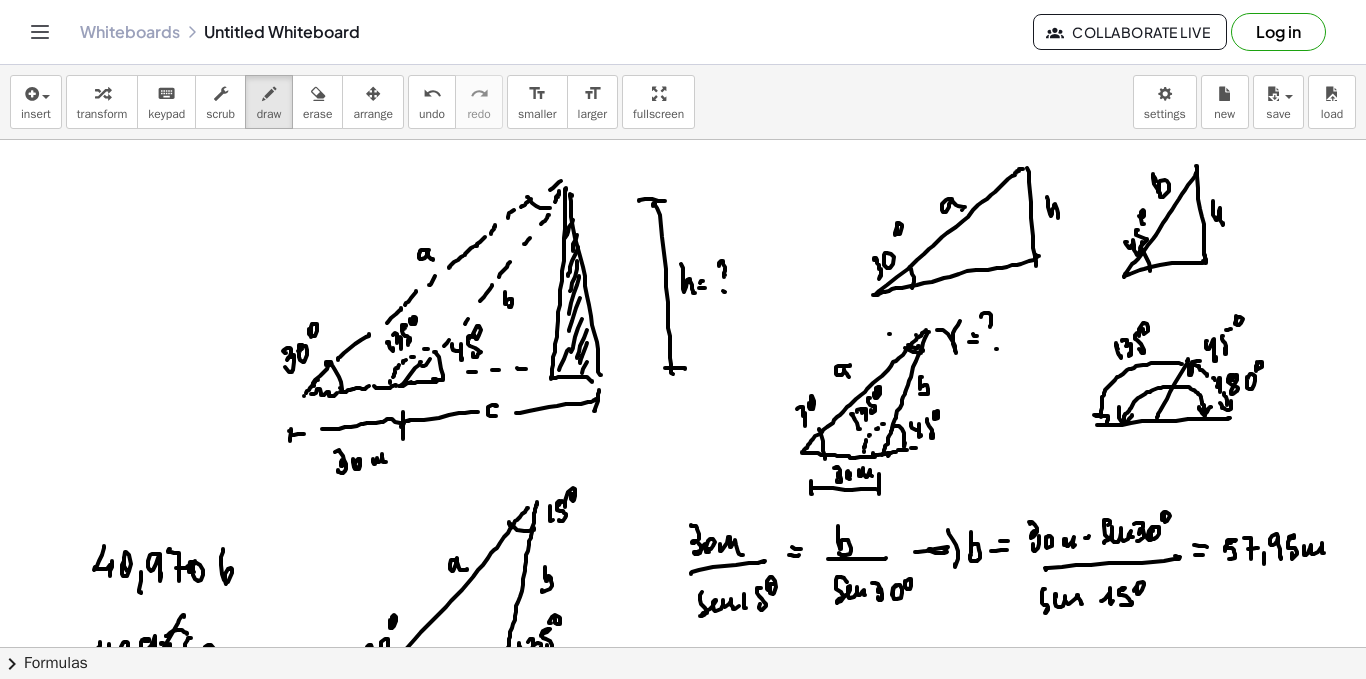 scroll, scrollTop: 1721, scrollLeft: 0, axis: vertical 